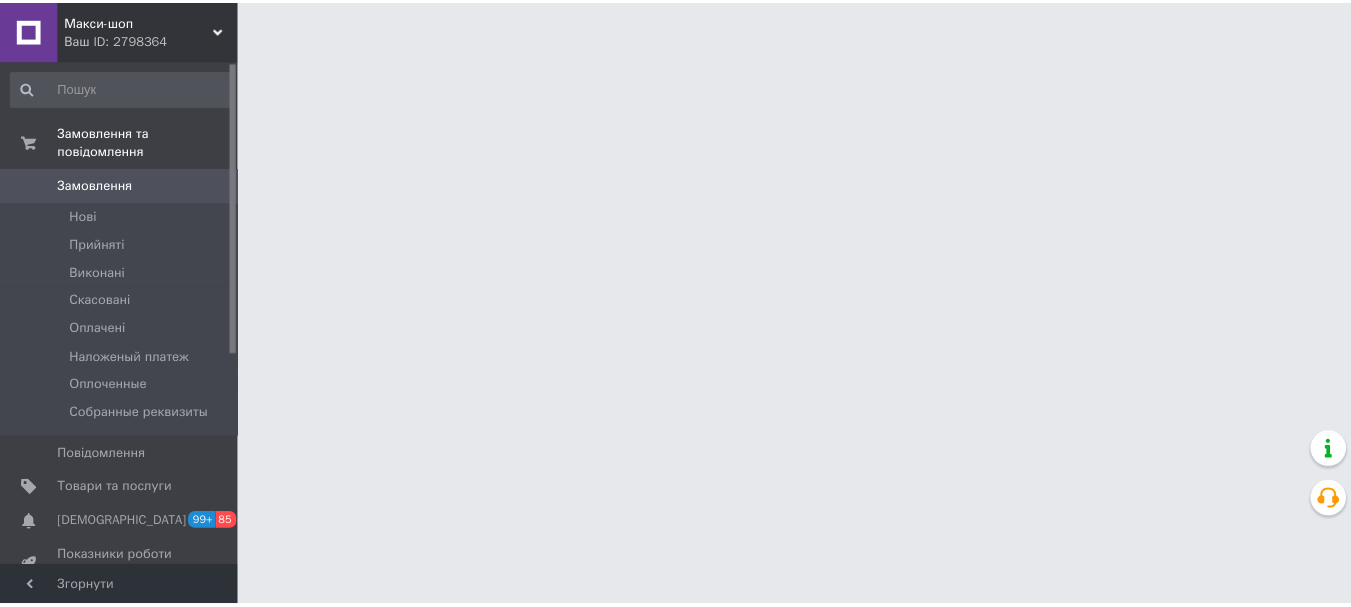 scroll, scrollTop: 0, scrollLeft: 0, axis: both 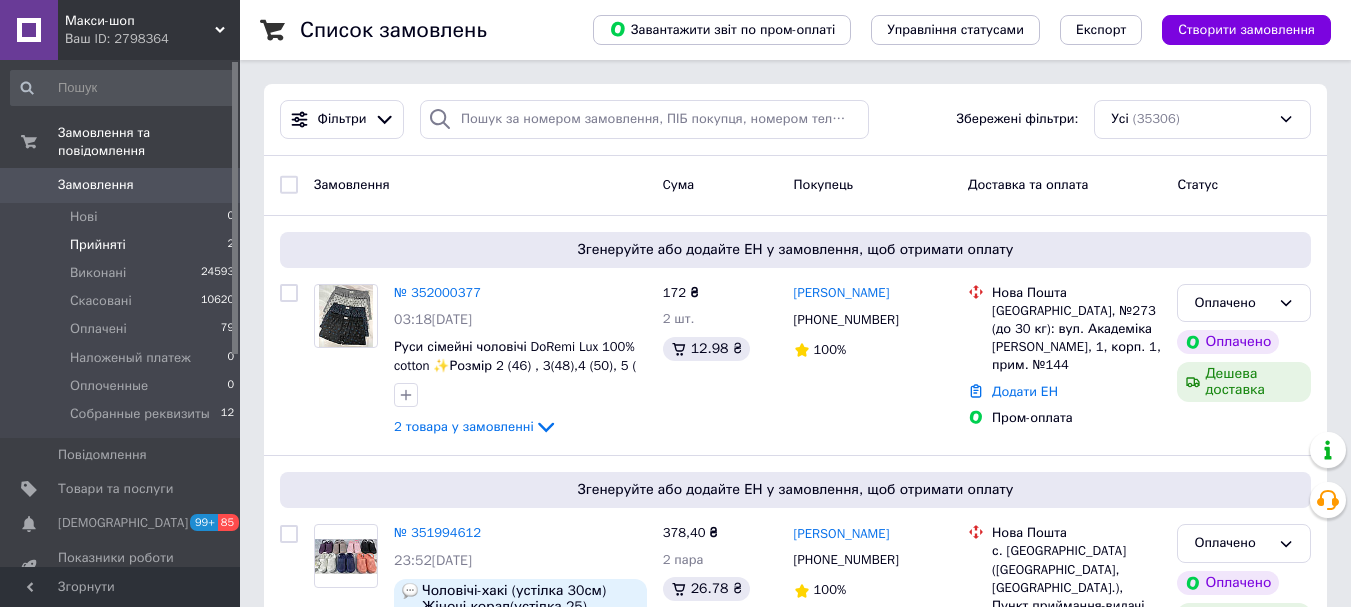 click on "Прийняті" at bounding box center [98, 245] 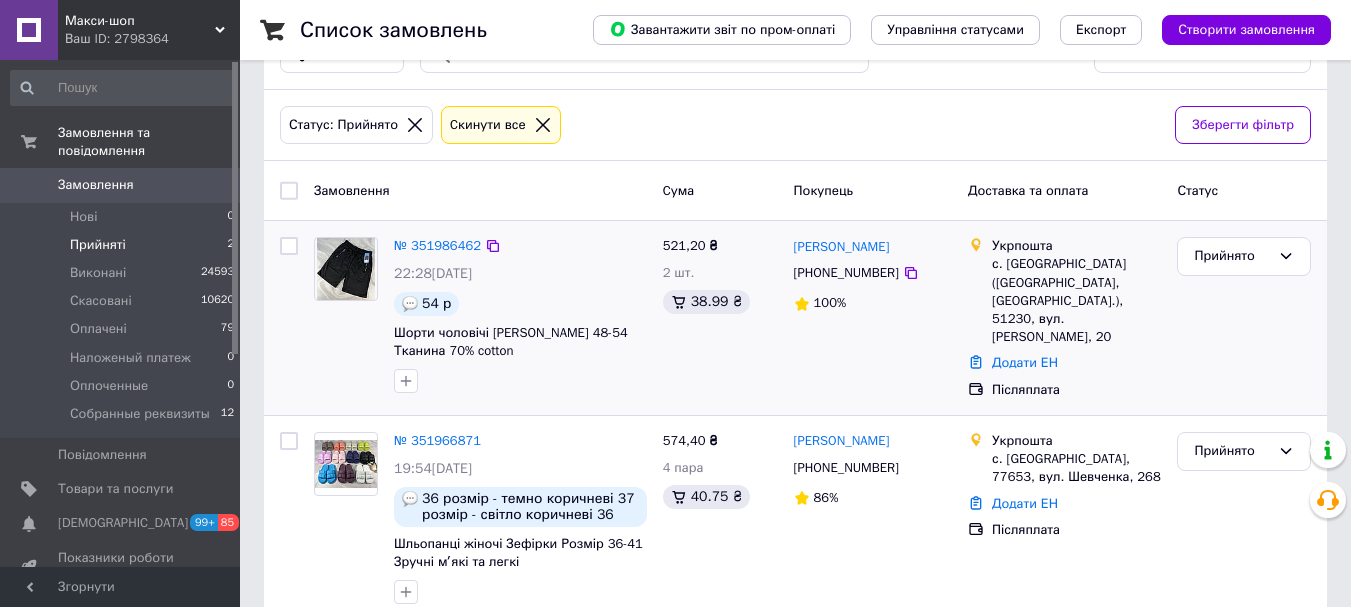 scroll, scrollTop: 97, scrollLeft: 0, axis: vertical 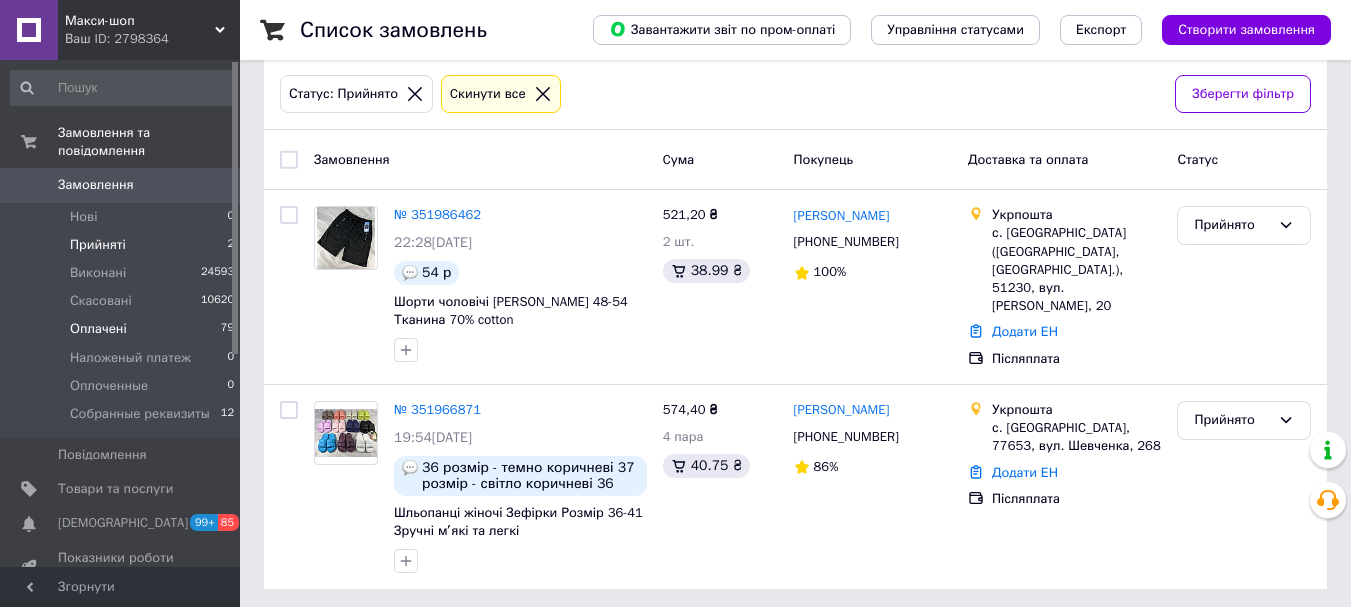 click on "Оплачені" at bounding box center (98, 329) 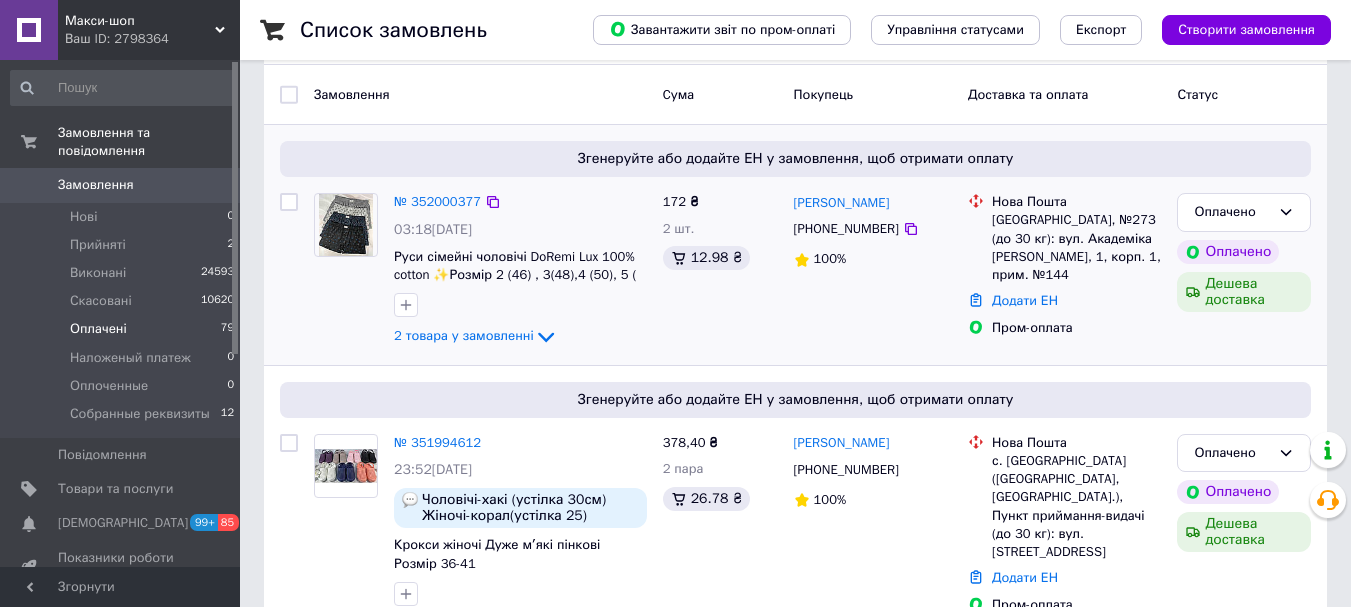 scroll, scrollTop: 400, scrollLeft: 0, axis: vertical 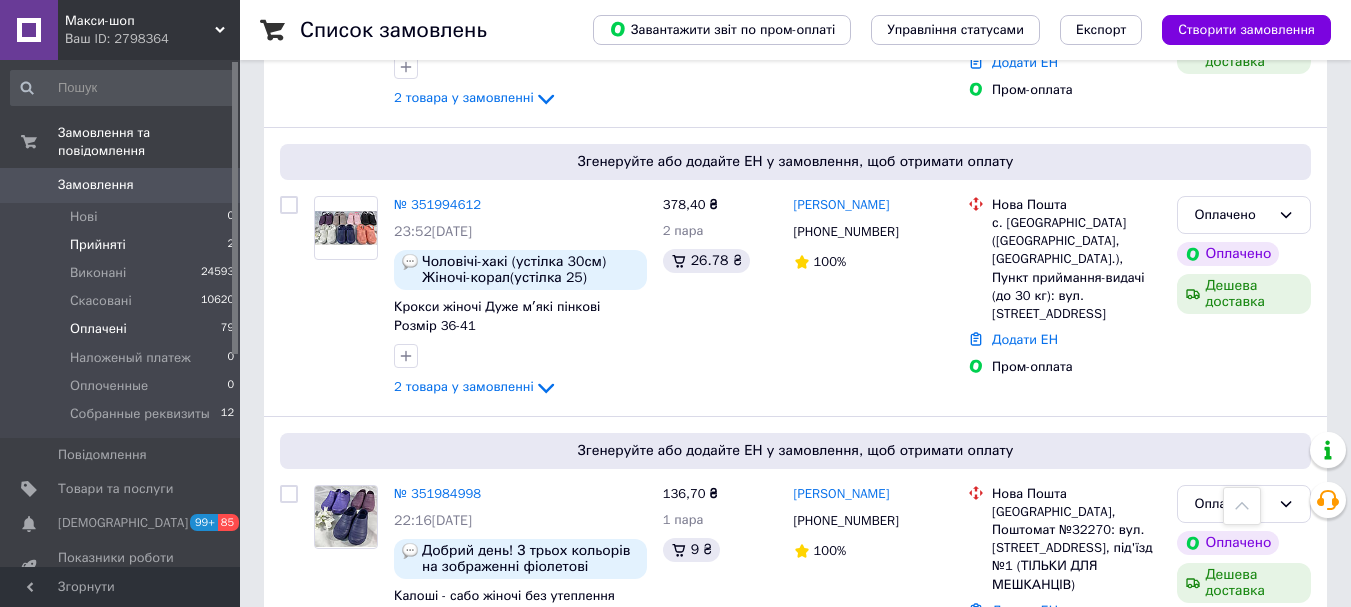 click on "Прийняті" at bounding box center [98, 245] 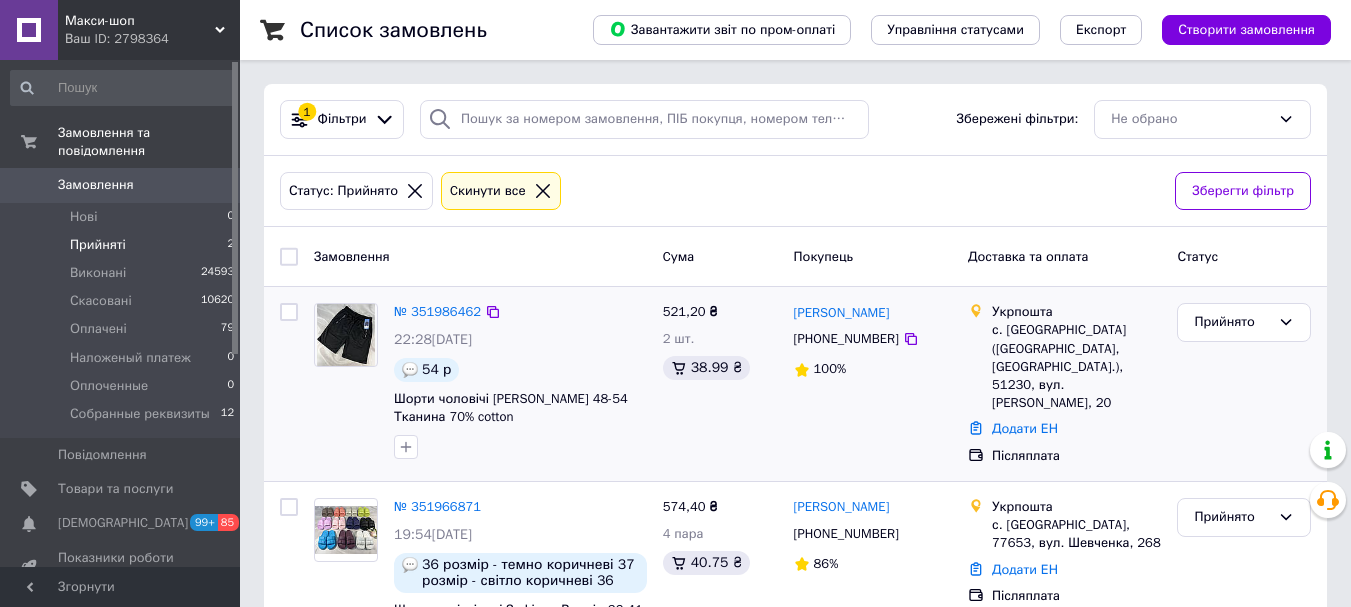 scroll, scrollTop: 97, scrollLeft: 0, axis: vertical 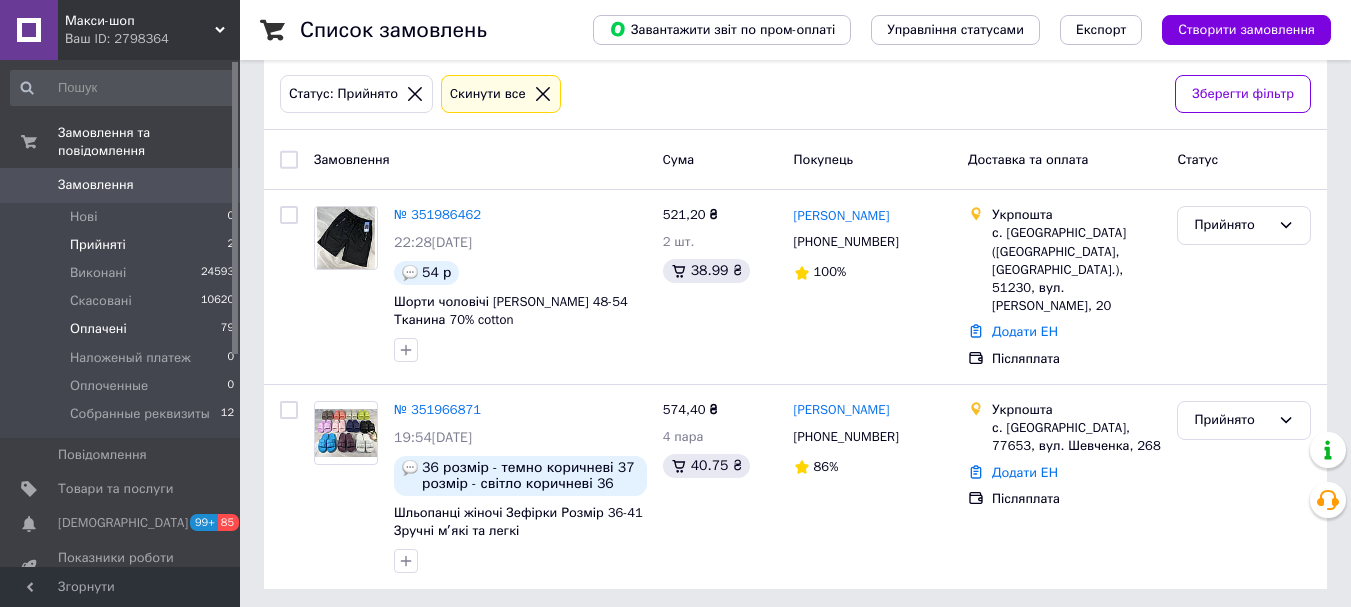 click on "Оплачені" at bounding box center [98, 329] 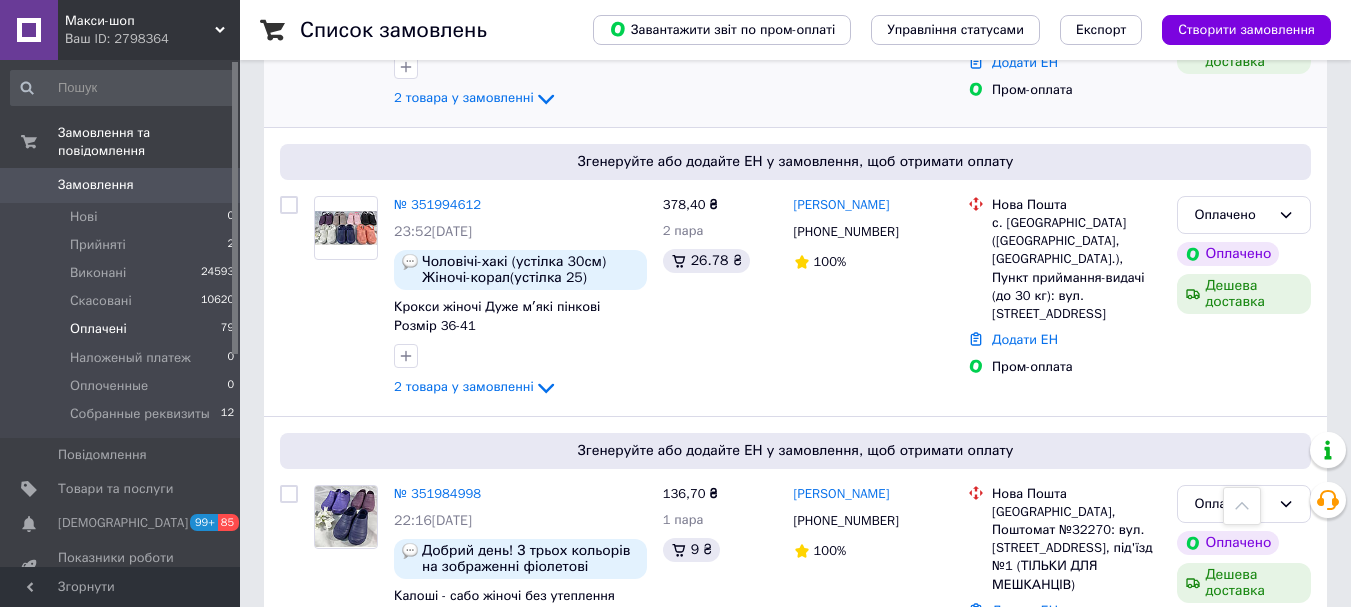 scroll, scrollTop: 0, scrollLeft: 0, axis: both 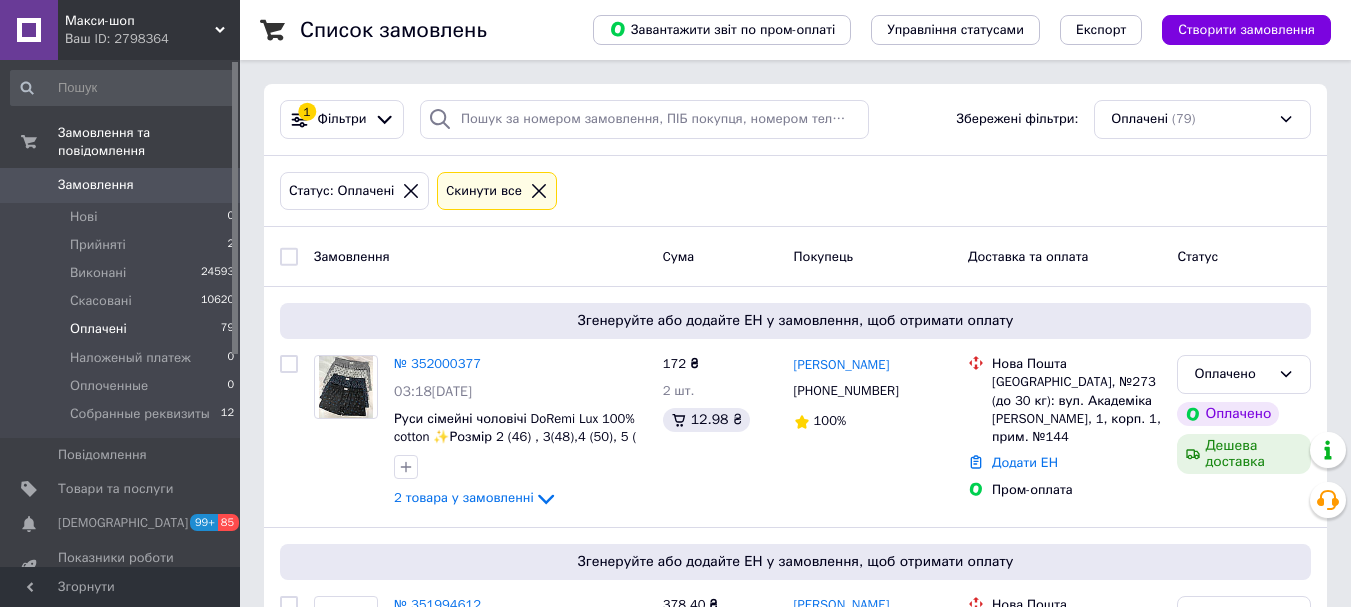 click on "Замовлення" at bounding box center [96, 185] 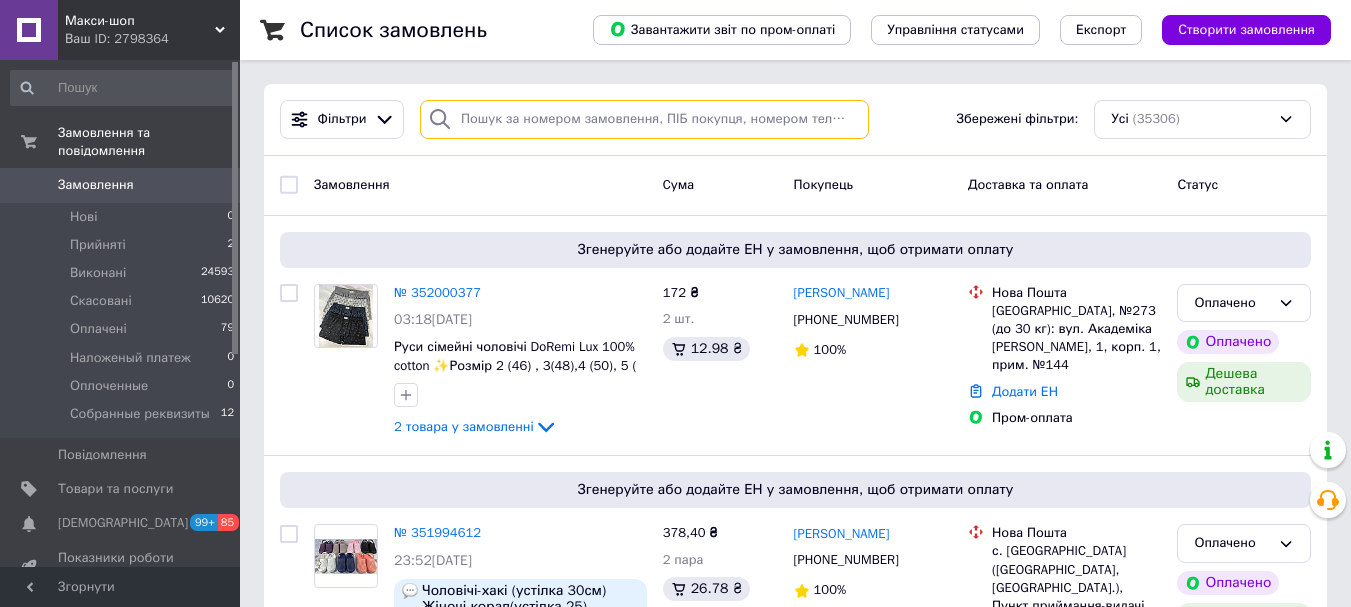 paste on "+380961213749" 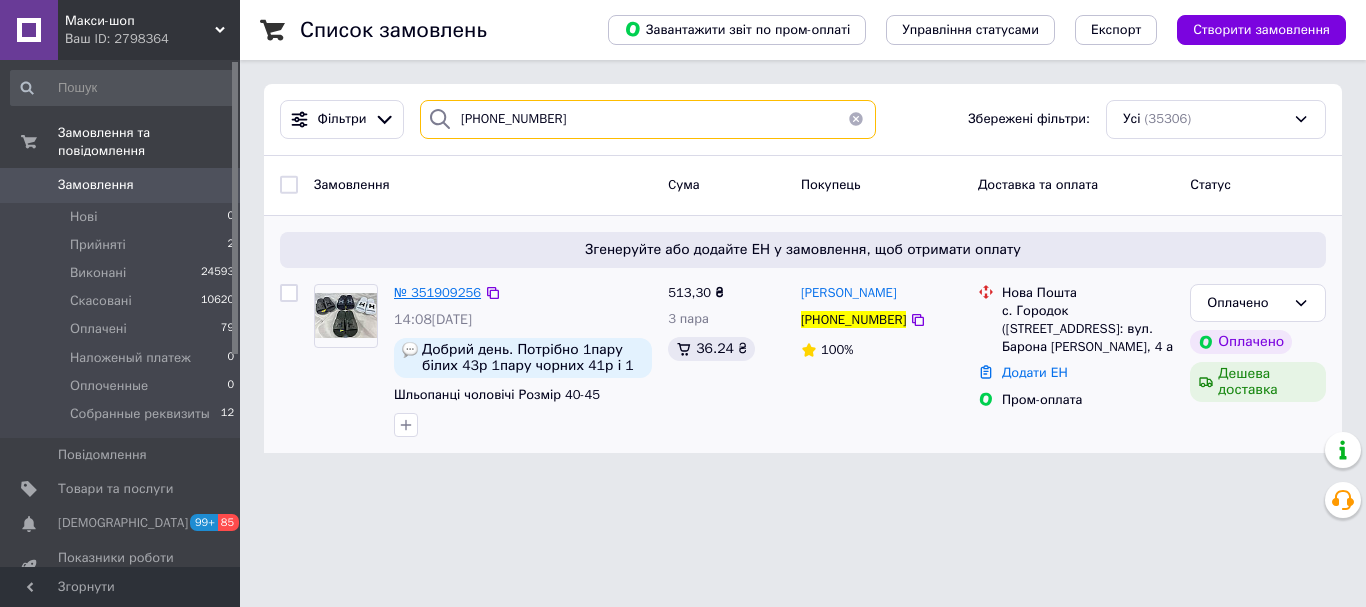 type on "+380961213749" 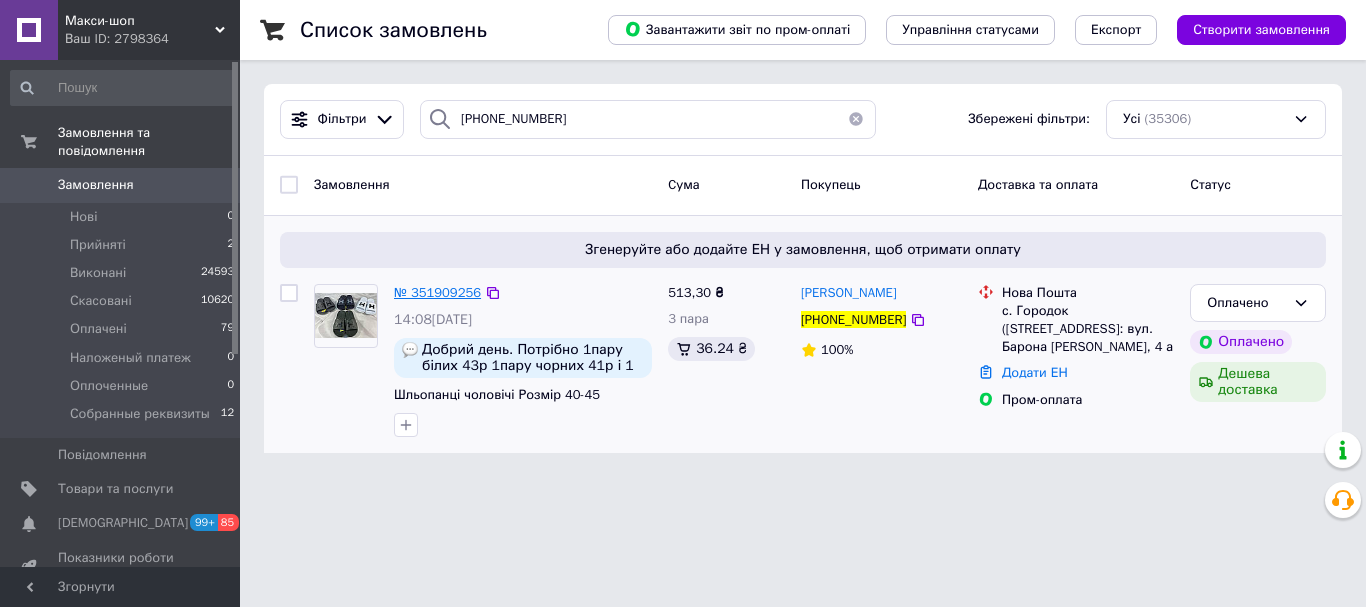 click on "№ 351909256" at bounding box center (437, 292) 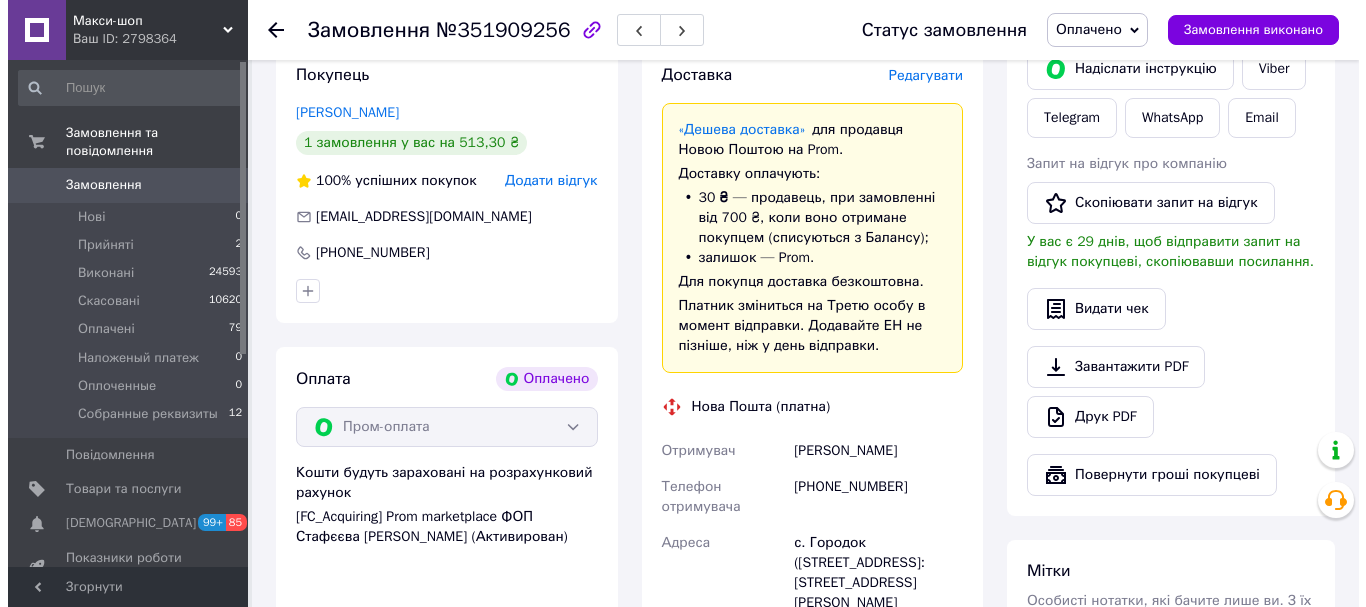 scroll, scrollTop: 600, scrollLeft: 0, axis: vertical 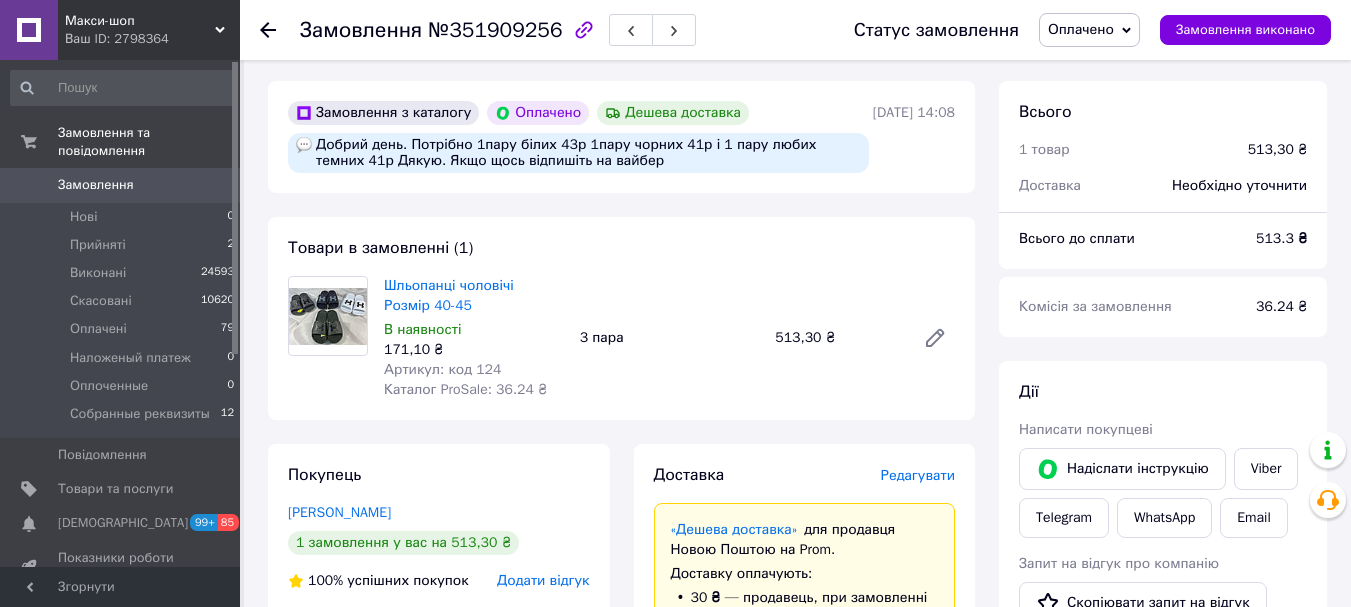 click on "Редагувати" at bounding box center [918, 475] 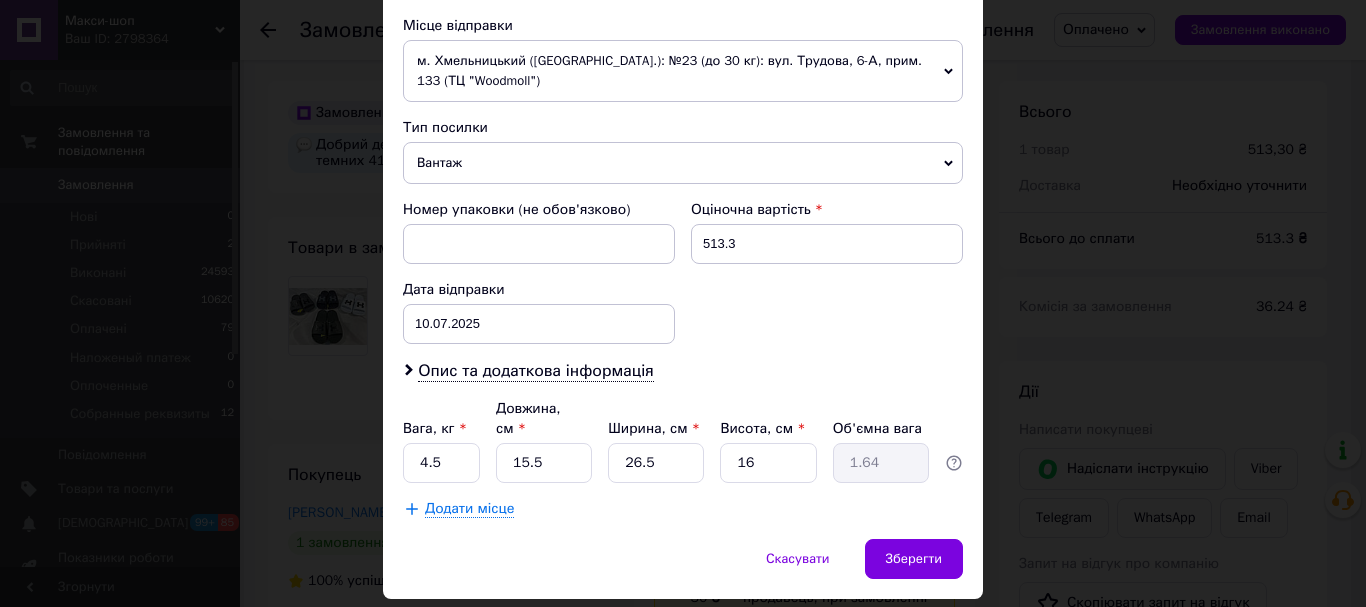 scroll, scrollTop: 700, scrollLeft: 0, axis: vertical 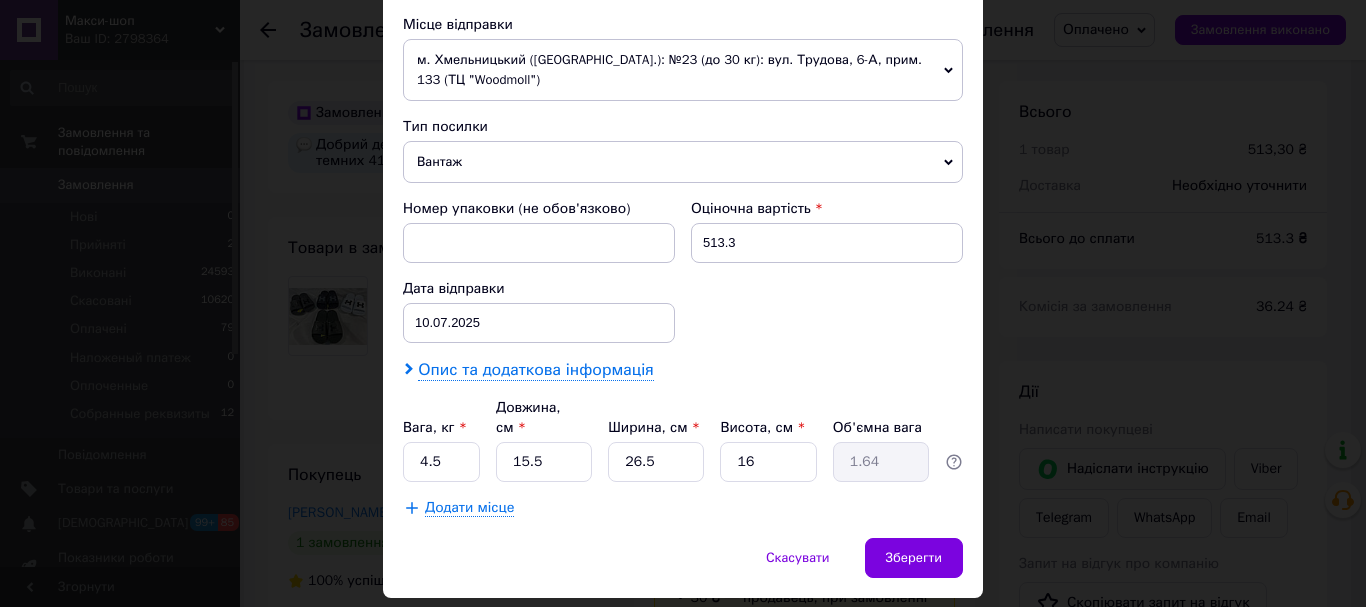 click on "Опис та додаткова інформація" at bounding box center [535, 370] 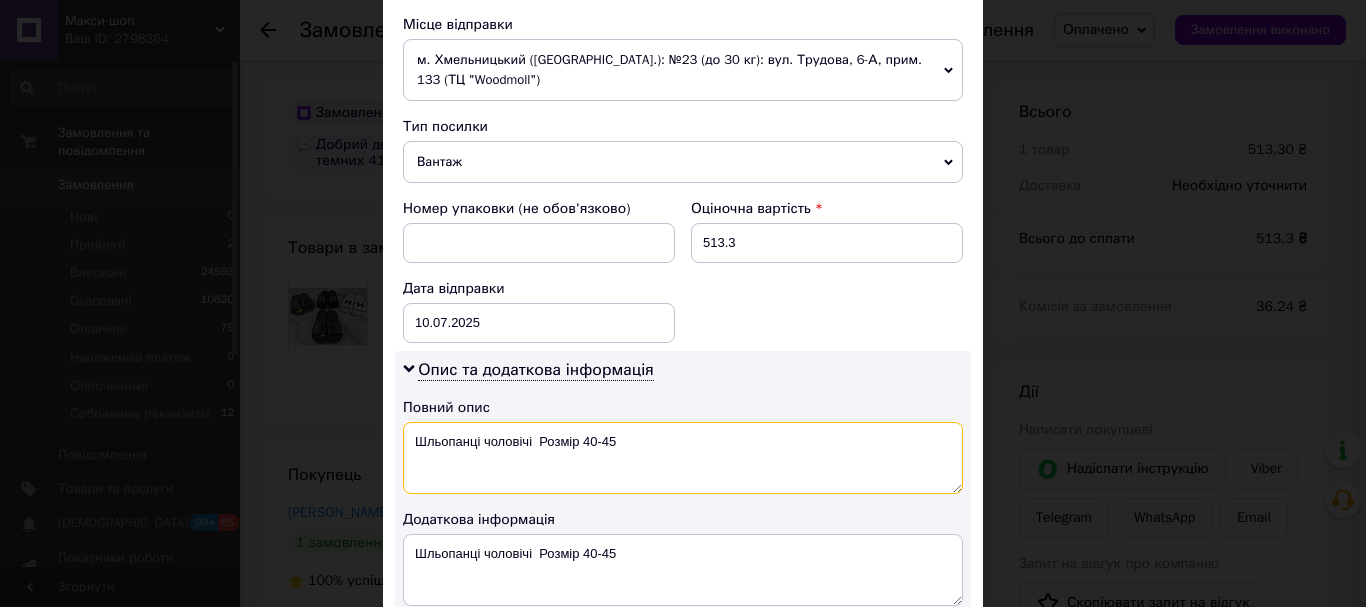 drag, startPoint x: 534, startPoint y: 437, endPoint x: 812, endPoint y: 450, distance: 278.3038 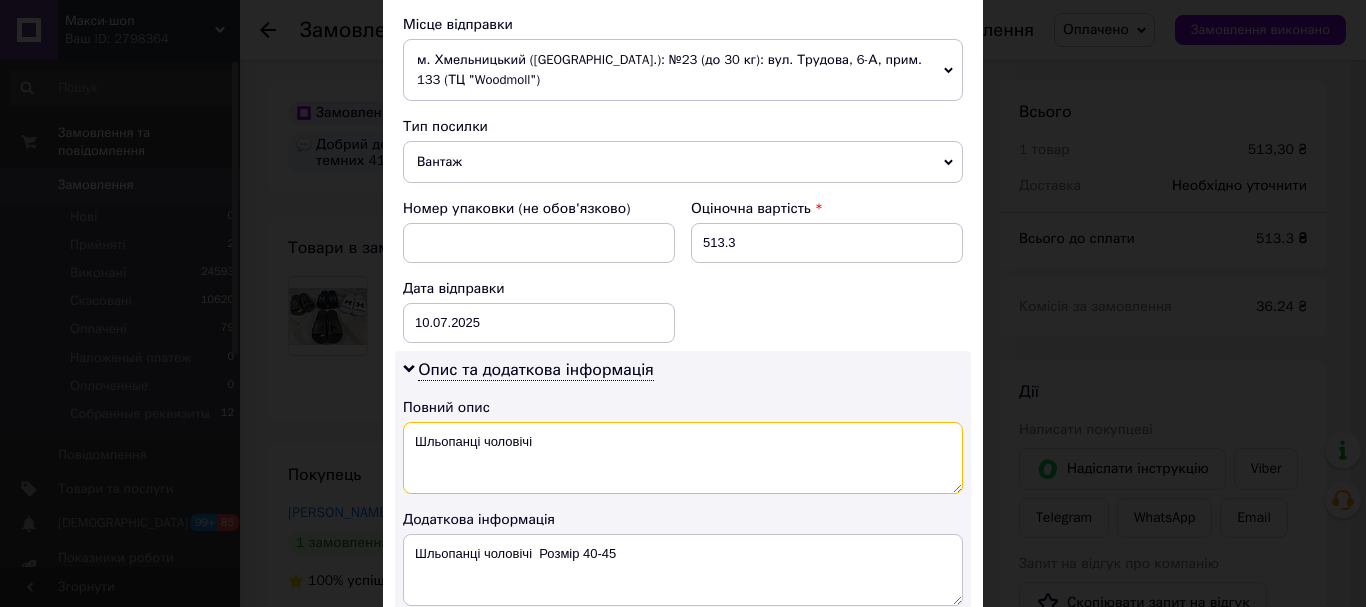 type on "Шльопанці чоловічі" 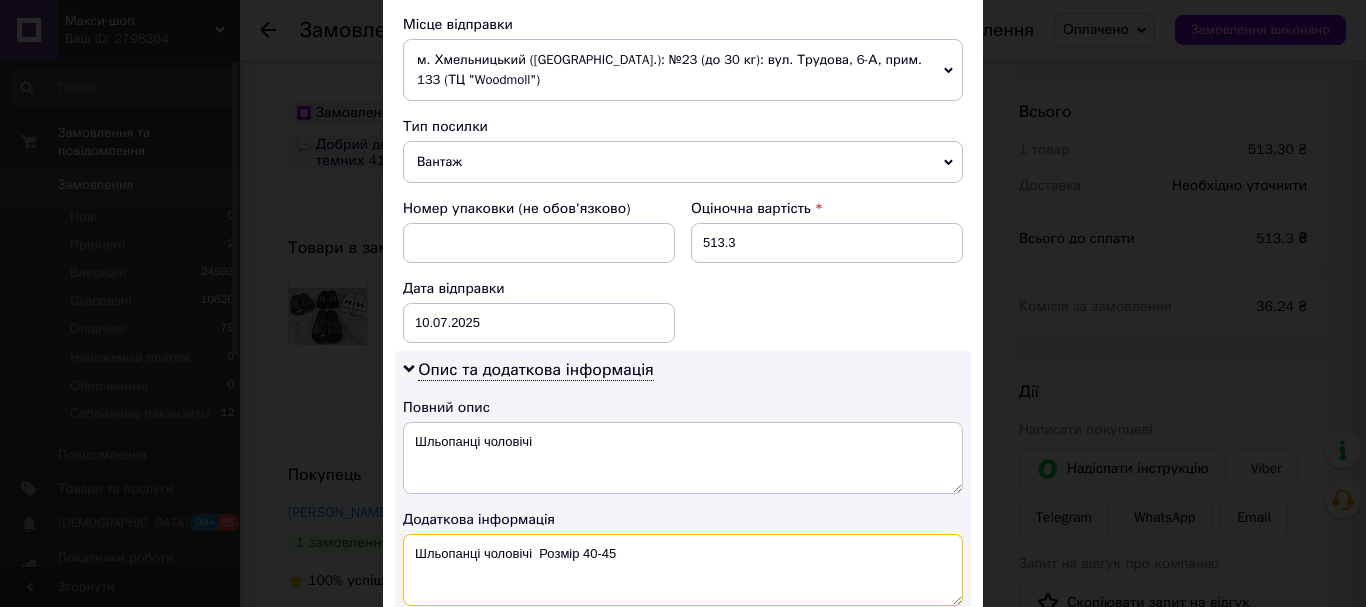 drag, startPoint x: 534, startPoint y: 549, endPoint x: 884, endPoint y: 606, distance: 354.61105 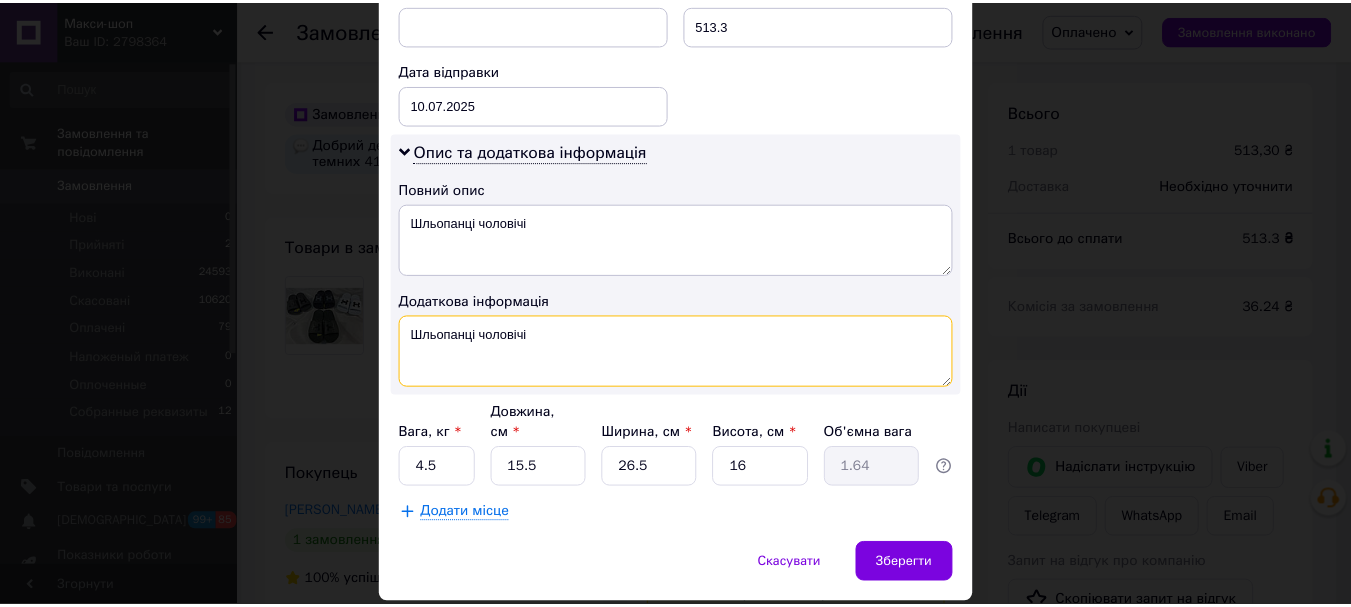 scroll, scrollTop: 965, scrollLeft: 0, axis: vertical 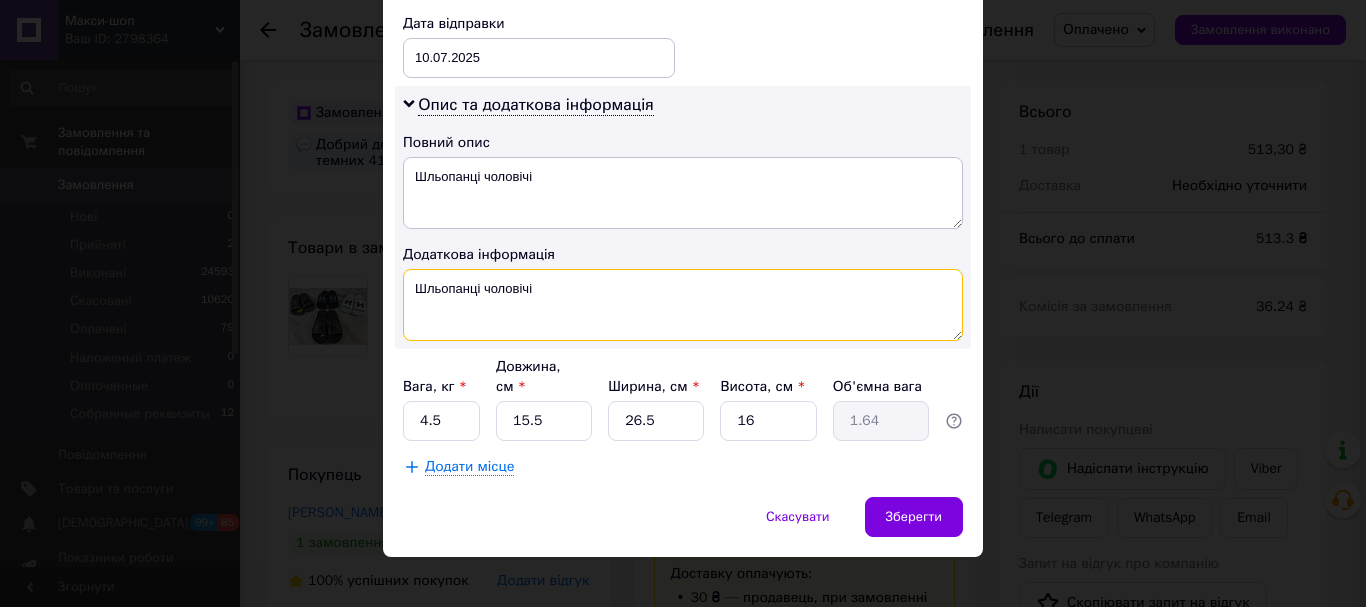 type on "Шльопанці чоловічі" 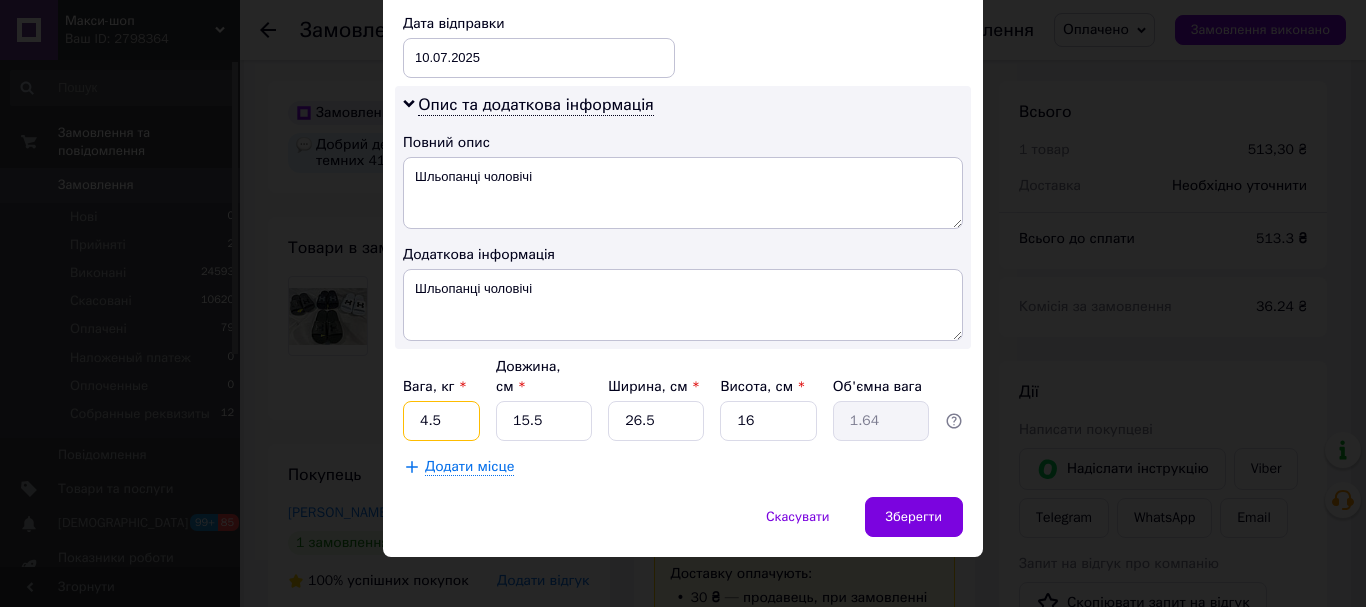 click on "4.5" at bounding box center (441, 421) 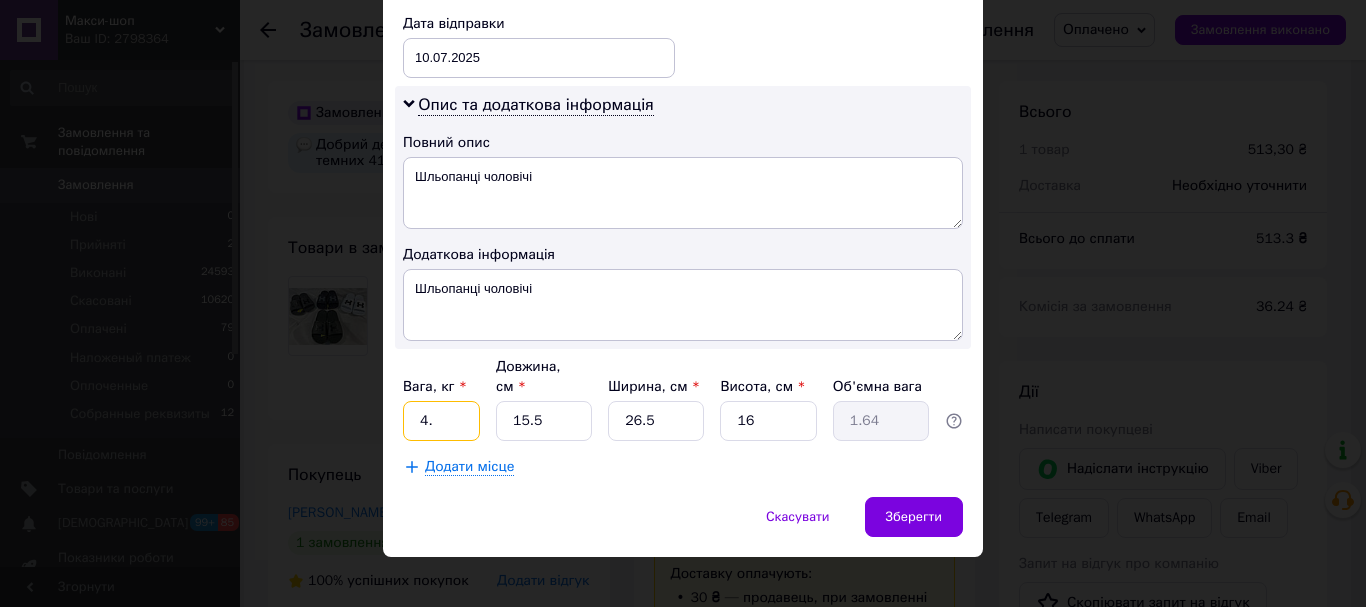 type on "4" 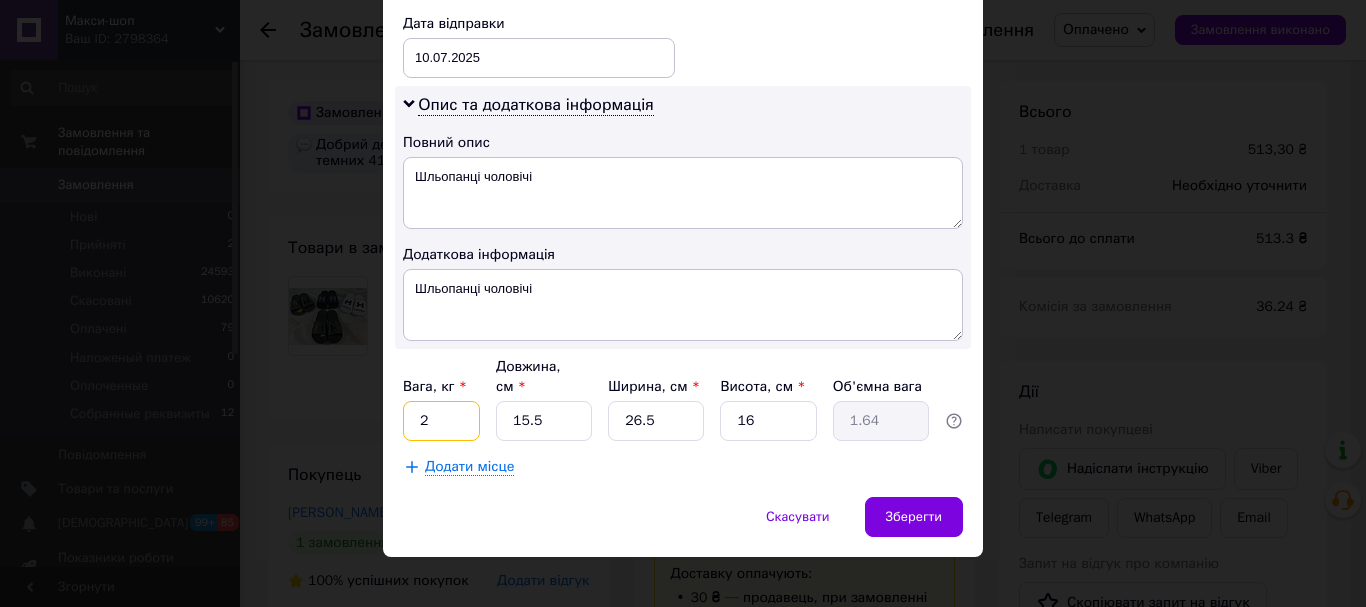 type on "2" 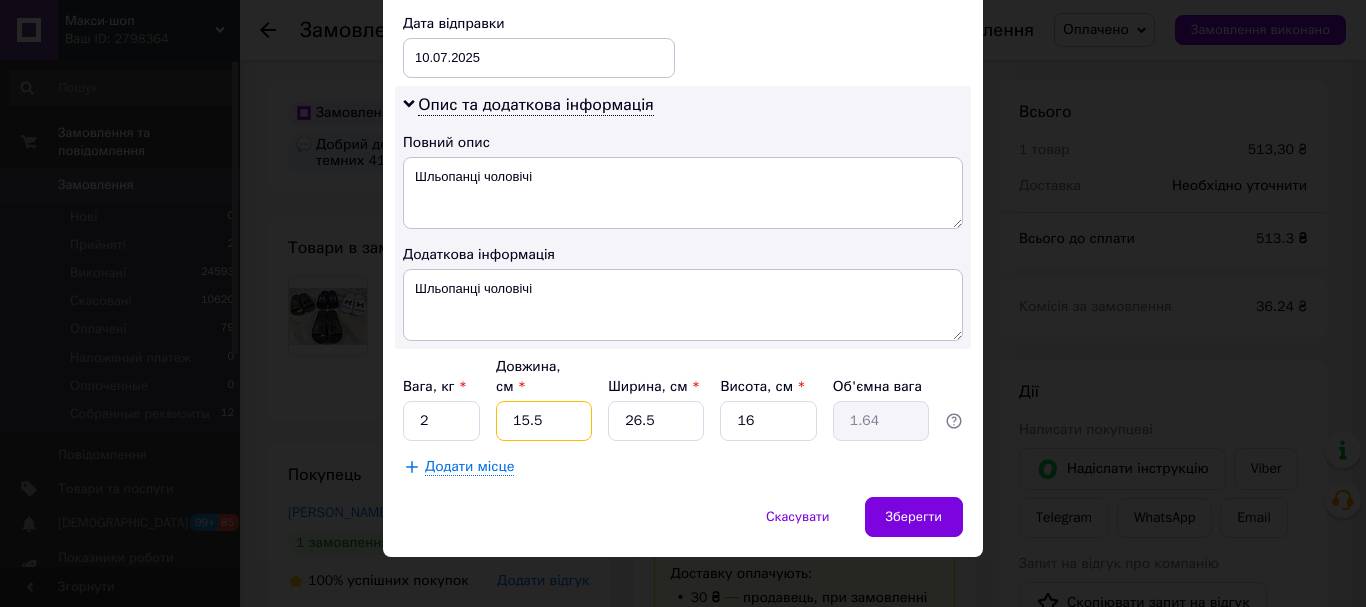 click on "15.5" at bounding box center [544, 421] 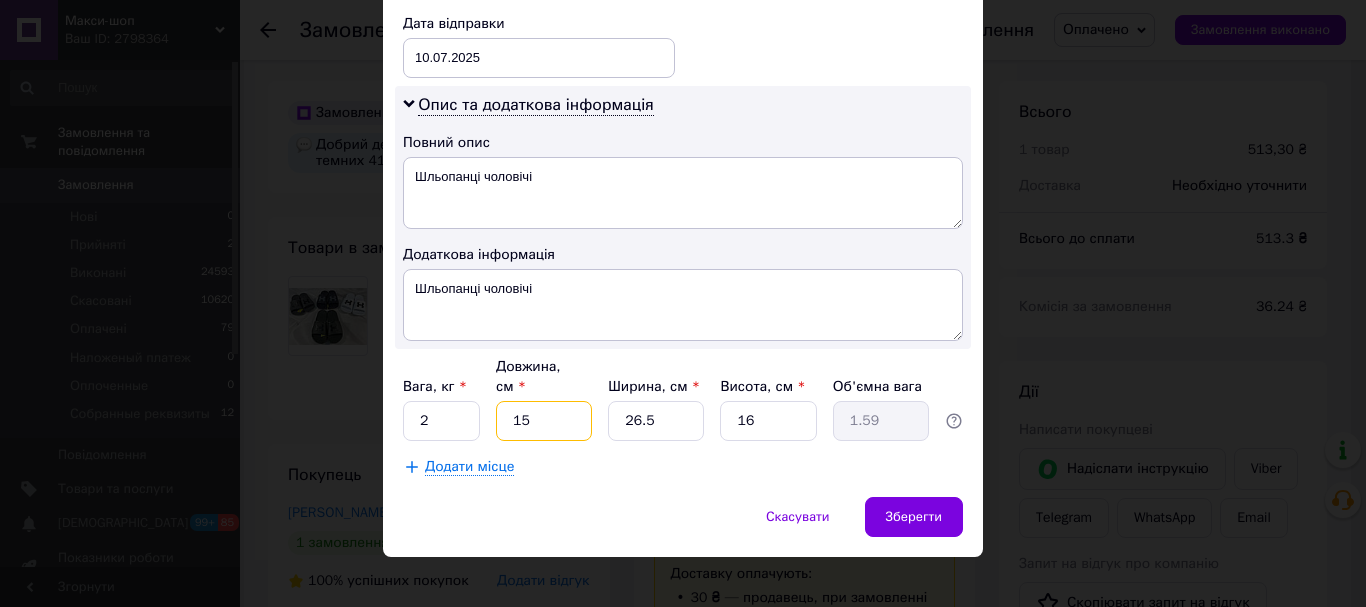 type on "1" 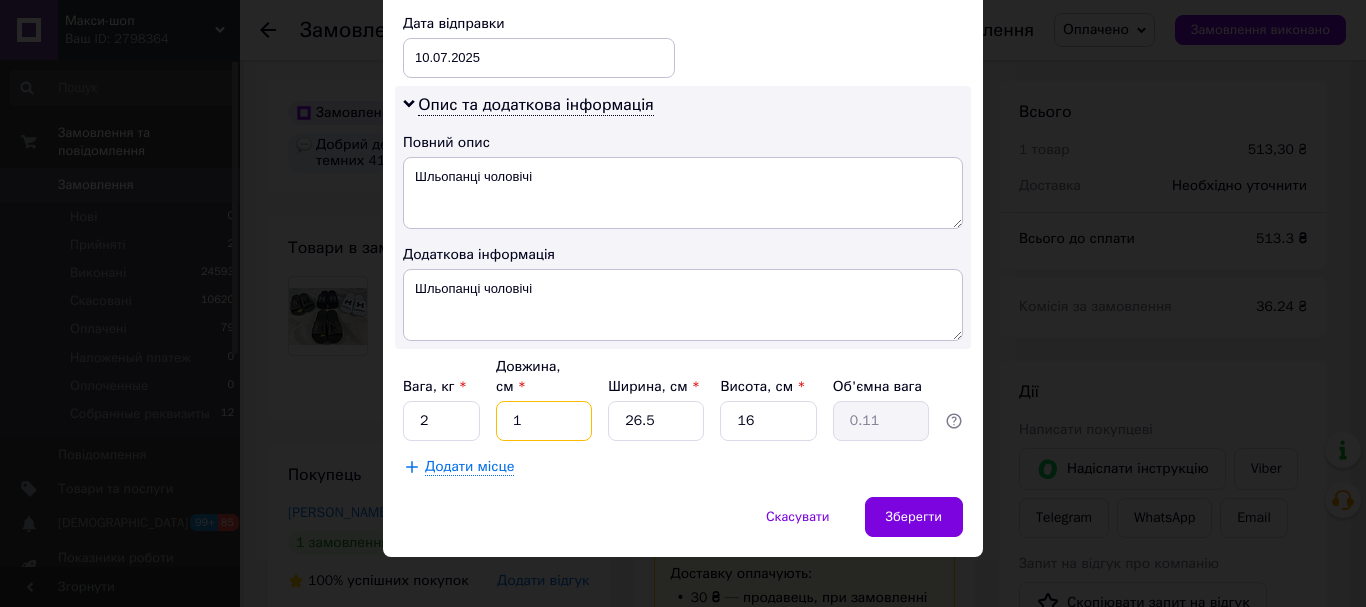 type 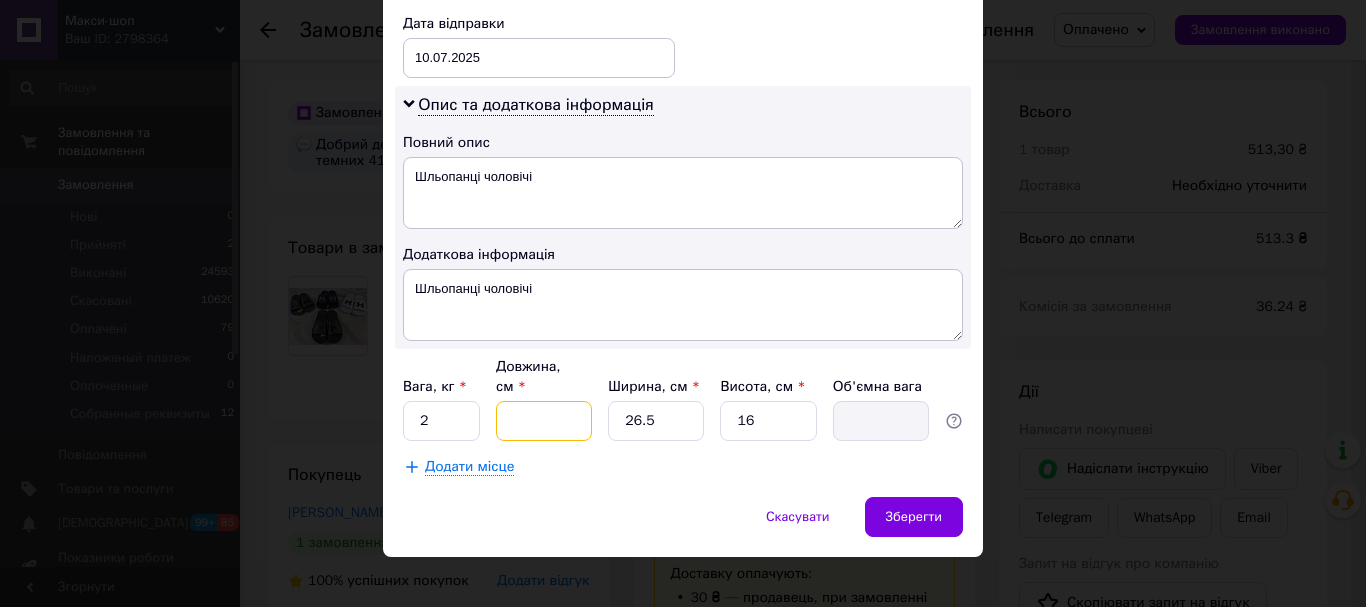 type on "2" 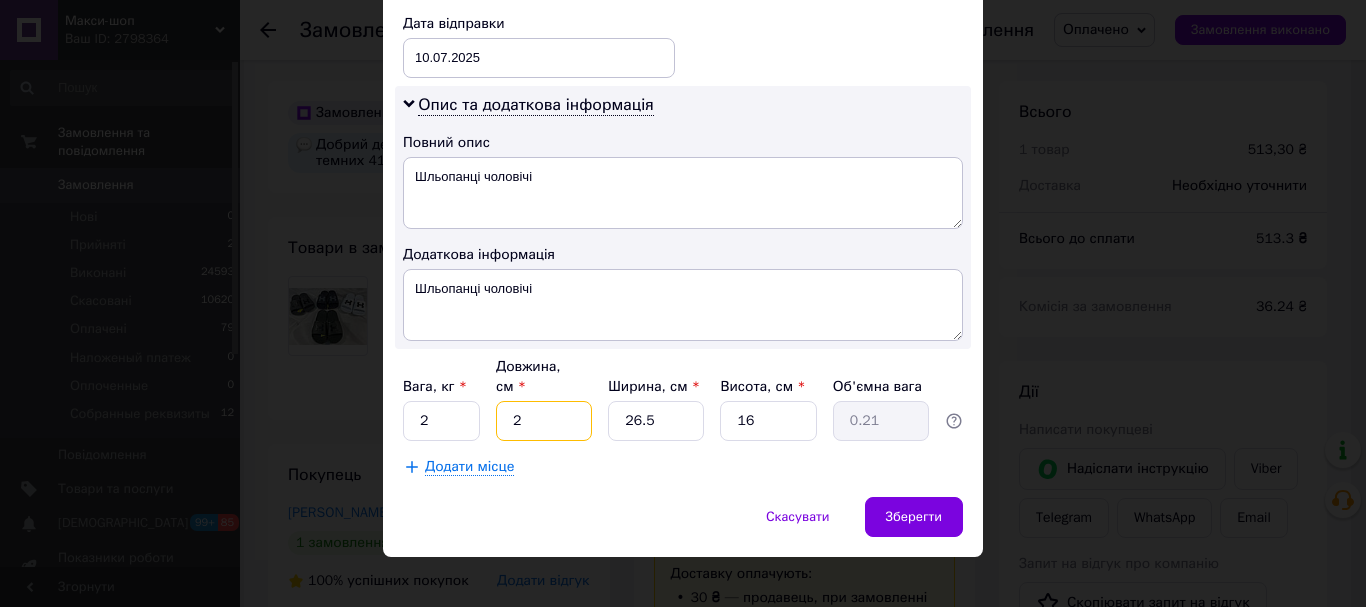 type on "20" 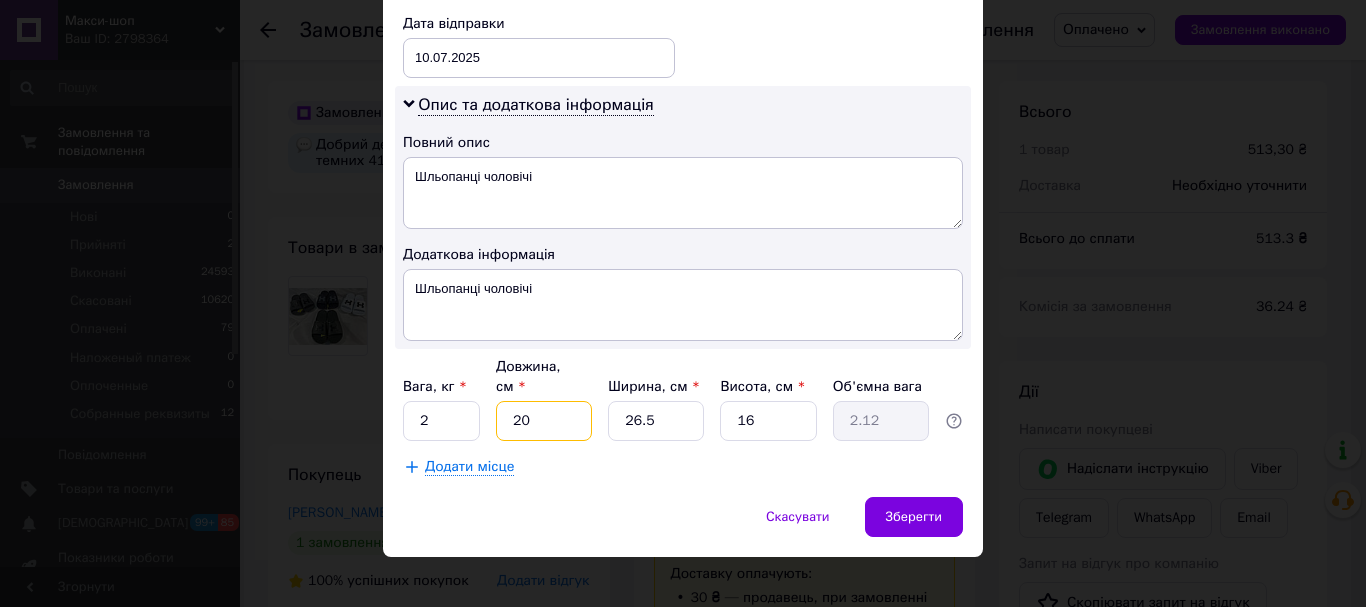 type on "20" 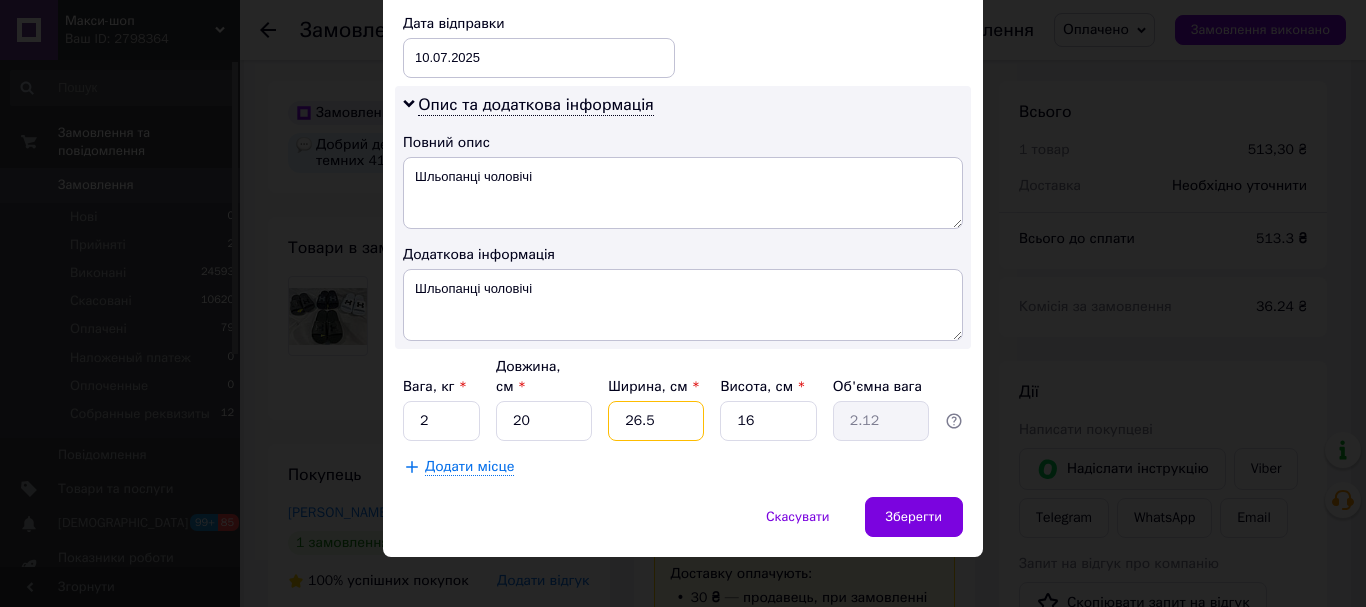 click on "26.5" at bounding box center (656, 421) 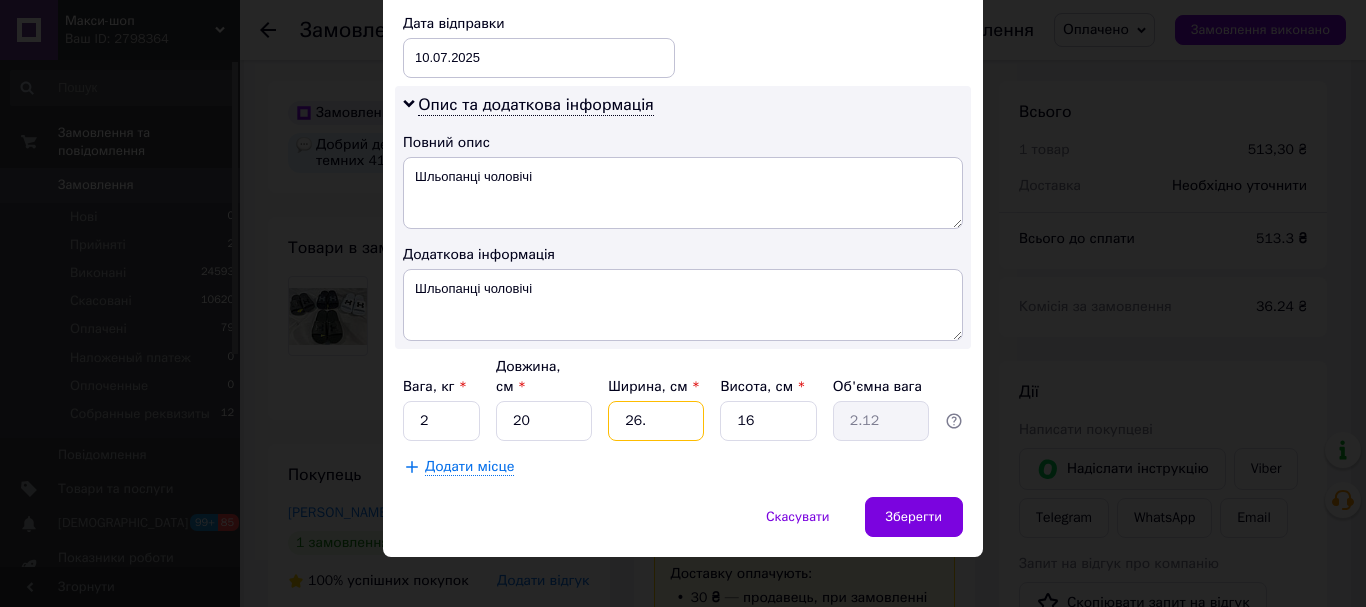 type on "26." 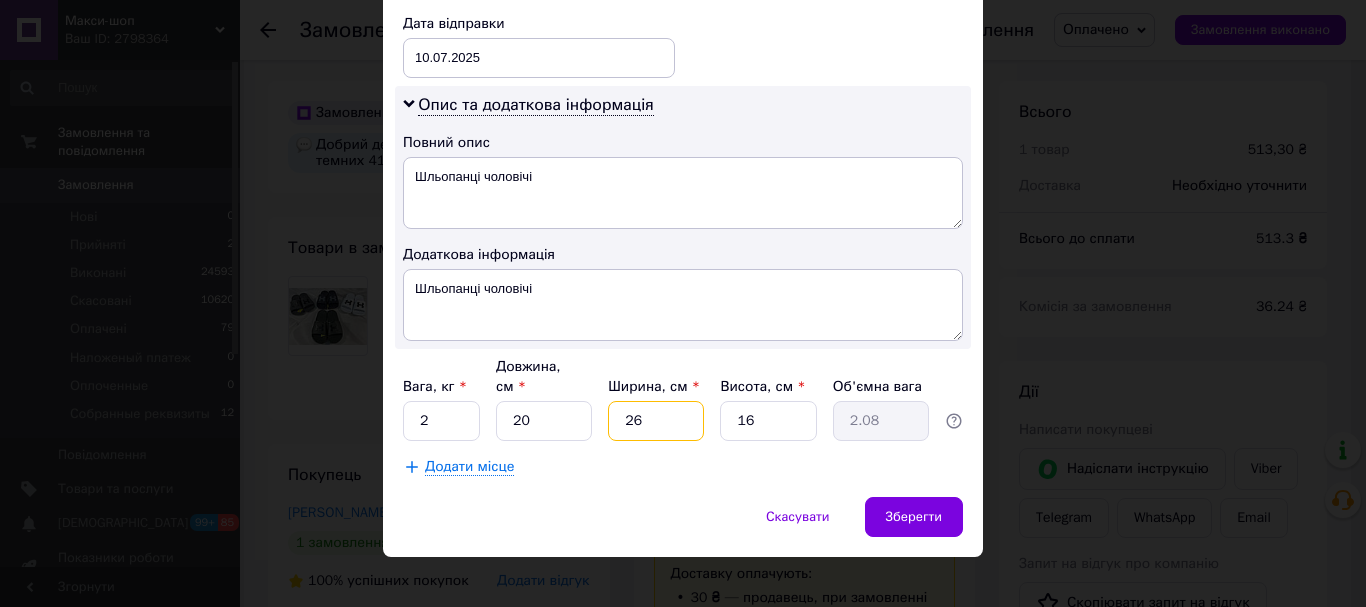 type on "2" 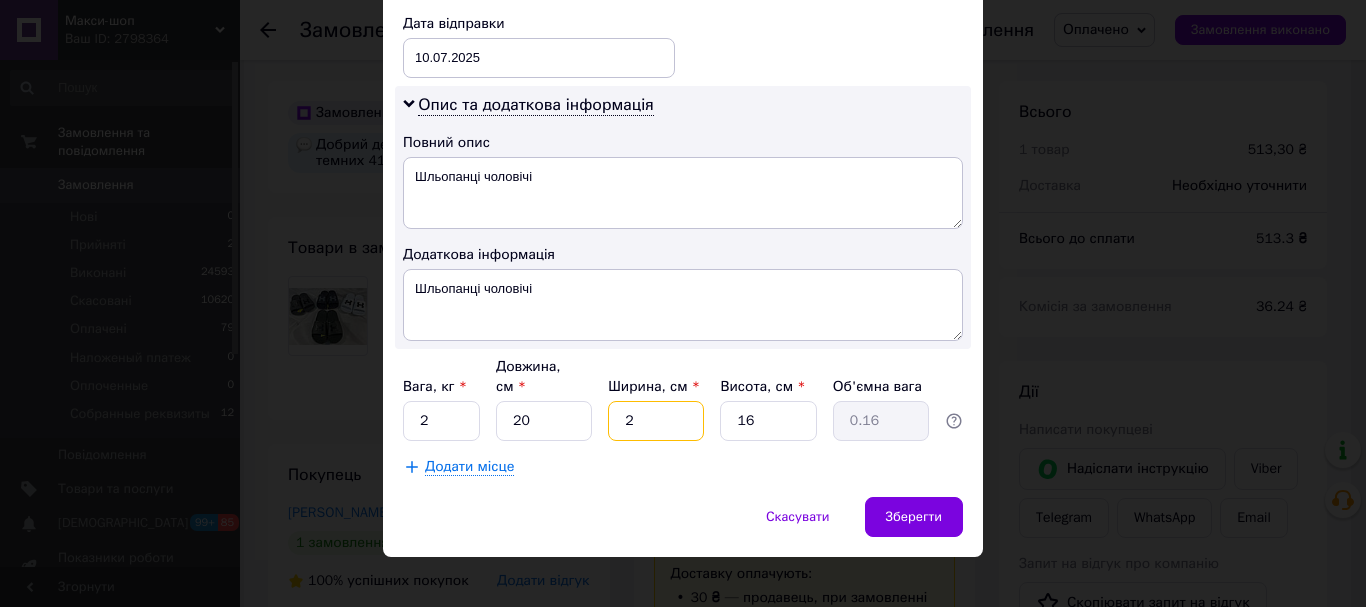 type on "20" 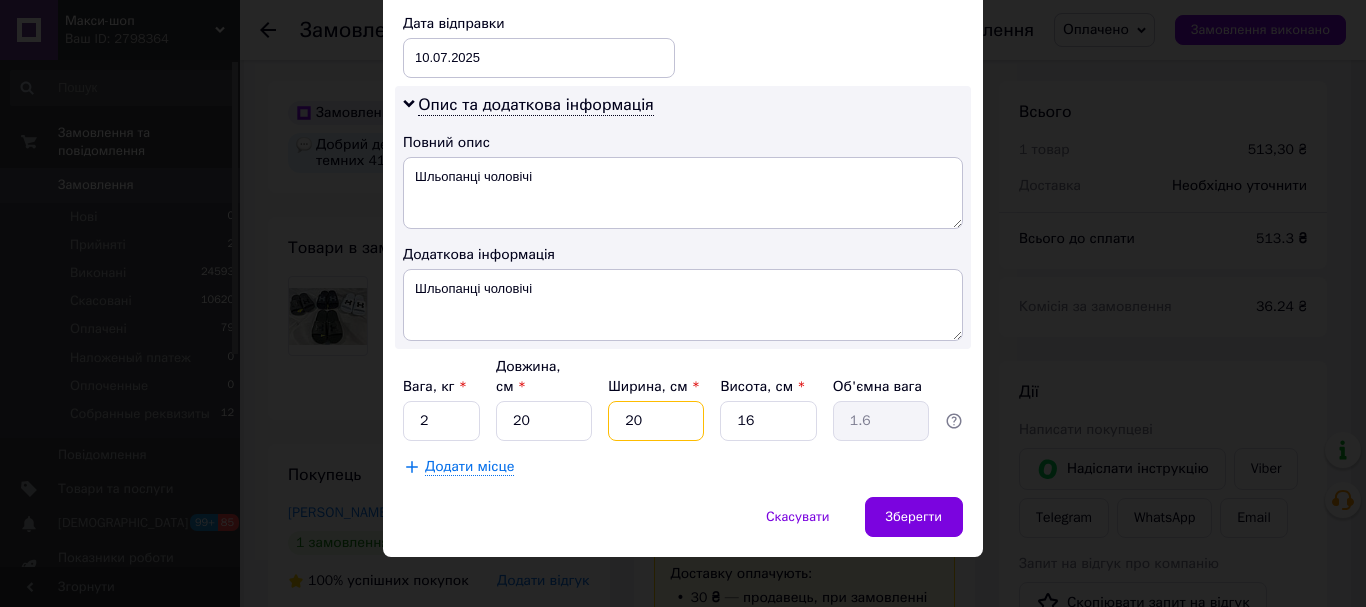 type on "20" 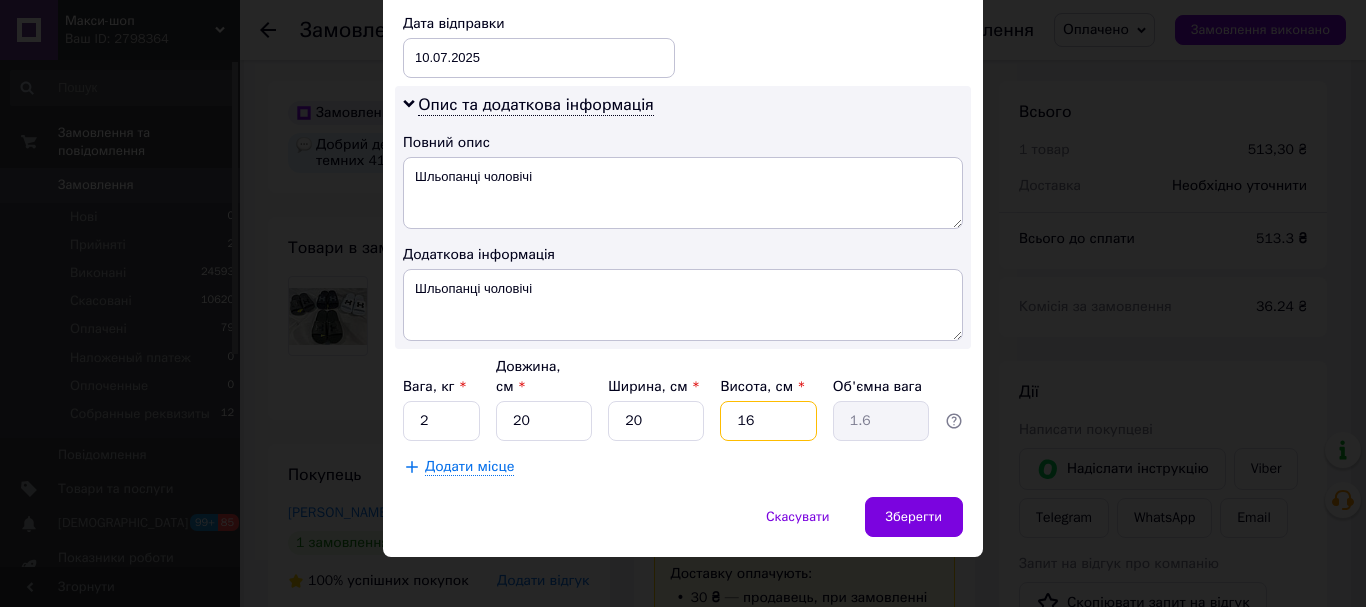 click on "16" at bounding box center (768, 421) 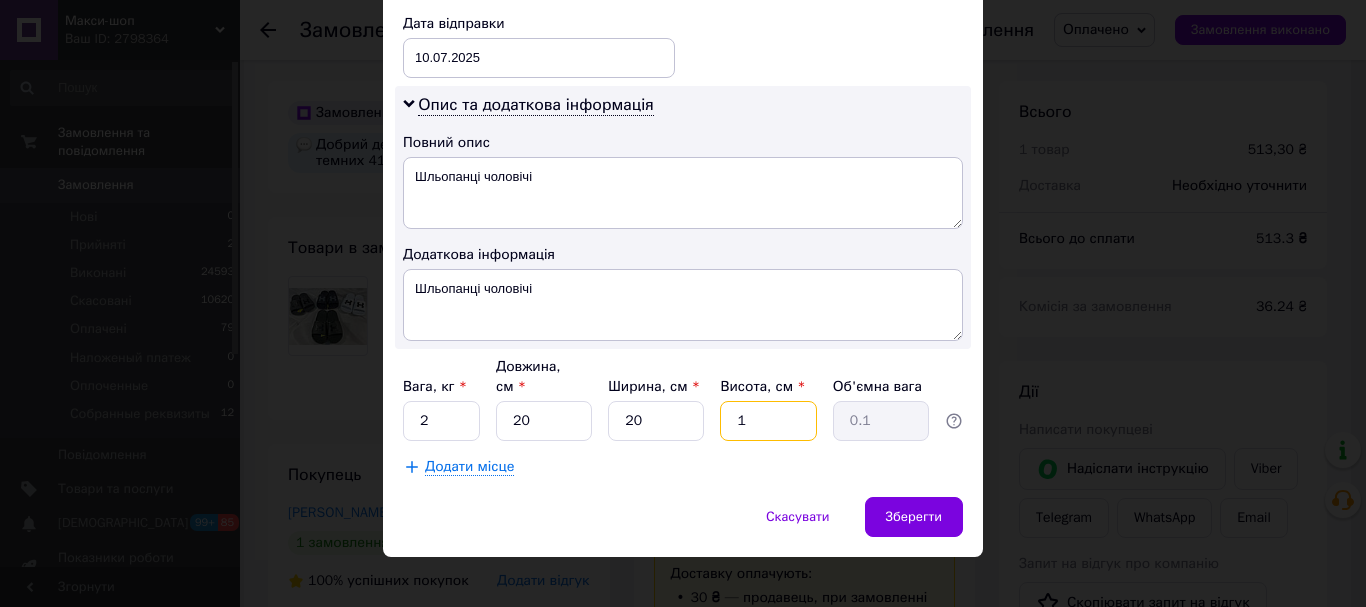 type 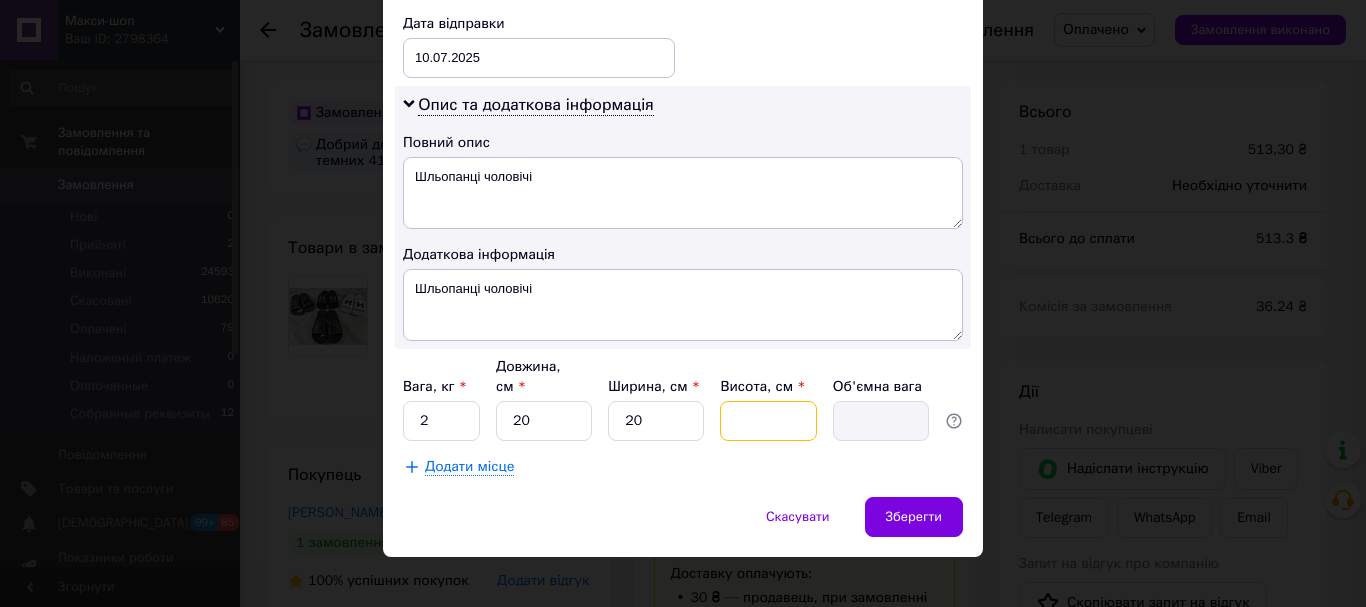 type on "2" 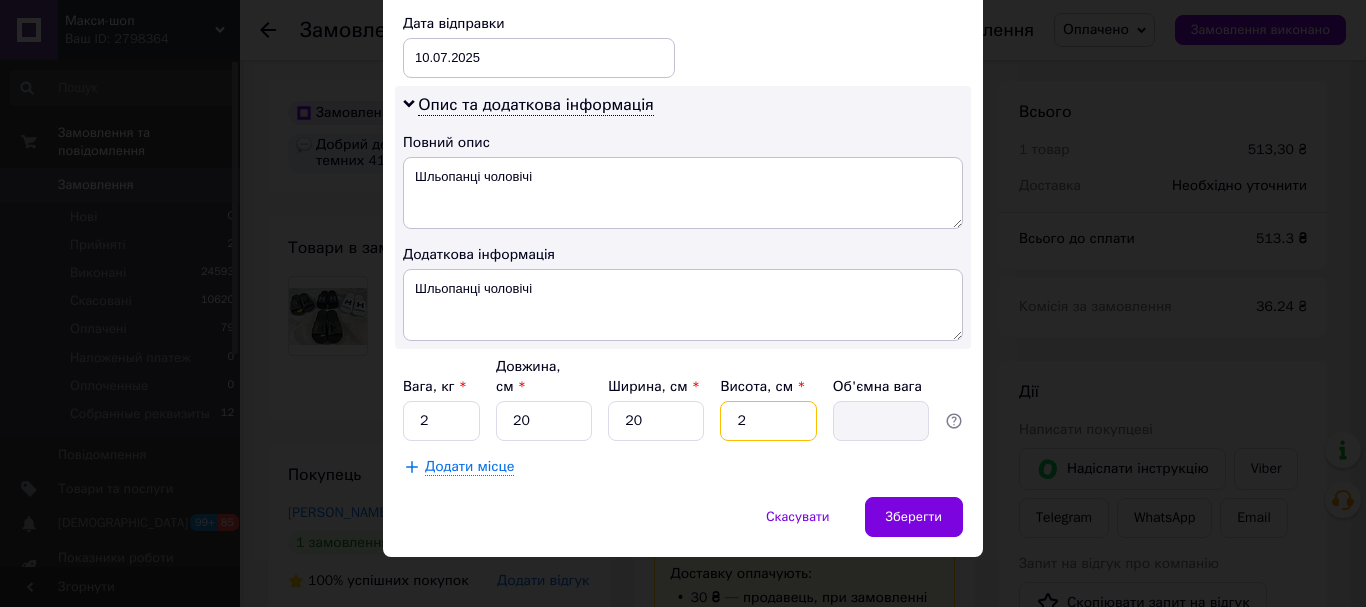 type on "0.2" 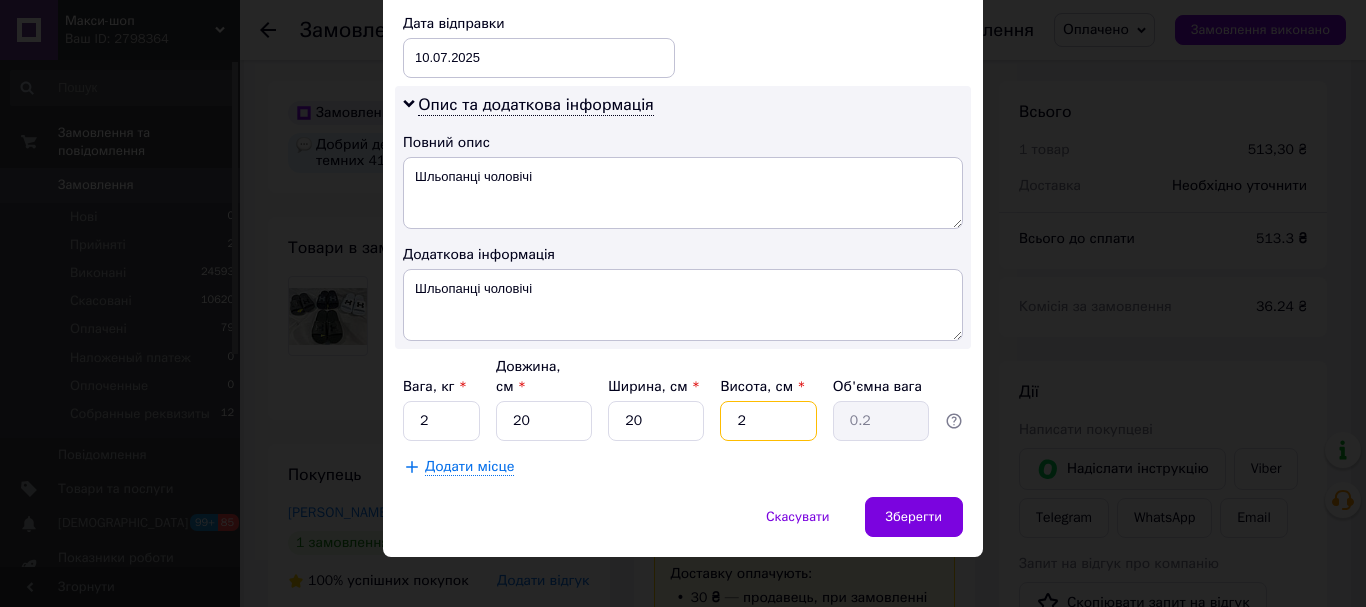 type on "20" 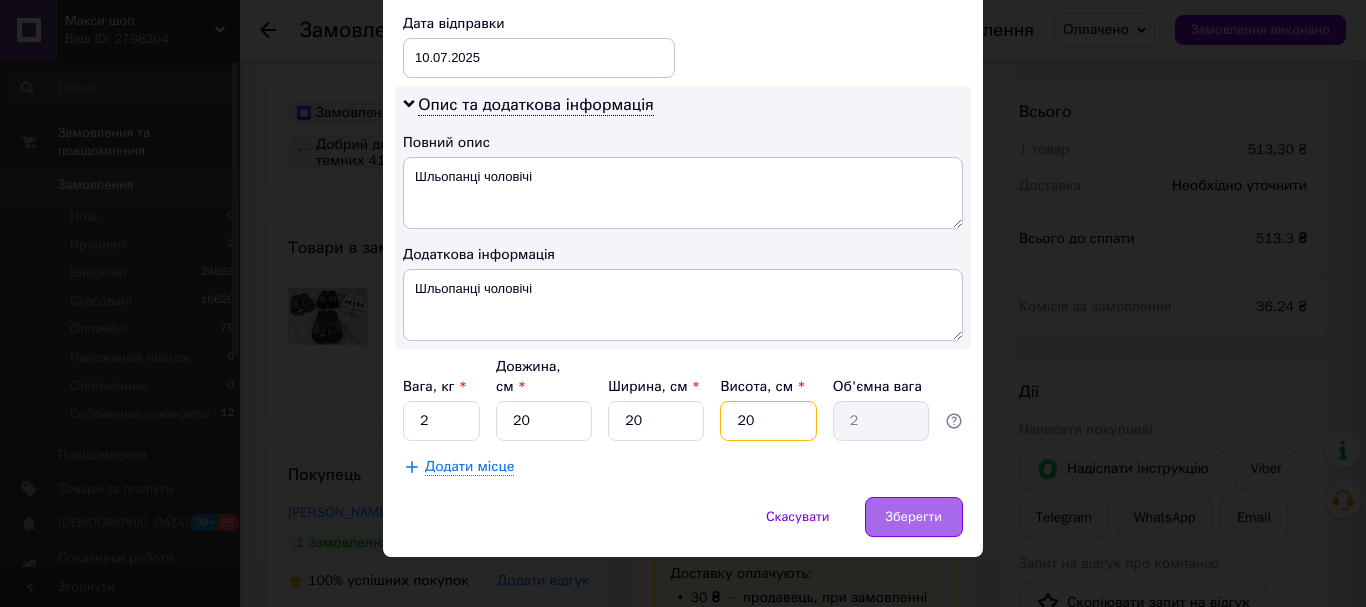 type on "20" 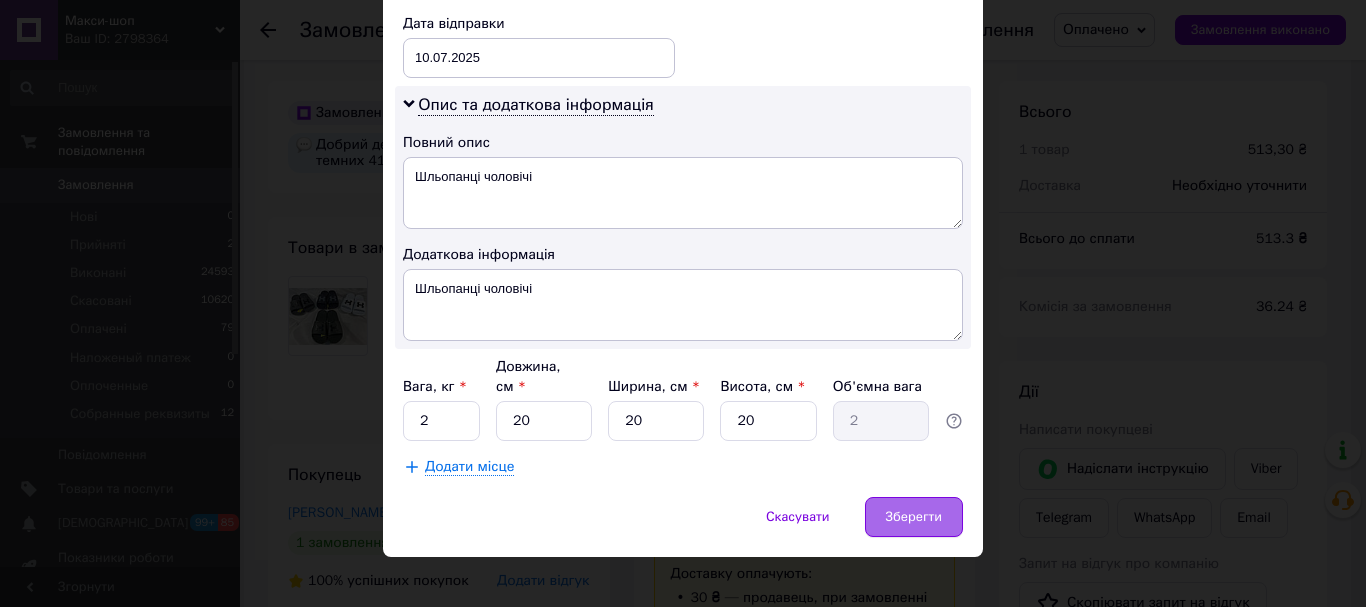 click on "Зберегти" at bounding box center [914, 517] 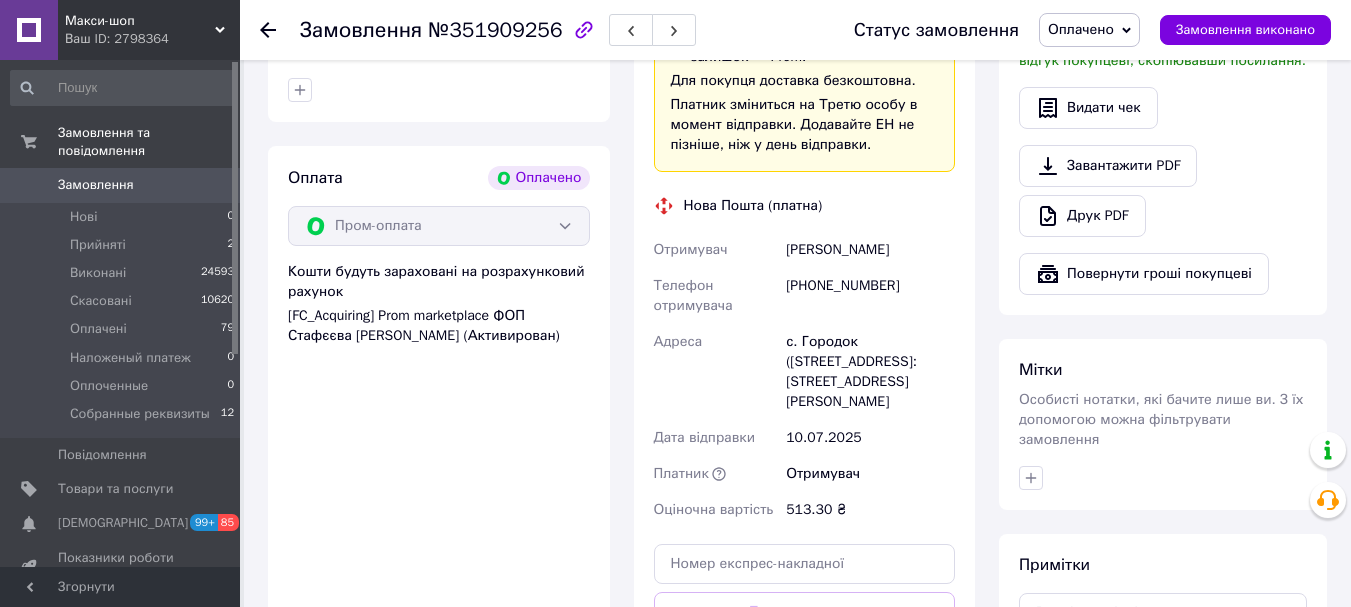 scroll, scrollTop: 1300, scrollLeft: 0, axis: vertical 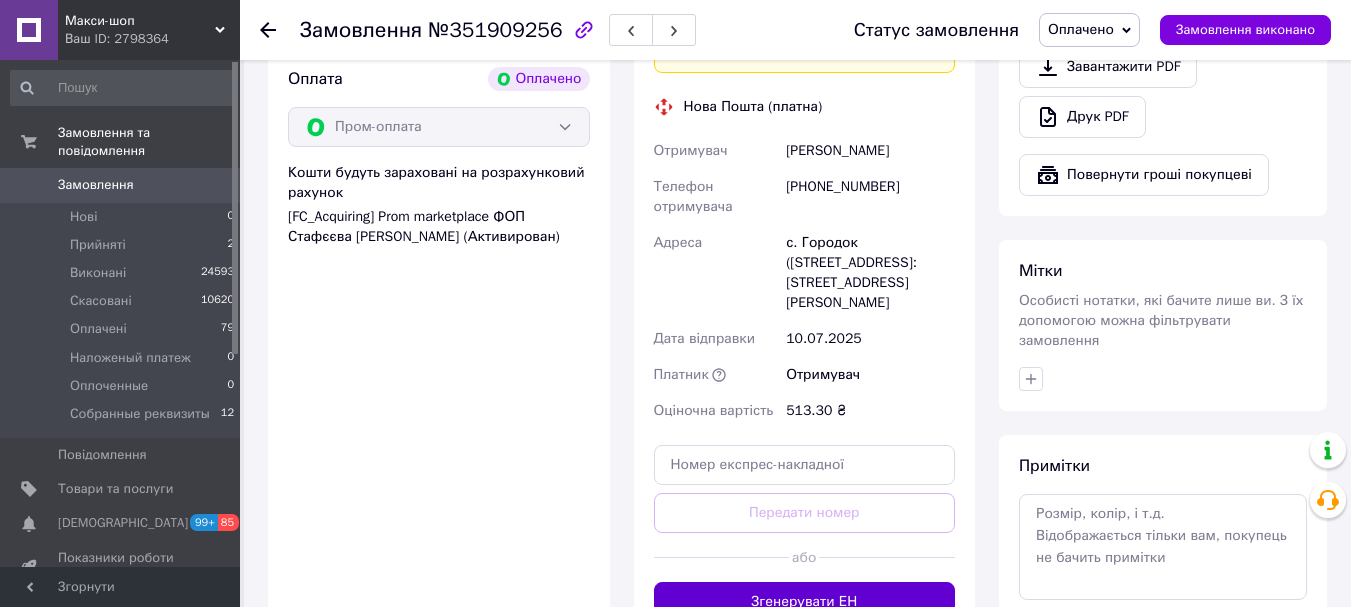 click on "Згенерувати ЕН" at bounding box center (805, 602) 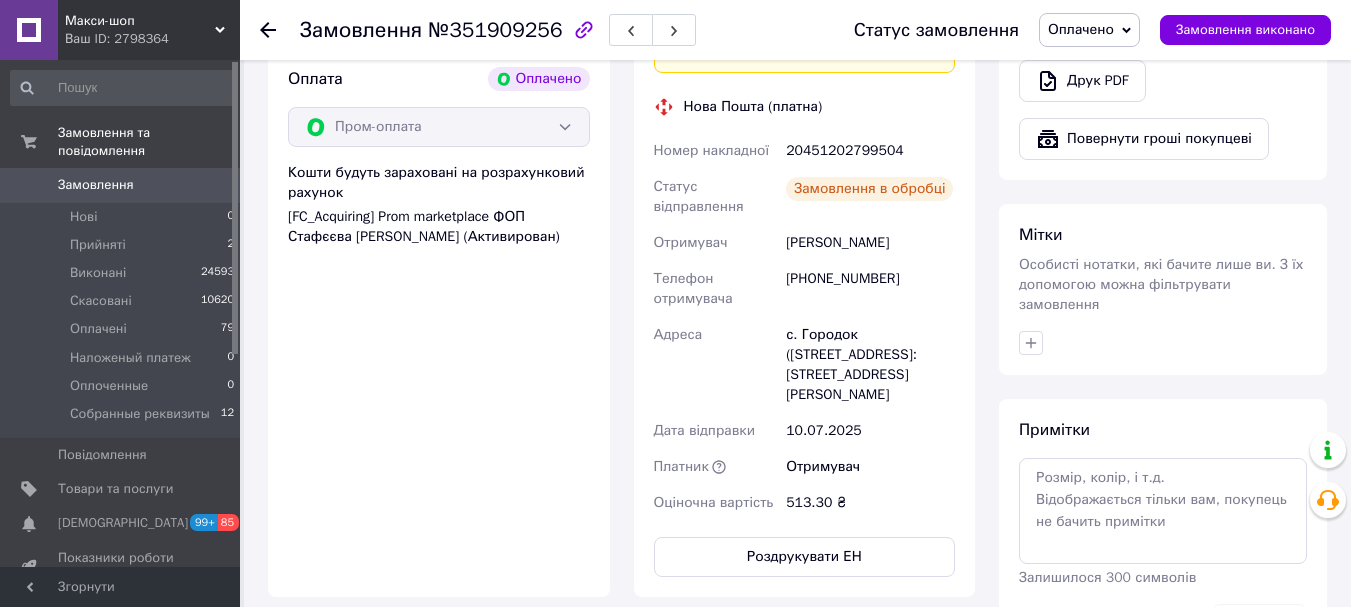 scroll, scrollTop: 12, scrollLeft: 0, axis: vertical 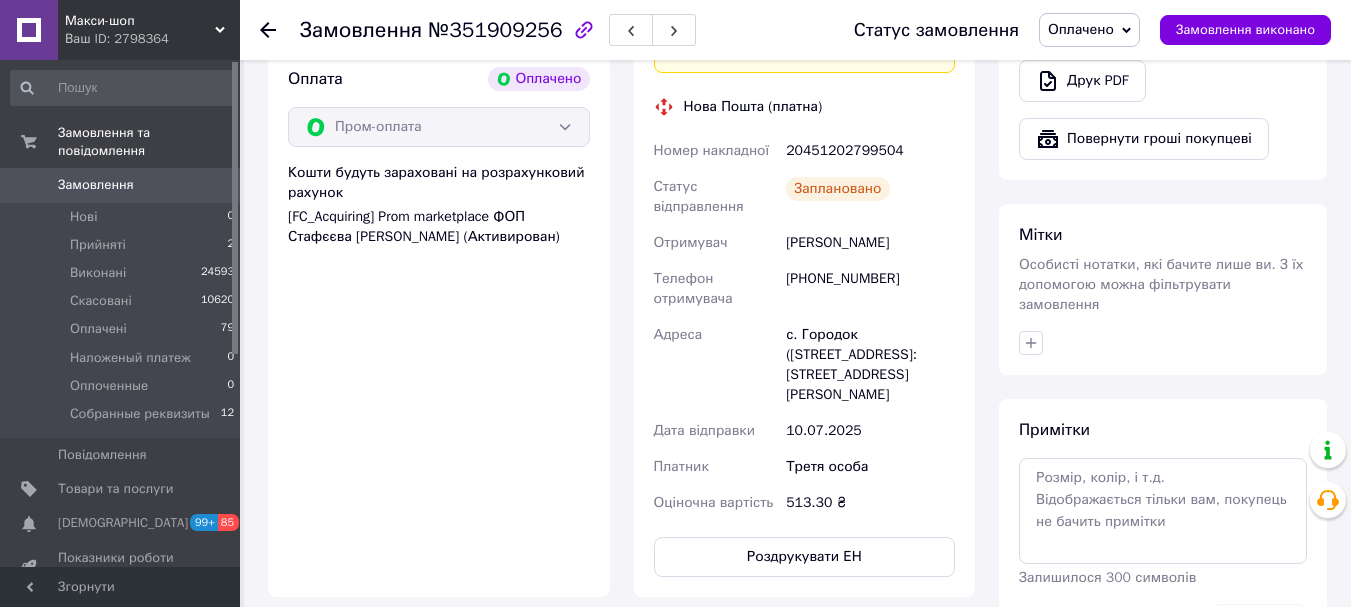 click on "[FC_Acquiring] Prom marketplace ФОП Стафєєва Наталія Юріївна (Активирован)" at bounding box center (439, 227) 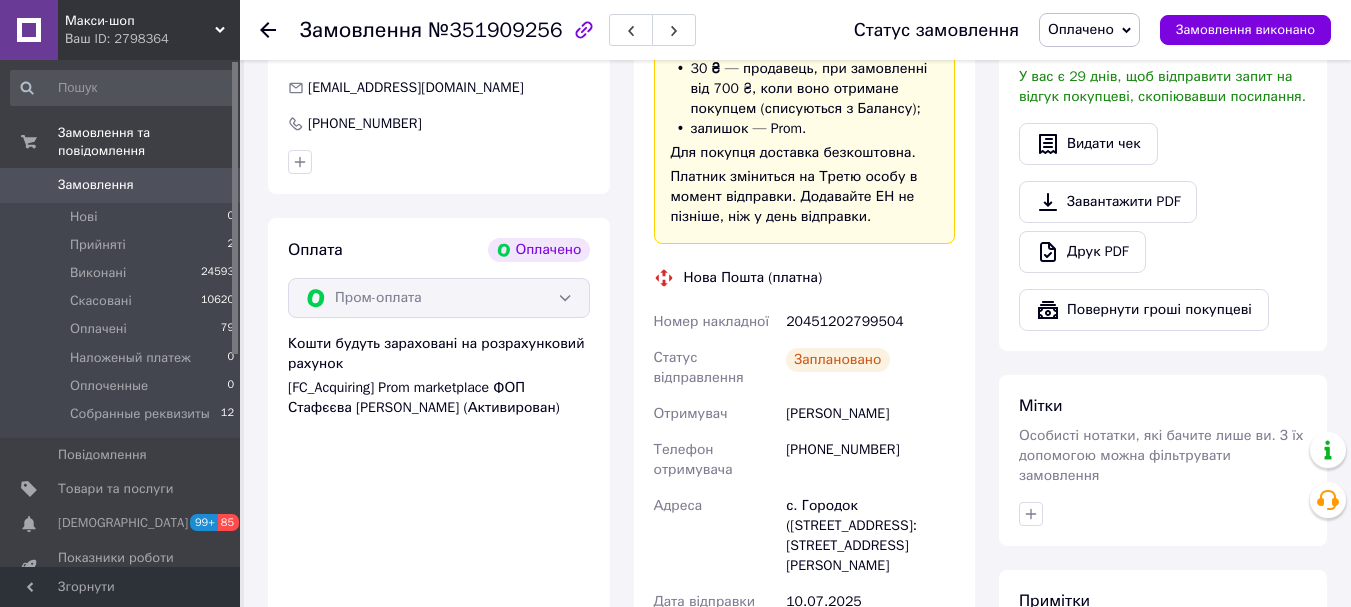 scroll, scrollTop: 1100, scrollLeft: 0, axis: vertical 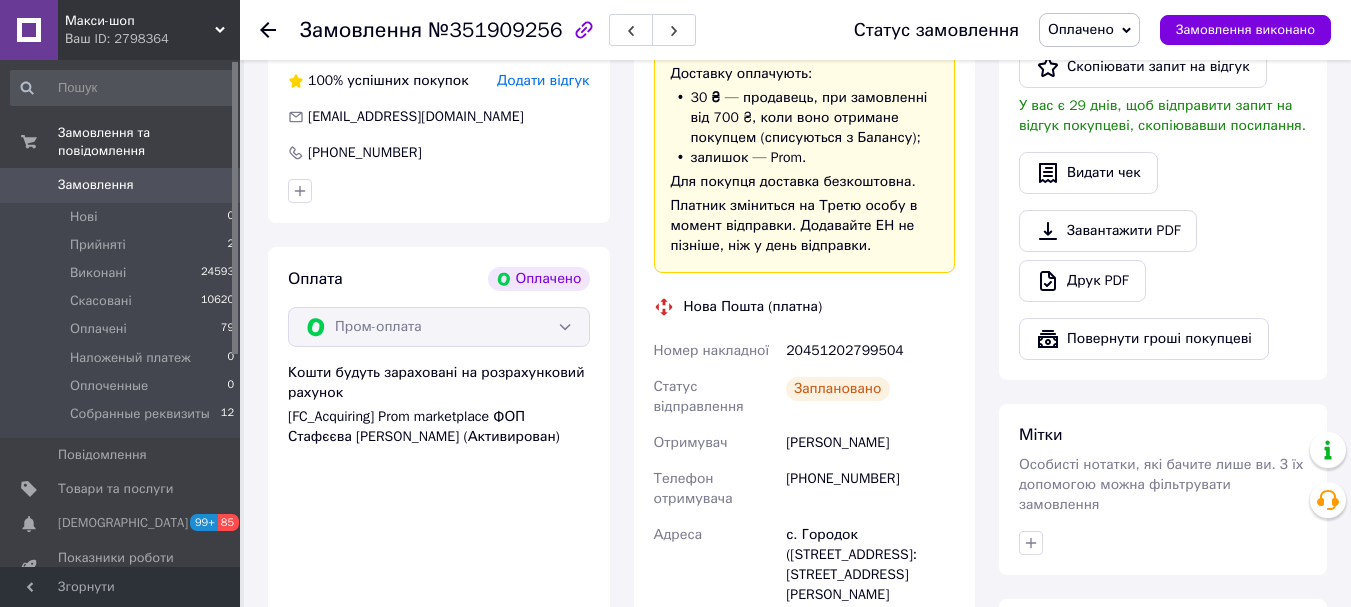 click on "Нова Пошта (платна)" at bounding box center [805, 307] 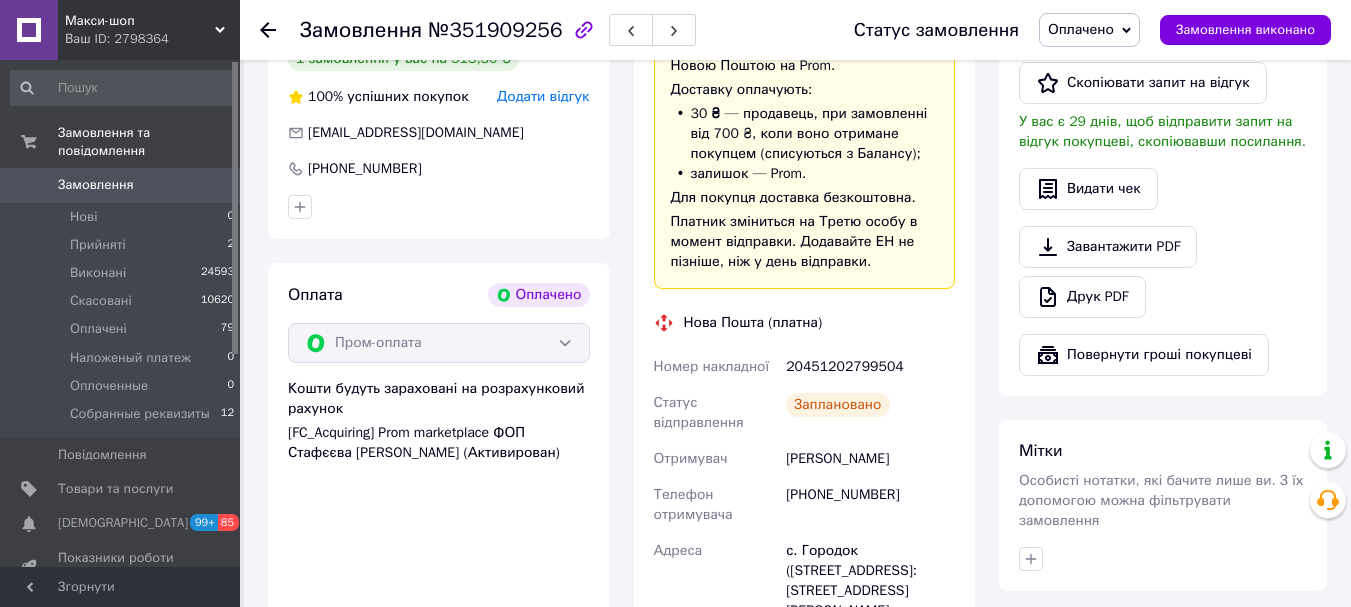 scroll, scrollTop: 1200, scrollLeft: 0, axis: vertical 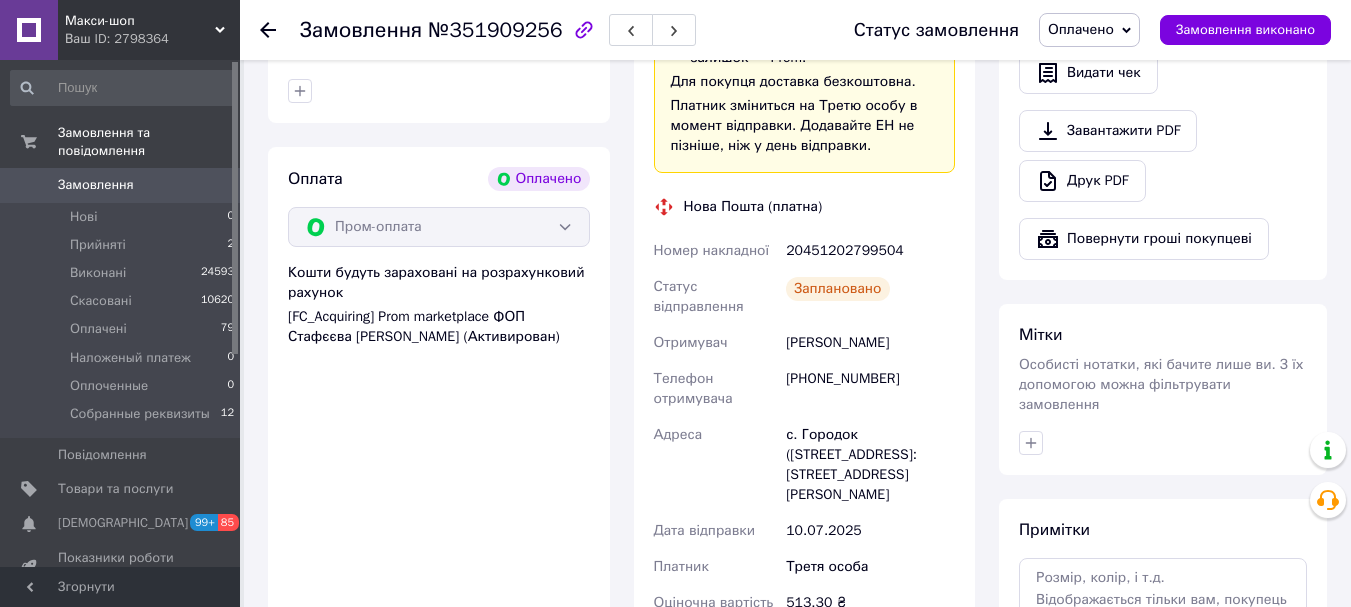 drag, startPoint x: 654, startPoint y: 224, endPoint x: 866, endPoint y: 454, distance: 312.80026 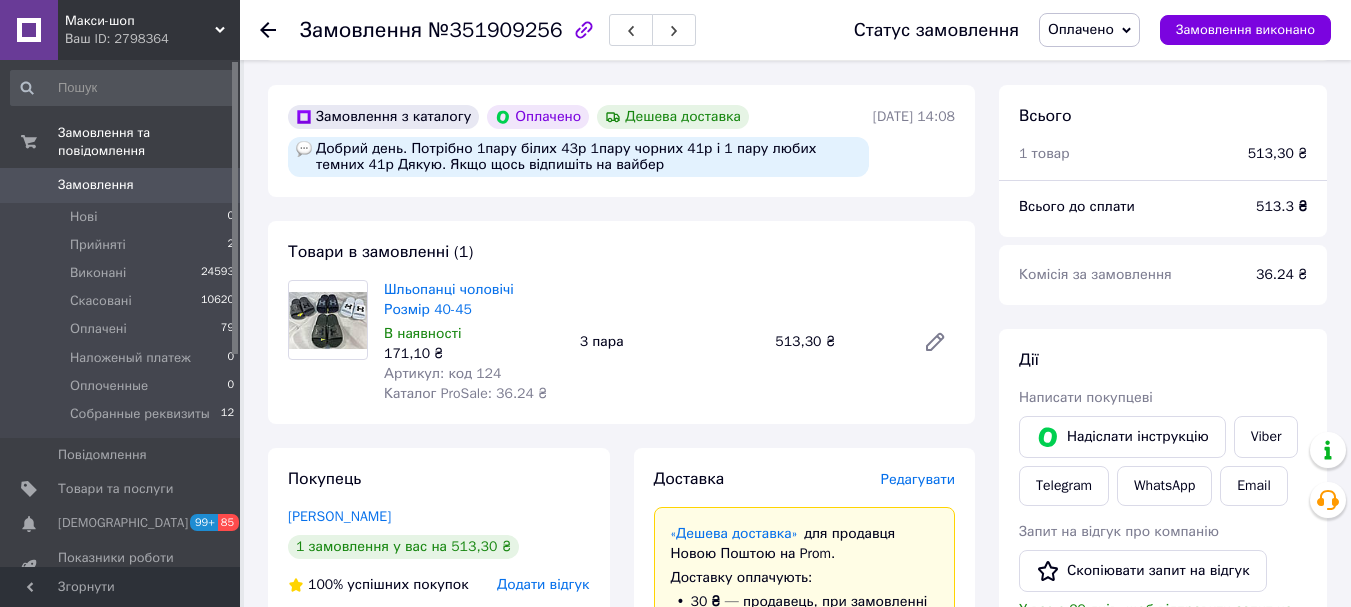 scroll, scrollTop: 600, scrollLeft: 0, axis: vertical 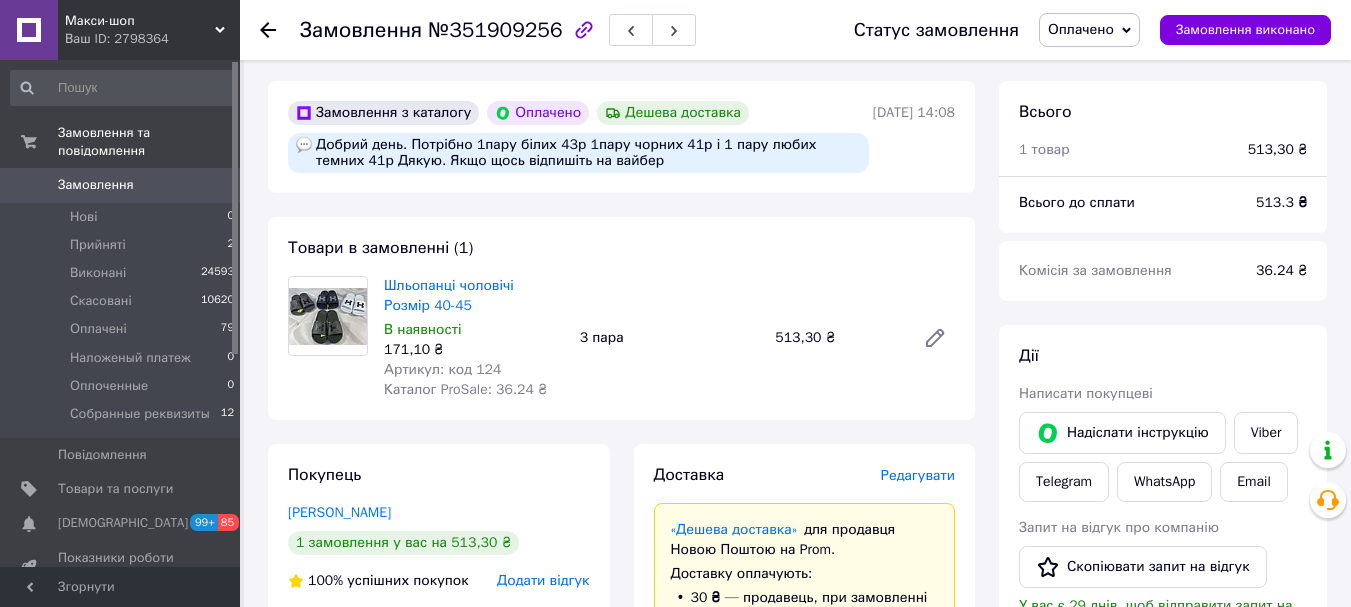 click on "Замовлення" at bounding box center (121, 185) 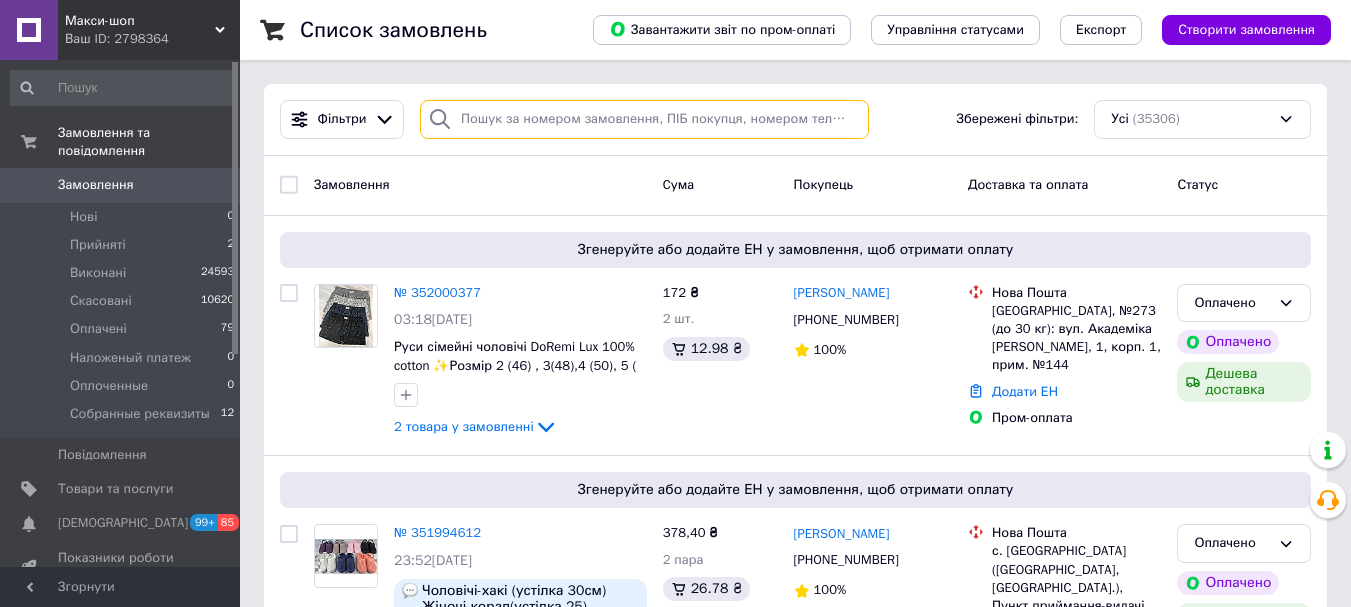 click at bounding box center [644, 119] 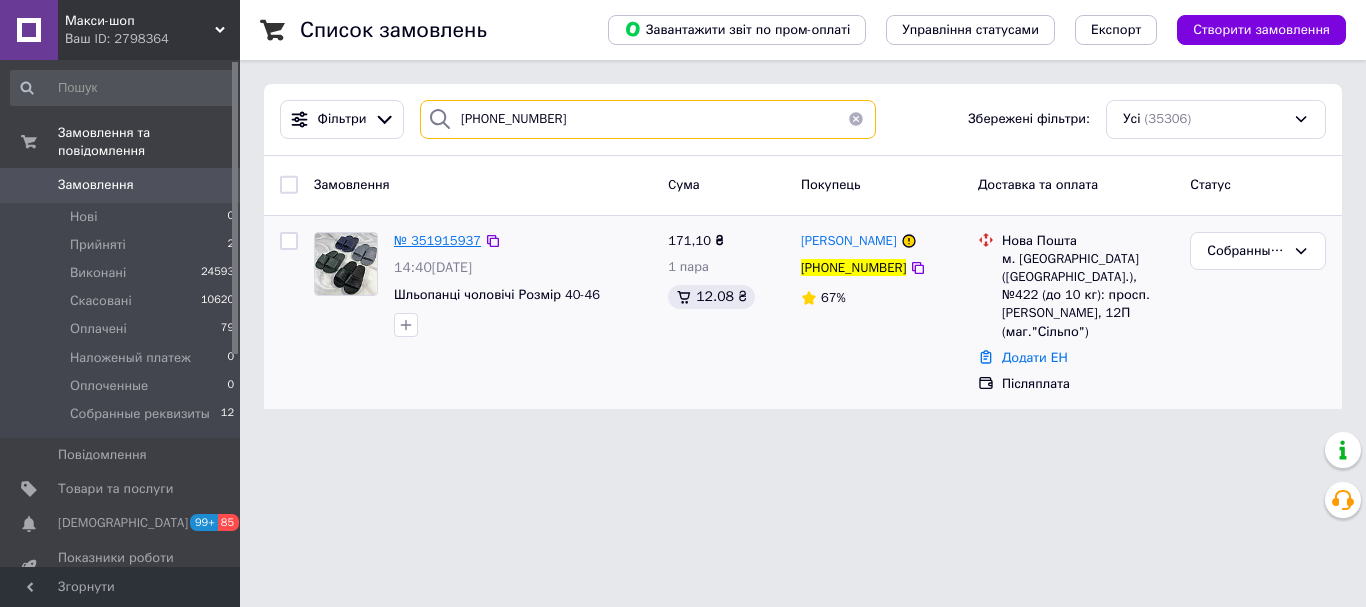 type on "[PHONE_NUMBER]" 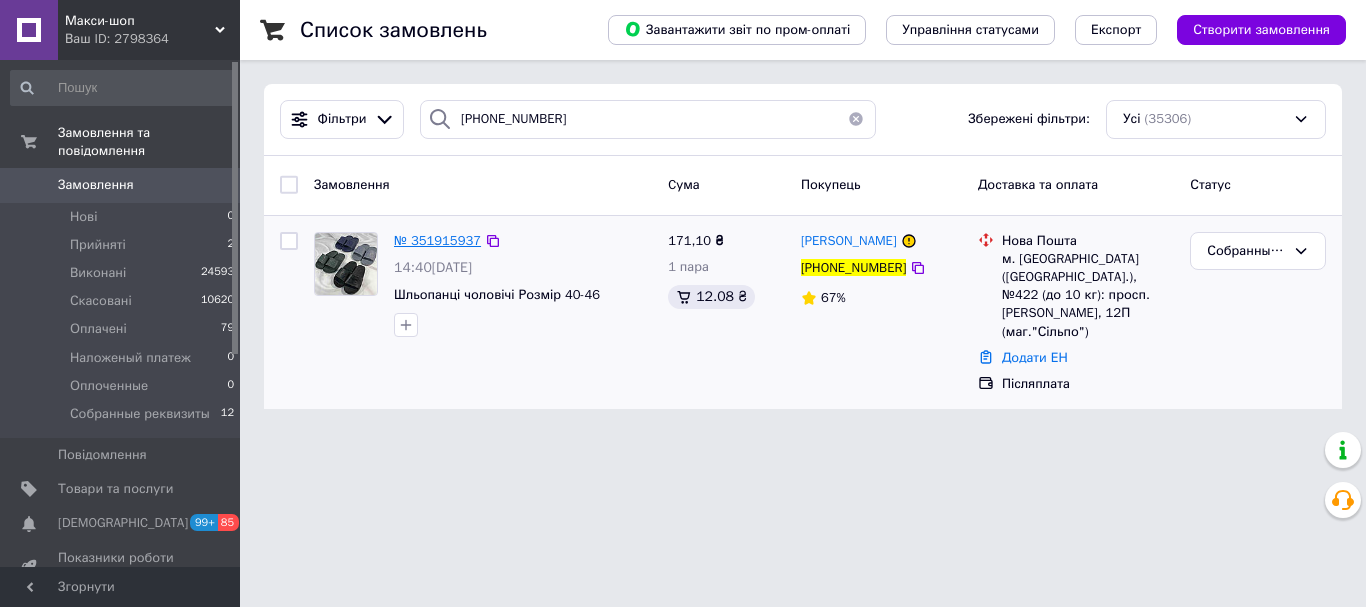 click on "№ 351915937" at bounding box center [437, 240] 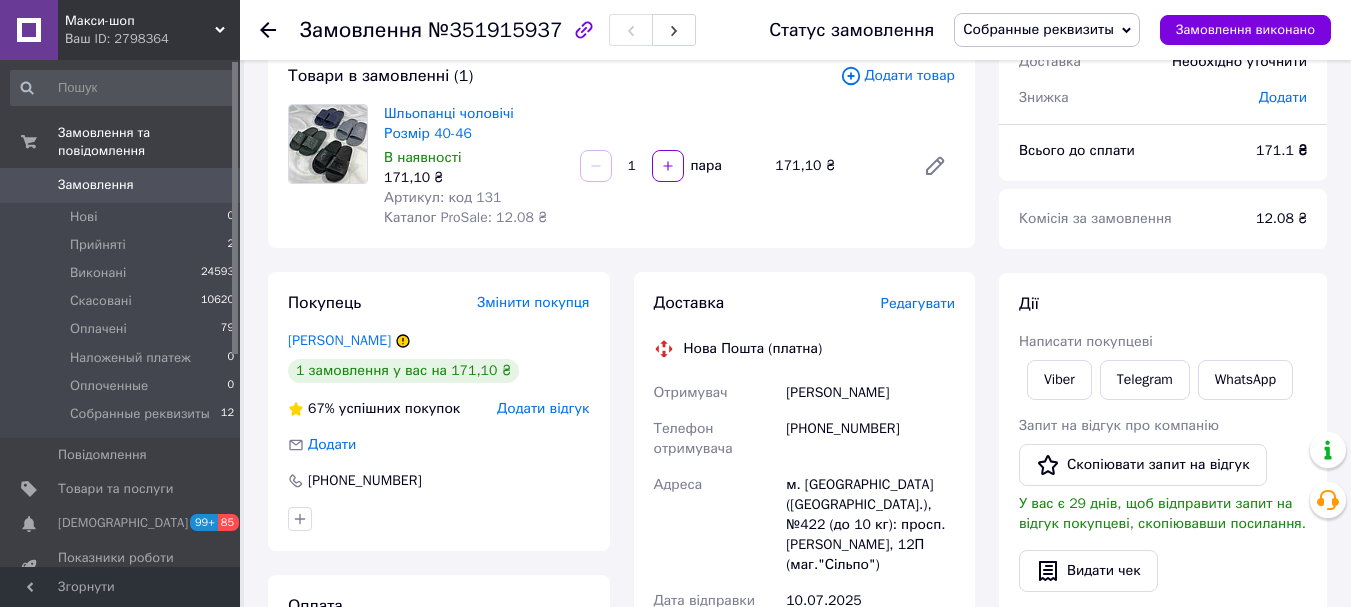 scroll, scrollTop: 100, scrollLeft: 0, axis: vertical 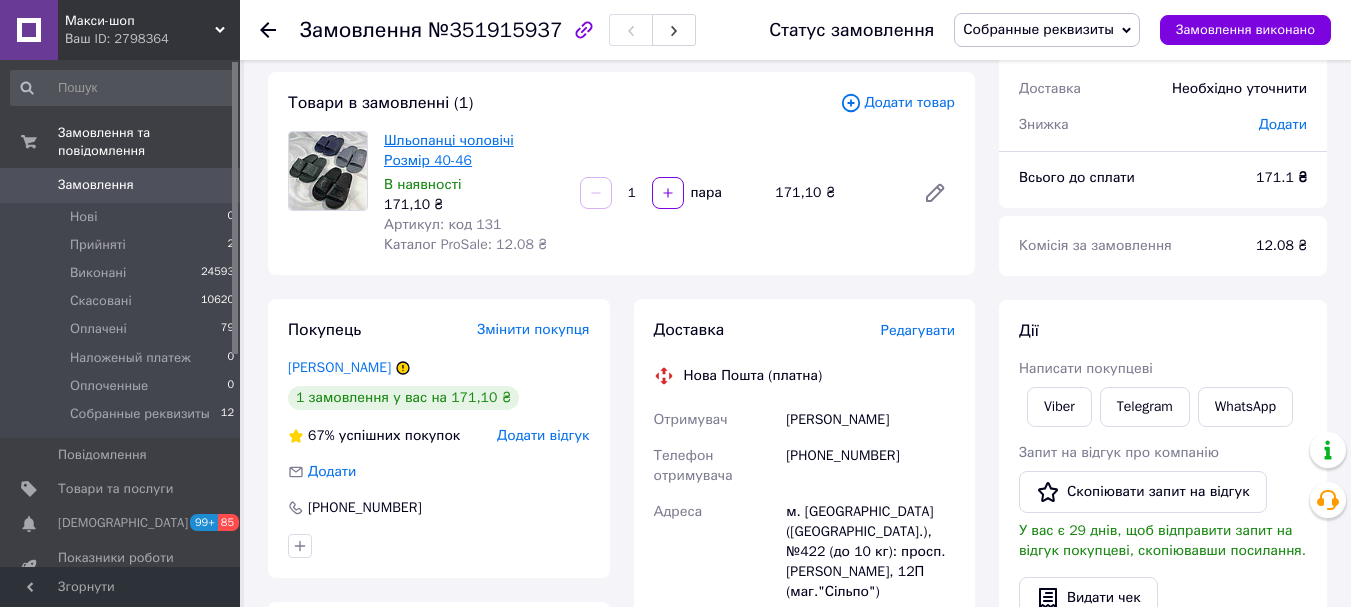 click on "Шльопанці чоловічі   Розмір 40-46" at bounding box center [449, 150] 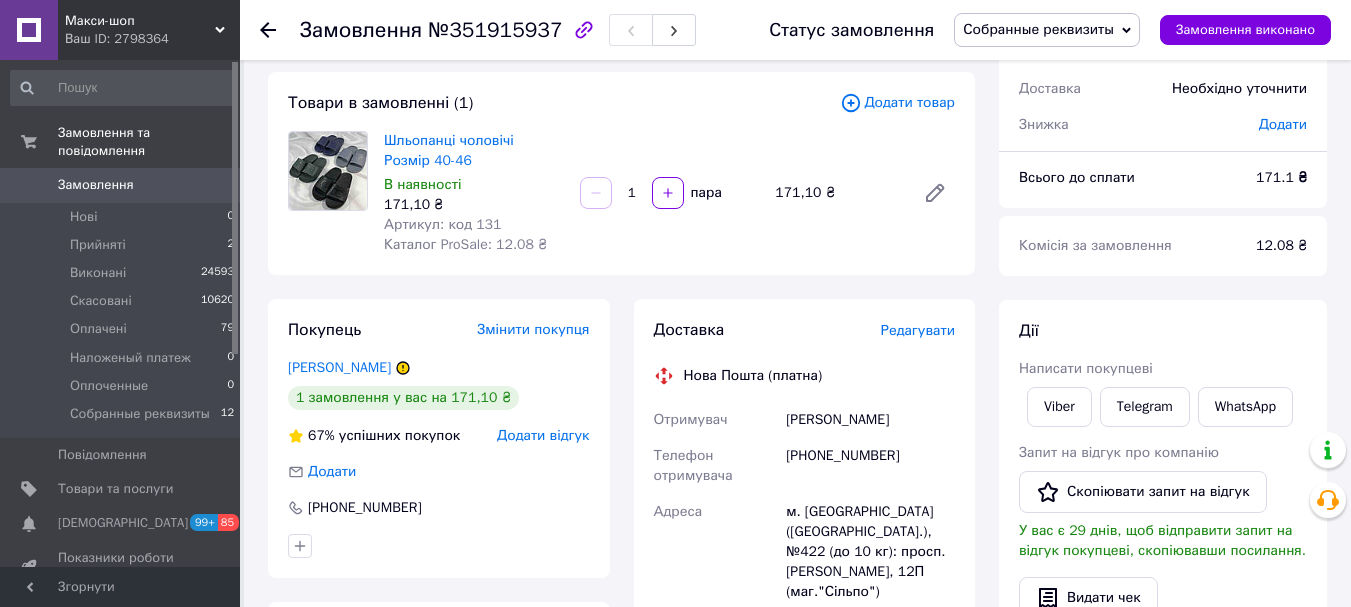 click on "1   пара" at bounding box center [670, 193] 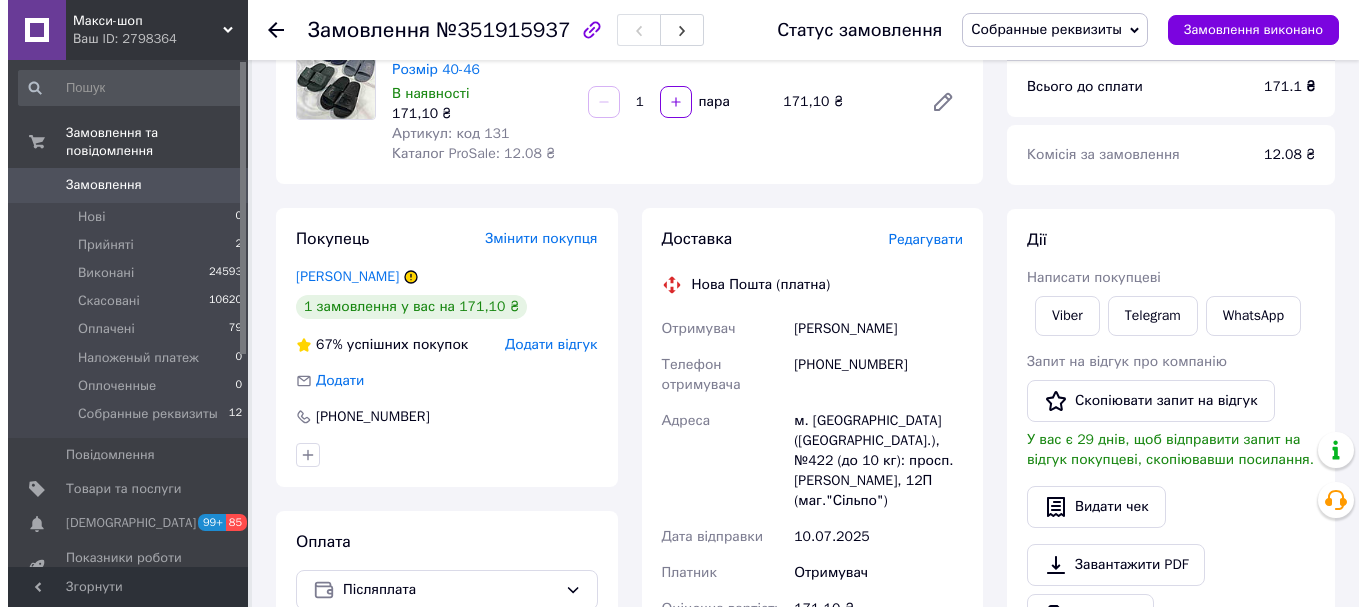 scroll, scrollTop: 300, scrollLeft: 0, axis: vertical 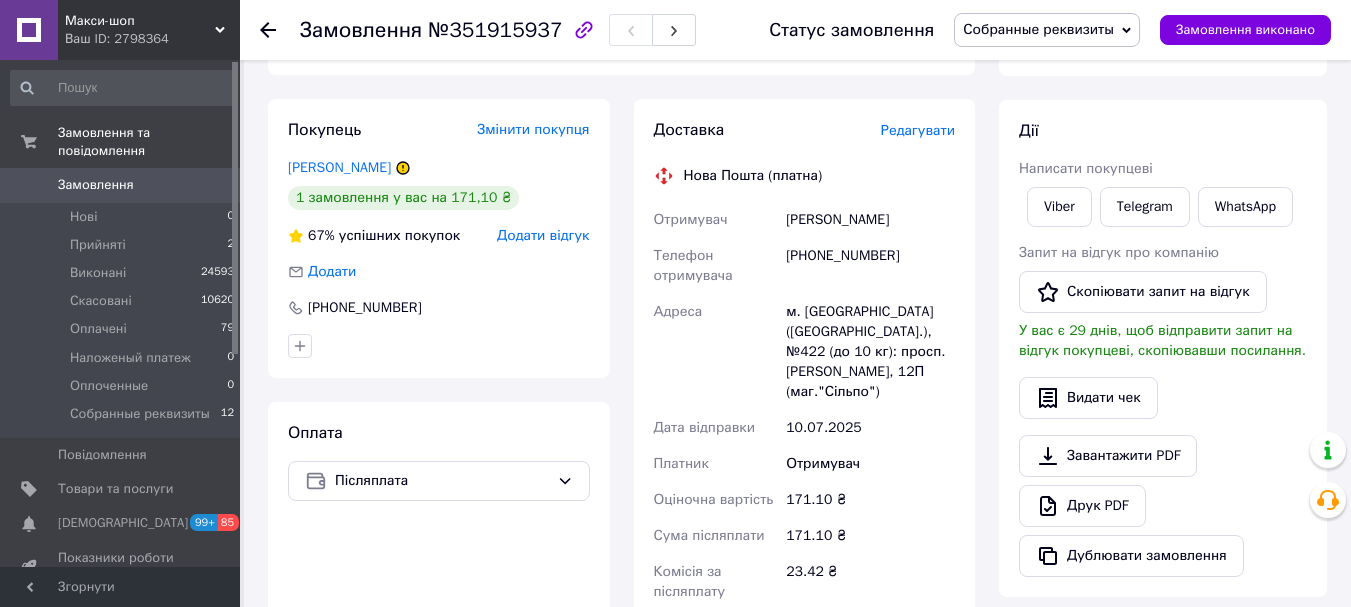 click on "Редагувати" at bounding box center (918, 130) 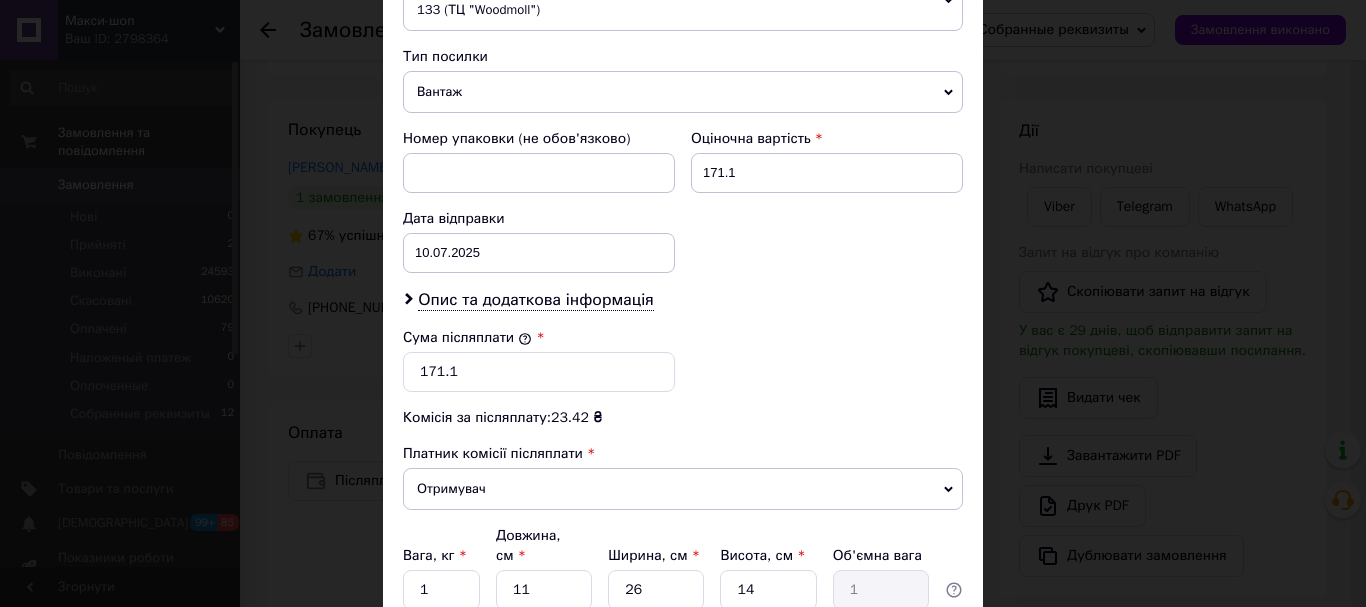 scroll, scrollTop: 800, scrollLeft: 0, axis: vertical 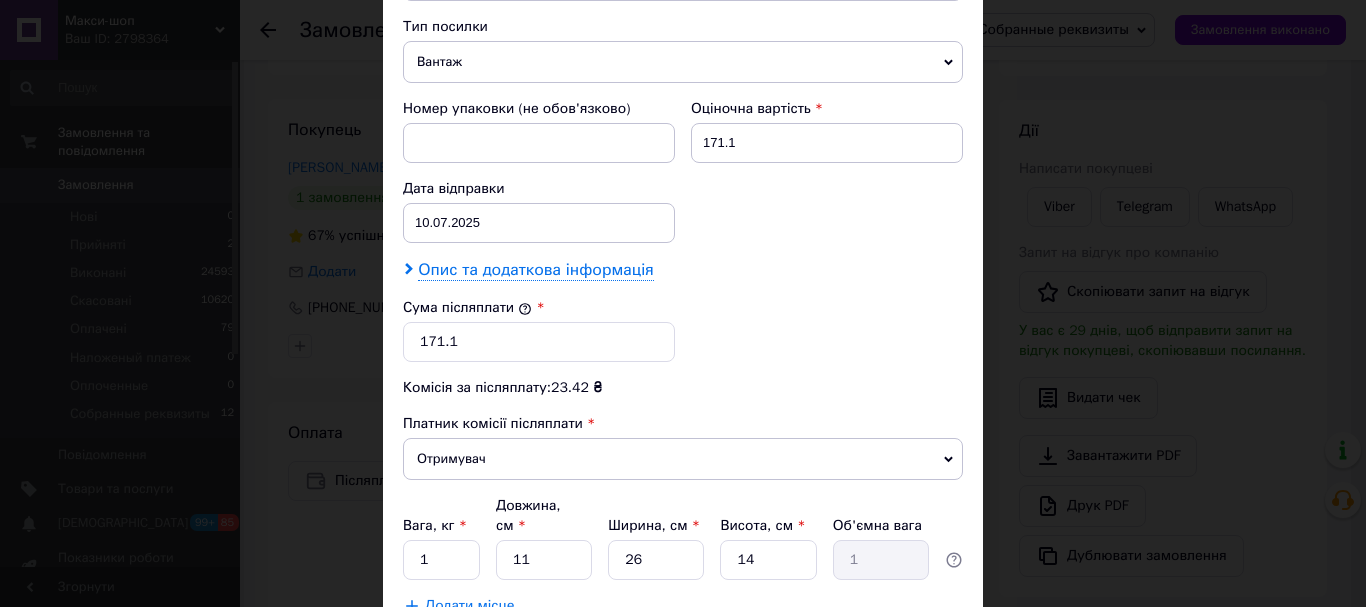 click on "Опис та додаткова інформація" at bounding box center (535, 270) 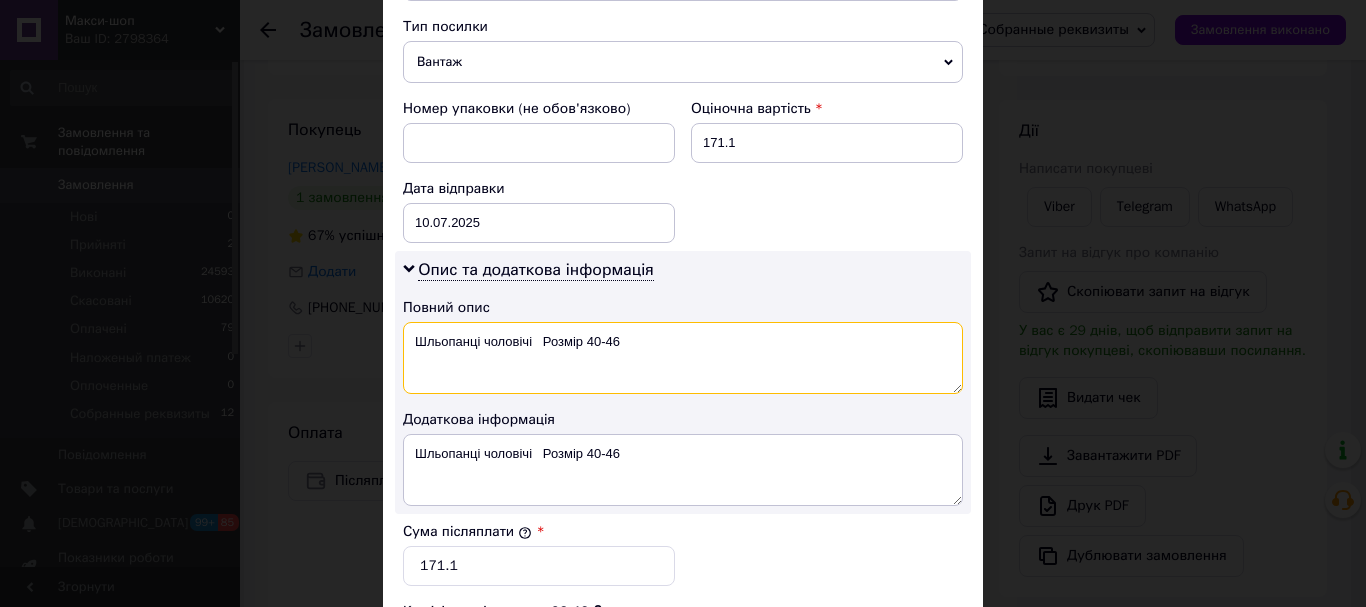 drag, startPoint x: 533, startPoint y: 339, endPoint x: 767, endPoint y: 362, distance: 235.12762 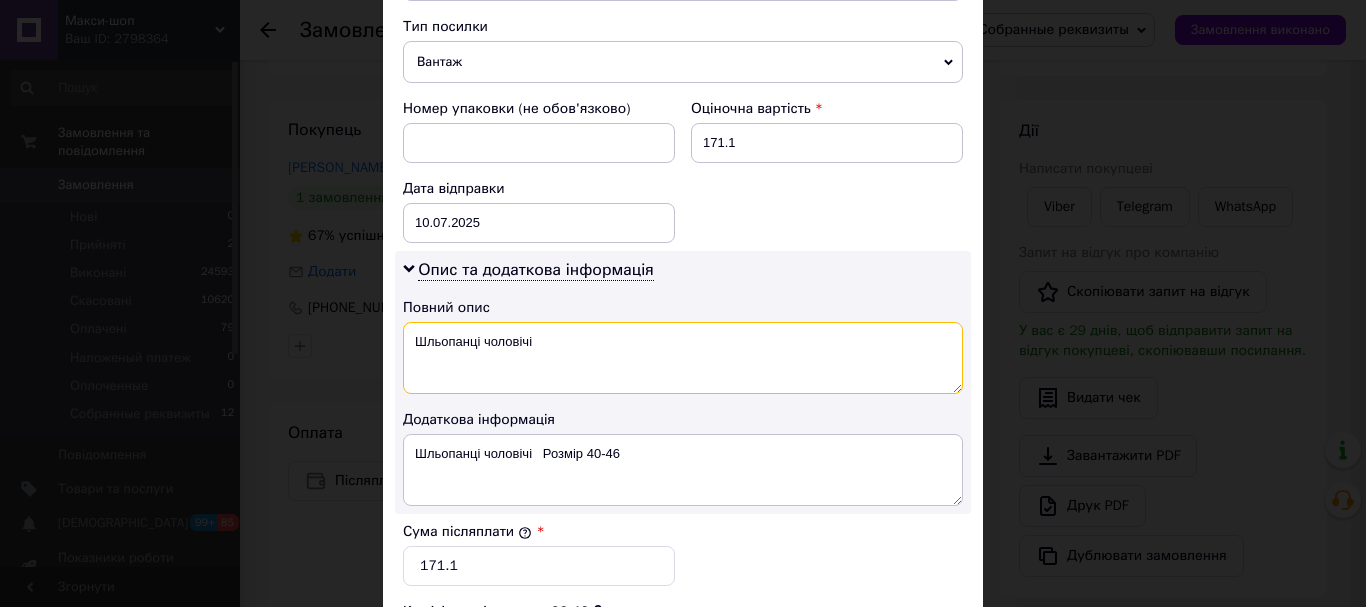 type on "Шльопанці чоловічі" 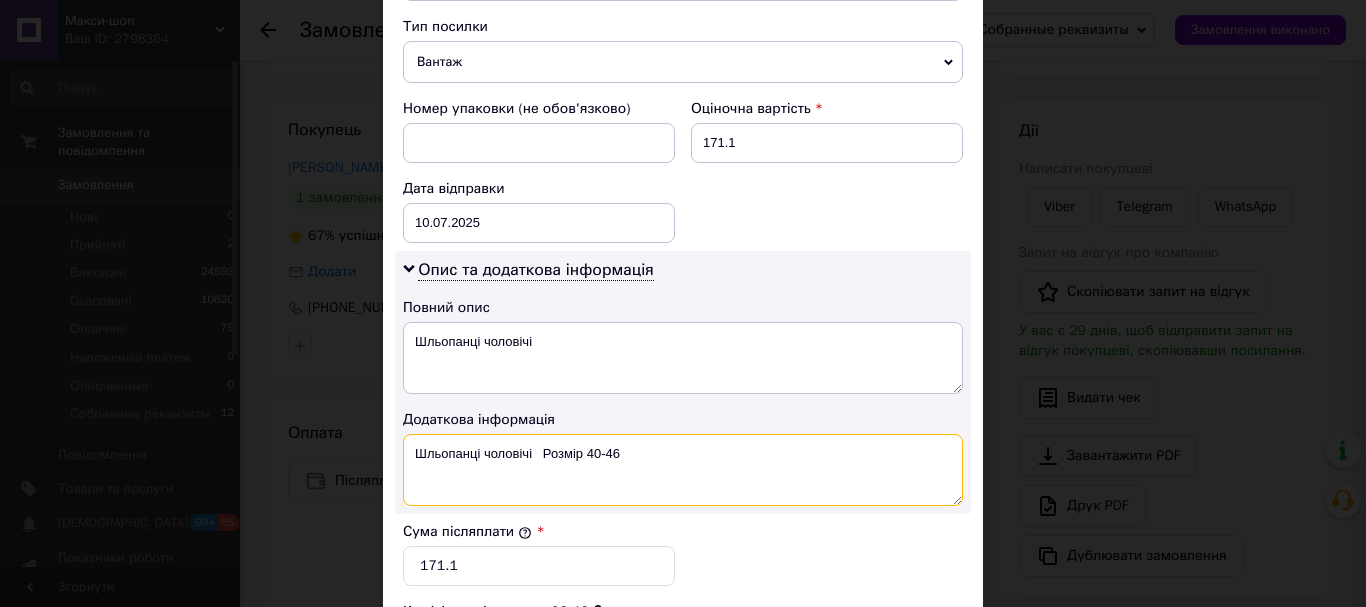 drag, startPoint x: 529, startPoint y: 453, endPoint x: 731, endPoint y: 464, distance: 202.29929 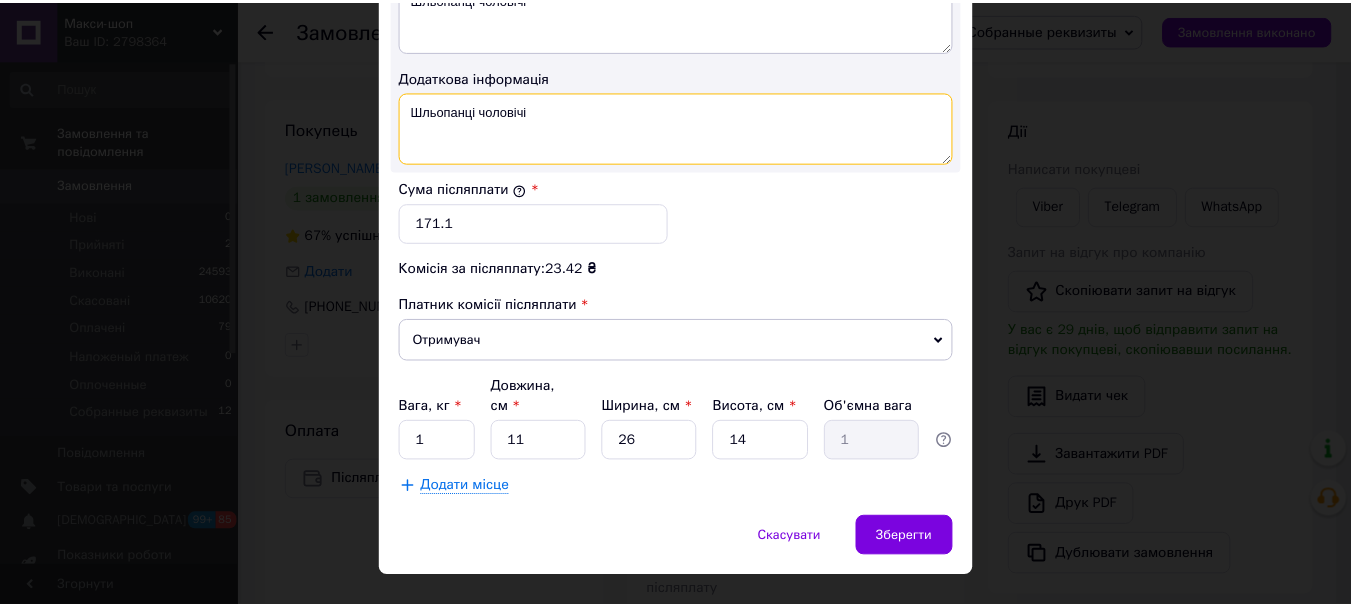 scroll, scrollTop: 1163, scrollLeft: 0, axis: vertical 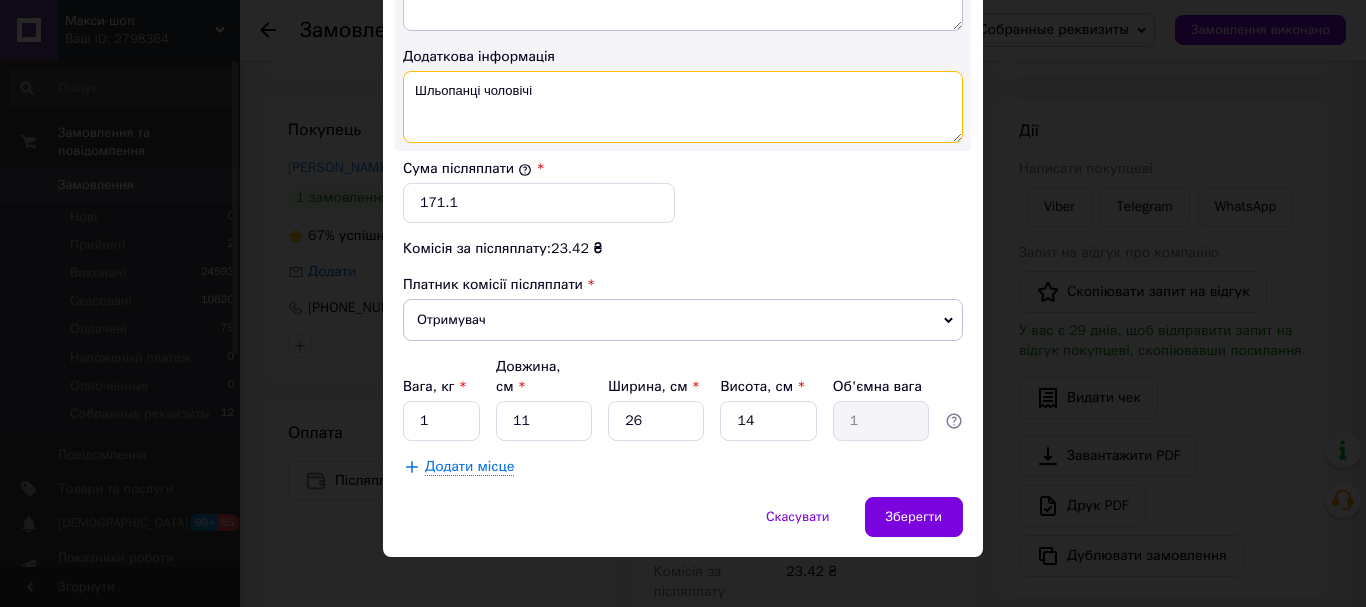 type on "Шльопанці чоловічі" 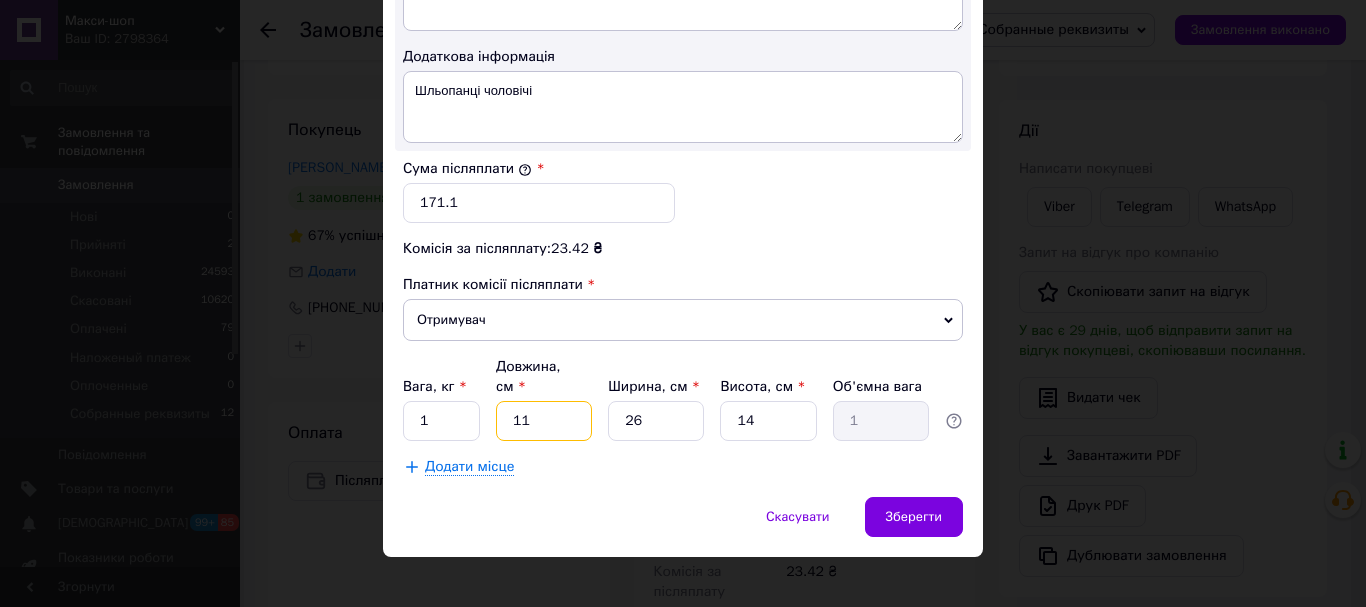 click on "11" at bounding box center (544, 421) 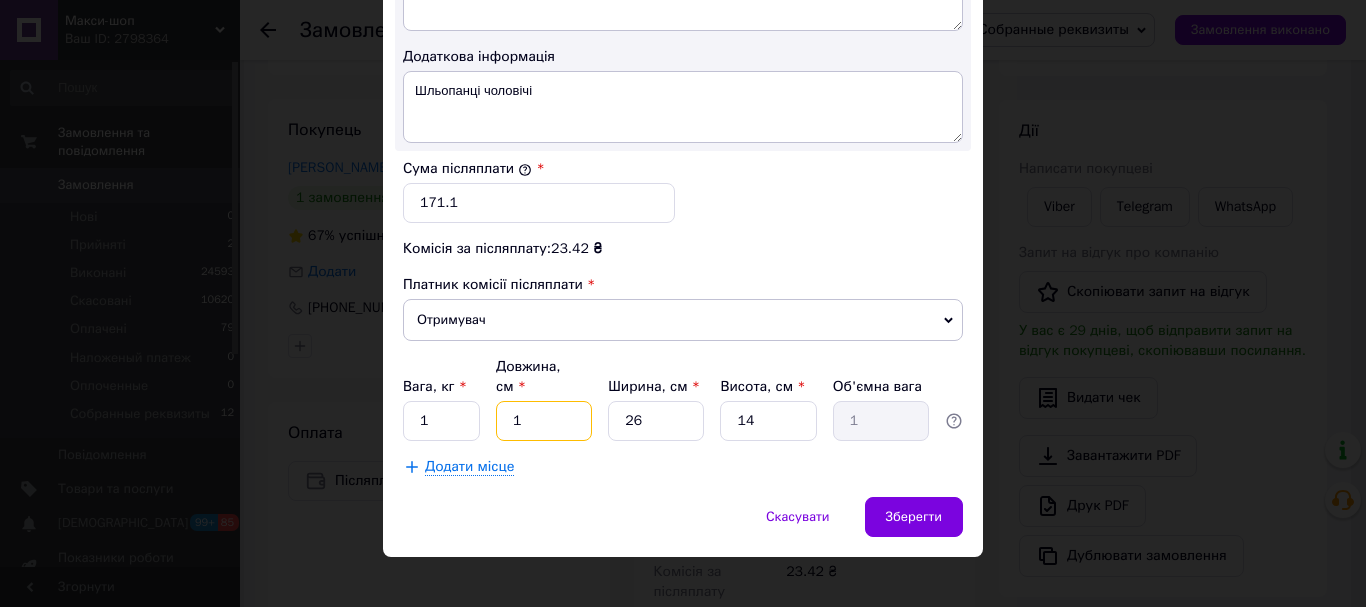 type on "0.1" 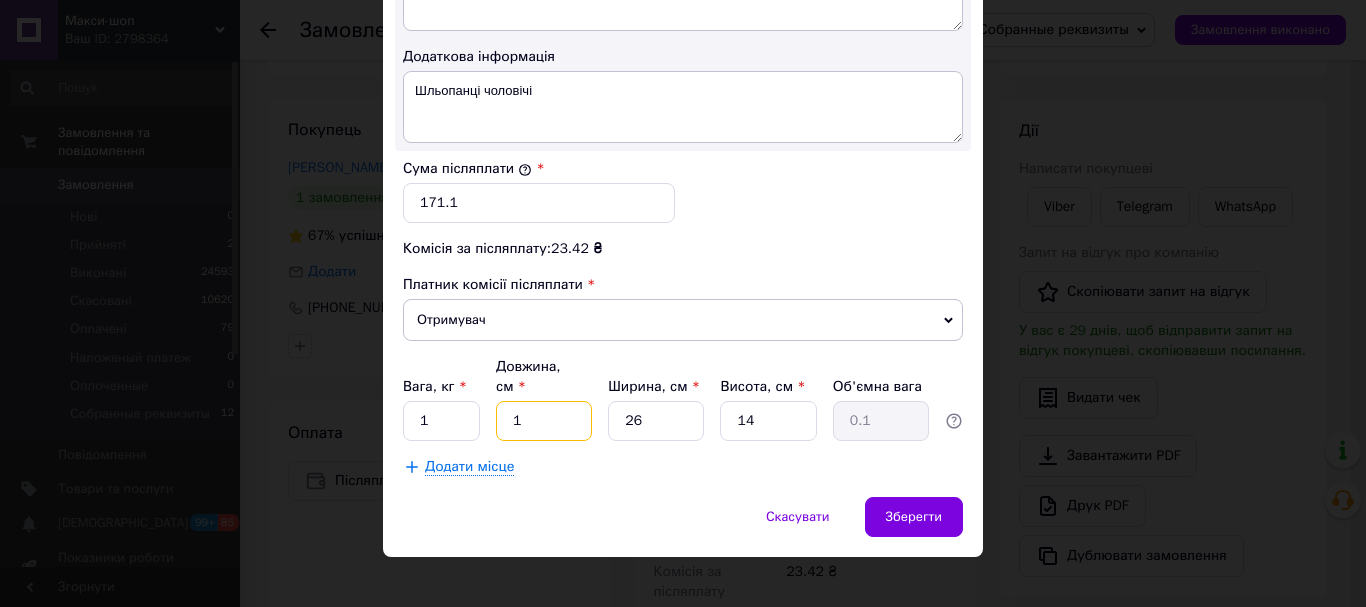 type 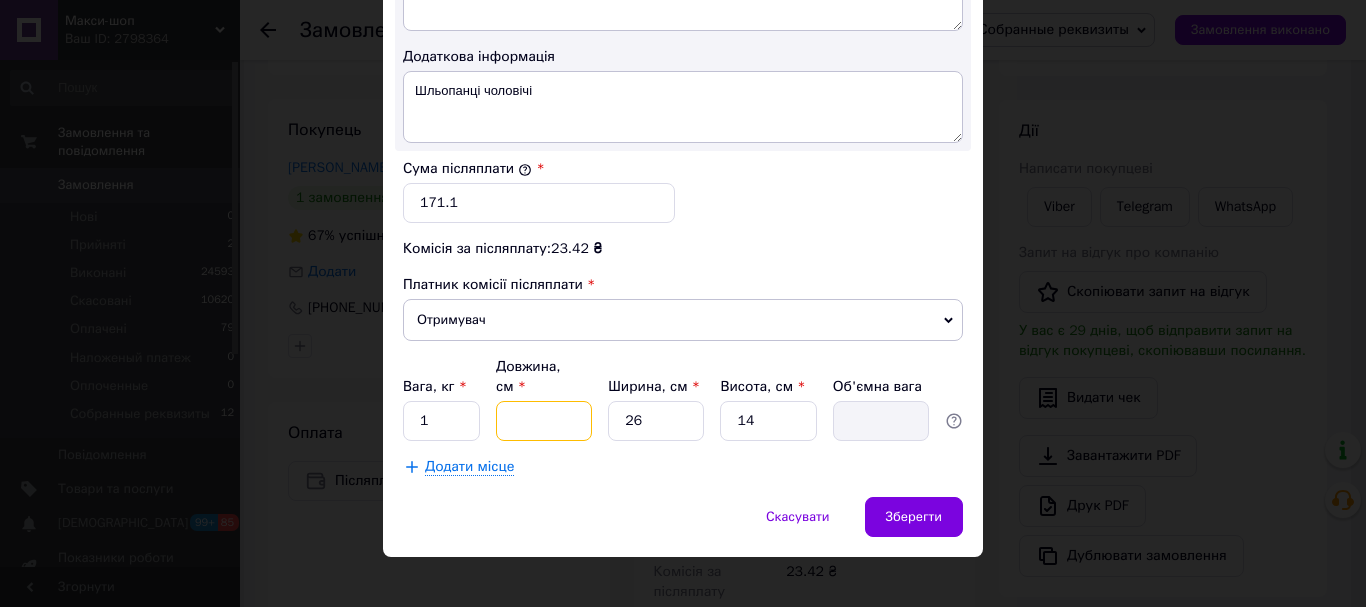 type on "2" 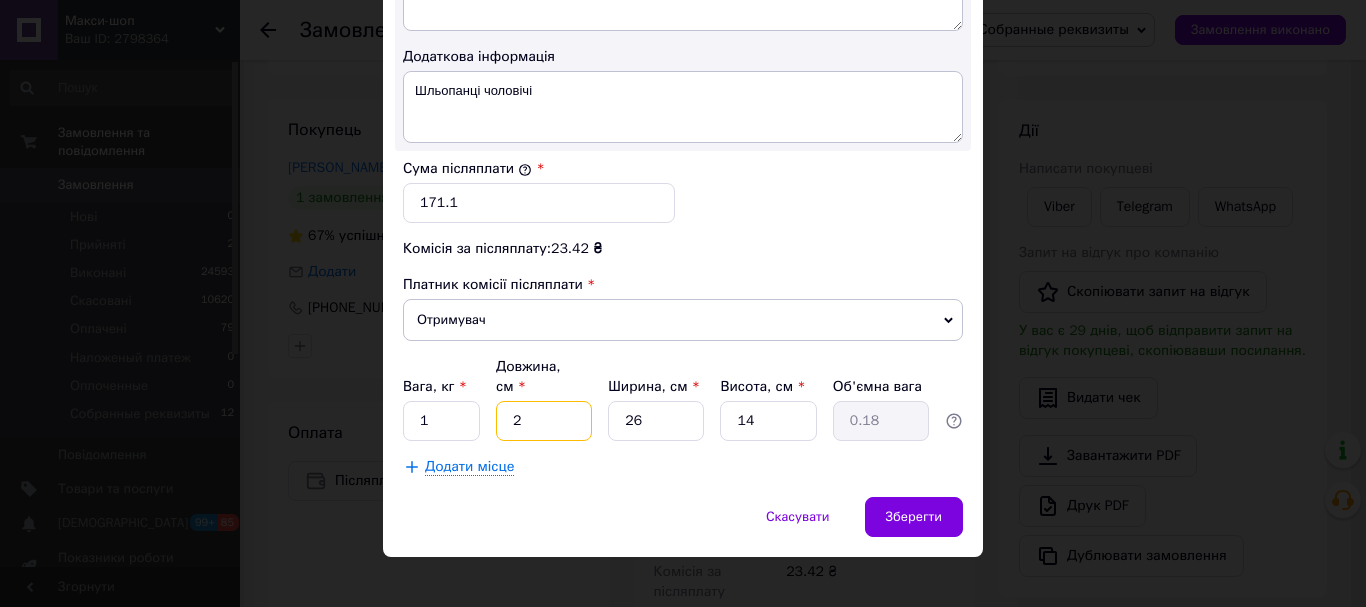 type on "20" 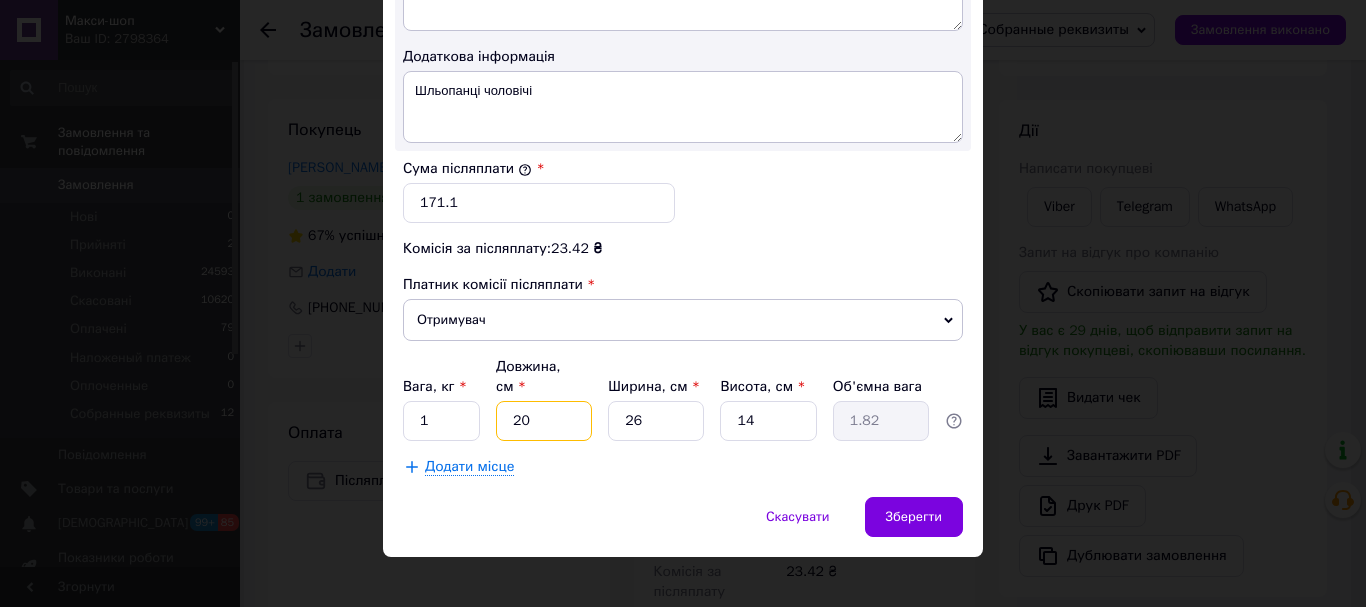 type on "20" 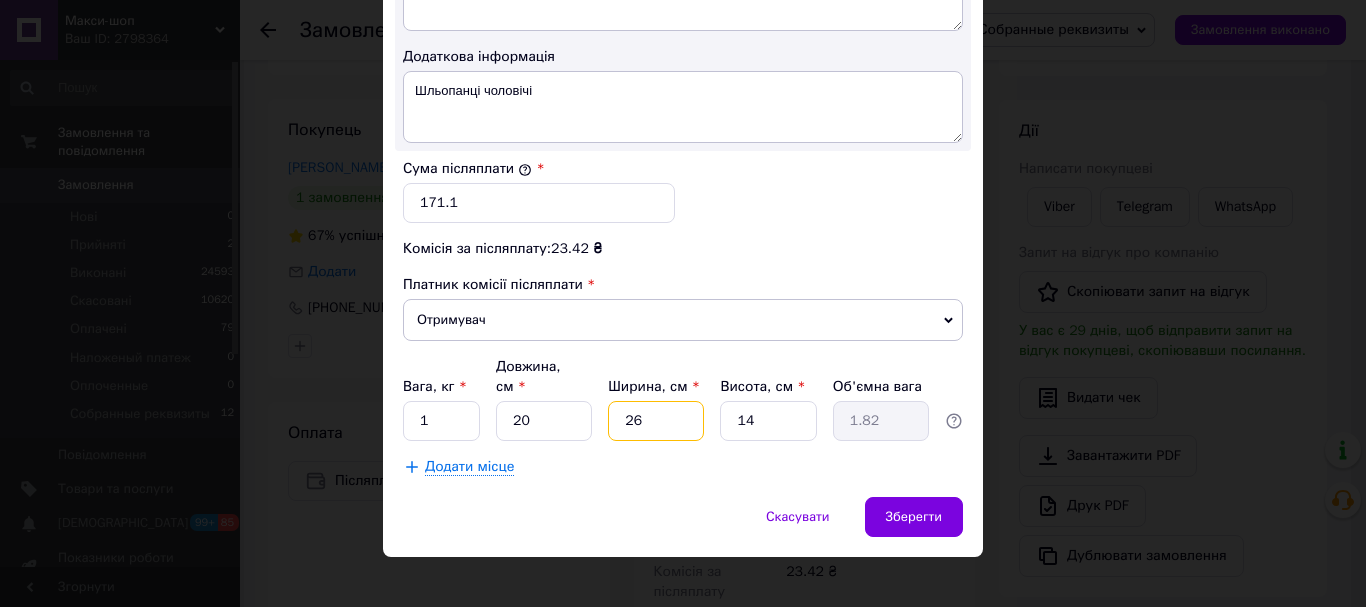 click on "26" at bounding box center [656, 421] 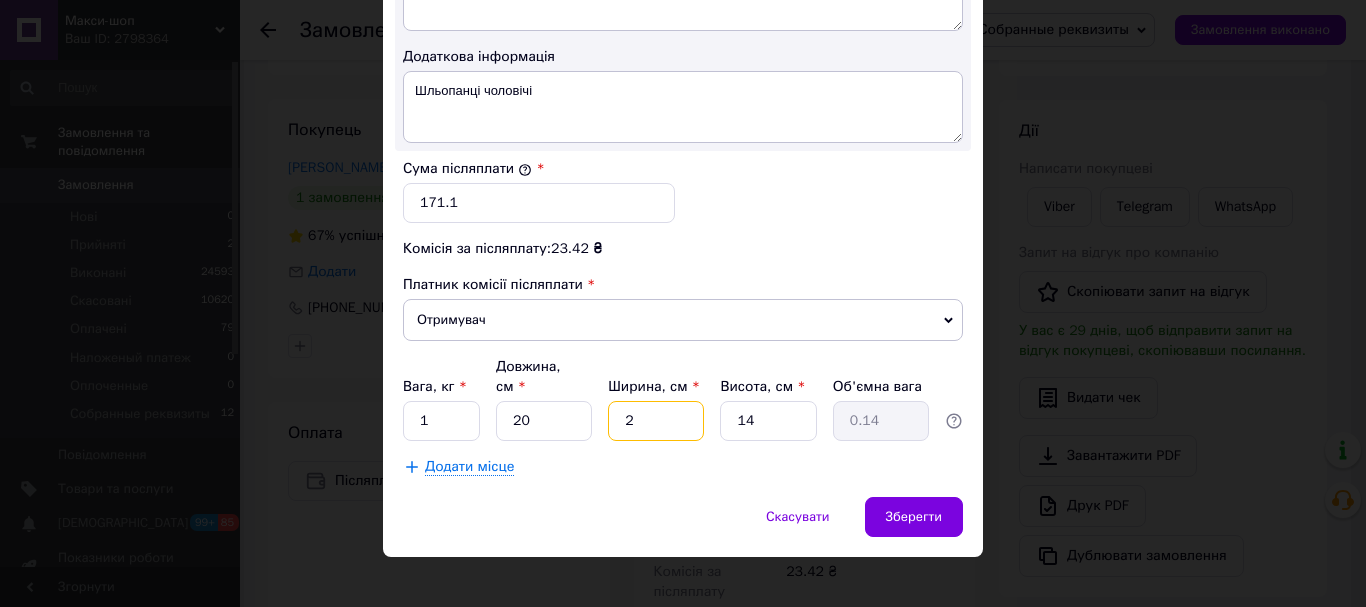 type on "20" 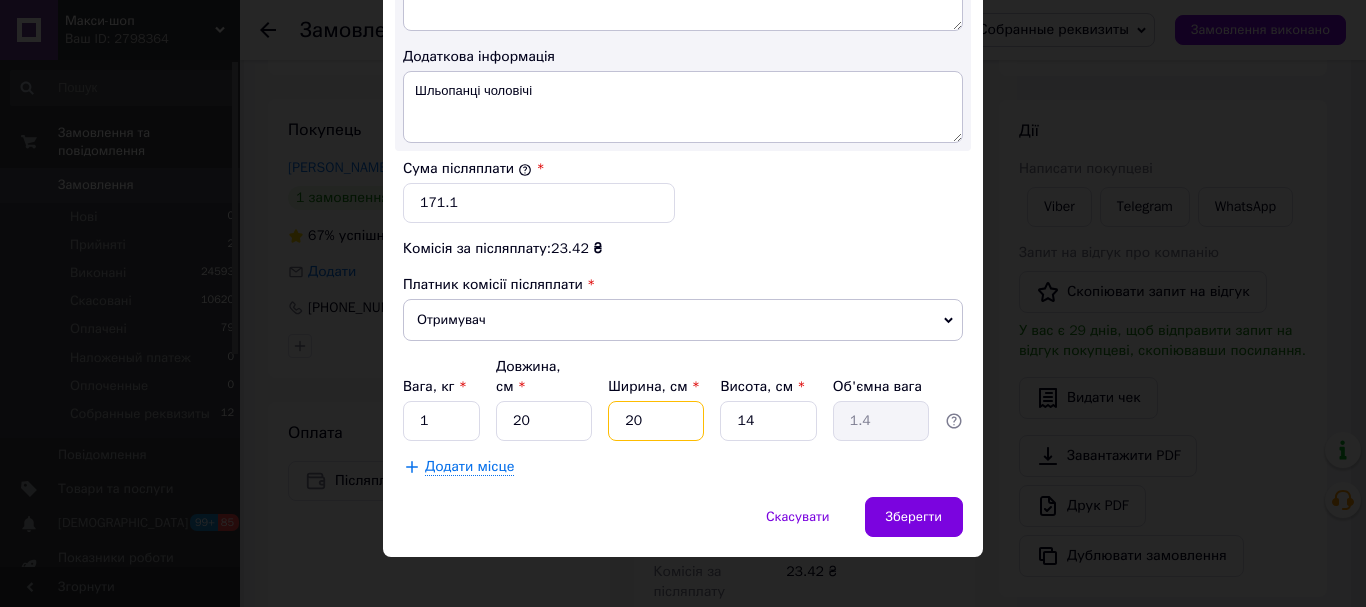 type on "20" 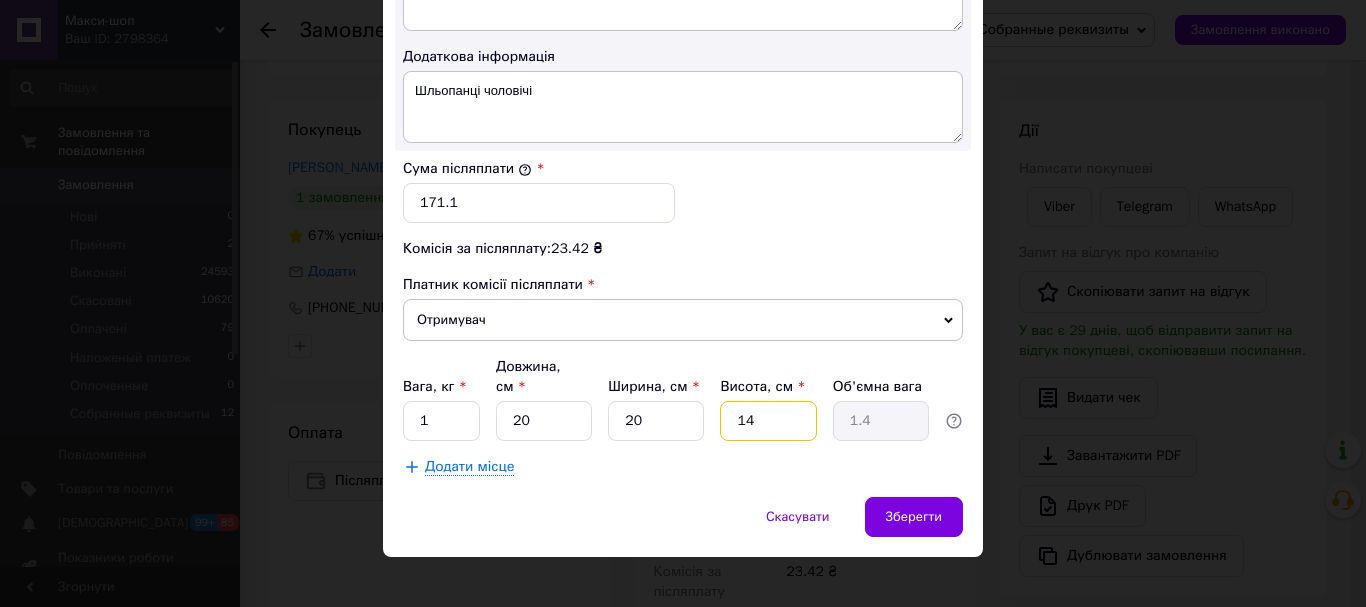 click on "14" at bounding box center [768, 421] 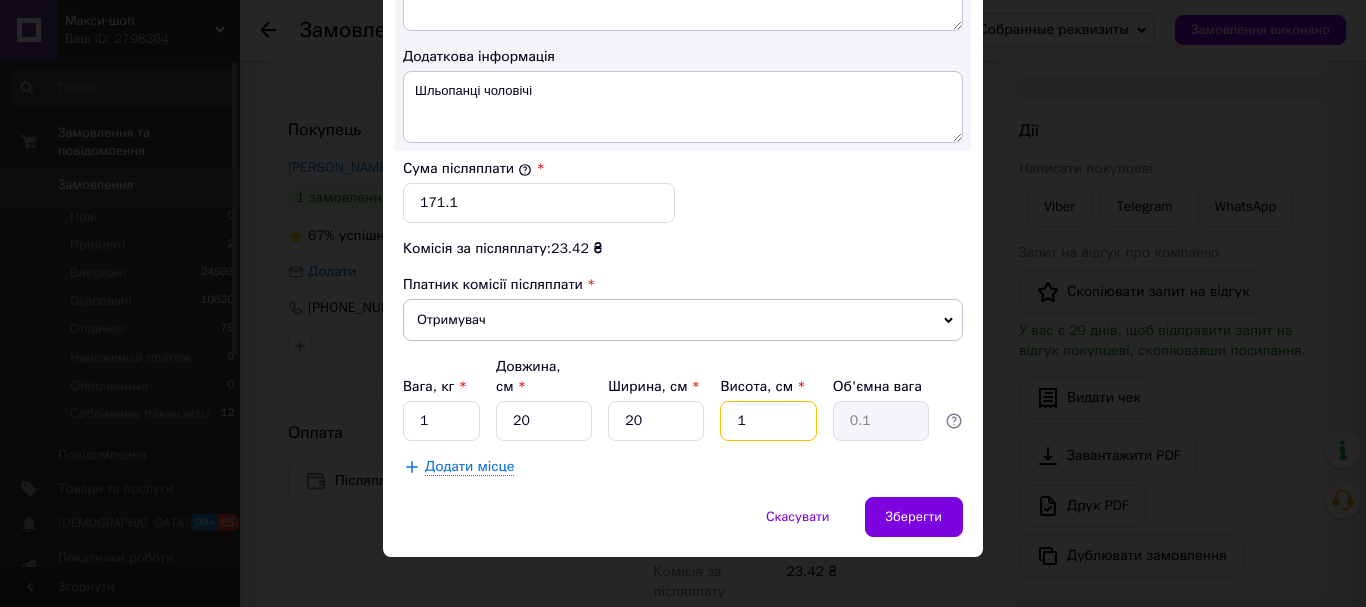 type on "10" 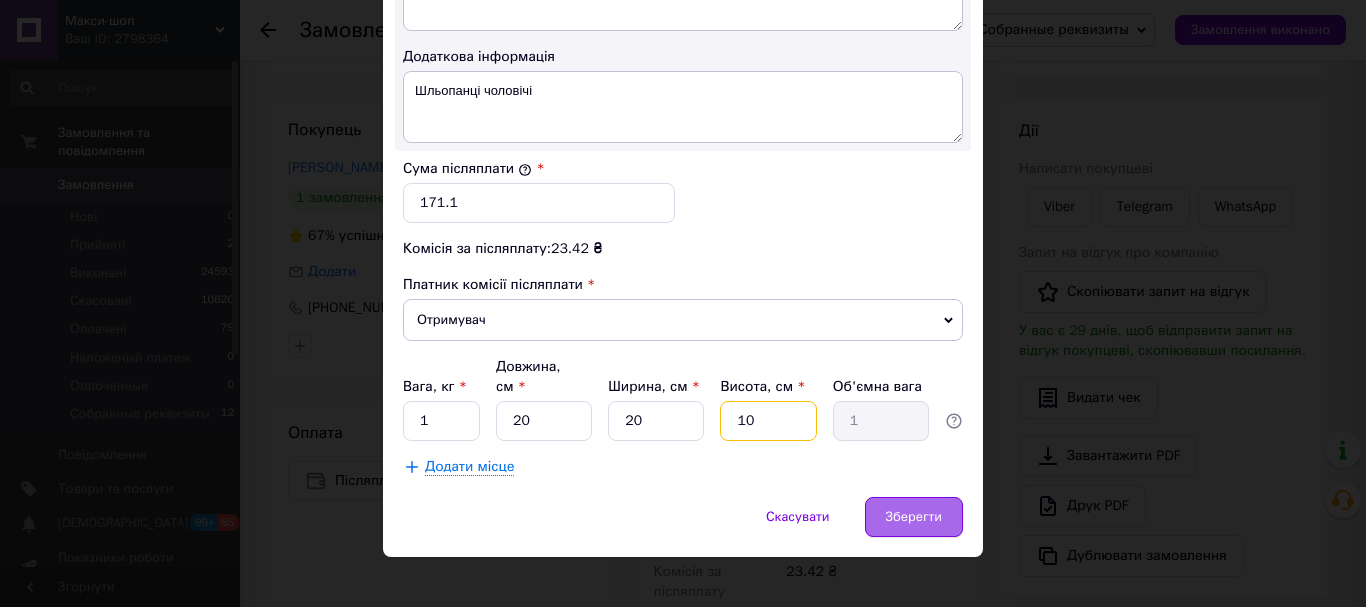 type on "10" 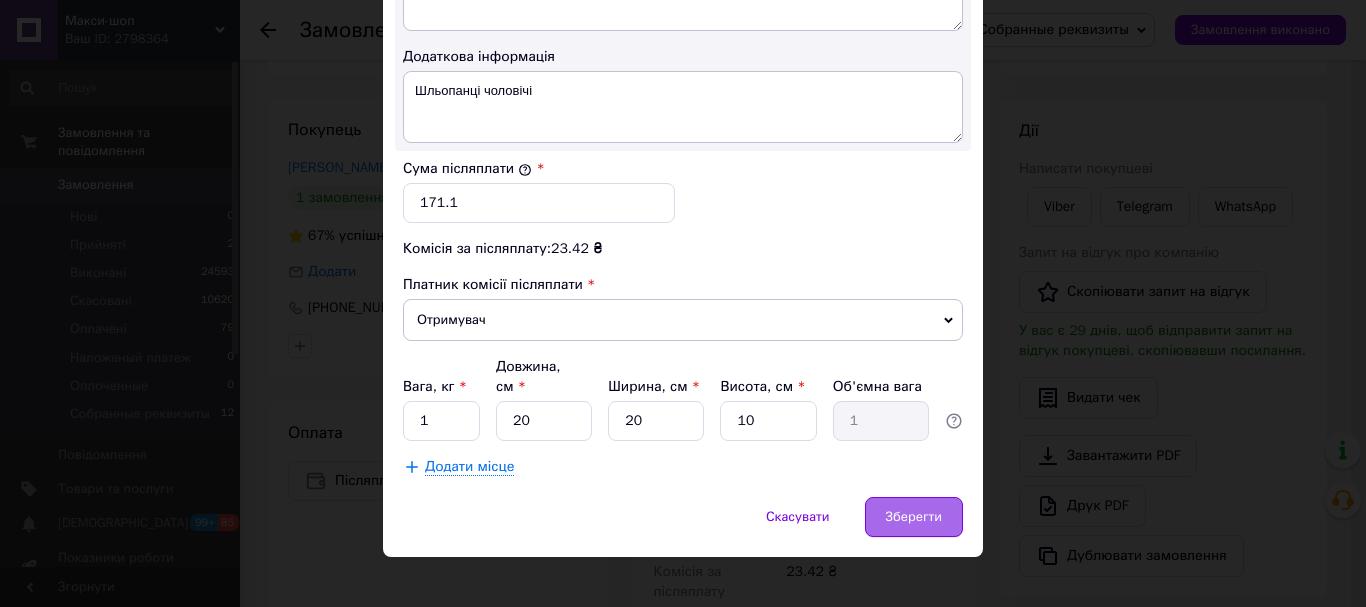 click on "Зберегти" at bounding box center [914, 517] 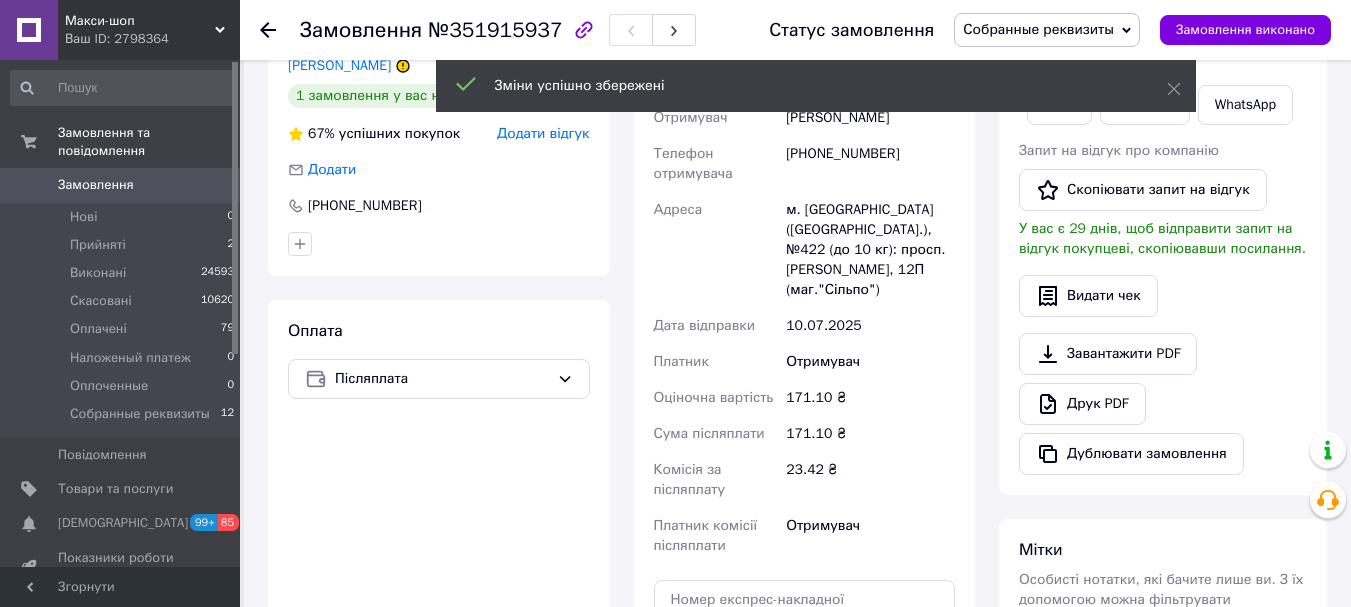 scroll, scrollTop: 600, scrollLeft: 0, axis: vertical 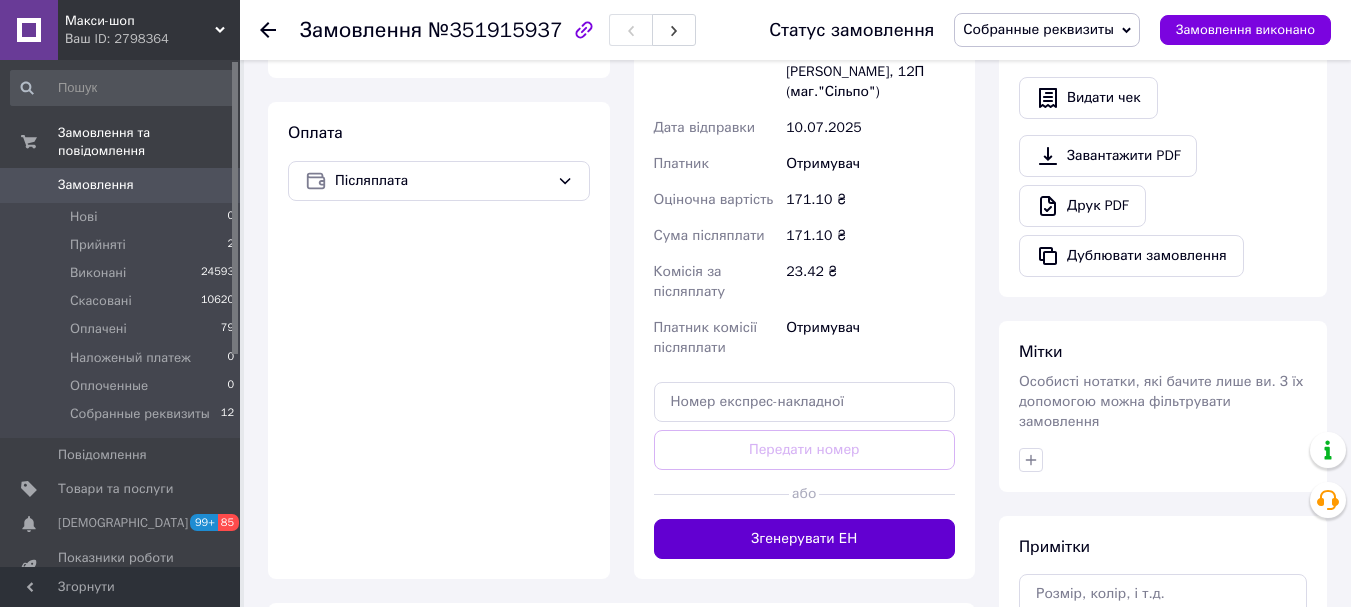 click on "Згенерувати ЕН" at bounding box center [805, 539] 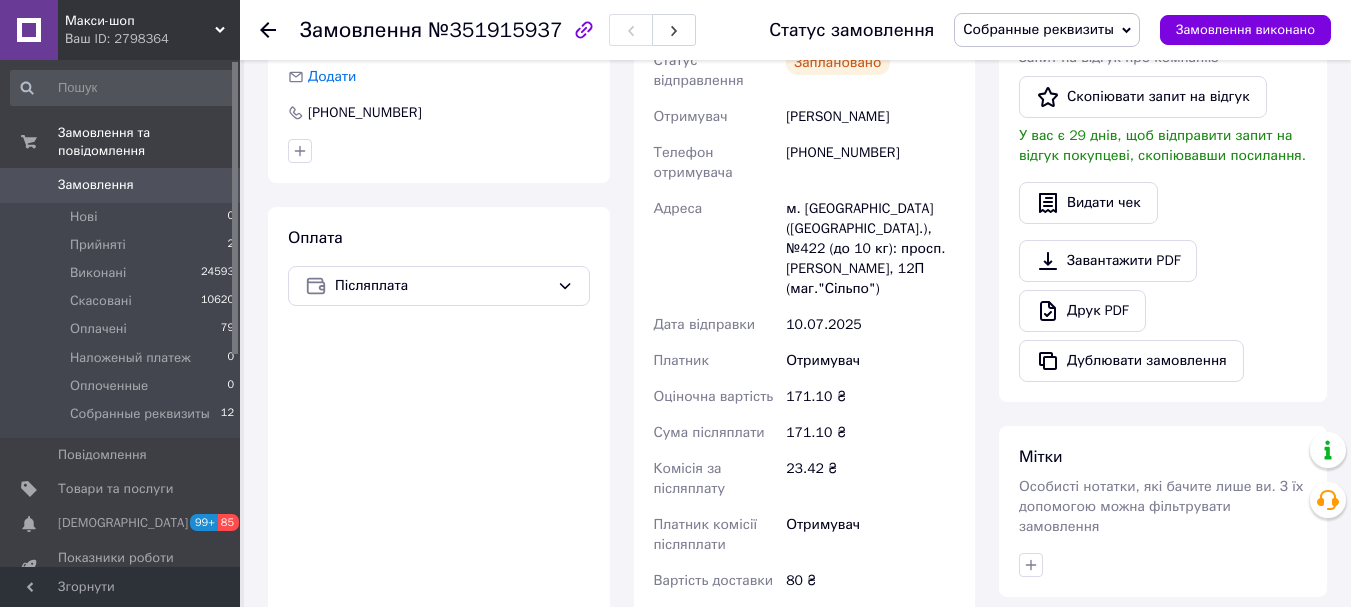 scroll, scrollTop: 400, scrollLeft: 0, axis: vertical 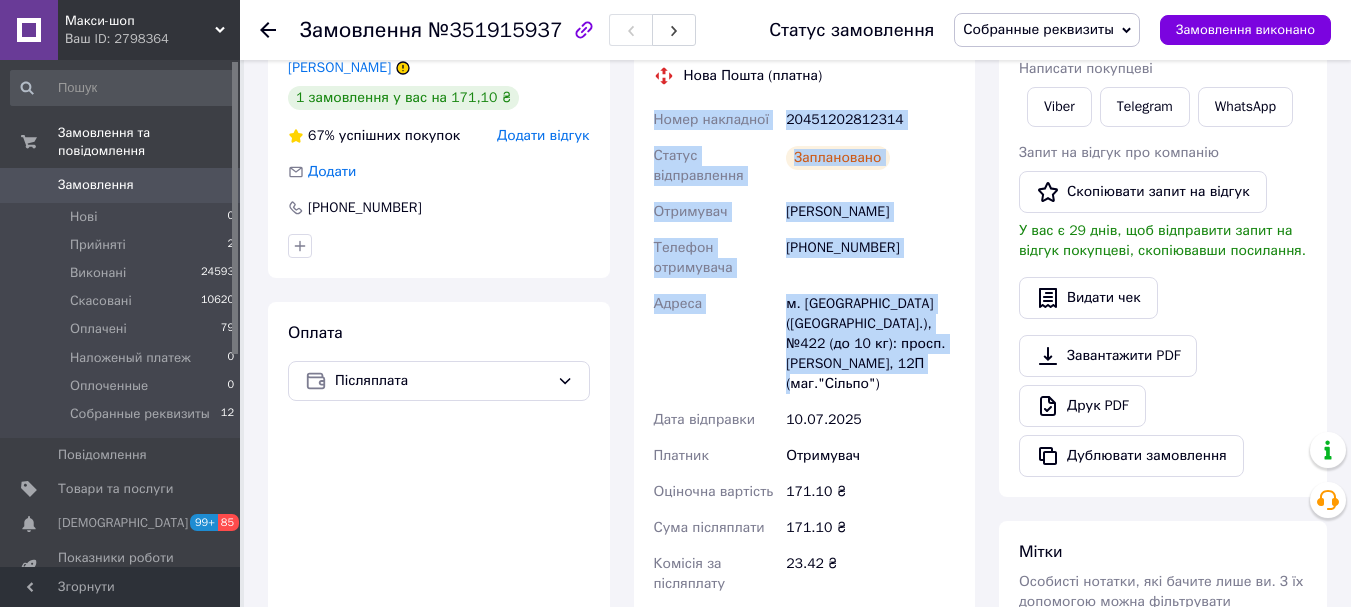 drag, startPoint x: 656, startPoint y: 119, endPoint x: 888, endPoint y: 364, distance: 337.41516 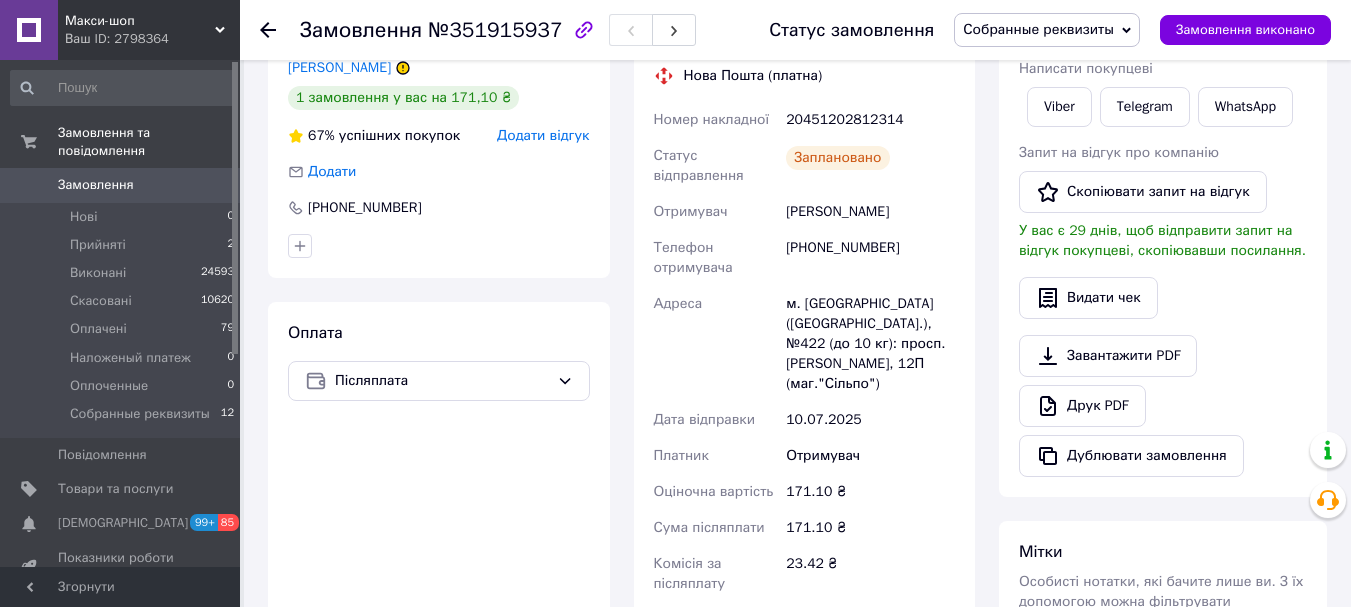 click on "Оплата Післяплата" at bounding box center [439, 536] 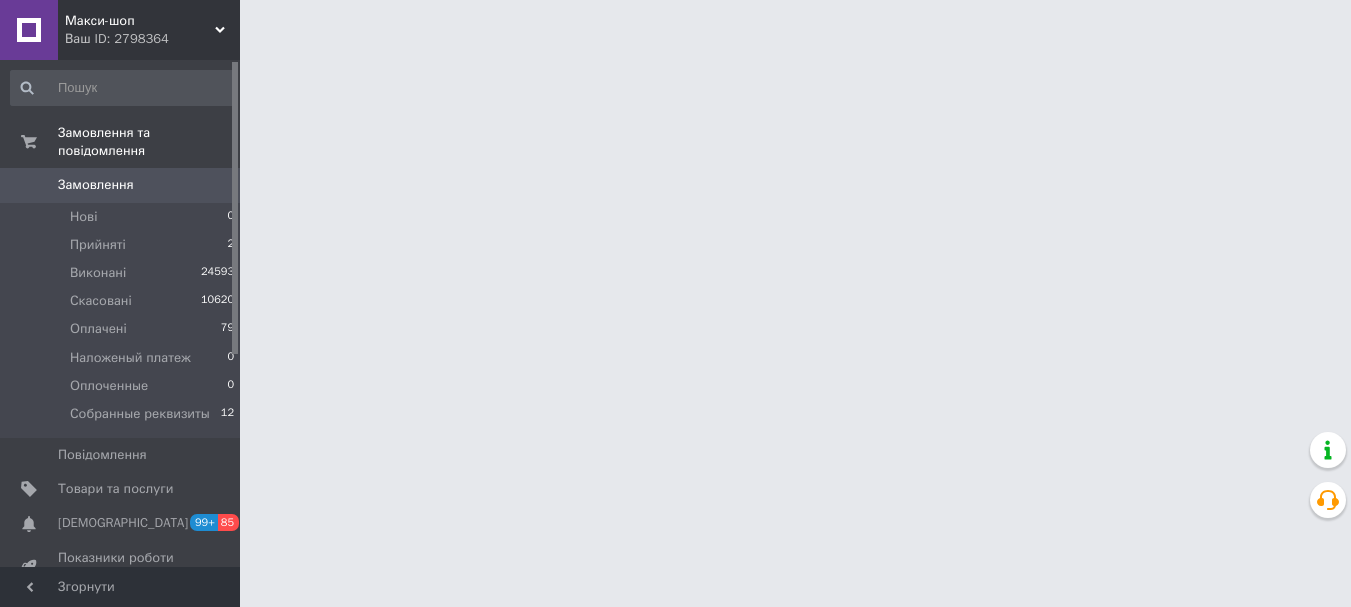 scroll, scrollTop: 0, scrollLeft: 0, axis: both 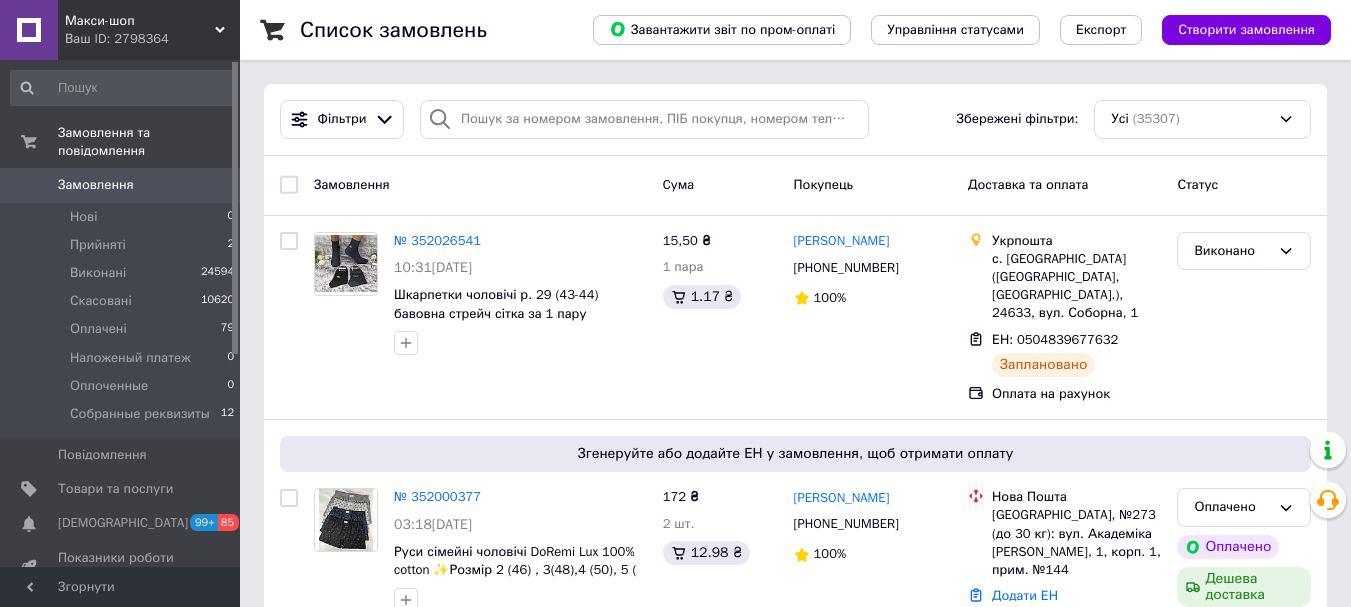 click on "Макси-шоп" at bounding box center (140, 21) 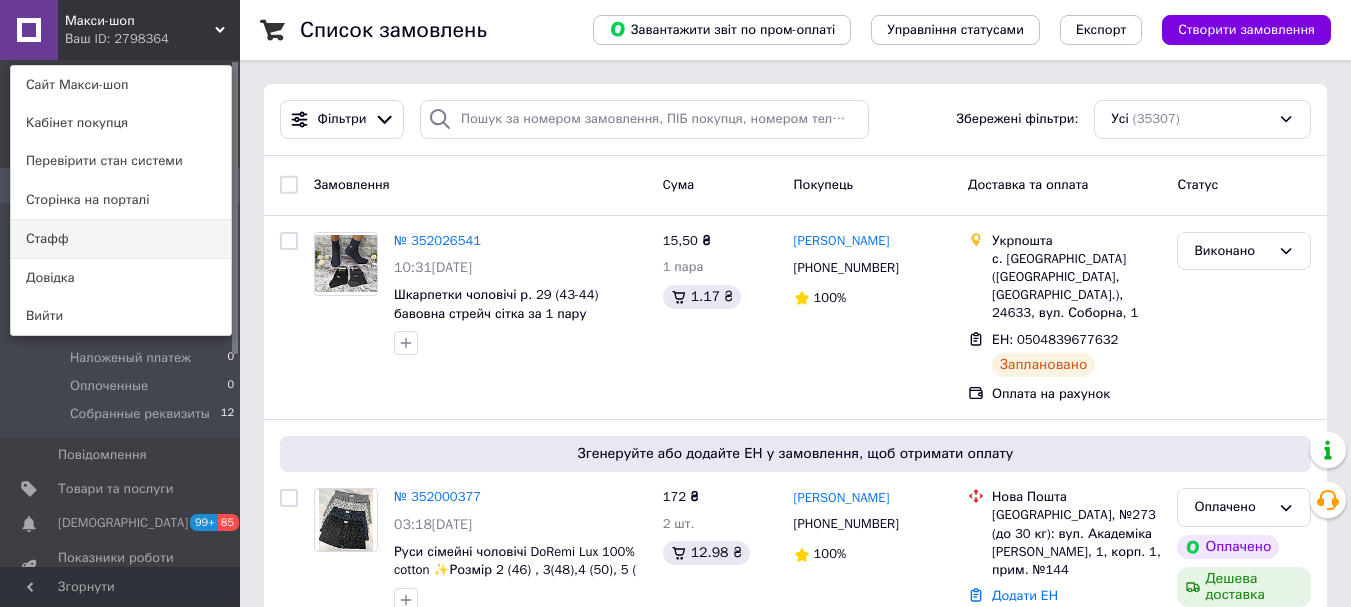click on "Стафф" at bounding box center (121, 239) 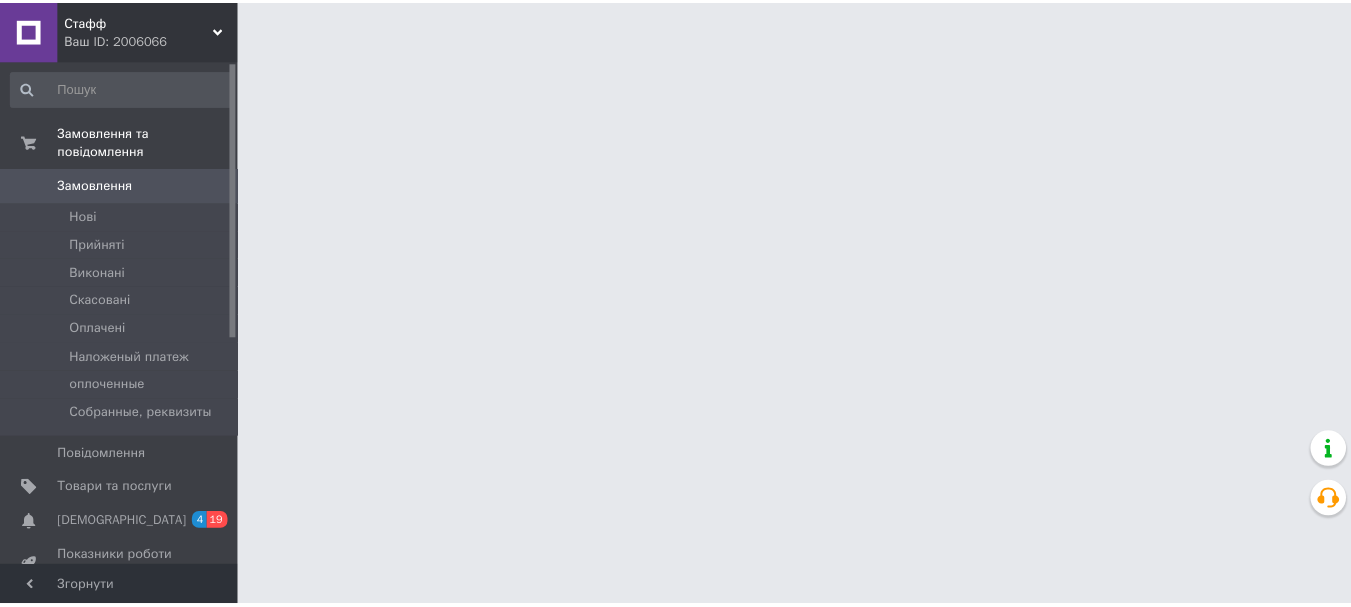 scroll, scrollTop: 0, scrollLeft: 0, axis: both 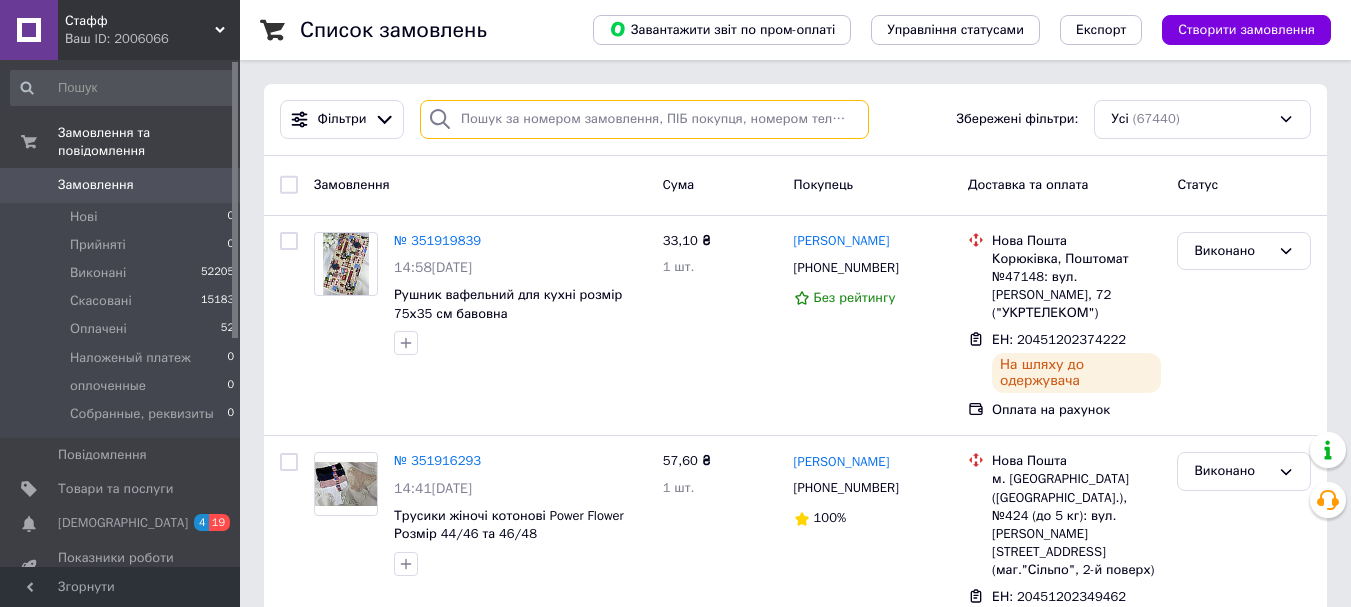 click at bounding box center [644, 119] 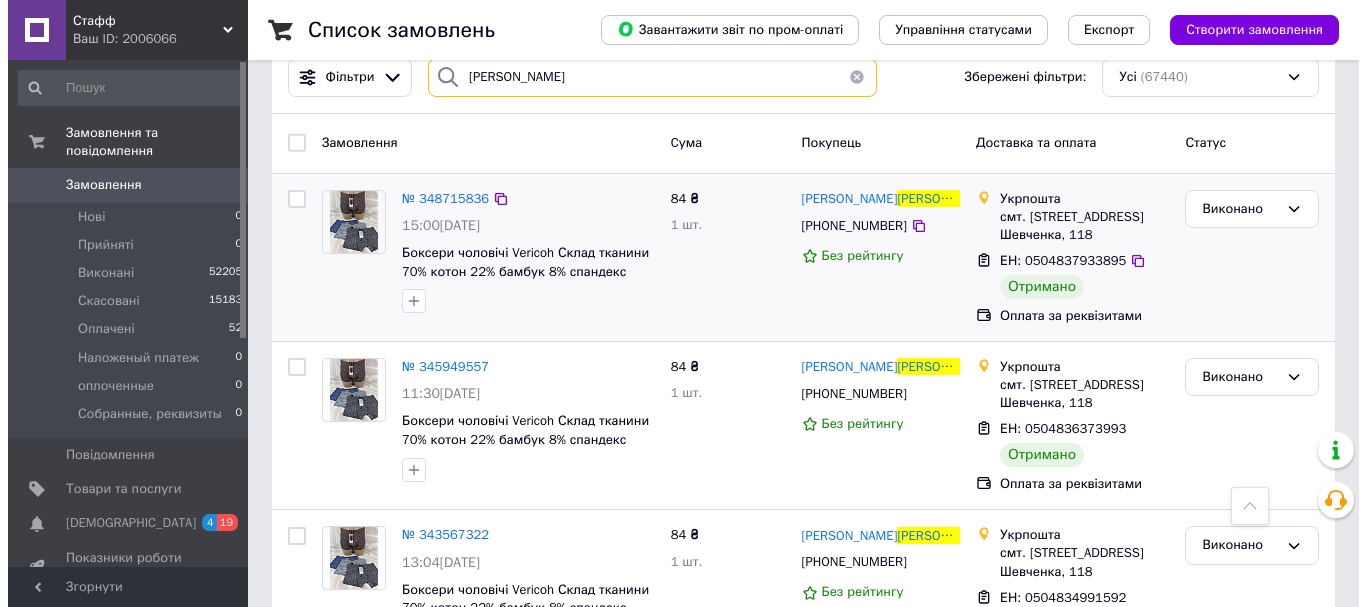scroll, scrollTop: 0, scrollLeft: 0, axis: both 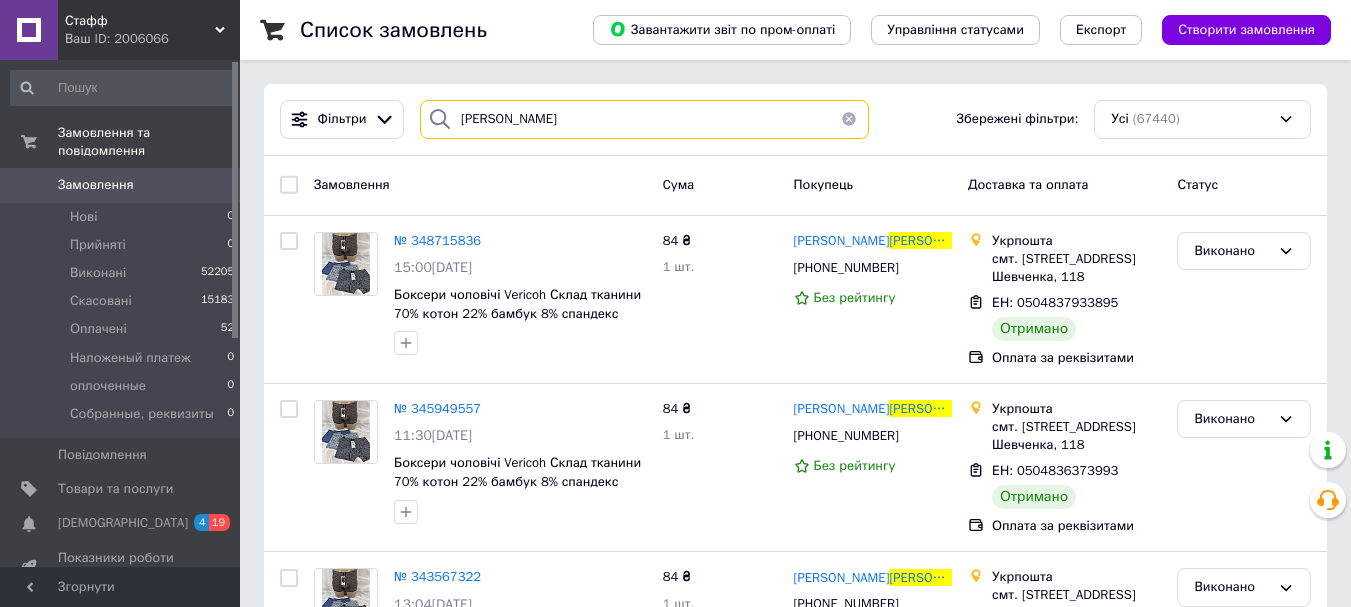 type on "кравченко" 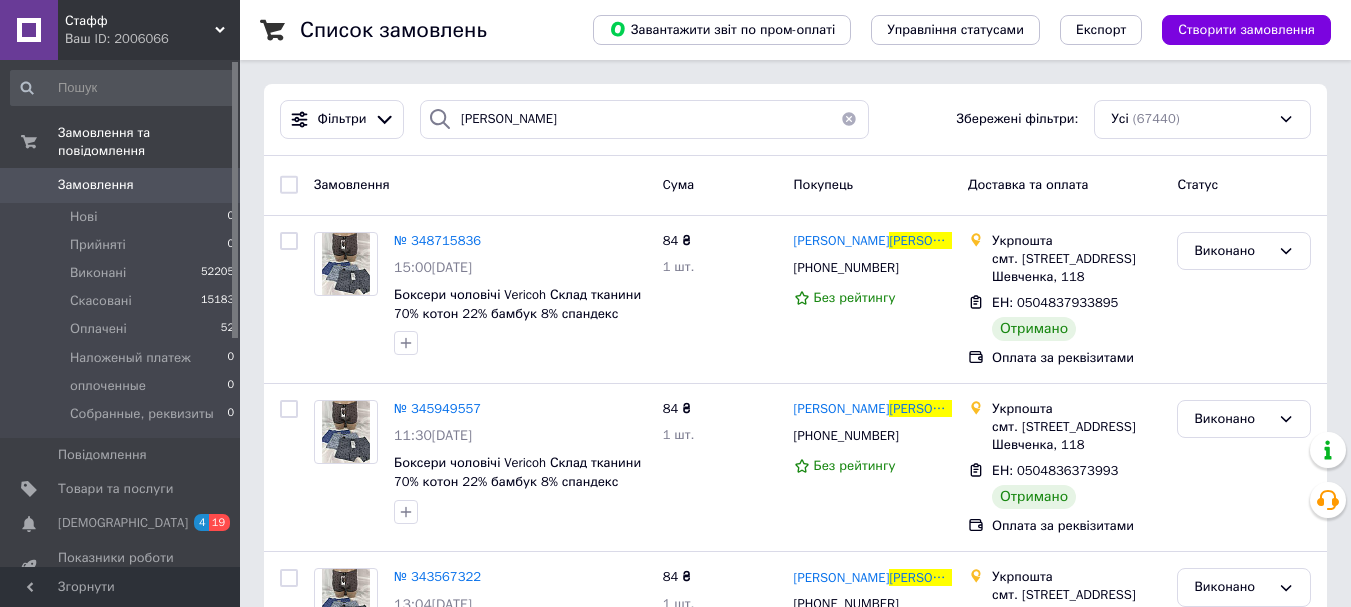 click at bounding box center [849, 119] 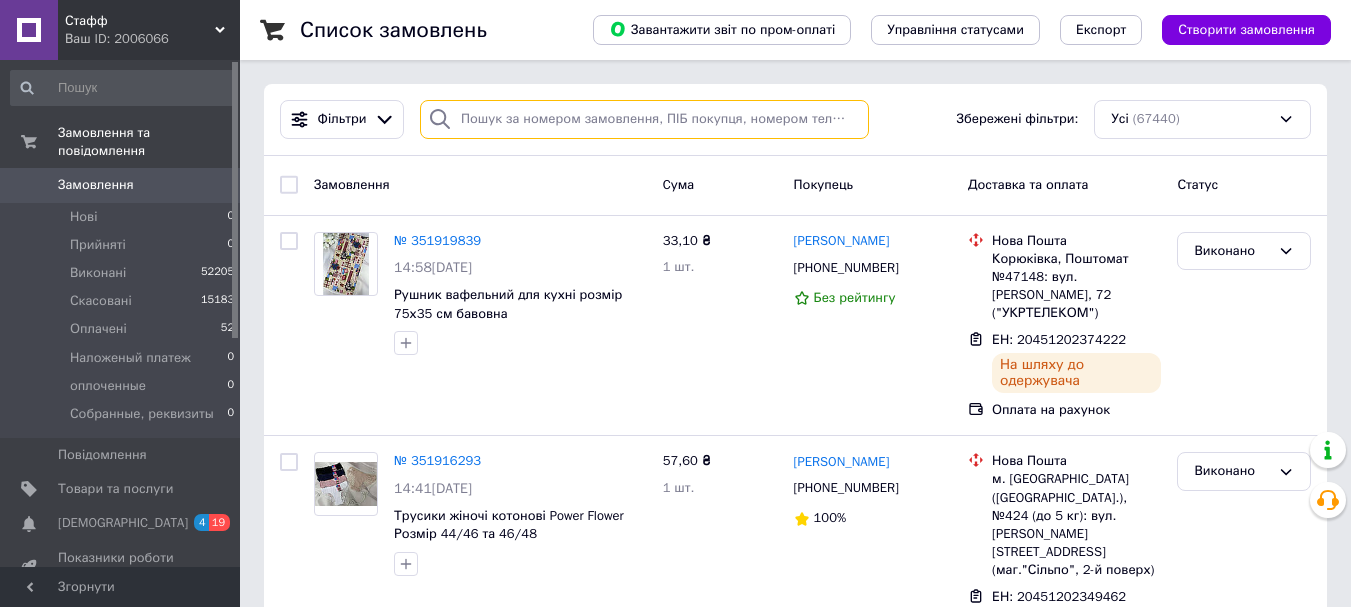 click at bounding box center (644, 119) 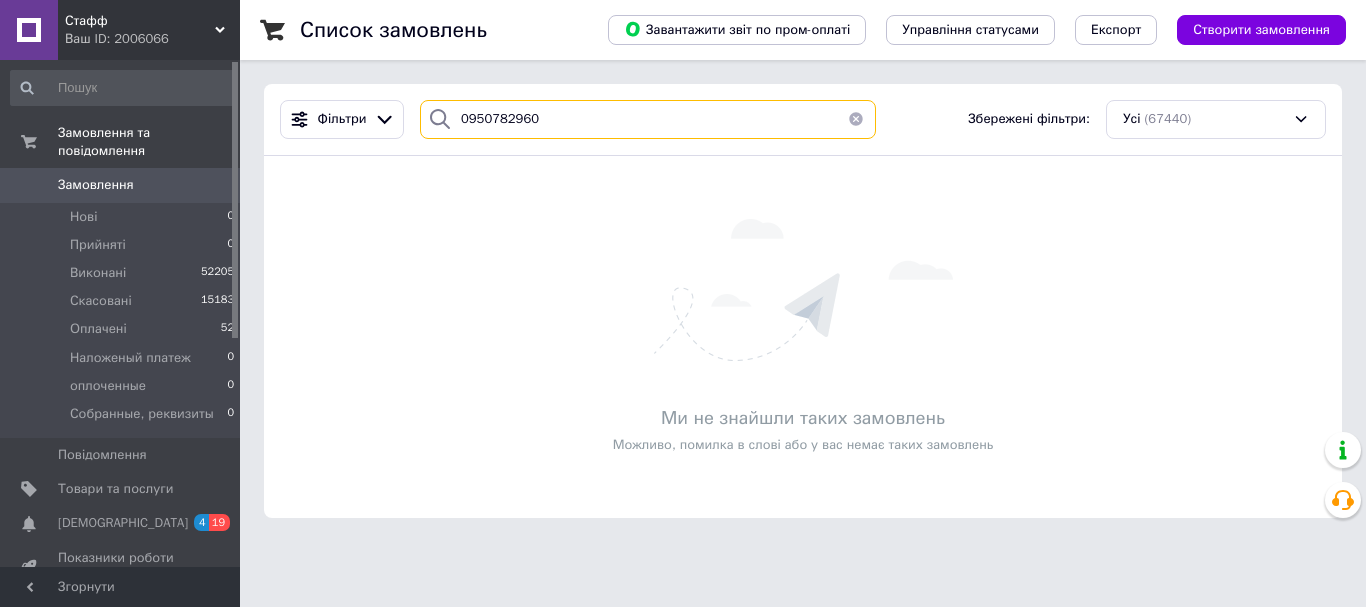 type on "0950782960" 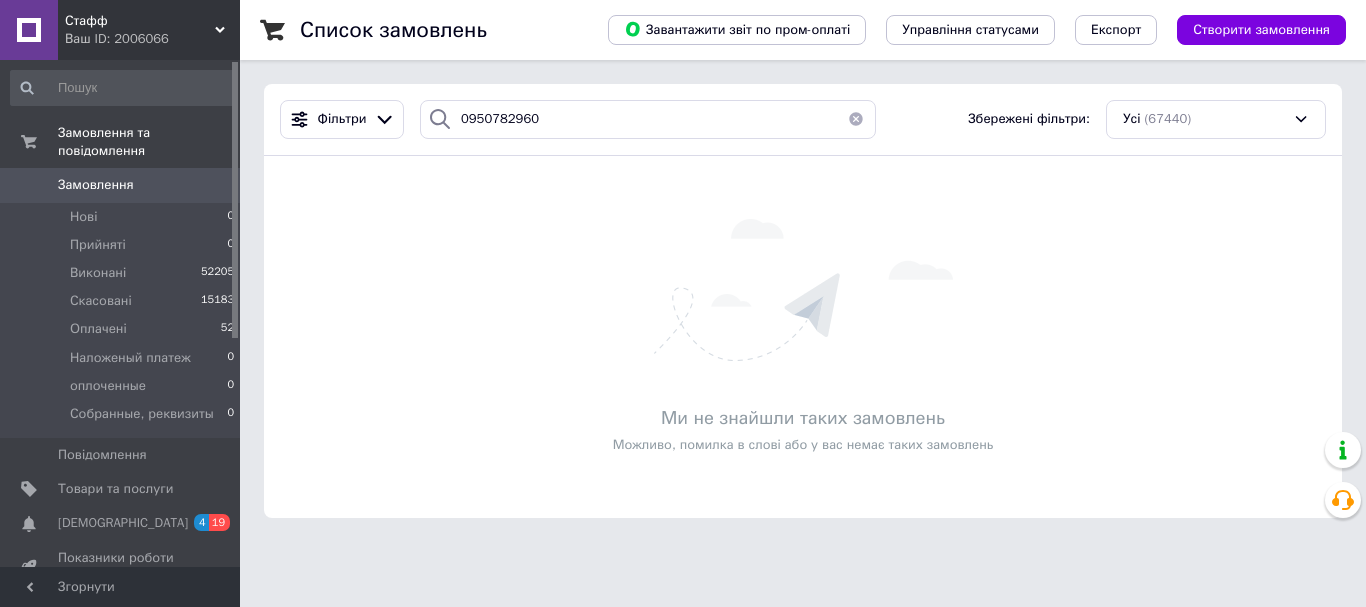click at bounding box center [856, 119] 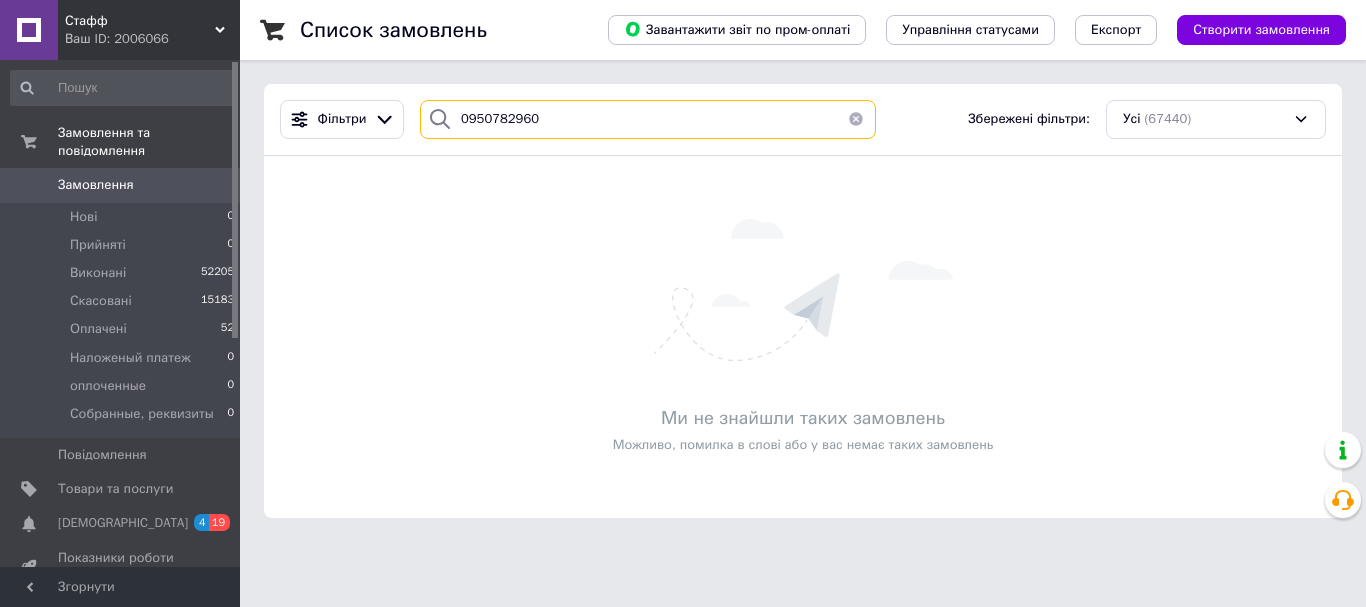 type 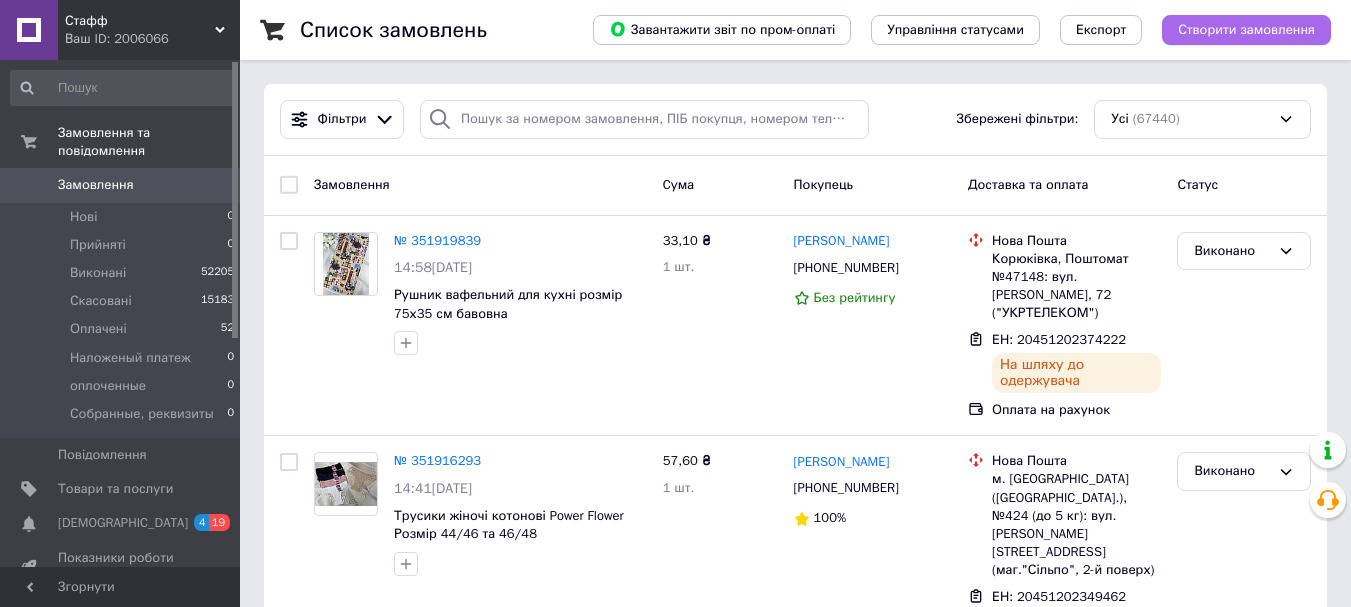 click on "Створити замовлення" at bounding box center [1246, 30] 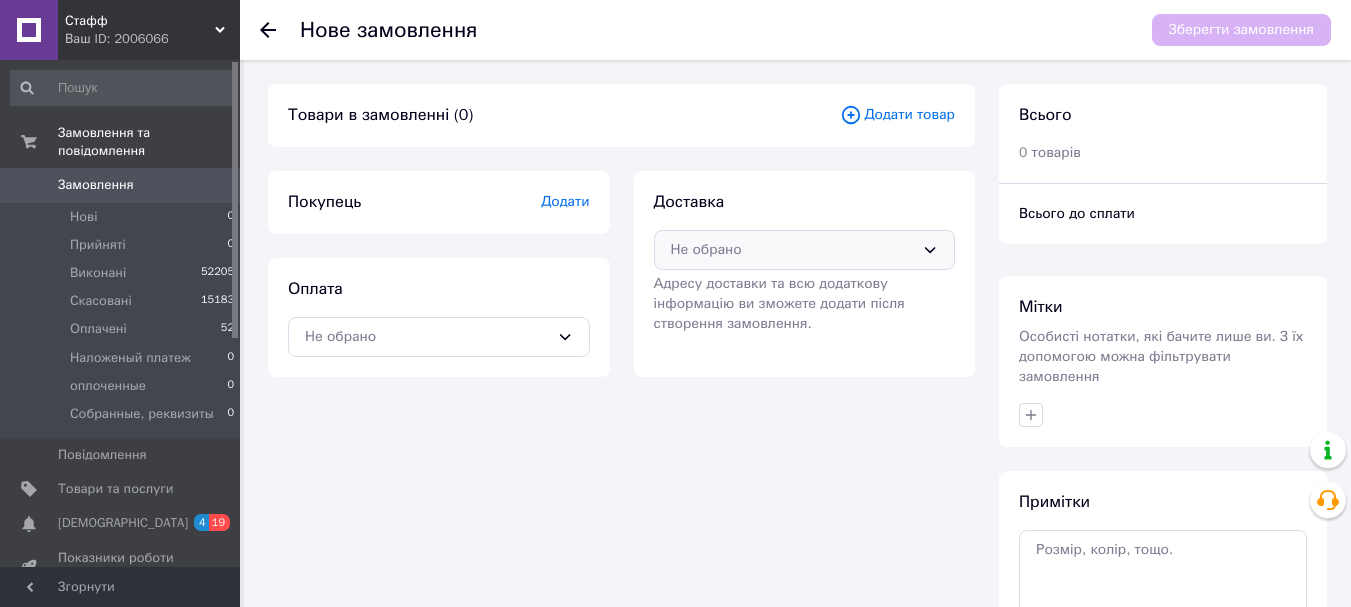 click on "Не обрано" at bounding box center [793, 250] 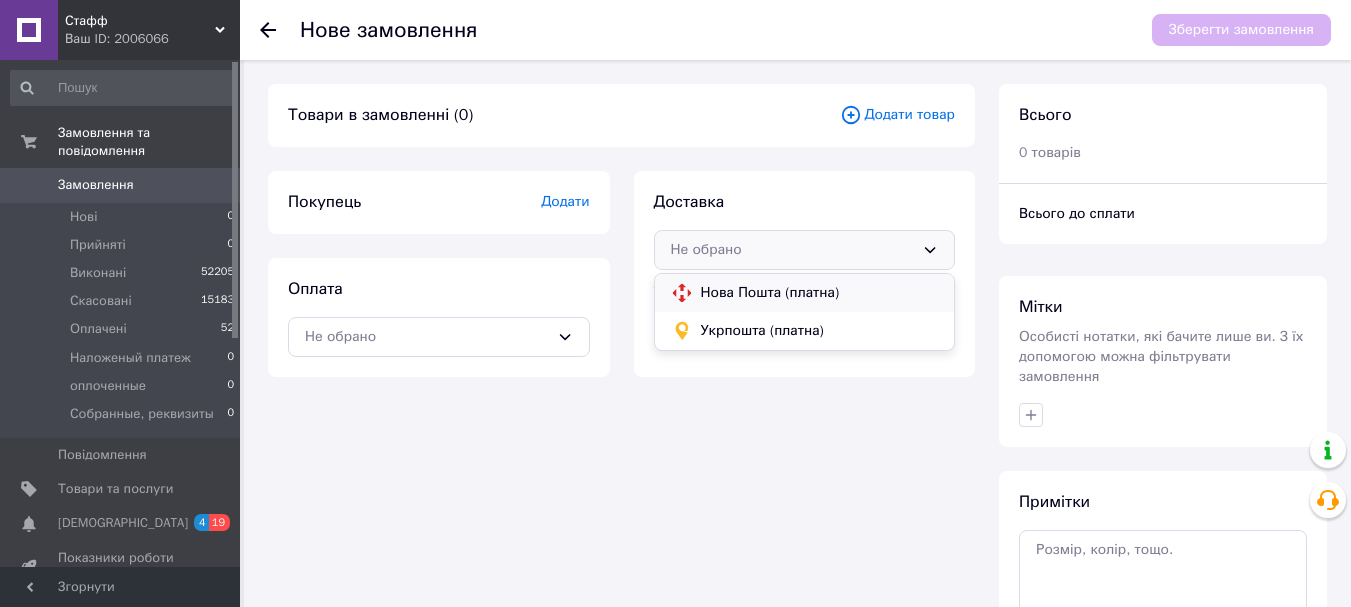 click on "Нова Пошта (платна)" at bounding box center [820, 293] 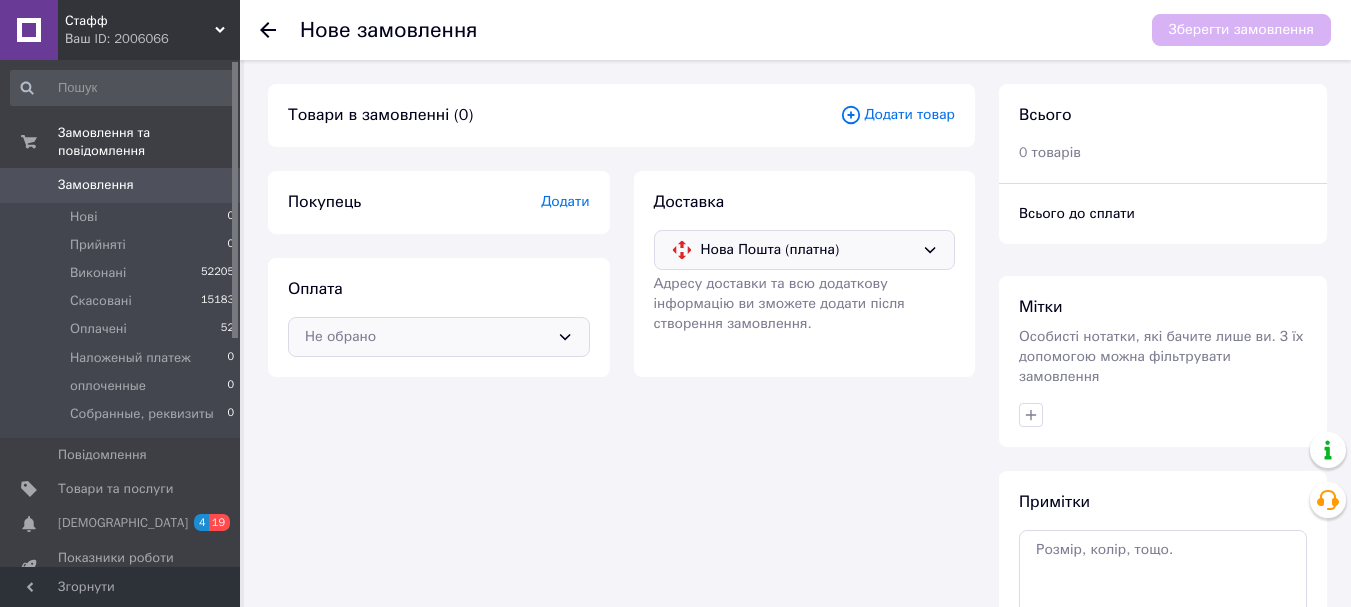 click on "Не обрано" at bounding box center (427, 337) 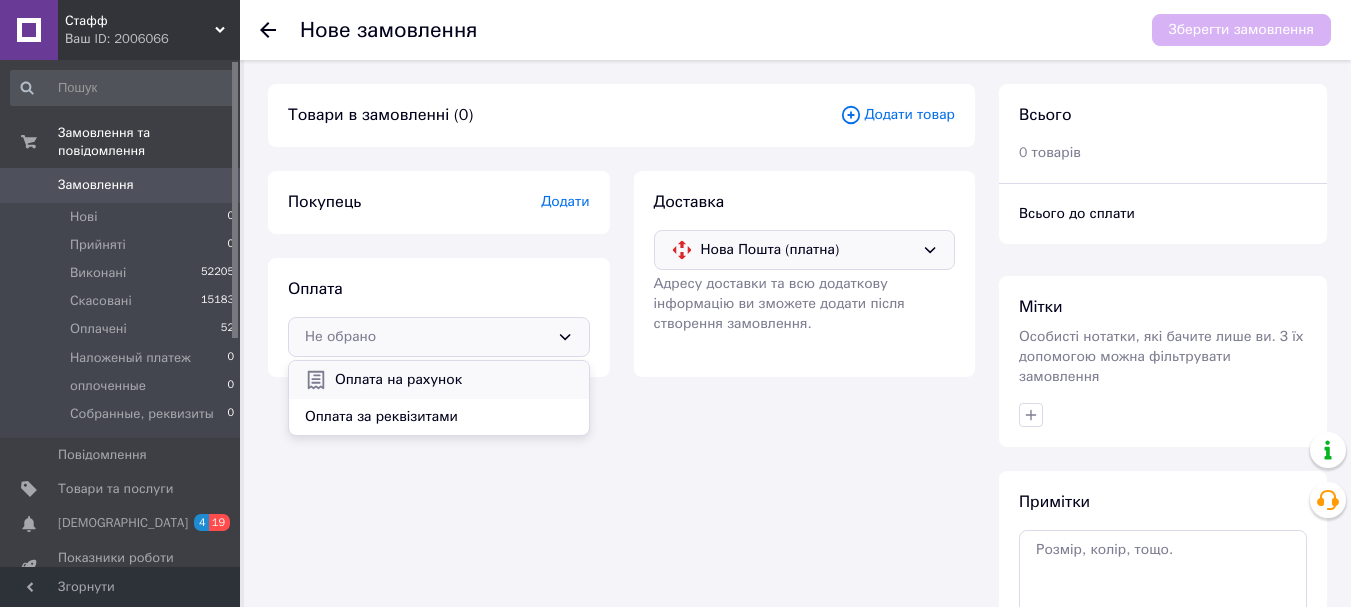 click on "Оплата на рахунок" at bounding box center [454, 380] 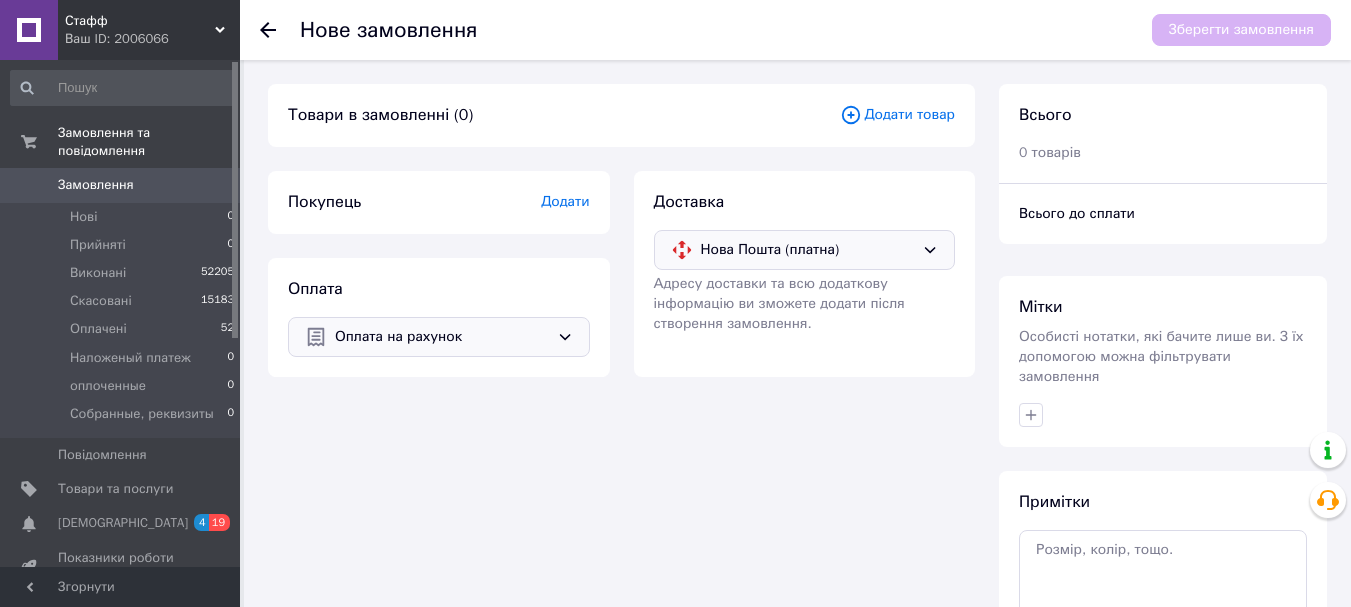 click on "Додати" at bounding box center (565, 201) 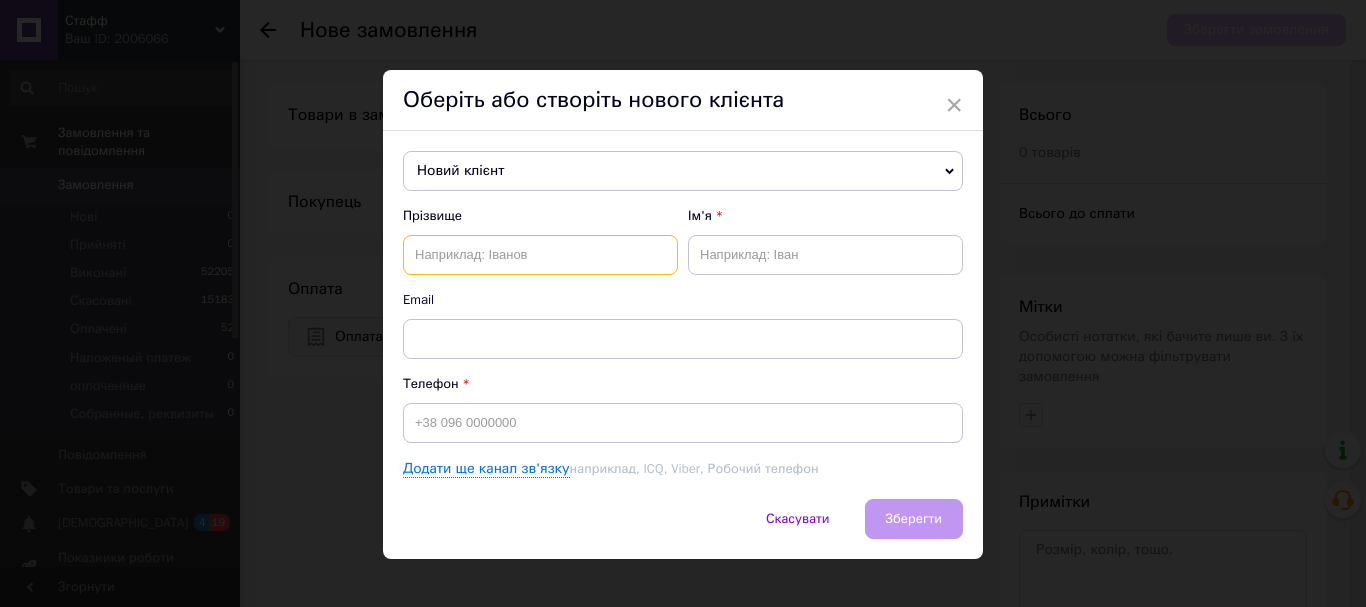 click at bounding box center (540, 255) 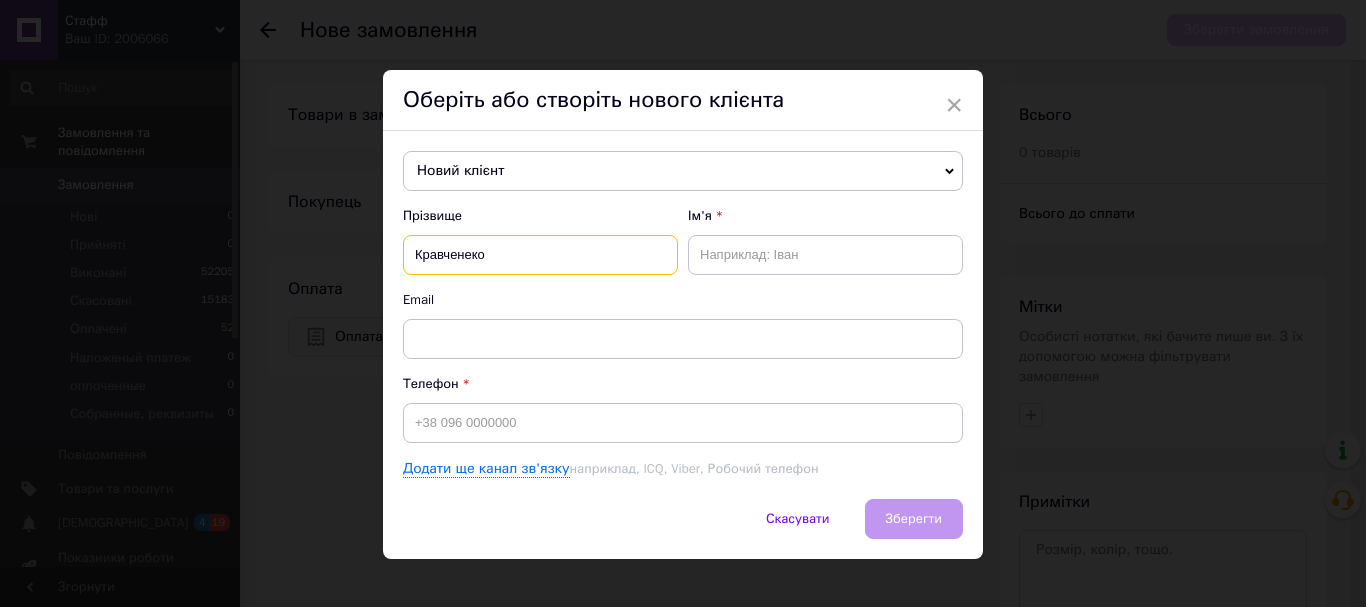 click on "Кравченеко" at bounding box center (540, 255) 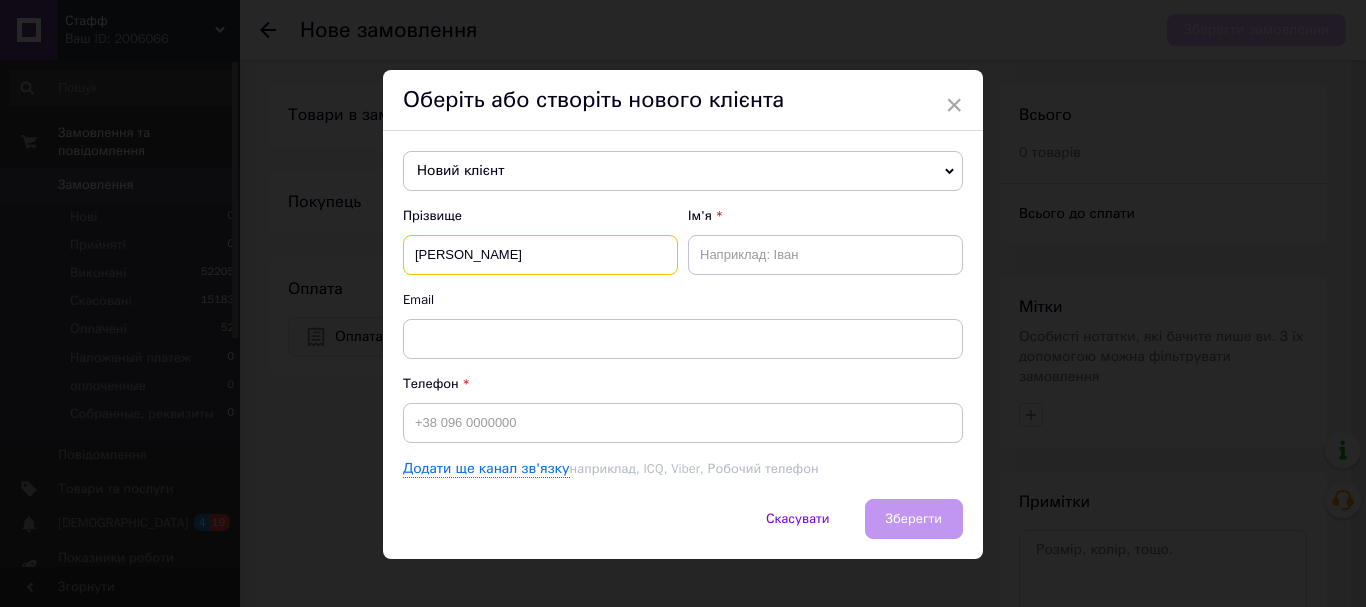 type on "Кравченко" 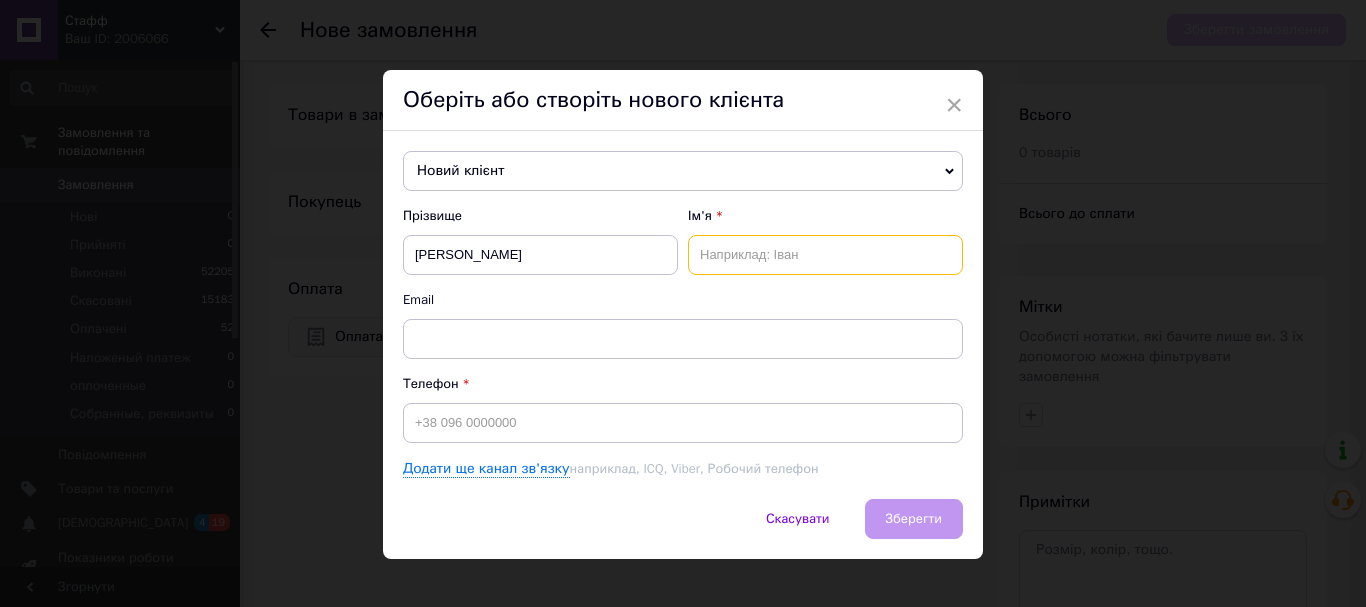 click at bounding box center [825, 255] 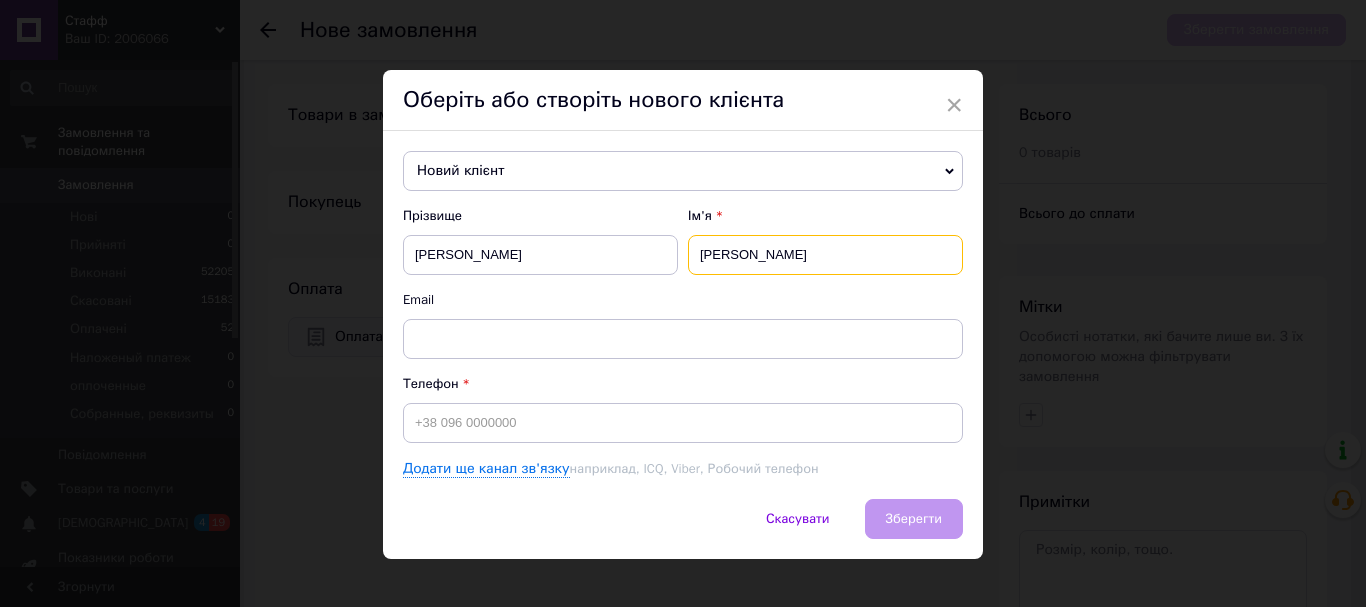 type on "Сергій" 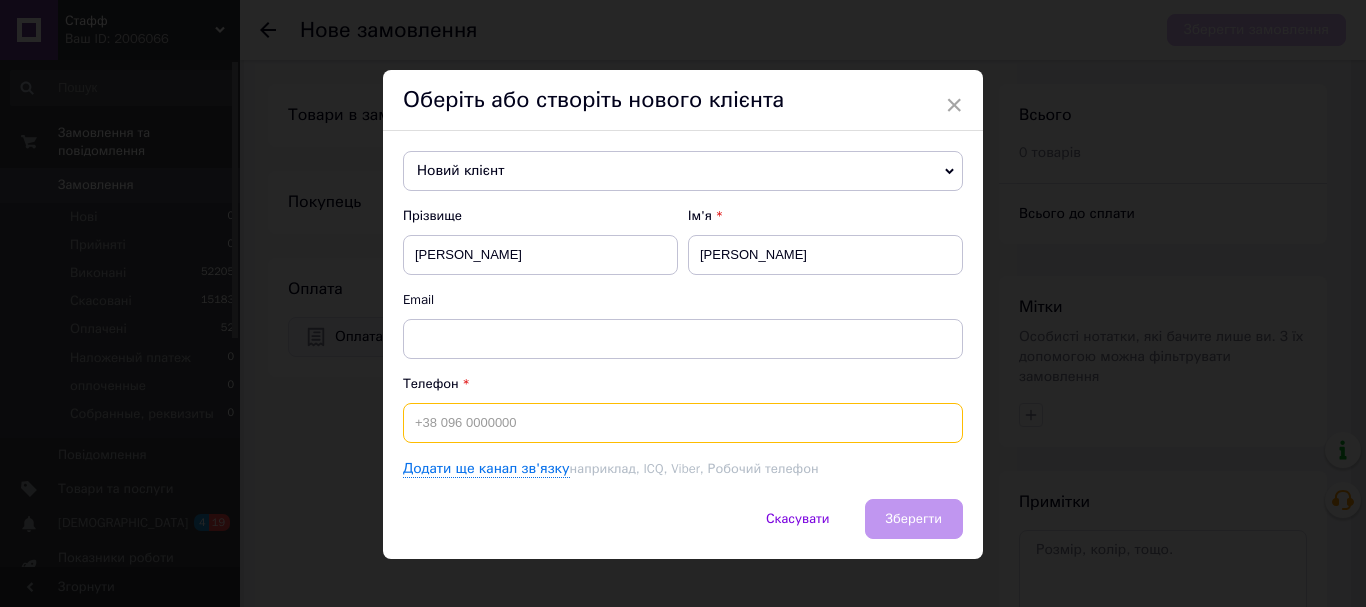 click at bounding box center [683, 423] 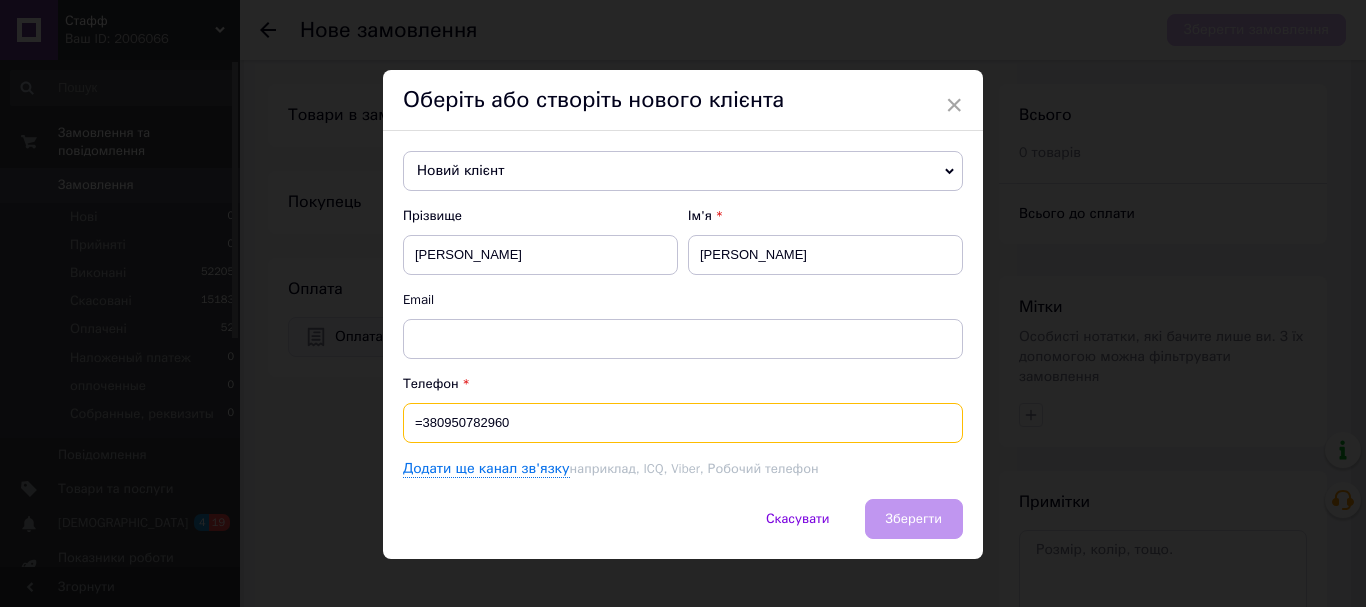 click on "=380950782960" at bounding box center (683, 423) 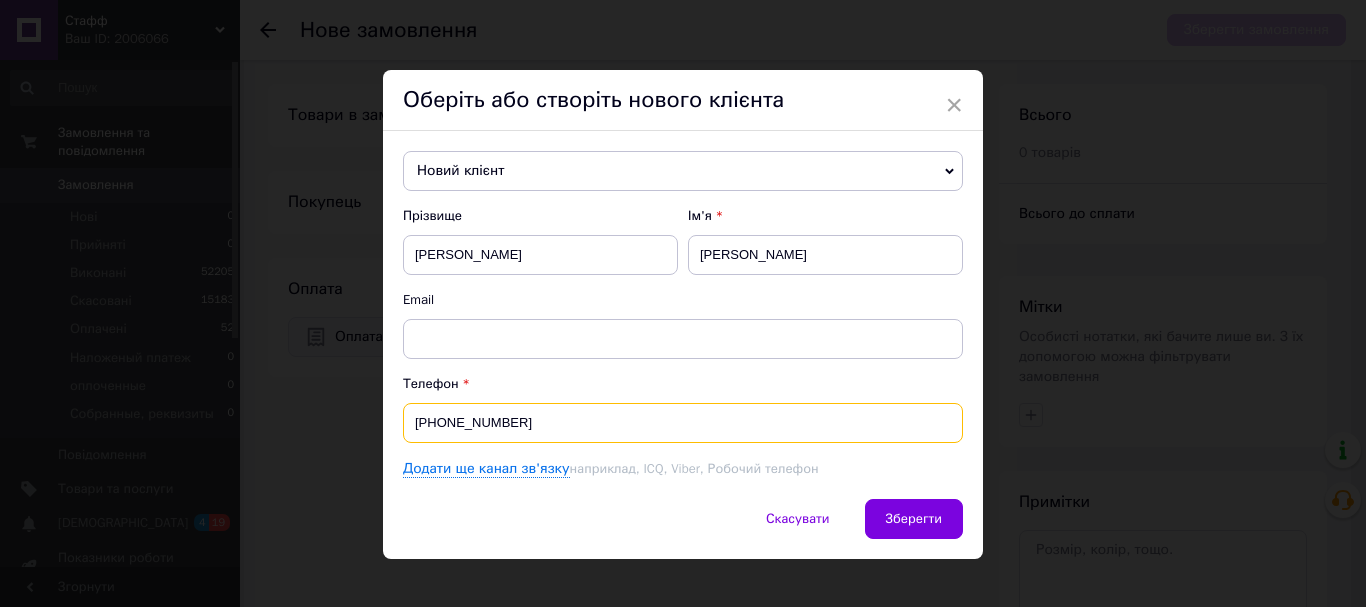 click on "+380950782960" at bounding box center [683, 423] 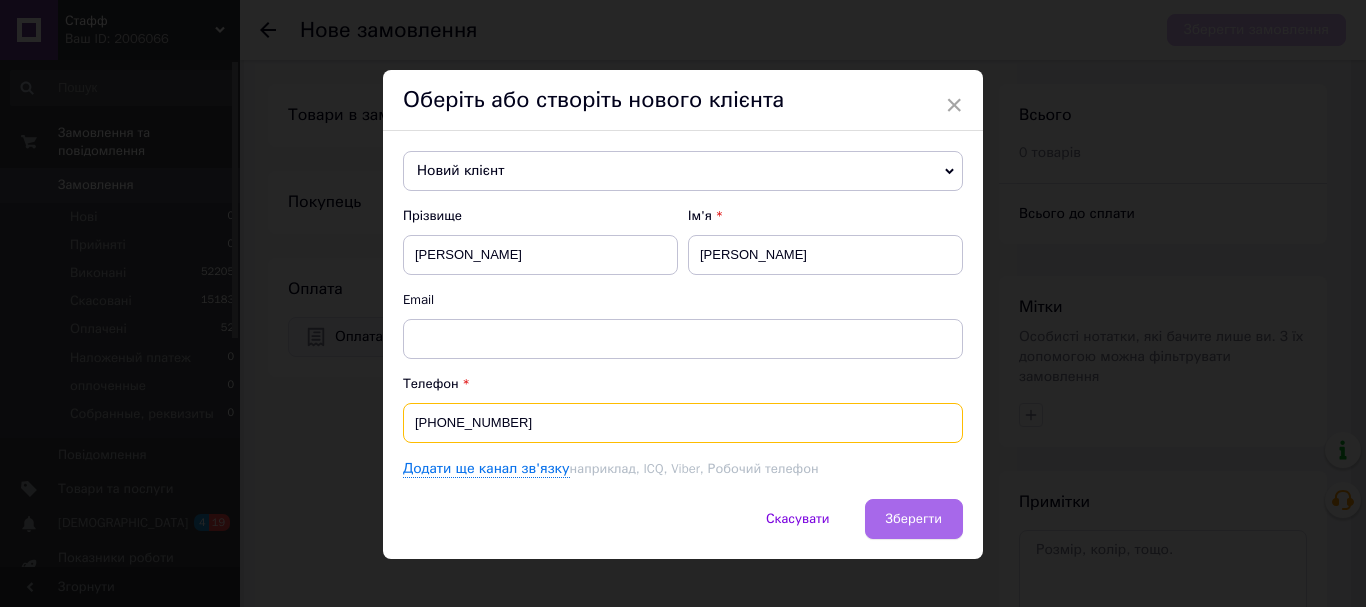 type on "+380950782960" 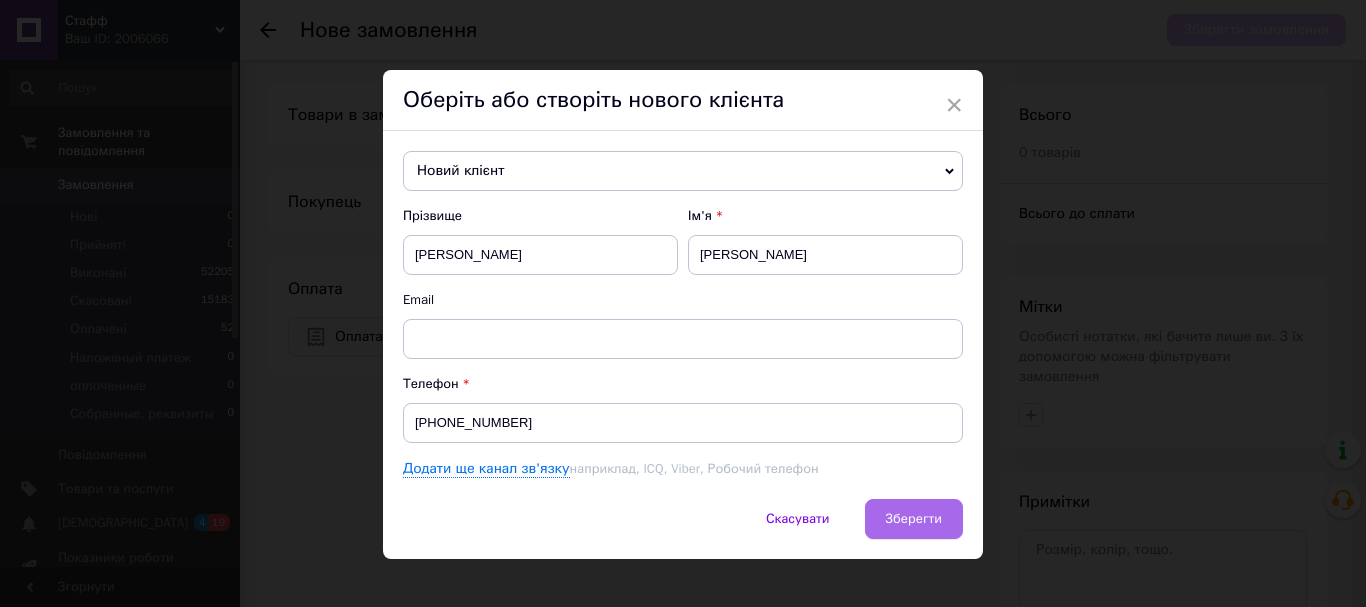 click on "Зберегти" at bounding box center [914, 519] 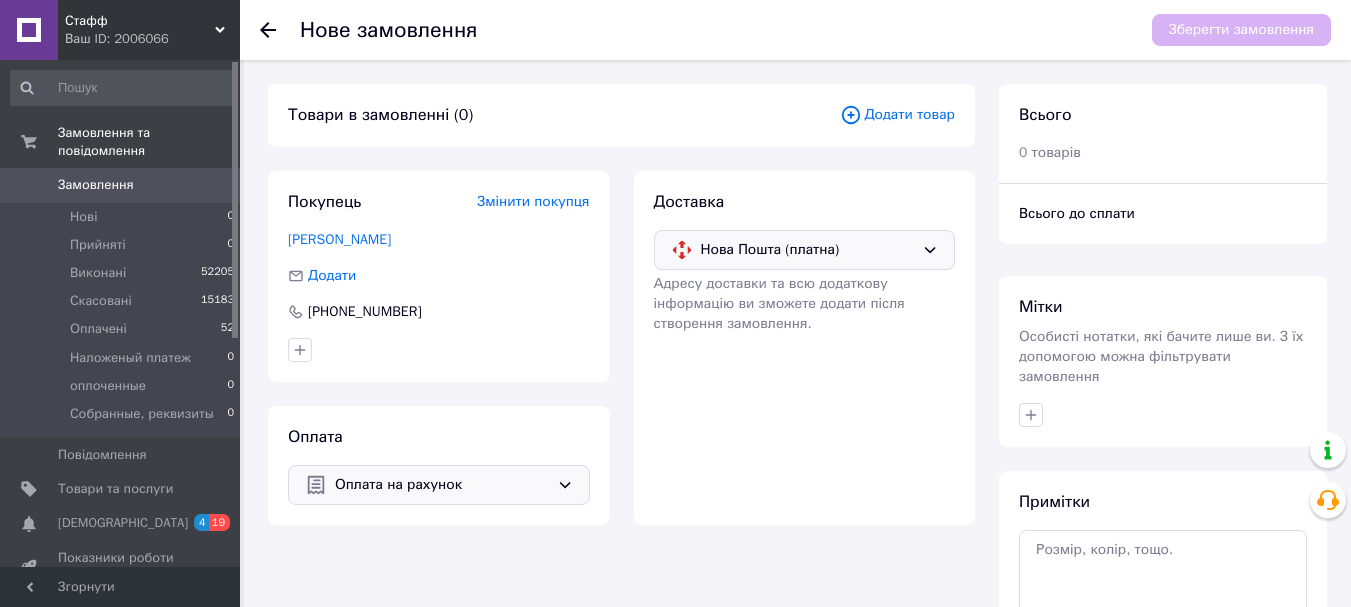 click on "Додати товар" at bounding box center [897, 115] 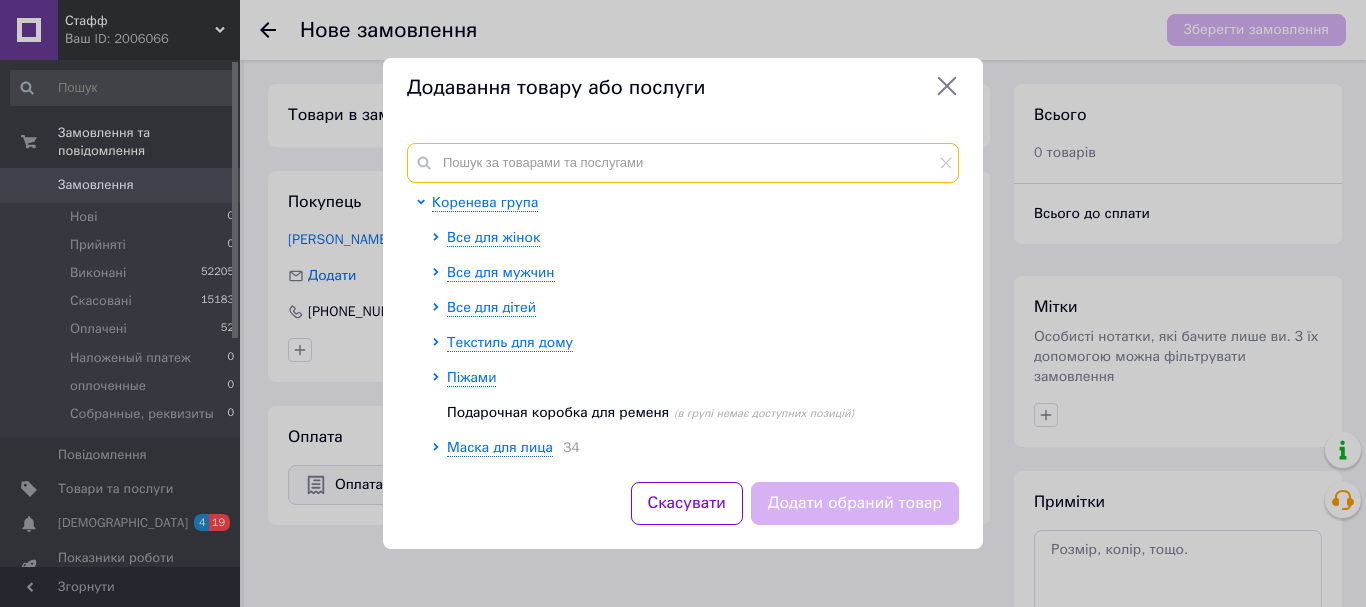click at bounding box center (683, 163) 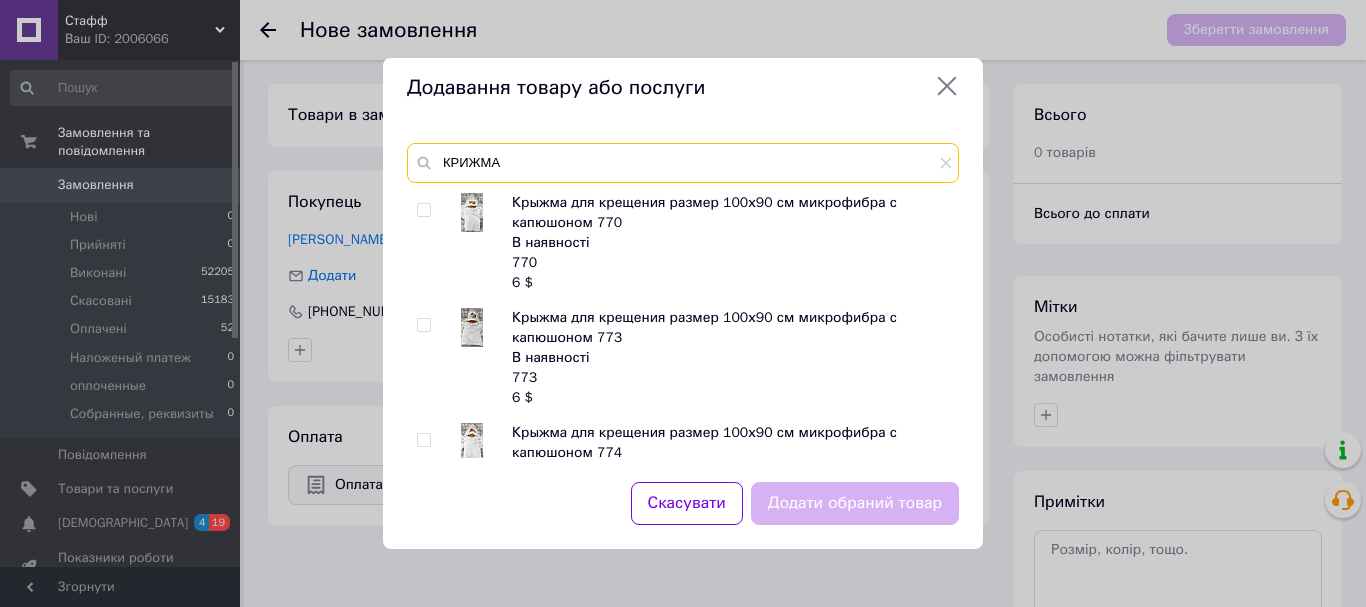 type on "КРИЖМА" 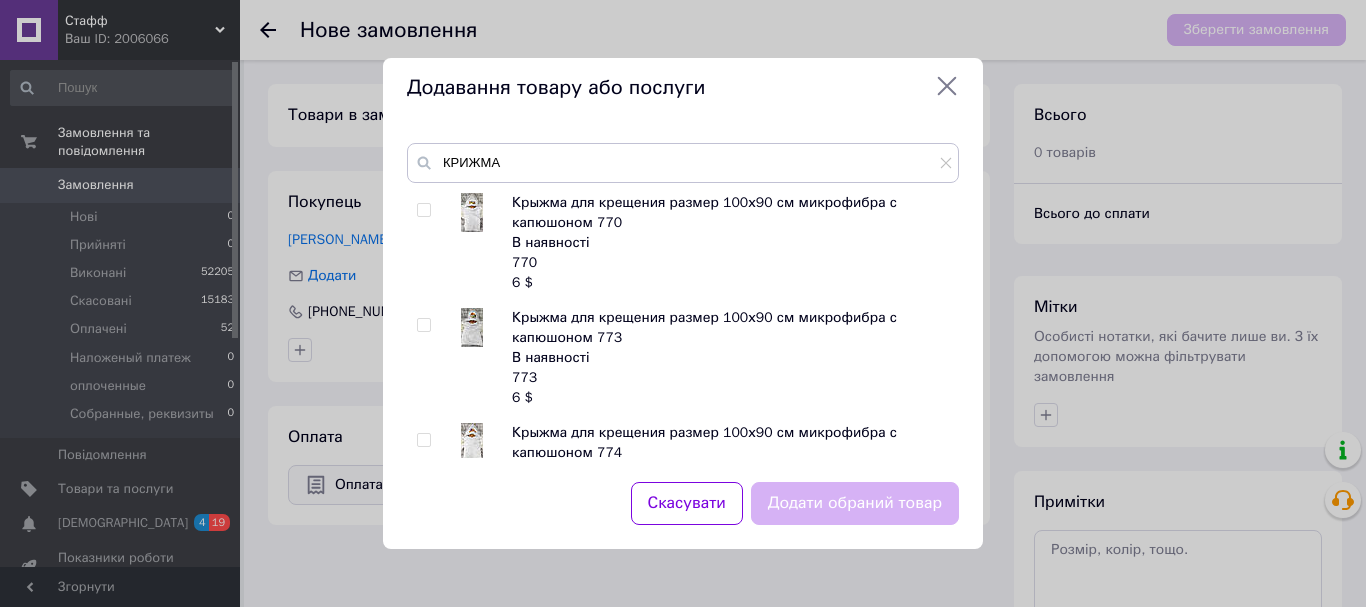 click at bounding box center (423, 210) 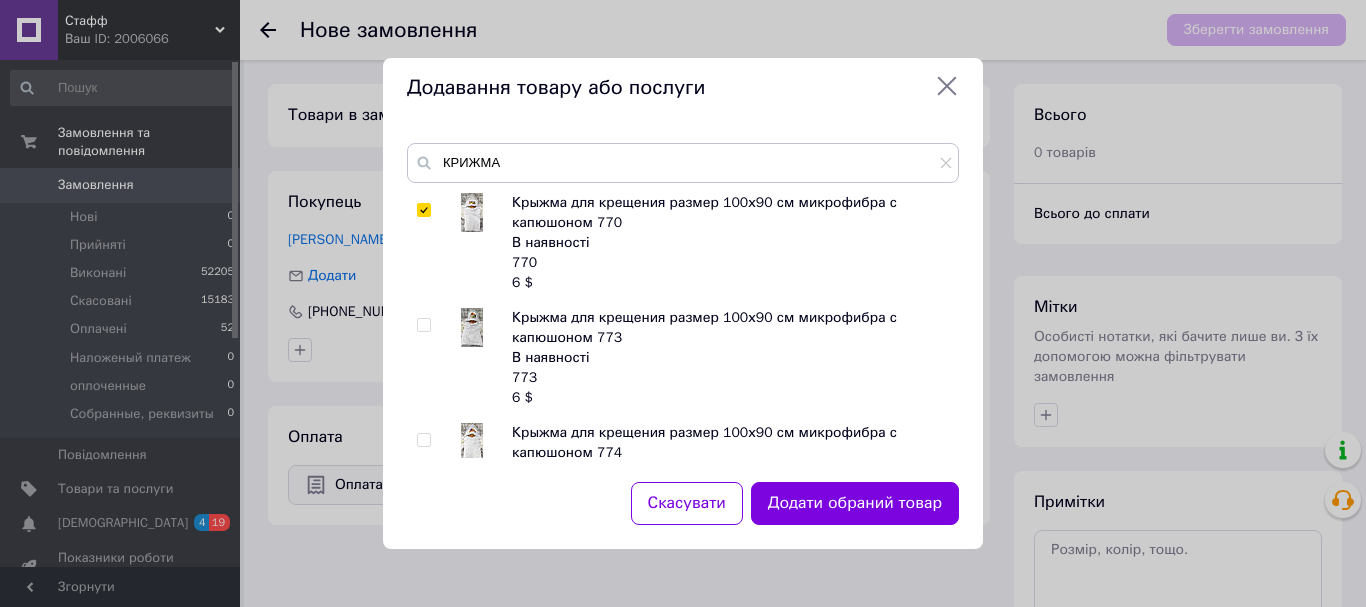 click at bounding box center (423, 210) 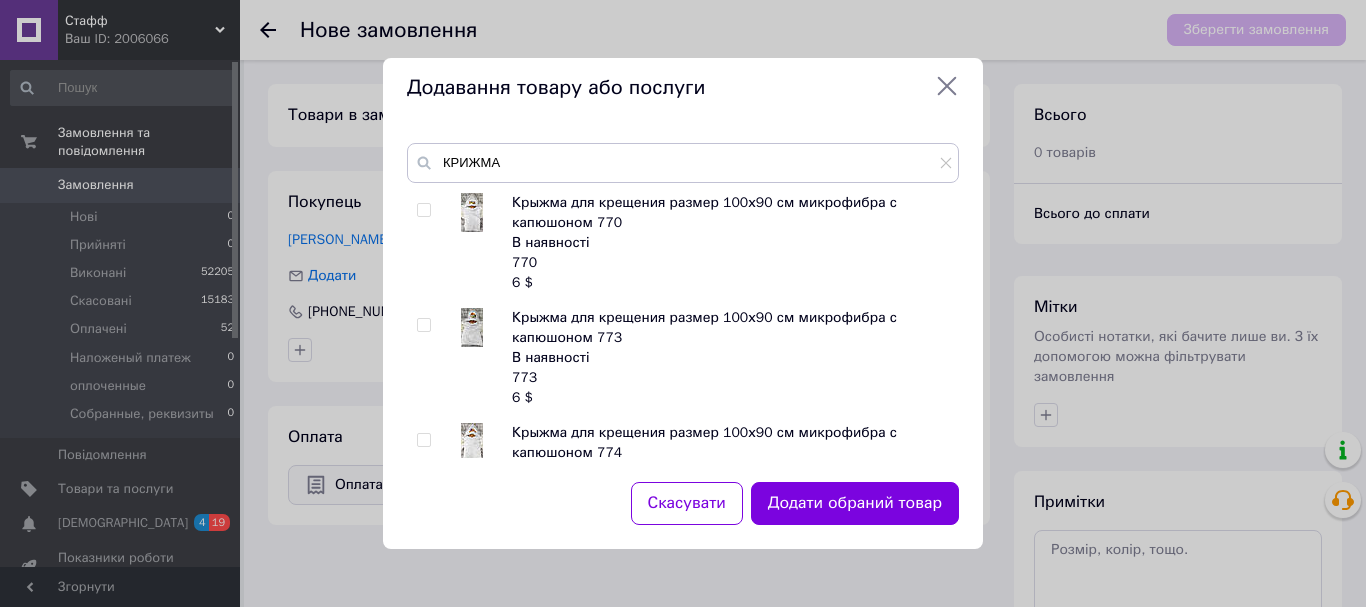 checkbox on "false" 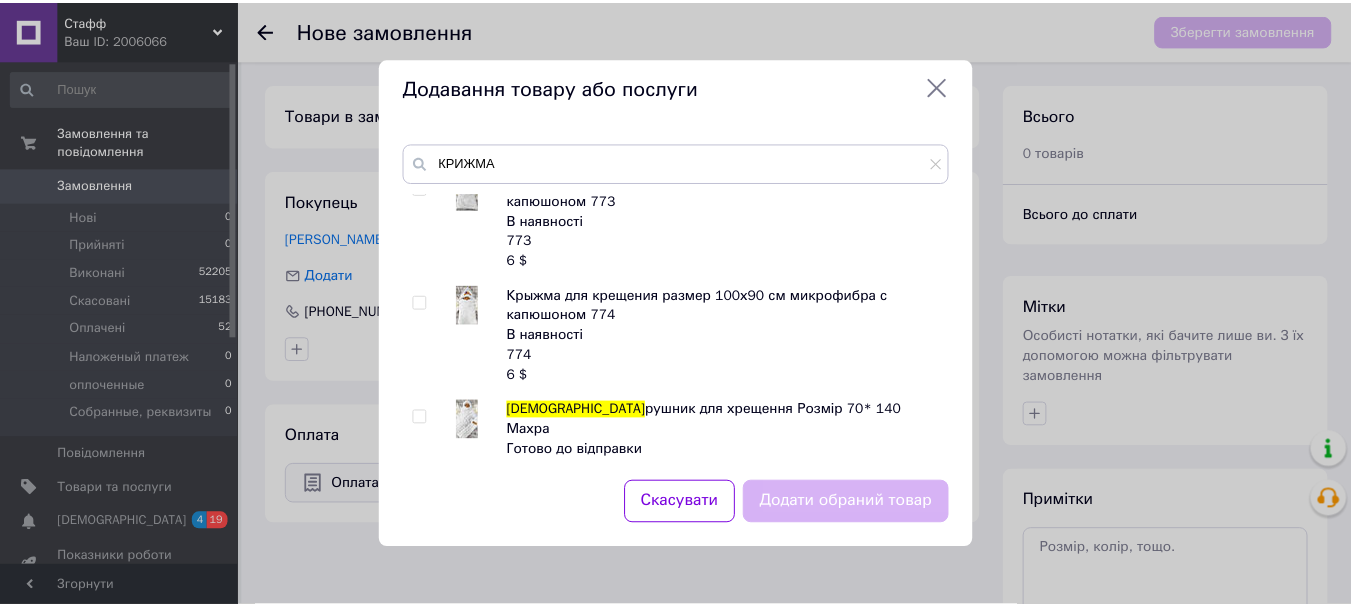 scroll, scrollTop: 300, scrollLeft: 0, axis: vertical 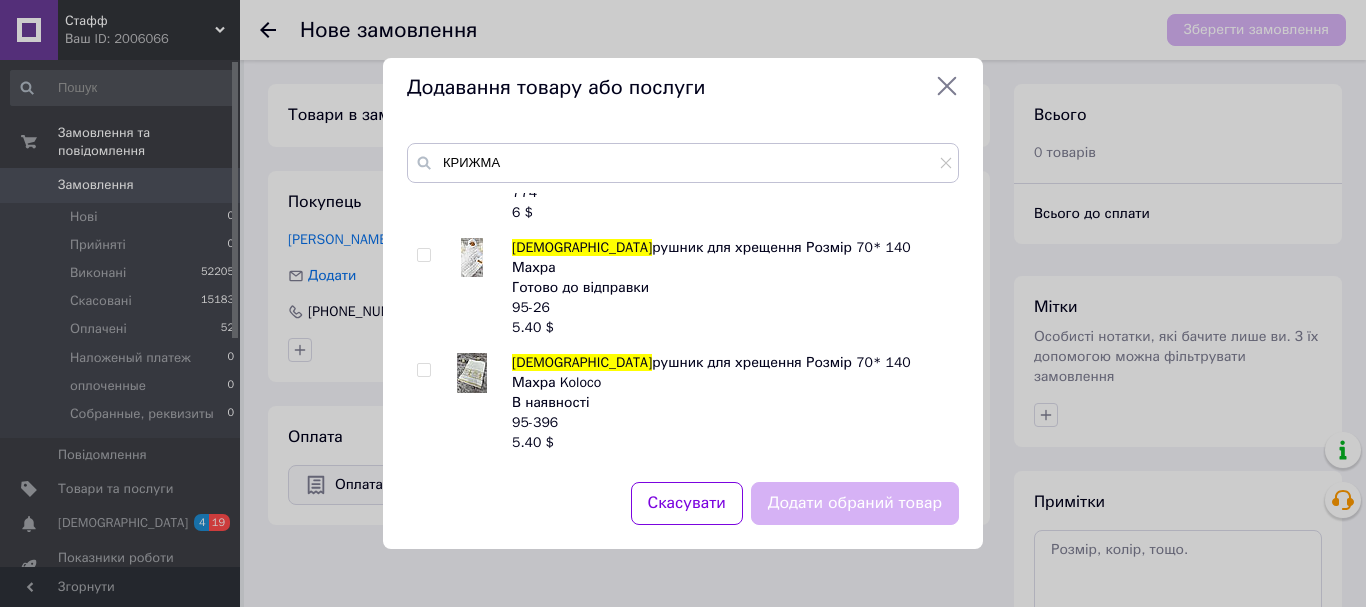 click at bounding box center [423, 485] 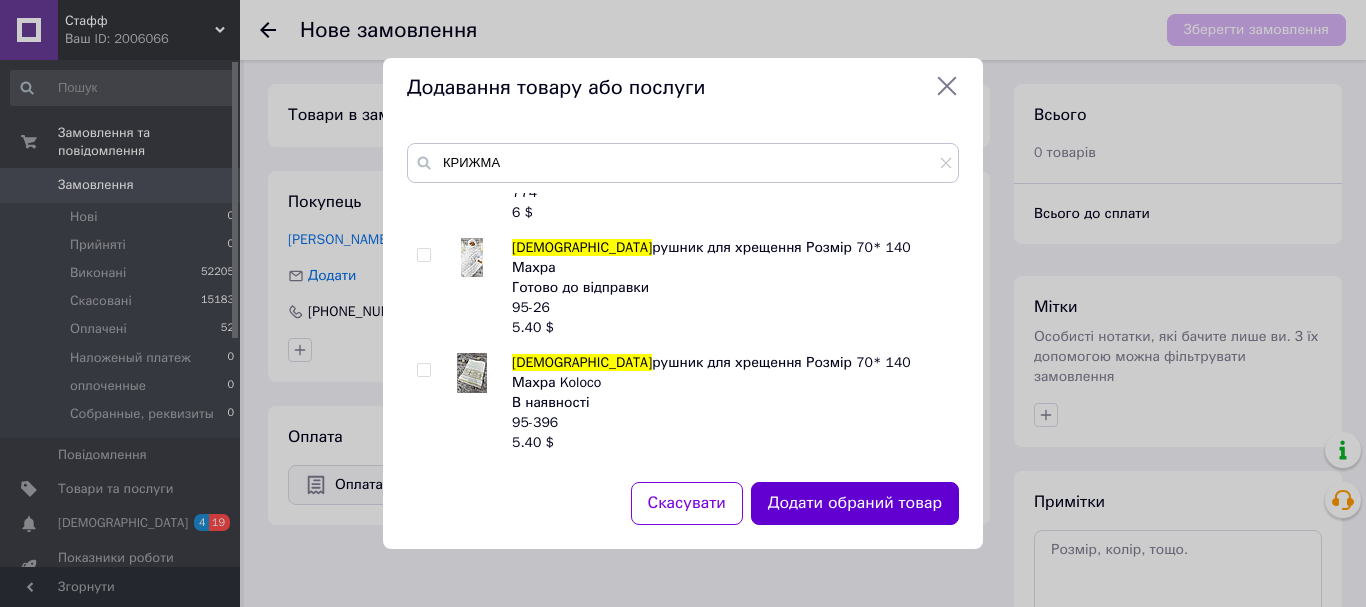 click on "Додати обраний товар" at bounding box center (855, 503) 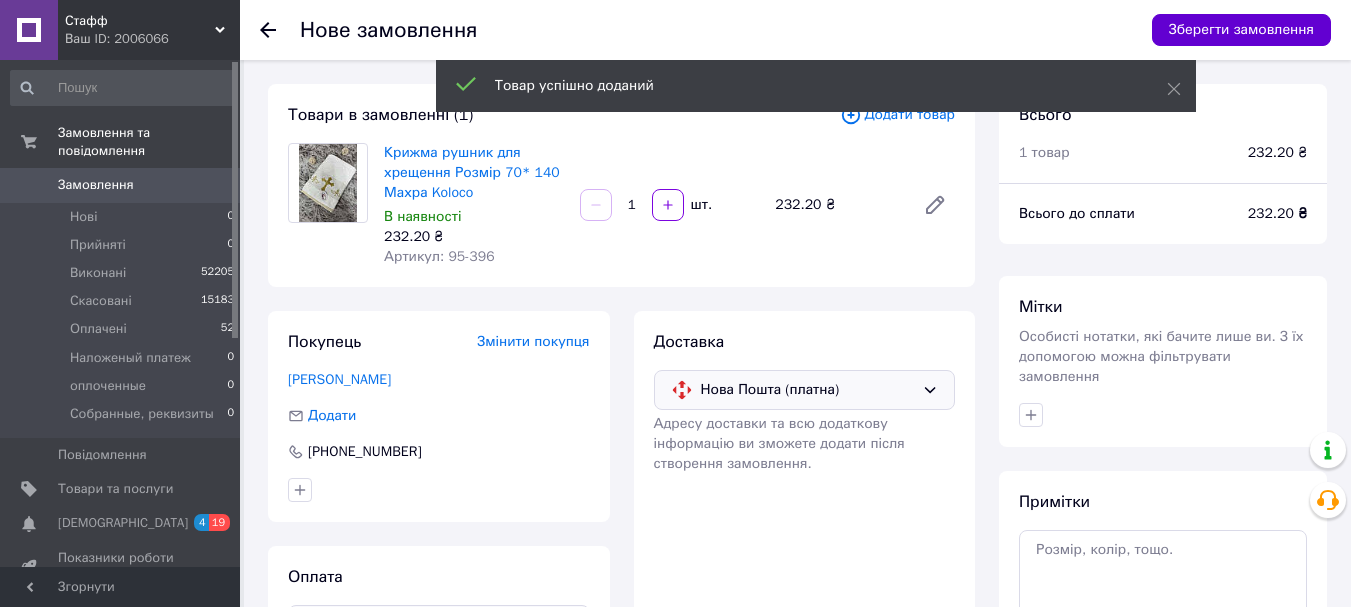 click on "Зберегти замовлення" at bounding box center [1241, 30] 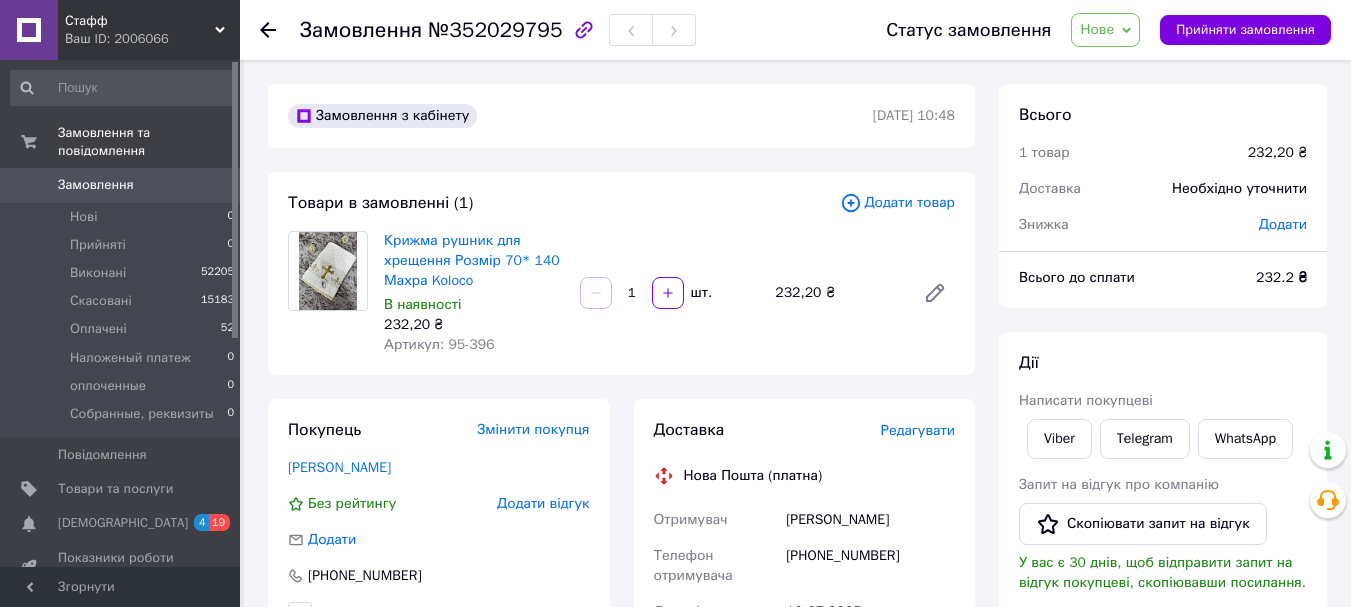 click on "Нове" at bounding box center [1105, 30] 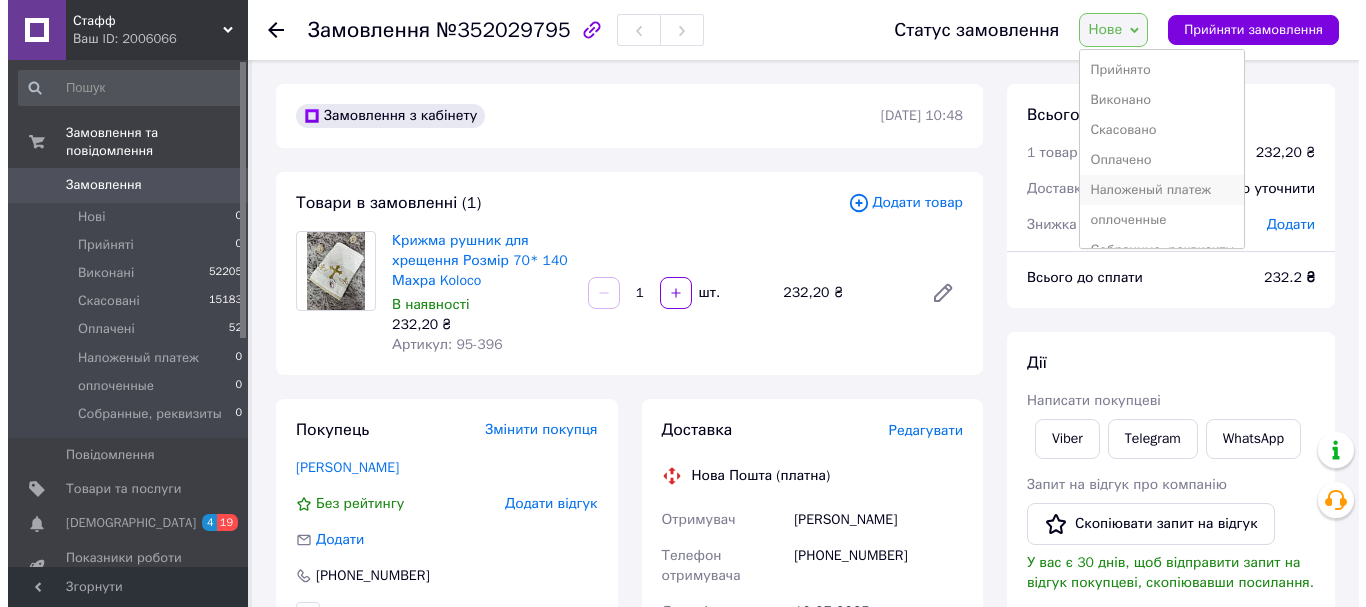 scroll, scrollTop: 22, scrollLeft: 0, axis: vertical 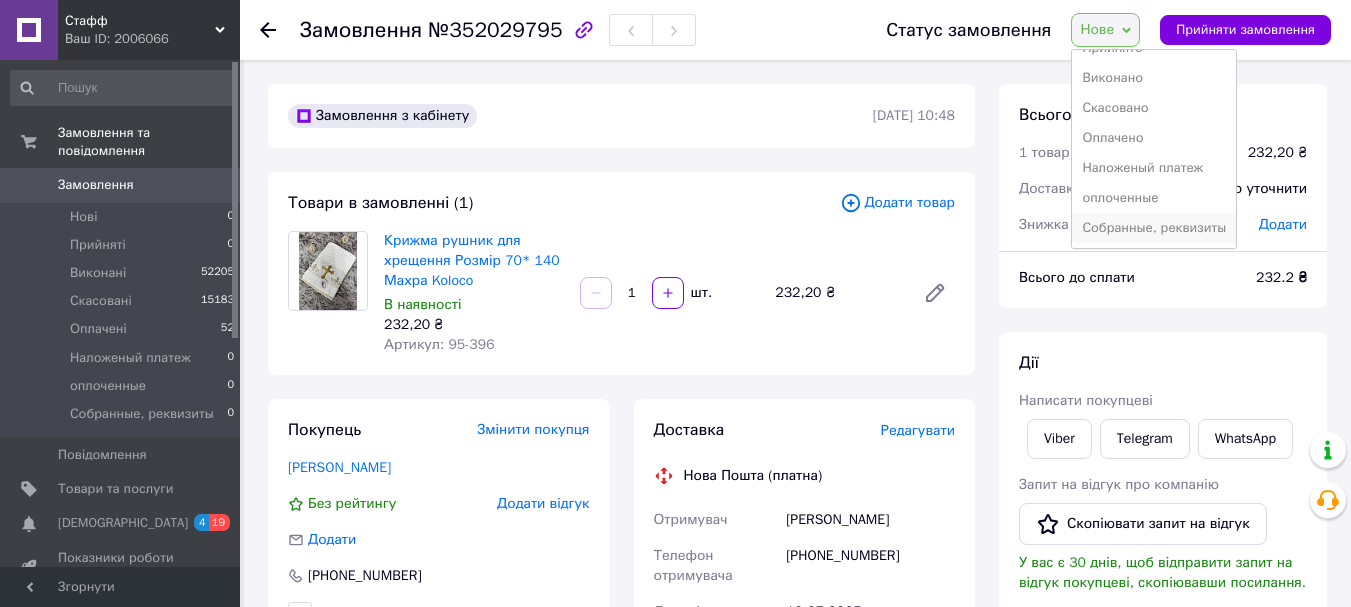 click on "Собранные, реквизиты" at bounding box center (1154, 228) 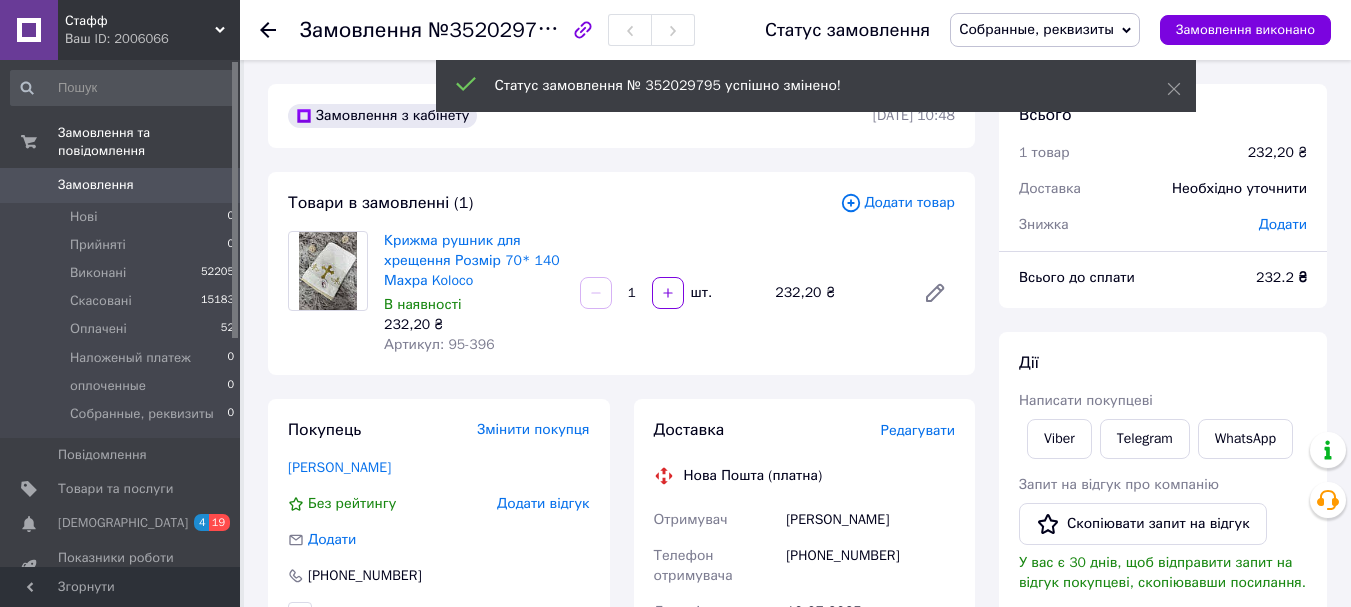 click on "Редагувати" at bounding box center [918, 430] 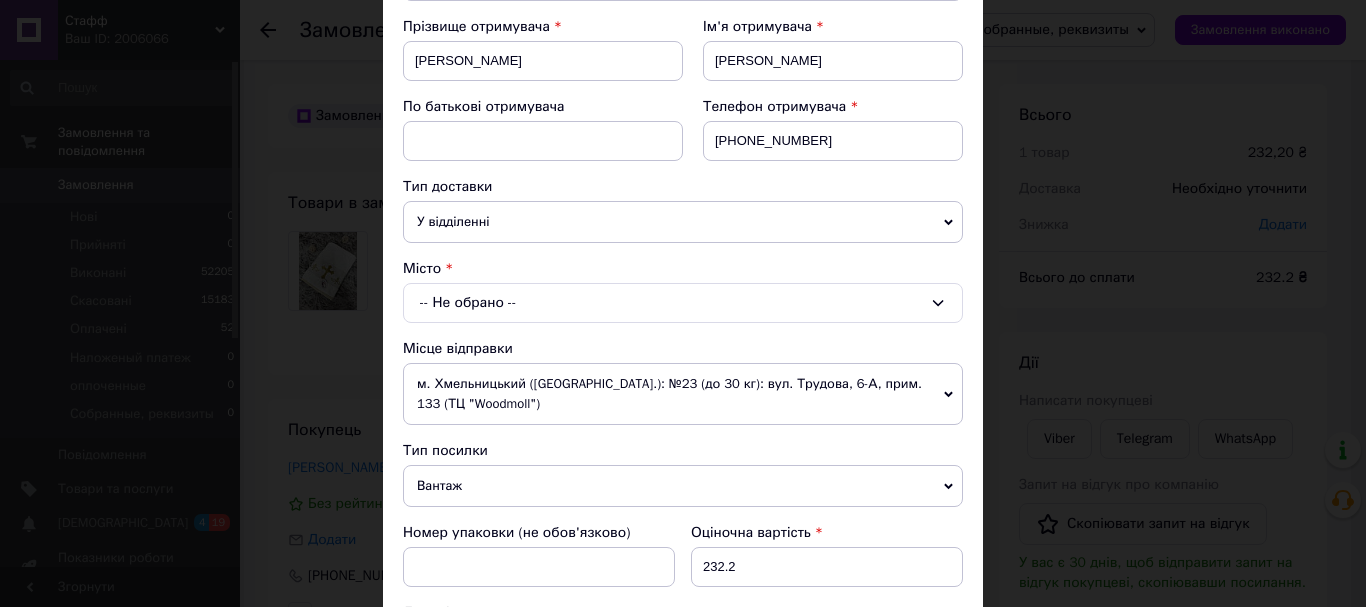 scroll, scrollTop: 300, scrollLeft: 0, axis: vertical 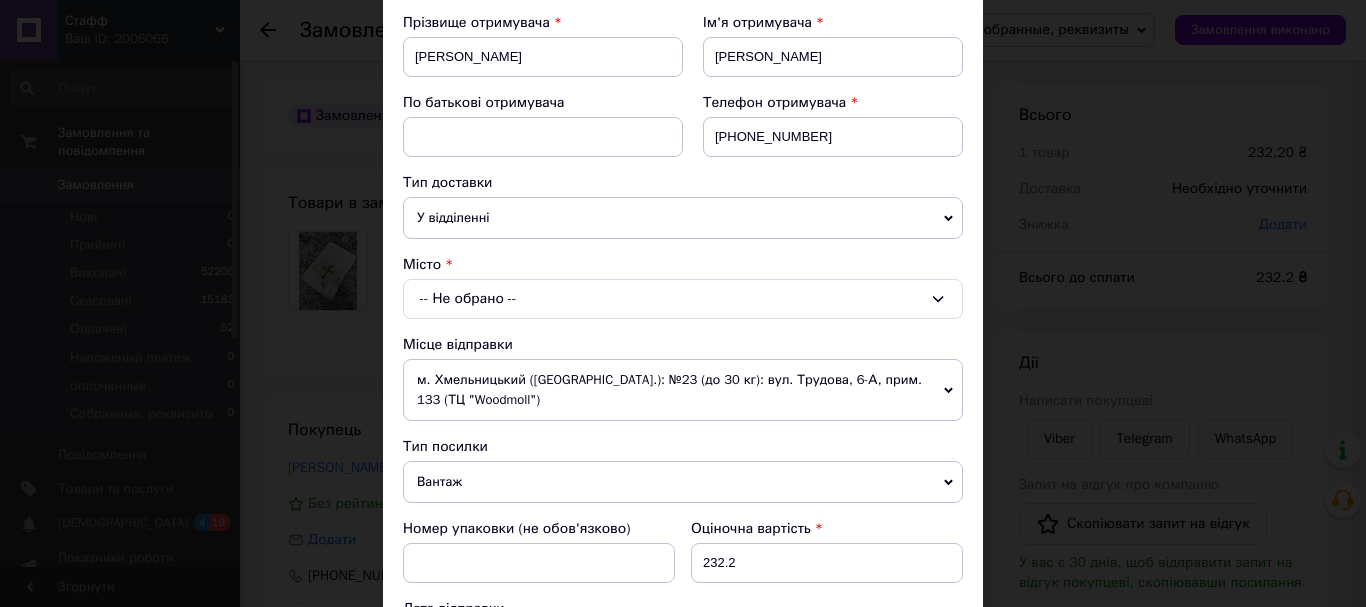click on "-- Не обрано --" at bounding box center [683, 299] 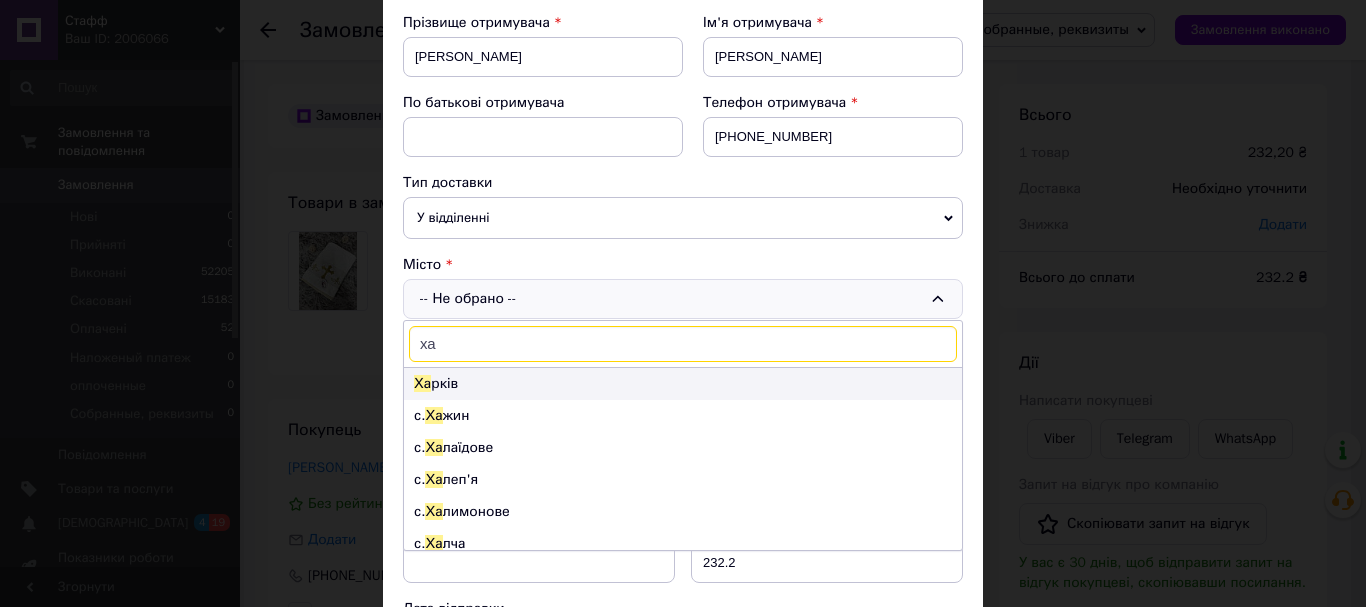 type on "ха" 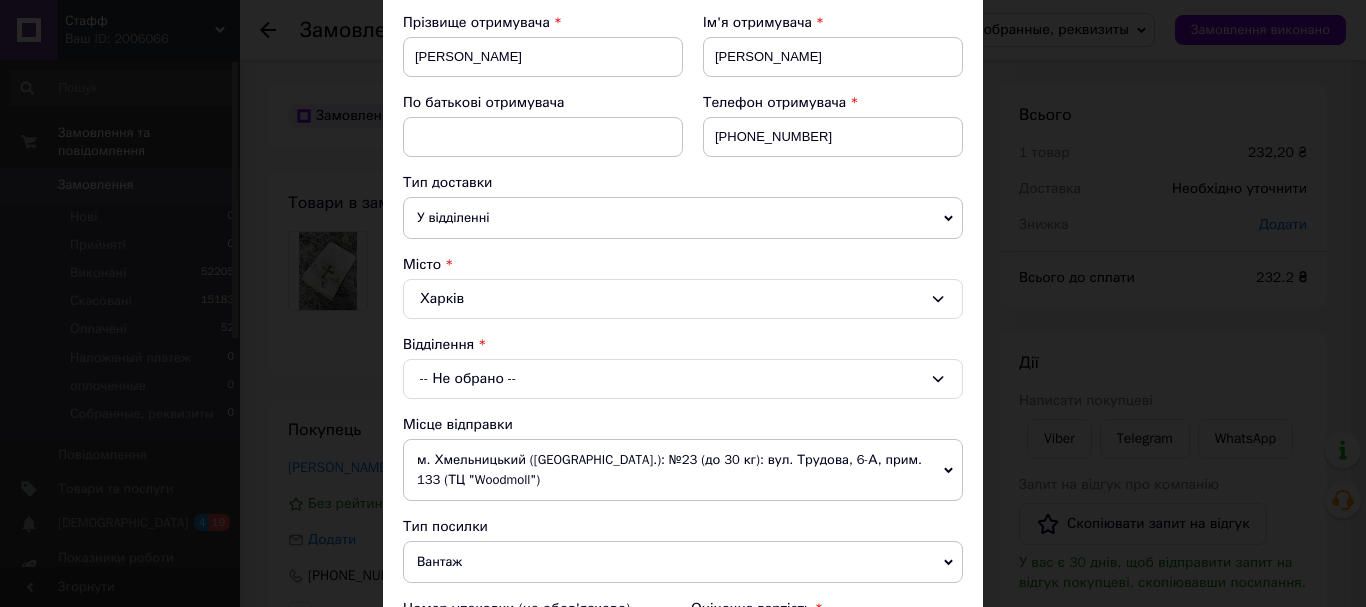 click on "-- Не обрано --" at bounding box center (683, 379) 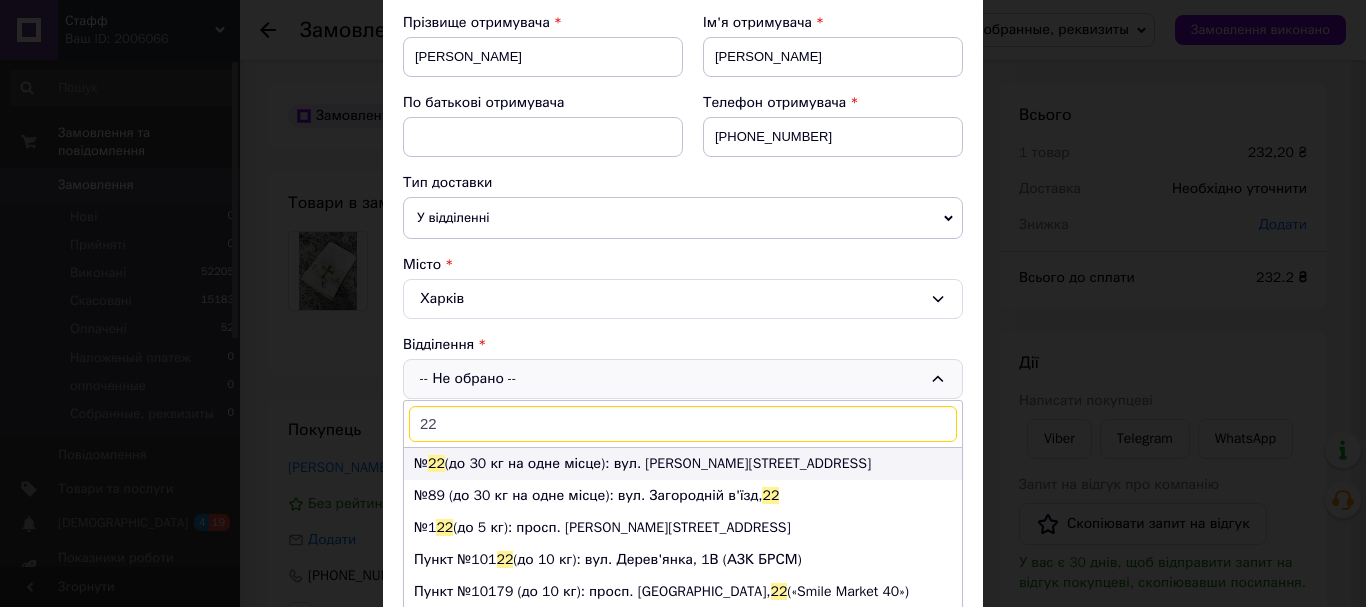 type on "22" 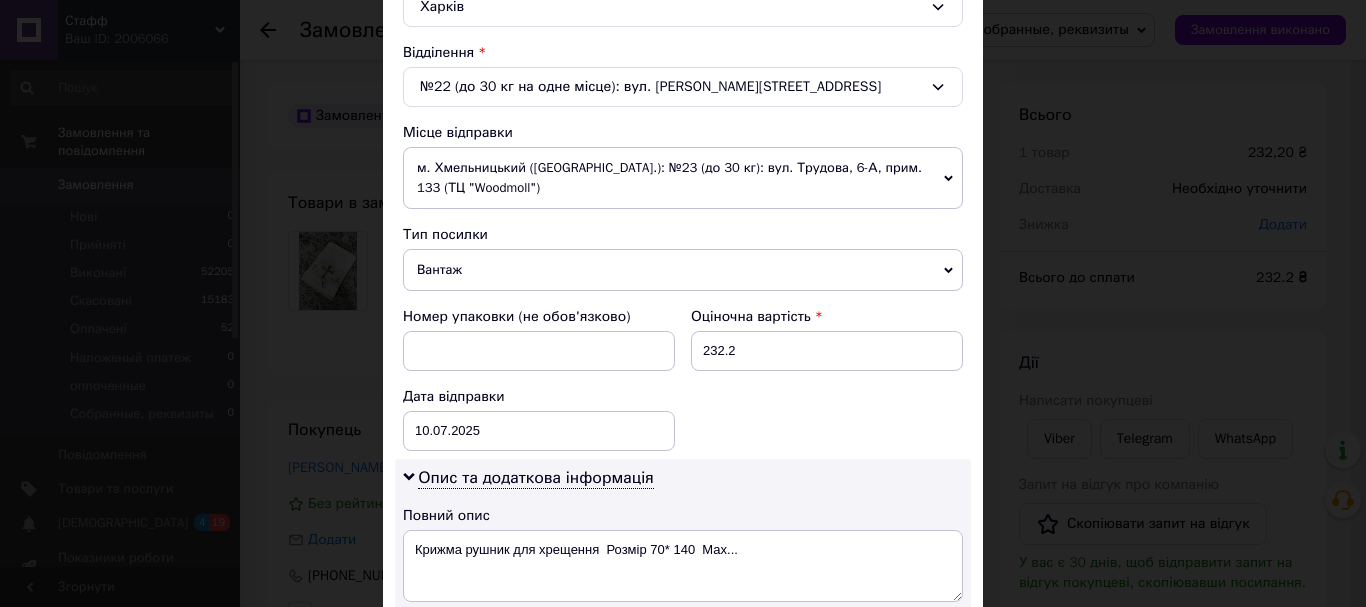 scroll, scrollTop: 600, scrollLeft: 0, axis: vertical 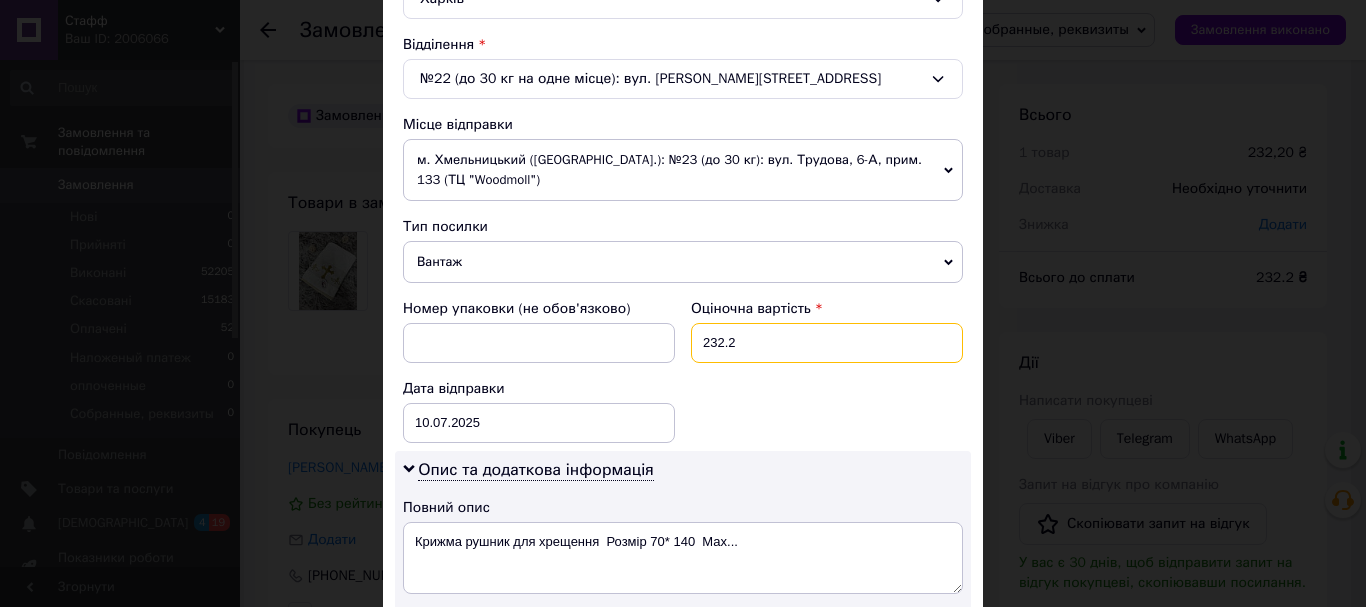 click on "232.2" at bounding box center (827, 343) 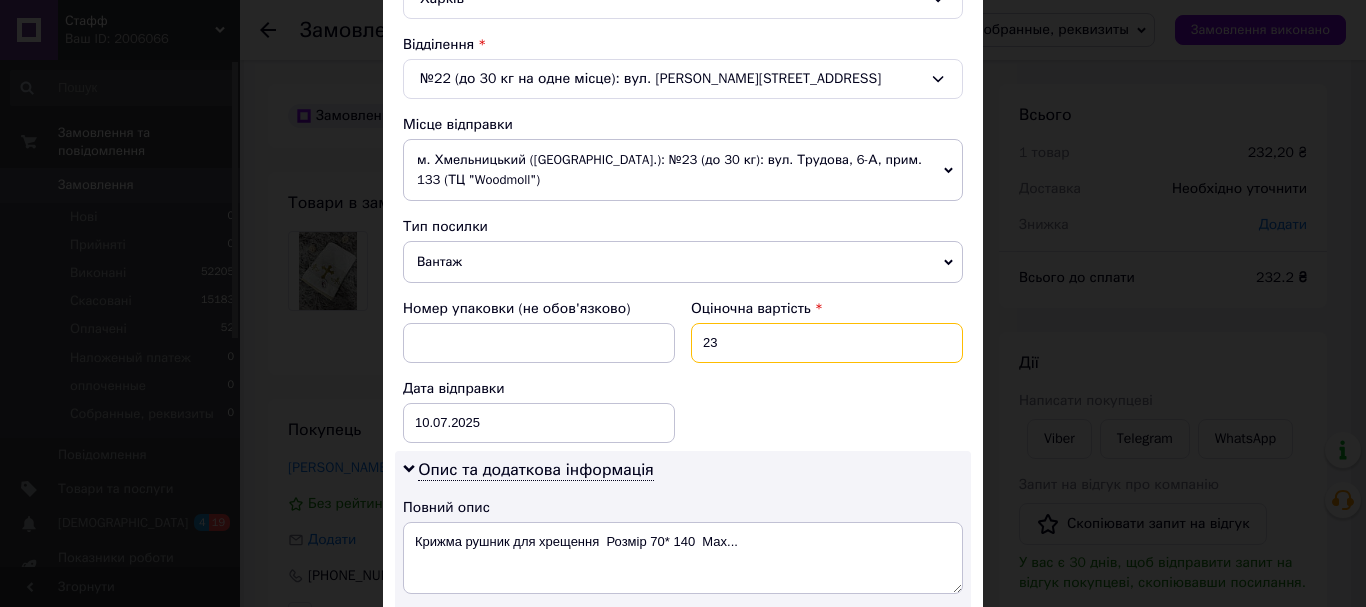 type on "2" 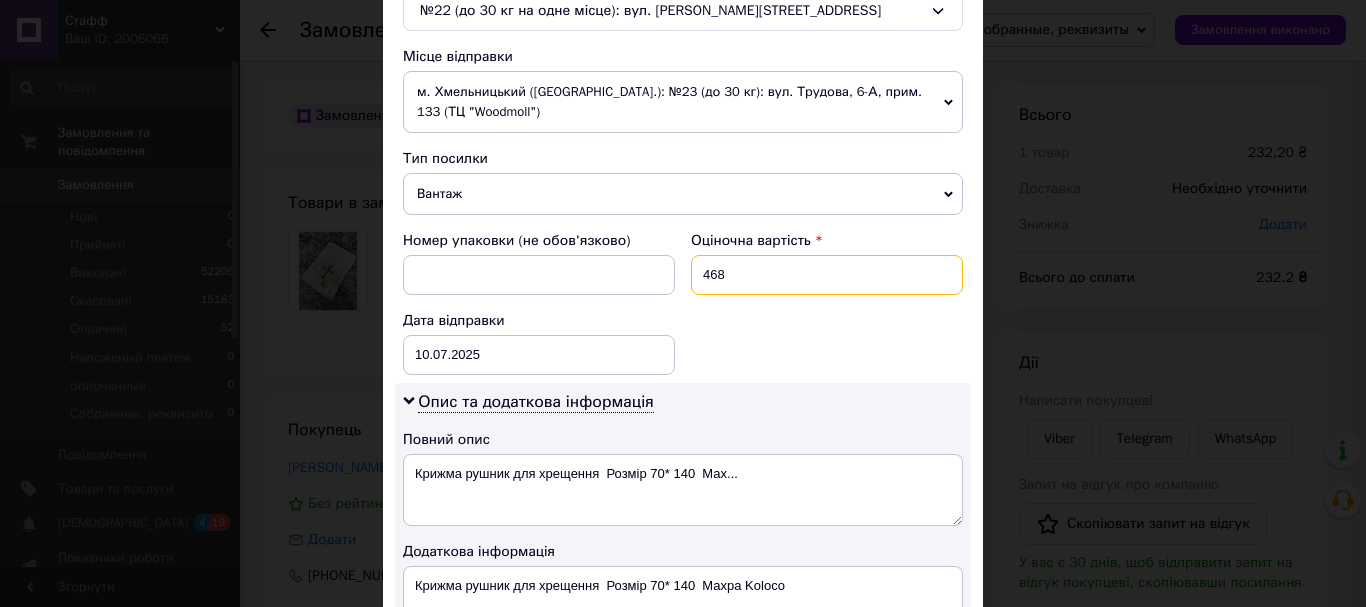 scroll, scrollTop: 700, scrollLeft: 0, axis: vertical 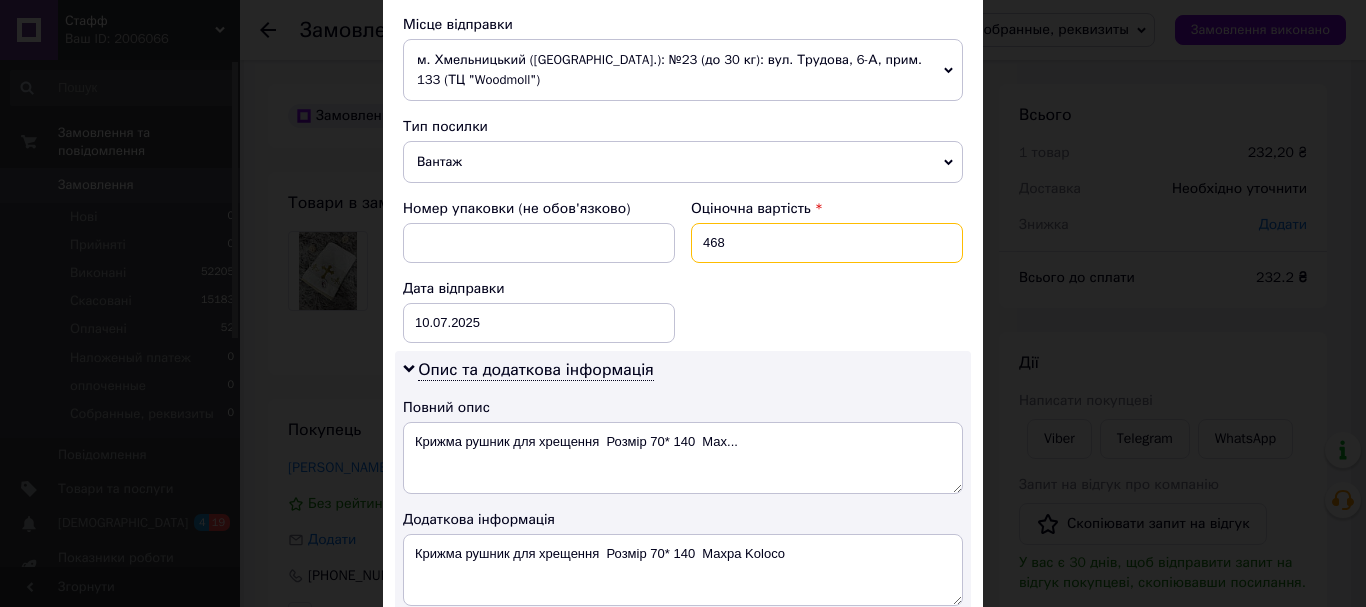 type on "468" 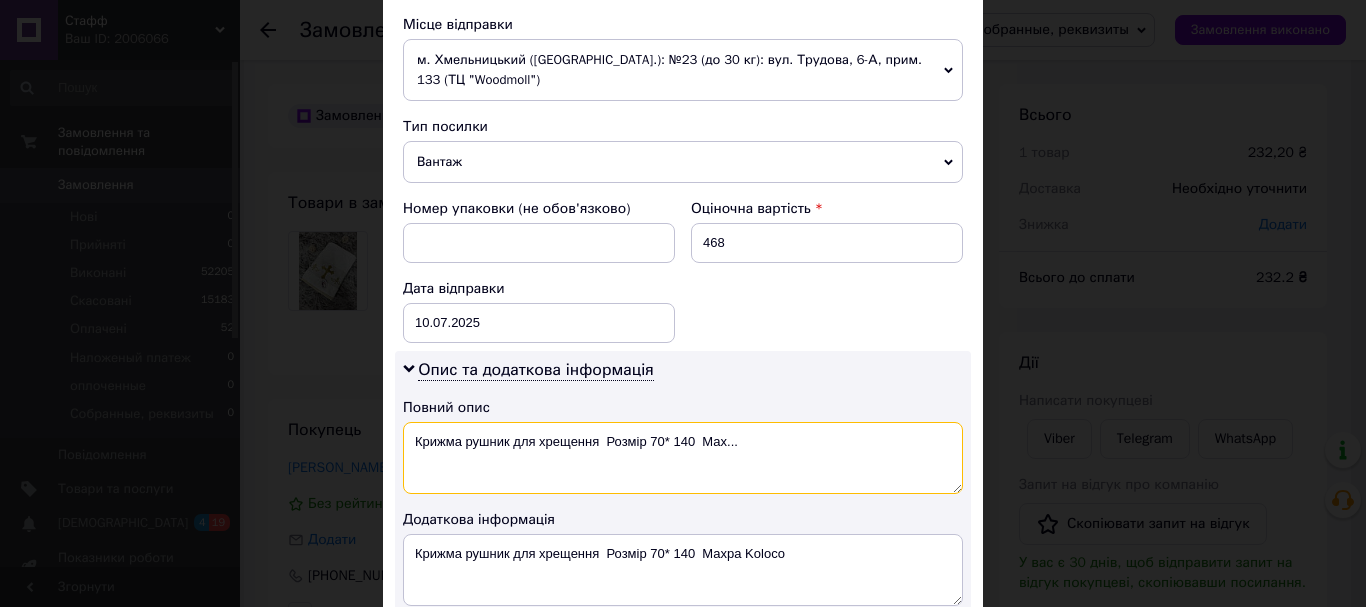 drag, startPoint x: 602, startPoint y: 438, endPoint x: 919, endPoint y: 438, distance: 317 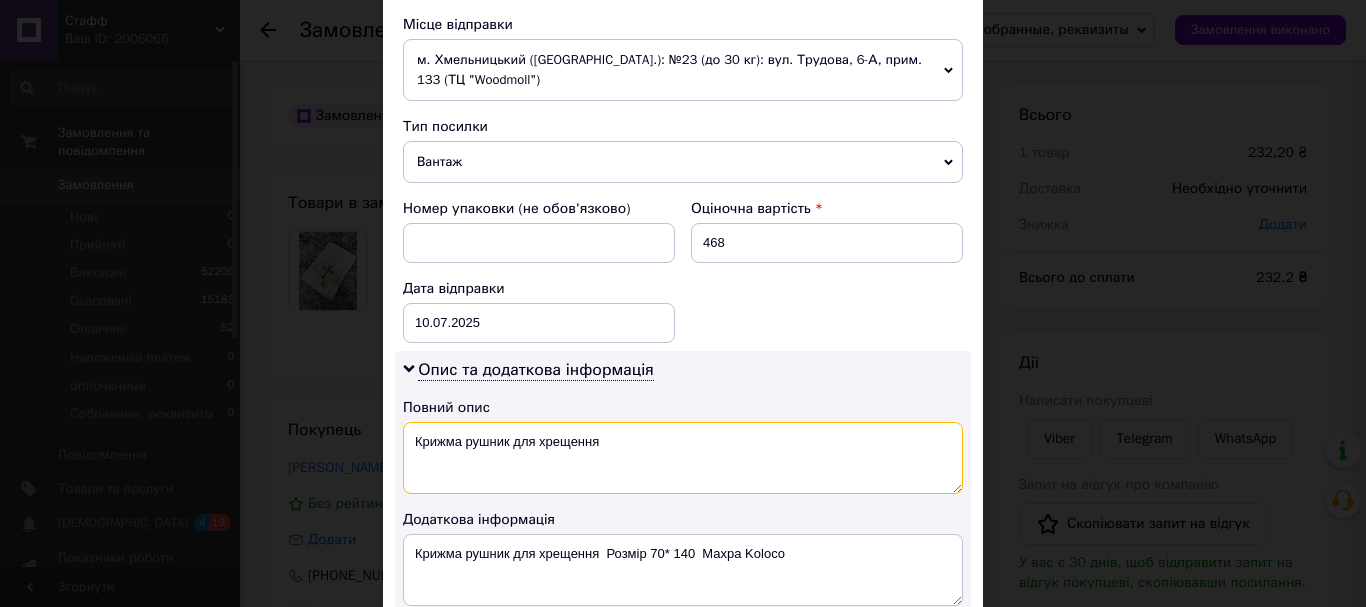type on "Крижма рушник для хрещення" 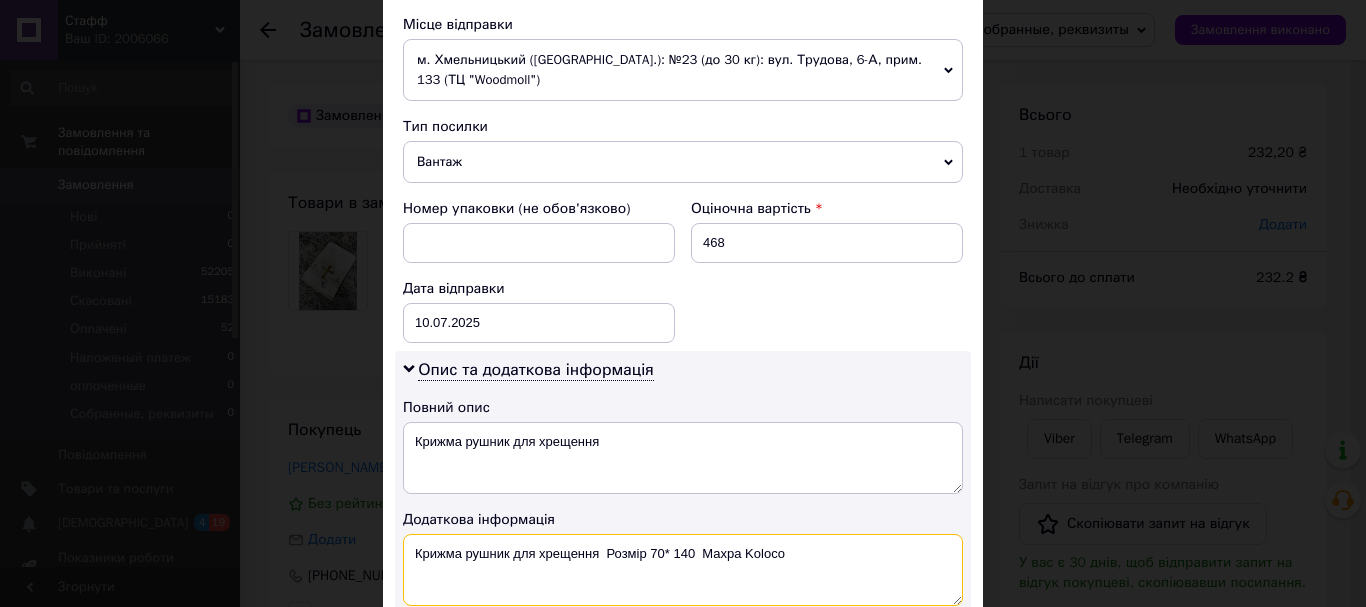 drag, startPoint x: 598, startPoint y: 556, endPoint x: 844, endPoint y: 561, distance: 246.05081 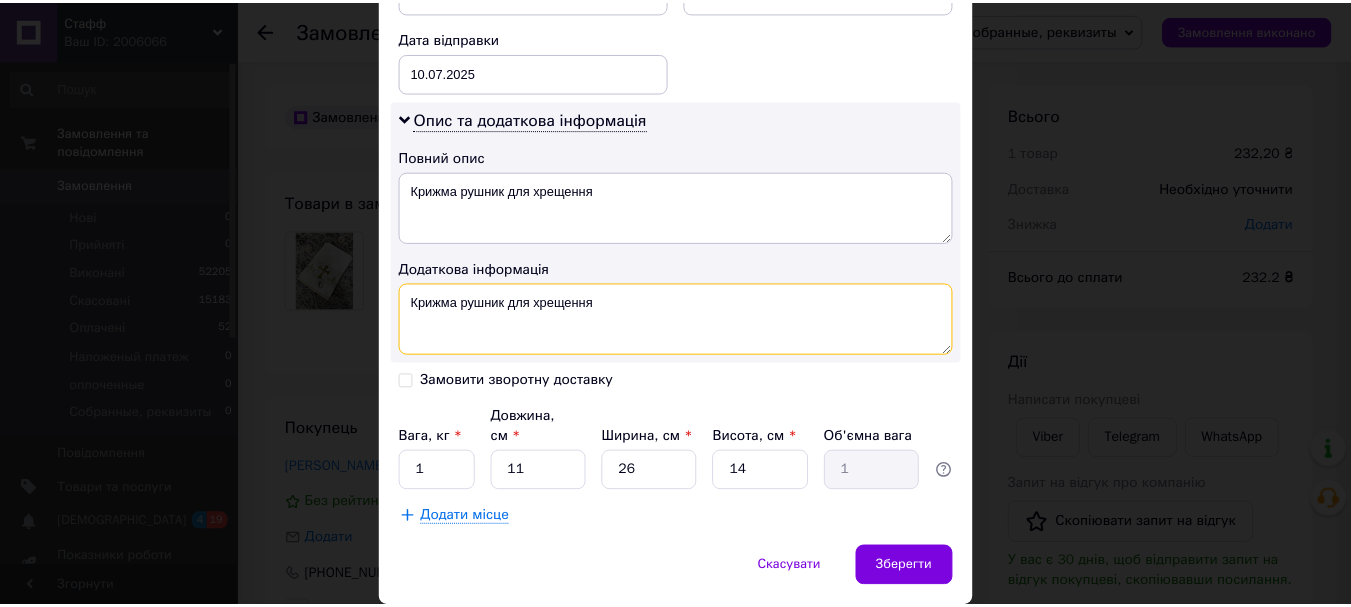 scroll, scrollTop: 1000, scrollLeft: 0, axis: vertical 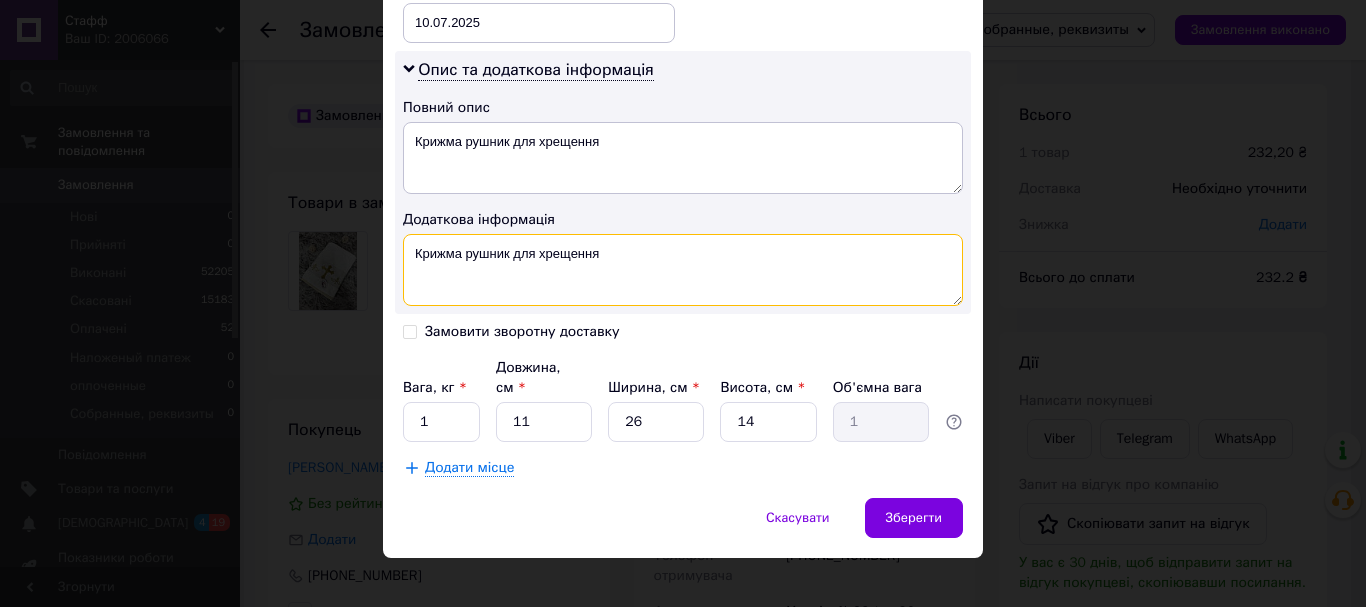 type on "Крижма рушник для хрещення" 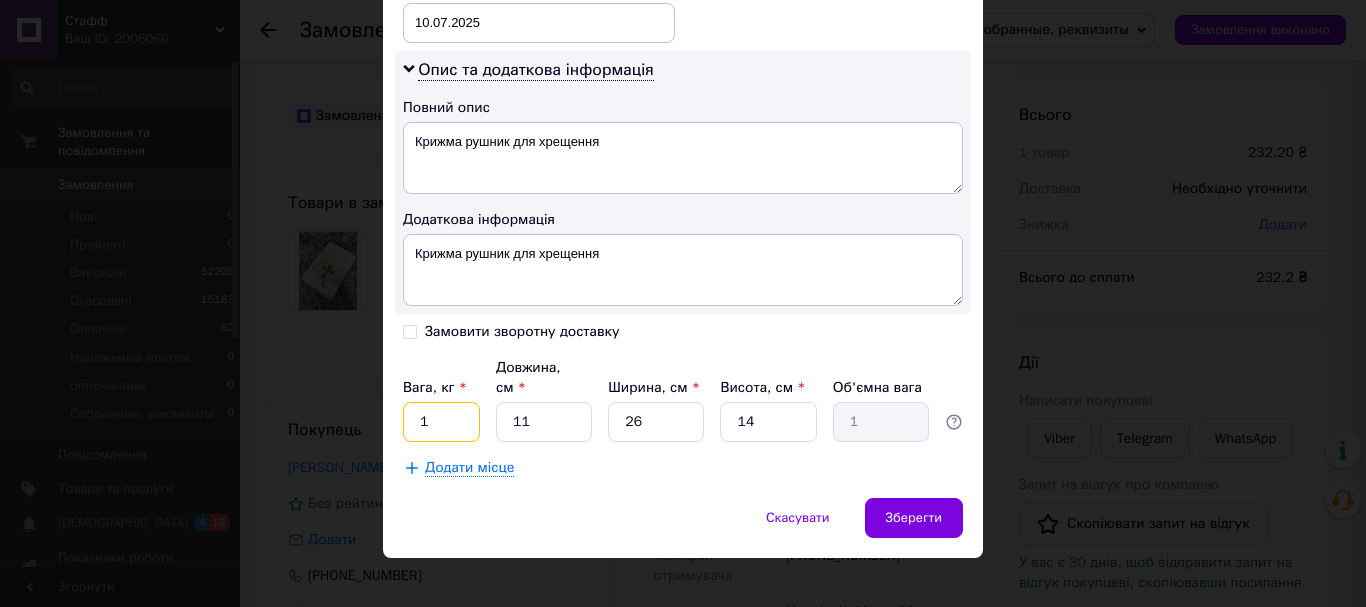 click on "1" at bounding box center [441, 422] 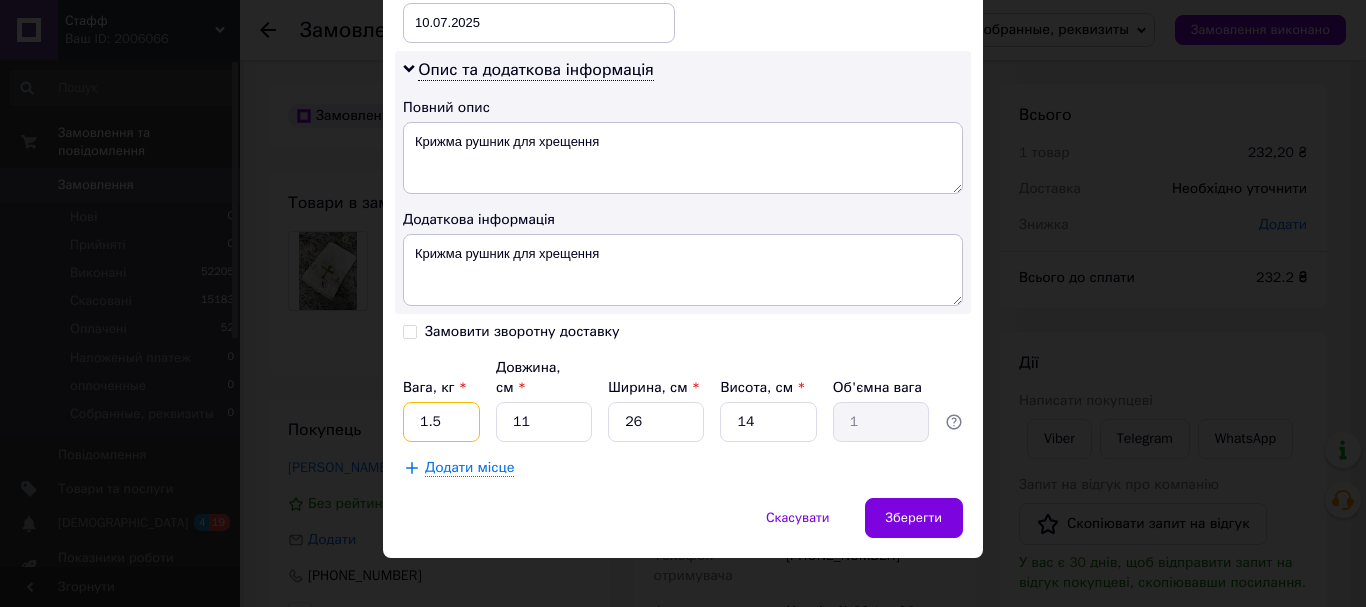 type on "1.5" 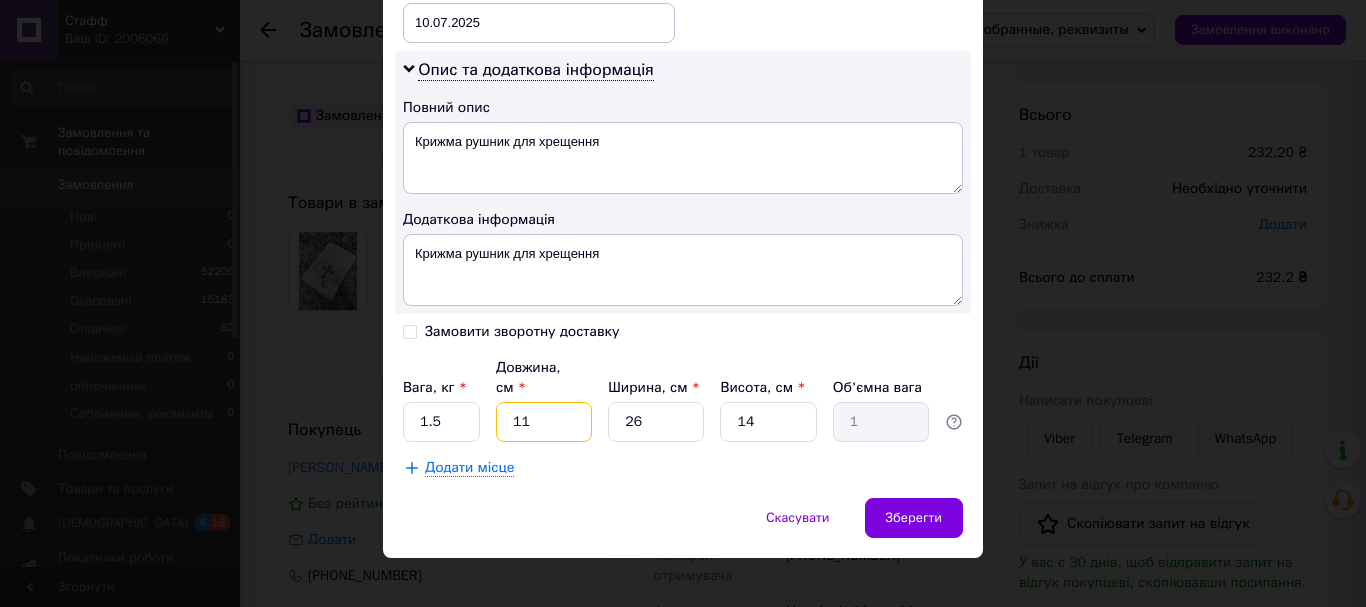 click on "11" at bounding box center [544, 422] 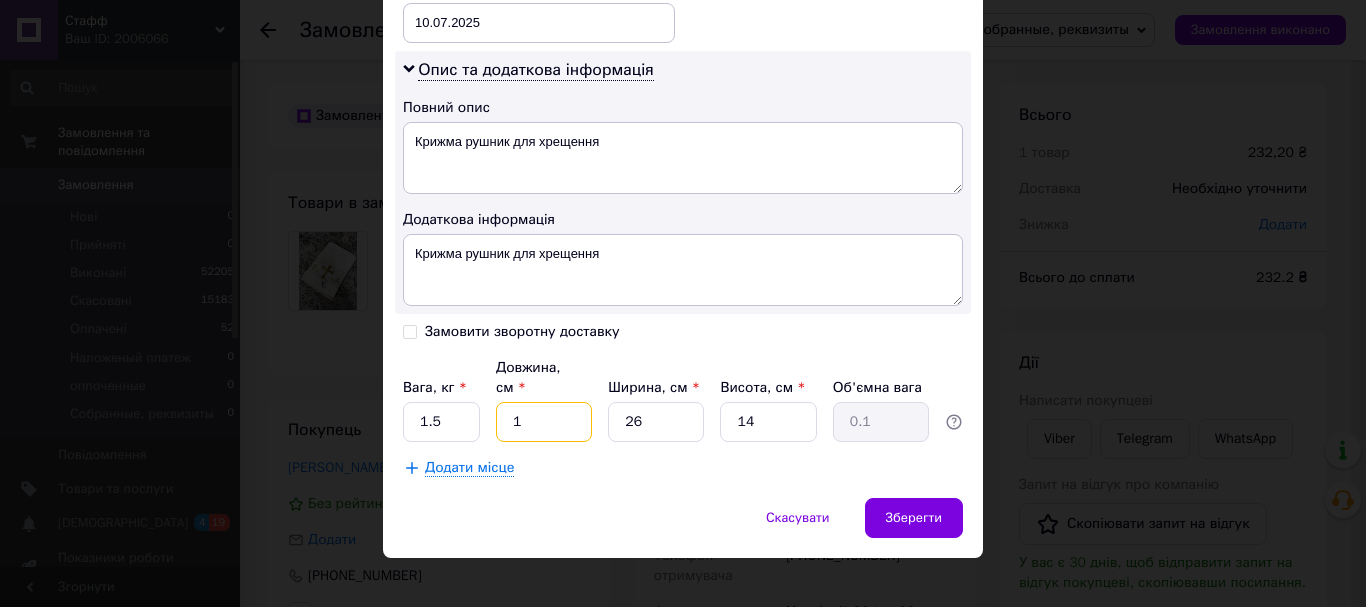 type 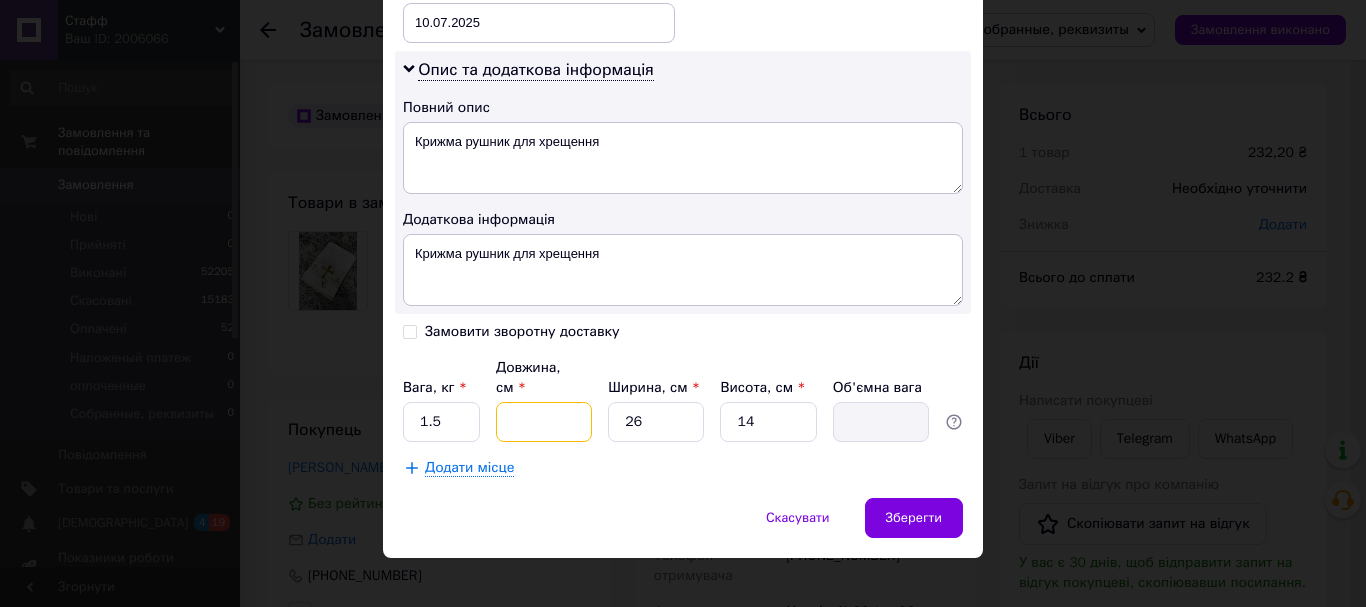 type on "2" 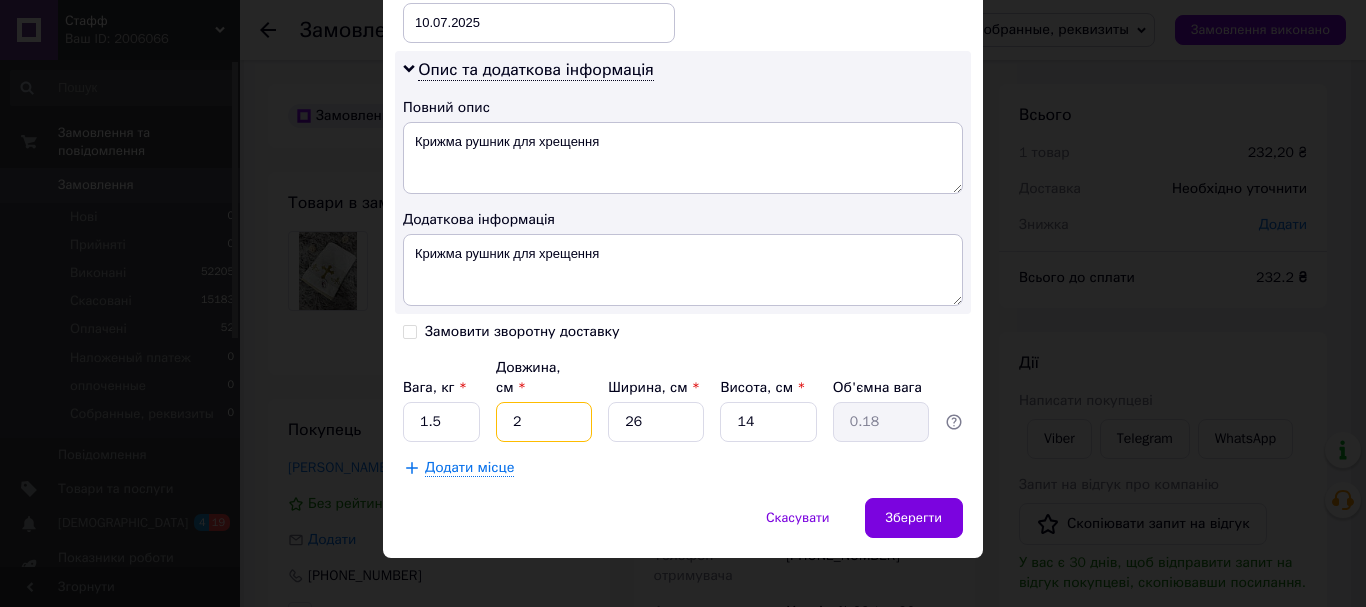type on "20" 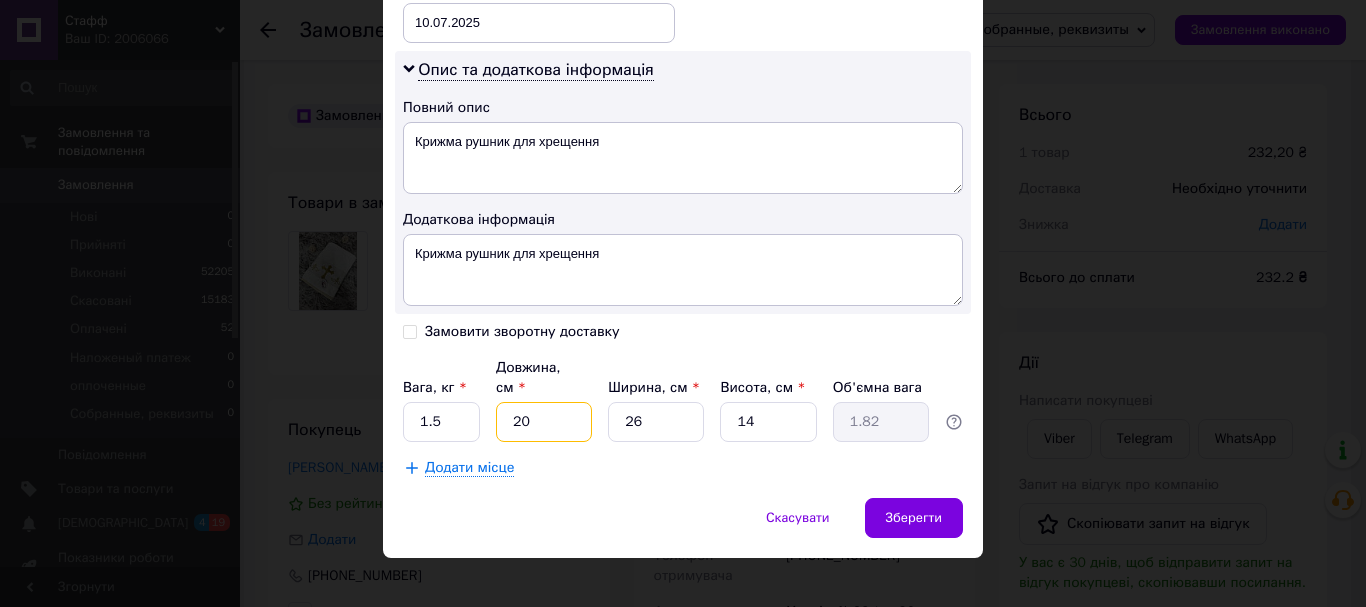 type on "20" 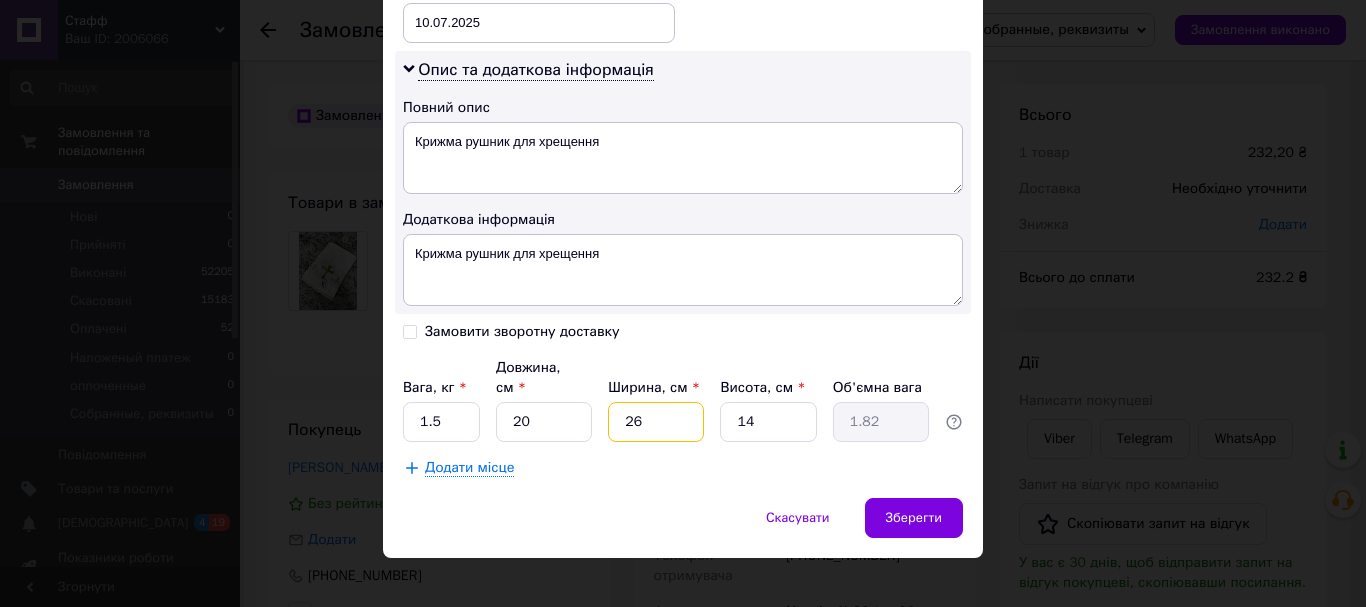 click on "26" at bounding box center [656, 422] 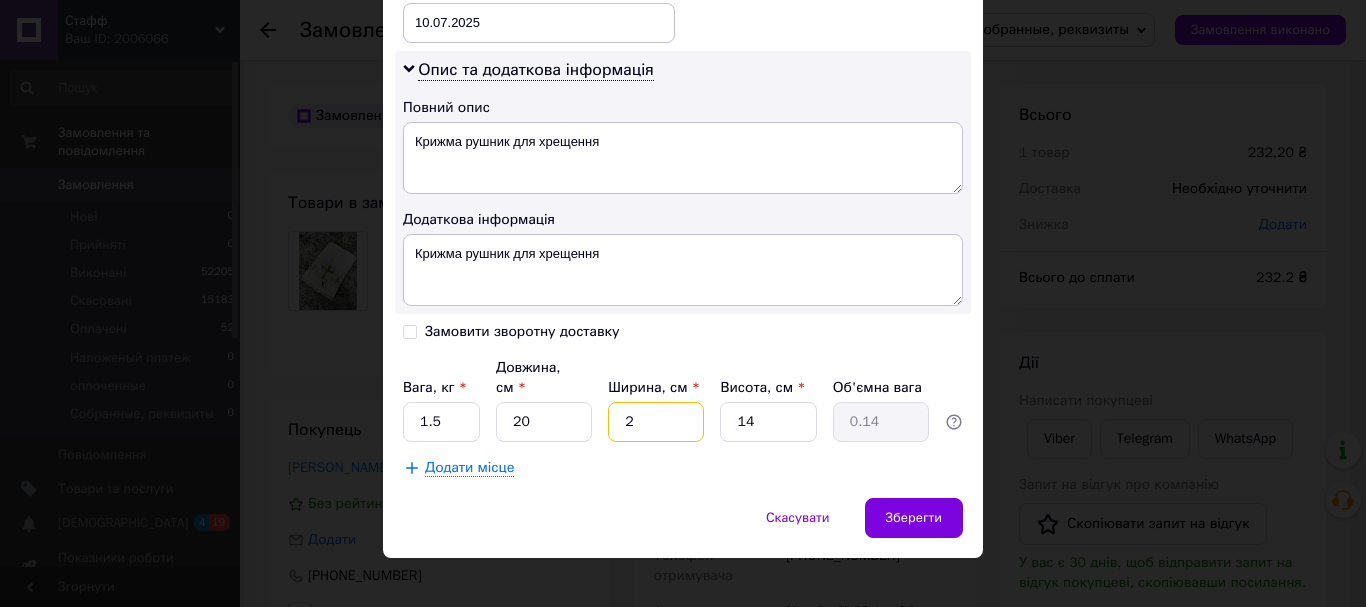 type on "20" 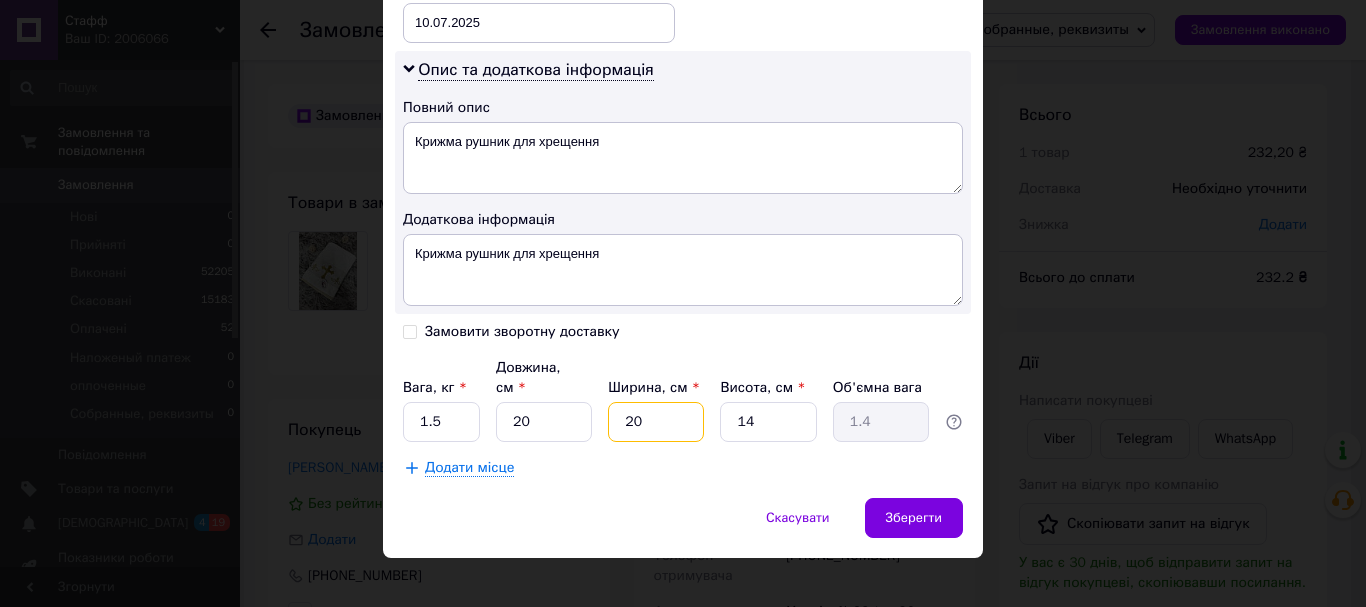 type on "20" 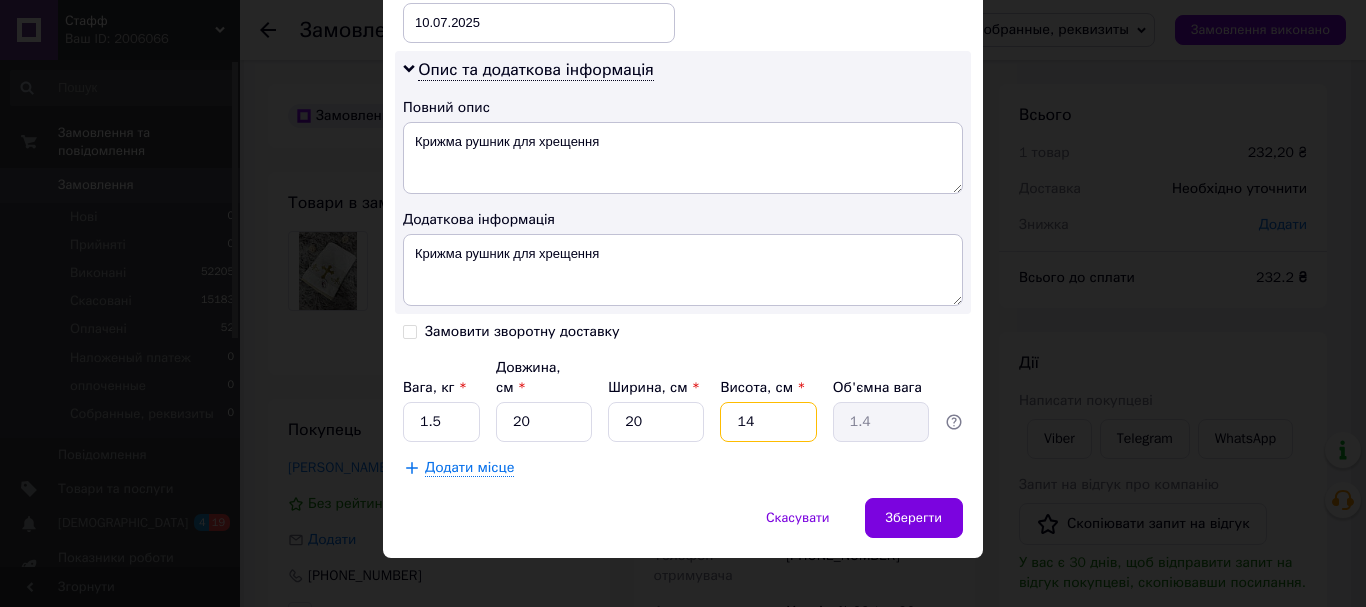 click on "14" at bounding box center (768, 422) 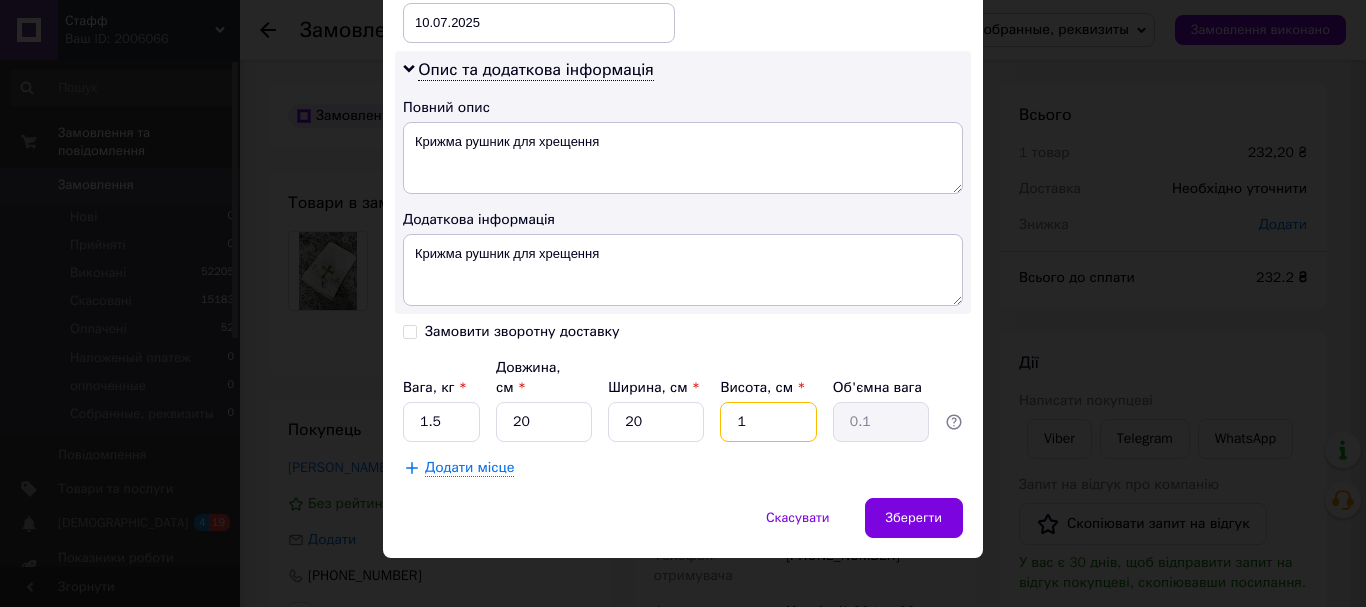 type on "15" 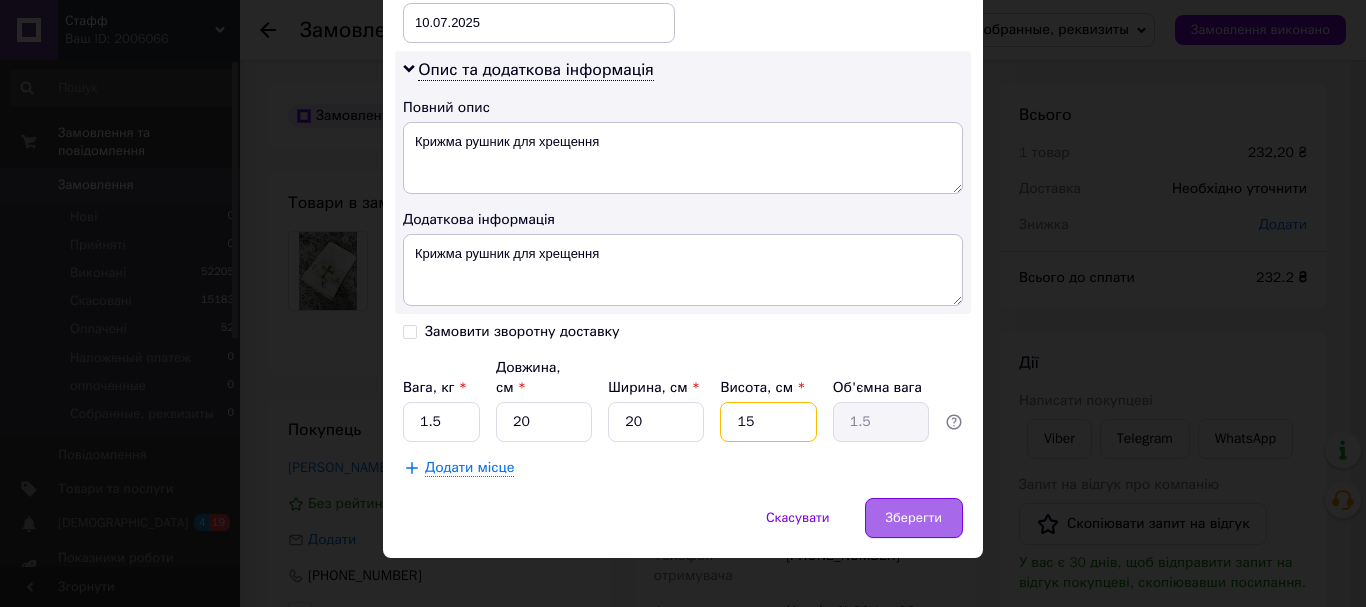 type on "15" 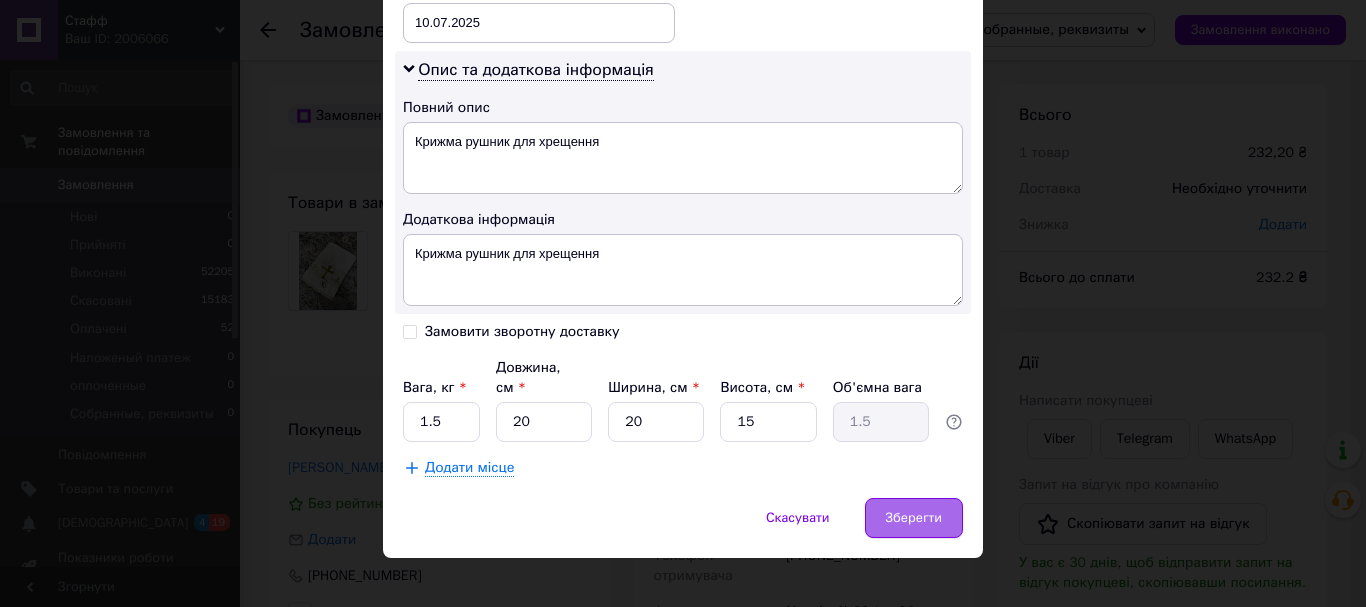 click on "Зберегти" at bounding box center (914, 518) 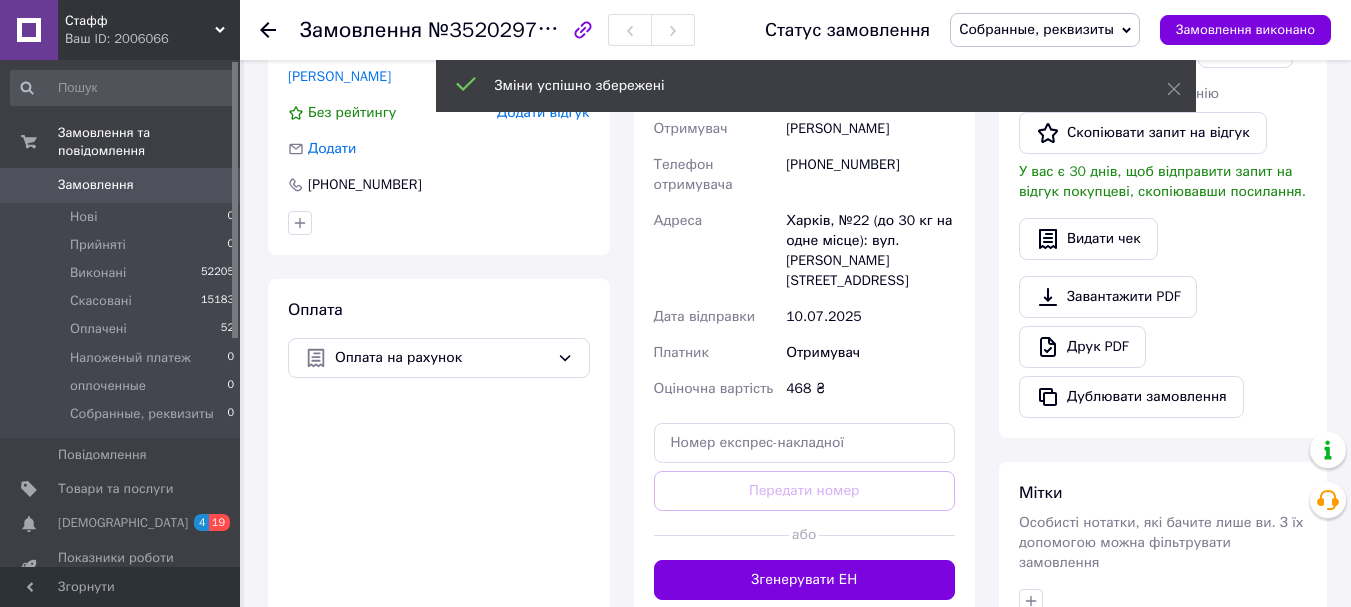 scroll, scrollTop: 500, scrollLeft: 0, axis: vertical 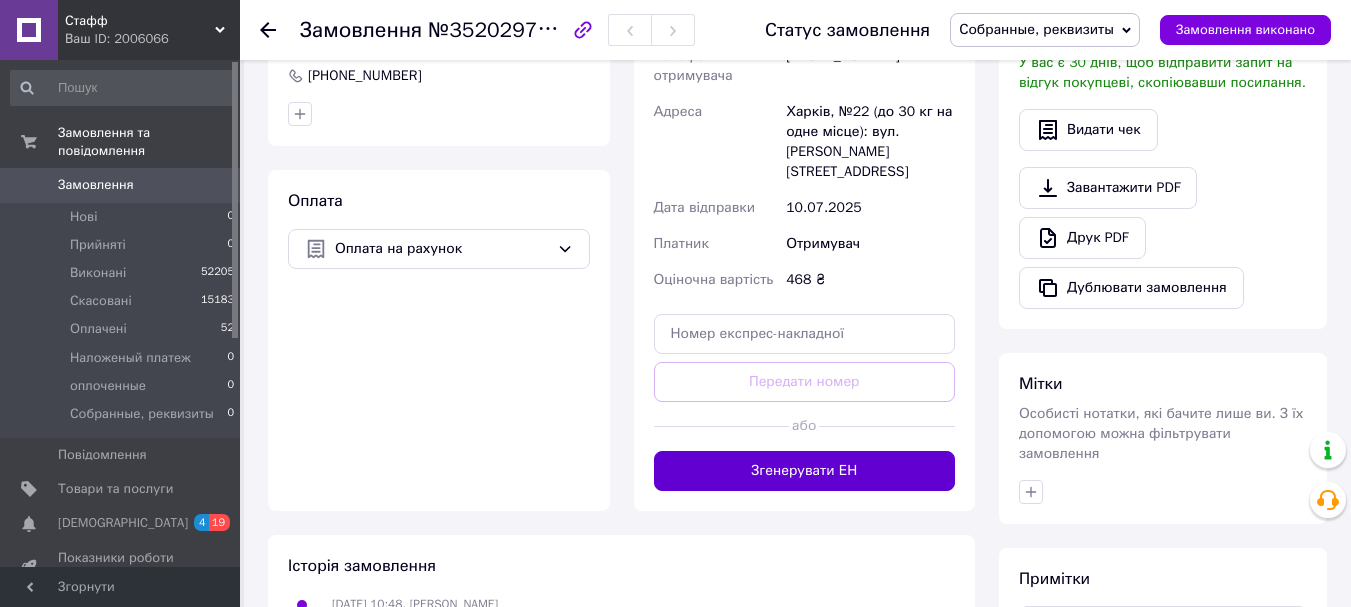 click on "Згенерувати ЕН" at bounding box center [805, 471] 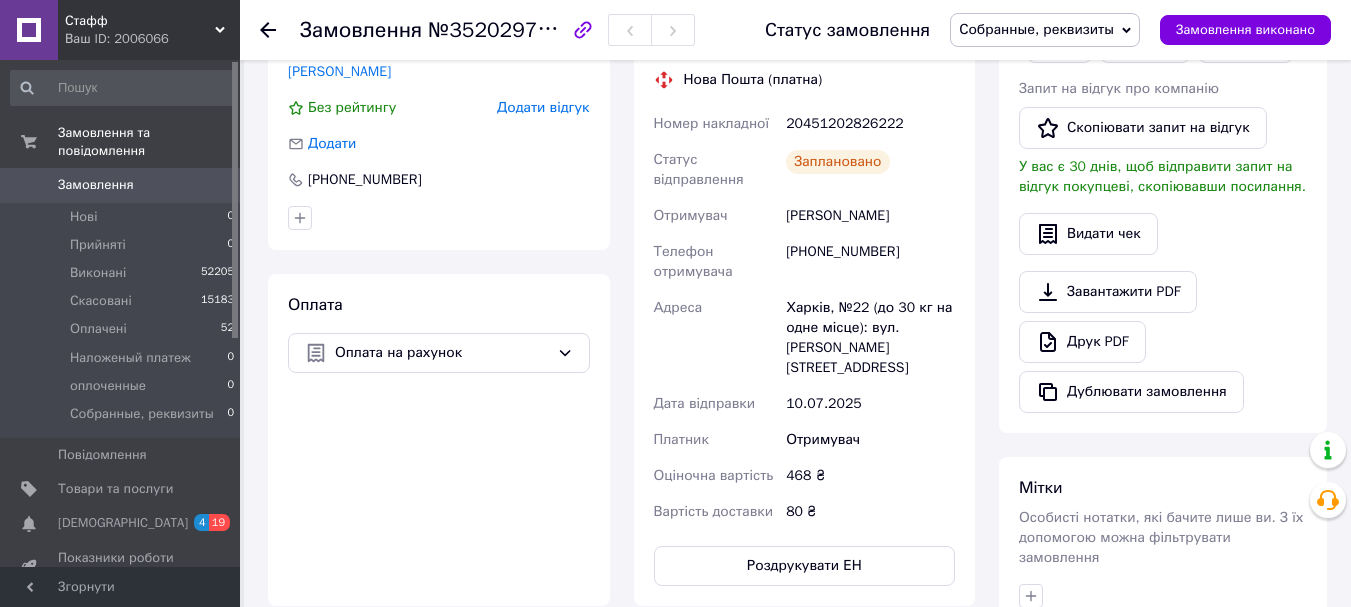 scroll, scrollTop: 300, scrollLeft: 0, axis: vertical 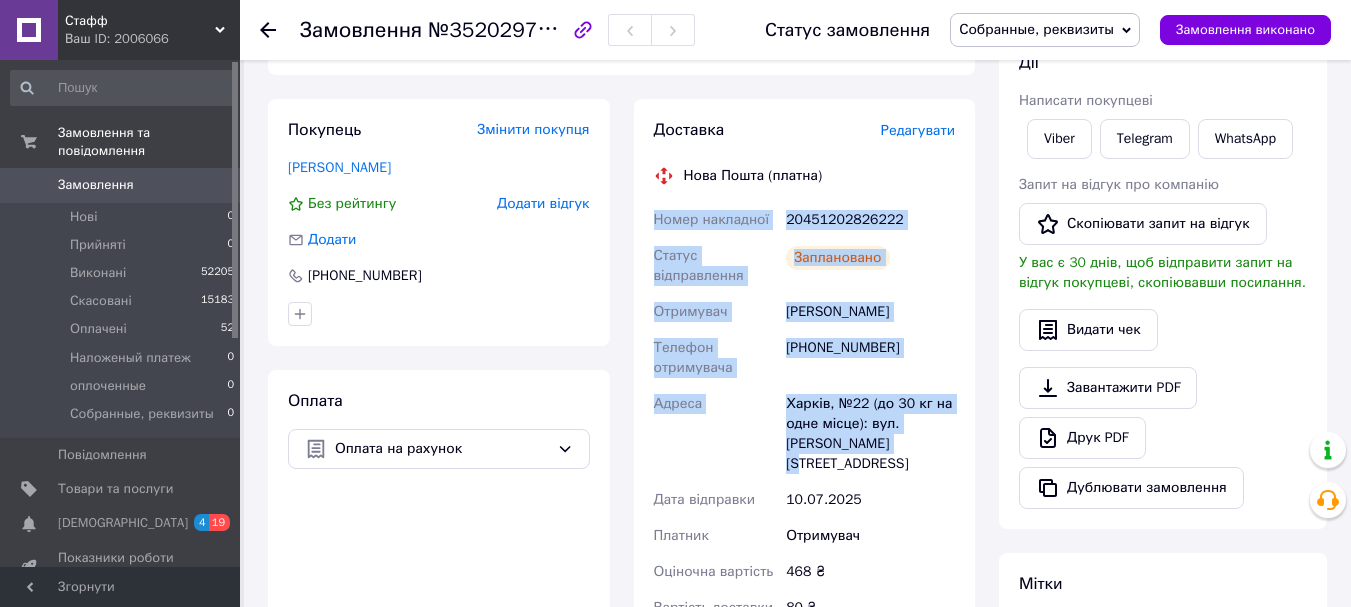 drag, startPoint x: 654, startPoint y: 215, endPoint x: 829, endPoint y: 411, distance: 262.75653 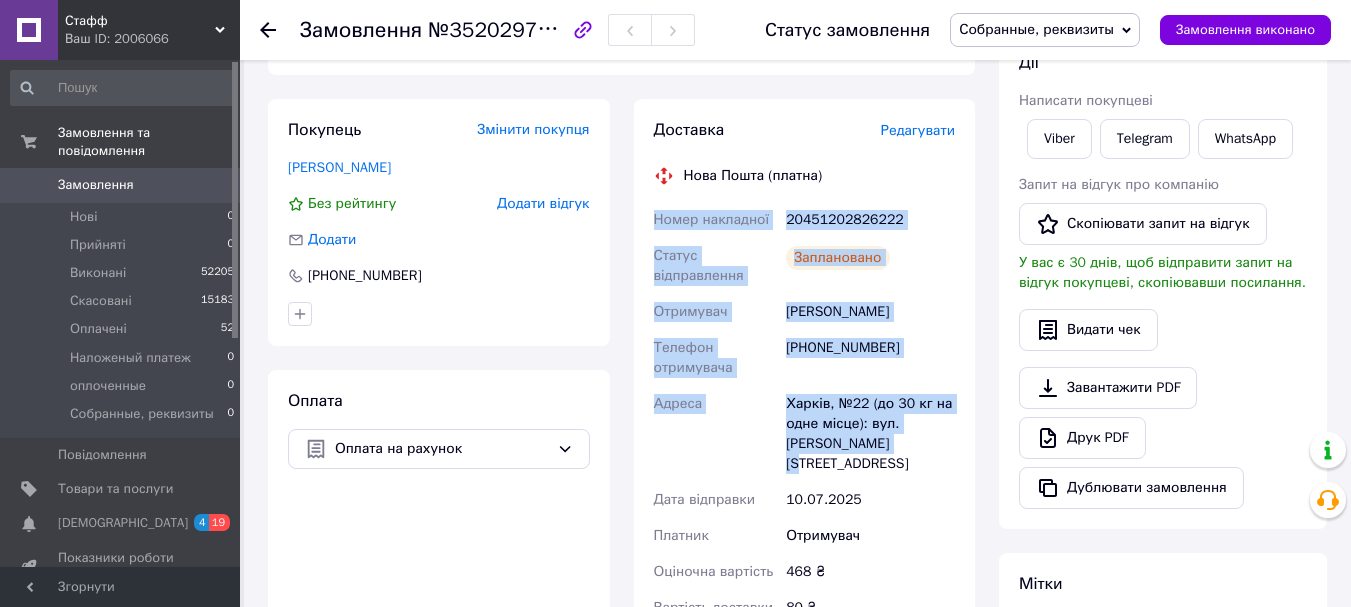 copy on "Номер накладної 20451202826222 Статус відправлення Заплановано Отримувач Кравченко Сергій Телефон отримувача +380950782960 Адреса Харків, №22 (до 30 кг на одне місце): вул. Чернишевська, 1" 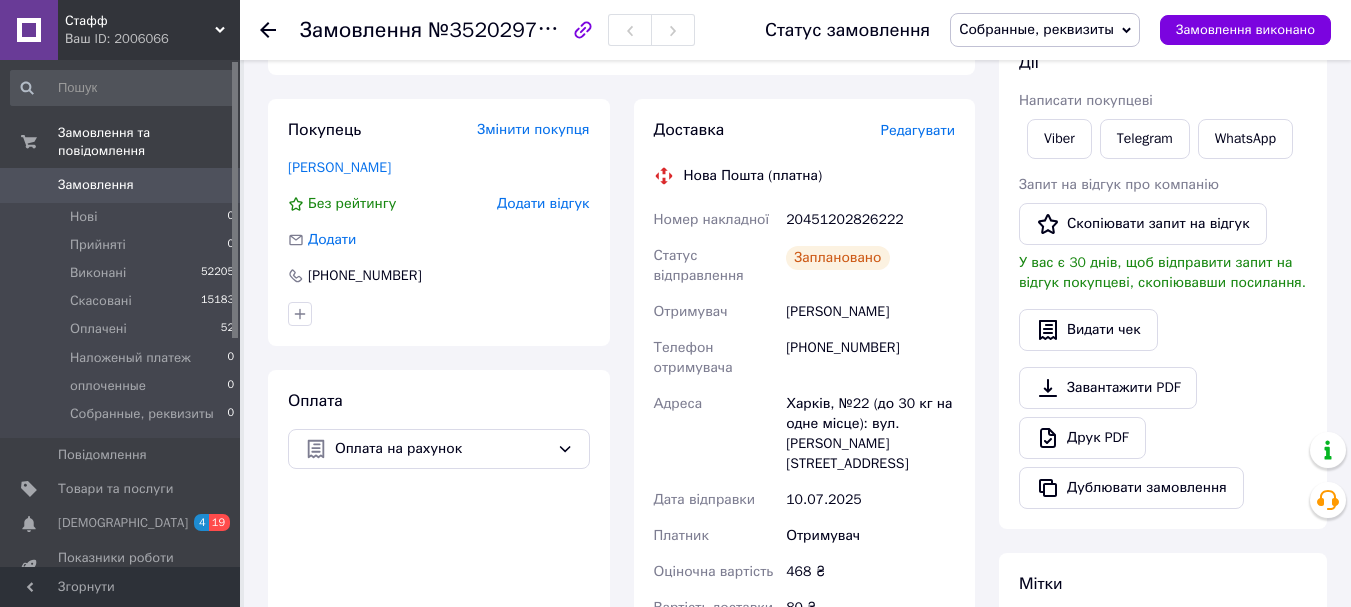 click on "Стафф" at bounding box center [140, 21] 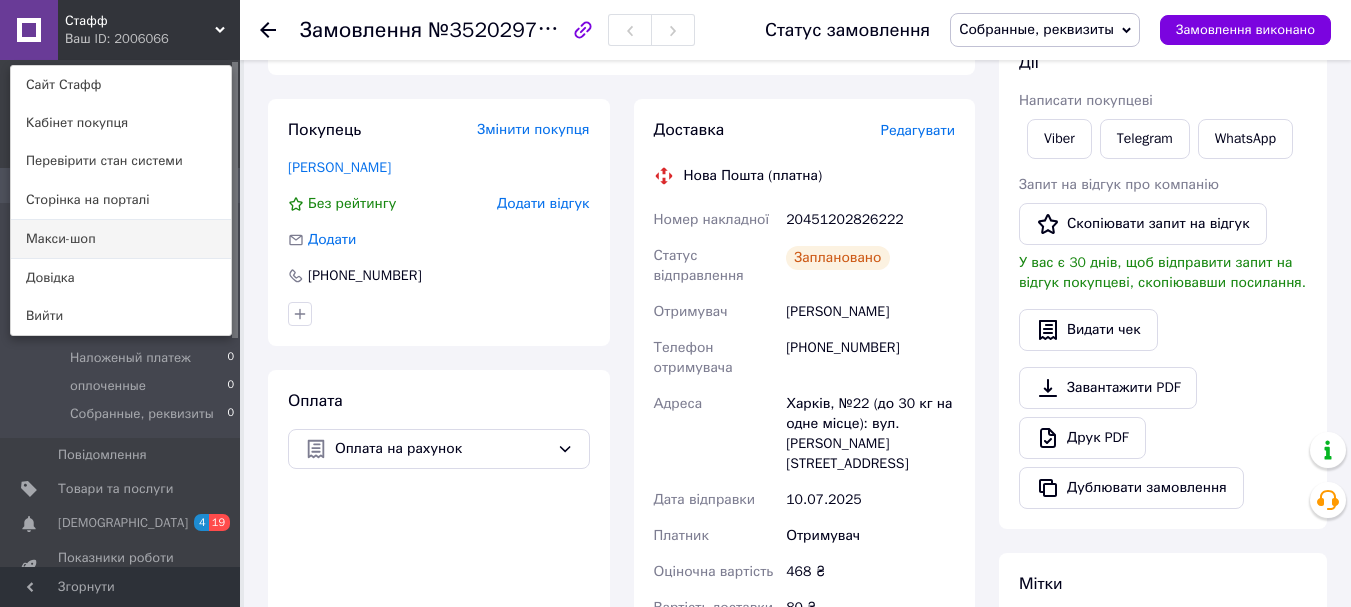 click on "Макси-шоп" at bounding box center (121, 239) 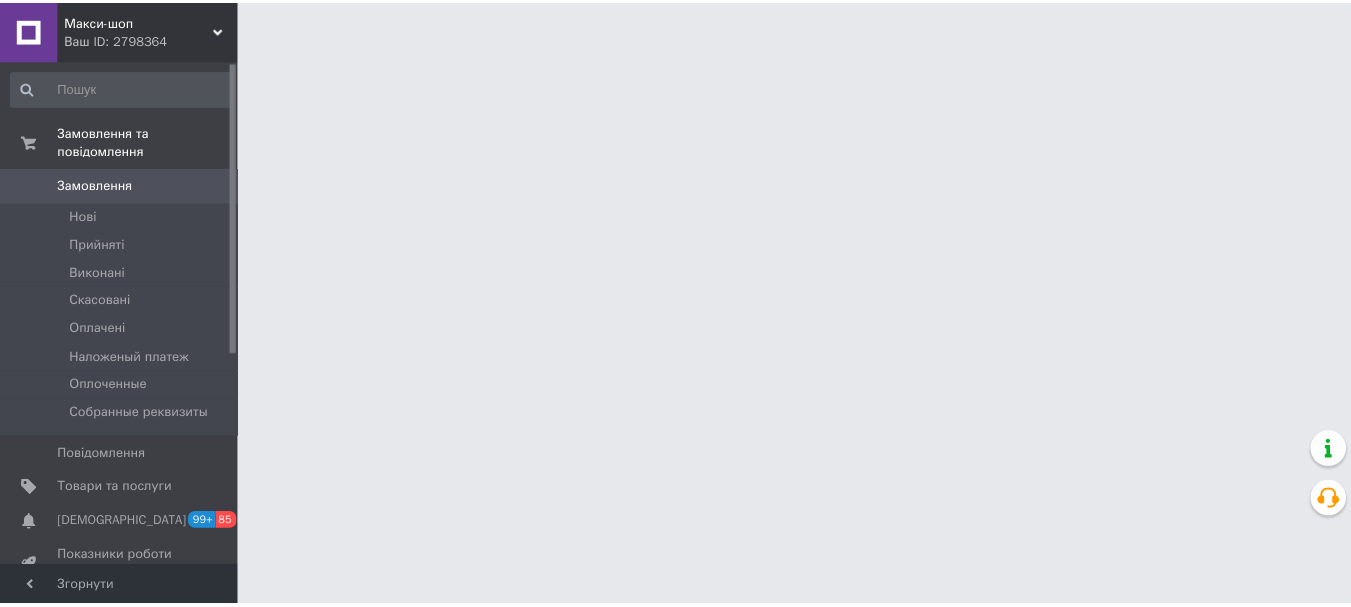 scroll, scrollTop: 0, scrollLeft: 0, axis: both 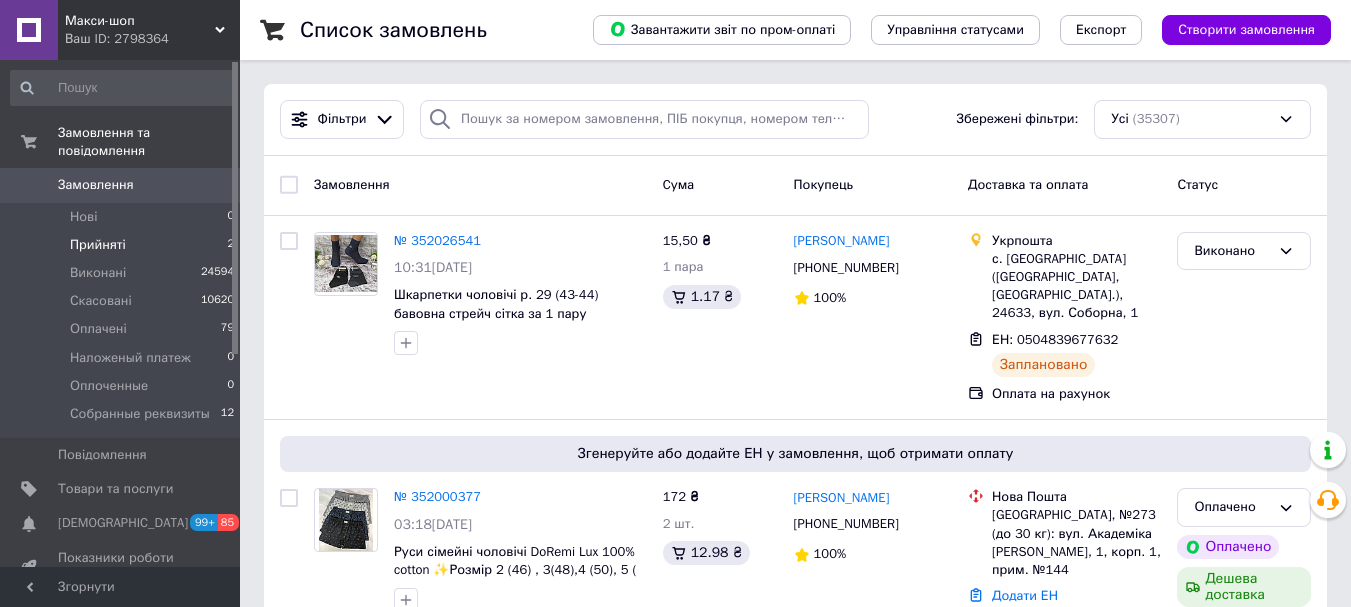 click on "Прийняті" at bounding box center (98, 245) 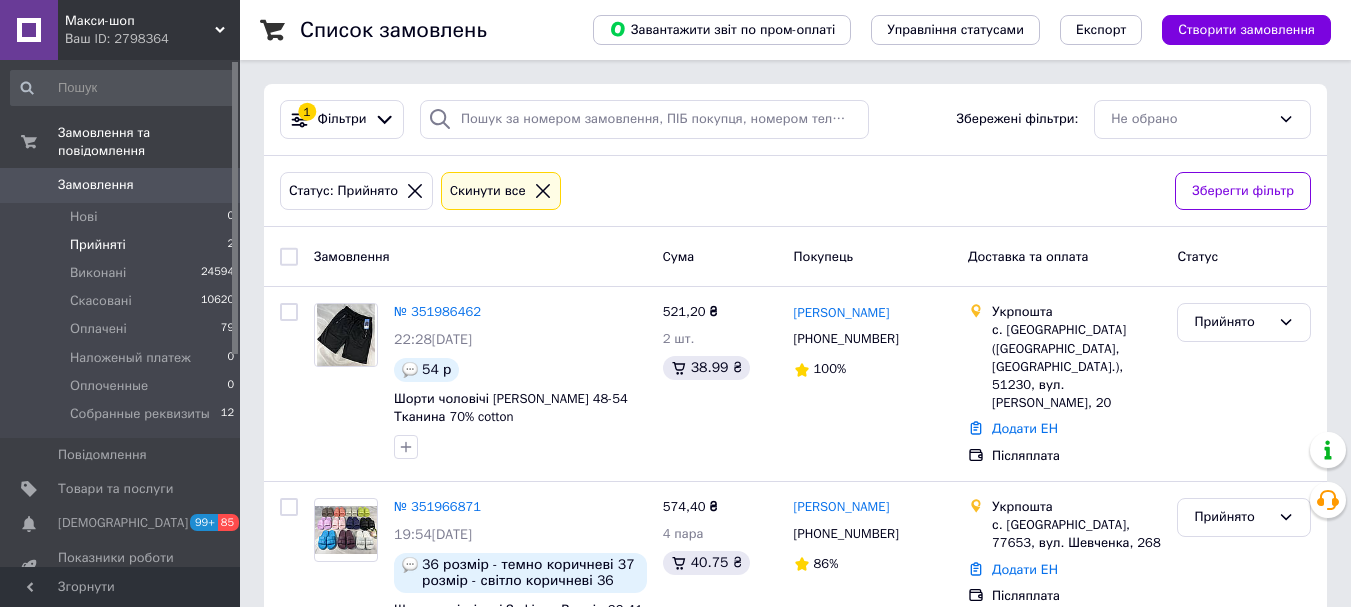 click on "Замовлення 0" at bounding box center (123, 185) 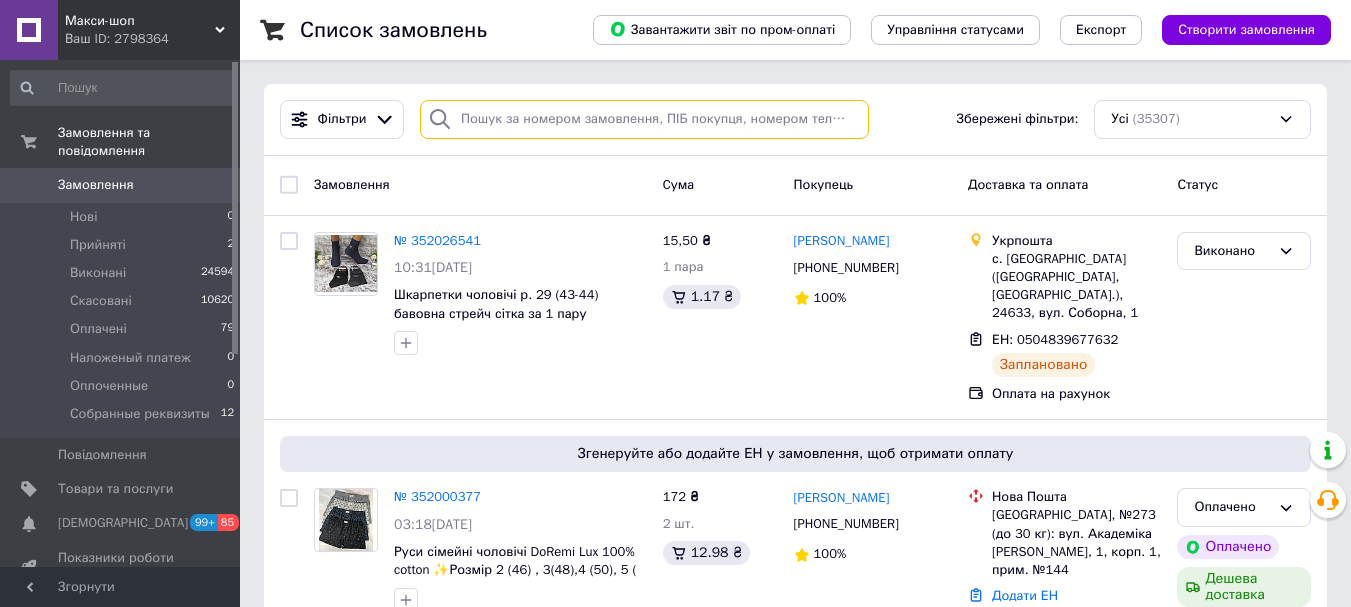 click at bounding box center [644, 119] 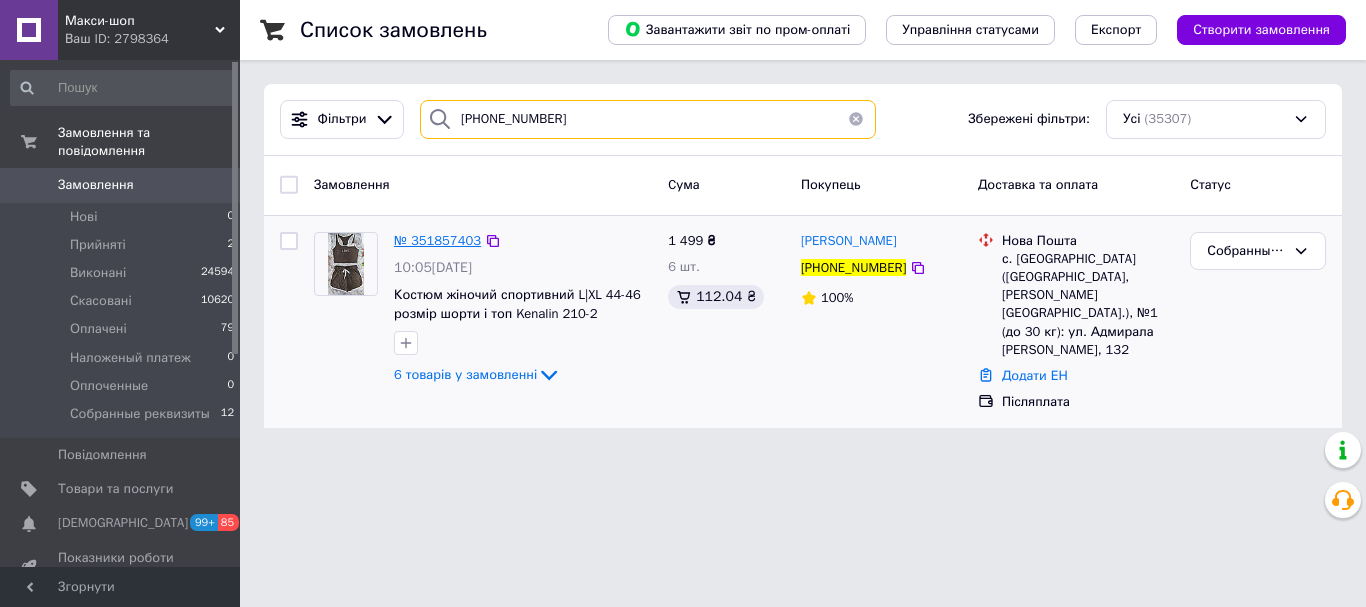 type on "+380956954702" 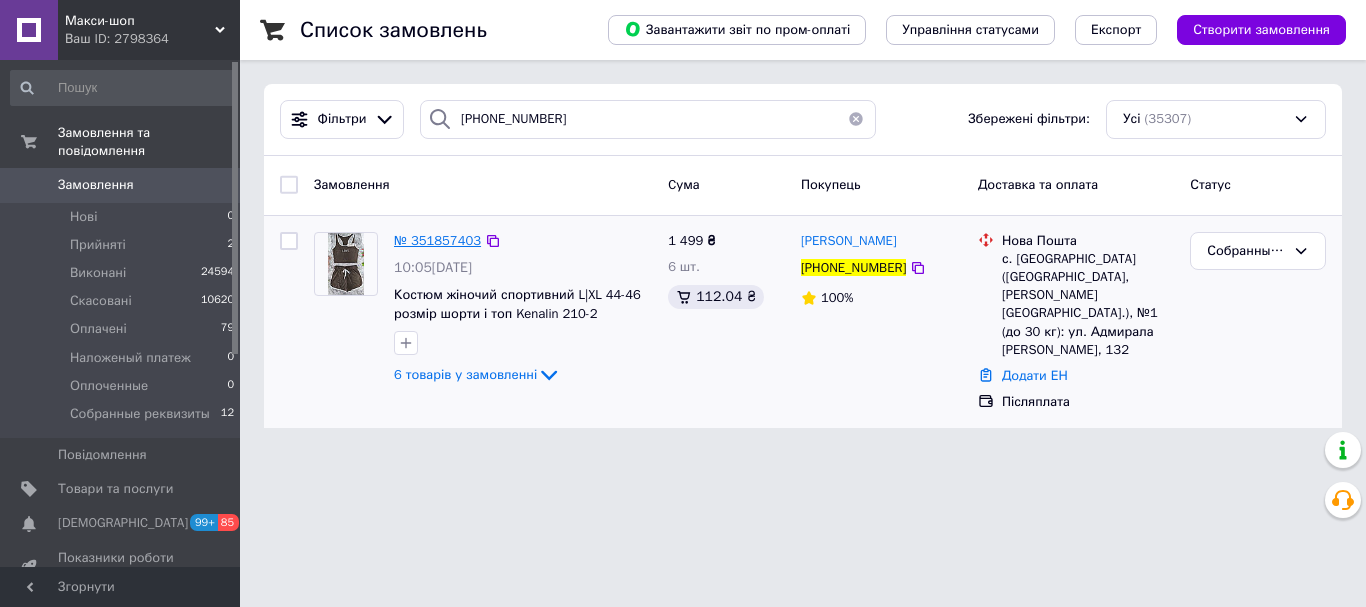 click on "№ 351857403" at bounding box center (437, 240) 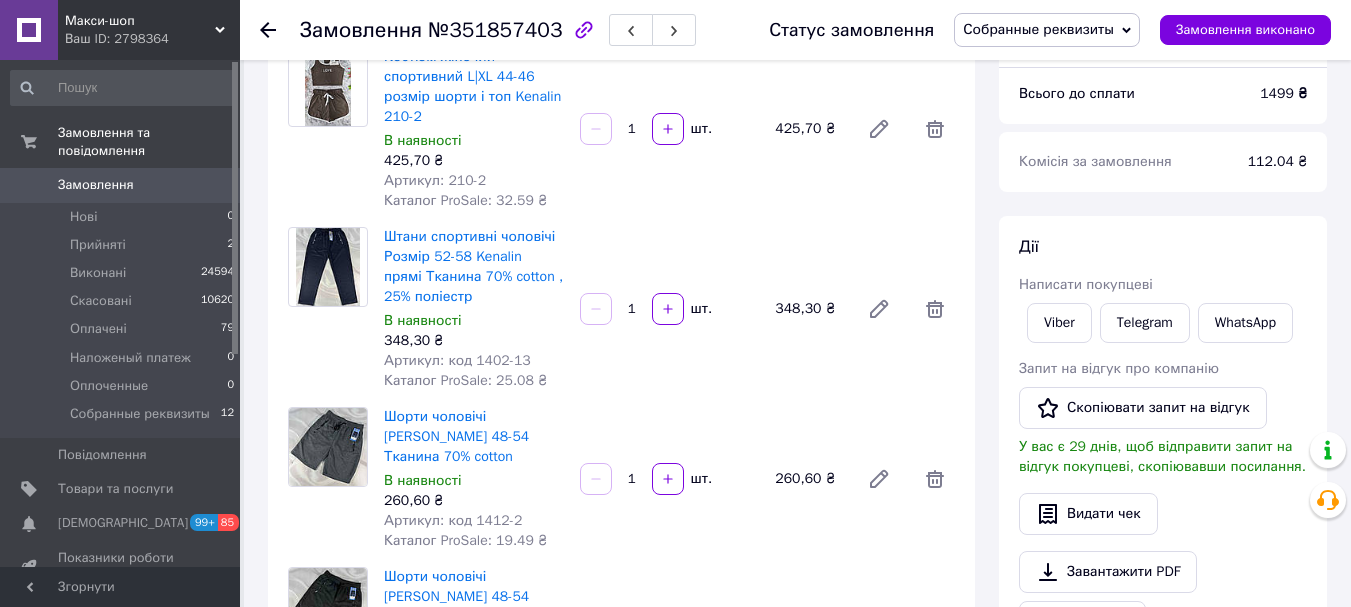 scroll, scrollTop: 200, scrollLeft: 0, axis: vertical 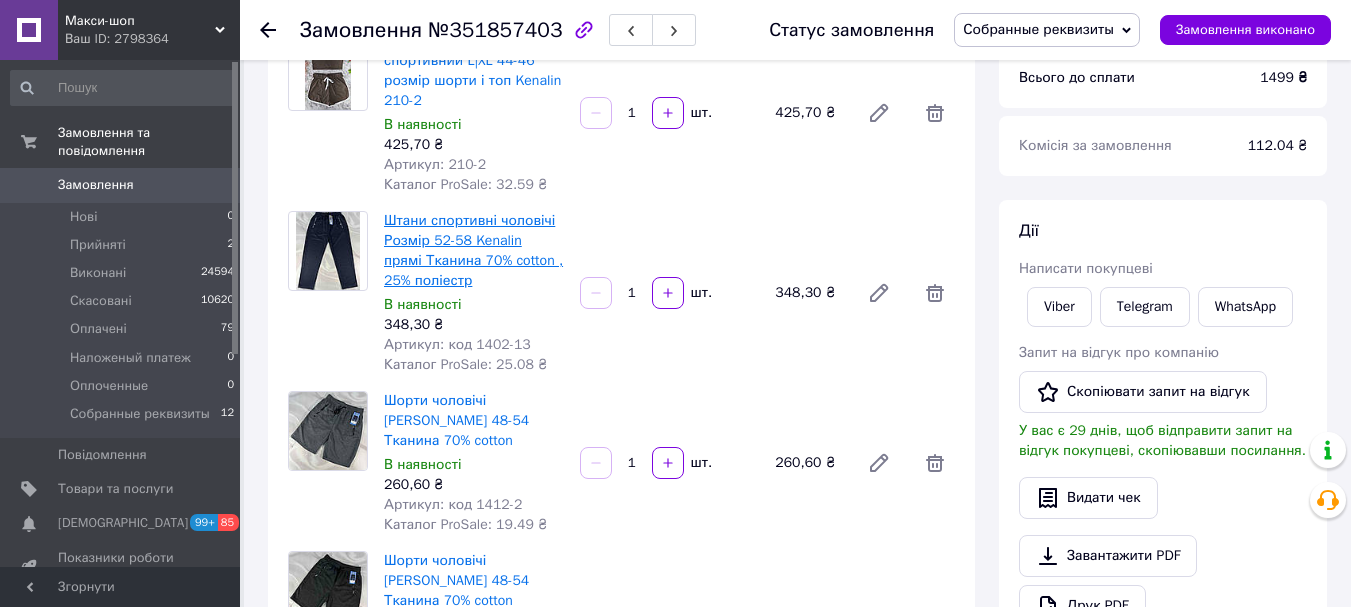 click on "Штани спортивні чоловічі Розмір 52-58 Kenalin  прямі Тканина 70% cotton , 25% поліестр" at bounding box center [473, 250] 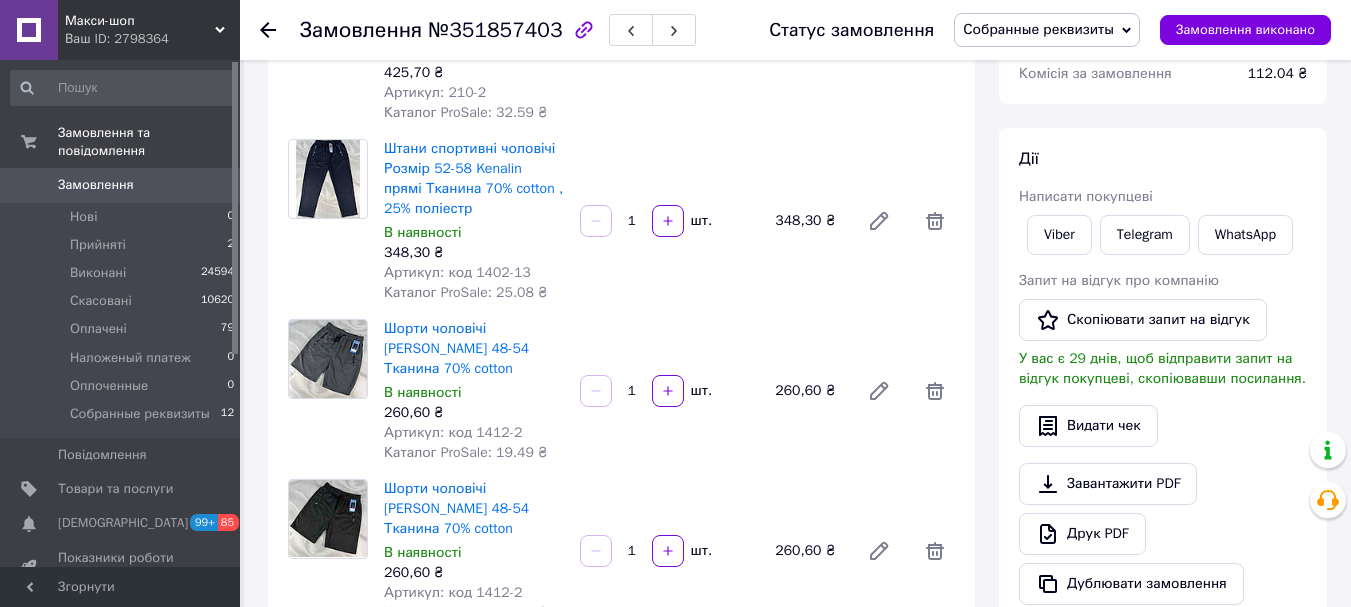 scroll, scrollTop: 300, scrollLeft: 0, axis: vertical 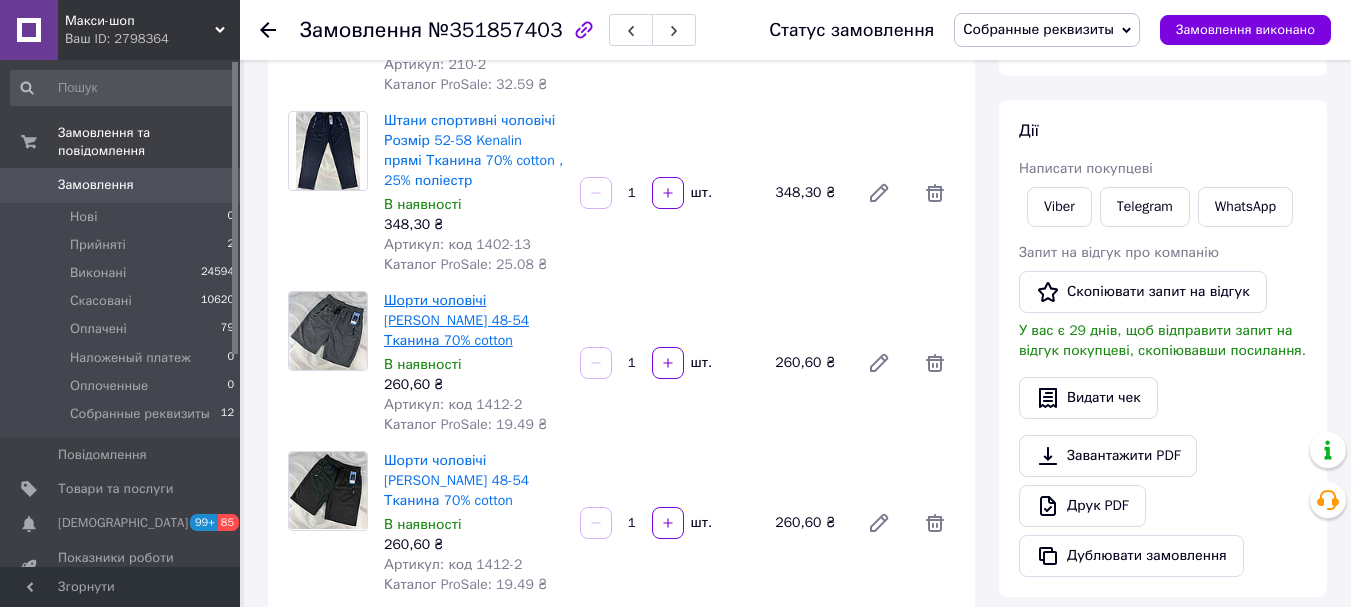 click on "Шорти чоловічі Kenalin  Розмір 48-54  Тканина 70% cotton" at bounding box center (456, 320) 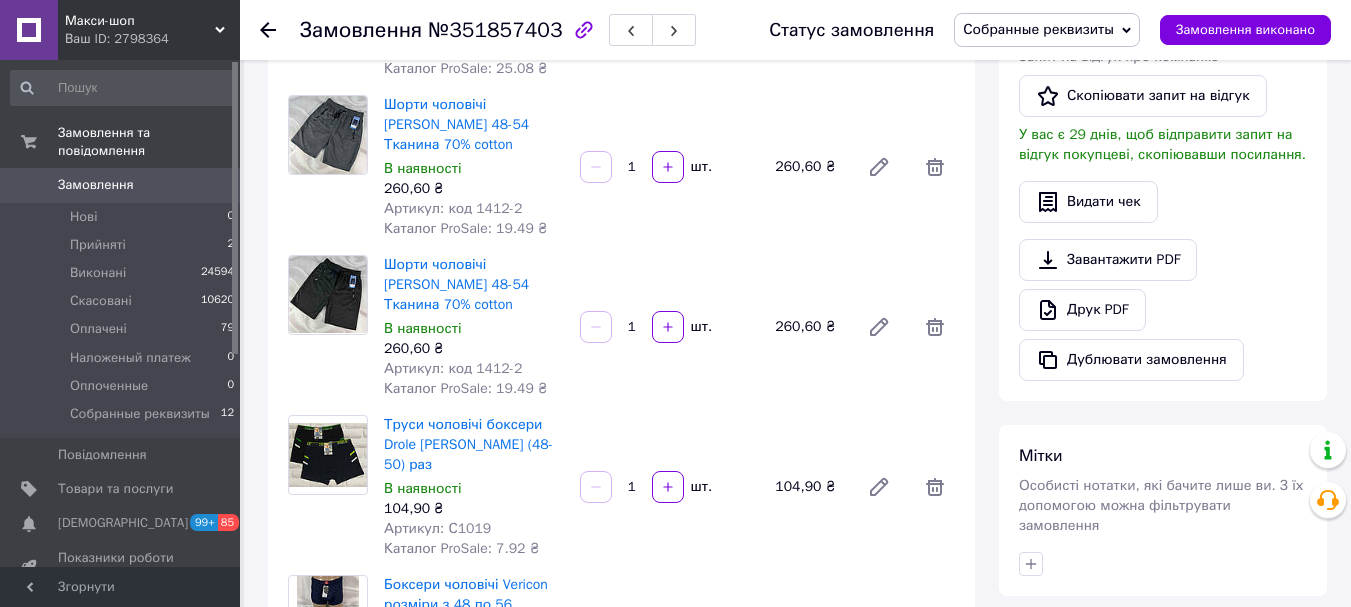 scroll, scrollTop: 500, scrollLeft: 0, axis: vertical 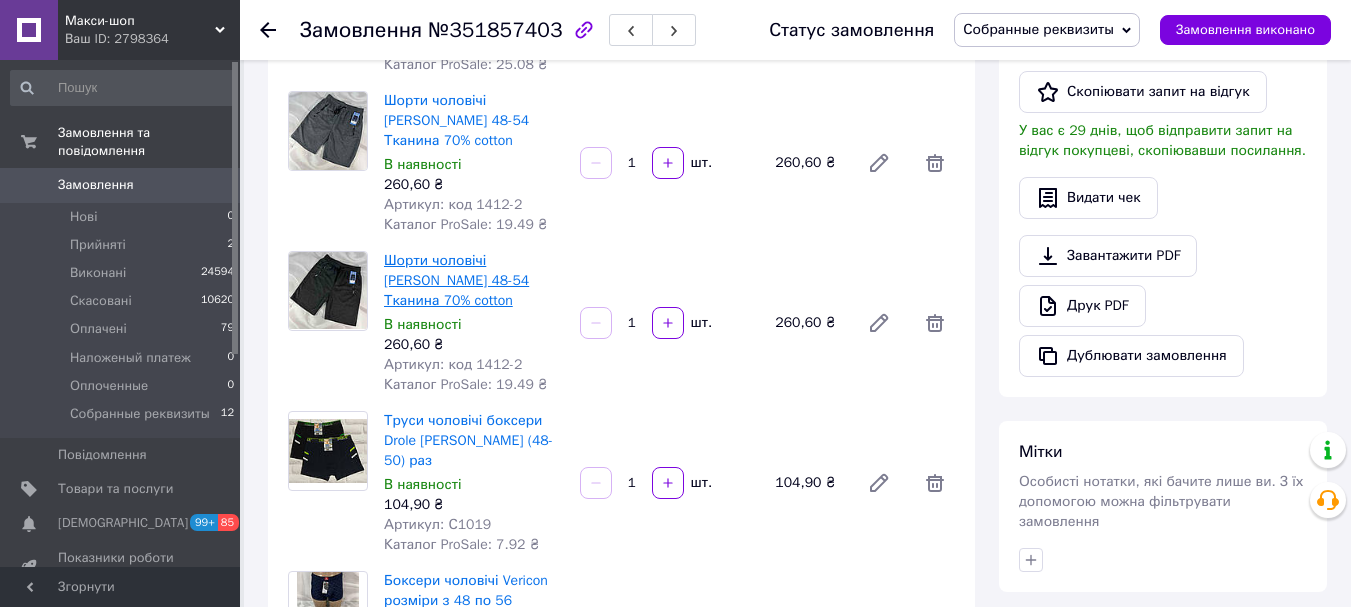 click on "Шорти чоловічі Kenalin  Розмір 48-54  Тканина 70% cotton" at bounding box center [456, 280] 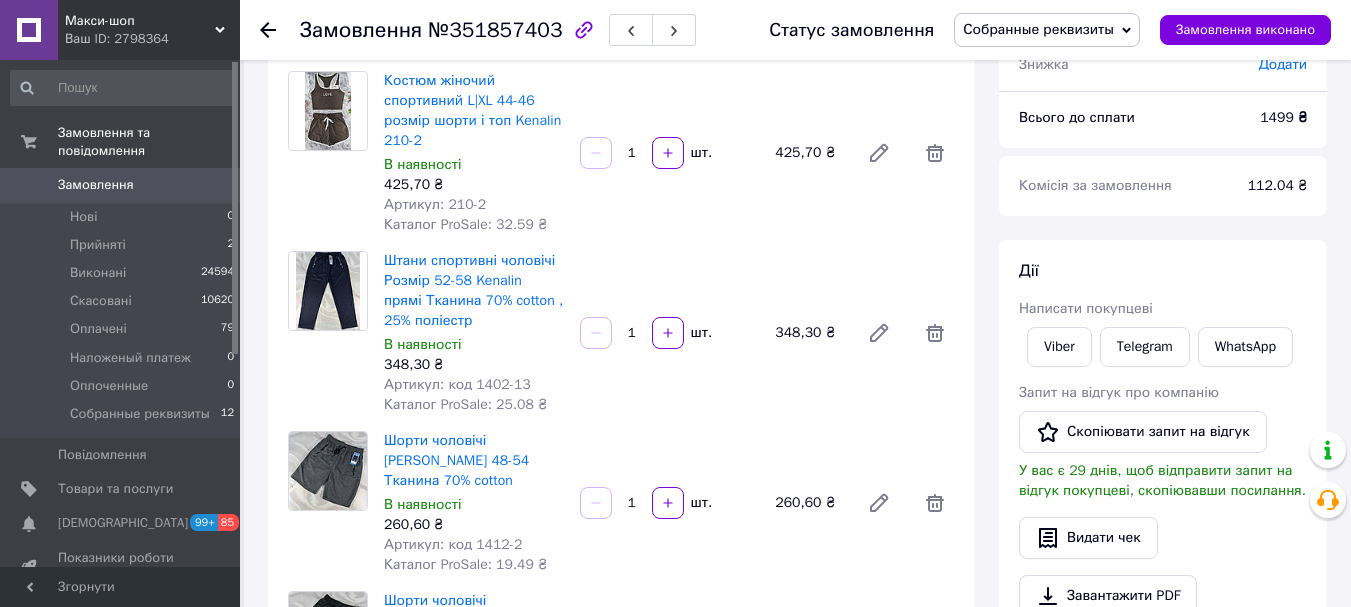 scroll, scrollTop: 0, scrollLeft: 0, axis: both 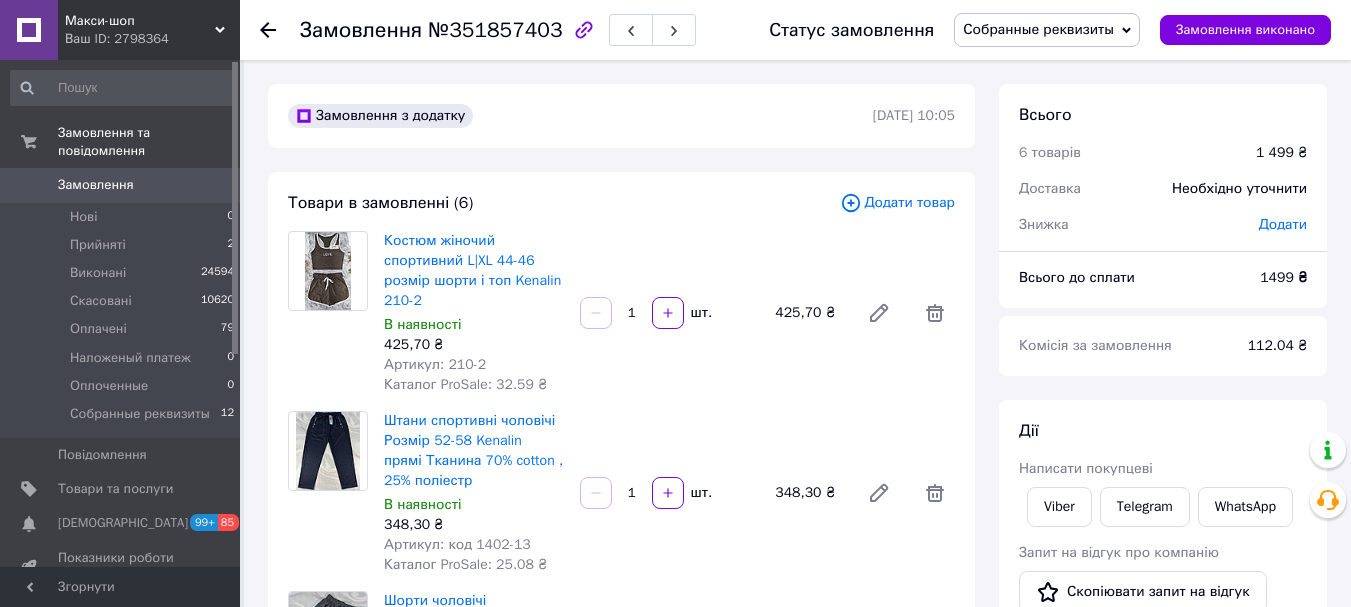 click on "Штани спортивні чоловічі Розмір 52-58 Kenalin  прямі Тканина 70% cotton , 25% поліестр В наявності 348,30 ₴ Артикул: код 1402-13 Каталог ProSale: 25.08 ₴  1   шт. 348,30 ₴" at bounding box center (669, 493) 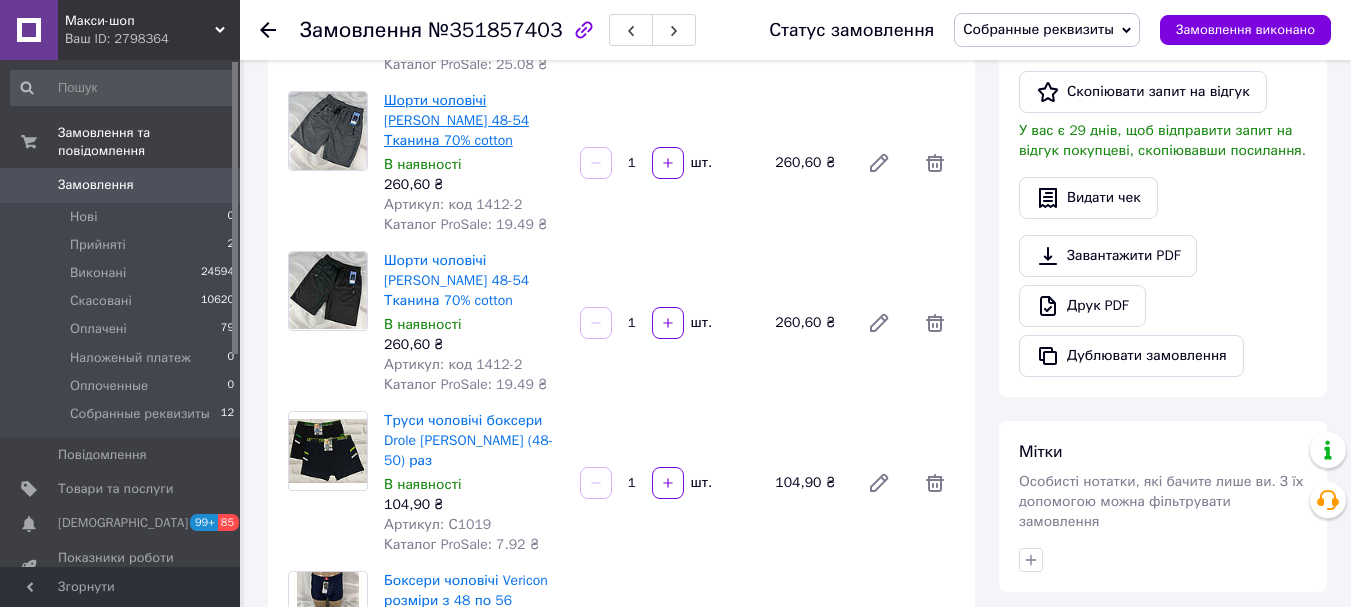 scroll, scrollTop: 700, scrollLeft: 0, axis: vertical 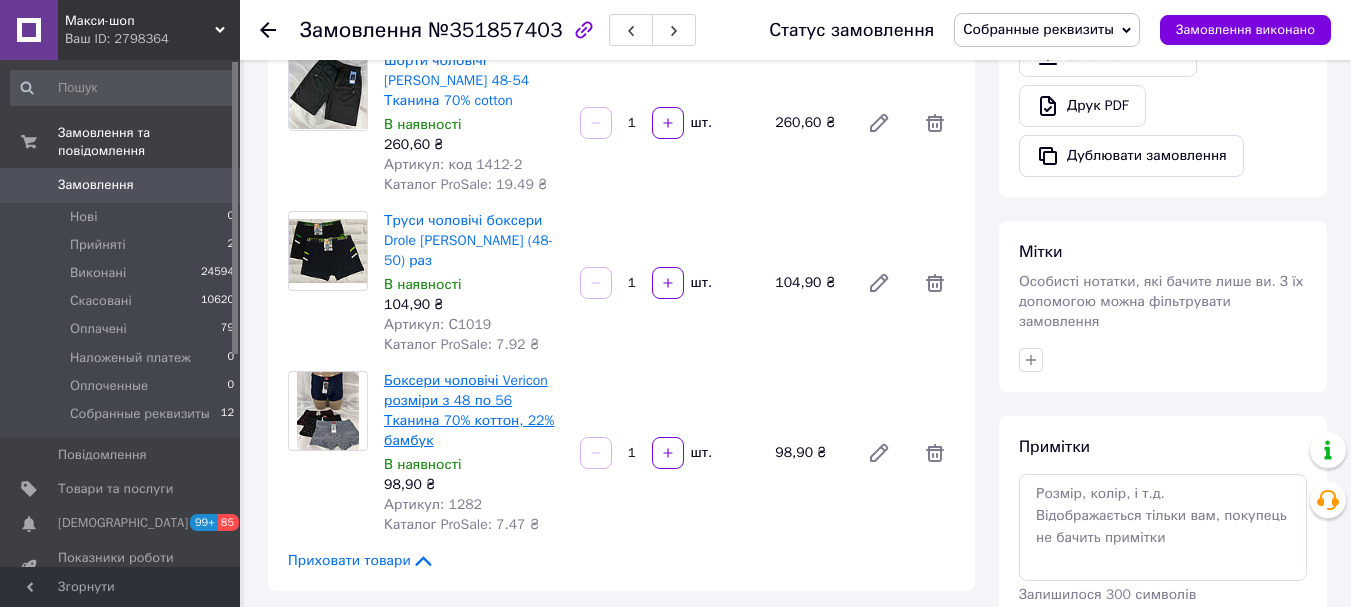 click on "Боксери чоловічі Vericon розміри з 48 по 56 Тканина 70% коттон, 22% бамбук" at bounding box center (469, 410) 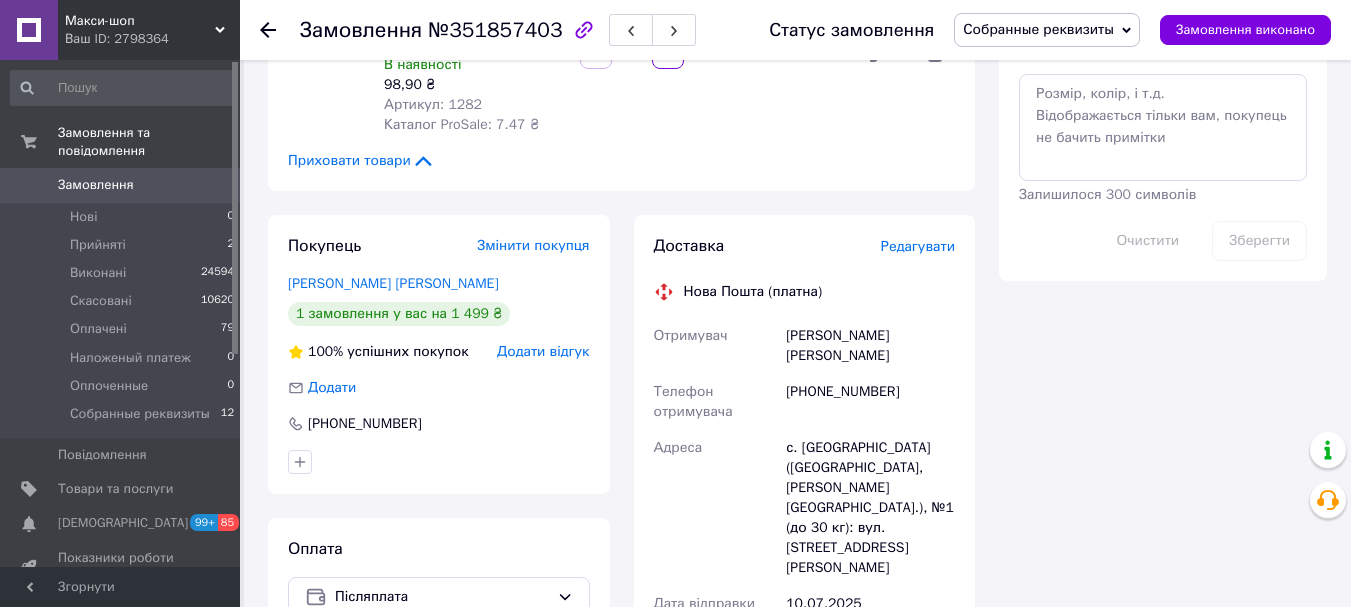 scroll, scrollTop: 700, scrollLeft: 0, axis: vertical 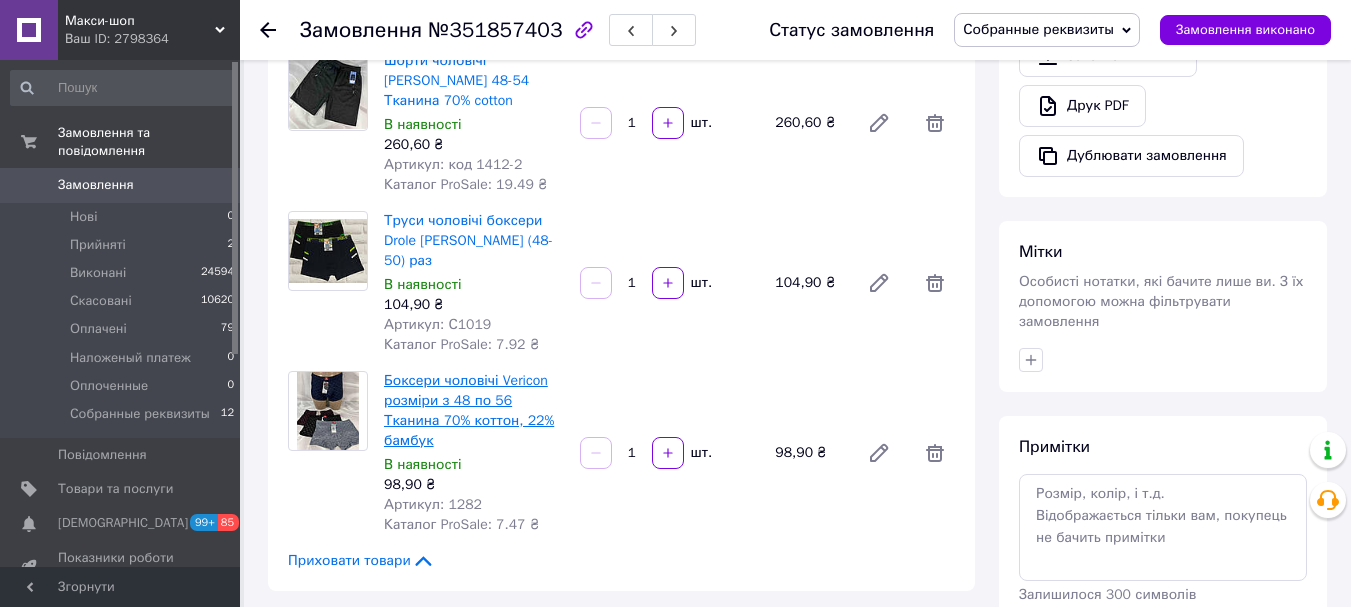 click on "Боксери чоловічі Vericon розміри з 48 по 56 Тканина 70% коттон, 22% бамбук" at bounding box center (469, 410) 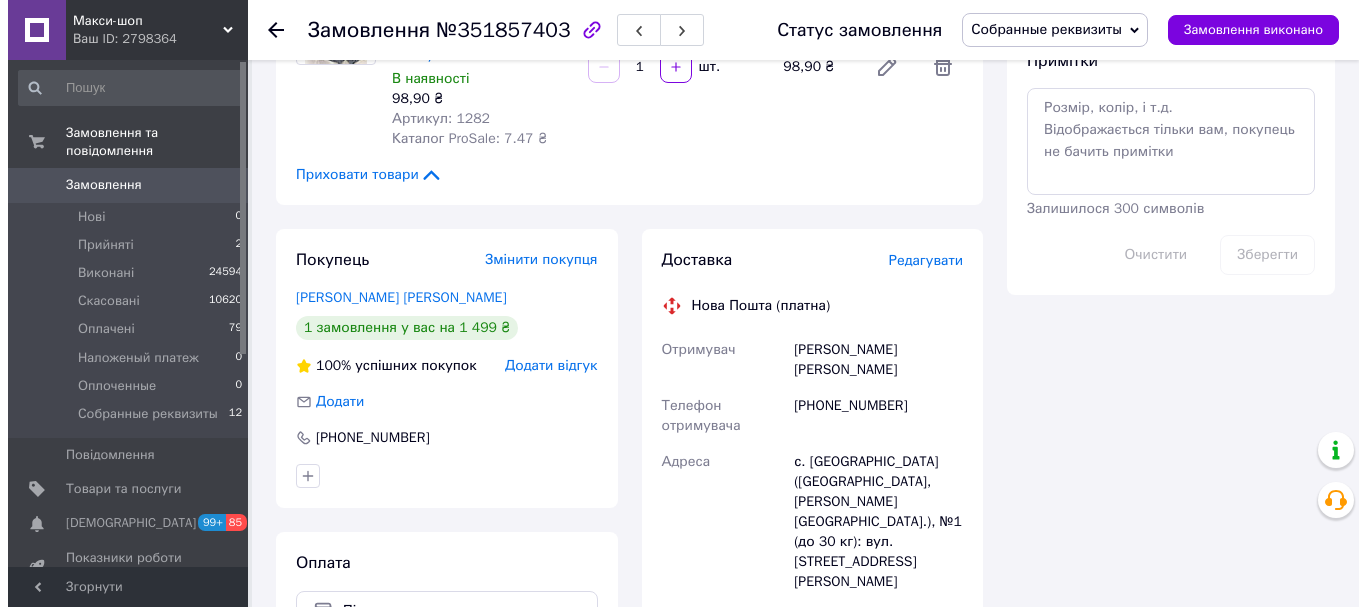 scroll, scrollTop: 1100, scrollLeft: 0, axis: vertical 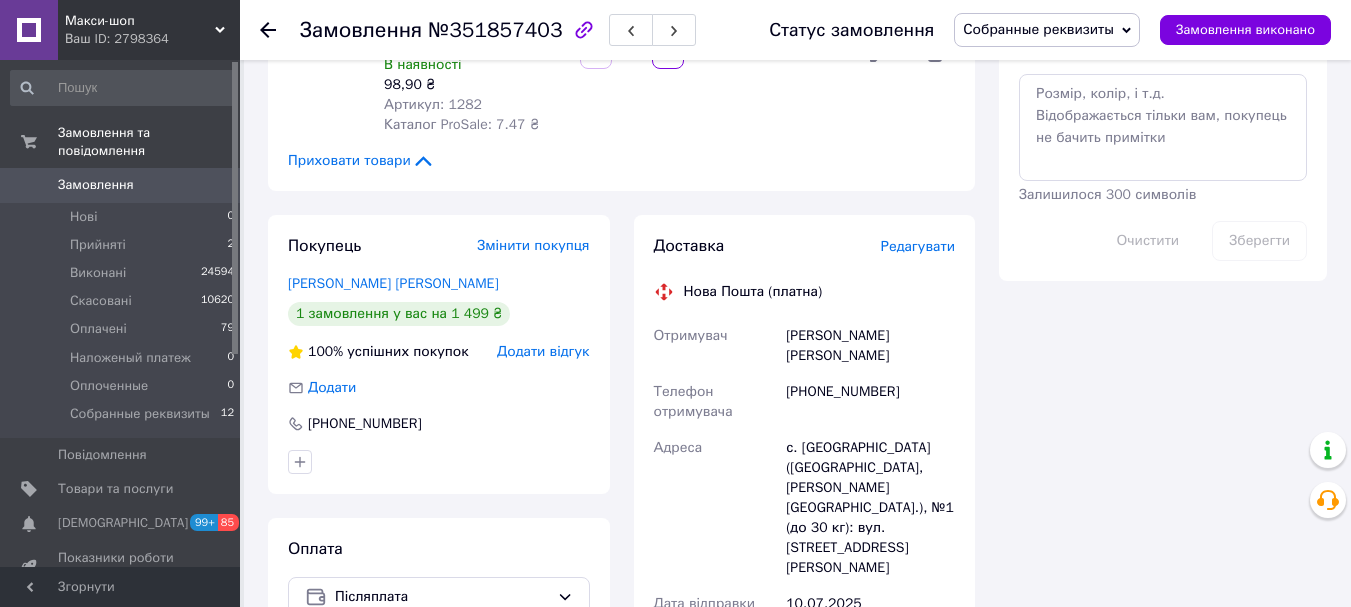 click on "Нова Пошта (платна)" at bounding box center [805, 292] 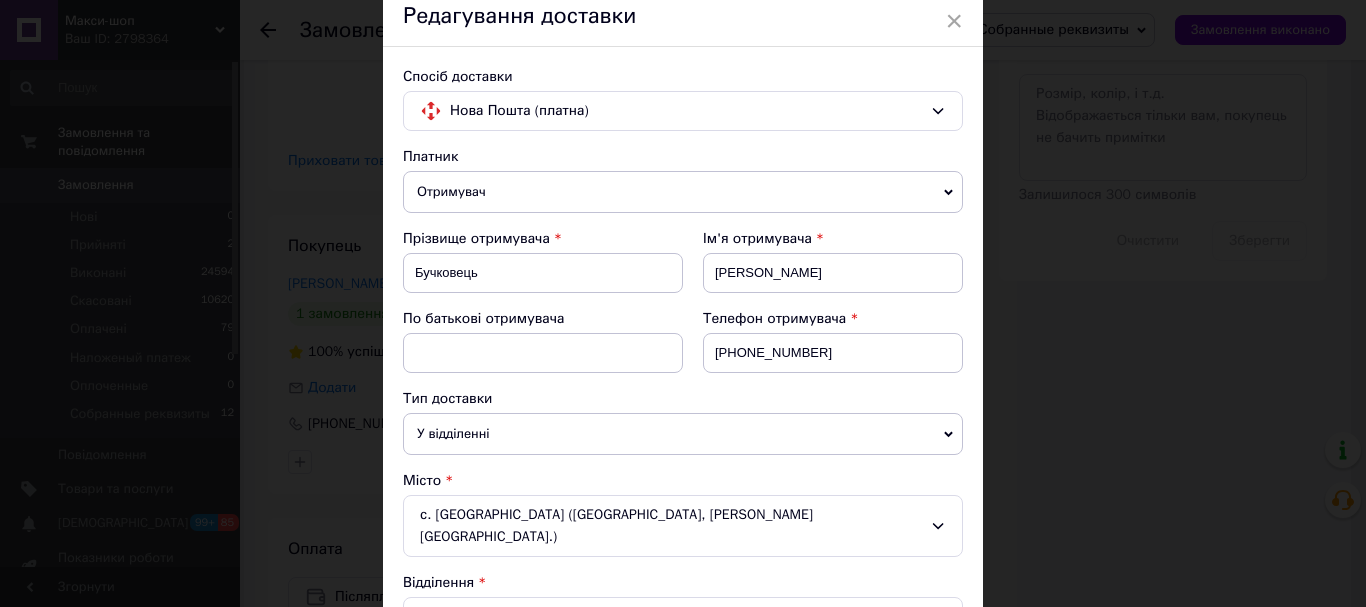 scroll, scrollTop: 200, scrollLeft: 0, axis: vertical 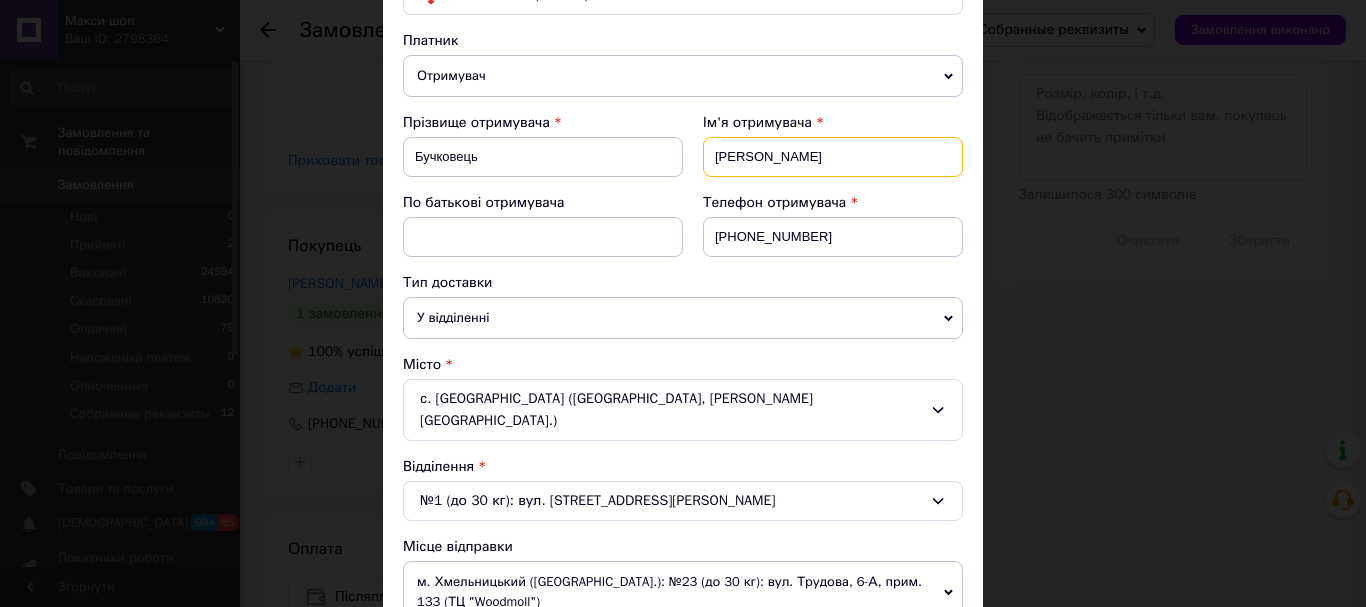 click on "микола" at bounding box center (833, 157) 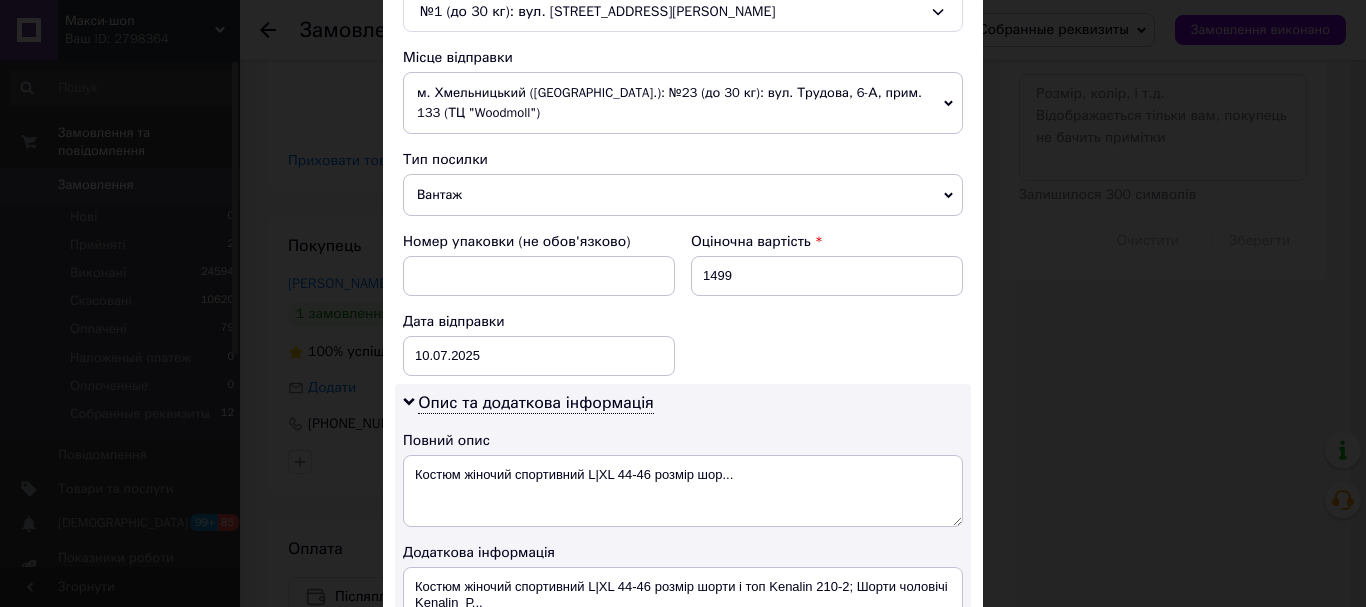 scroll, scrollTop: 700, scrollLeft: 0, axis: vertical 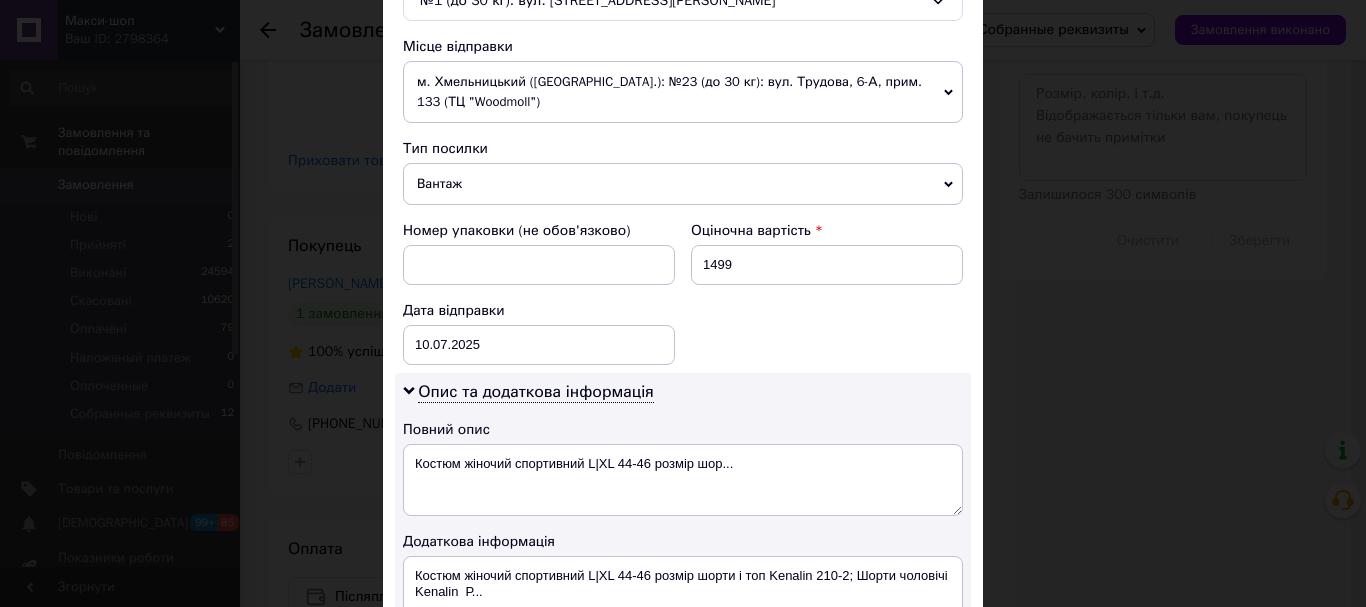 type on "Микола" 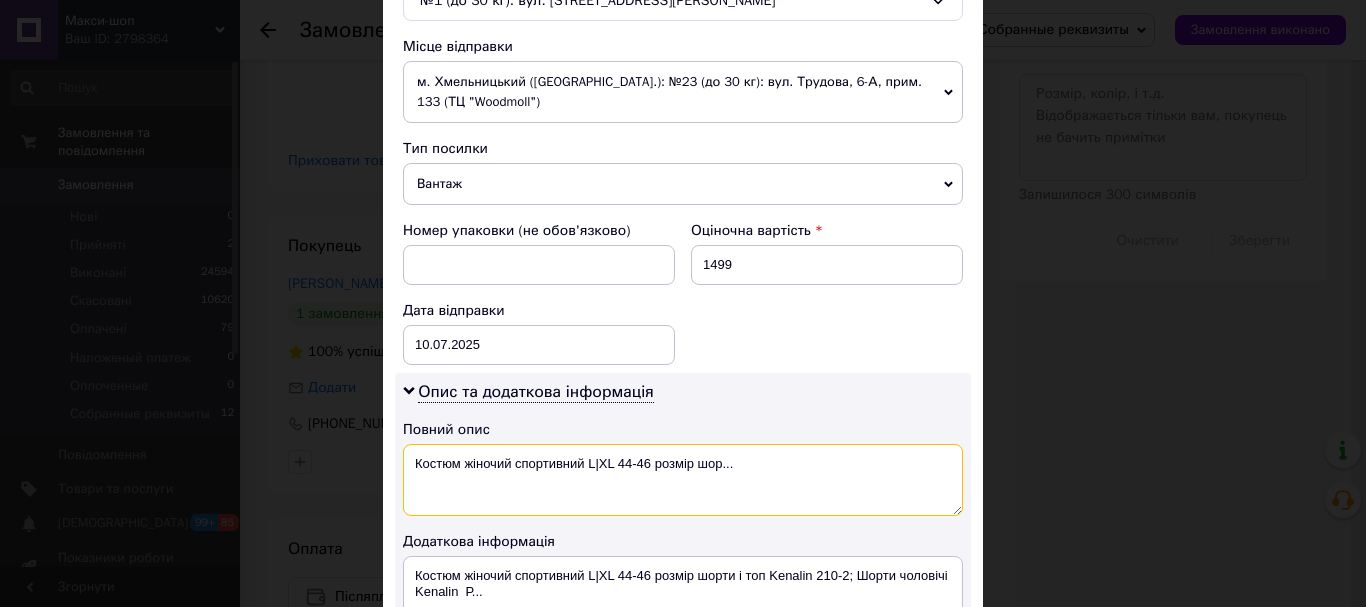 drag, startPoint x: 412, startPoint y: 443, endPoint x: 788, endPoint y: 478, distance: 377.6255 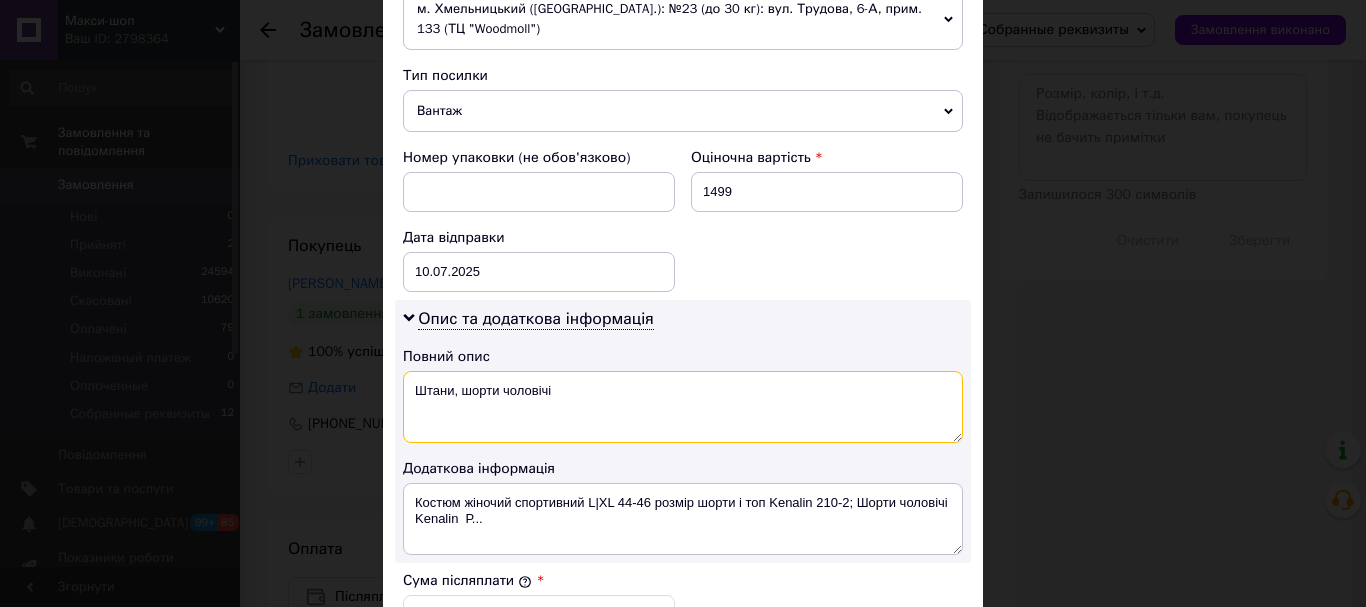 scroll, scrollTop: 800, scrollLeft: 0, axis: vertical 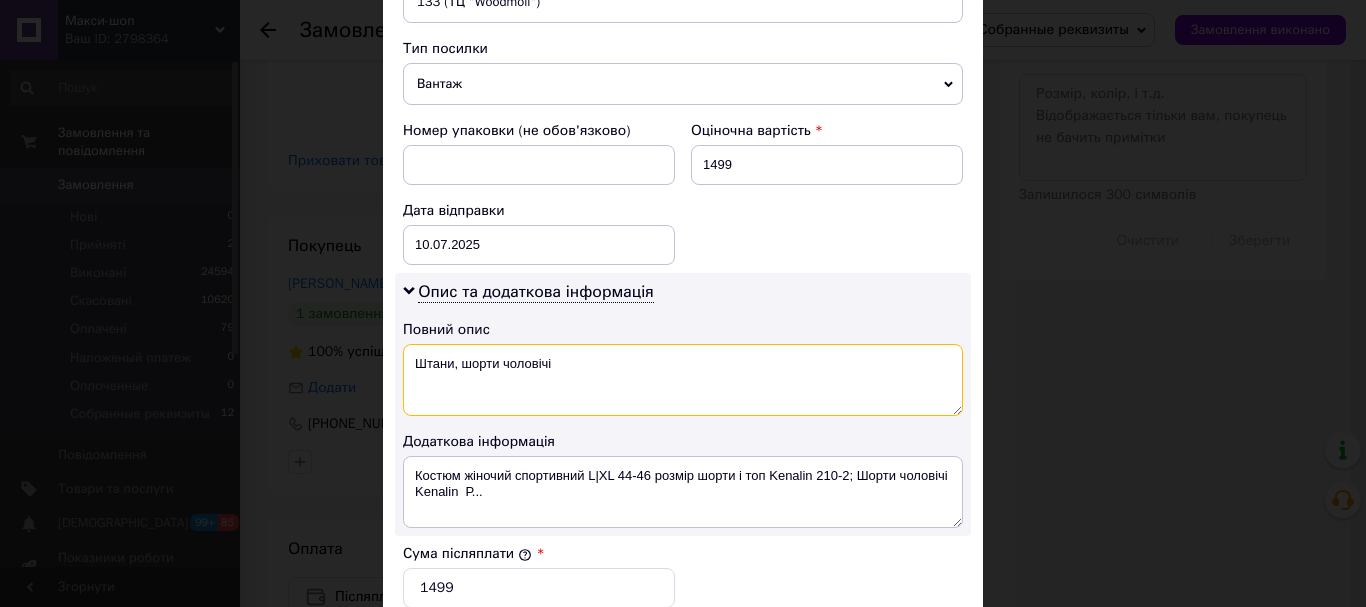type on "Штани, шорти чоловічі" 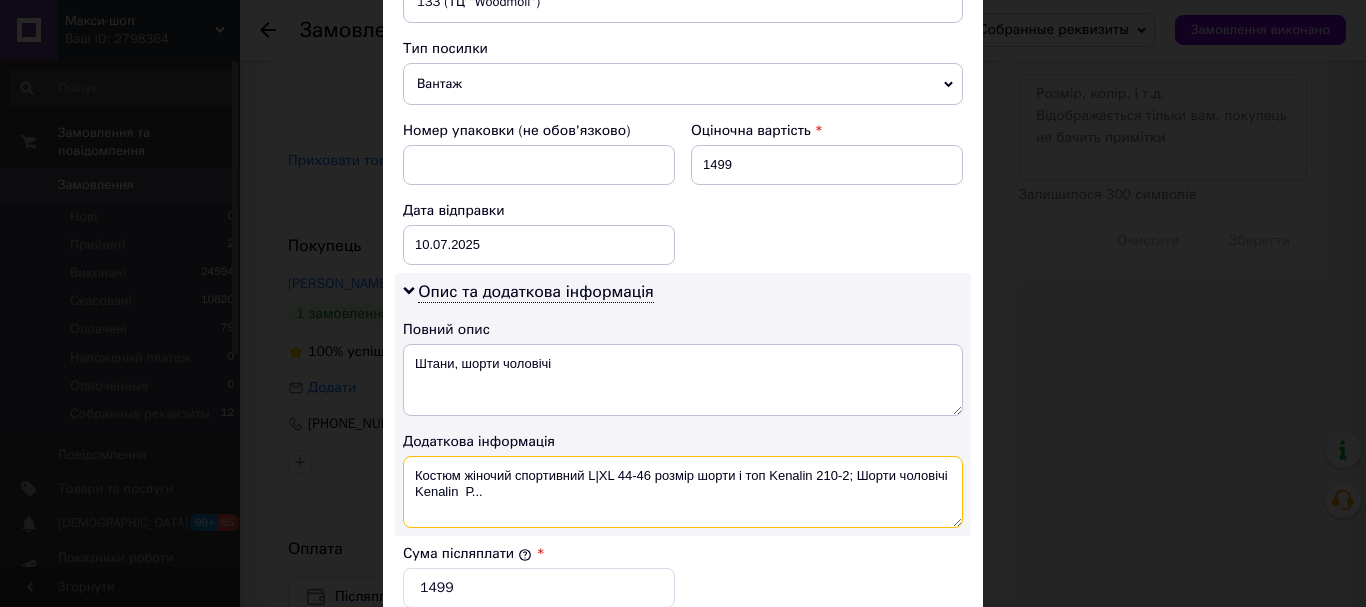 drag, startPoint x: 409, startPoint y: 442, endPoint x: 559, endPoint y: 446, distance: 150.05333 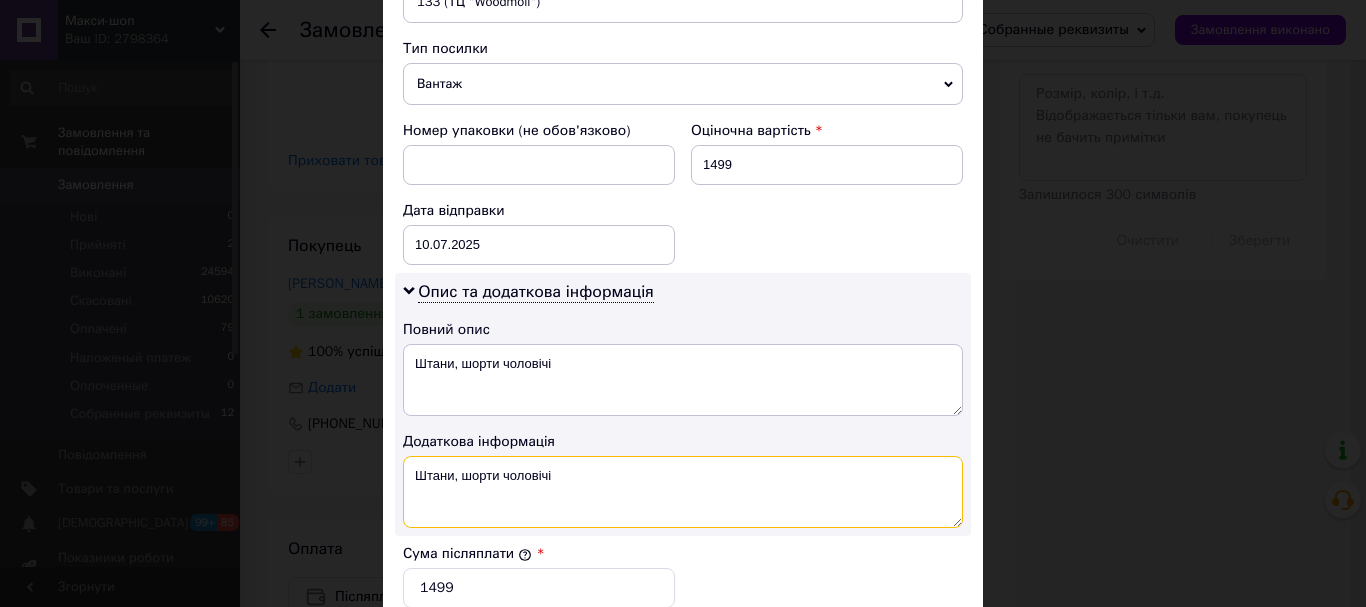 type on "Штани, шорти чоловічі" 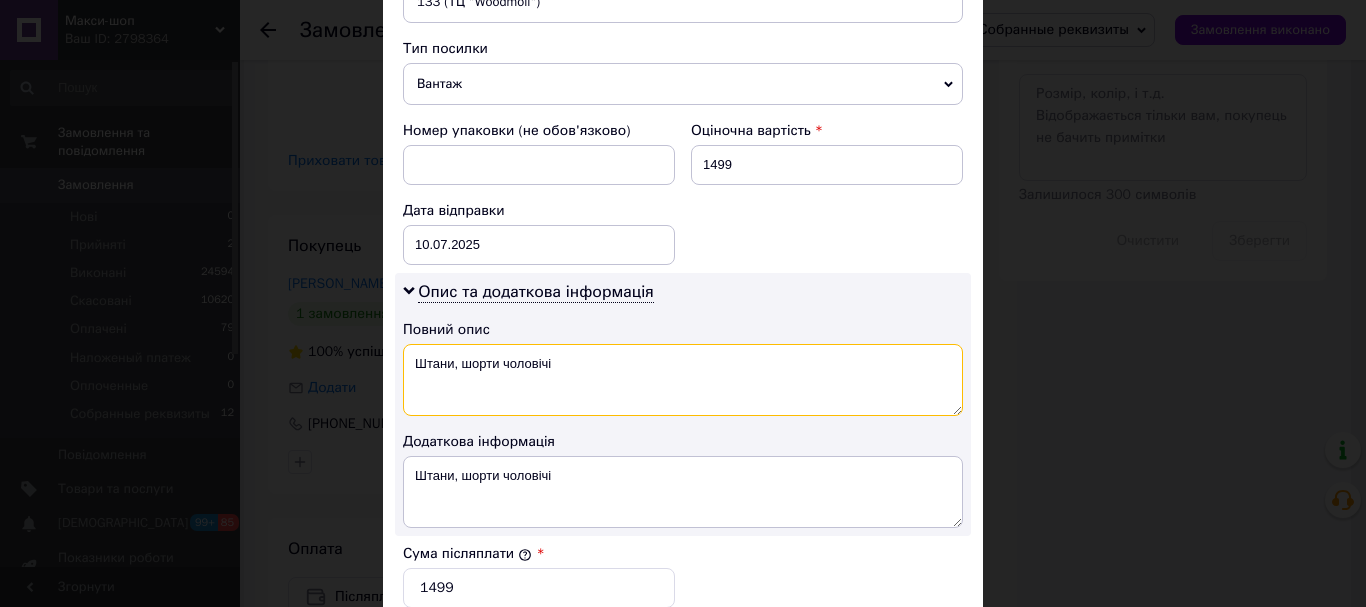 drag, startPoint x: 448, startPoint y: 347, endPoint x: 499, endPoint y: 354, distance: 51.47815 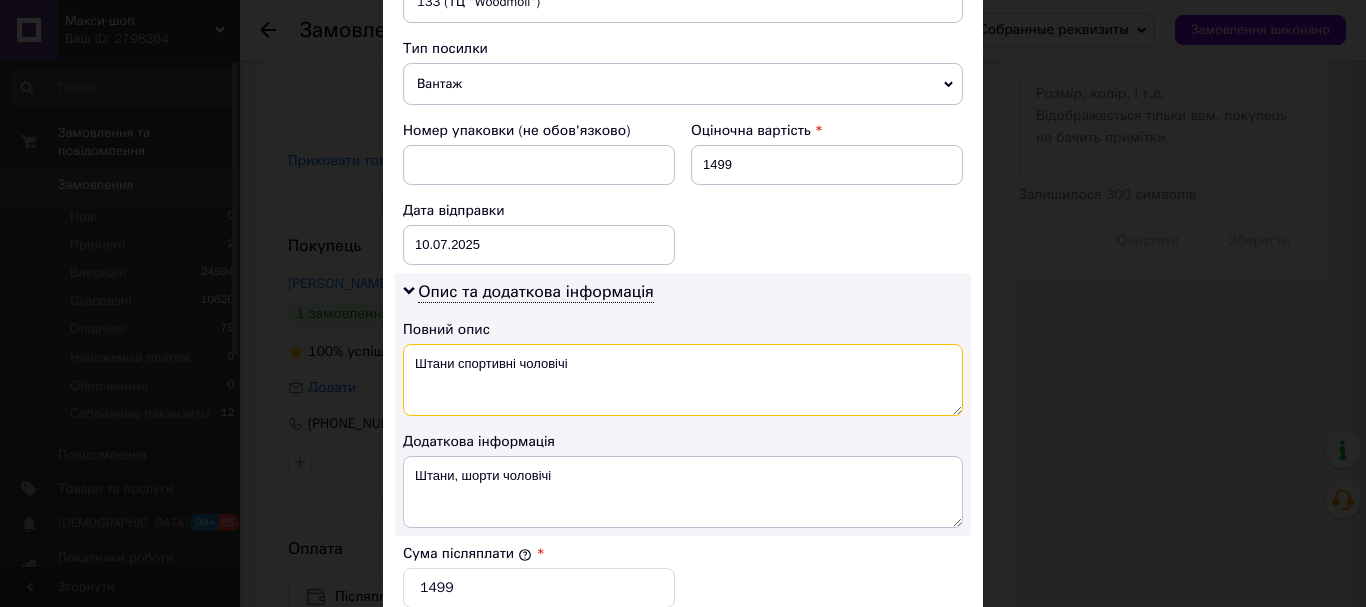 type on "Штани спортивні чоловічі" 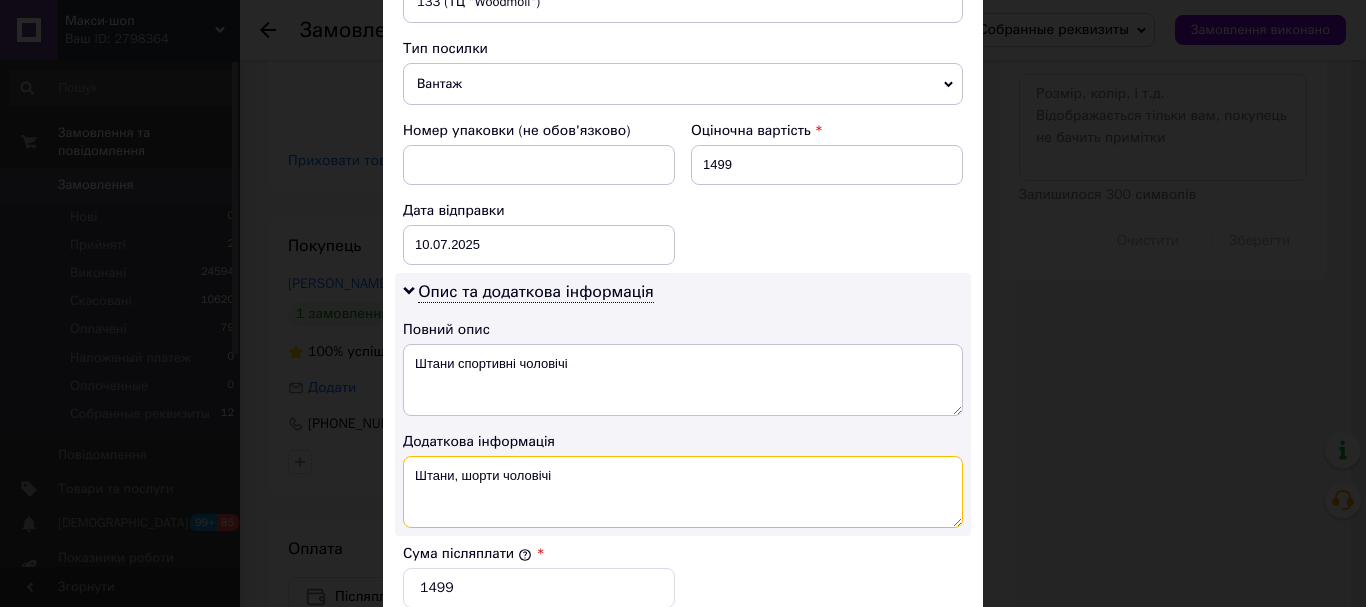 drag, startPoint x: 452, startPoint y: 453, endPoint x: 497, endPoint y: 455, distance: 45.044422 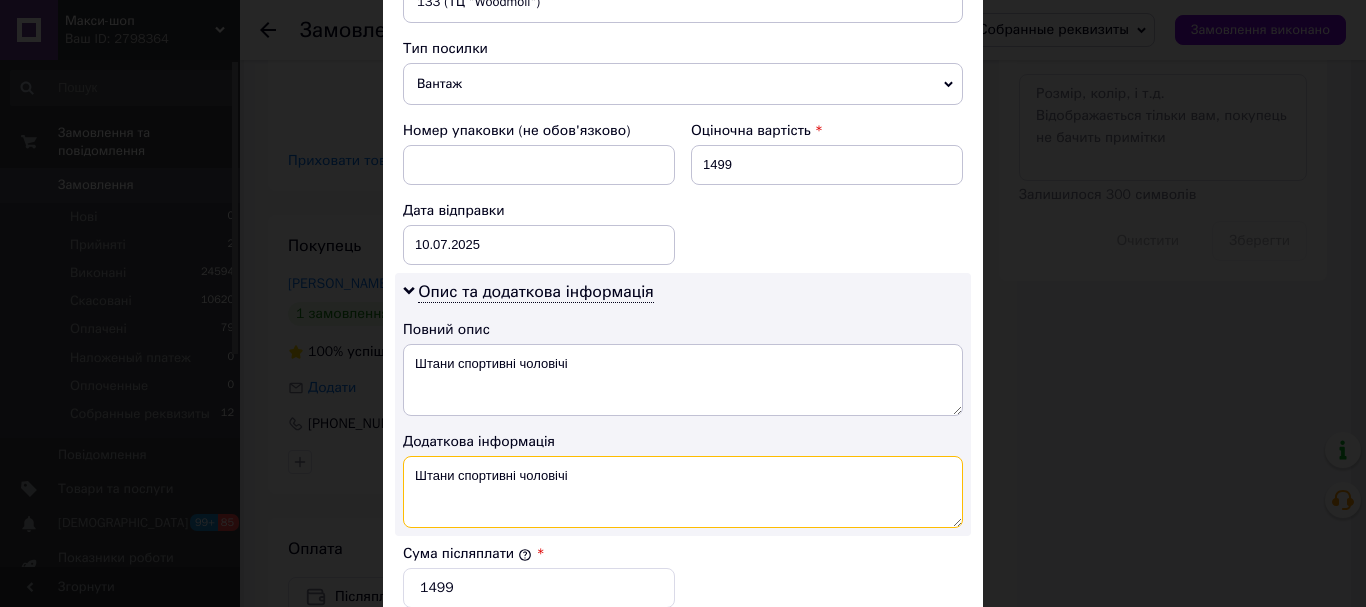 type on "Штани спортивні чоловічі" 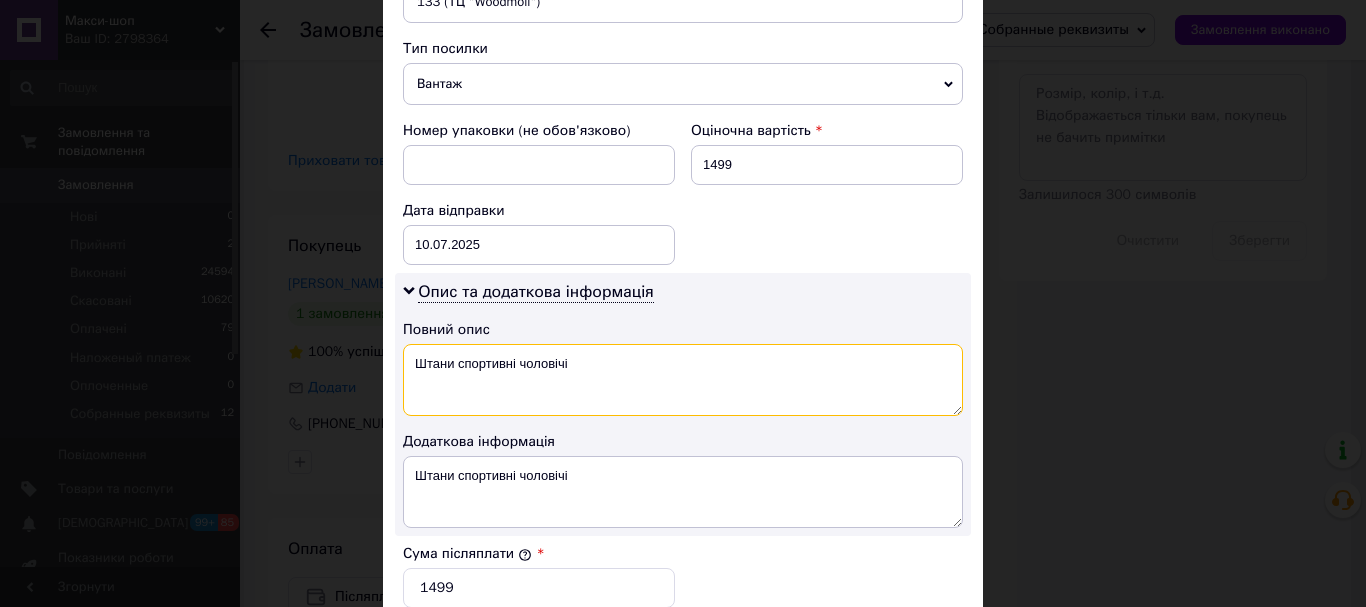 click on "Штани спортивні чоловічі" at bounding box center [683, 380] 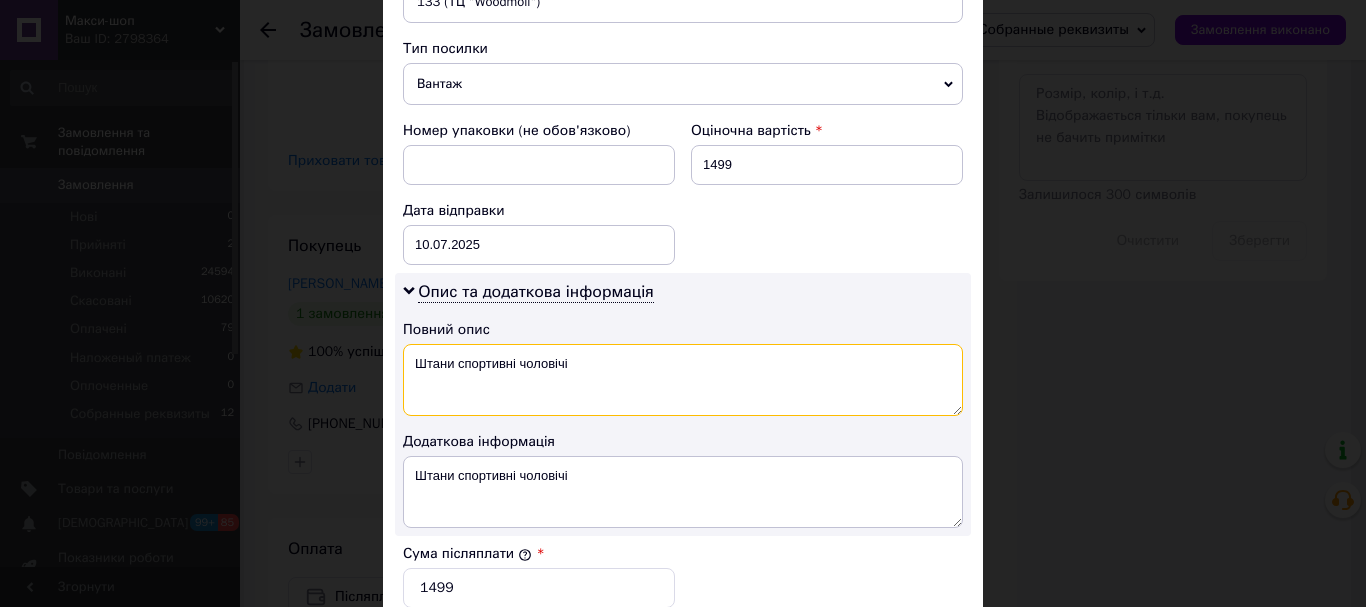 scroll, scrollTop: 1100, scrollLeft: 0, axis: vertical 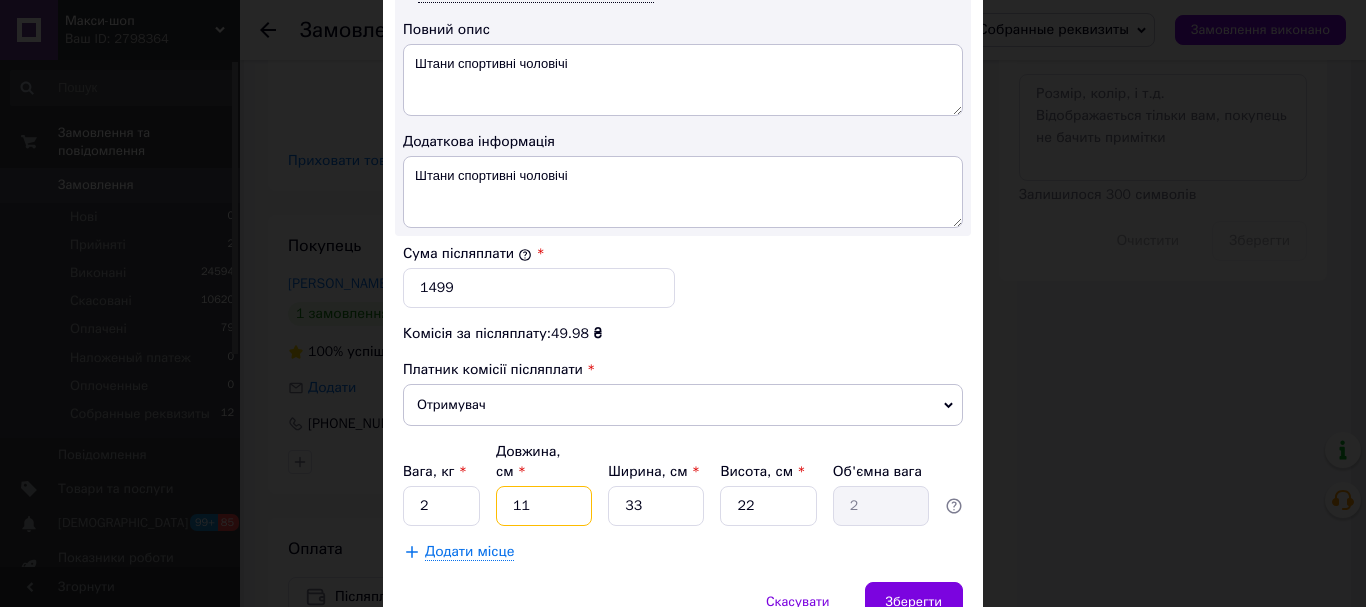 click on "11" at bounding box center [544, 506] 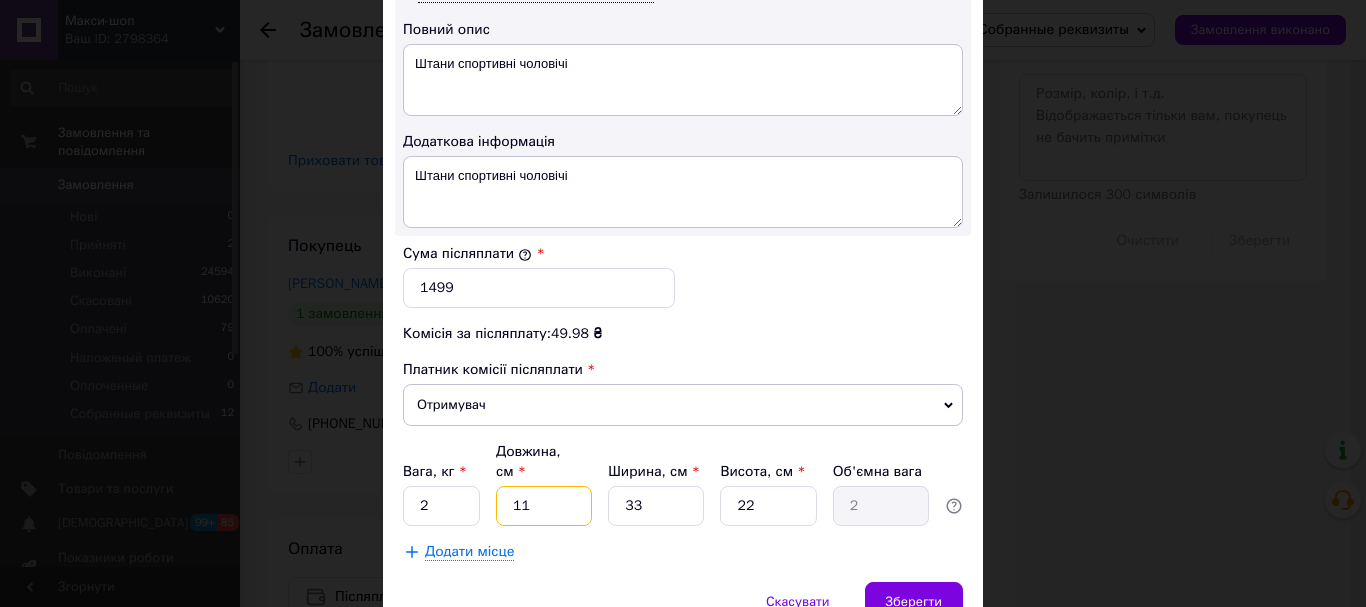 type on "1" 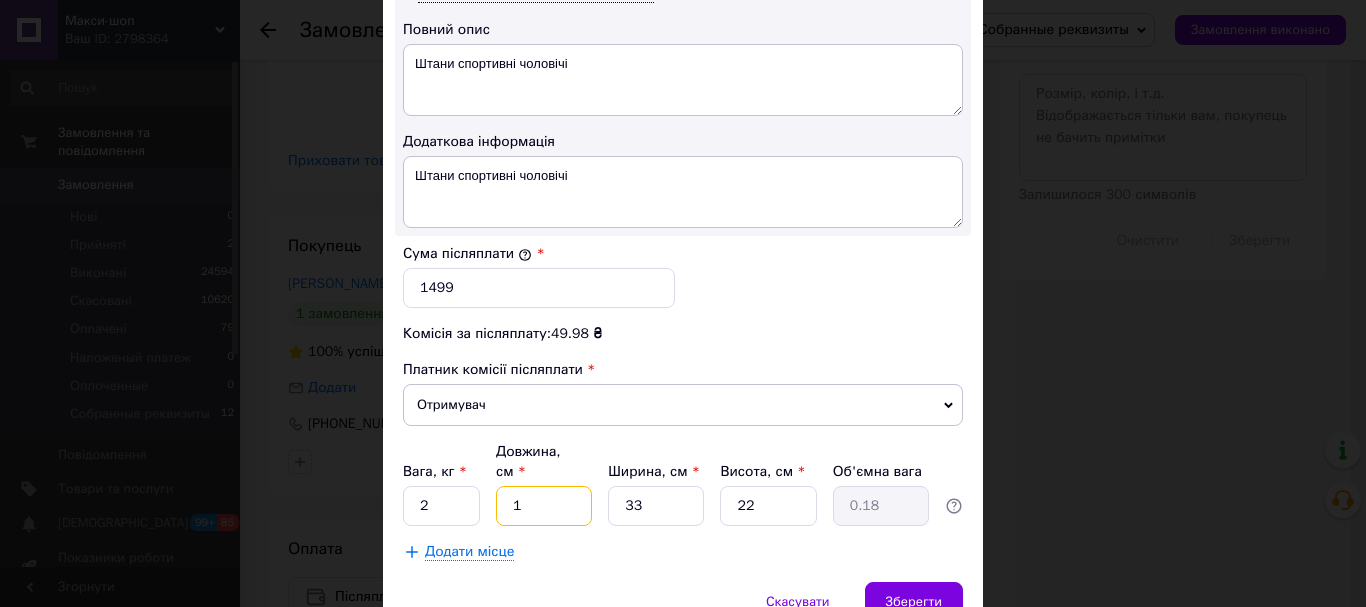 type 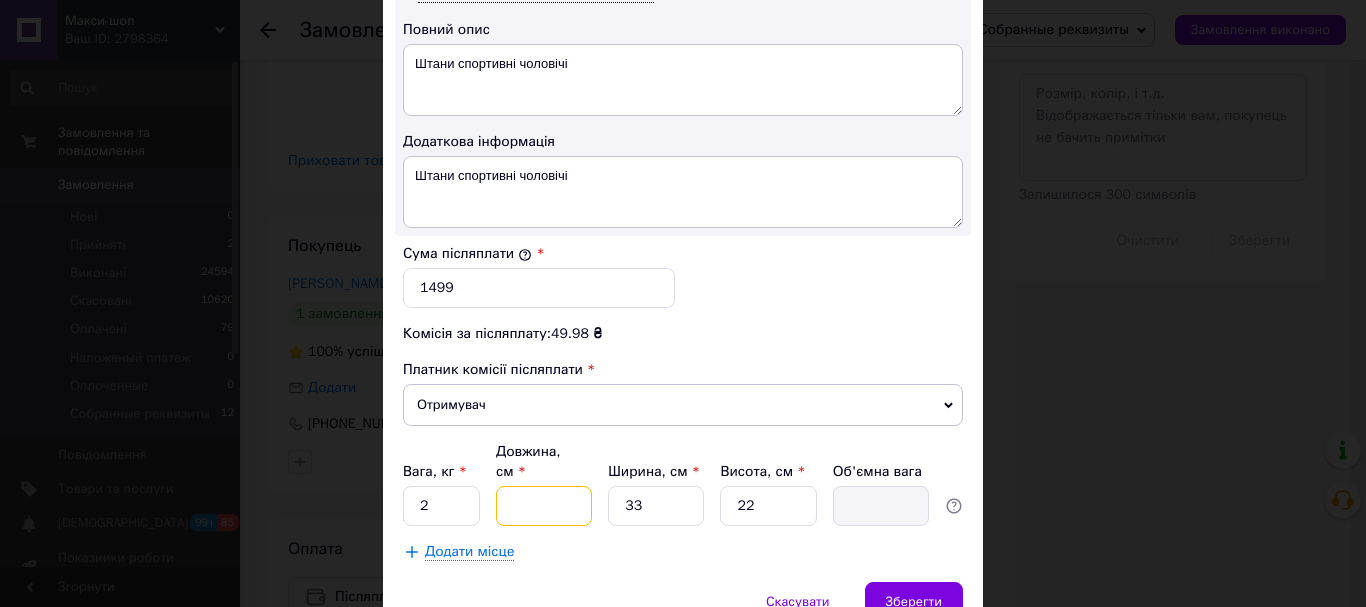 type on "2" 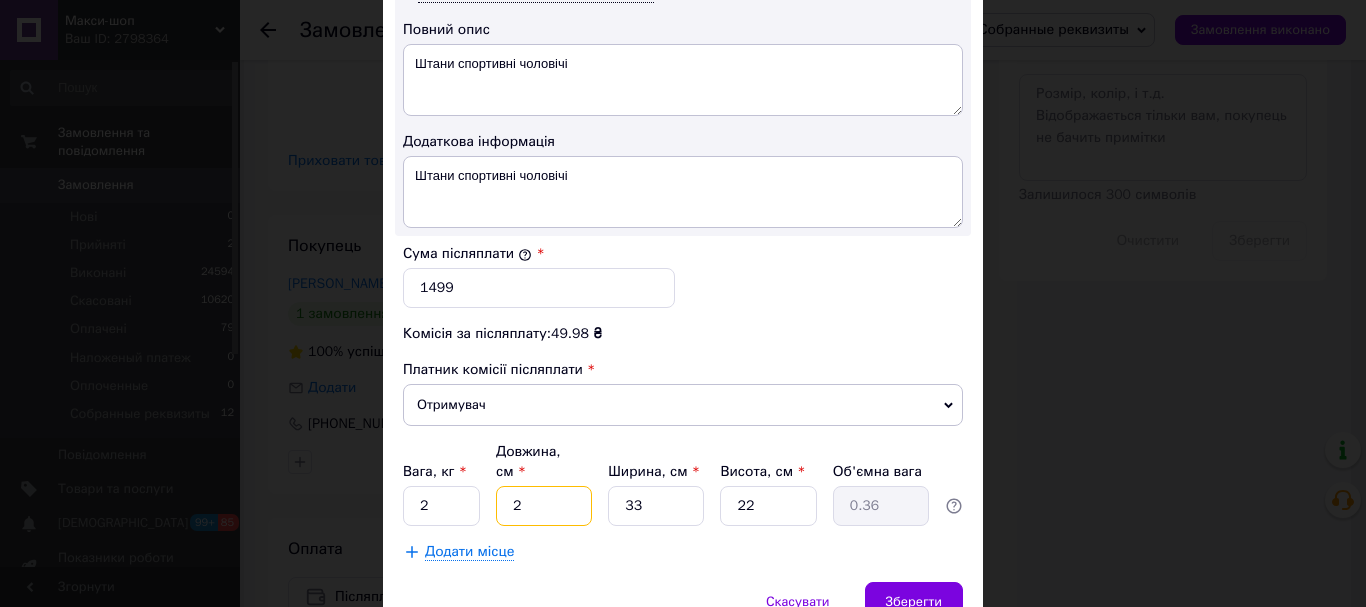type on "20" 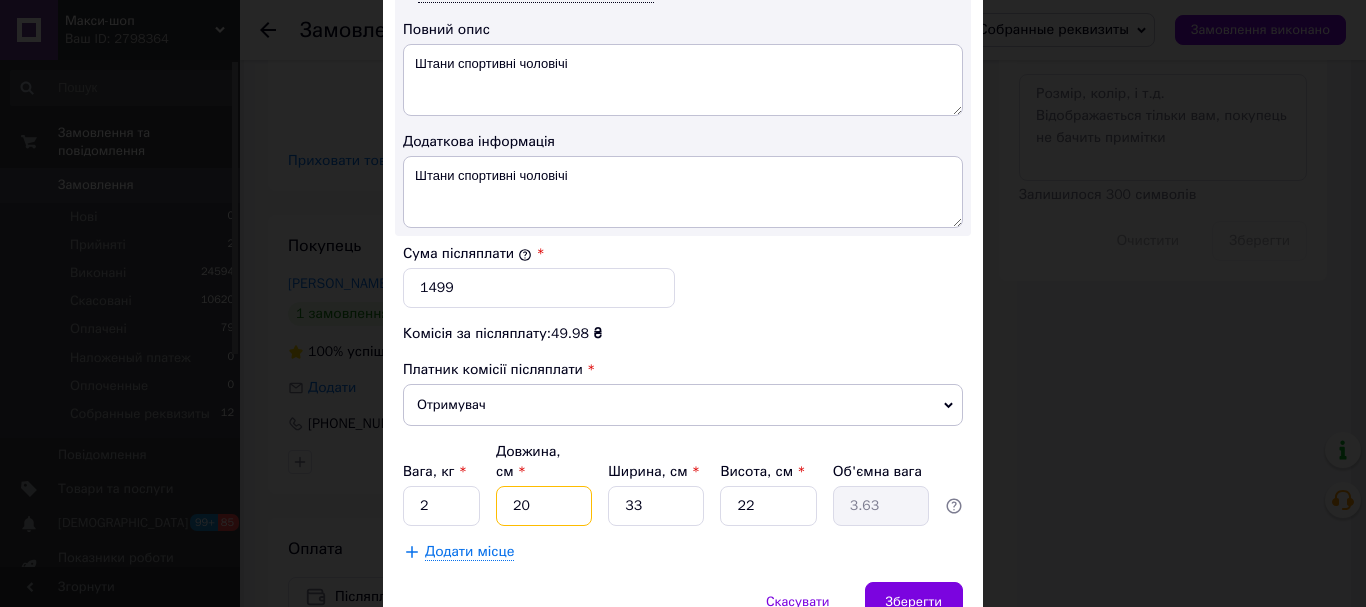 type on "20" 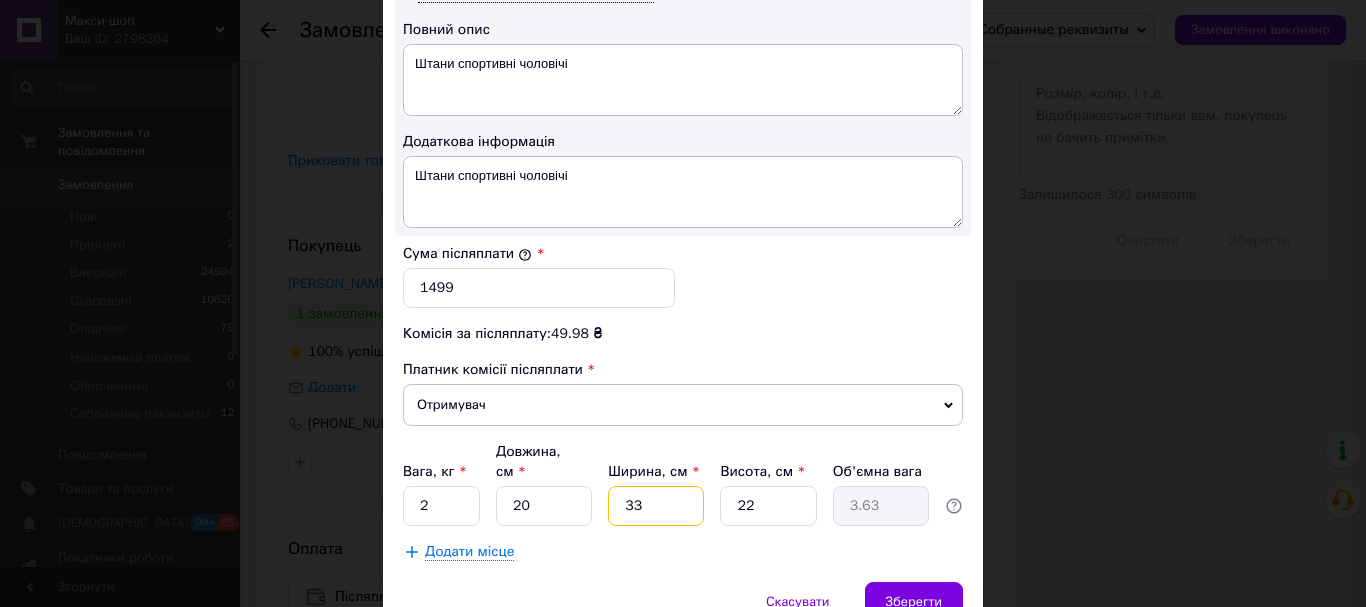 click on "33" at bounding box center [656, 506] 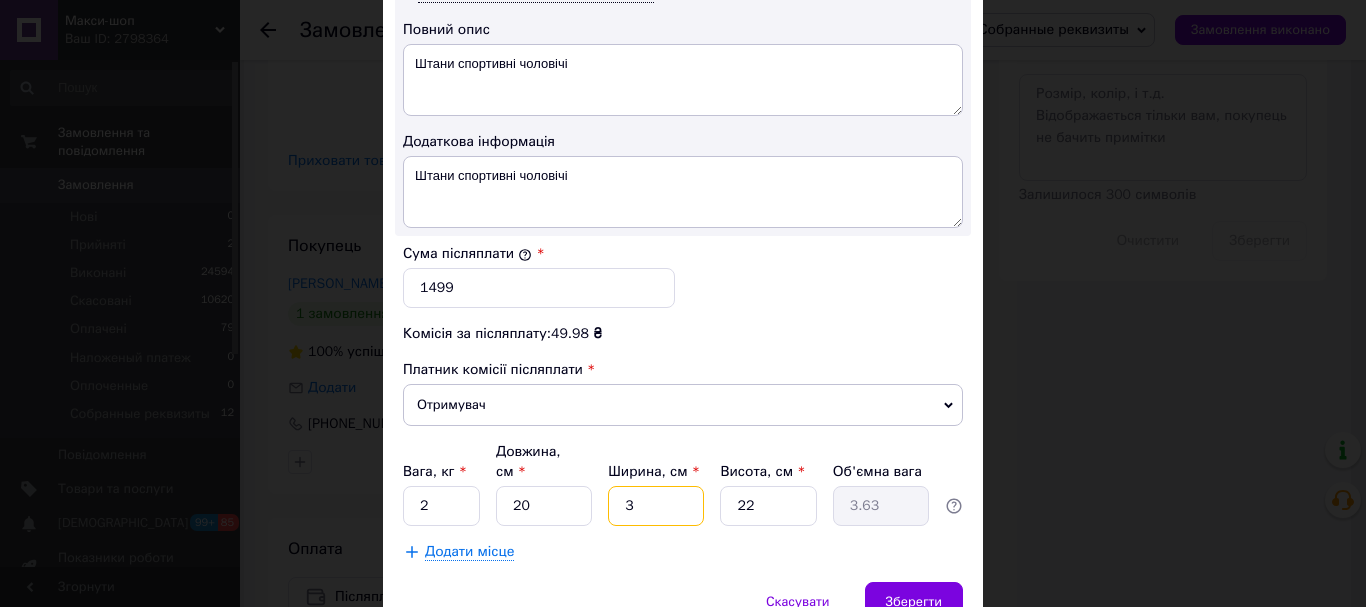 type on "0.33" 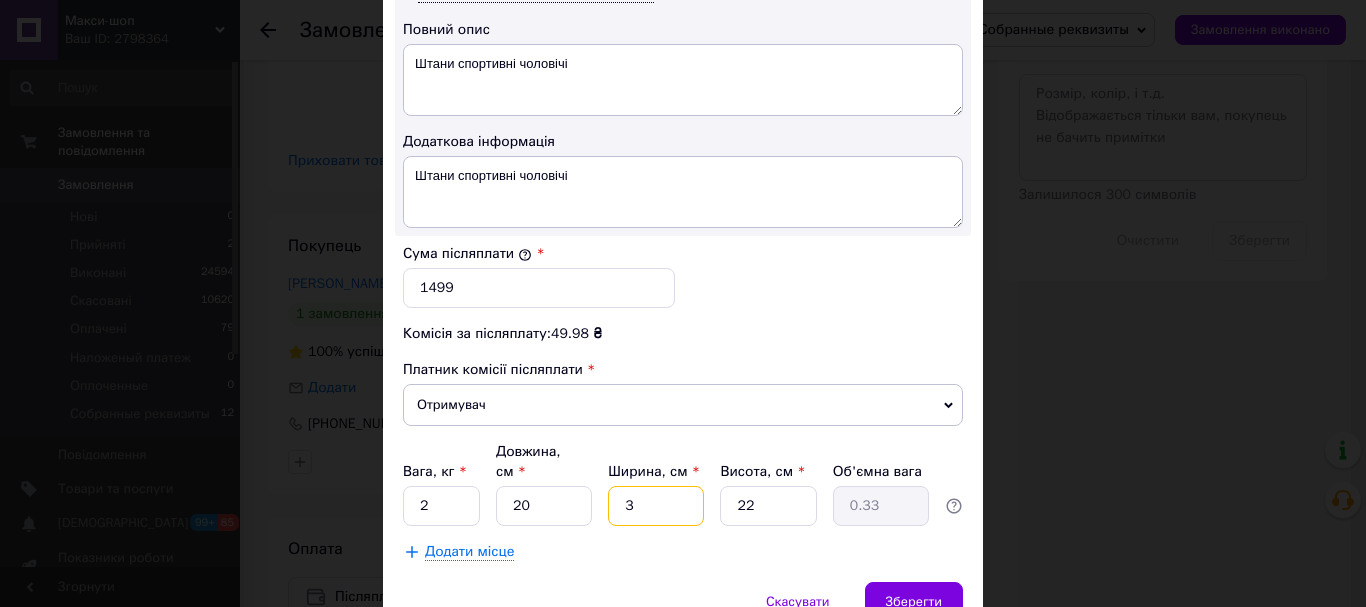 type 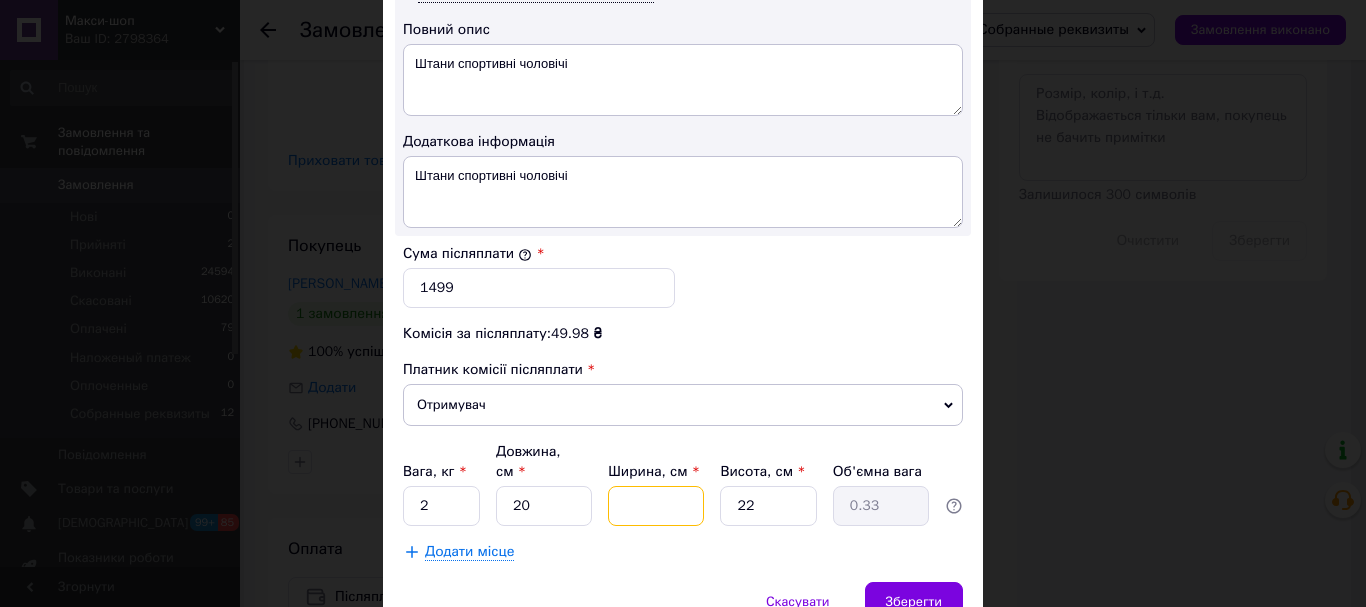 type 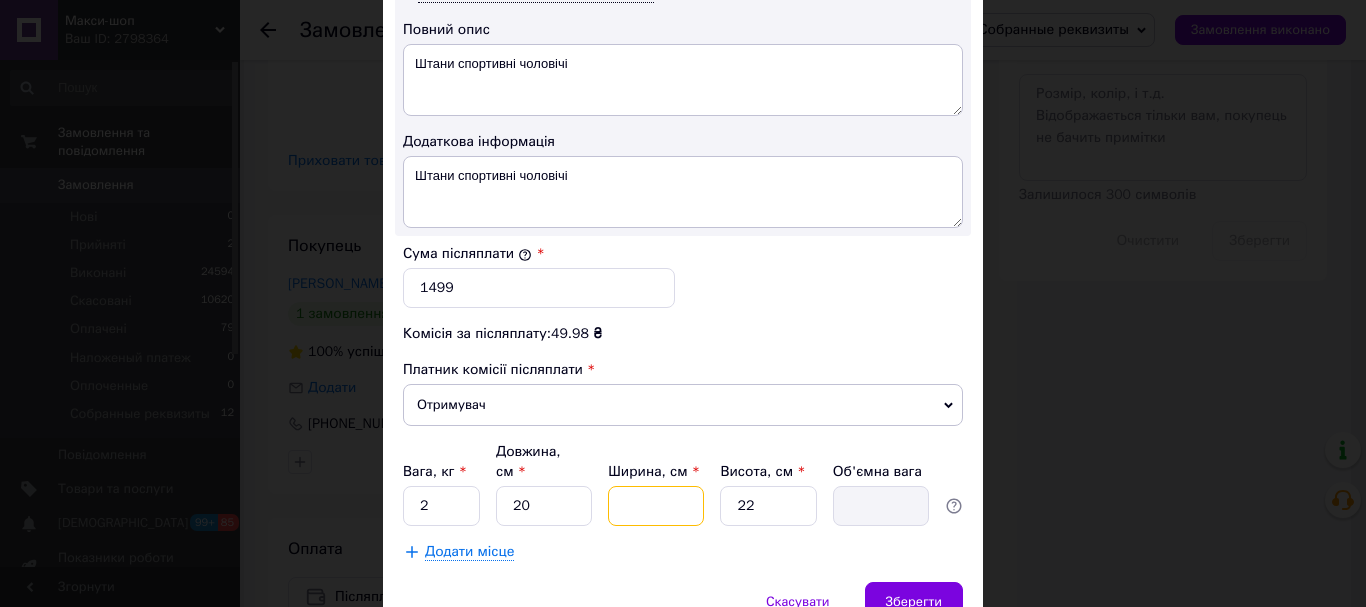 type on "2" 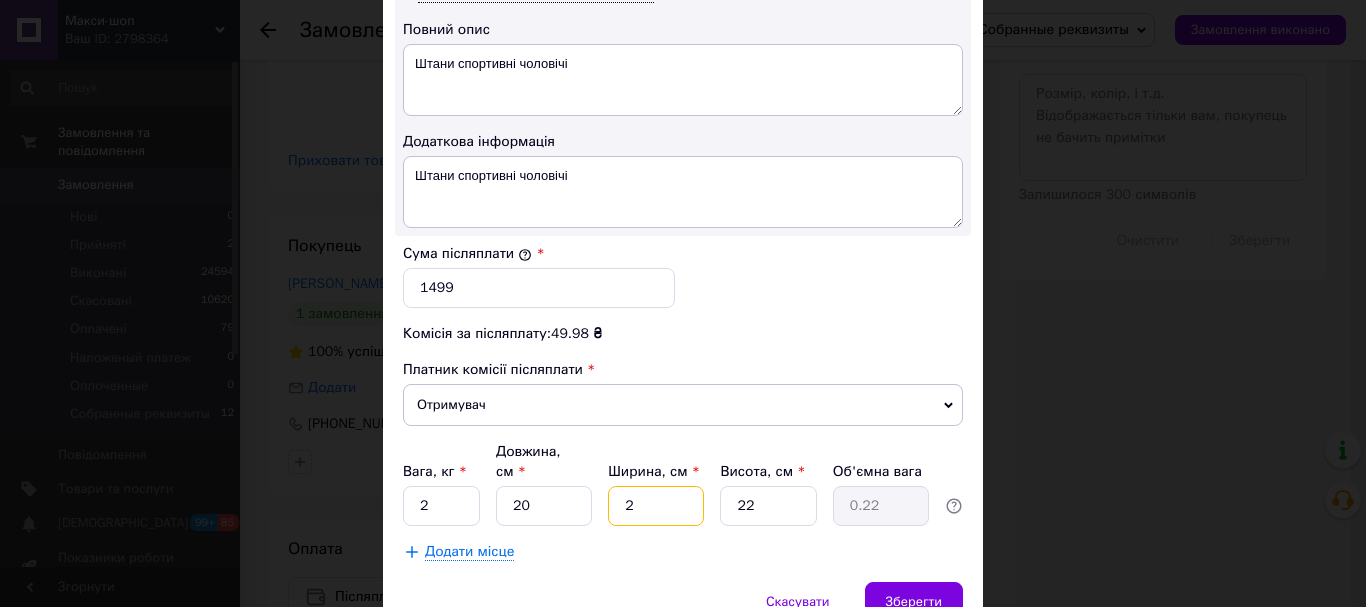 type on "20" 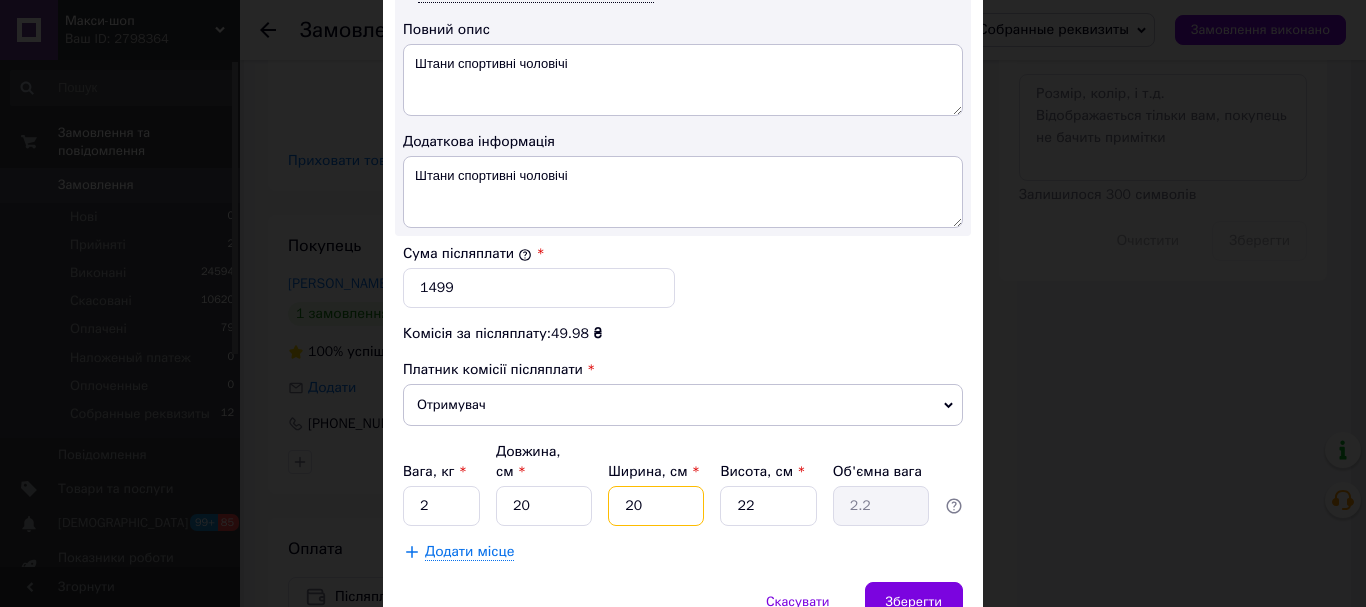 type on "20" 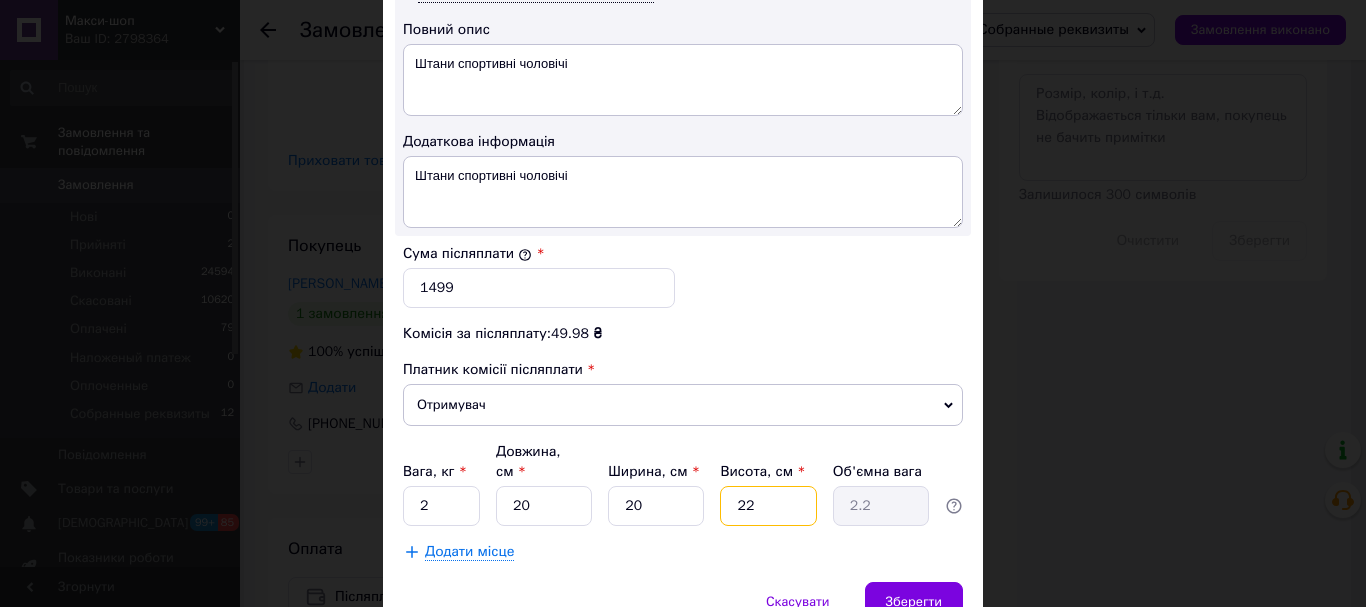 click on "22" at bounding box center (768, 506) 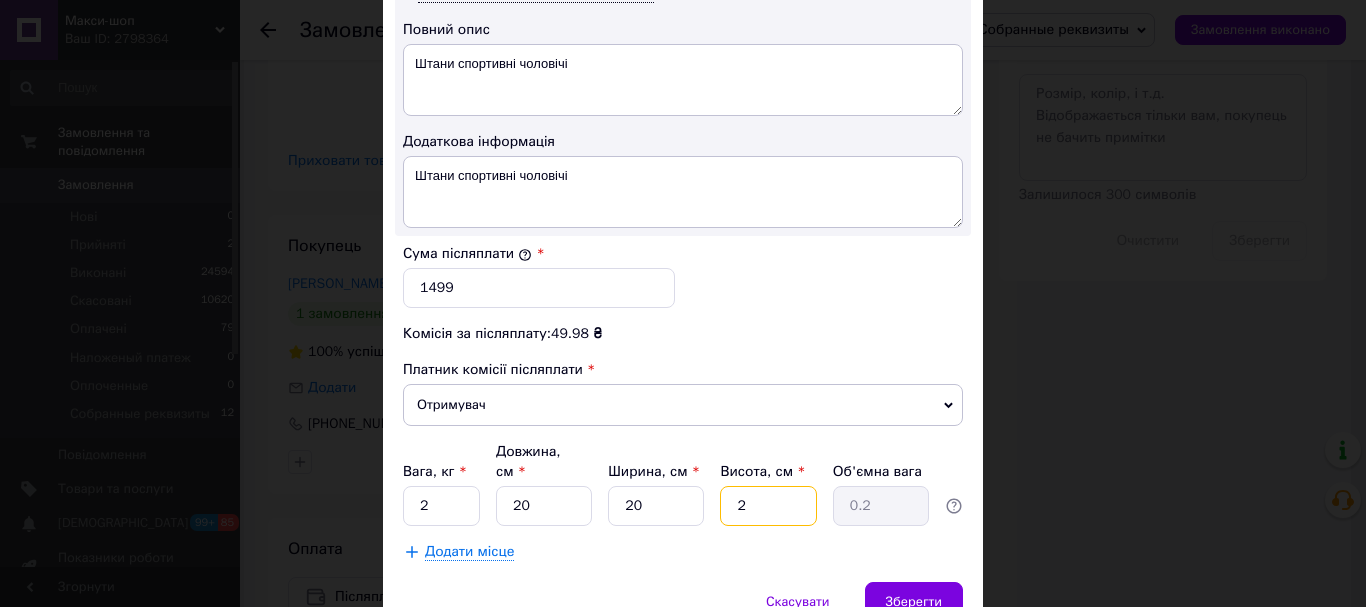 type on "20" 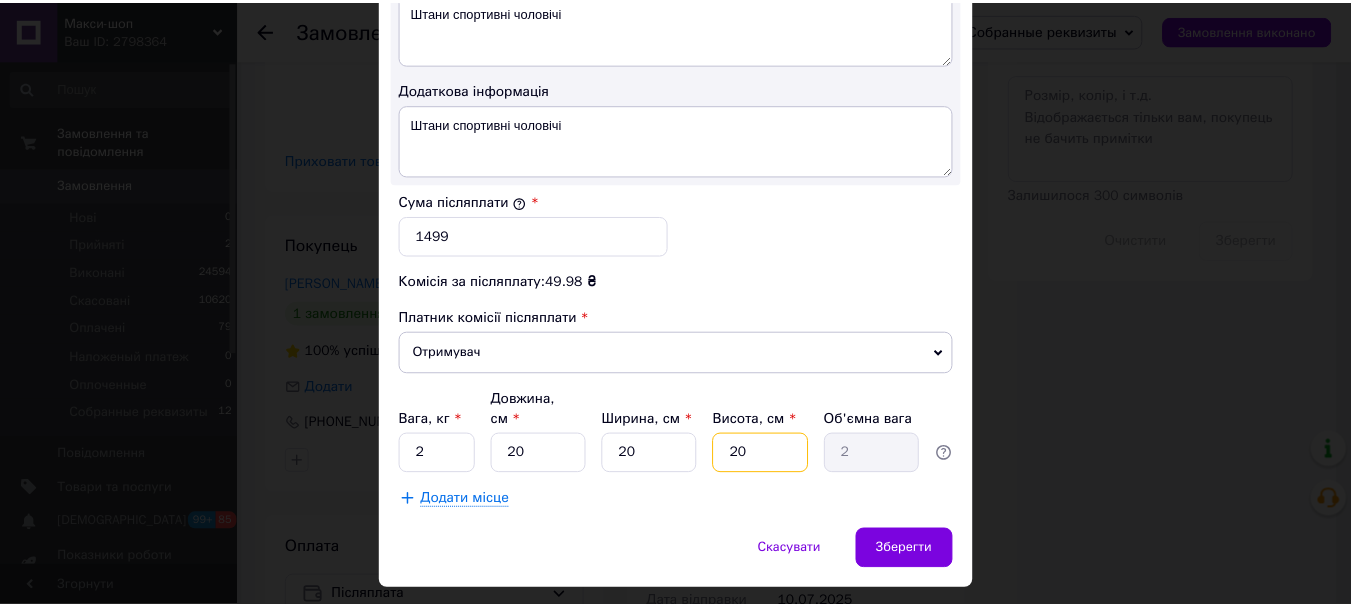 scroll, scrollTop: 1163, scrollLeft: 0, axis: vertical 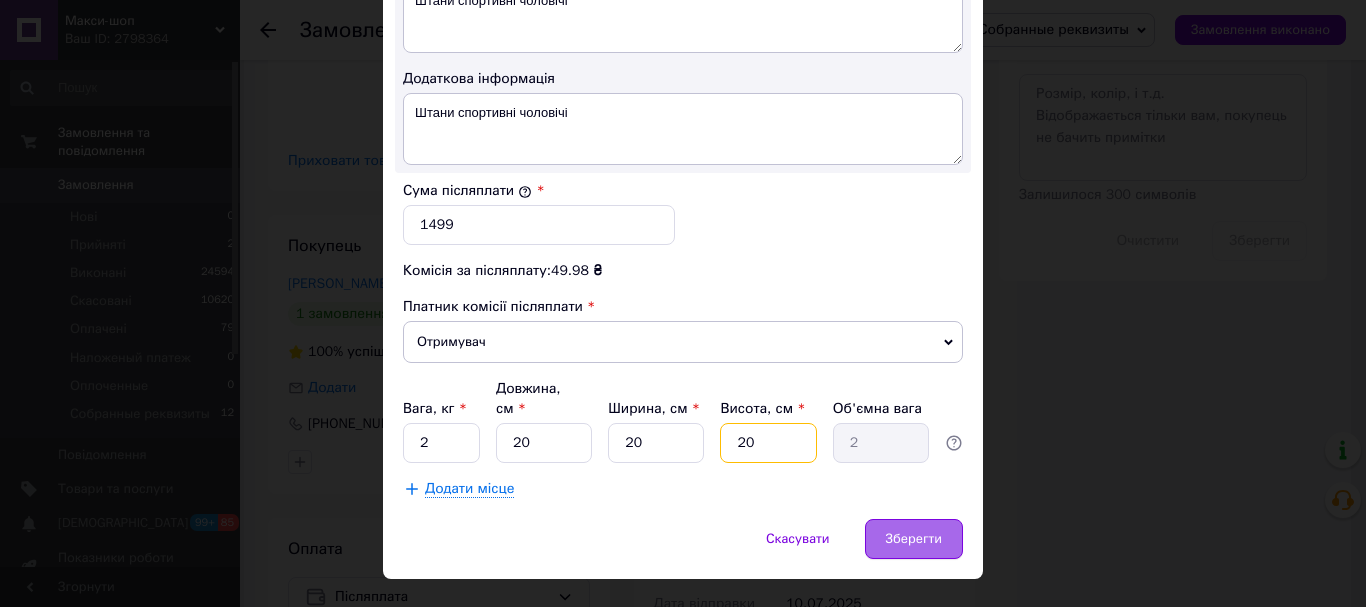 type on "20" 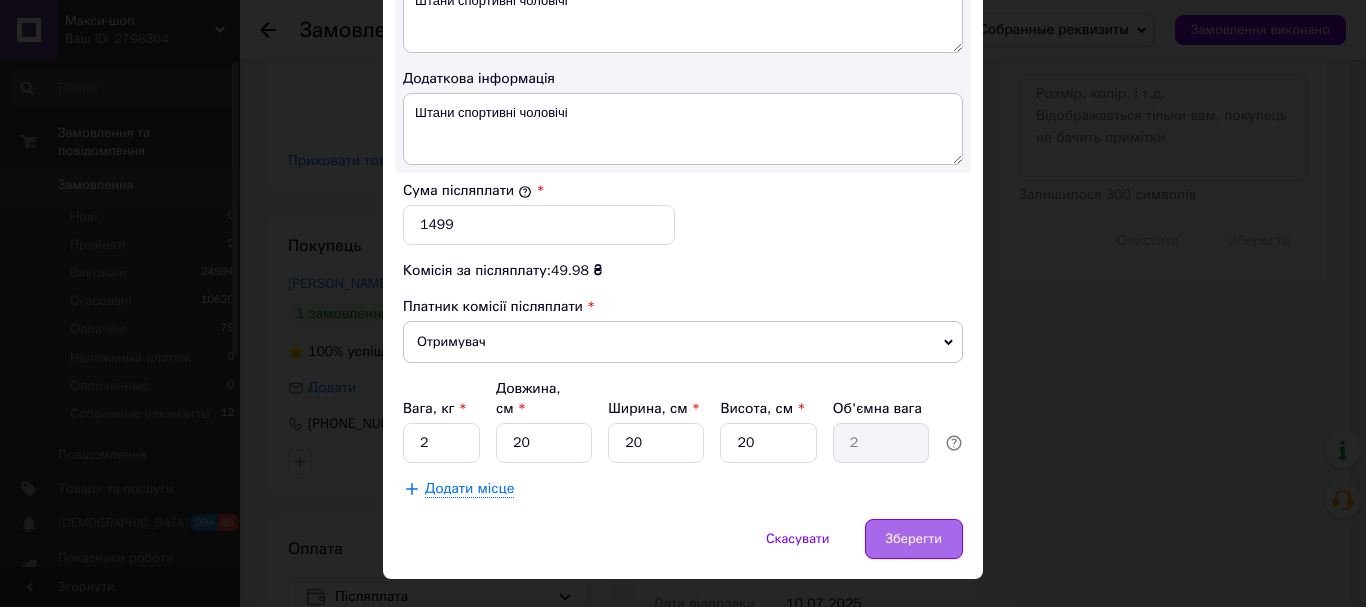 click on "Зберегти" at bounding box center [914, 539] 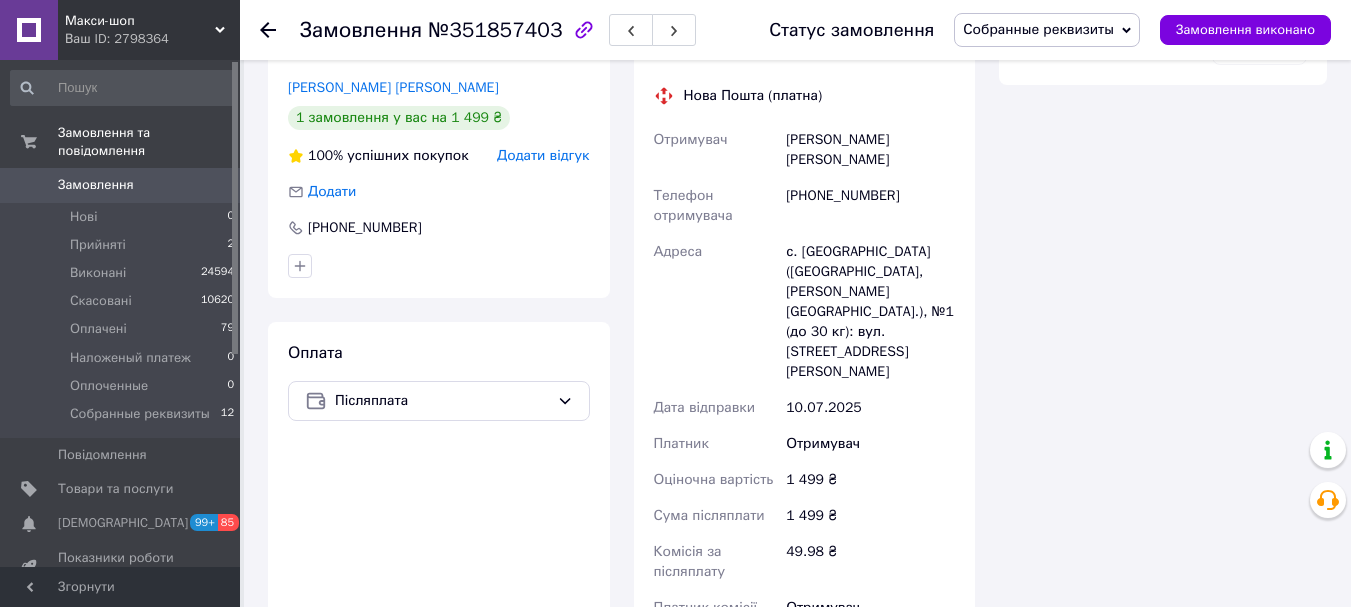 scroll, scrollTop: 1300, scrollLeft: 0, axis: vertical 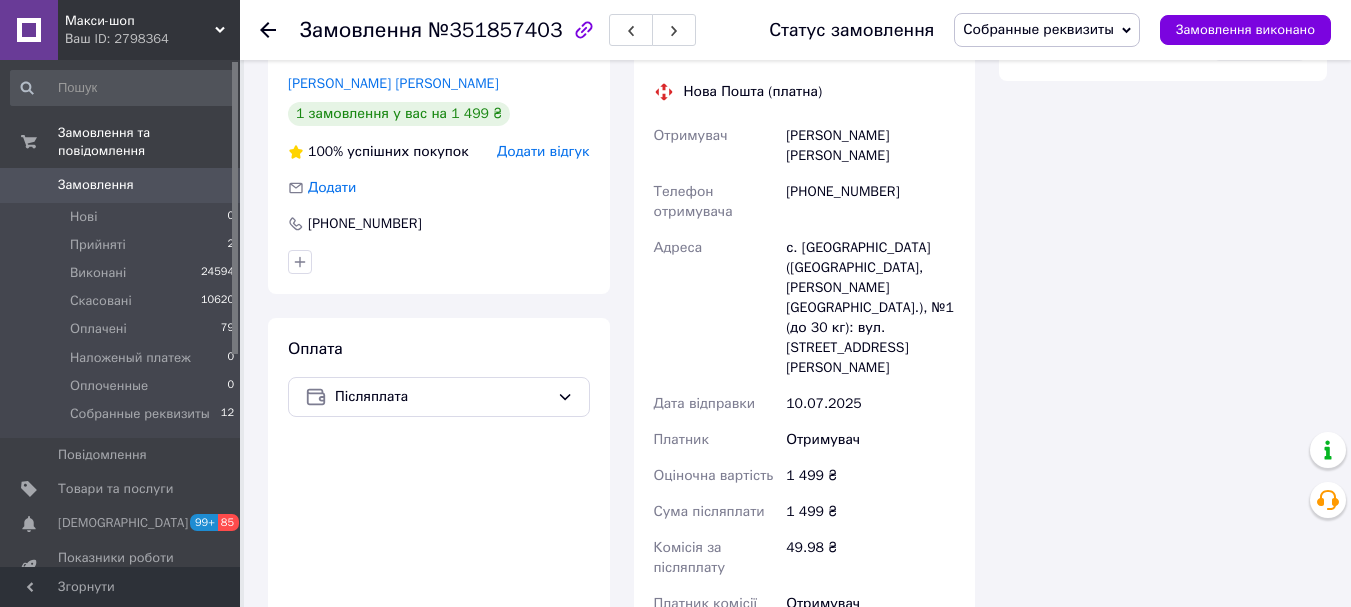 click on "с. Дубрівка (Житомирська обл., Новоград-Волинський р-н.), №1 (до 30 кг): вул. Адмірала Левченка, 132" at bounding box center (870, 308) 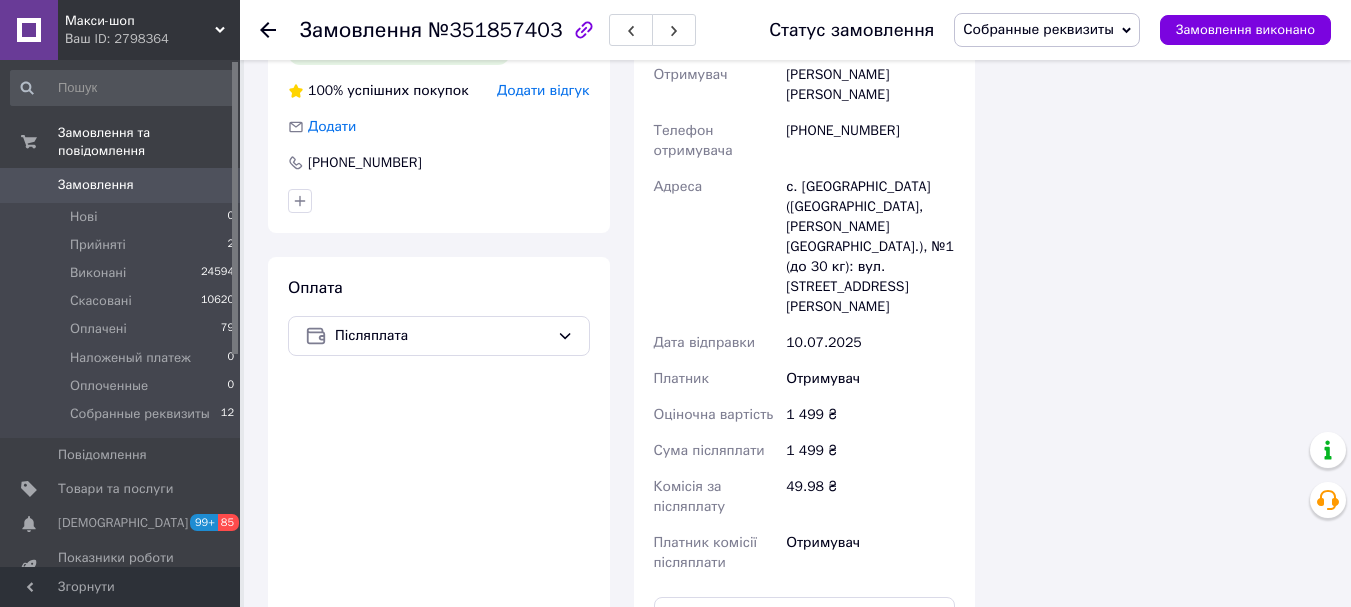 scroll, scrollTop: 1600, scrollLeft: 0, axis: vertical 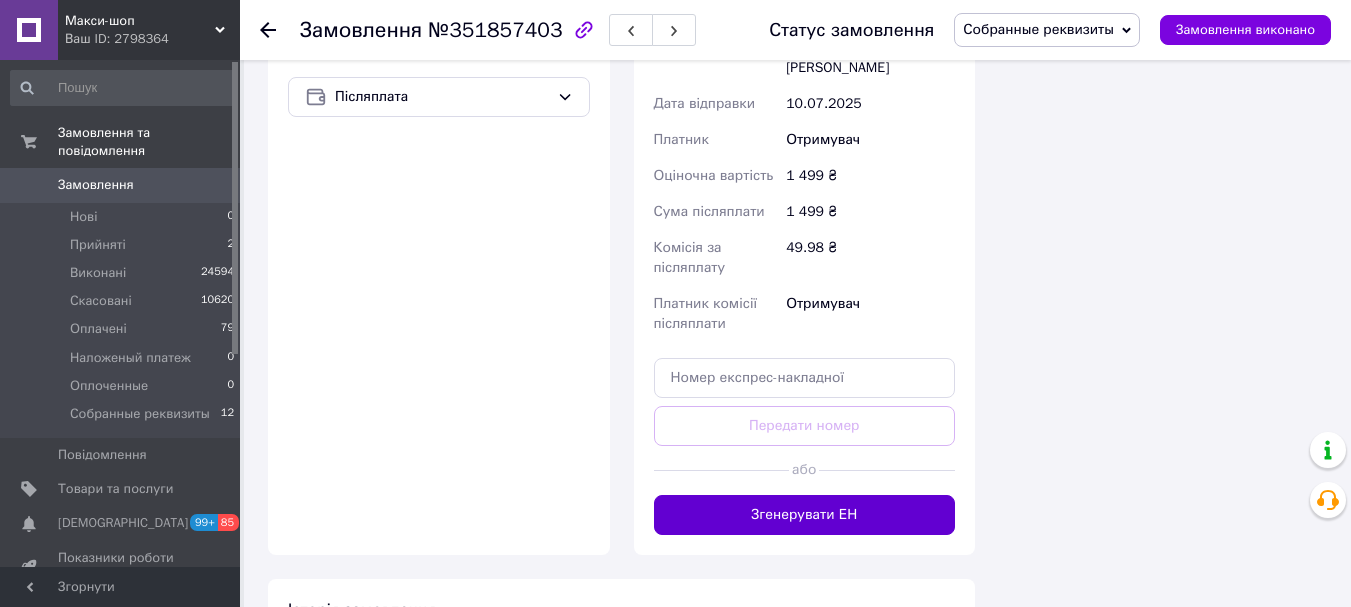 click on "Згенерувати ЕН" at bounding box center [805, 515] 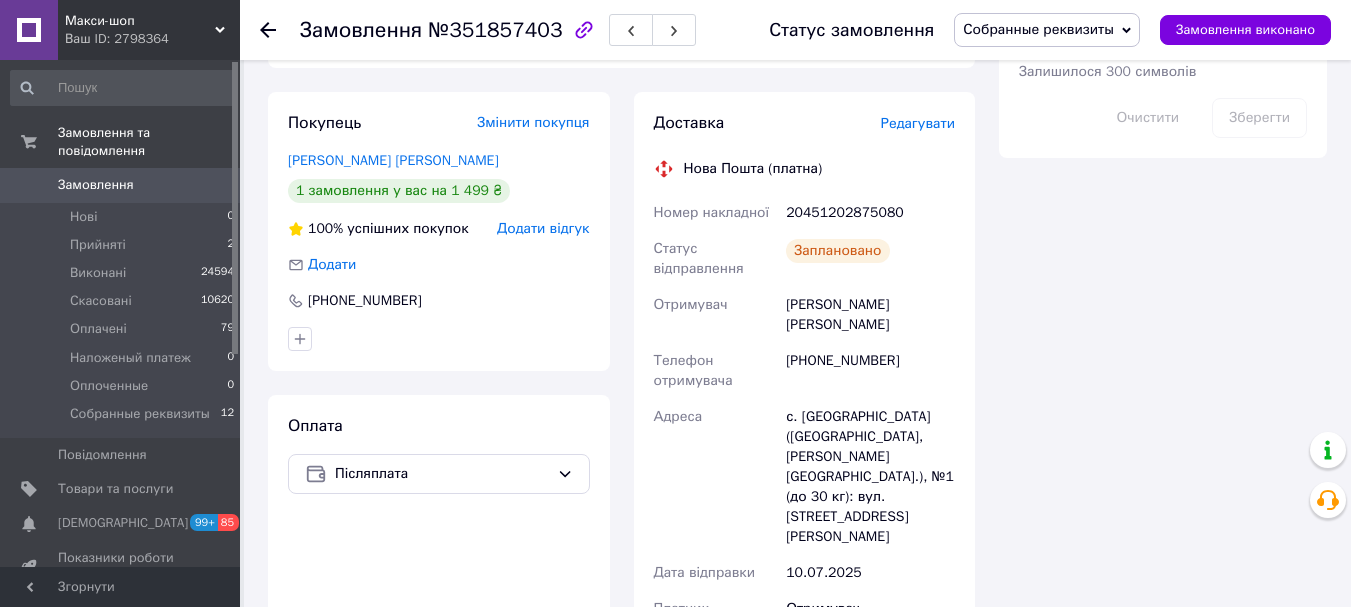 scroll, scrollTop: 1200, scrollLeft: 0, axis: vertical 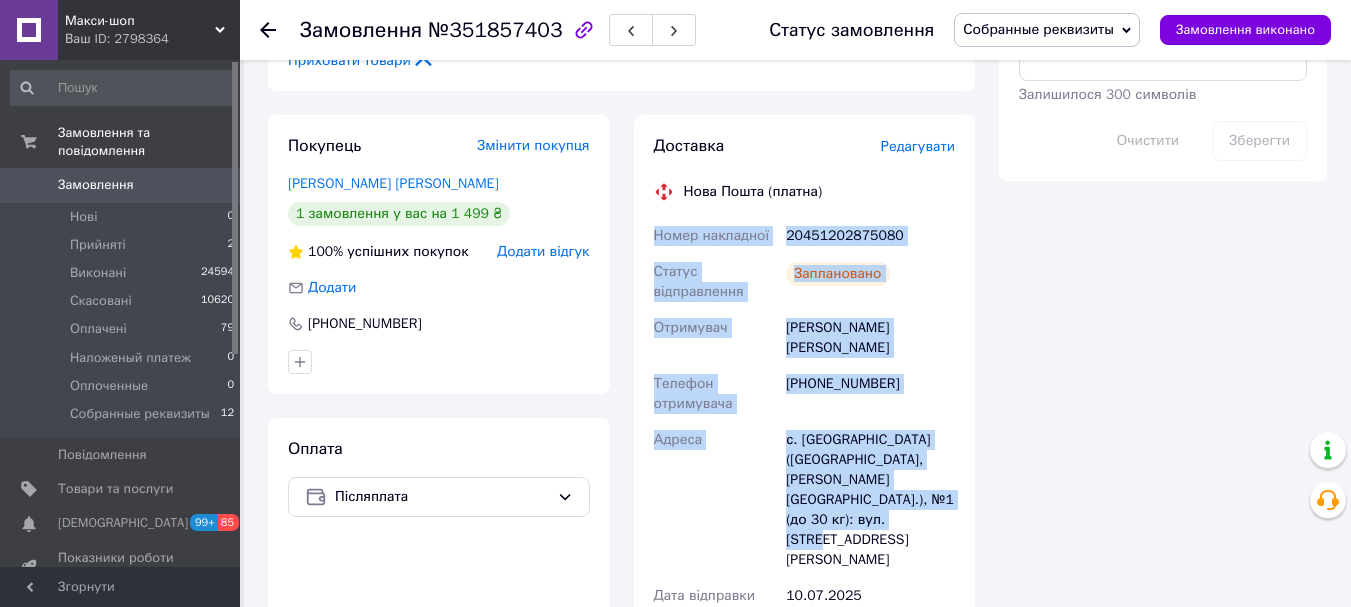 drag, startPoint x: 657, startPoint y: 210, endPoint x: 903, endPoint y: 471, distance: 358.66 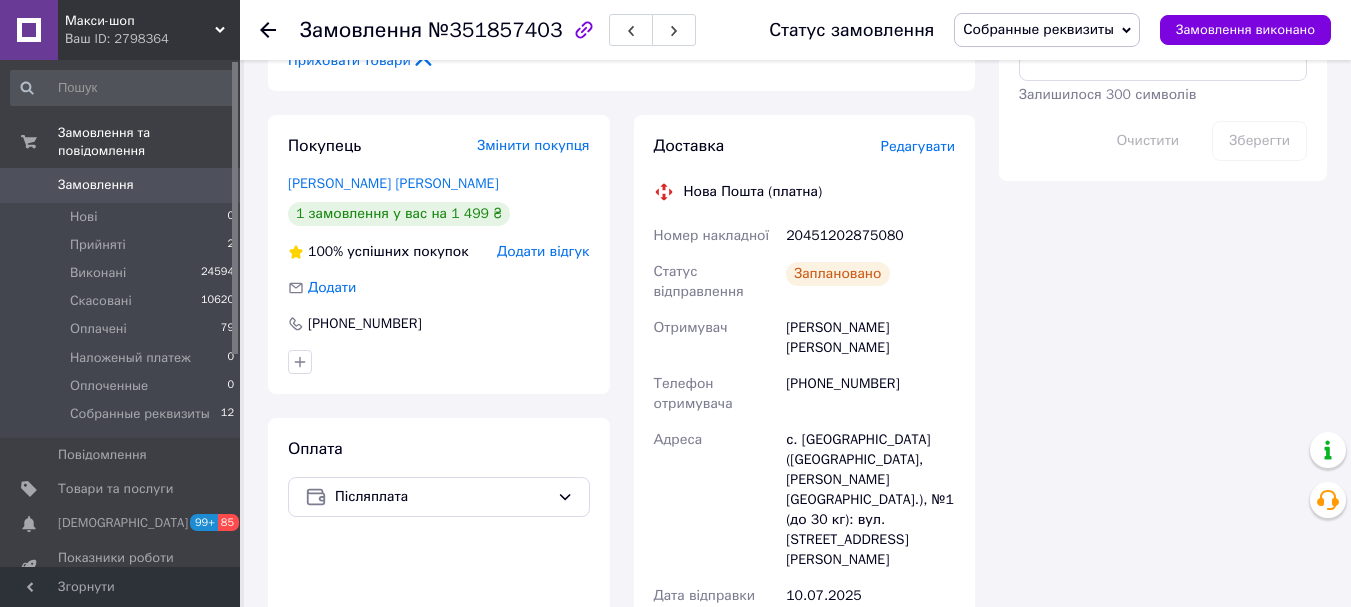 click on "Нова Пошта (платна)" at bounding box center (805, 192) 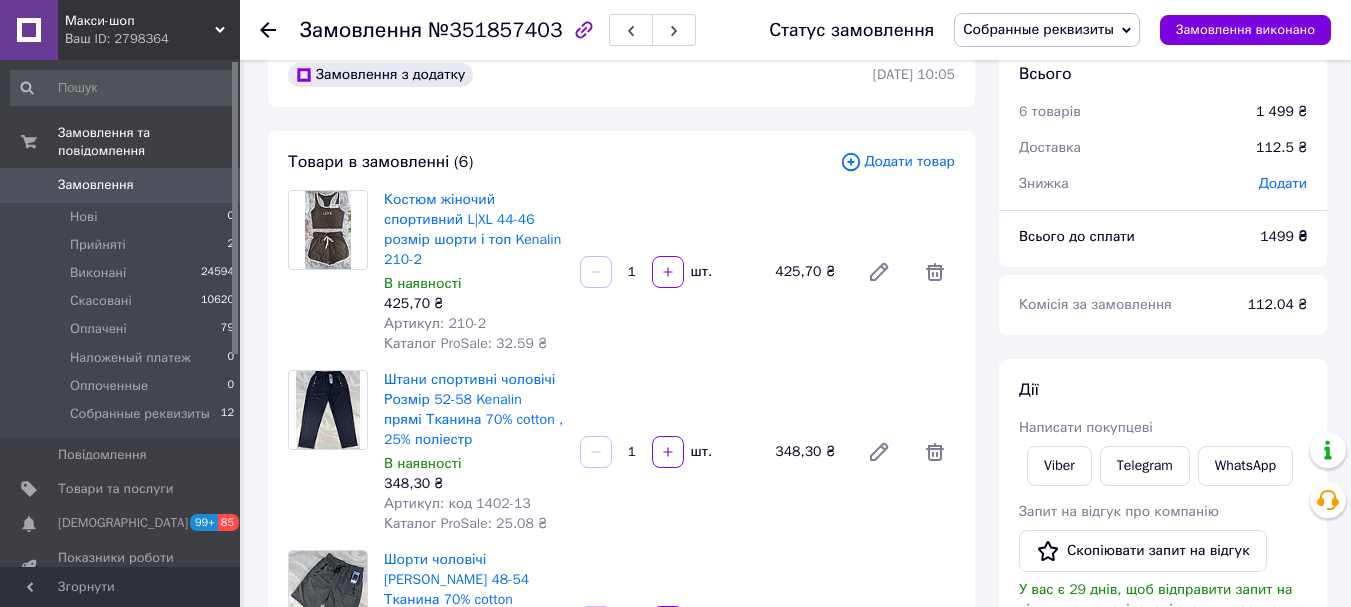 scroll, scrollTop: 0, scrollLeft: 0, axis: both 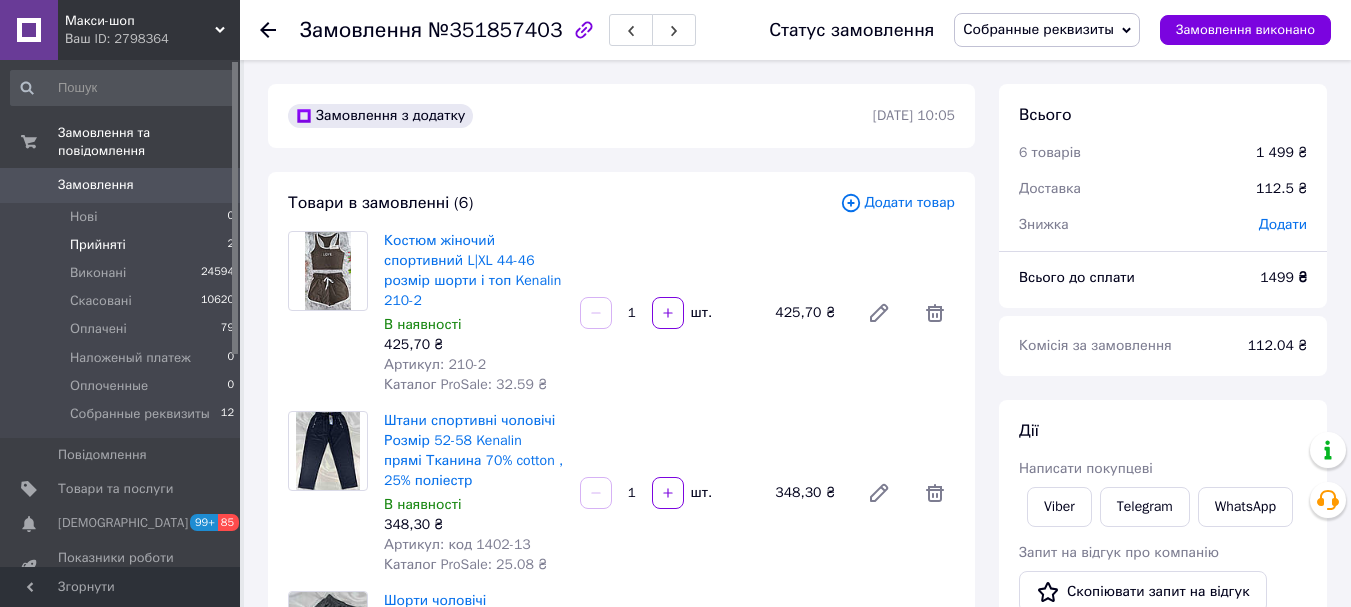click on "Прийняті" at bounding box center [98, 245] 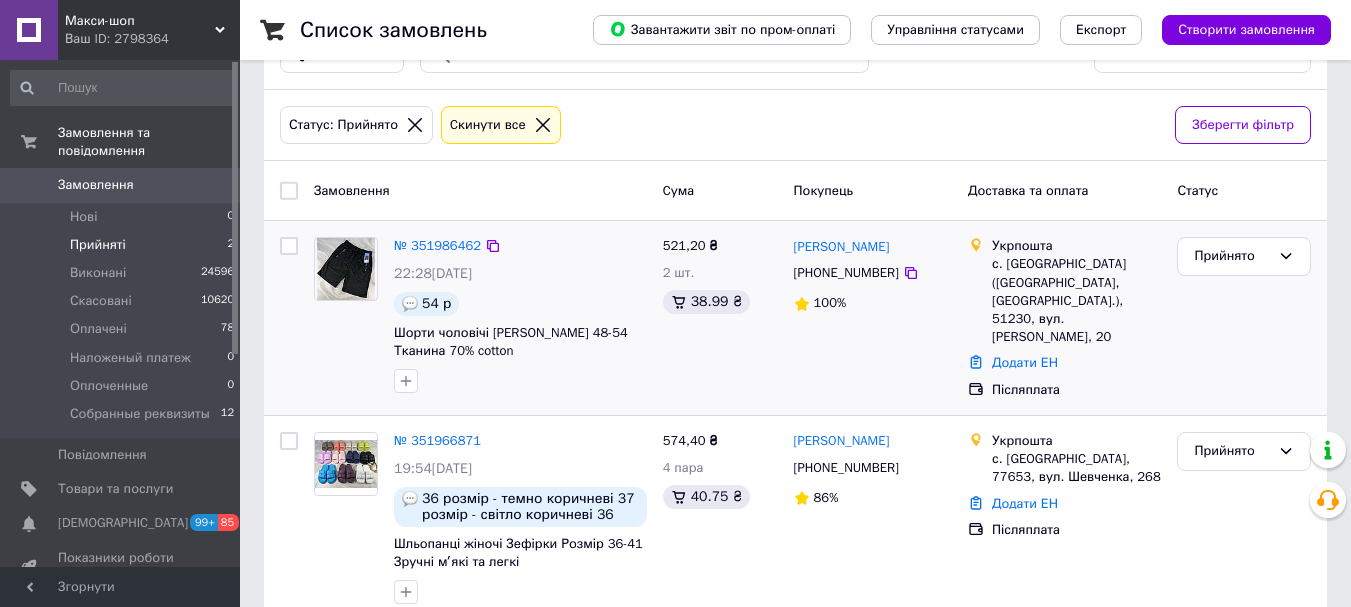 scroll, scrollTop: 97, scrollLeft: 0, axis: vertical 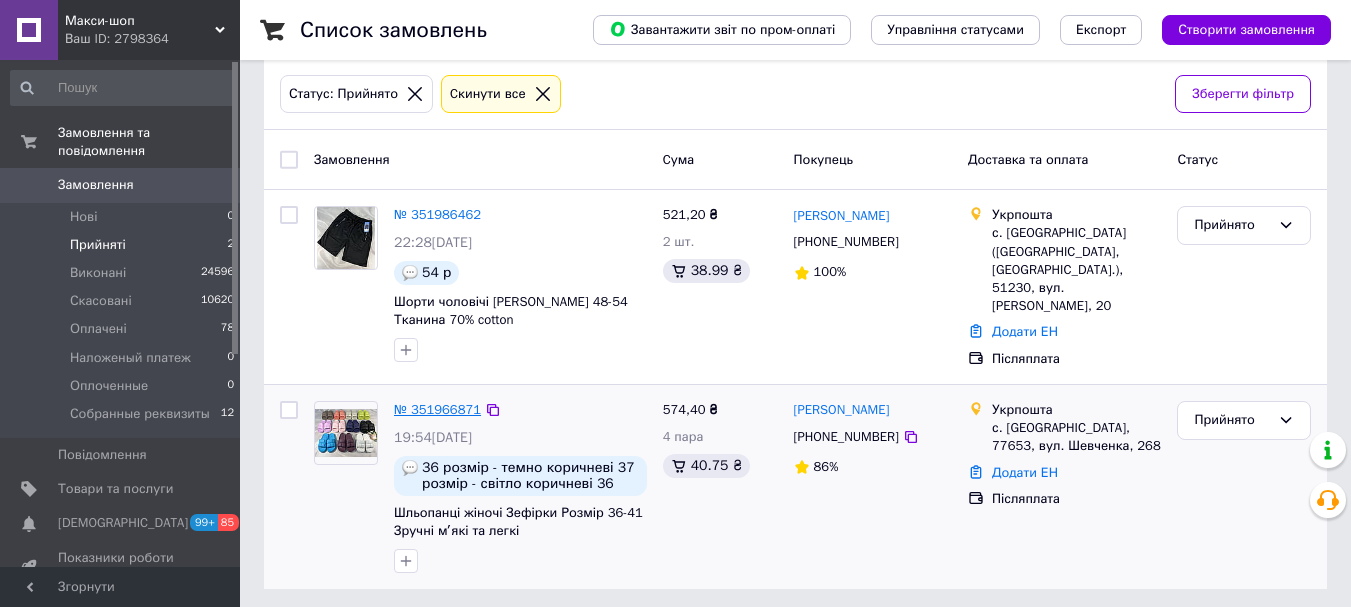 click on "№ 351966871" at bounding box center (437, 409) 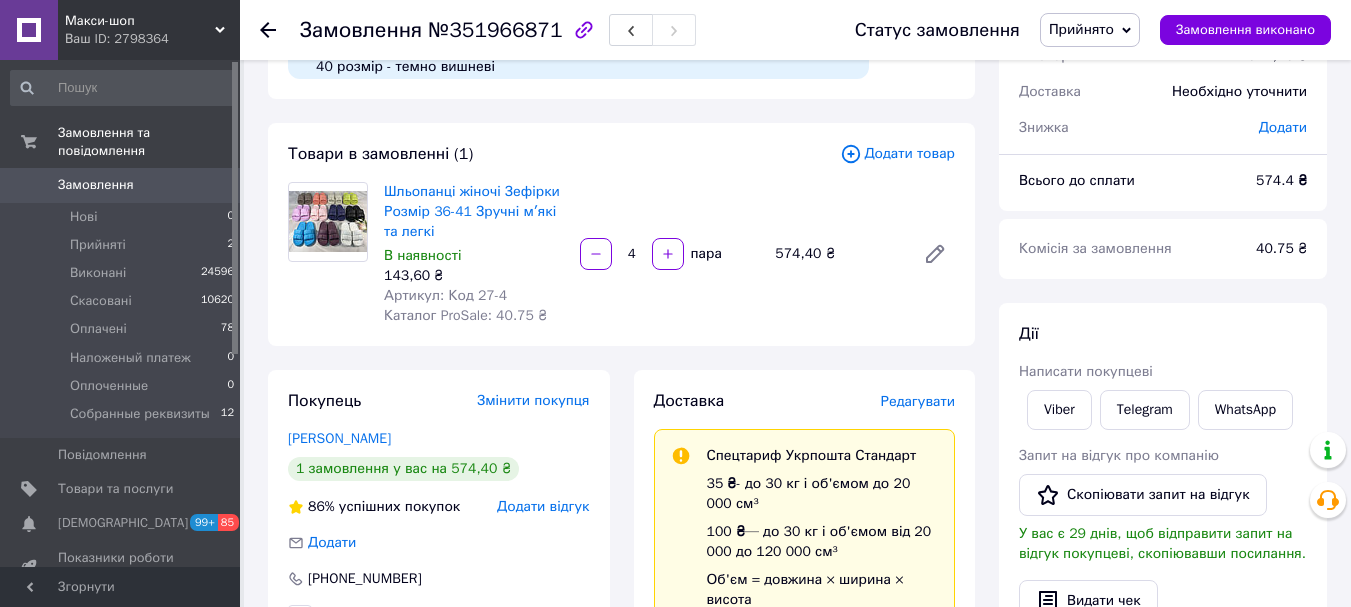 click on "Прийнято" at bounding box center (1081, 29) 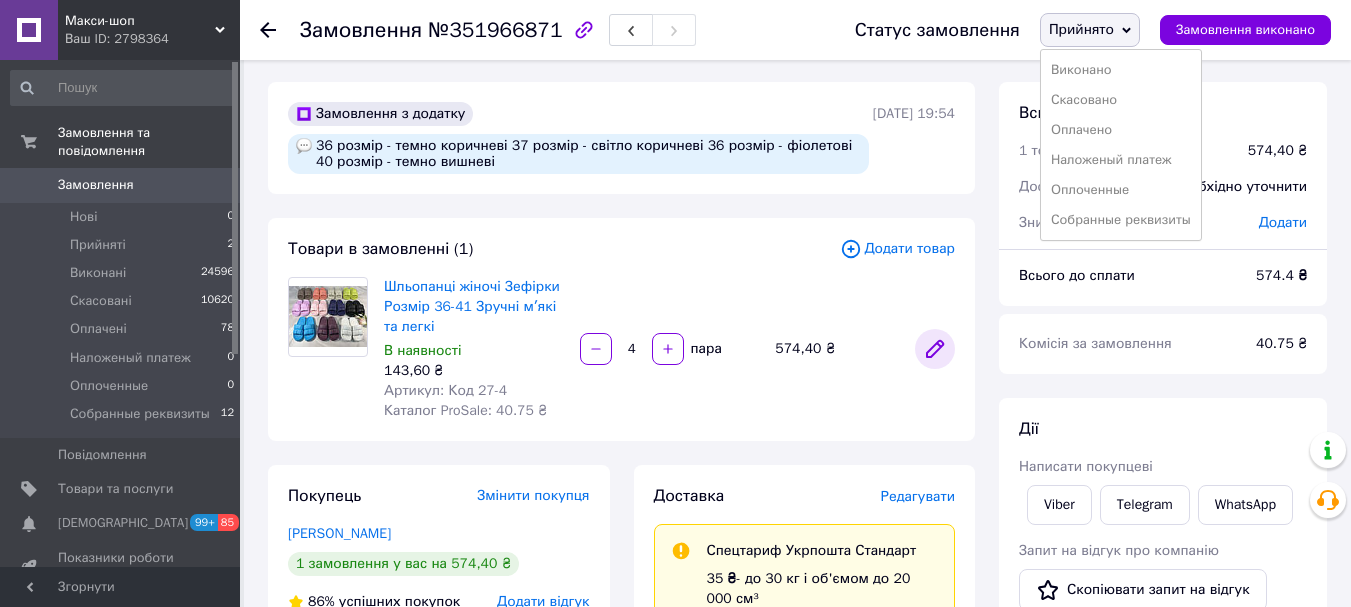 scroll, scrollTop: 0, scrollLeft: 0, axis: both 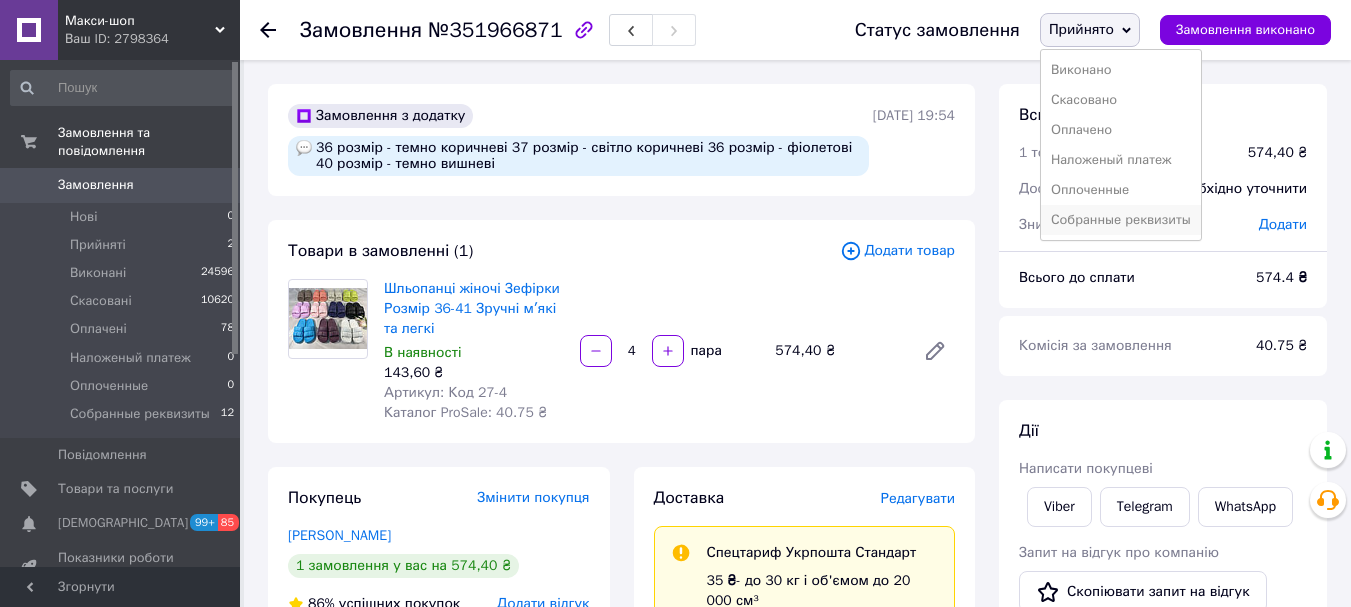 click on "Собранные реквизиты" at bounding box center (1121, 220) 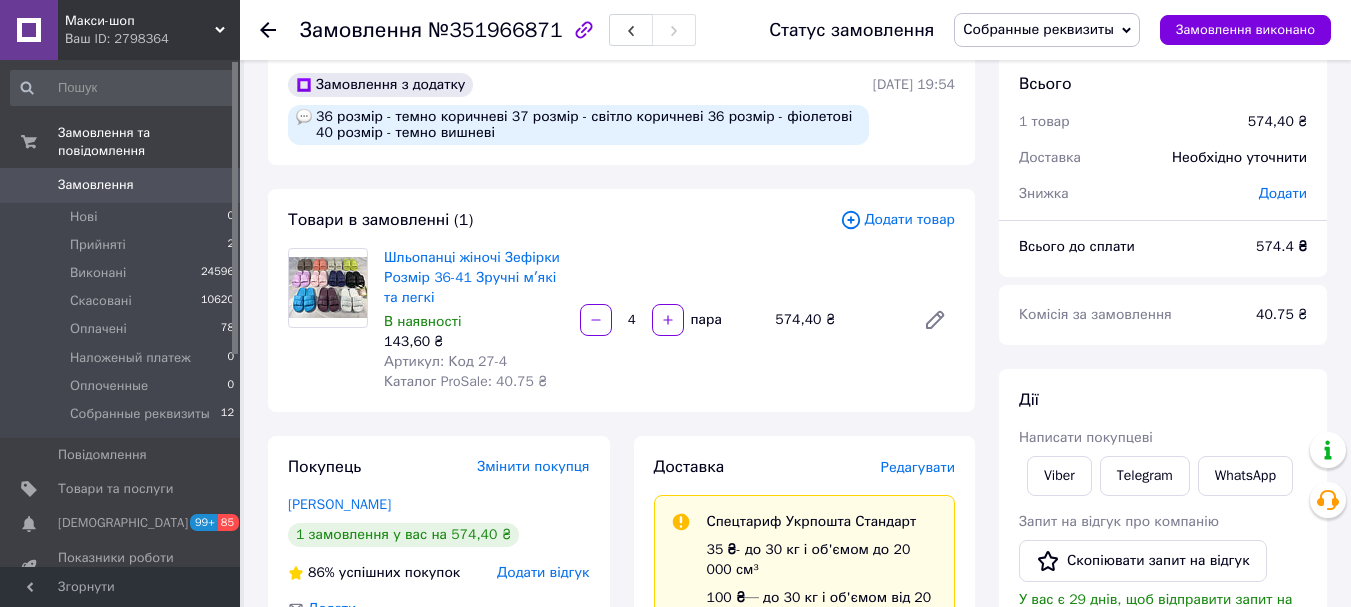 scroll, scrollTop: 0, scrollLeft: 0, axis: both 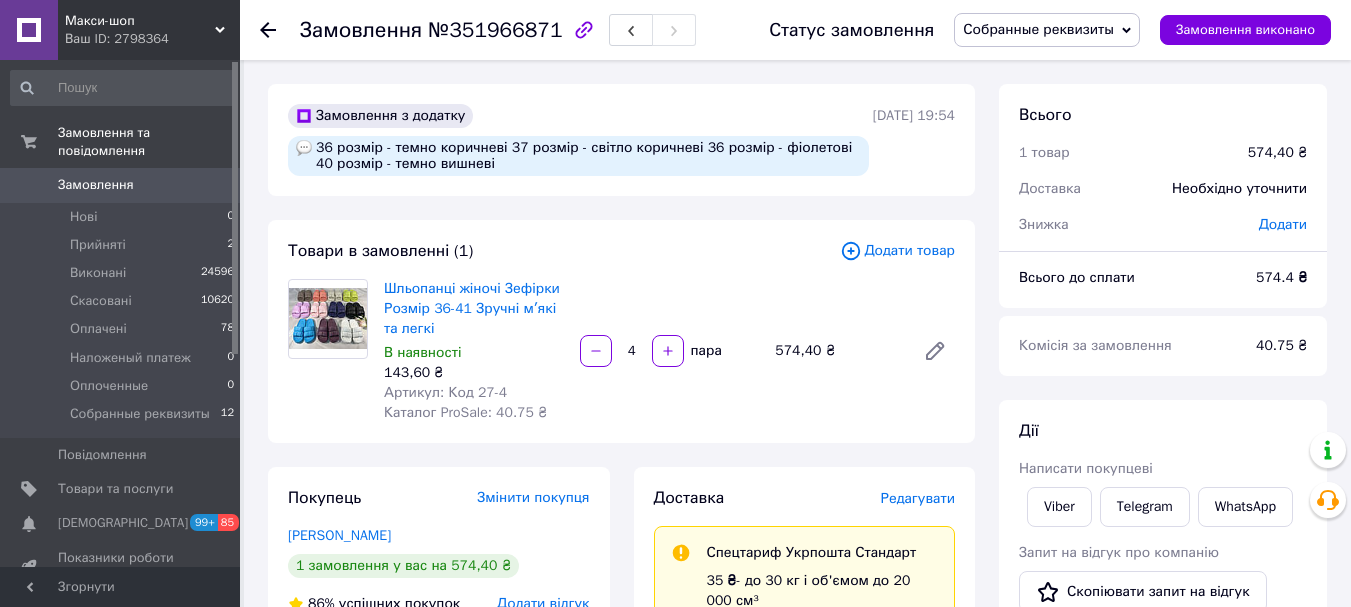 drag, startPoint x: 149, startPoint y: 161, endPoint x: 624, endPoint y: 240, distance: 481.52466 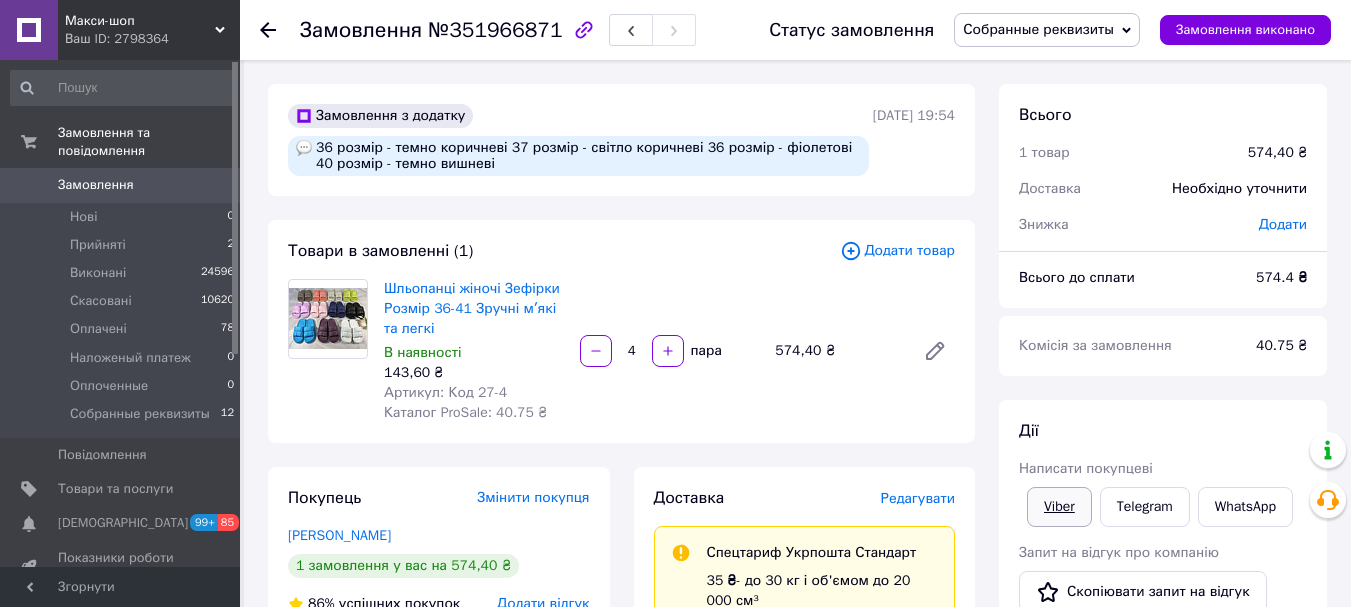 click on "Viber" at bounding box center [1059, 507] 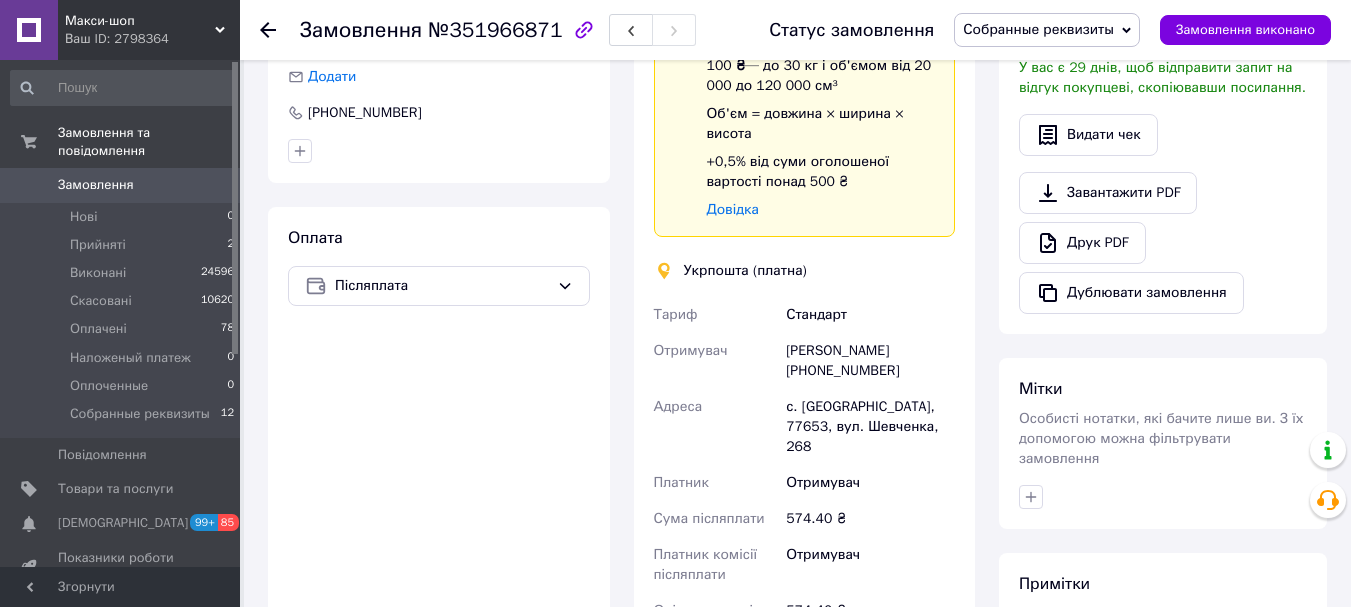 scroll, scrollTop: 600, scrollLeft: 0, axis: vertical 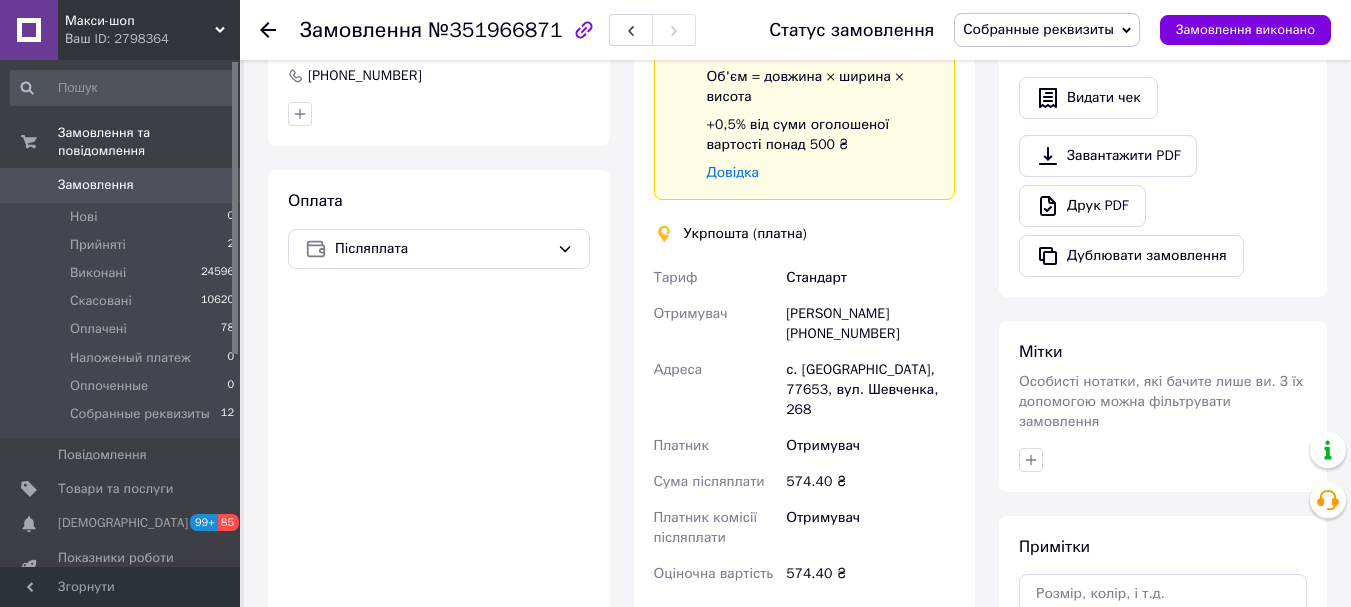 click on "Доставка Редагувати Спецтариф Укрпошта Стандарт 35 ₴  - до 30 кг і об'ємом до 20 000 см³ 100 ₴  — до 30 кг і об'ємом від 20 000 до 120 000 см³ Об'єм = довжина × ширина × висота +0,5% від суми оголошеної вартості понад 500 ₴ Довідка Укрпошта (платна) Тариф Стандарт Отримувач Інна Магас +380980175054 Адреса с. Липовица, 77653, вул. Шевченка, 268 Платник Отримувач Сума післяплати 574.40 ₴ Платник комісії післяплати Отримувач Оціночна вартість 574.40 ₴ Передати номер або Створити ярлик" at bounding box center [805, 336] 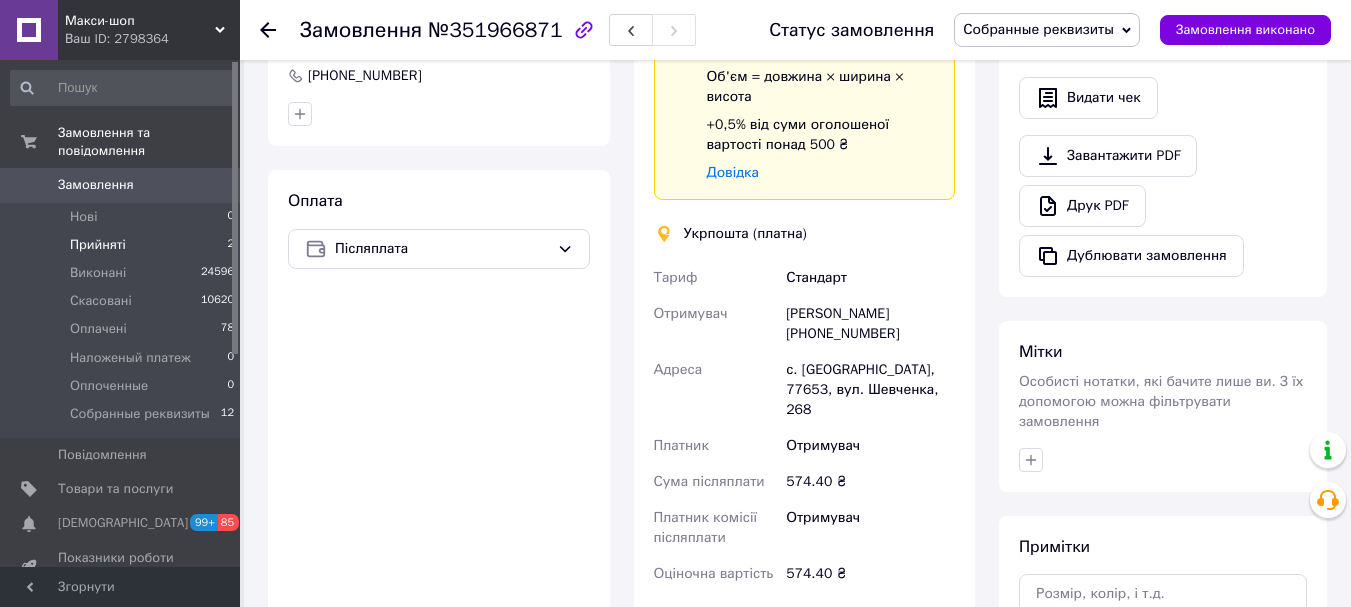 click on "Прийняті" at bounding box center [98, 245] 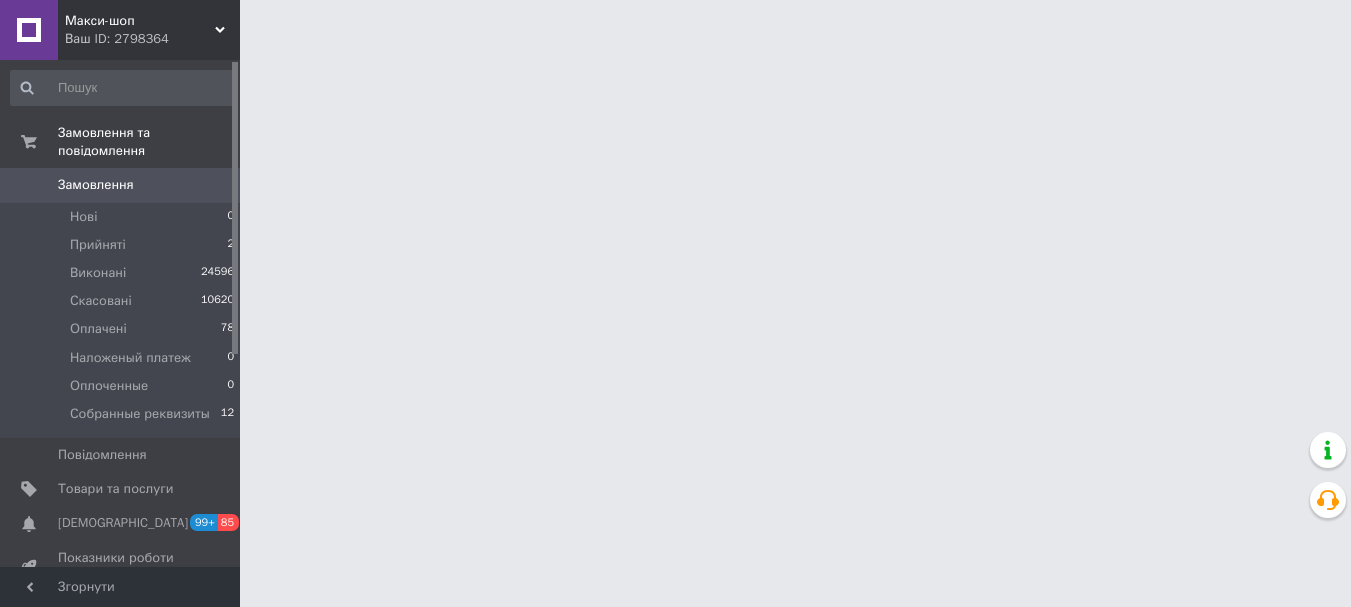 scroll, scrollTop: 0, scrollLeft: 0, axis: both 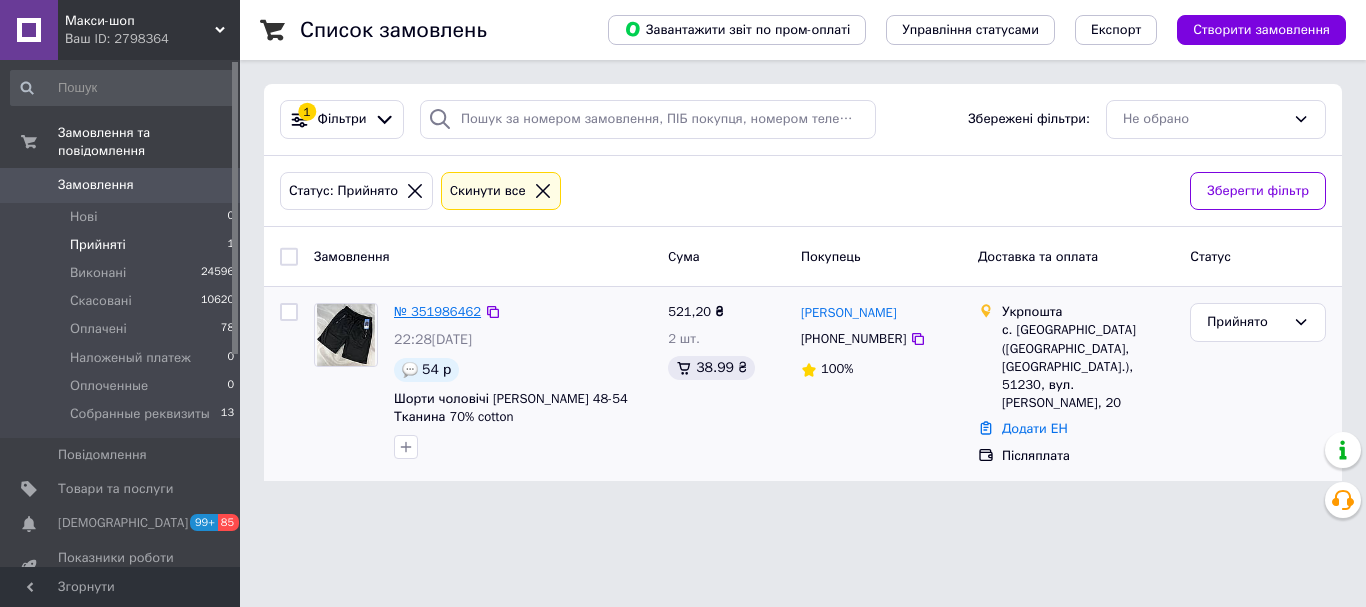 click on "№ 351986462" at bounding box center [437, 311] 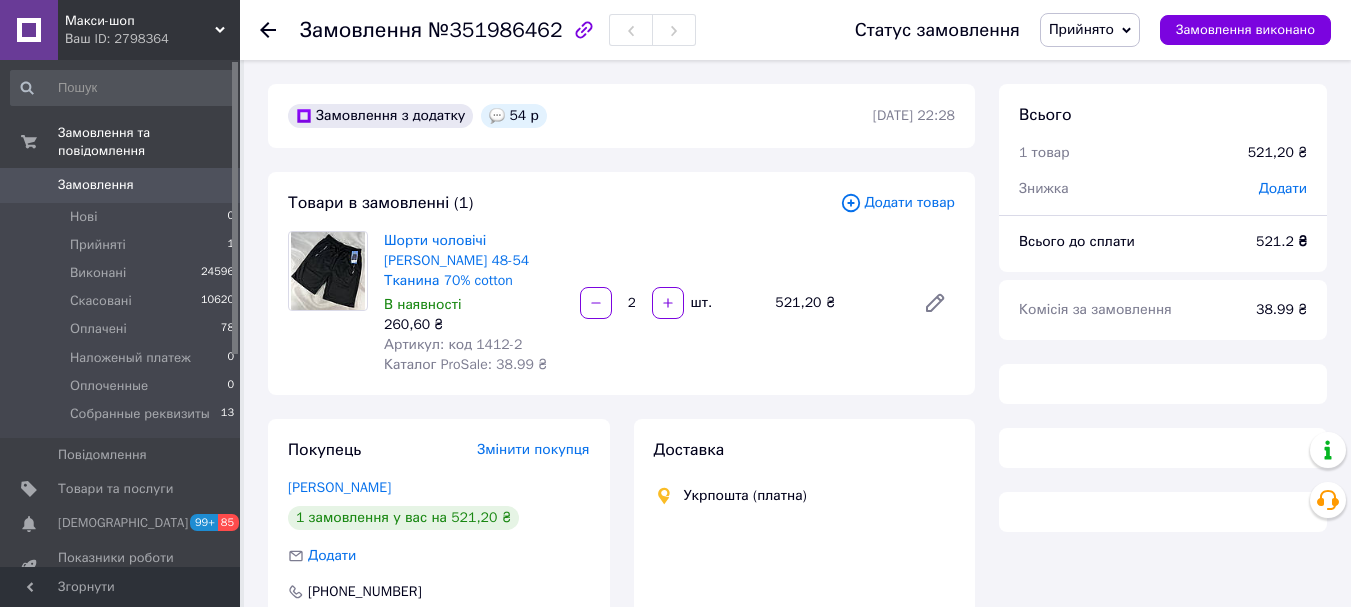 click on "Статус замовлення Прийнято Виконано Скасовано Оплачено Наложеный платеж Оплоченные Собранные реквизиты Замовлення виконано" at bounding box center (1073, 30) 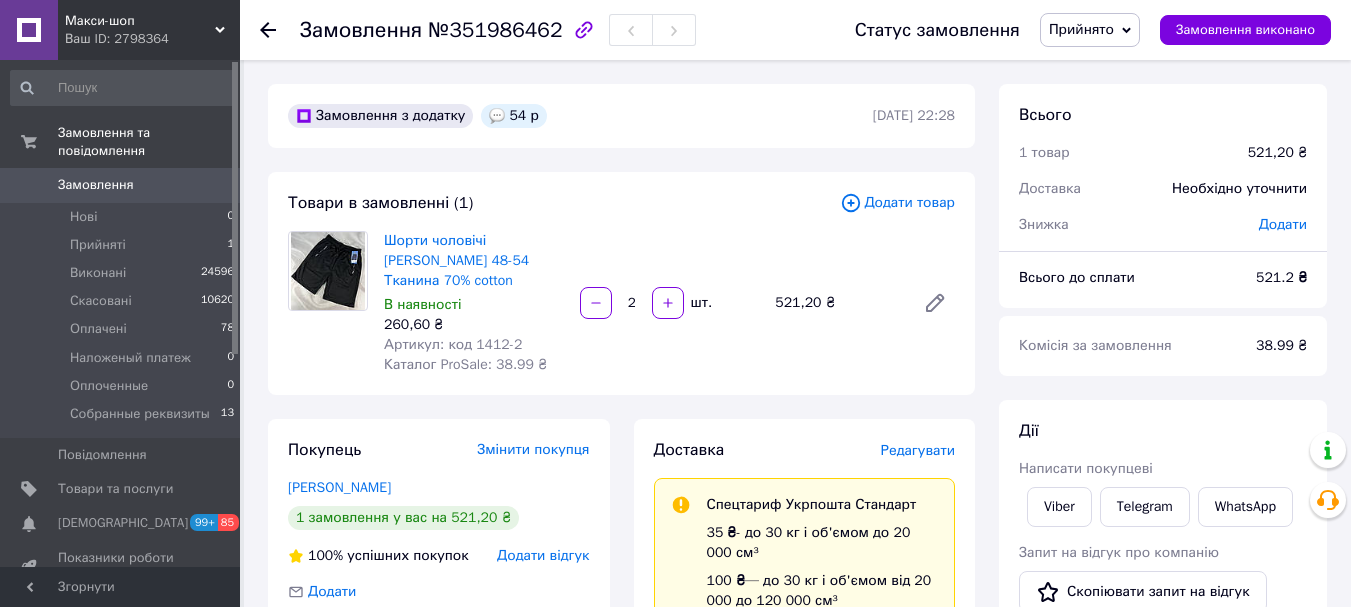 click on "Прийнято" at bounding box center (1081, 29) 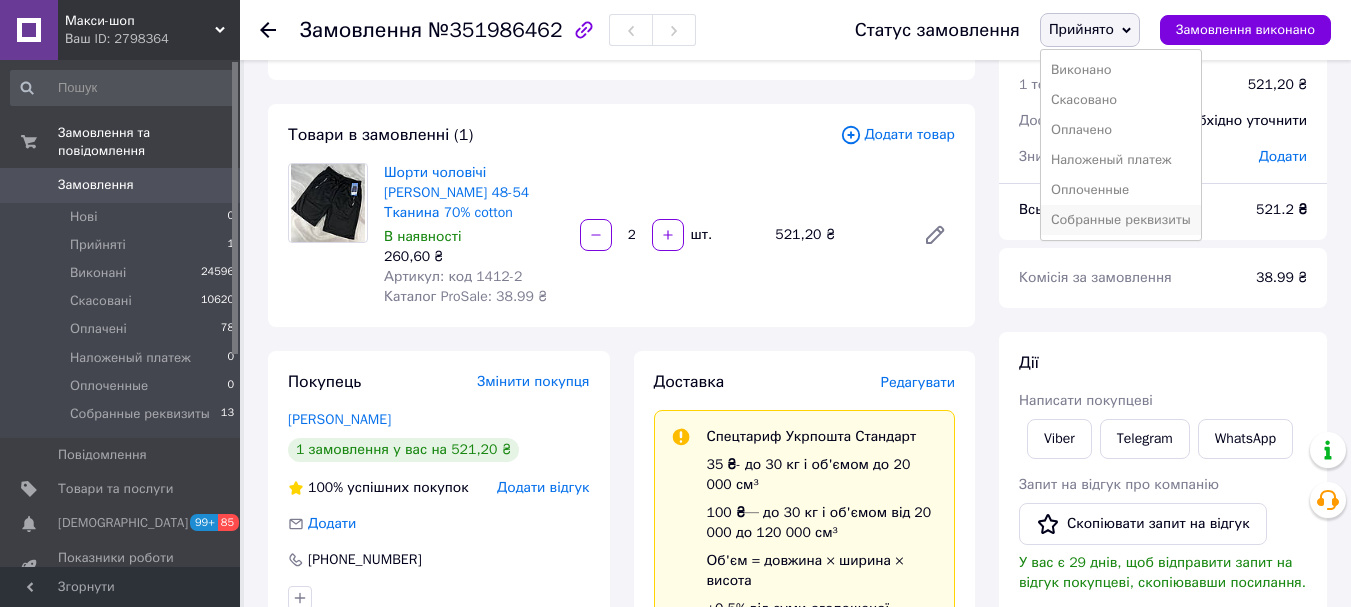 scroll, scrollTop: 100, scrollLeft: 0, axis: vertical 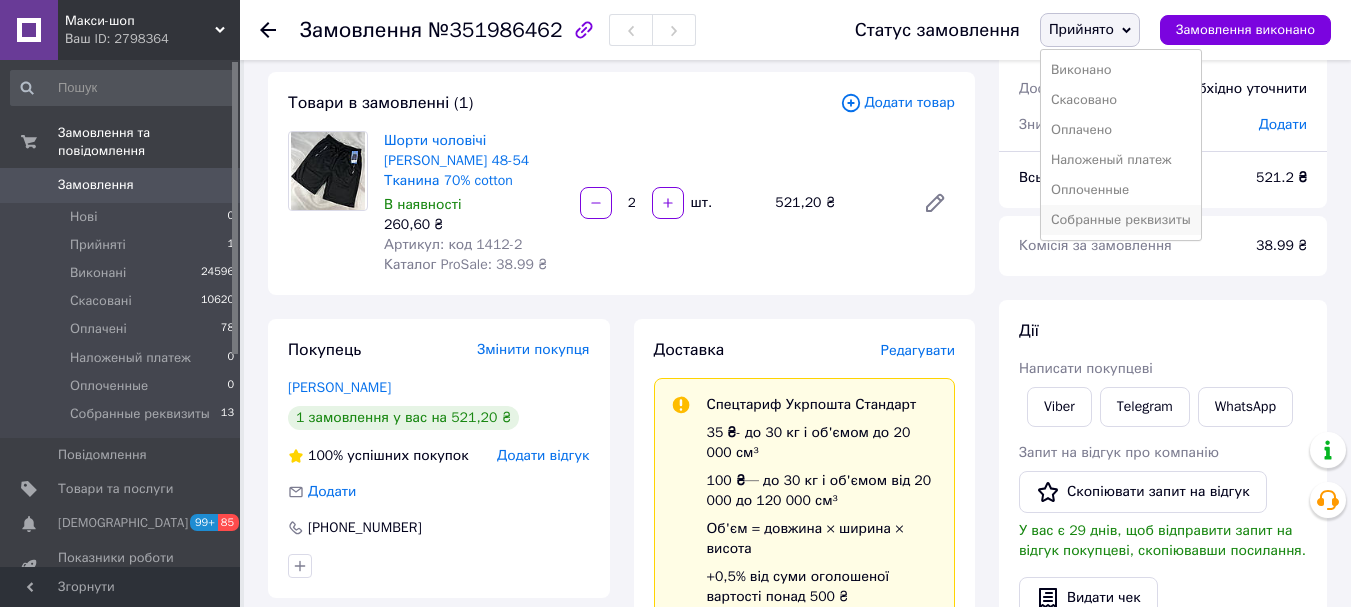 click on "Собранные реквизиты" at bounding box center [1121, 220] 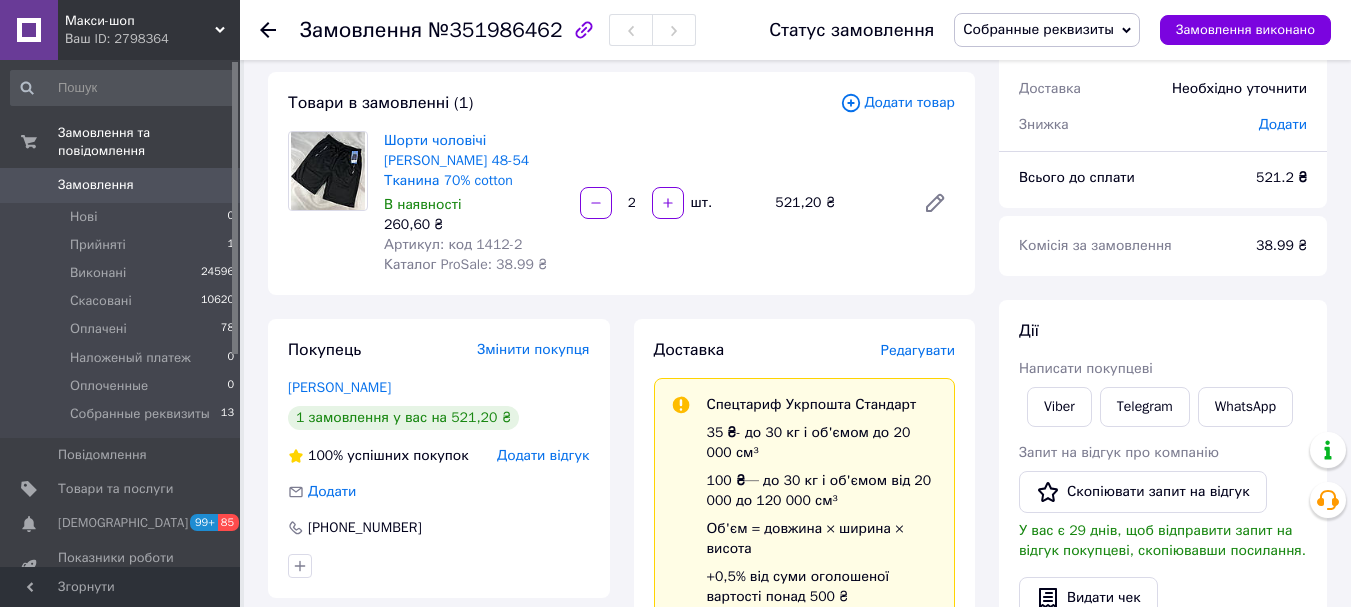 click on "2   шт." at bounding box center (670, 203) 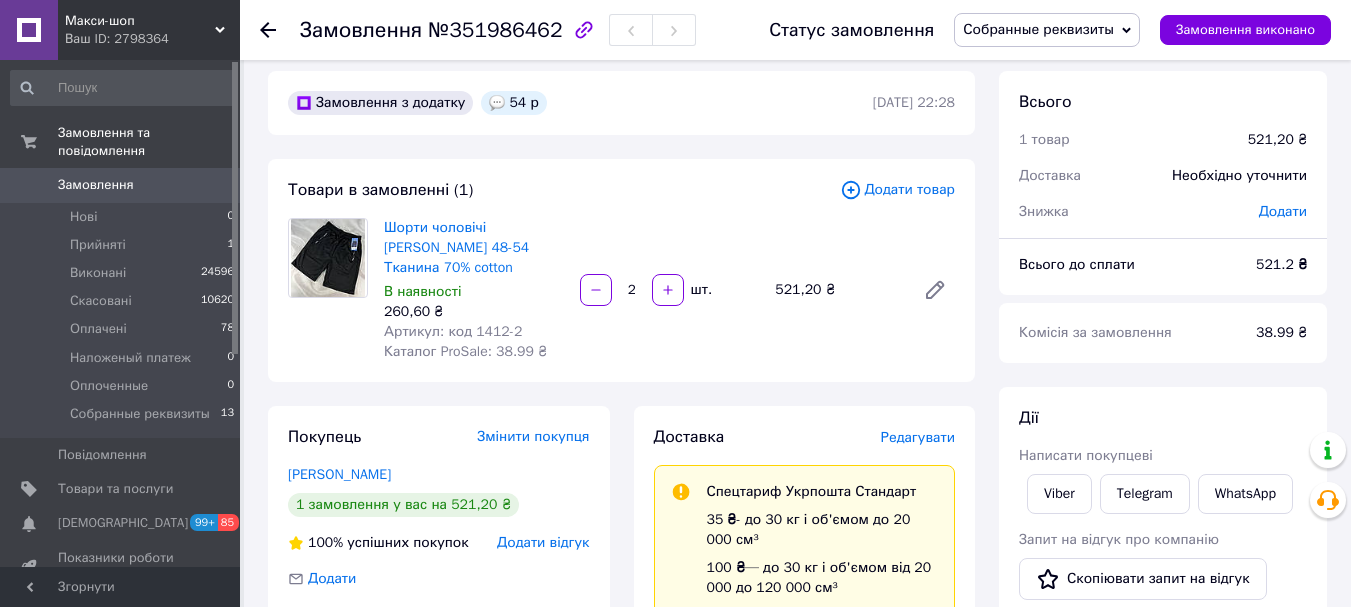 scroll, scrollTop: 0, scrollLeft: 0, axis: both 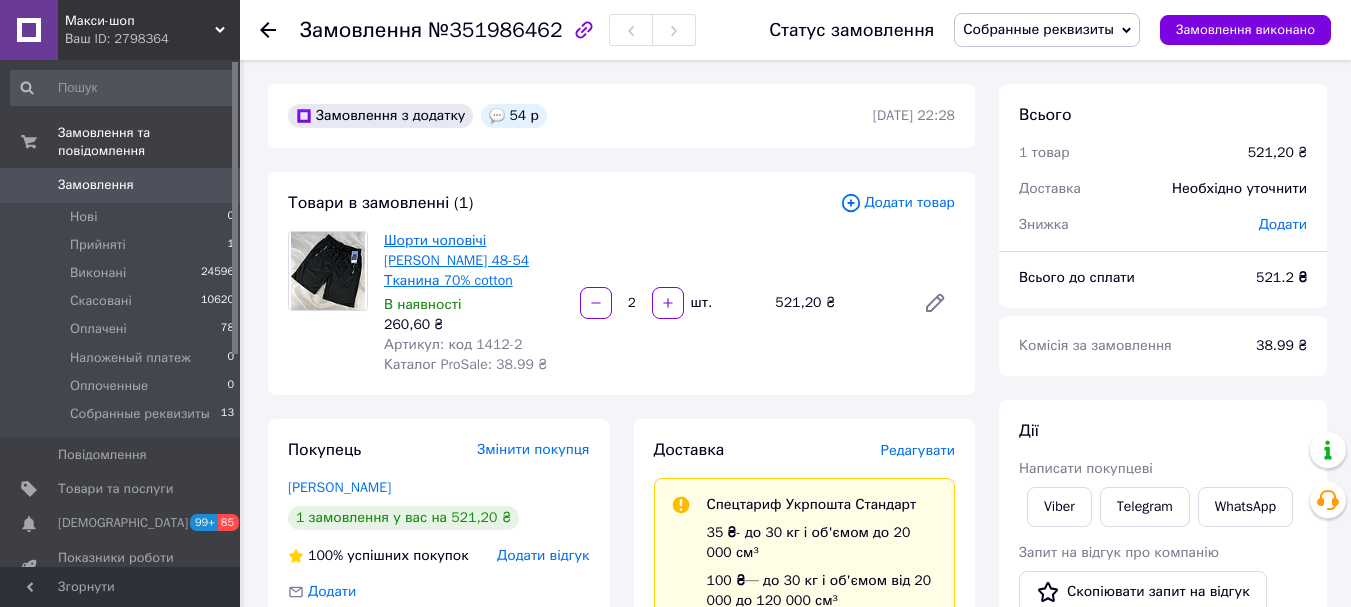 click on "Шорти чоловічі [PERSON_NAME] 48-54  Тканина 70% cotton" at bounding box center [456, 260] 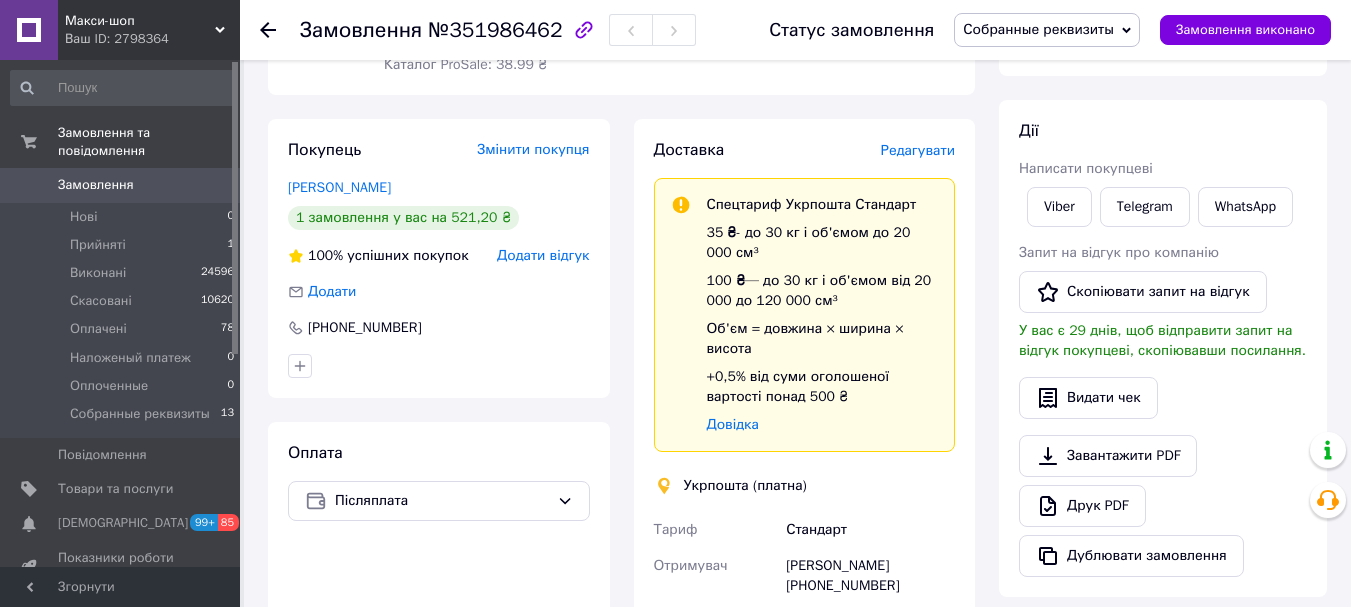 scroll, scrollTop: 500, scrollLeft: 0, axis: vertical 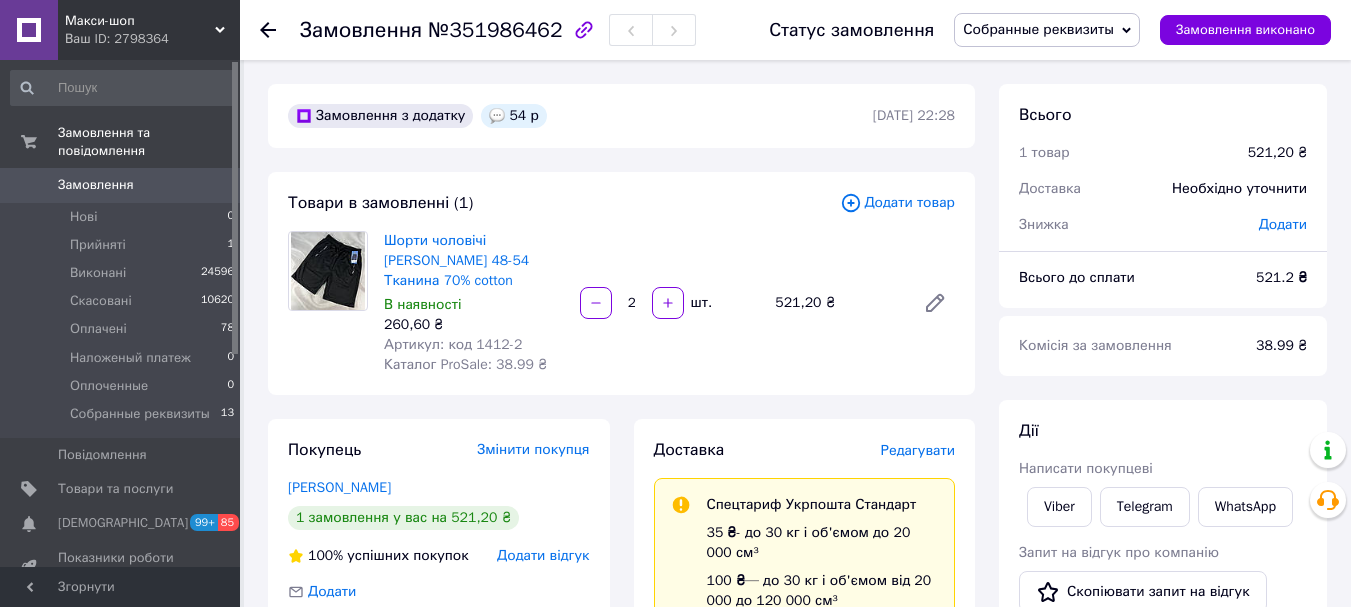click on "Шорти чоловічі Kenalin  Розмір 48-54  Тканина 70% cotton В наявності 260,60 ₴ Артикул: код 1412-2 Каталог ProSale: 38.99 ₴  2   шт. 521,20 ₴" at bounding box center (669, 303) 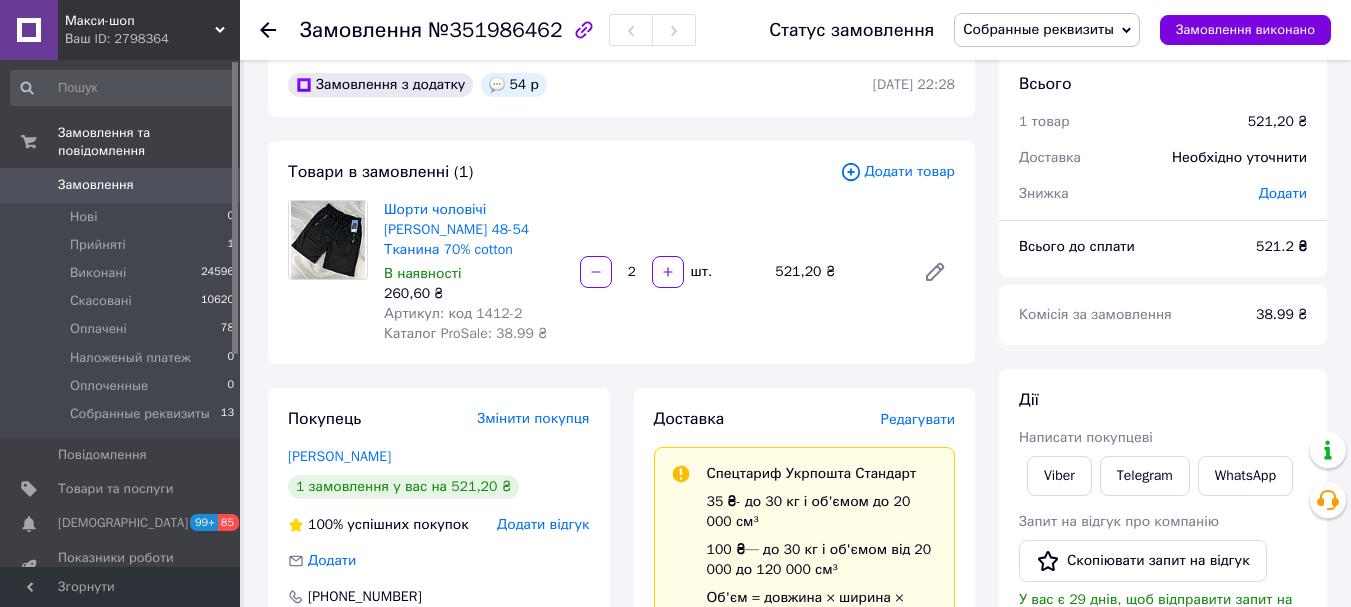 scroll, scrollTop: 0, scrollLeft: 0, axis: both 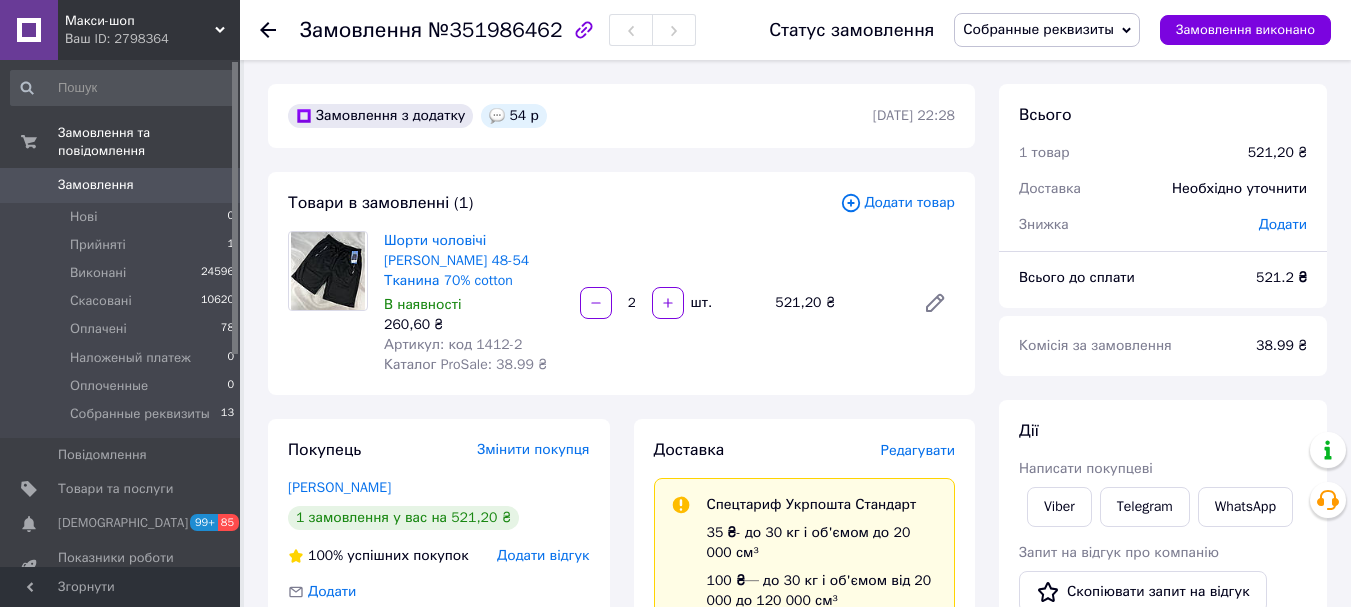 click on "Шорти чоловічі Kenalin  Розмір 48-54  Тканина 70% cotton В наявності 260,60 ₴ Артикул: код 1412-2 Каталог ProSale: 38.99 ₴" at bounding box center [474, 303] 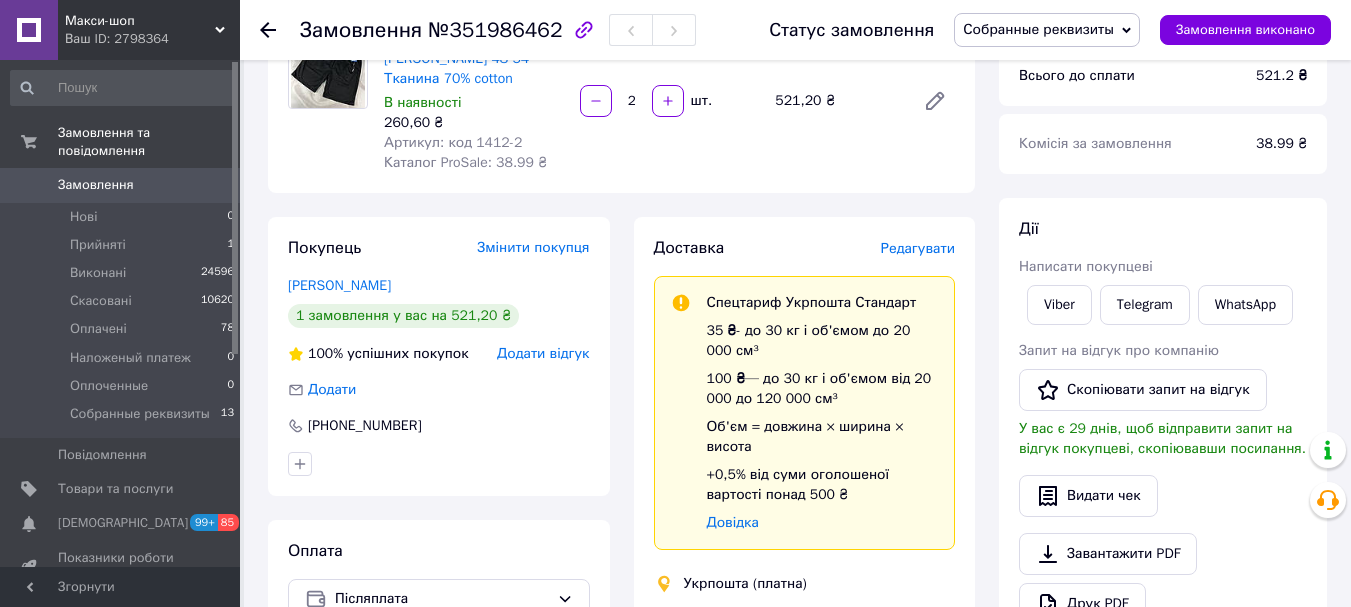 scroll, scrollTop: 200, scrollLeft: 0, axis: vertical 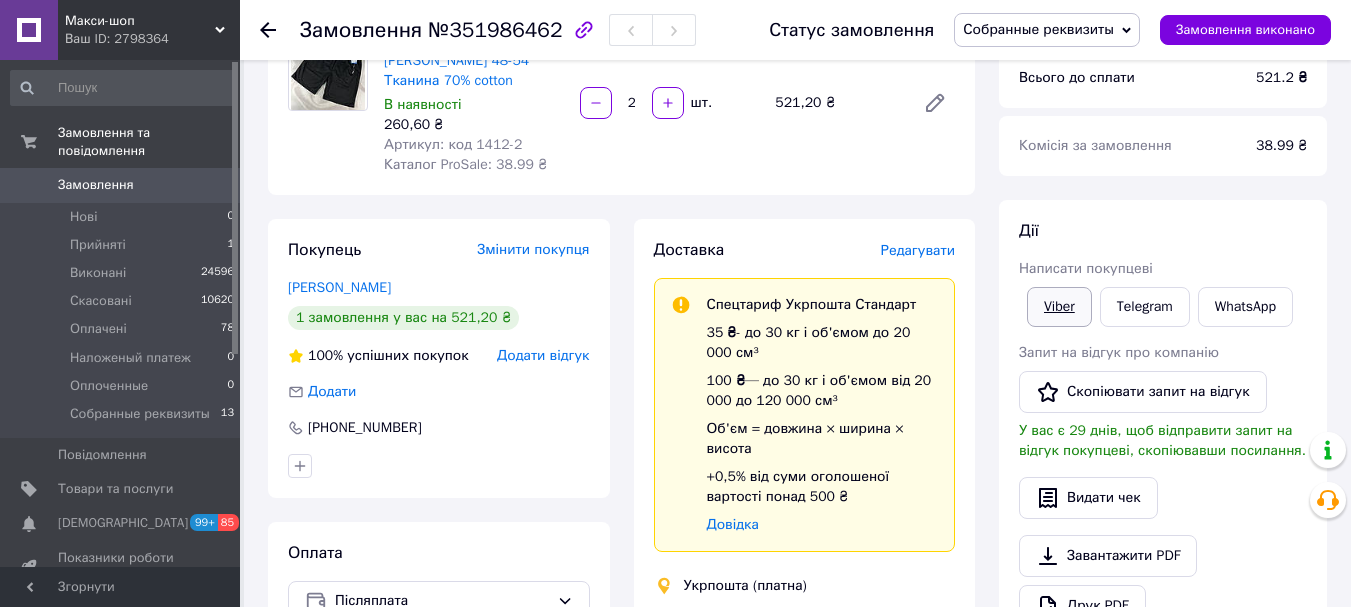 click on "Viber" at bounding box center [1059, 307] 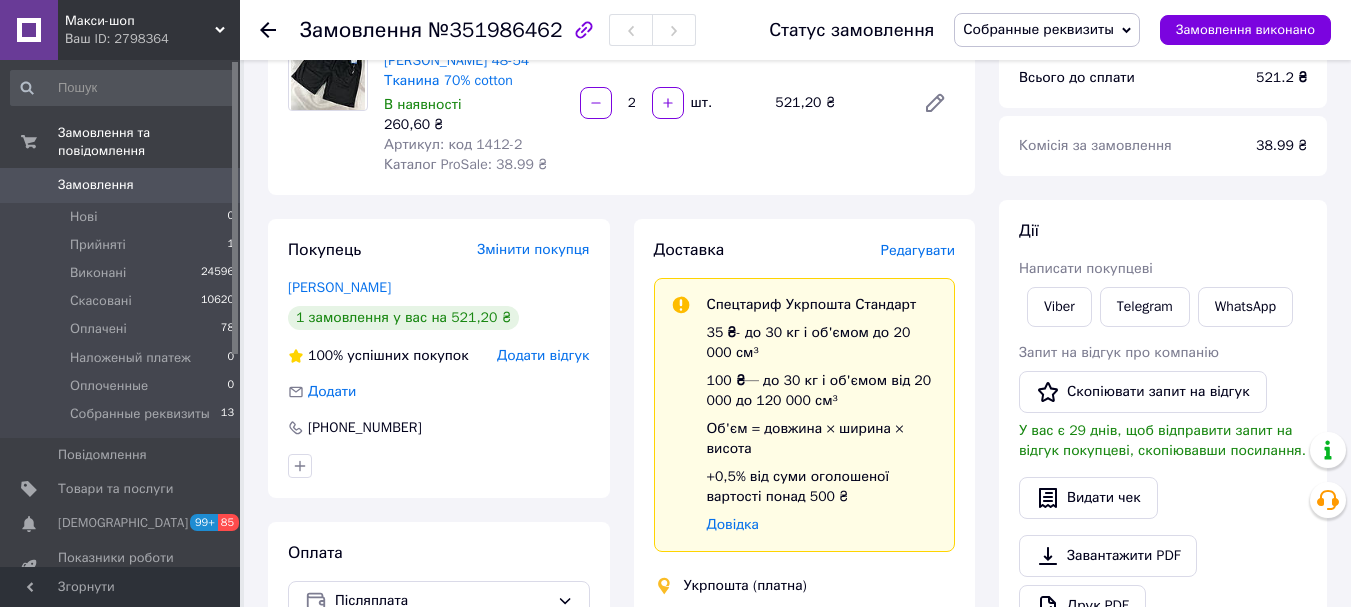 click on "Товари в замовленні (1) Додати товар Шорти чоловічі Kenalin  Розмір 48-54  Тканина 70% cotton В наявності 260,60 ₴ Артикул: код 1412-2 Каталог ProSale: 38.99 ₴  2   шт. 521,20 ₴" at bounding box center (621, 83) 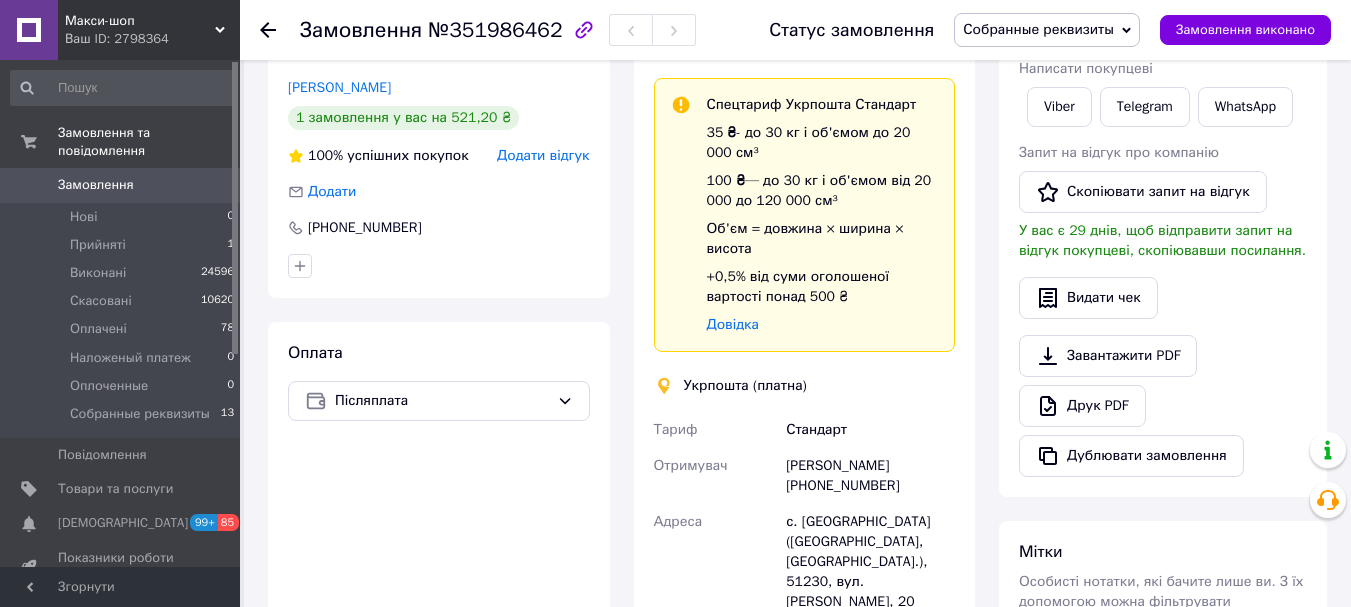 scroll, scrollTop: 500, scrollLeft: 0, axis: vertical 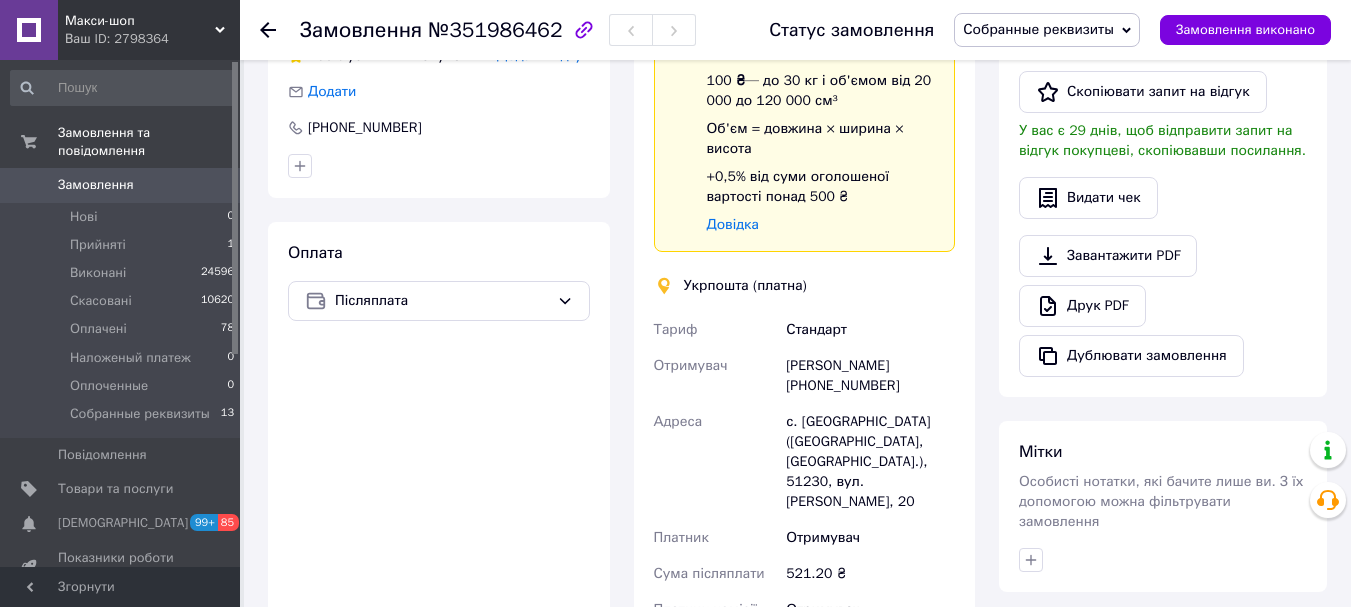 click on "Доставка Редагувати Спецтариф Укрпошта Стандарт 35 ₴  - до 30 кг і об'ємом до 20 000 см³ 100 ₴  — до 30 кг і об'ємом від 20 000 до 120 000 см³ Об'єм = довжина × ширина × висота +0,5% від суми оголошеної вартості понад 500 ₴ Довідка Укрпошта (платна) Тариф Стандарт Отримувач Карина Лазур +380977875476 Адреса с. Голубівка (Дніпропетровська обл., Новомосковський р-н.), 51230, вул. Лесі Українки, 20 Платник Отримувач Сума післяплати 521.20 ₴ Платник комісії післяплати Отримувач Оціночна вартість 521.20 ₴ Передати номер або Створити ярлик" at bounding box center [805, 408] 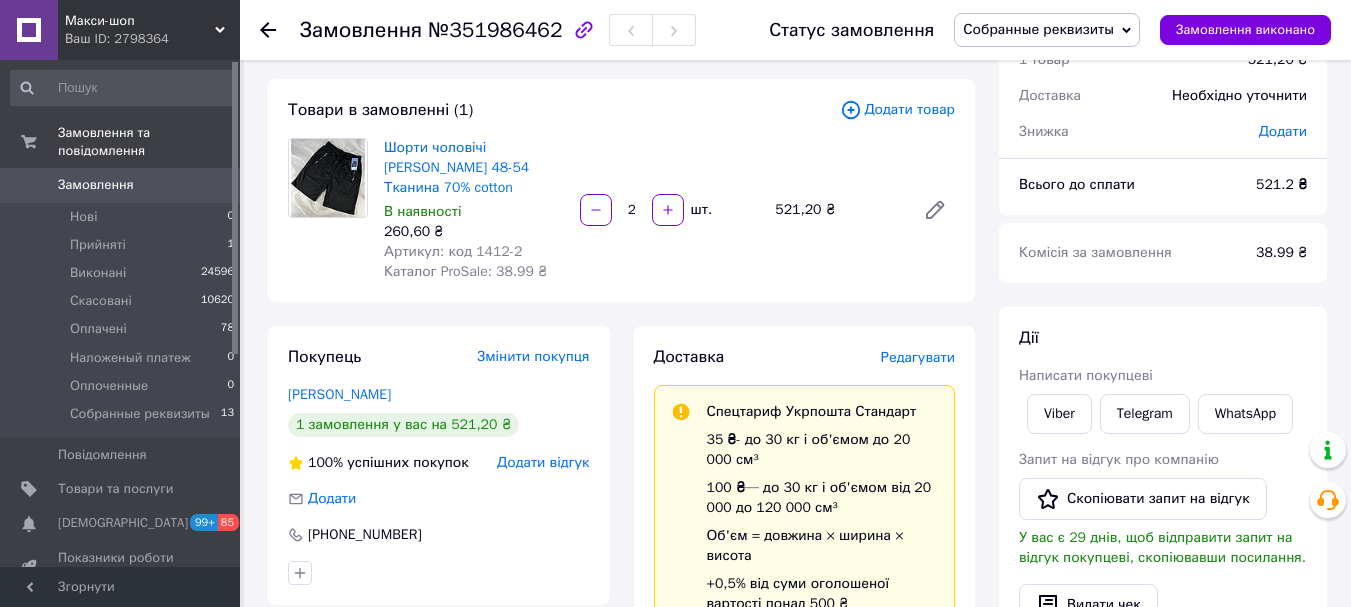 scroll, scrollTop: 0, scrollLeft: 0, axis: both 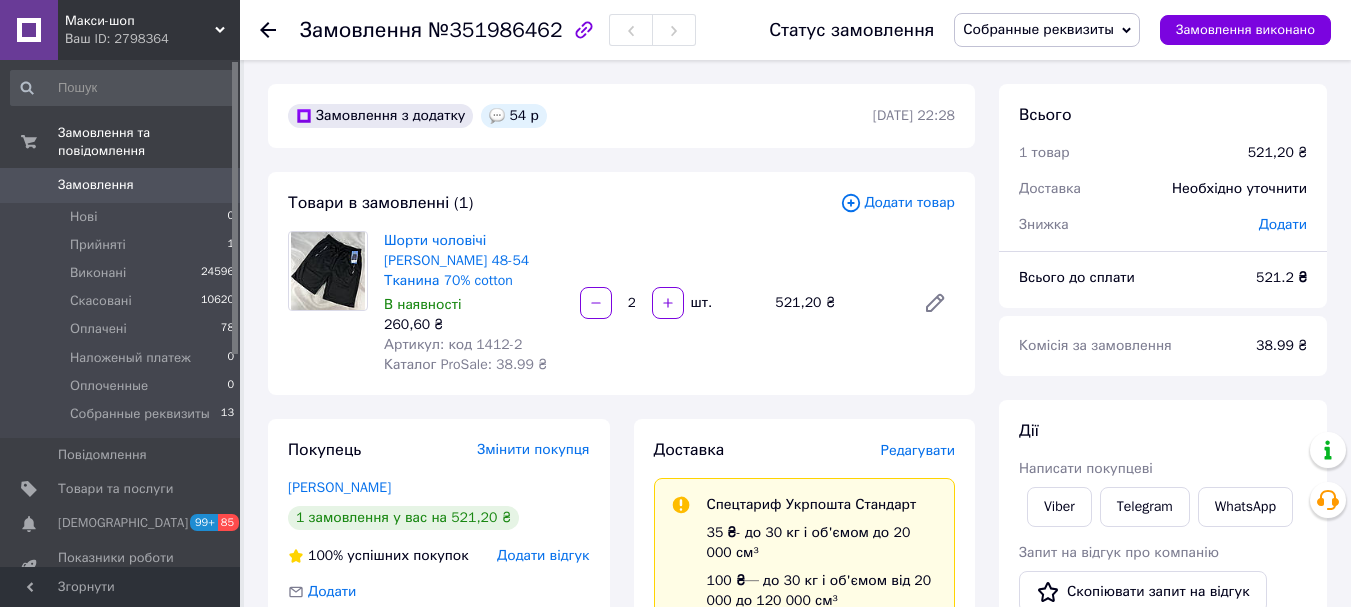 click on "Доставка" at bounding box center [767, 450] 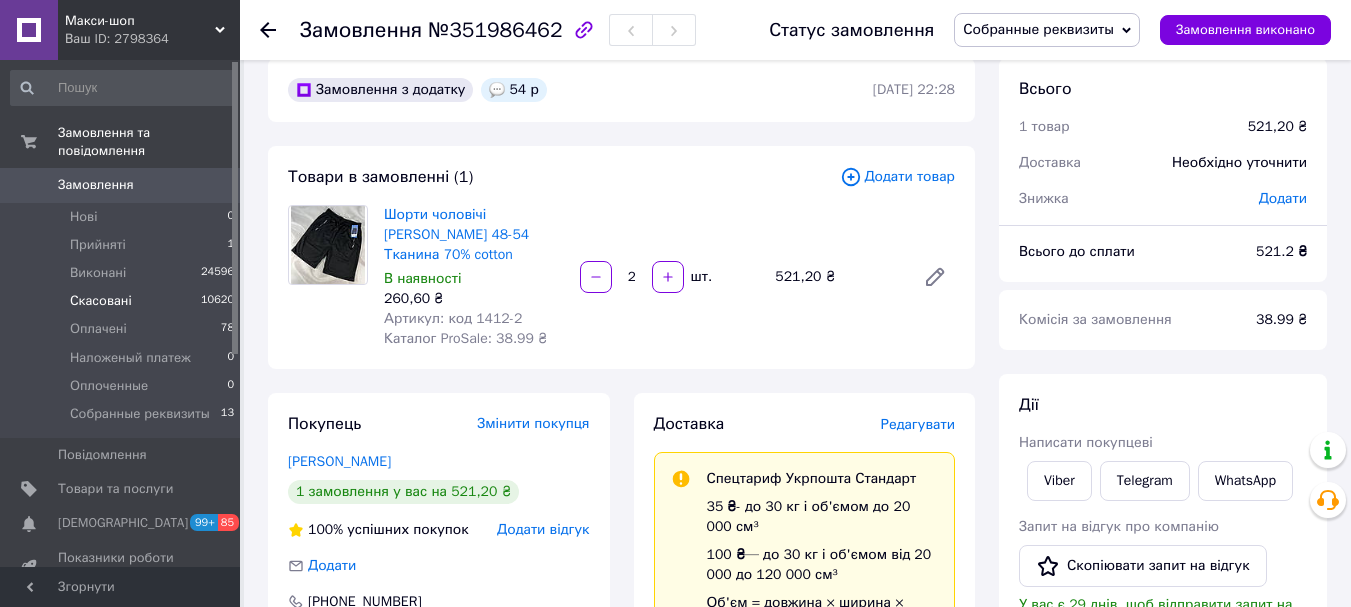 scroll, scrollTop: 0, scrollLeft: 0, axis: both 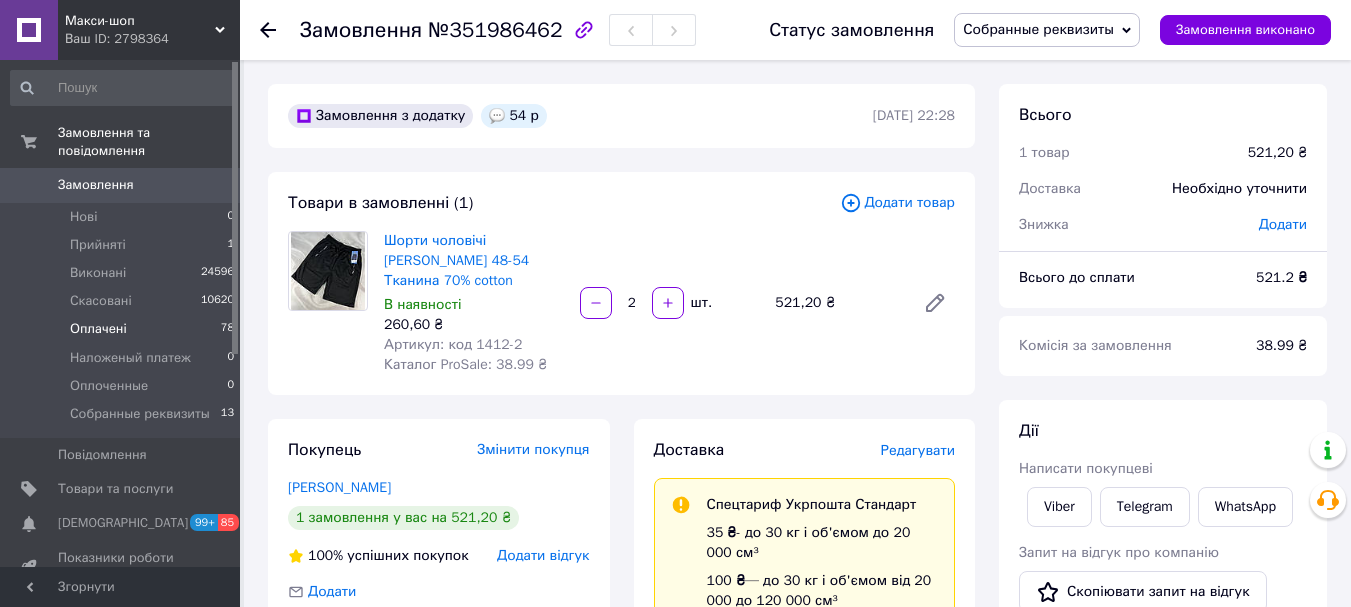 click on "Оплачені" at bounding box center [98, 329] 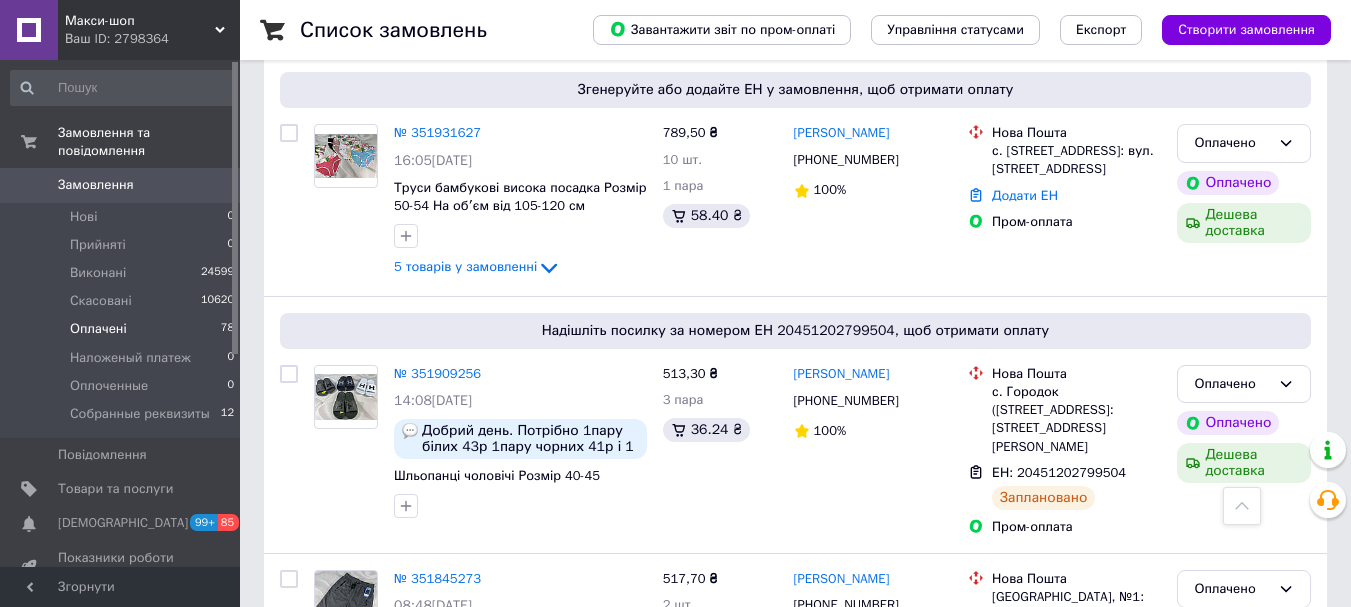 scroll, scrollTop: 1500, scrollLeft: 0, axis: vertical 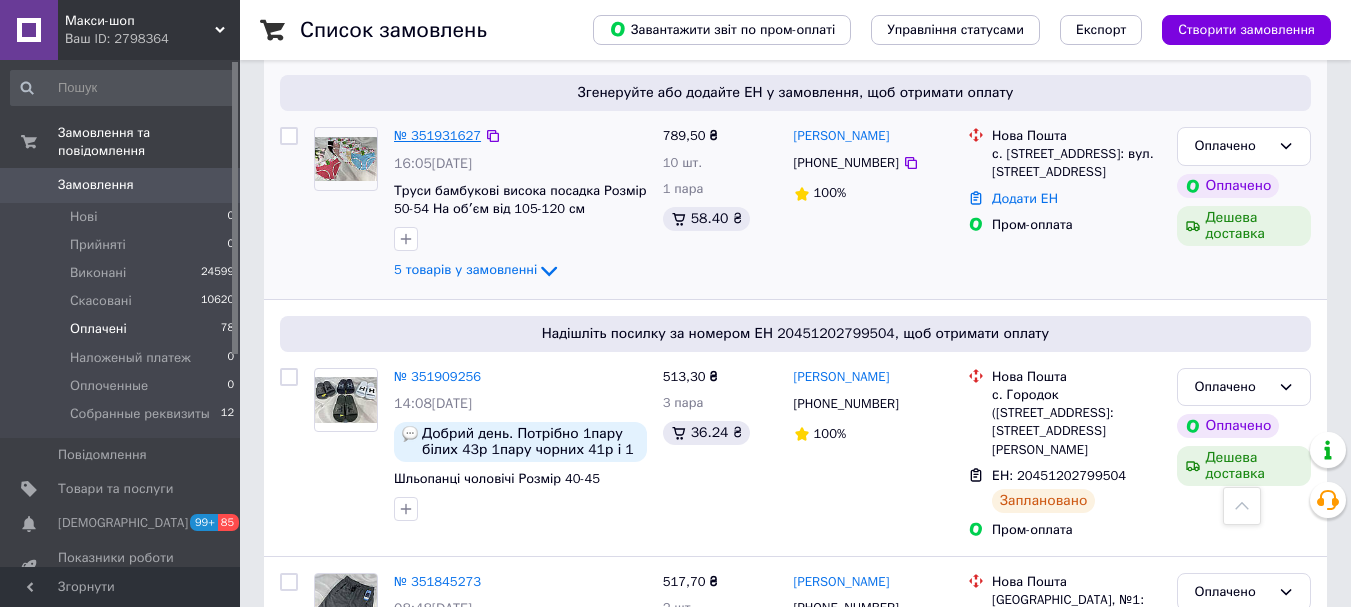 click on "№ 351931627" at bounding box center (437, 135) 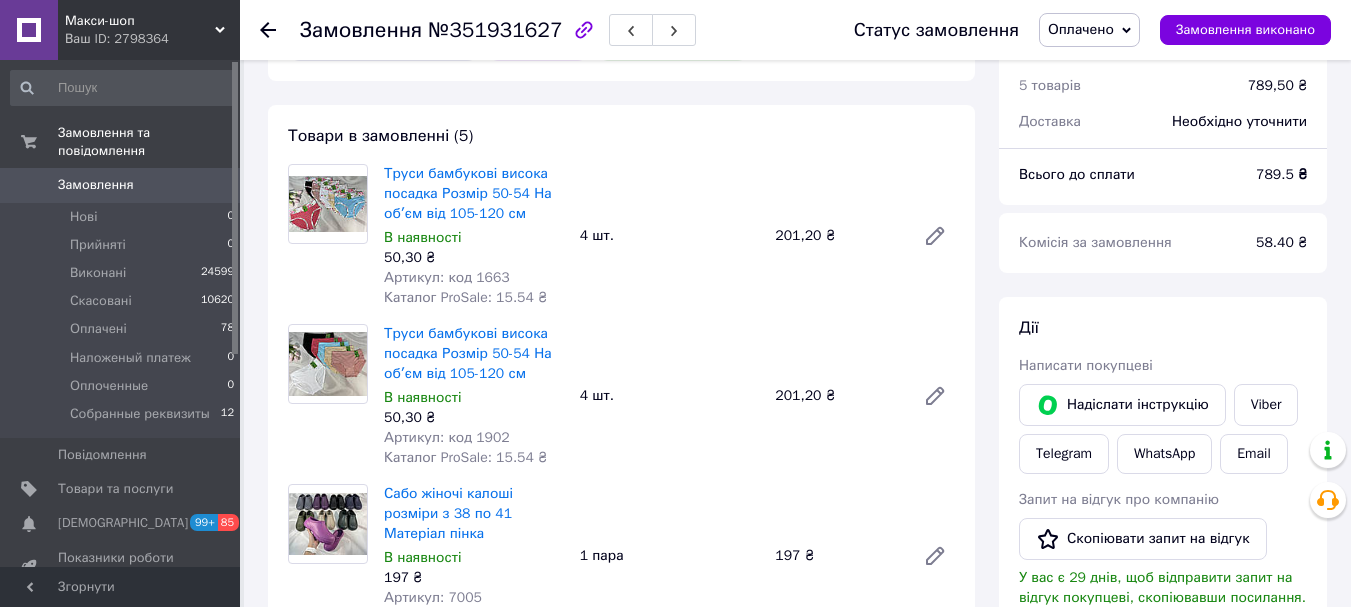scroll, scrollTop: 700, scrollLeft: 0, axis: vertical 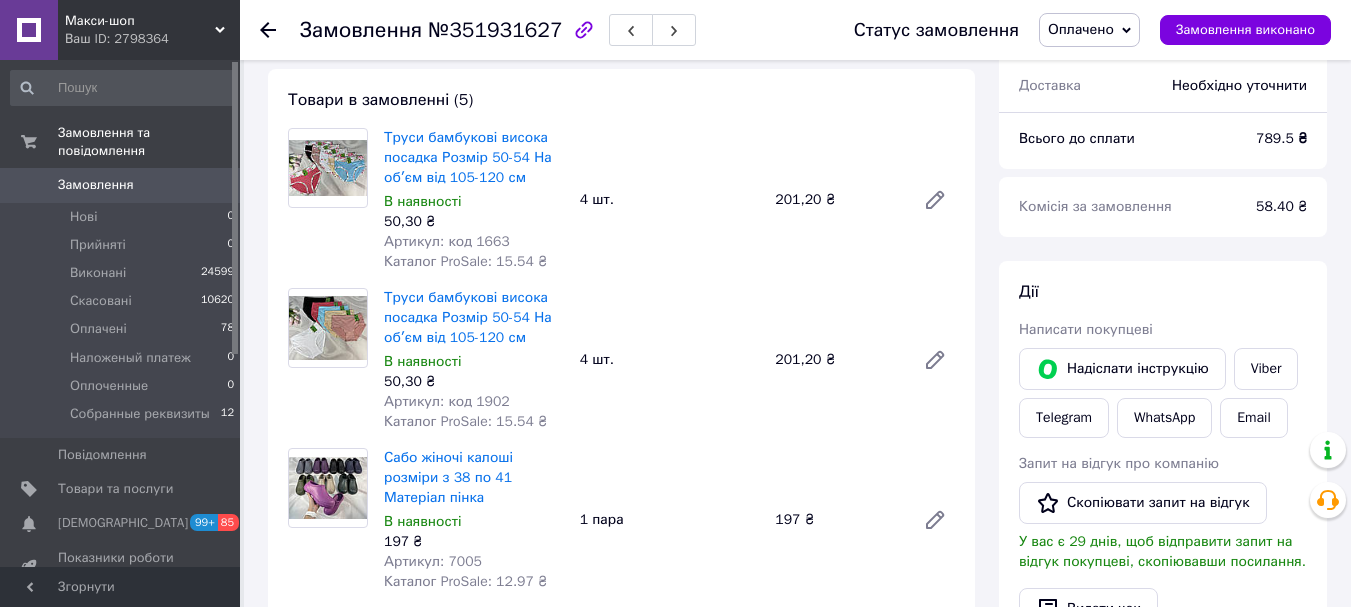 click on "Сабо жіночі калоші розміри з 38 по 41 Матеріал пінка В наявності 197 ₴ Артикул: 7005 Каталог ProSale: 12.97 ₴  1 пара 197 ₴" at bounding box center [669, 520] 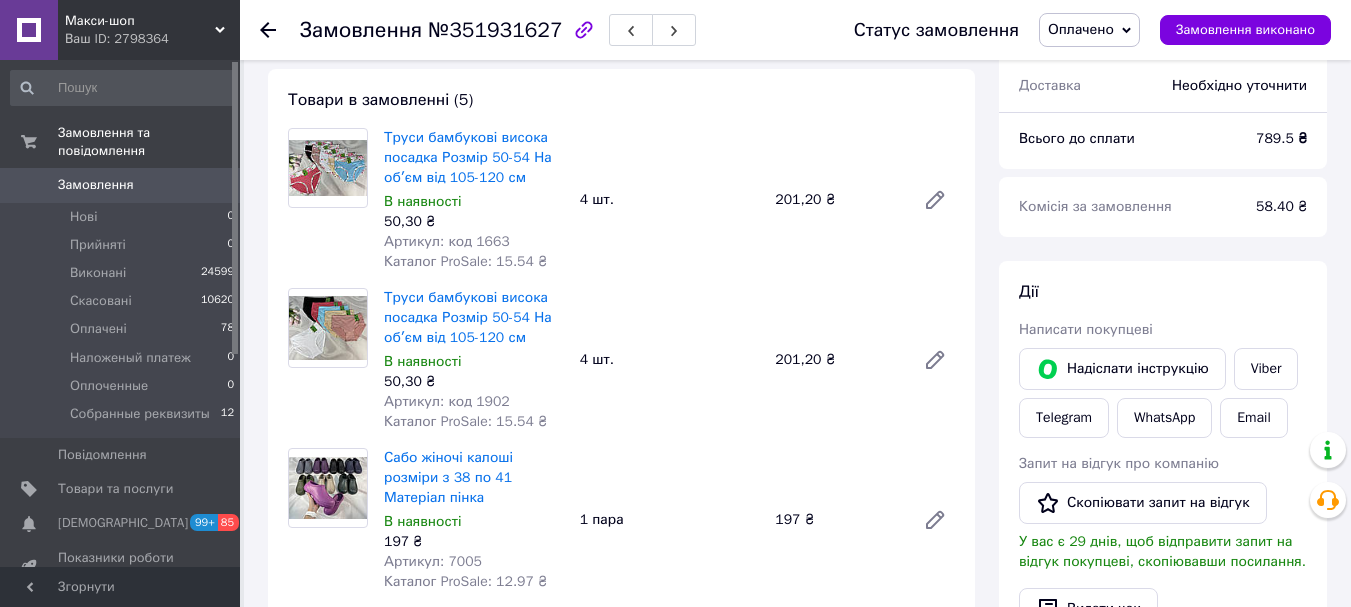 click on "Сабо жіночі калоші розміри з 38 по 41 Матеріал пінка В наявності 197 ₴ Артикул: 7005 Каталог ProSale: 12.97 ₴  1 пара 197 ₴" at bounding box center [669, 520] 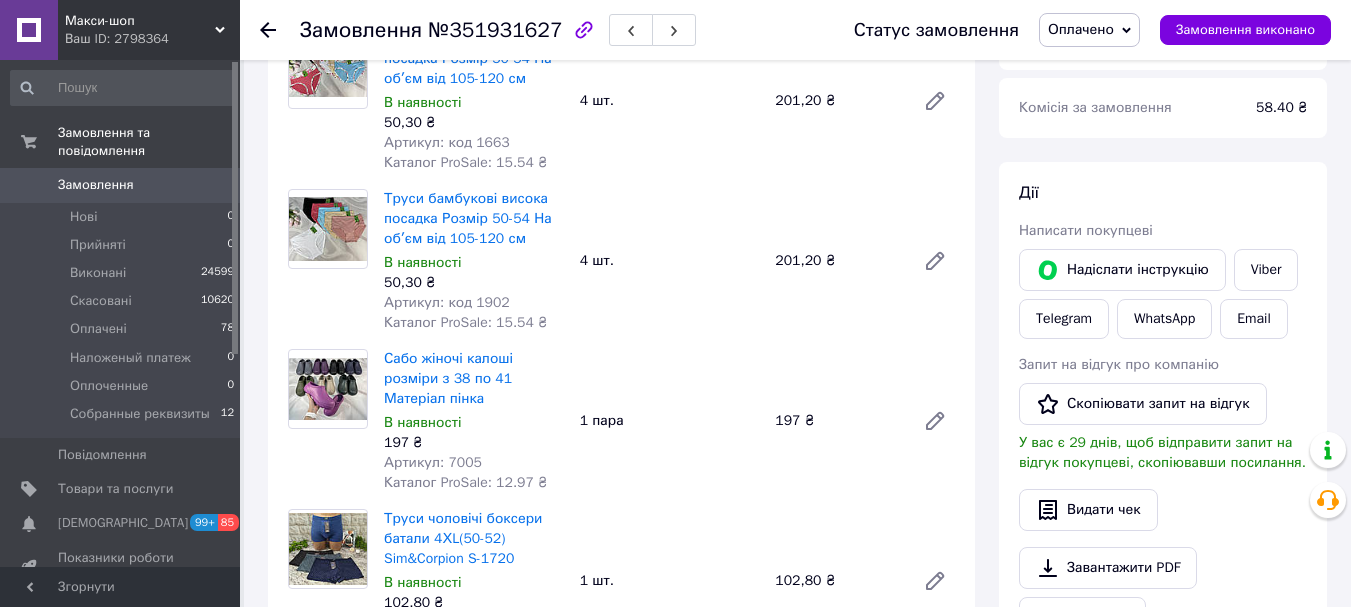 scroll, scrollTop: 800, scrollLeft: 0, axis: vertical 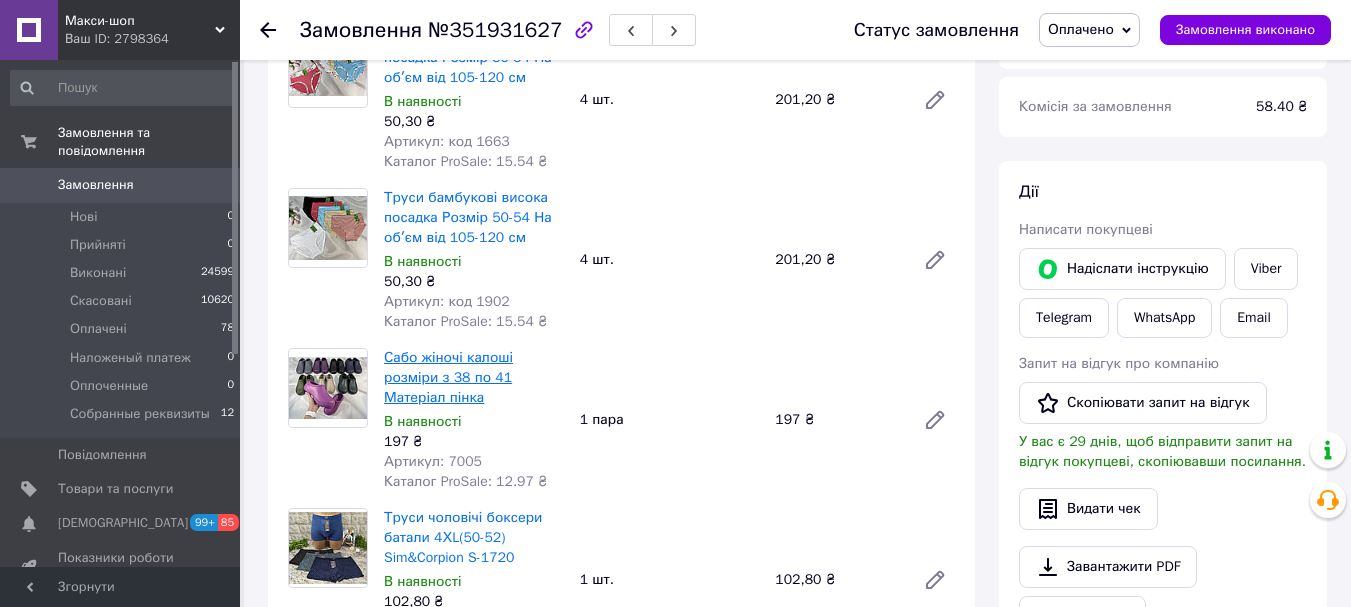 click on "Сабо жіночі калоші розміри з 38 по 41 Матеріал пінка" at bounding box center (448, 377) 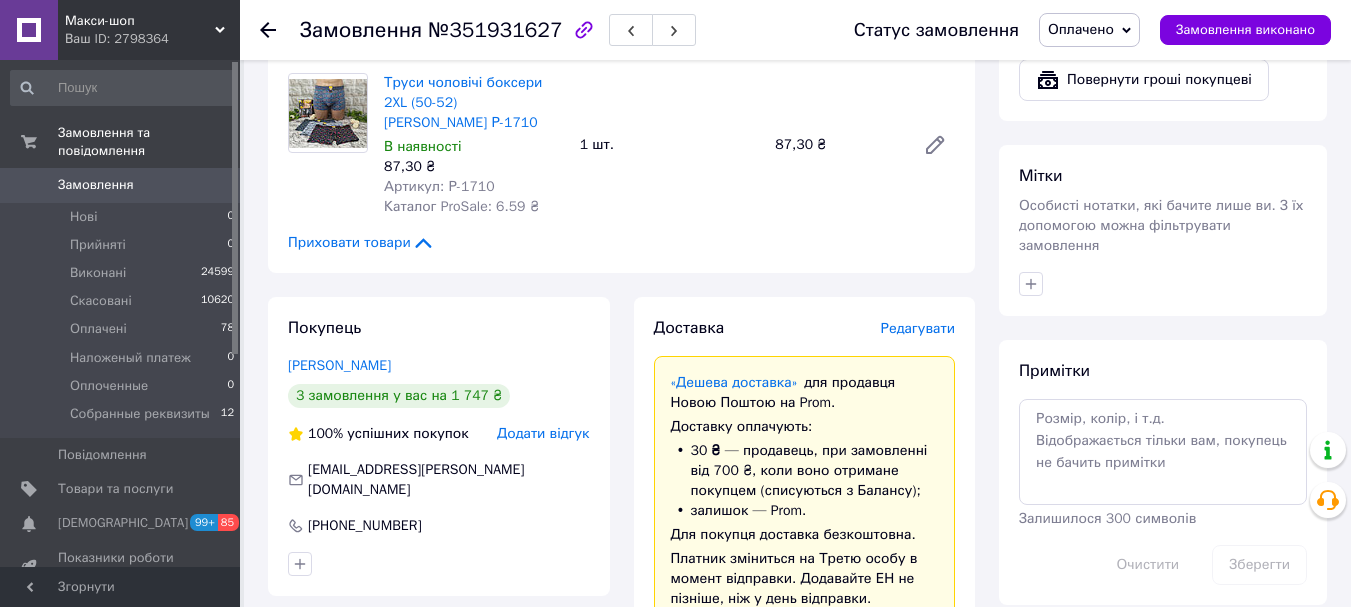 scroll, scrollTop: 1500, scrollLeft: 0, axis: vertical 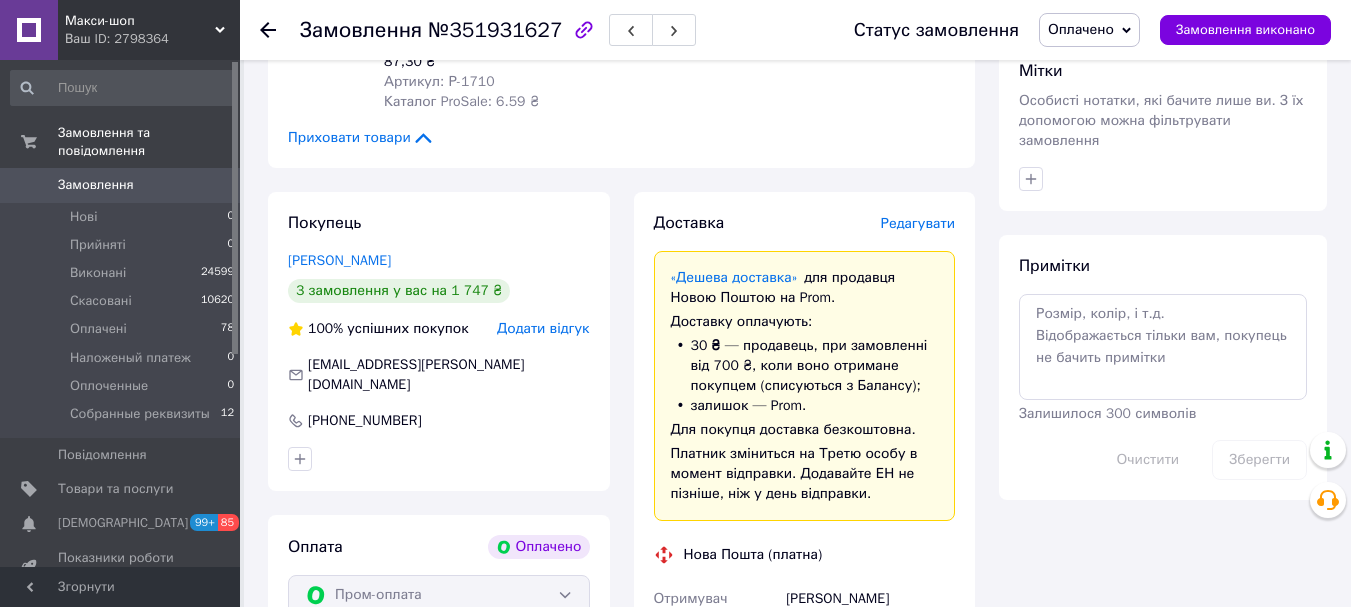 click on "Доставка" at bounding box center [767, 223] 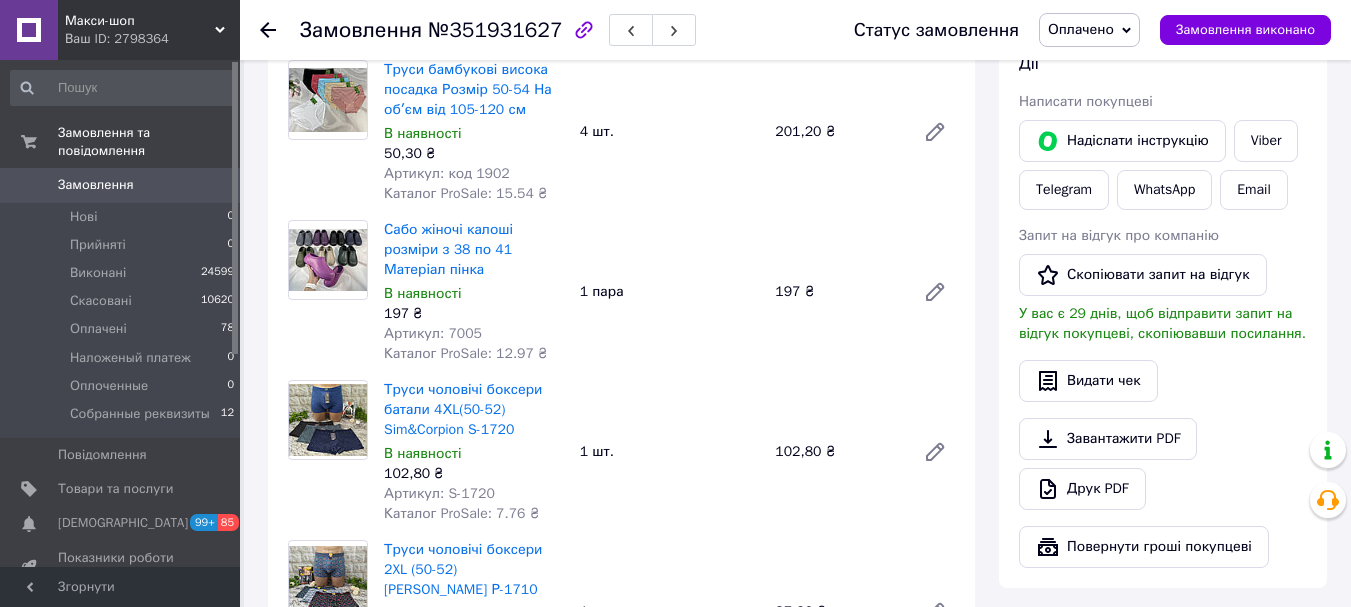scroll, scrollTop: 1000, scrollLeft: 0, axis: vertical 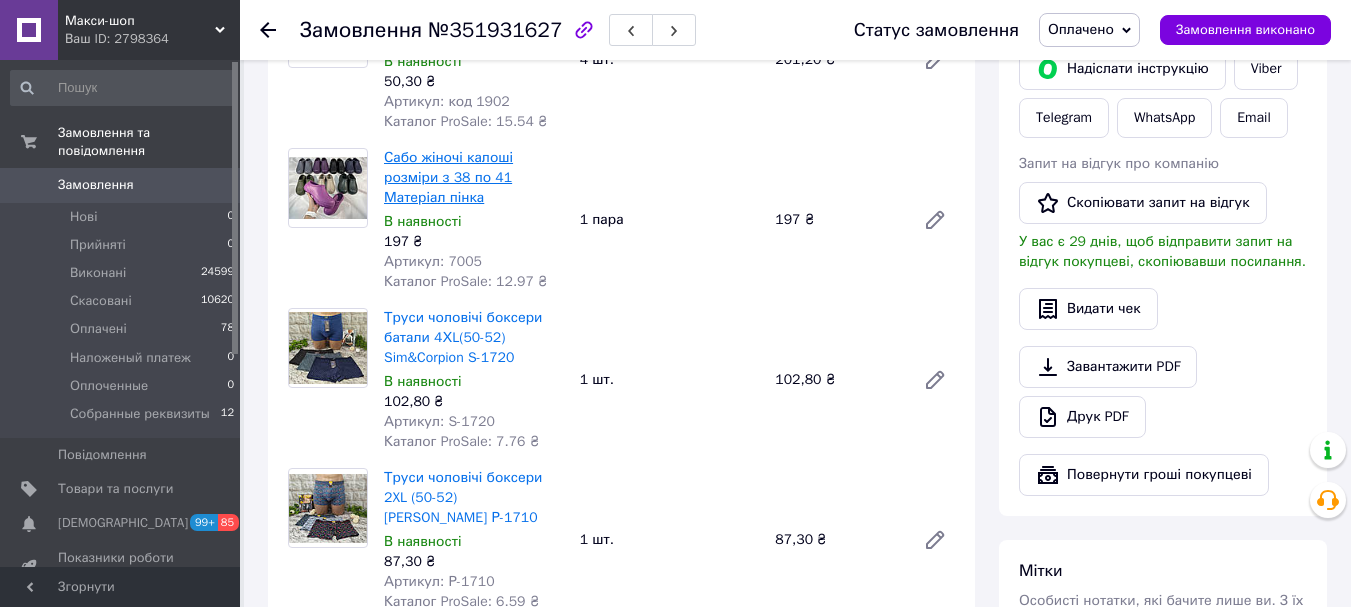click on "Сабо жіночі калоші розміри з 38 по 41 Матеріал пінка" at bounding box center [448, 177] 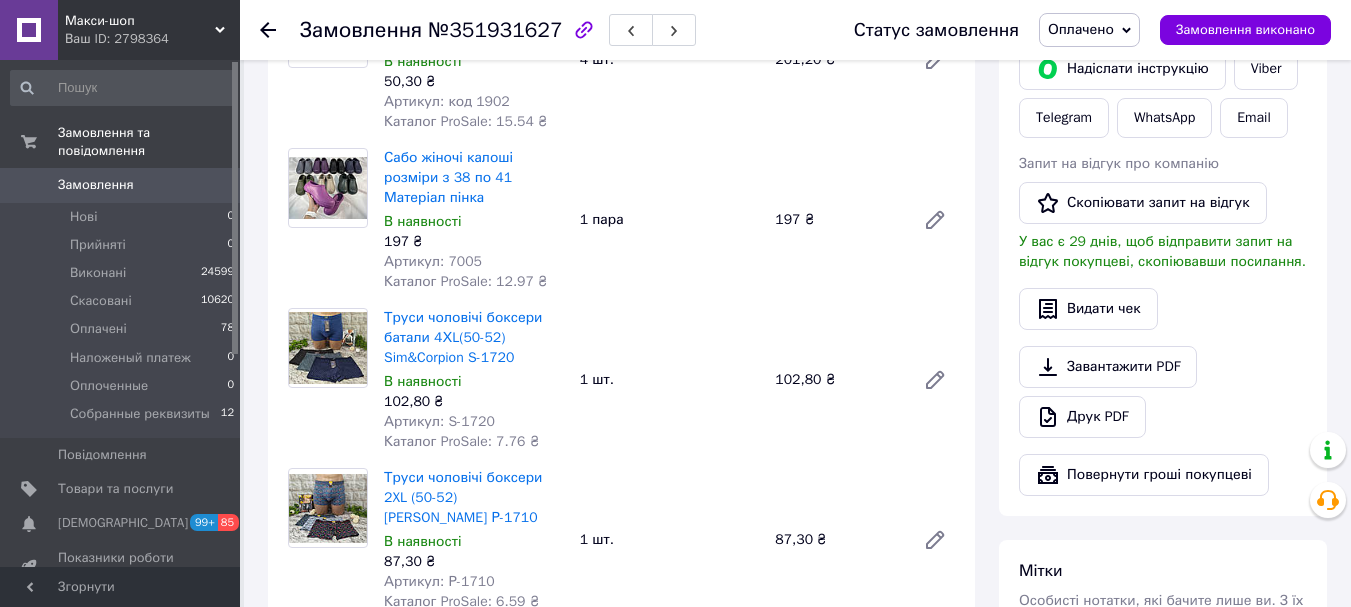 click on "1 пара" at bounding box center (670, 220) 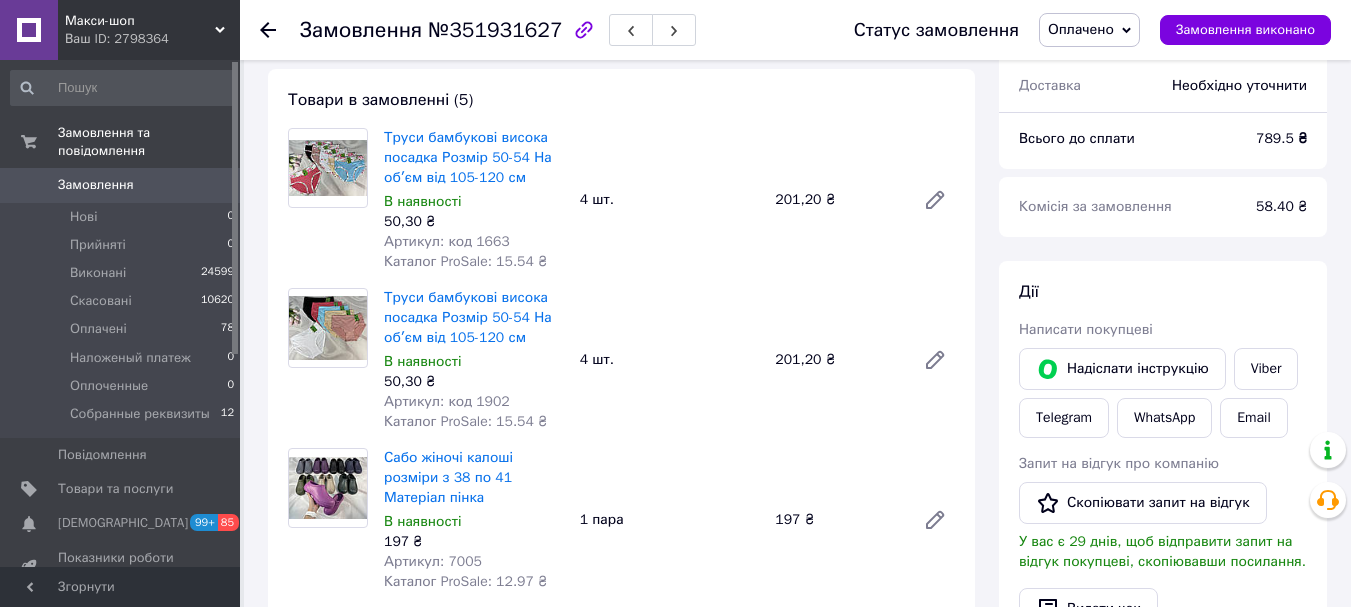 scroll, scrollTop: 600, scrollLeft: 0, axis: vertical 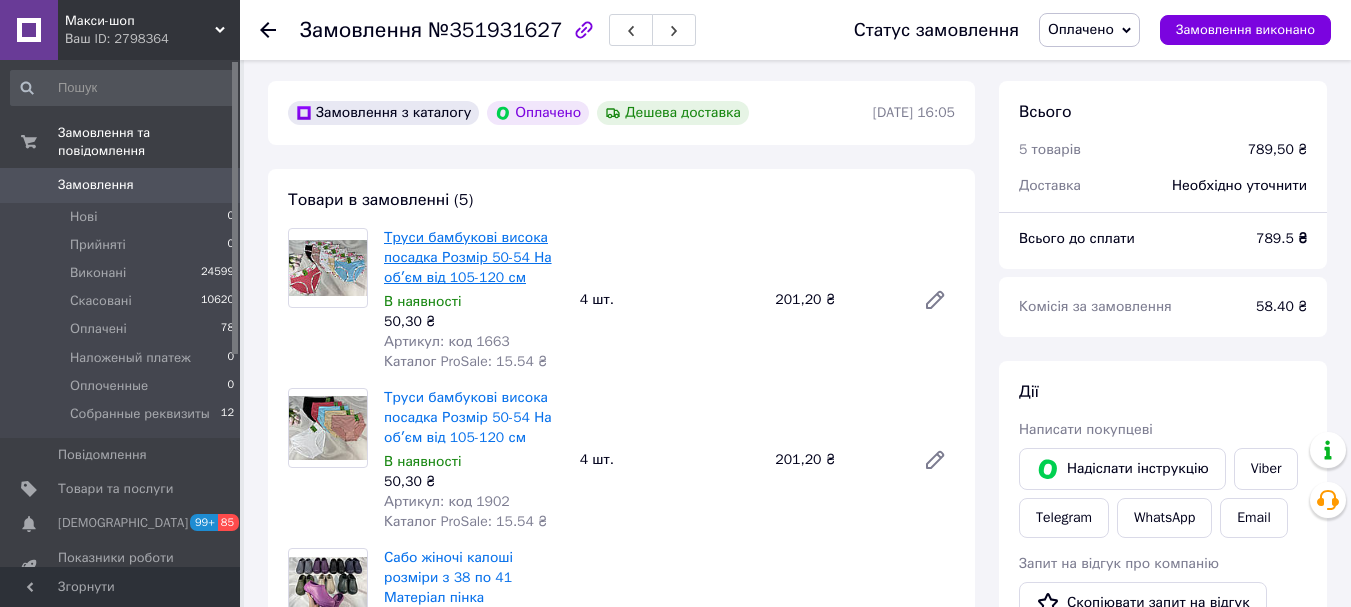 click on "Труси бамбукові висока посадка  Розмір 50-54  На обʼєм від 105-120 см" at bounding box center [468, 257] 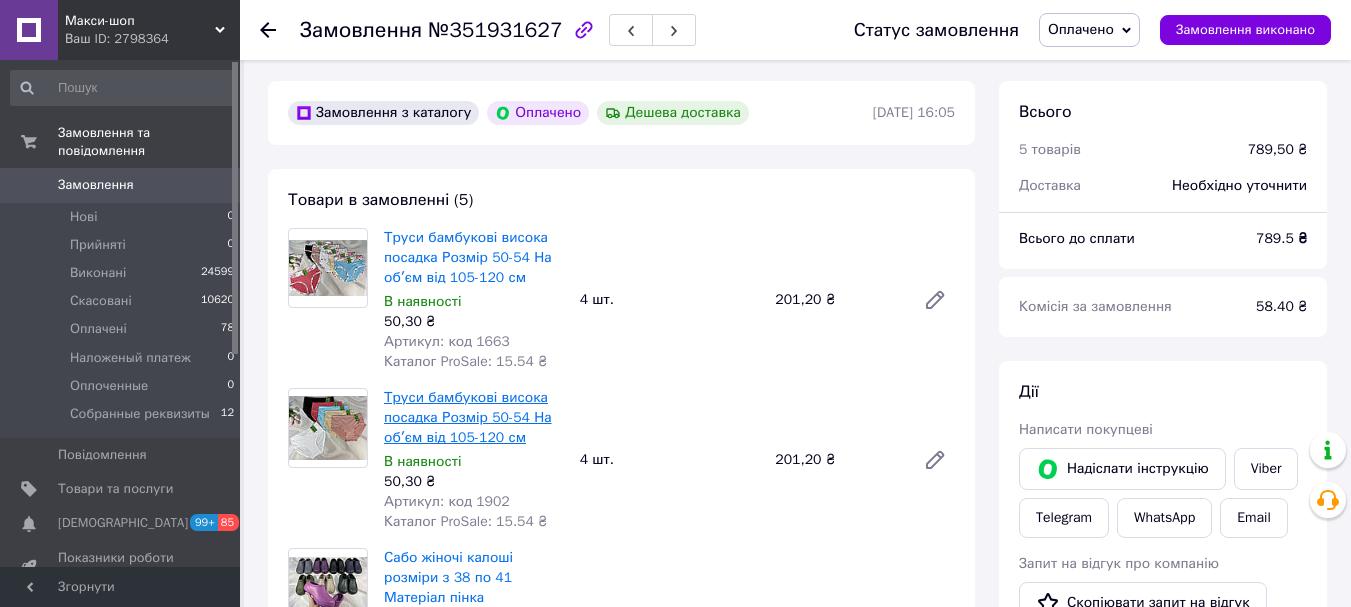 click on "Труси бамбукові висока посадка  Розмір 50-54  На обʼєм від 105-120 см" at bounding box center [468, 417] 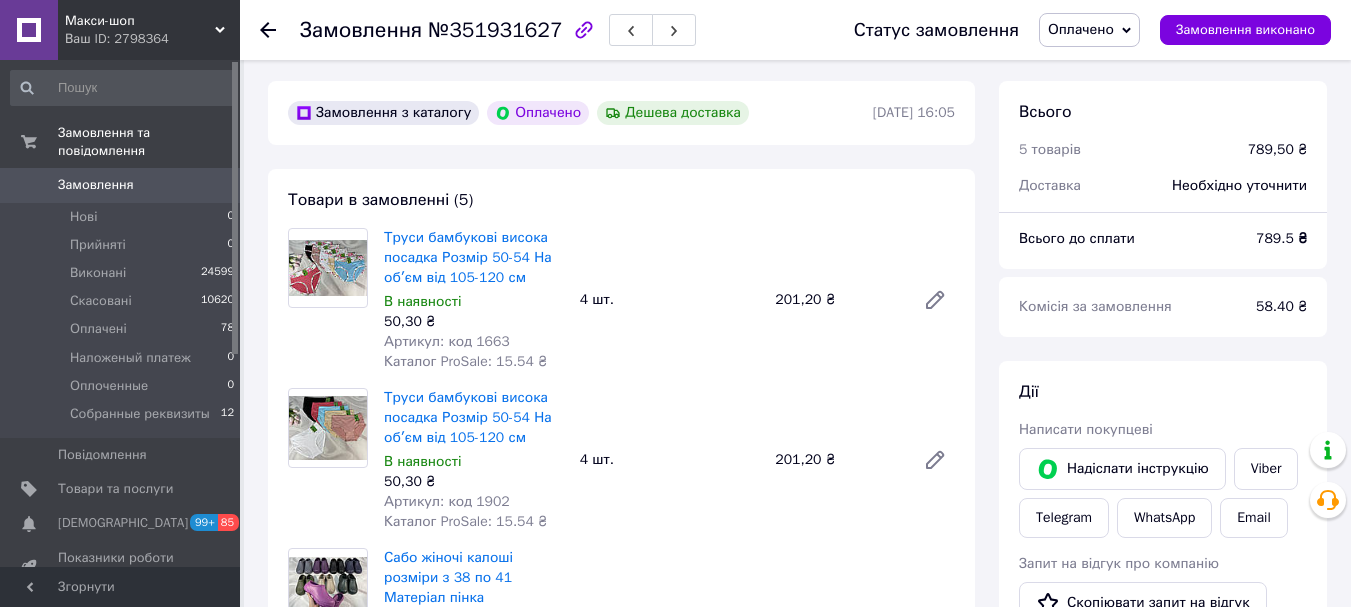 click on "4 шт." at bounding box center (670, 300) 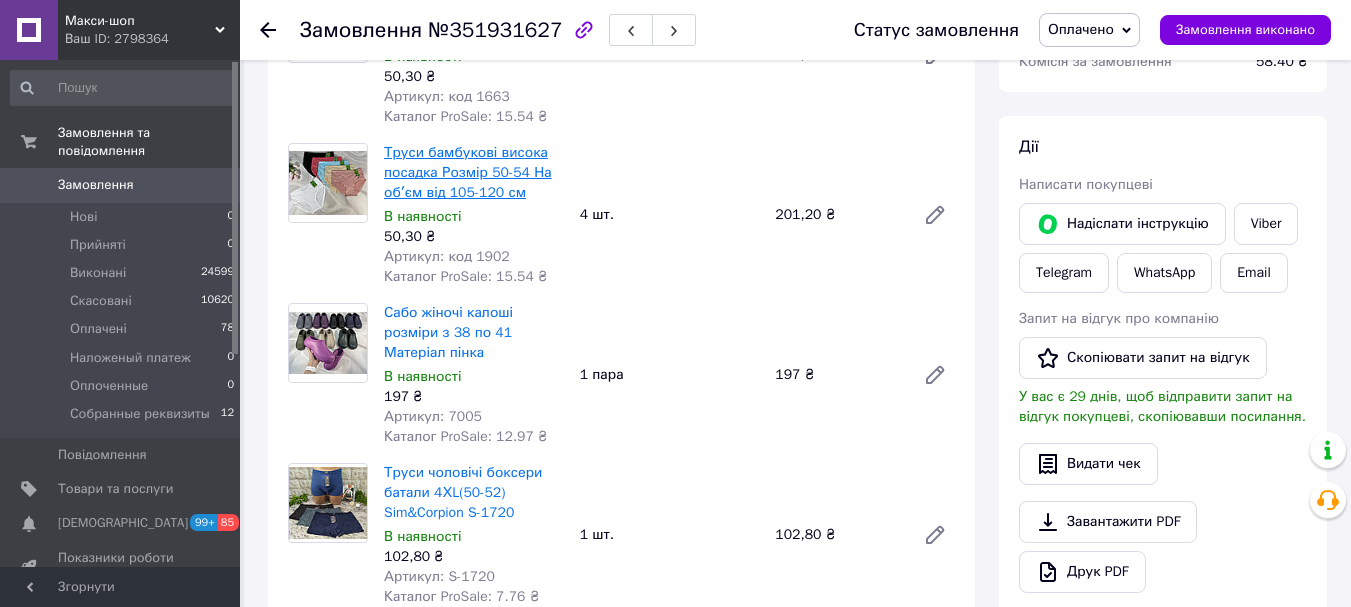 scroll, scrollTop: 1000, scrollLeft: 0, axis: vertical 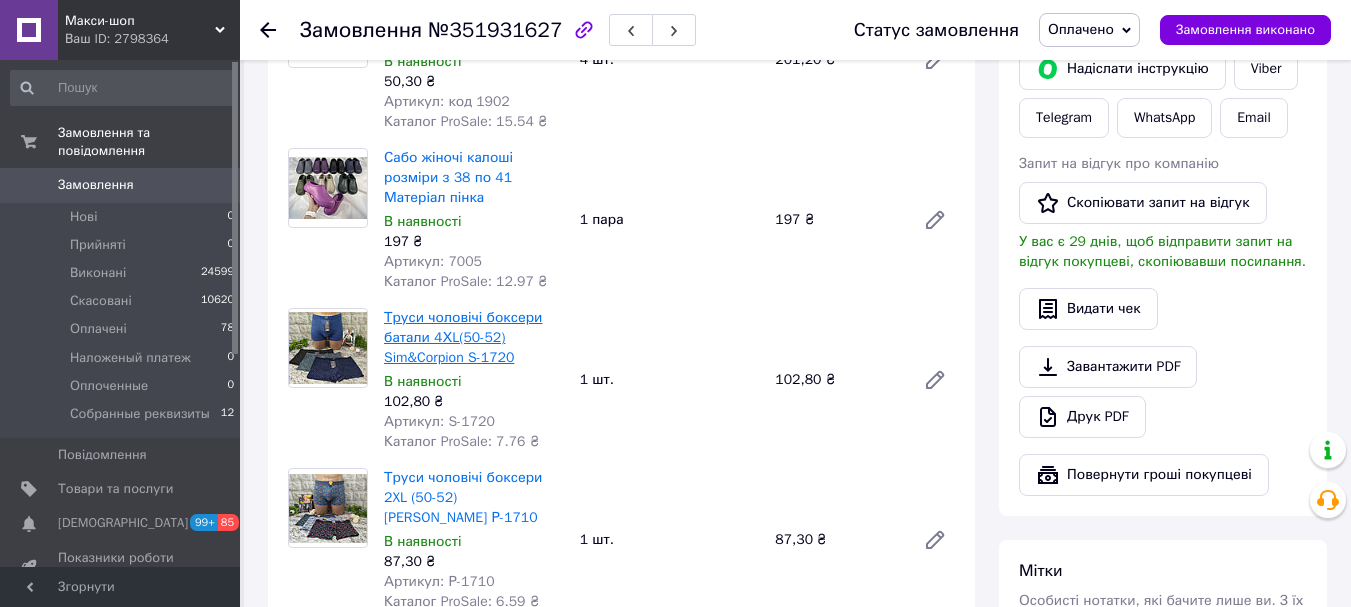 click on "Труси чоловічі боксери батали 4ХL(50-52) Sim&Corpion S-1720" at bounding box center (463, 337) 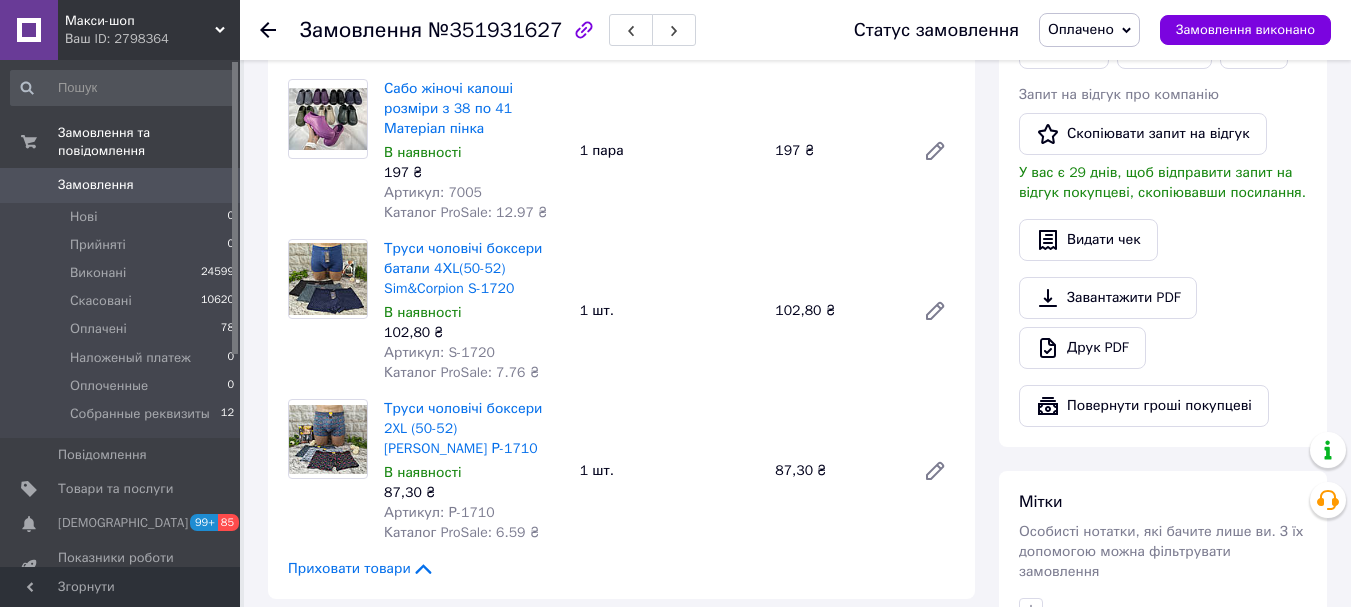 scroll, scrollTop: 1100, scrollLeft: 0, axis: vertical 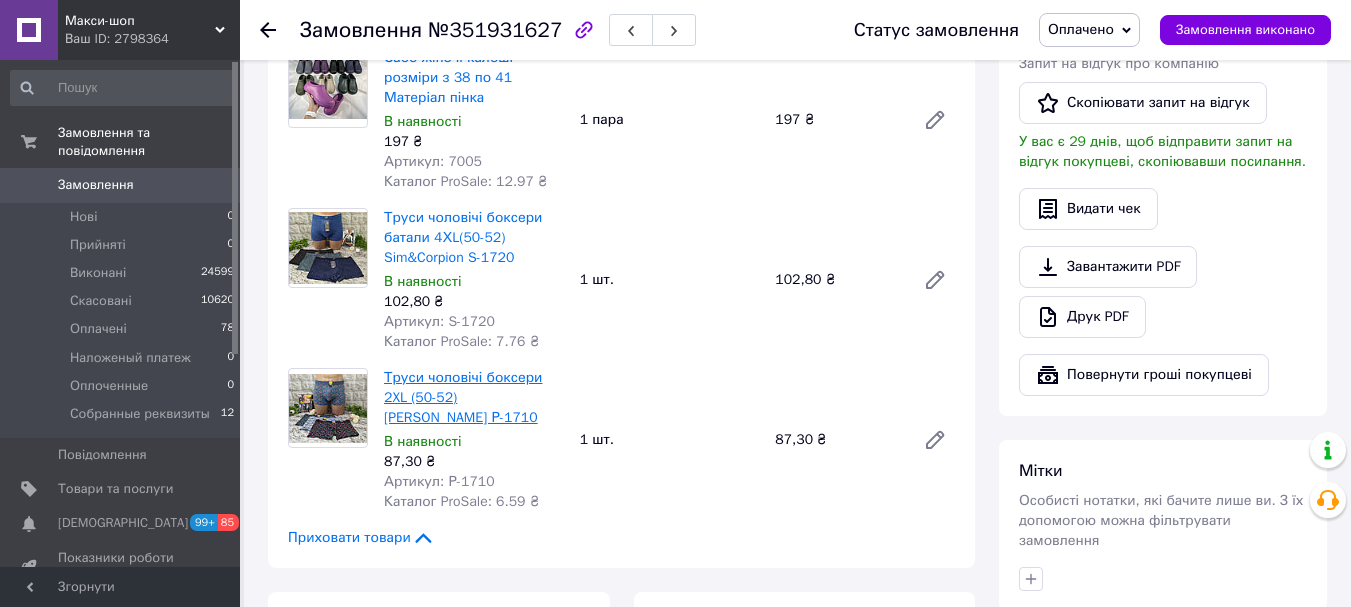 click on "Труси чоловічі боксери 2XL (50-52) РОБЕР бавовна Р-1710" at bounding box center [463, 397] 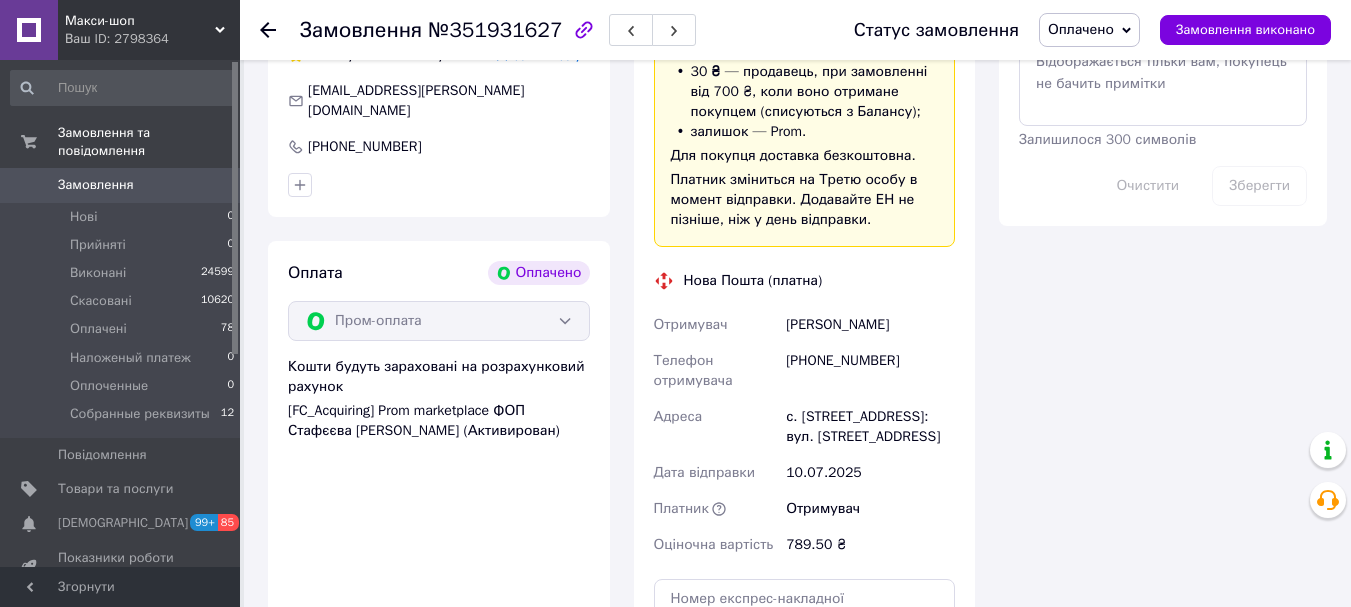 scroll, scrollTop: 1800, scrollLeft: 0, axis: vertical 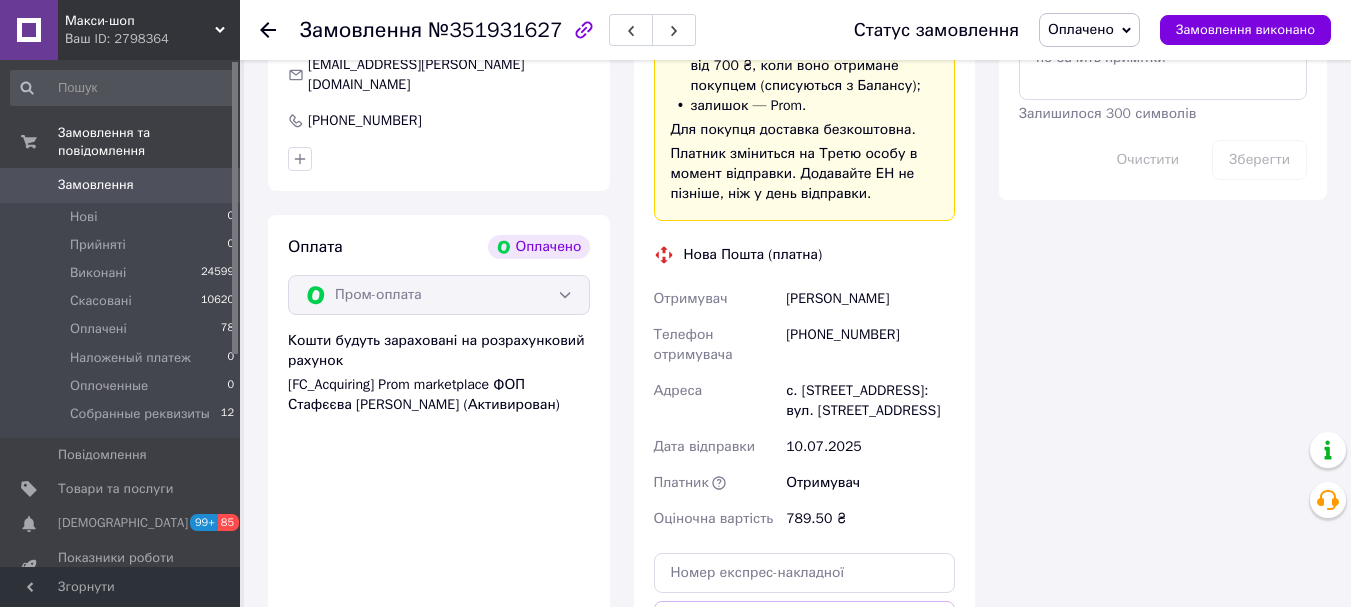 click on "Нова Пошта (платна)" at bounding box center [805, 255] 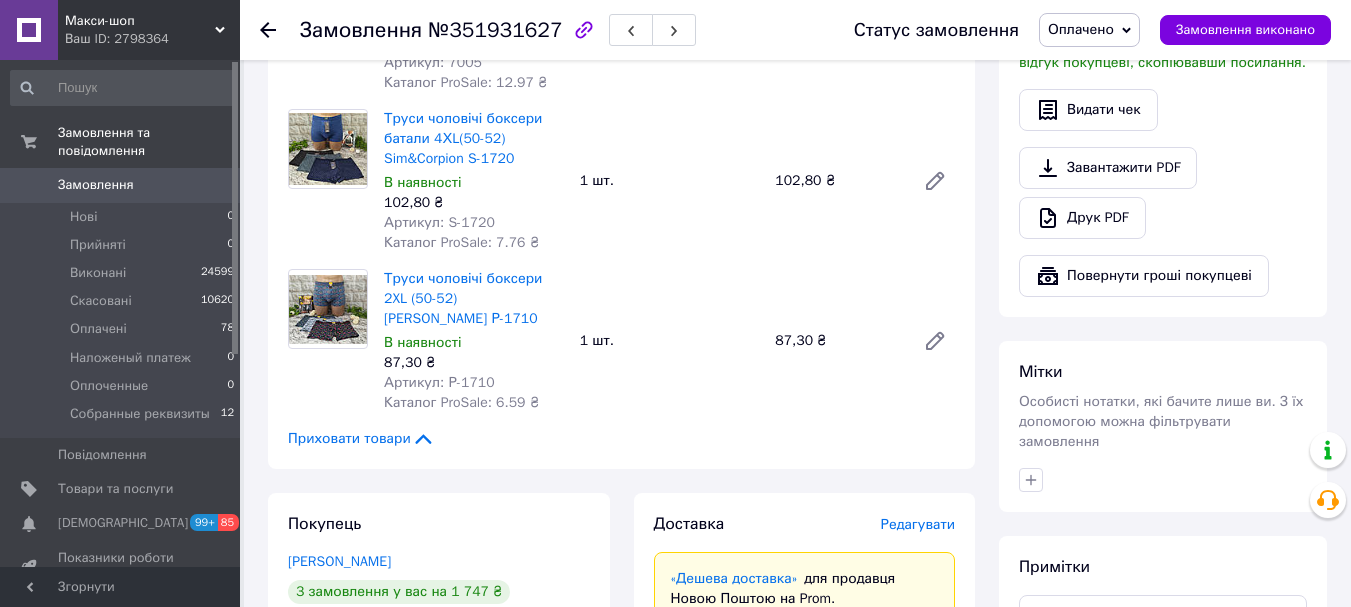 scroll, scrollTop: 1200, scrollLeft: 0, axis: vertical 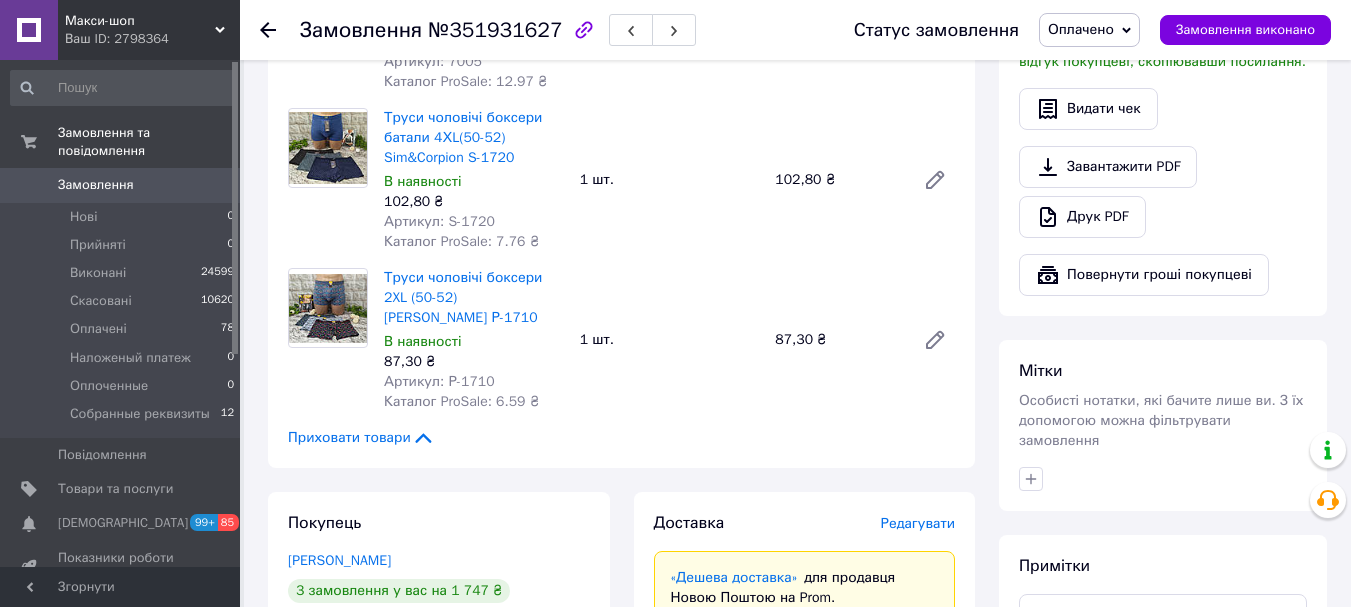 click on "1 шт." at bounding box center (670, 340) 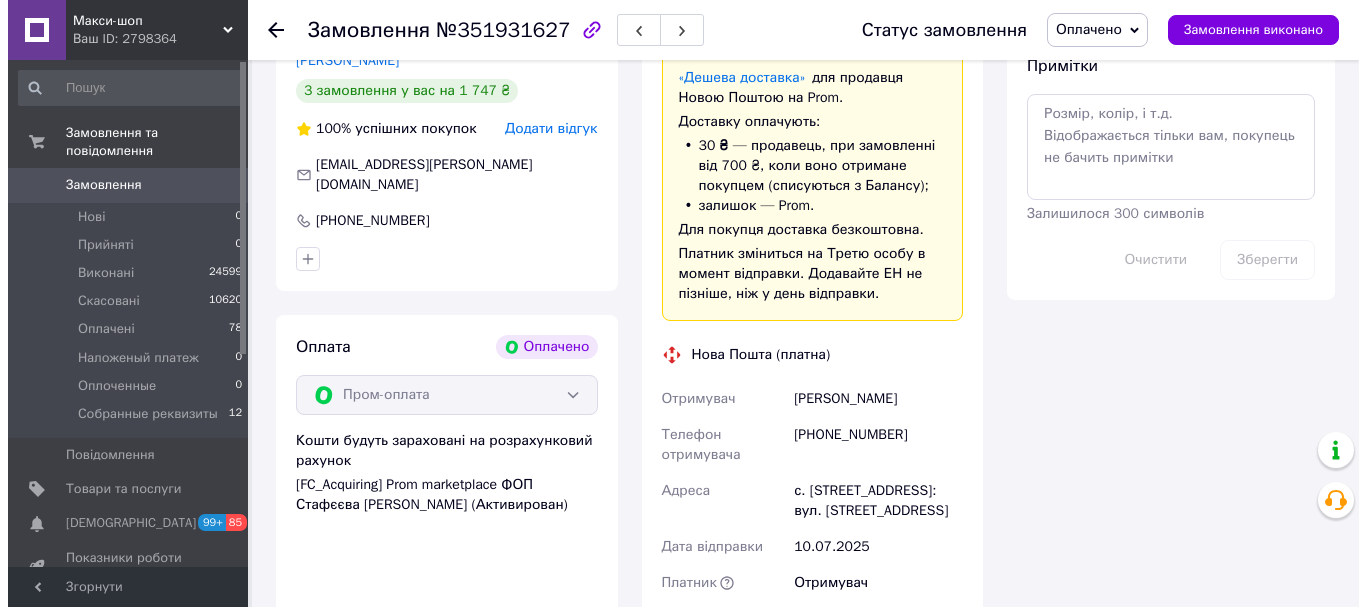 scroll, scrollTop: 1400, scrollLeft: 0, axis: vertical 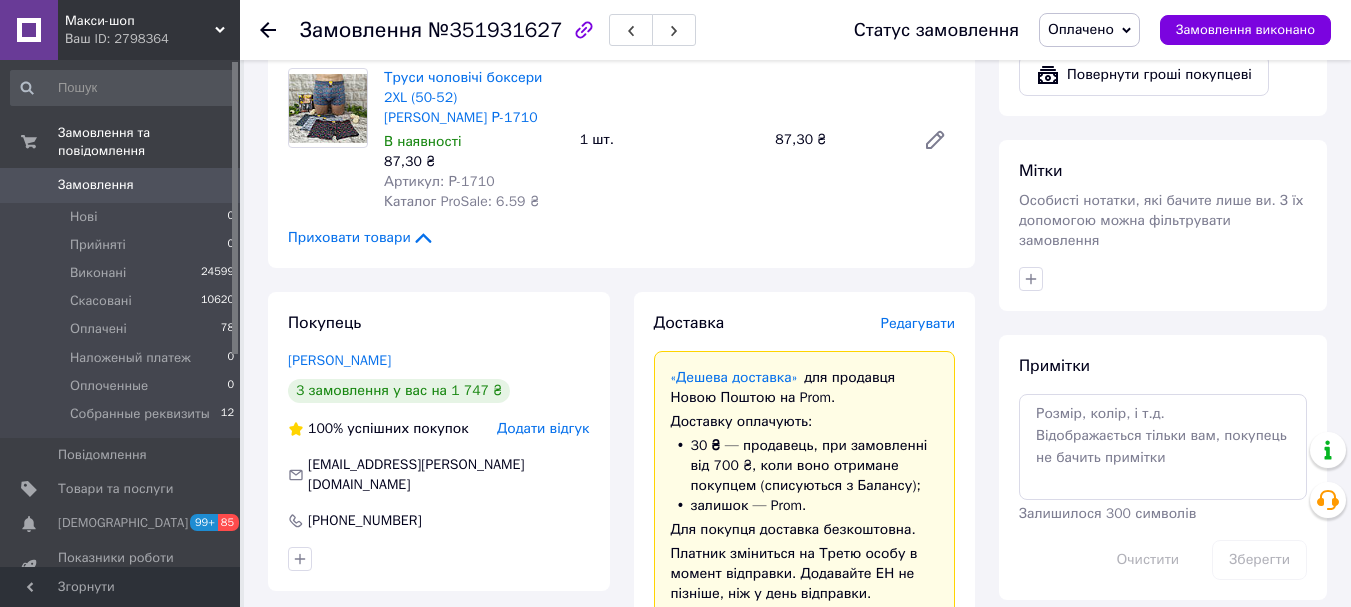 click on "Редагувати" at bounding box center (918, 323) 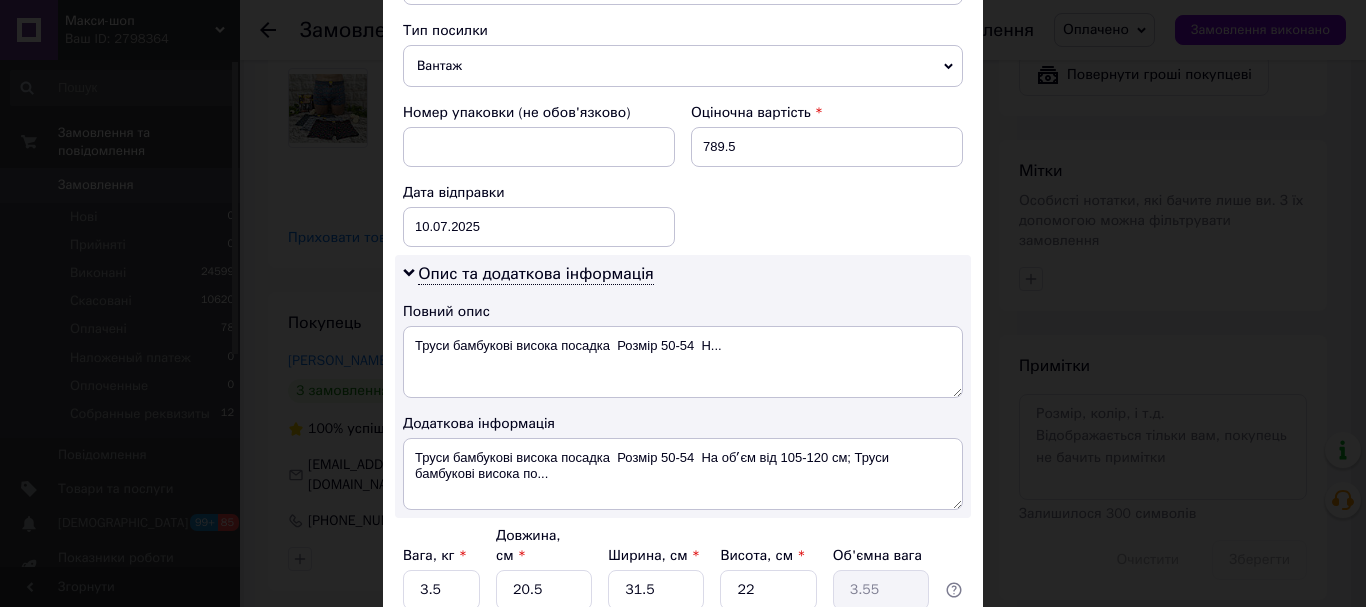 scroll, scrollTop: 800, scrollLeft: 0, axis: vertical 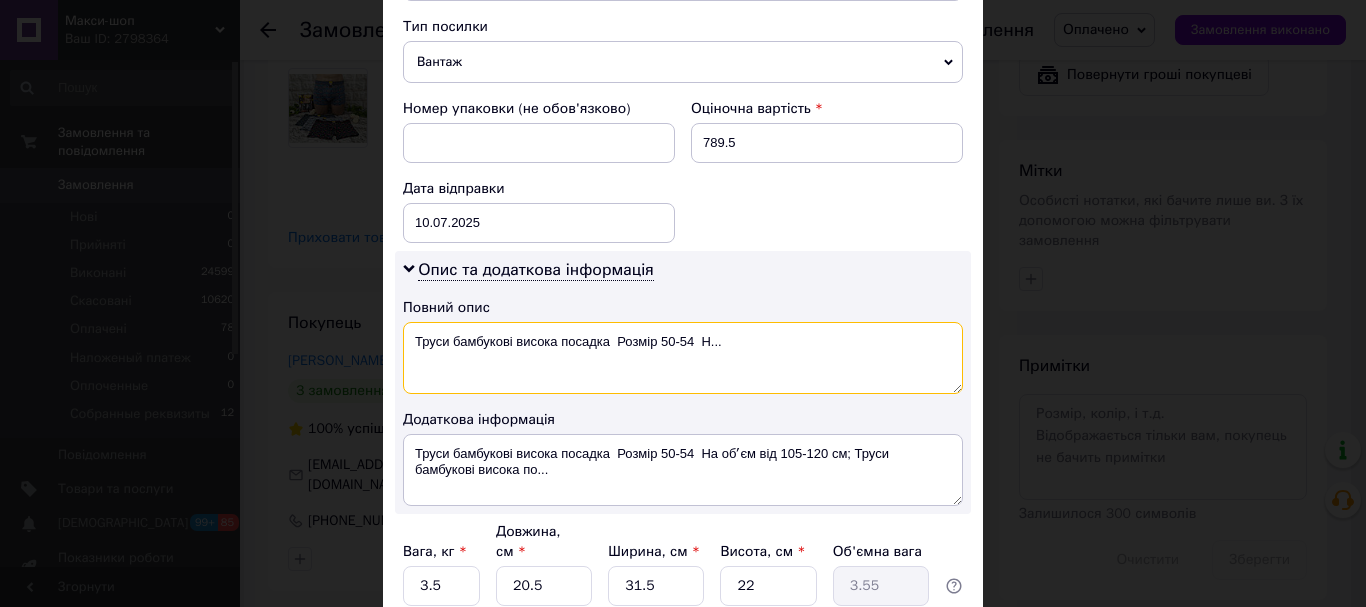 drag, startPoint x: 509, startPoint y: 340, endPoint x: 826, endPoint y: 362, distance: 317.76248 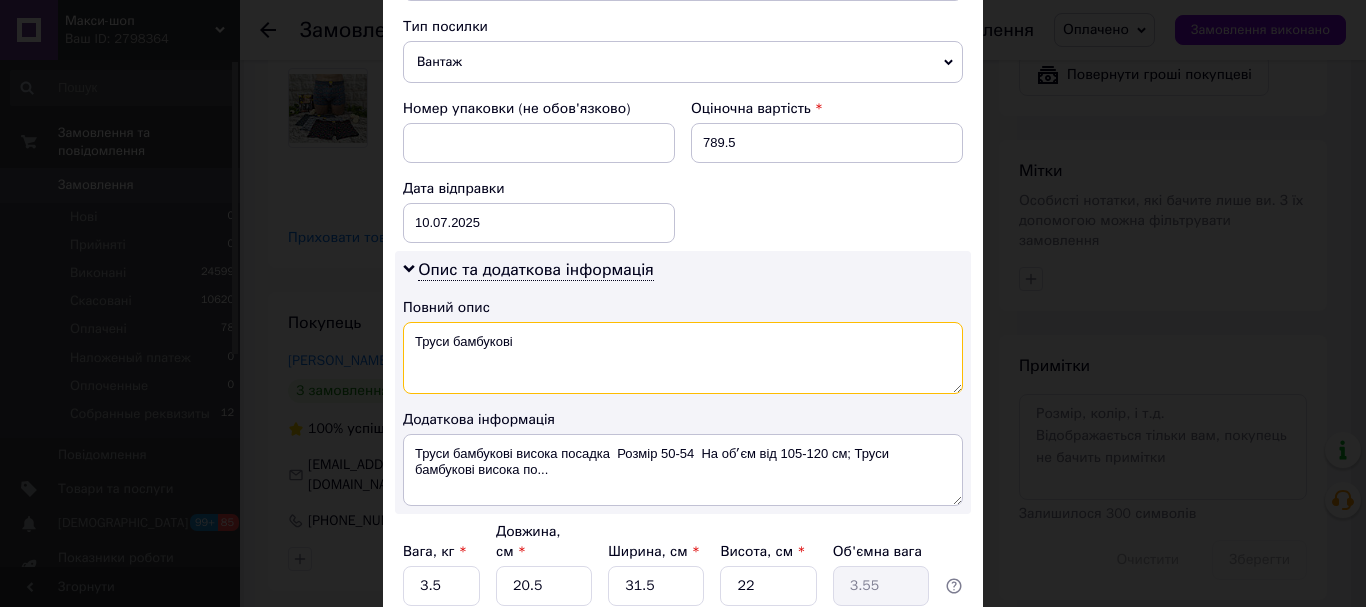 type on "Труси бамбукові" 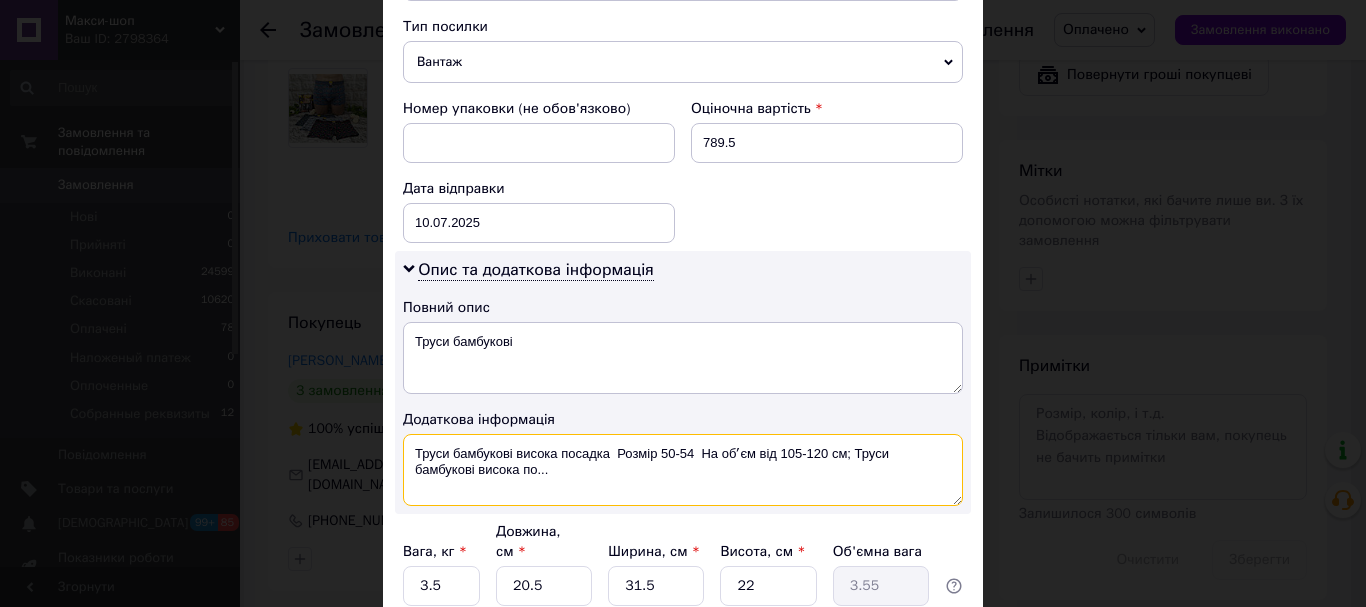 drag, startPoint x: 510, startPoint y: 453, endPoint x: 585, endPoint y: 491, distance: 84.07735 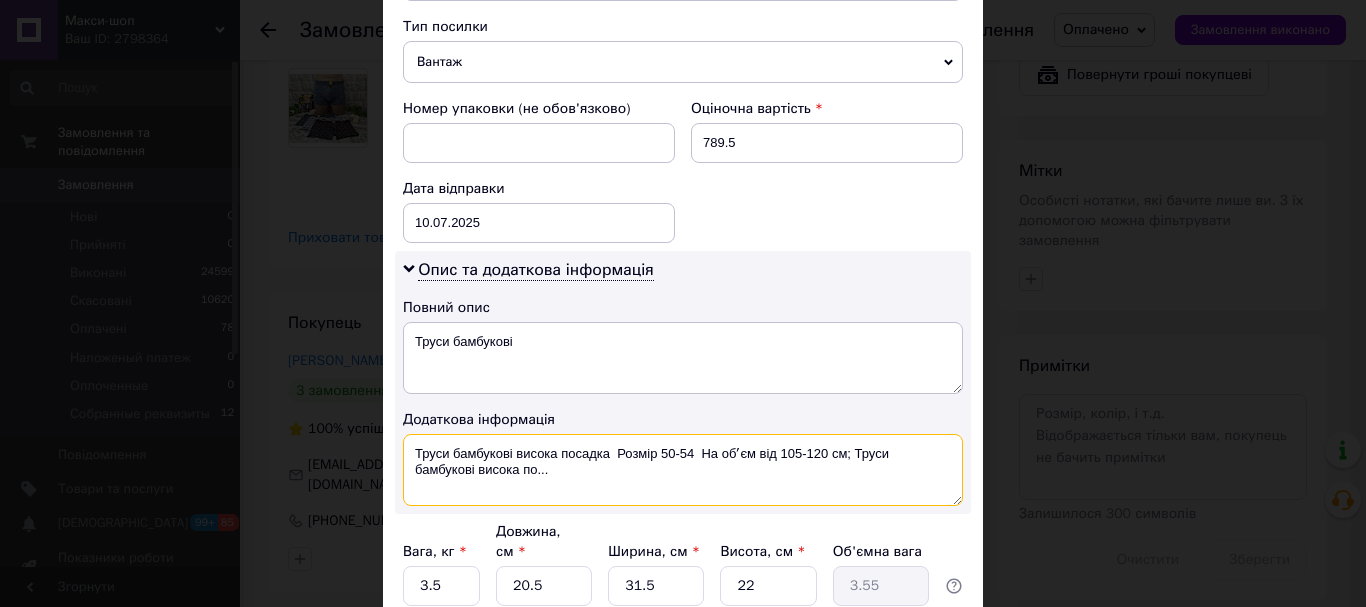 click on "Труси бамбукові висока посадка  Розмір 50-54  На обʼєм від 105-120 см; Труси бамбукові висока по..." at bounding box center (683, 470) 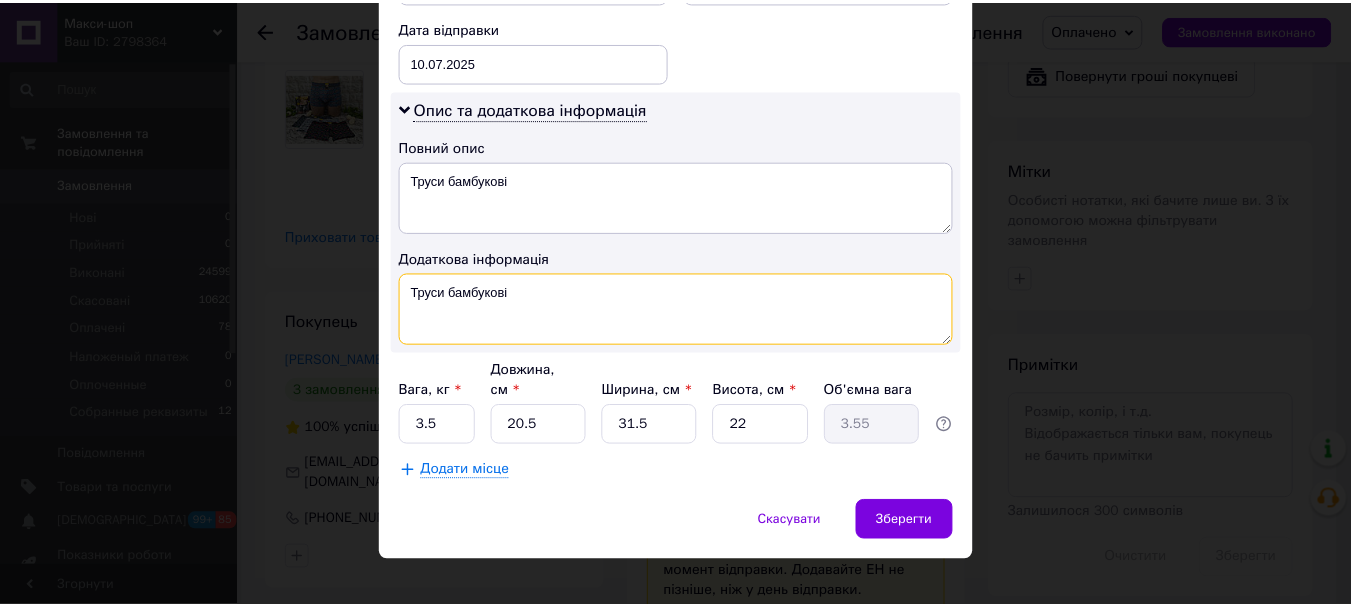 scroll, scrollTop: 965, scrollLeft: 0, axis: vertical 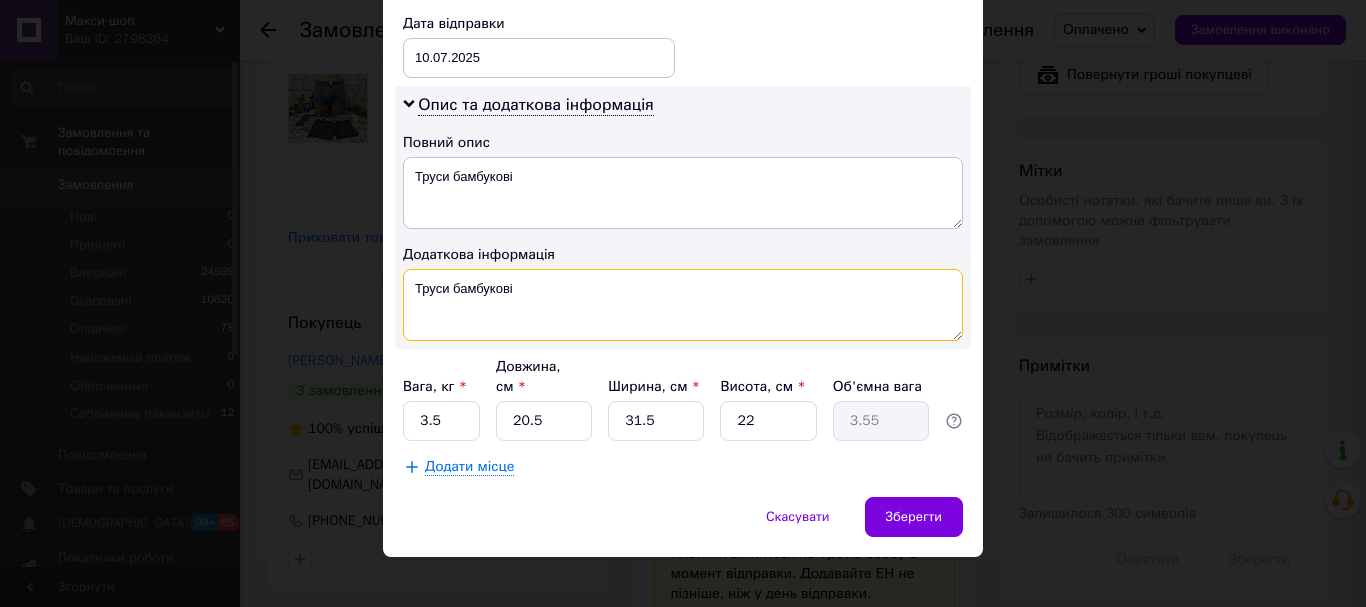 type on "Труси бамбукові" 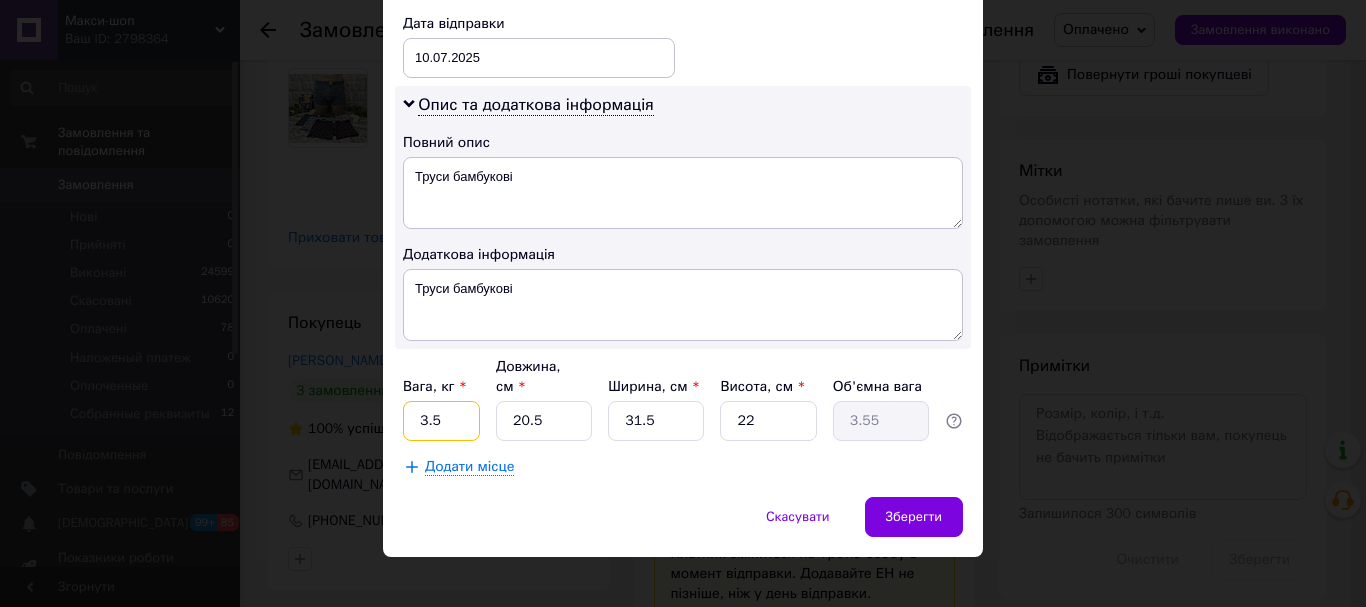 click on "3.5" at bounding box center (441, 421) 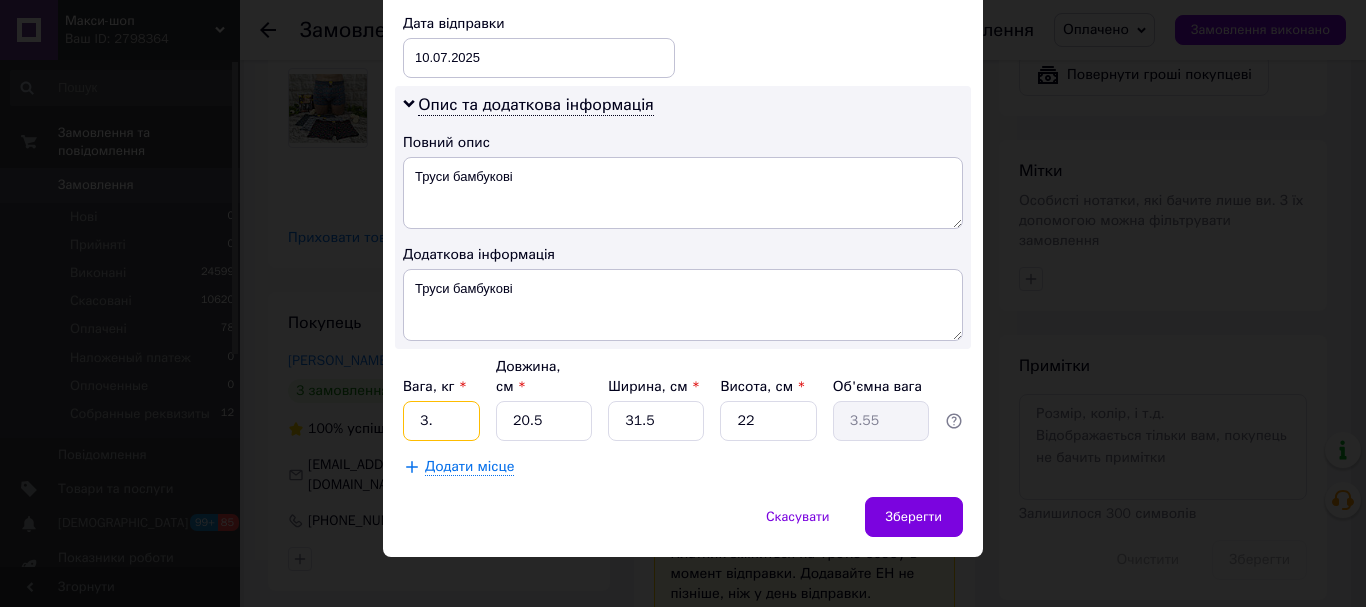 type on "3" 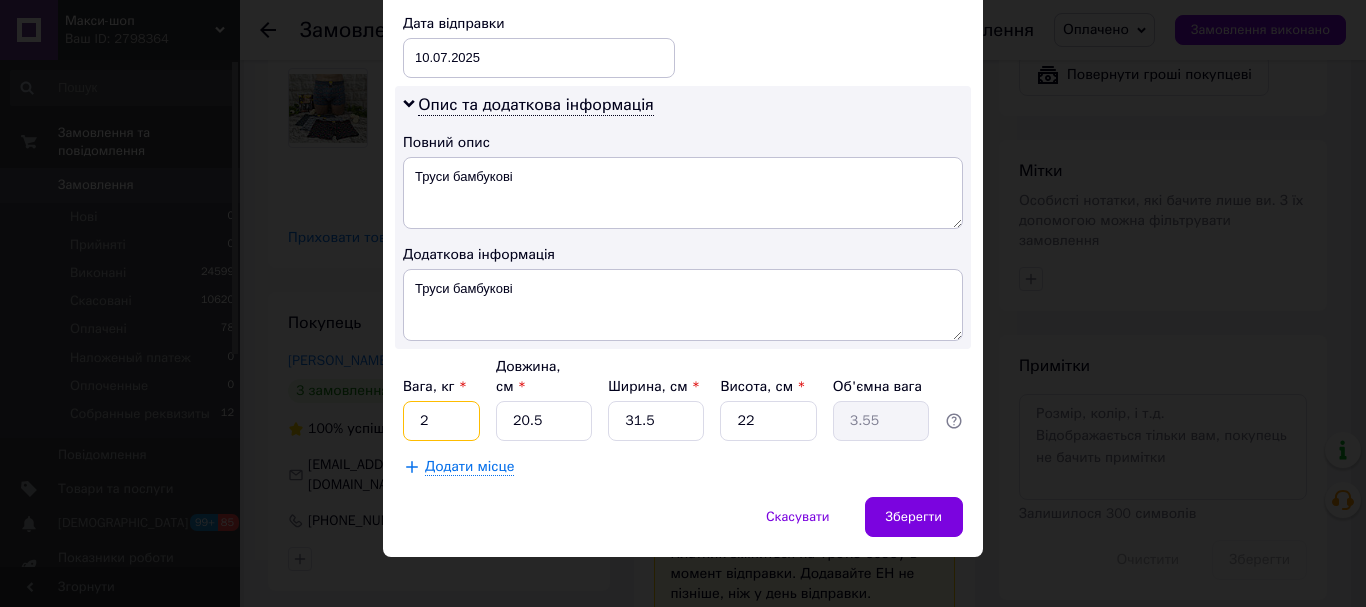 type on "2" 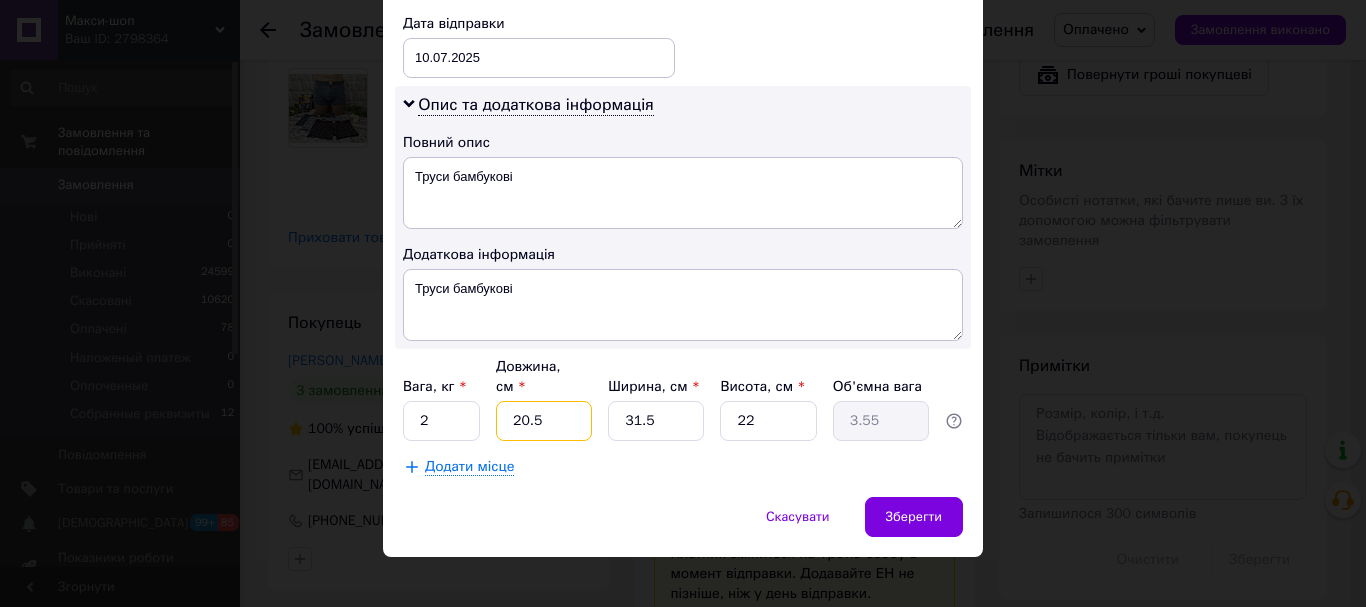 click on "20.5" at bounding box center [544, 421] 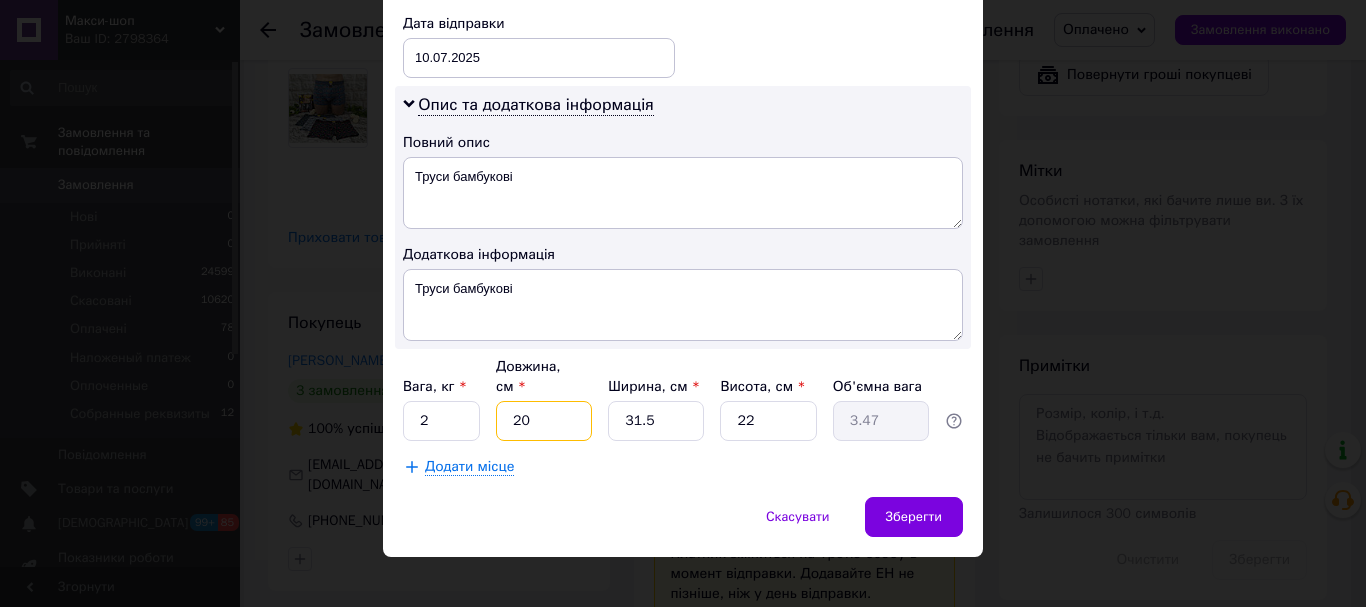type on "2" 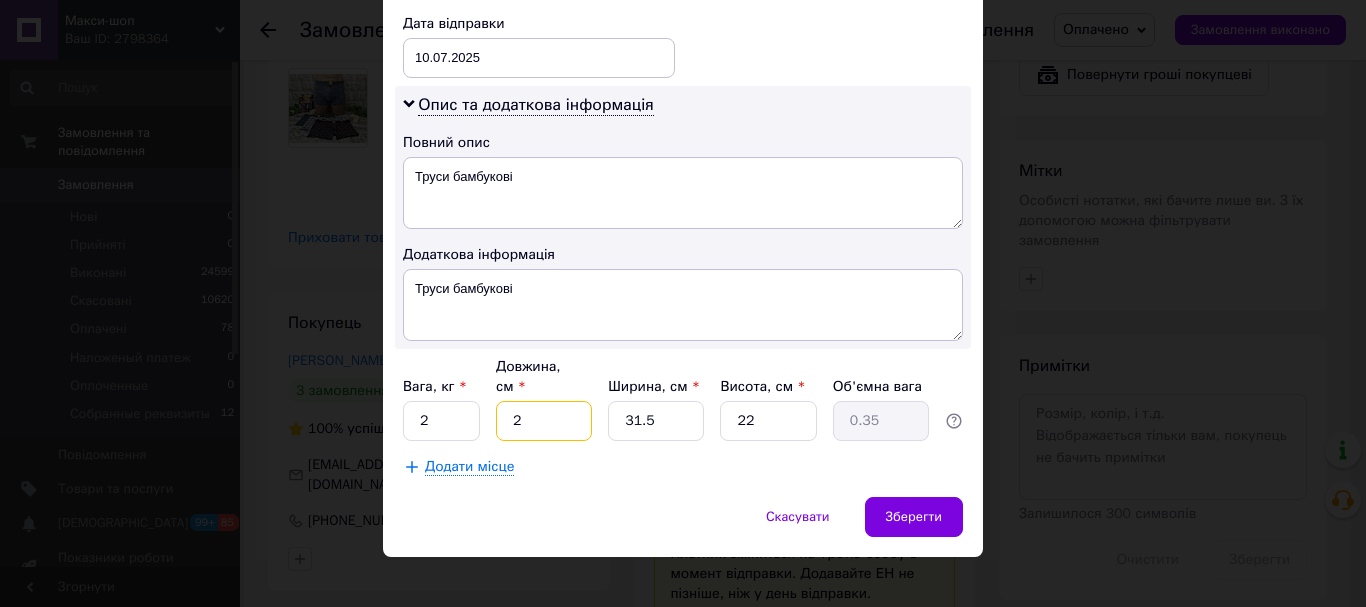 type 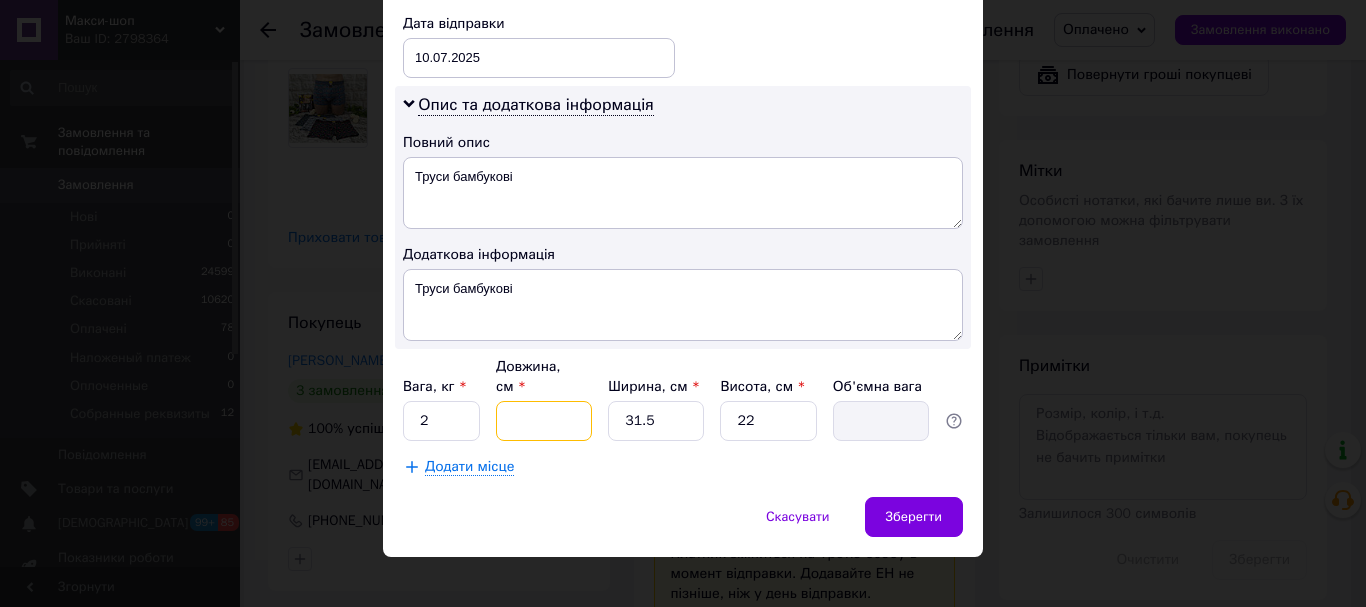 type on "2" 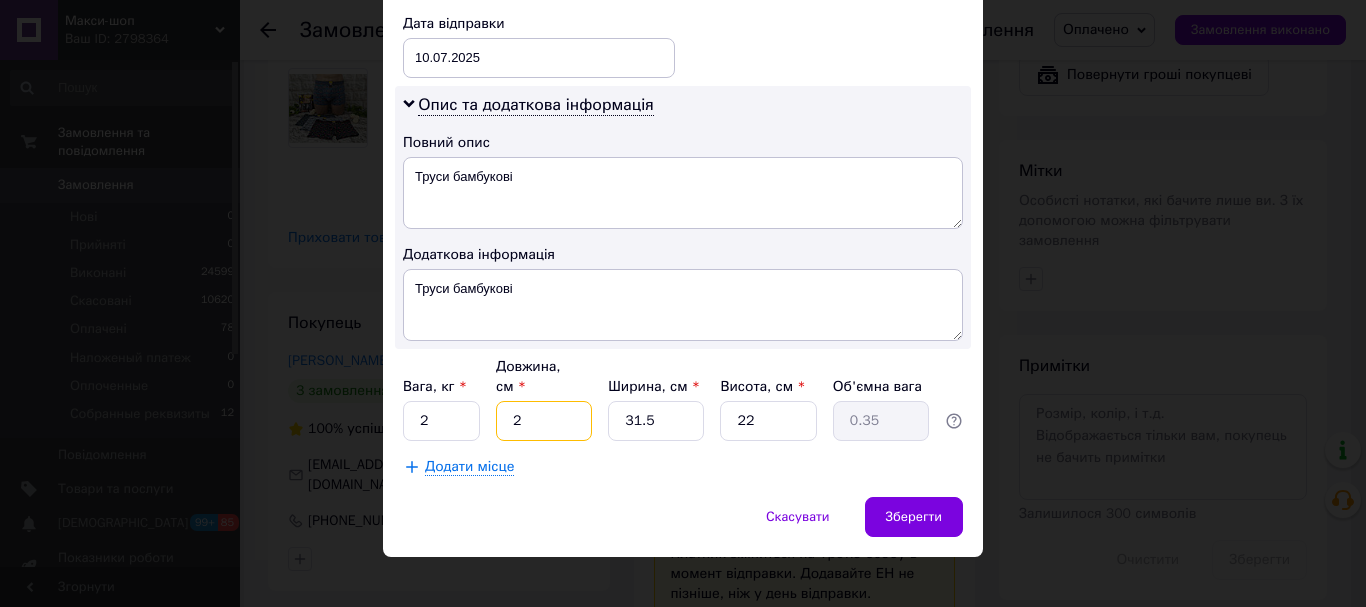 type on "20" 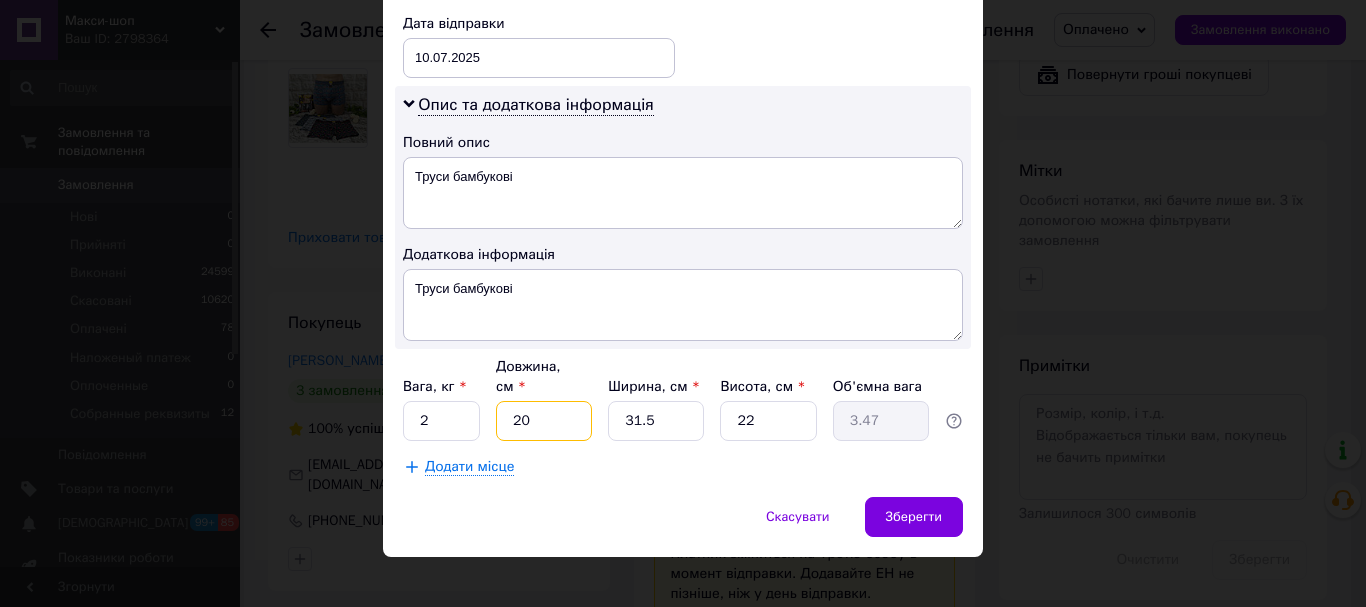 type on "20" 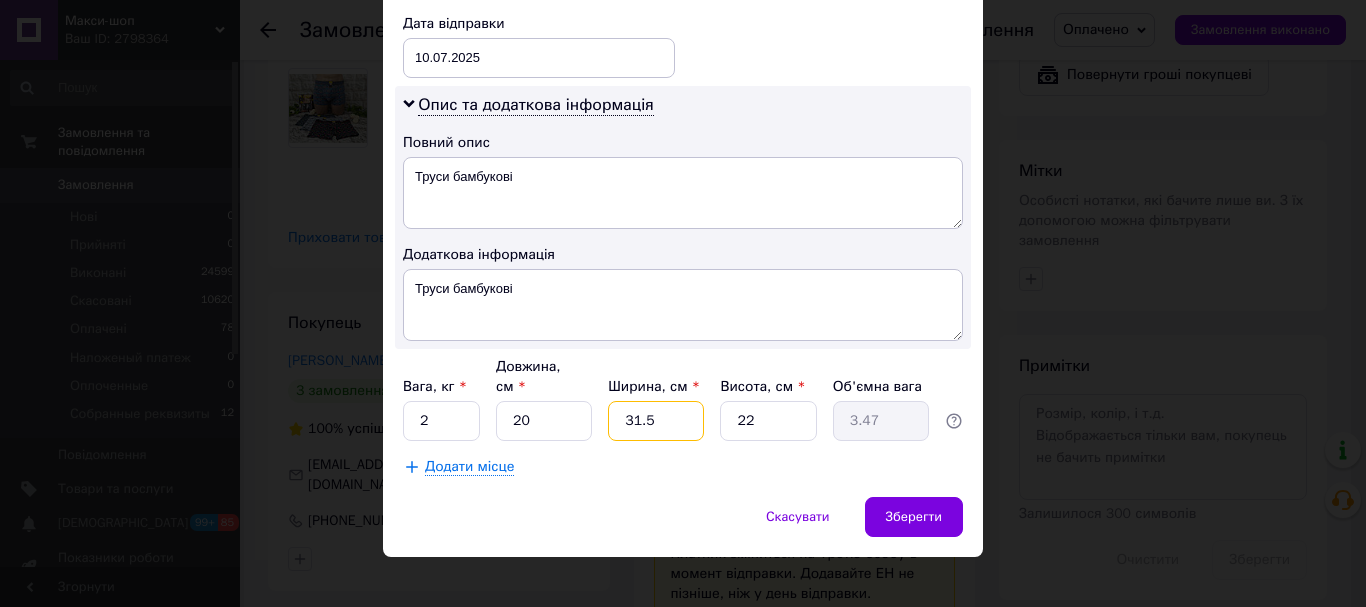 click on "31.5" at bounding box center (656, 421) 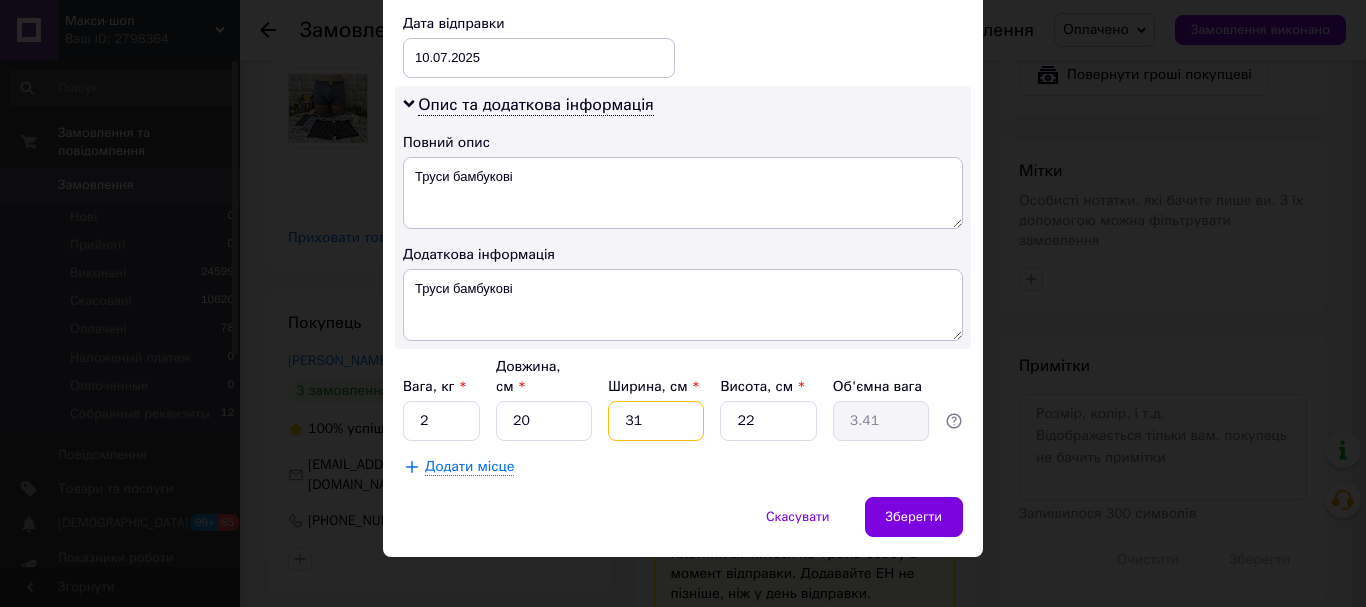 type on "3" 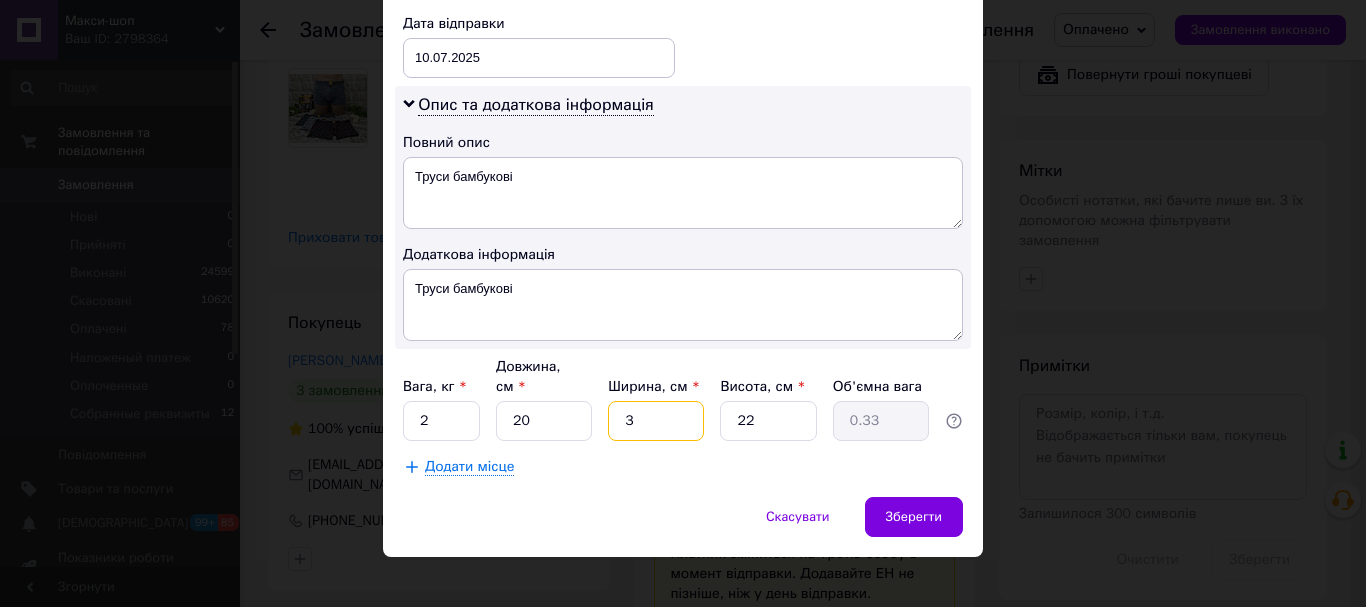 type 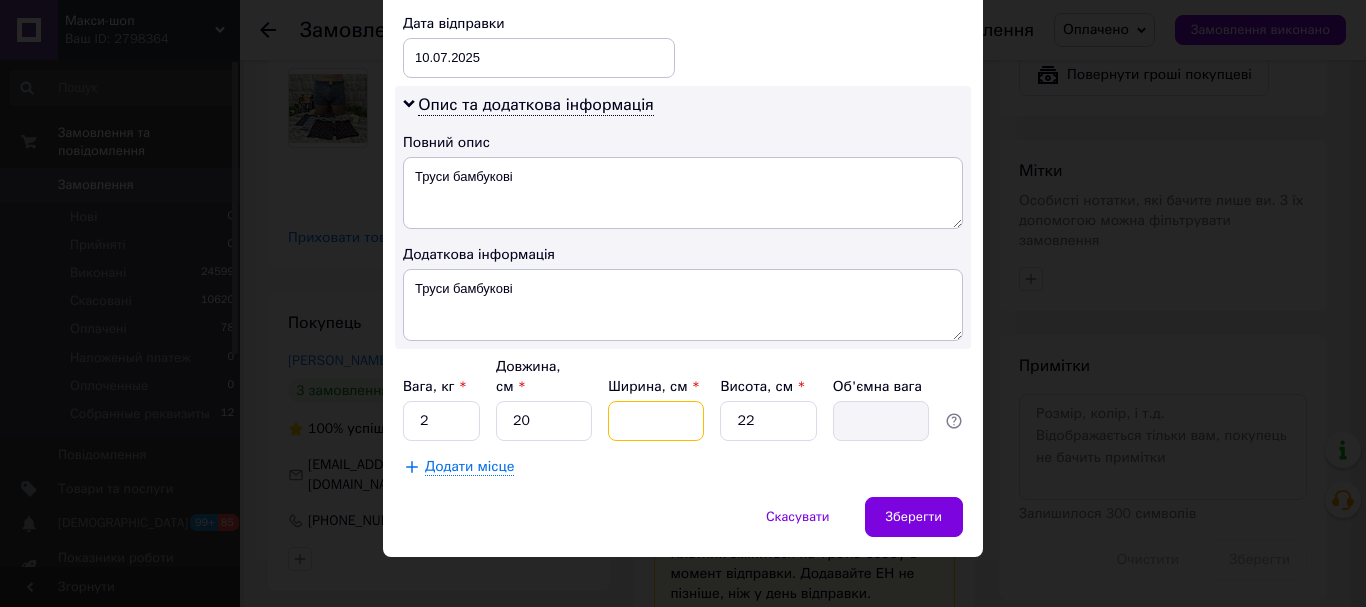 type on "2" 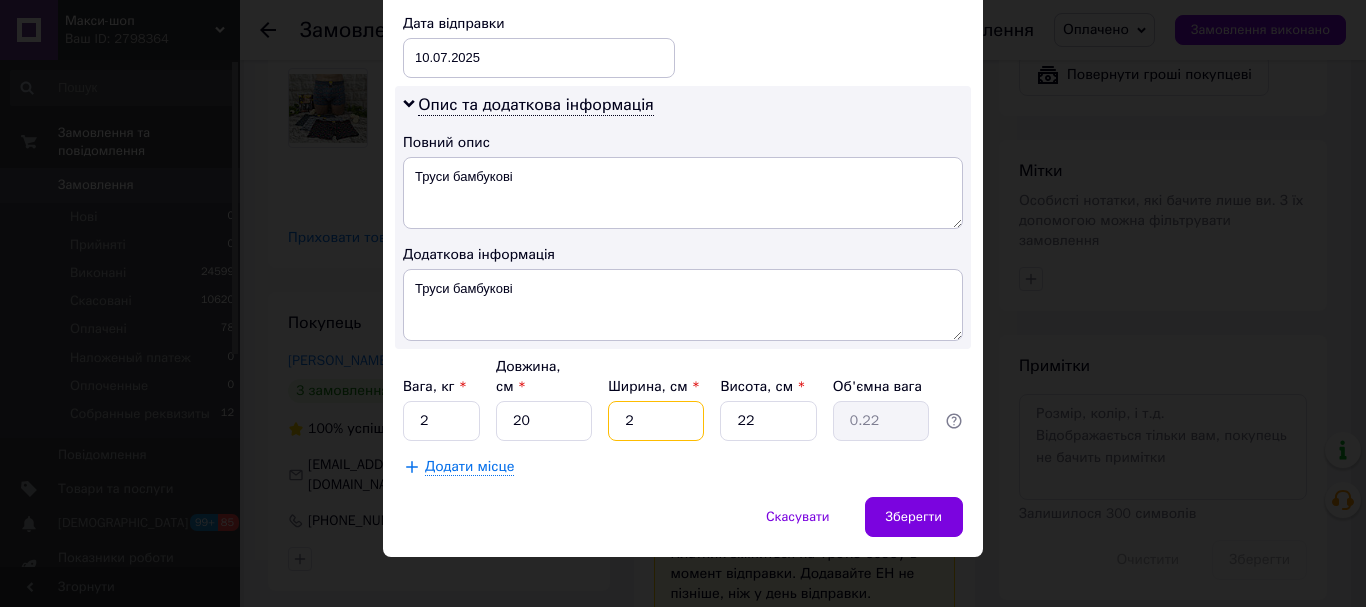 type on "20" 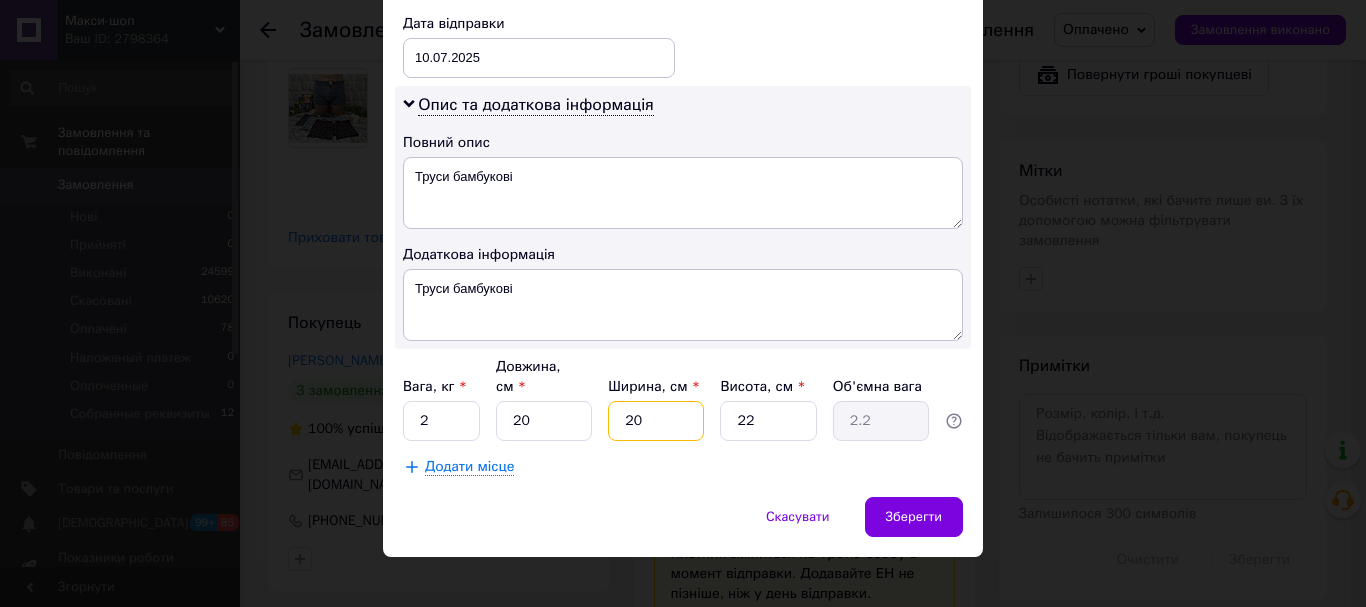 type on "20" 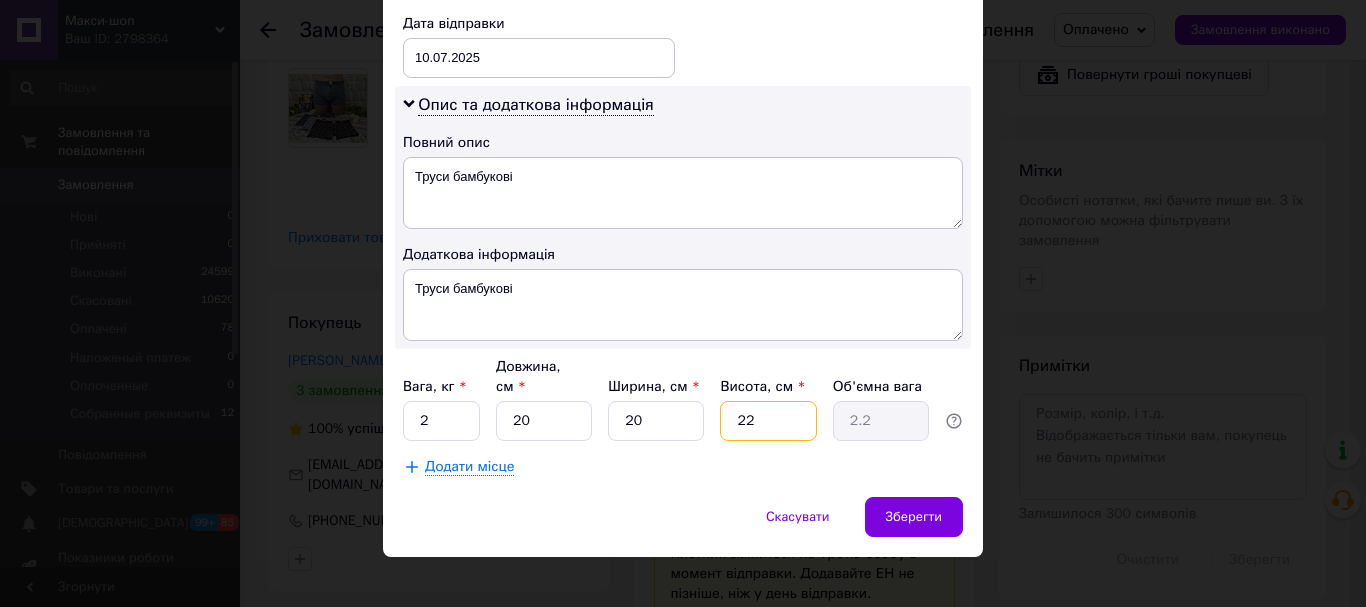 click on "22" at bounding box center (768, 421) 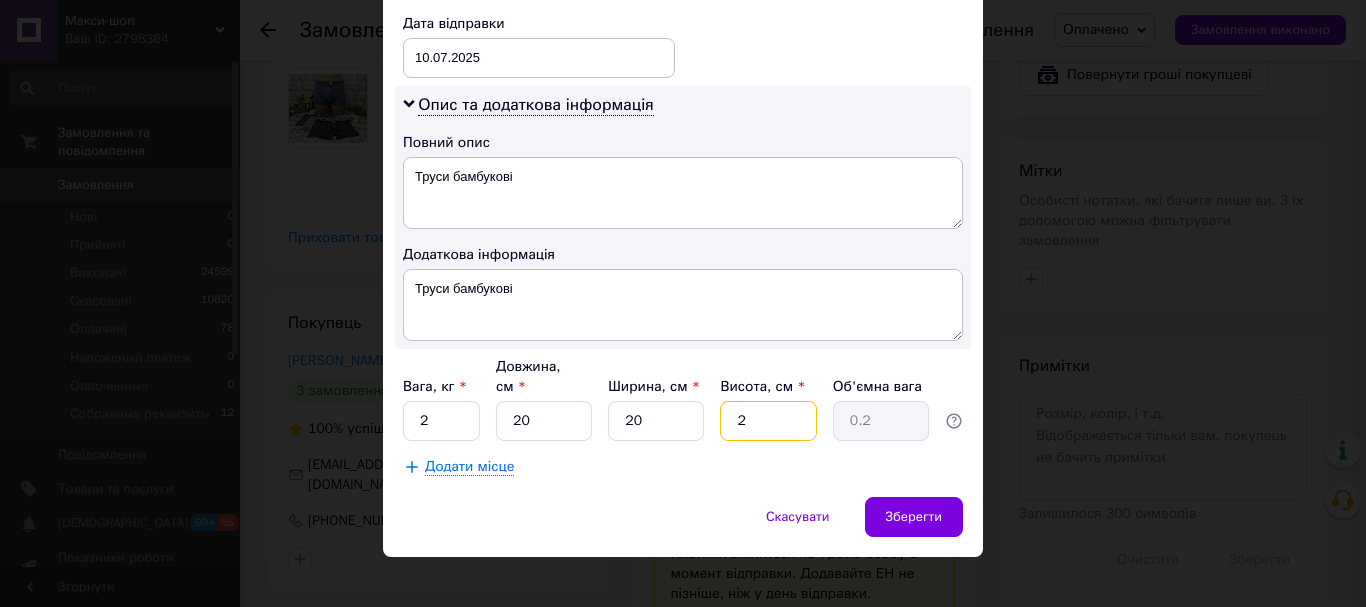 type on "20" 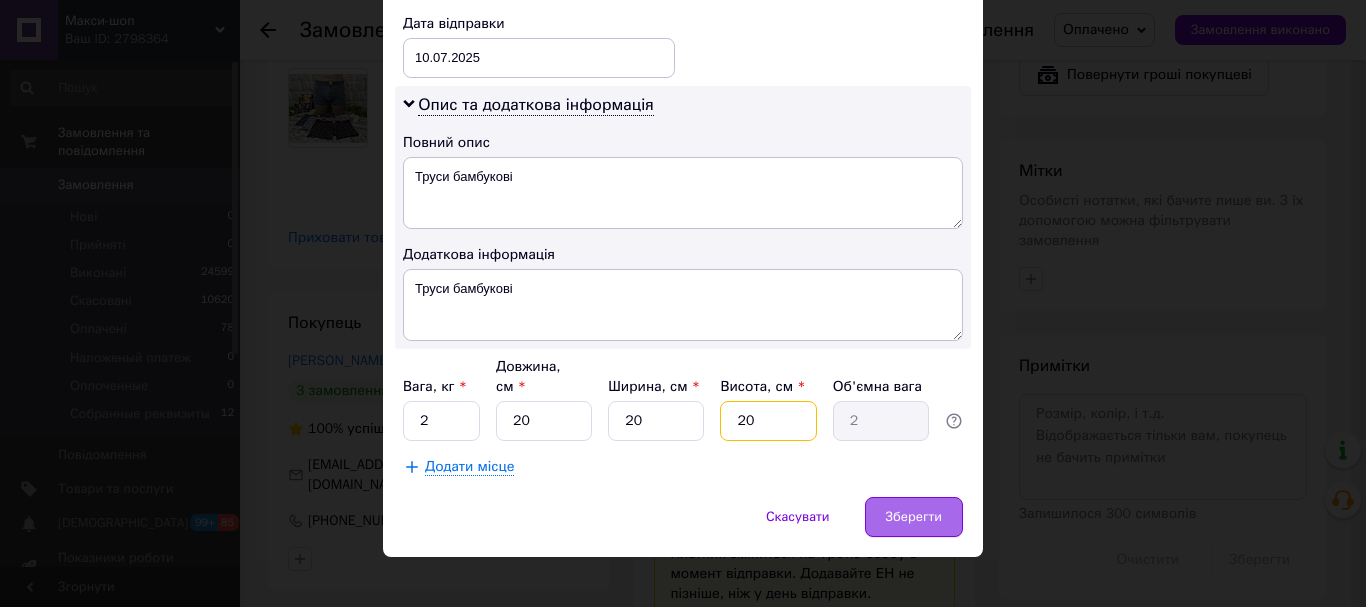 type on "20" 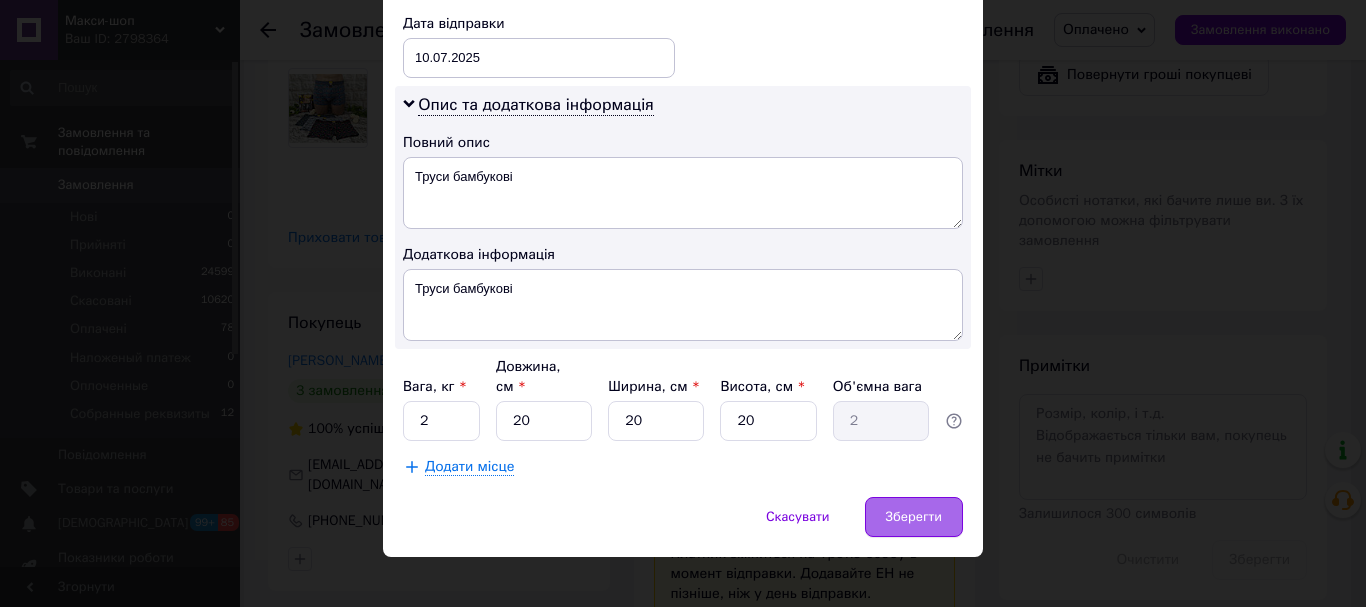 click on "Зберегти" at bounding box center [914, 517] 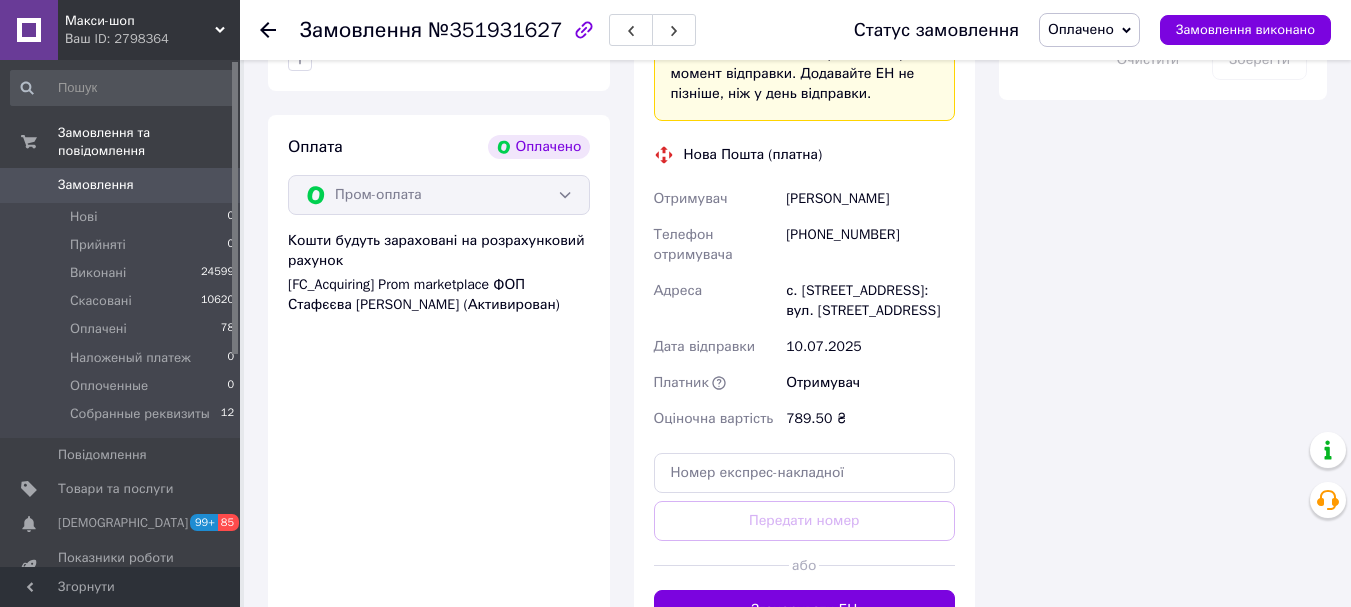 scroll, scrollTop: 2000, scrollLeft: 0, axis: vertical 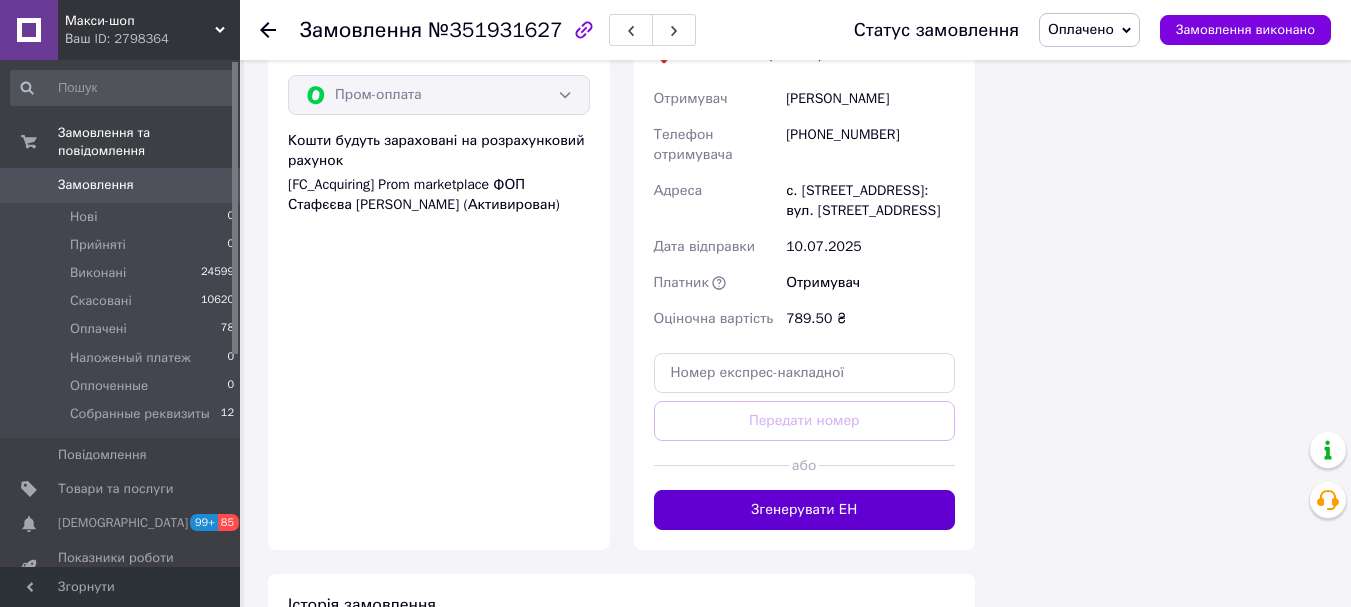 click on "Згенерувати ЕН" at bounding box center [805, 510] 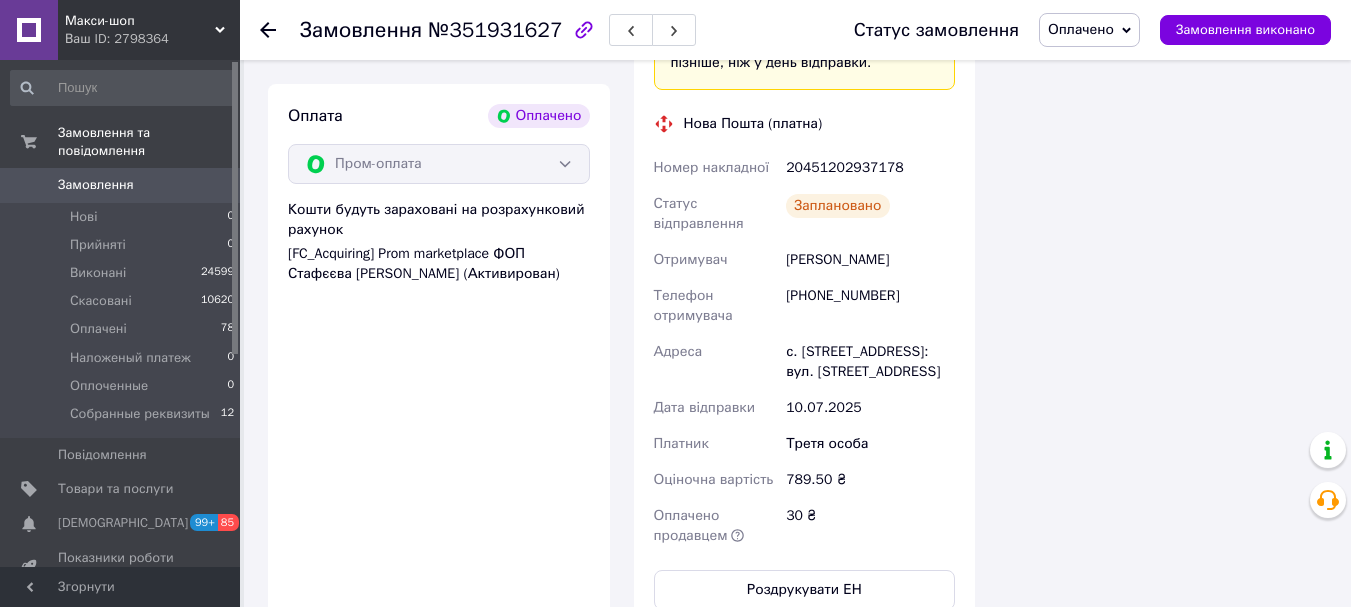 scroll, scrollTop: 1900, scrollLeft: 0, axis: vertical 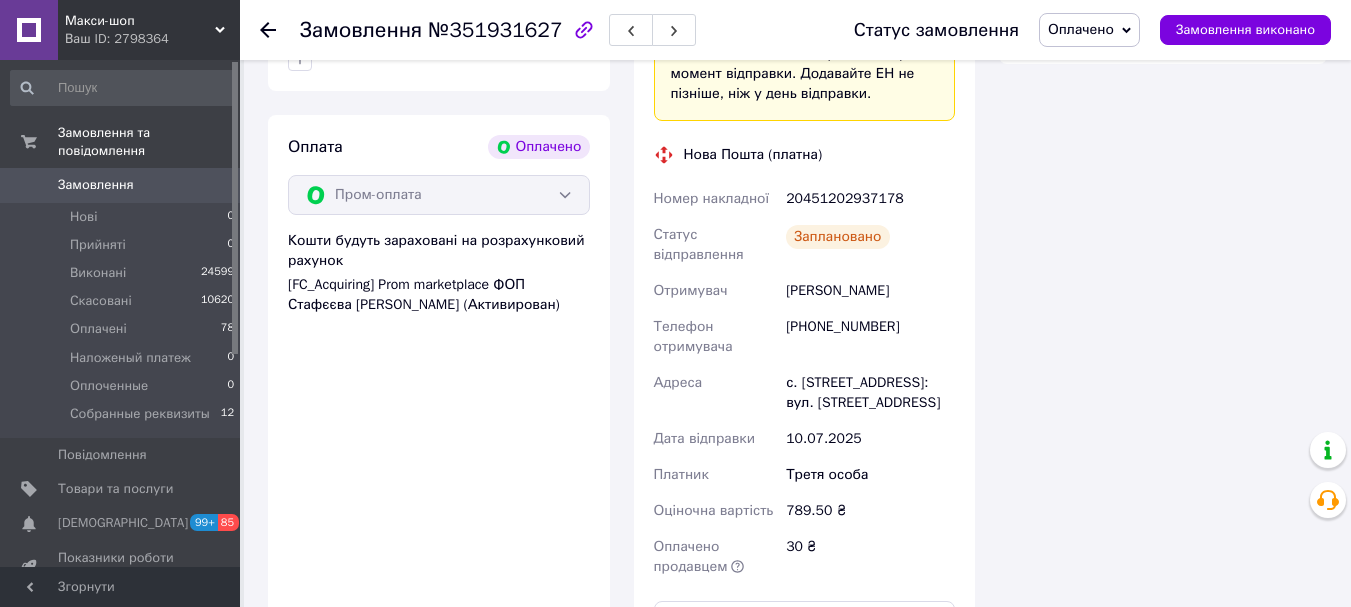 drag, startPoint x: 654, startPoint y: 173, endPoint x: 906, endPoint y: 382, distance: 327.3912 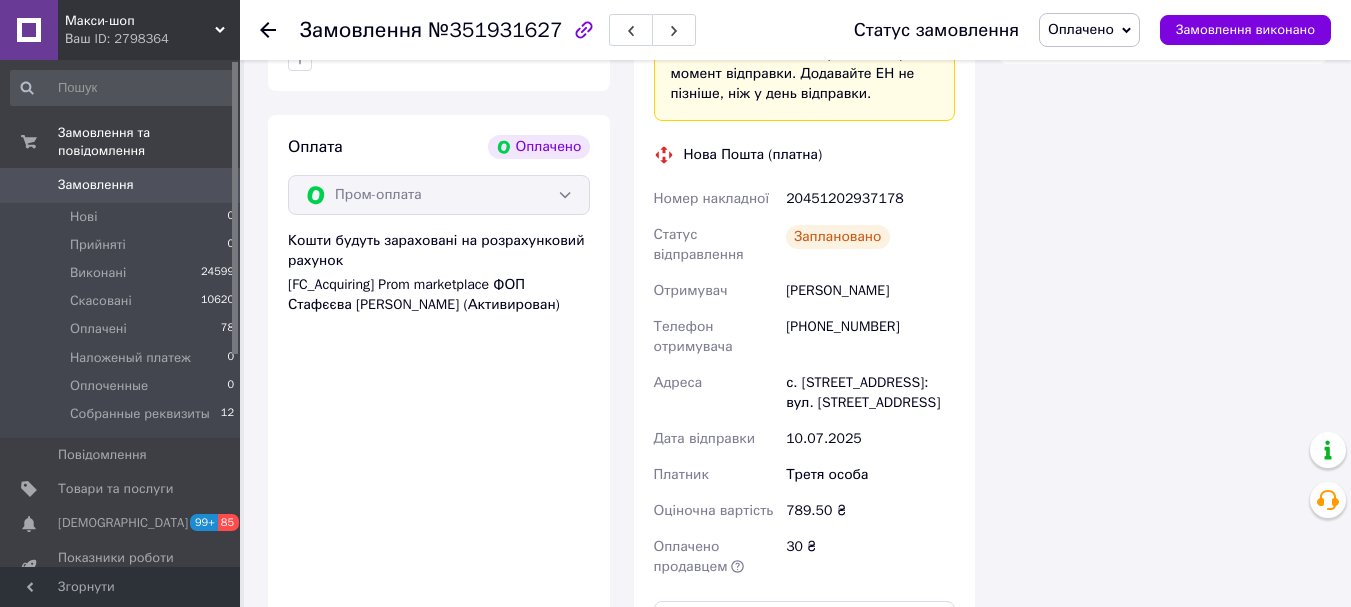 click on "20451202937178" at bounding box center (870, 199) 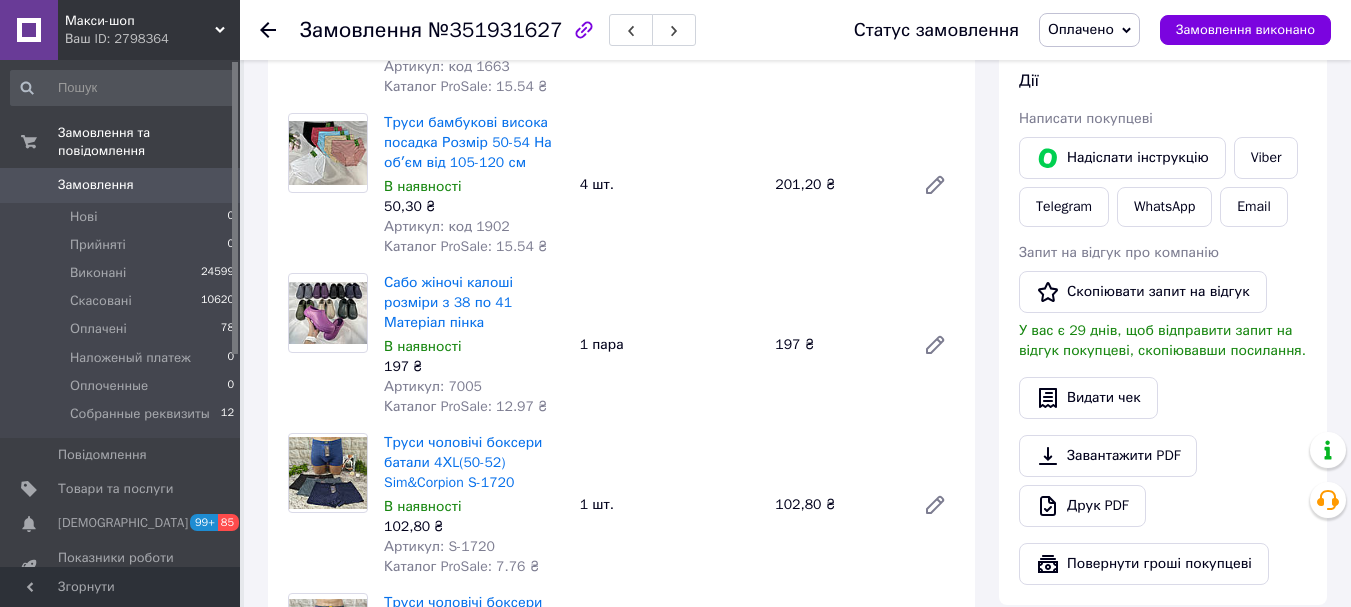 scroll, scrollTop: 700, scrollLeft: 0, axis: vertical 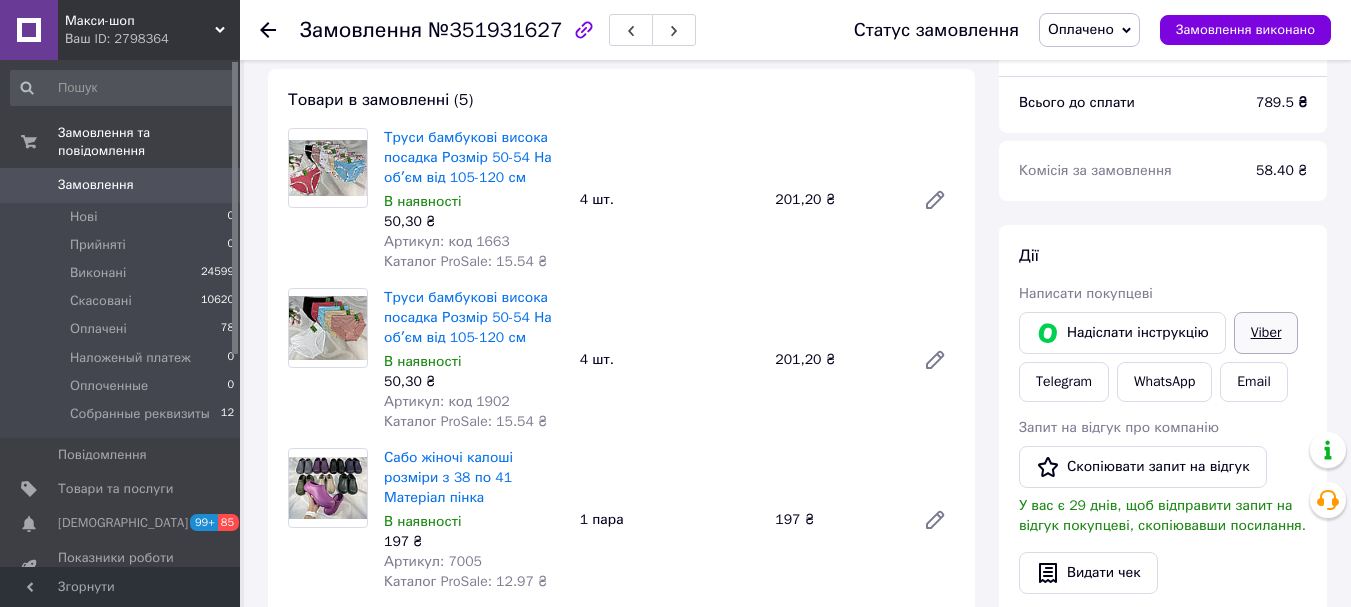 click on "Viber" at bounding box center (1266, 333) 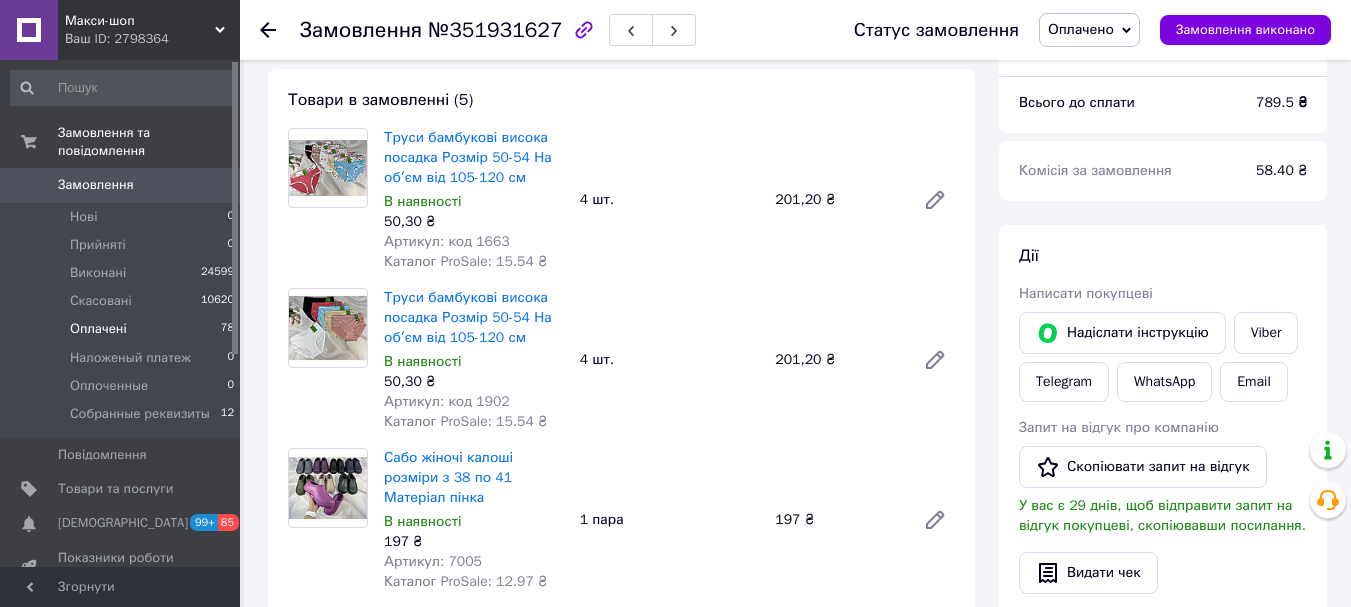 click on "Оплачені" at bounding box center (98, 329) 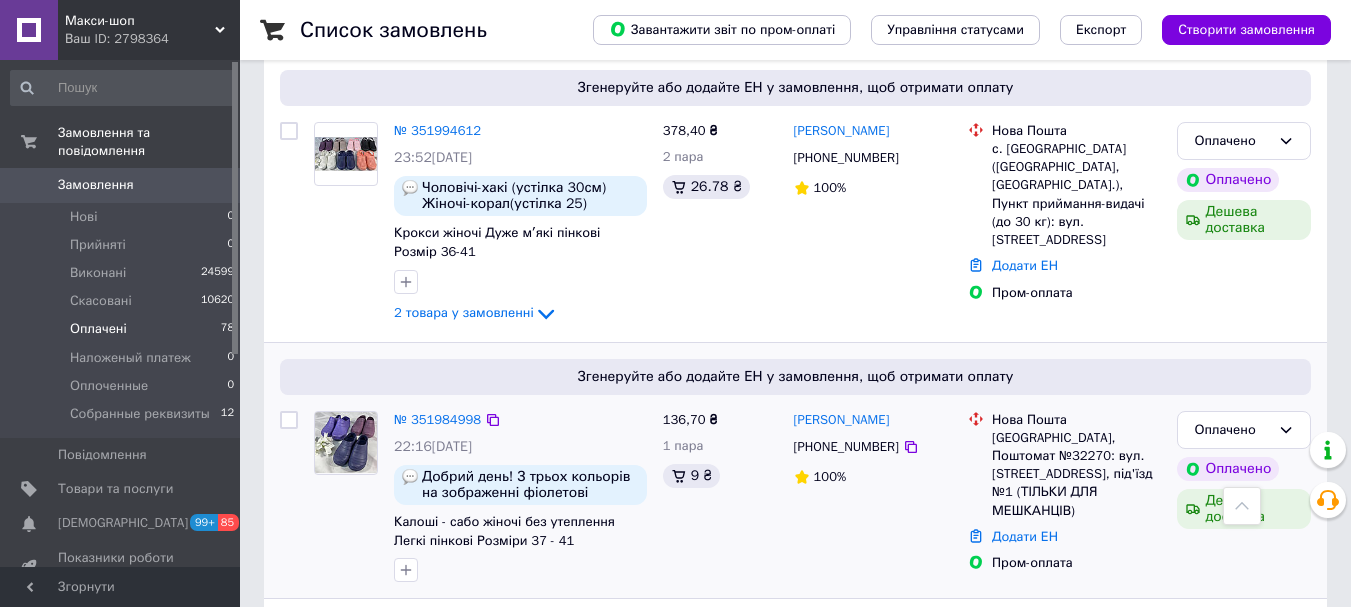 scroll, scrollTop: 1000, scrollLeft: 0, axis: vertical 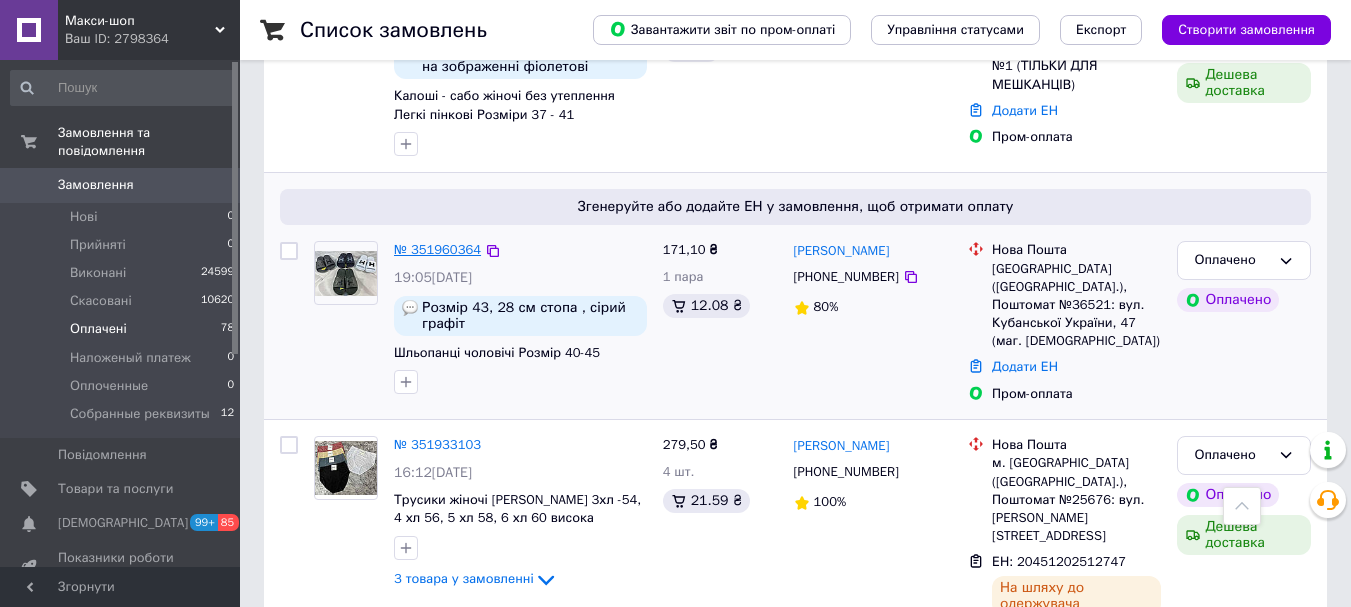 click on "№ 351960364" at bounding box center (437, 249) 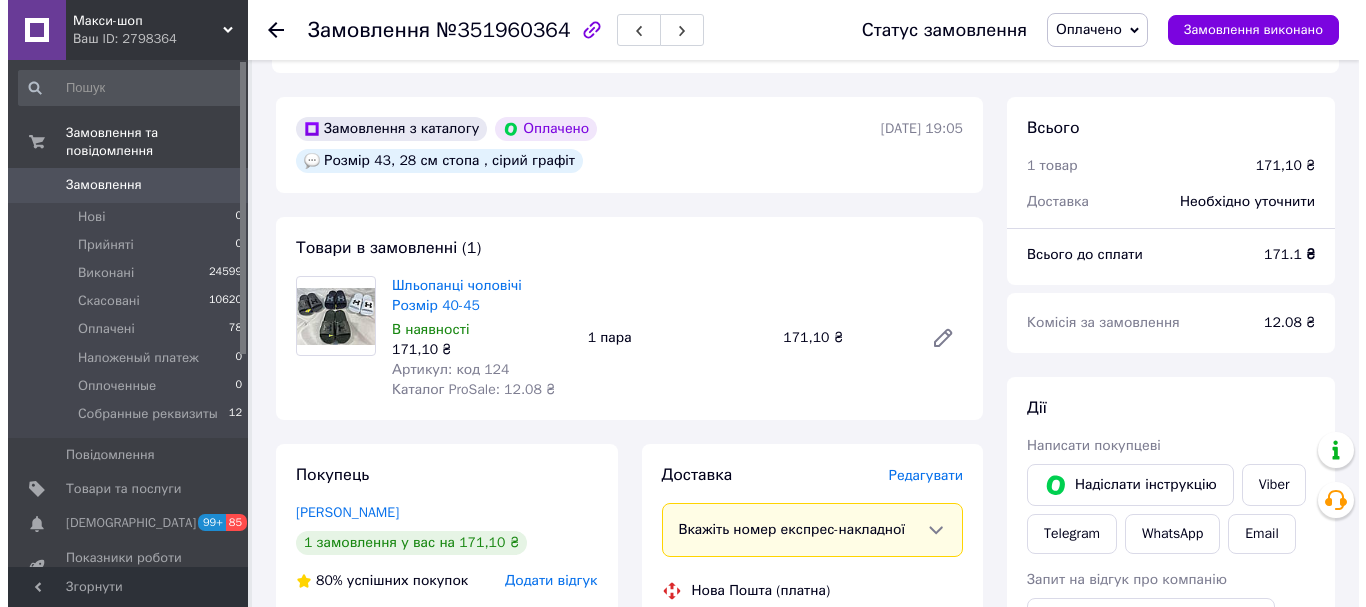 scroll, scrollTop: 700, scrollLeft: 0, axis: vertical 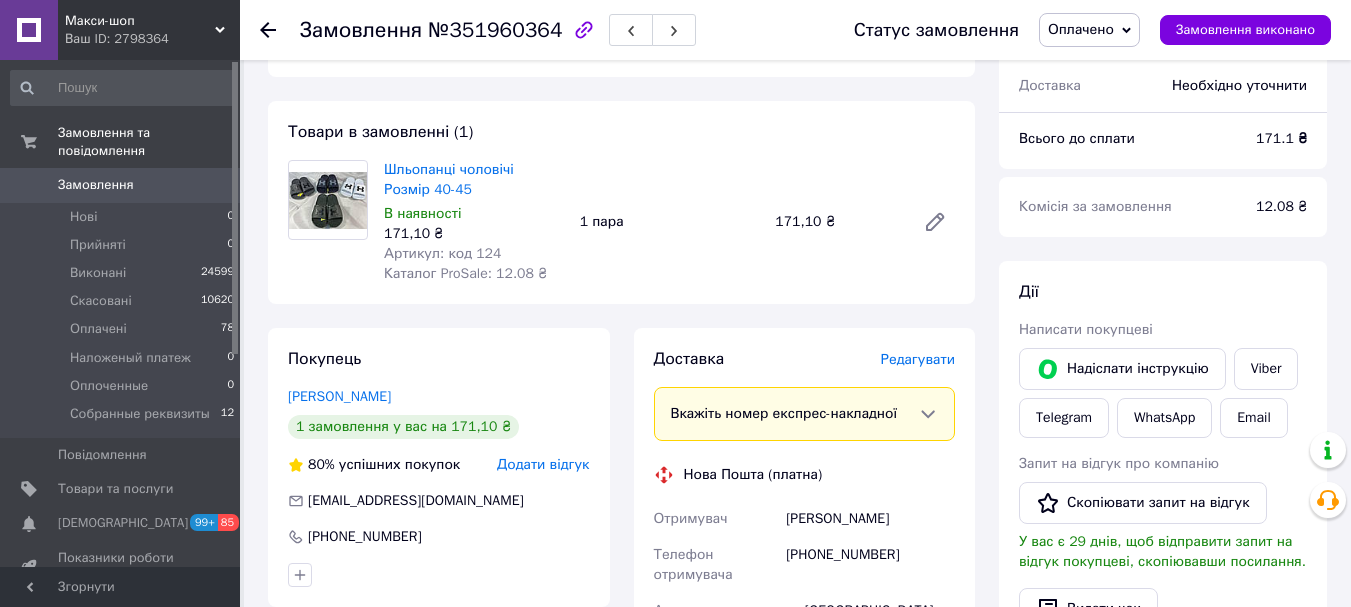 click on "Редагувати" at bounding box center (918, 359) 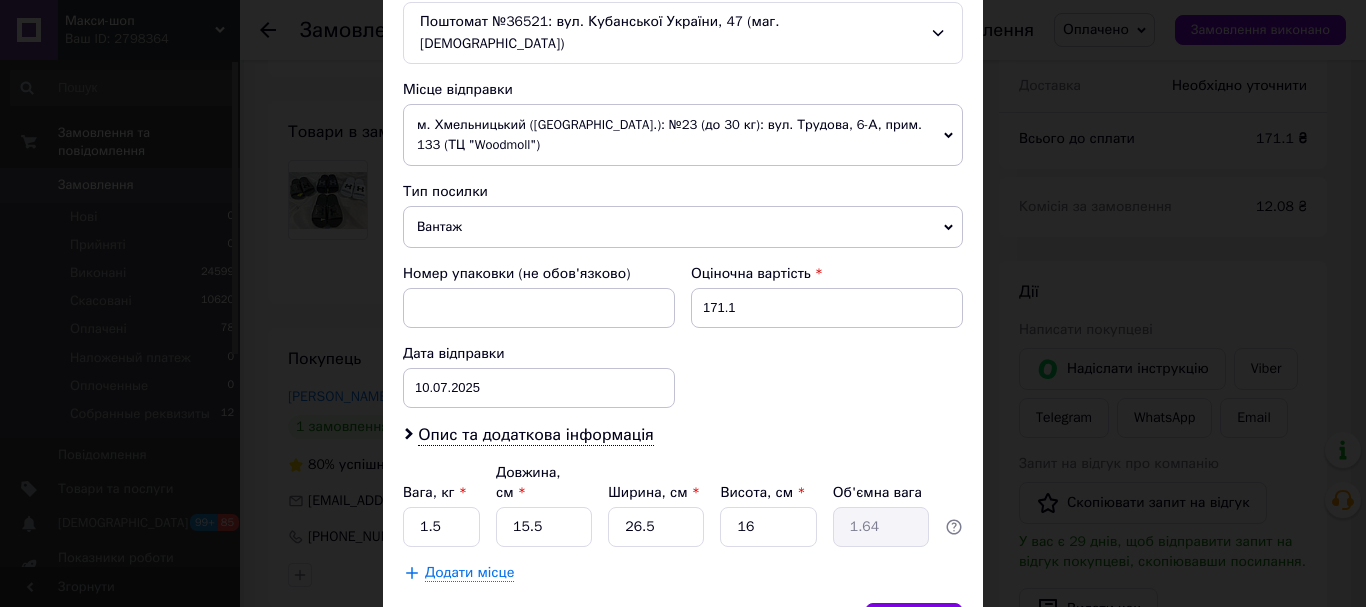 scroll, scrollTop: 700, scrollLeft: 0, axis: vertical 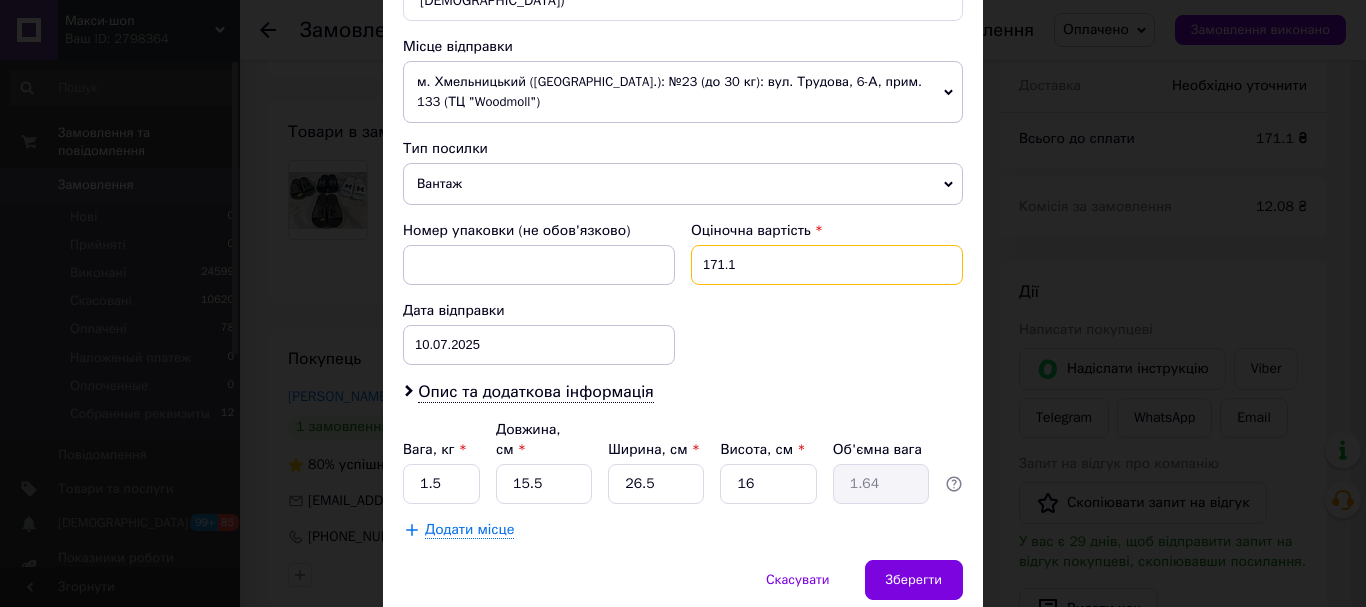 click on "171.1" at bounding box center [827, 265] 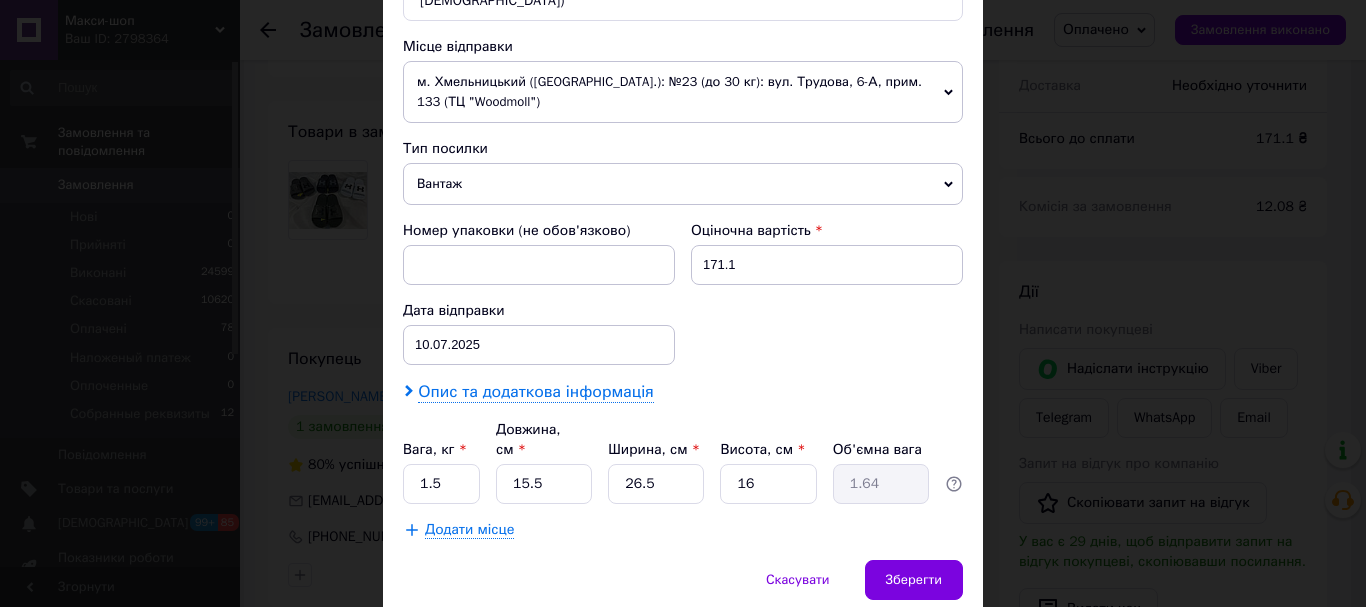 click on "Опис та додаткова інформація" at bounding box center (535, 392) 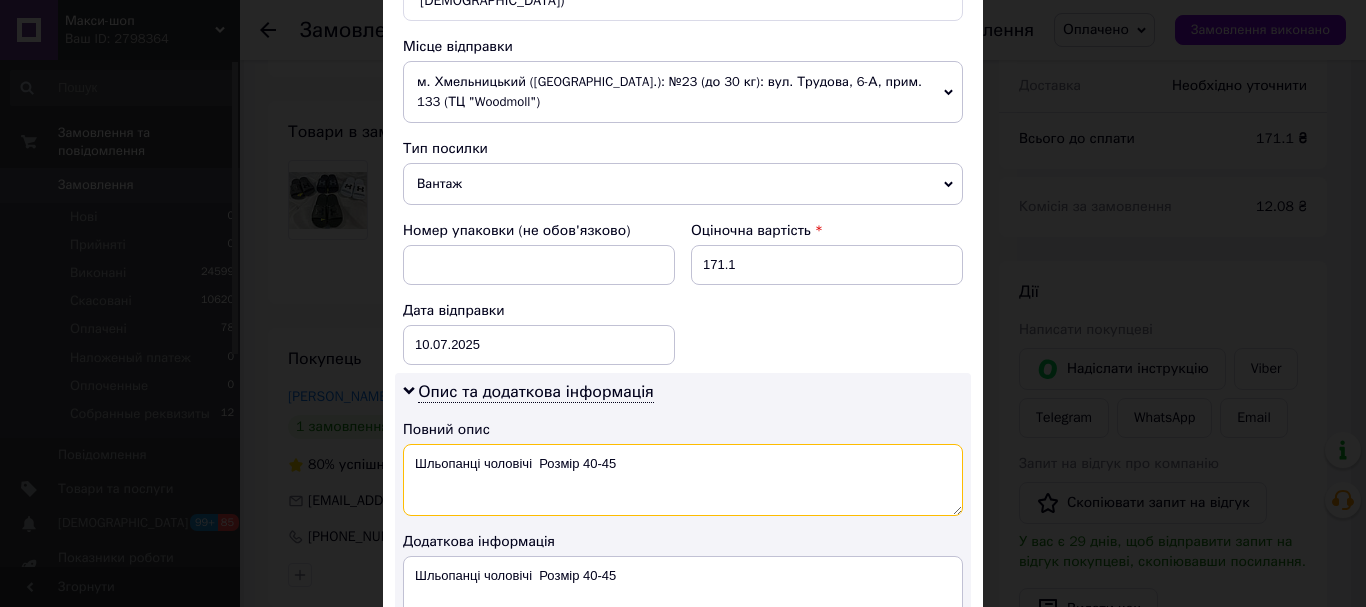 drag, startPoint x: 533, startPoint y: 446, endPoint x: 697, endPoint y: 450, distance: 164.04877 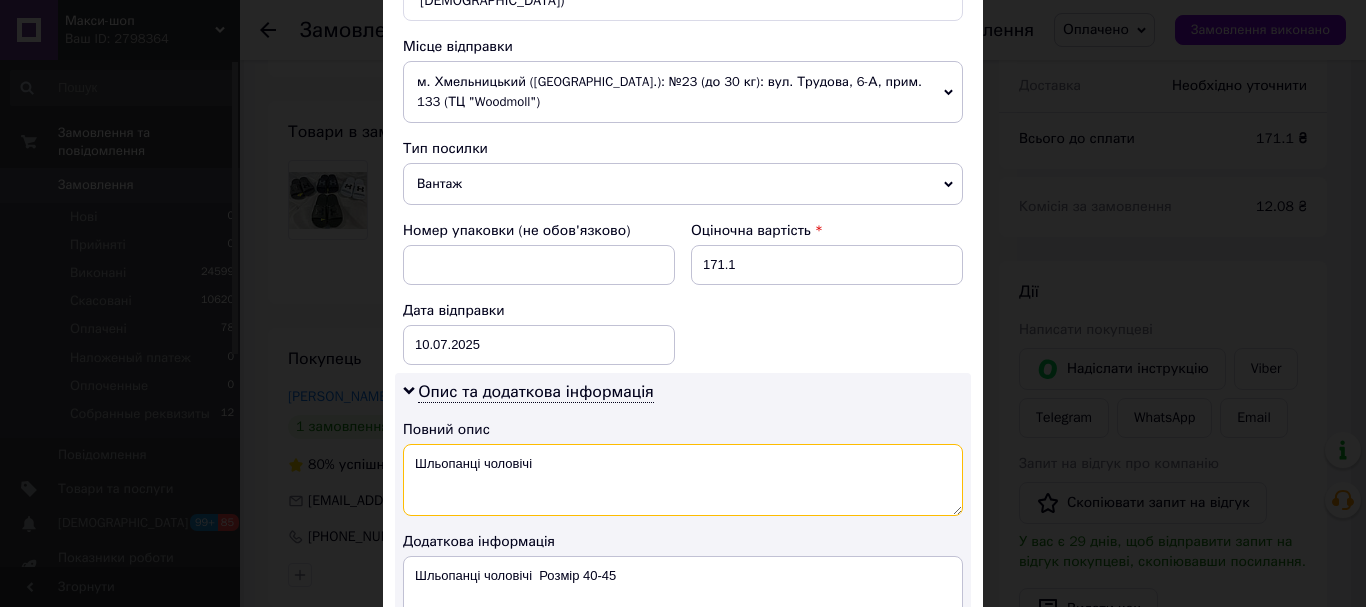 type on "Шльопанці чоловічі" 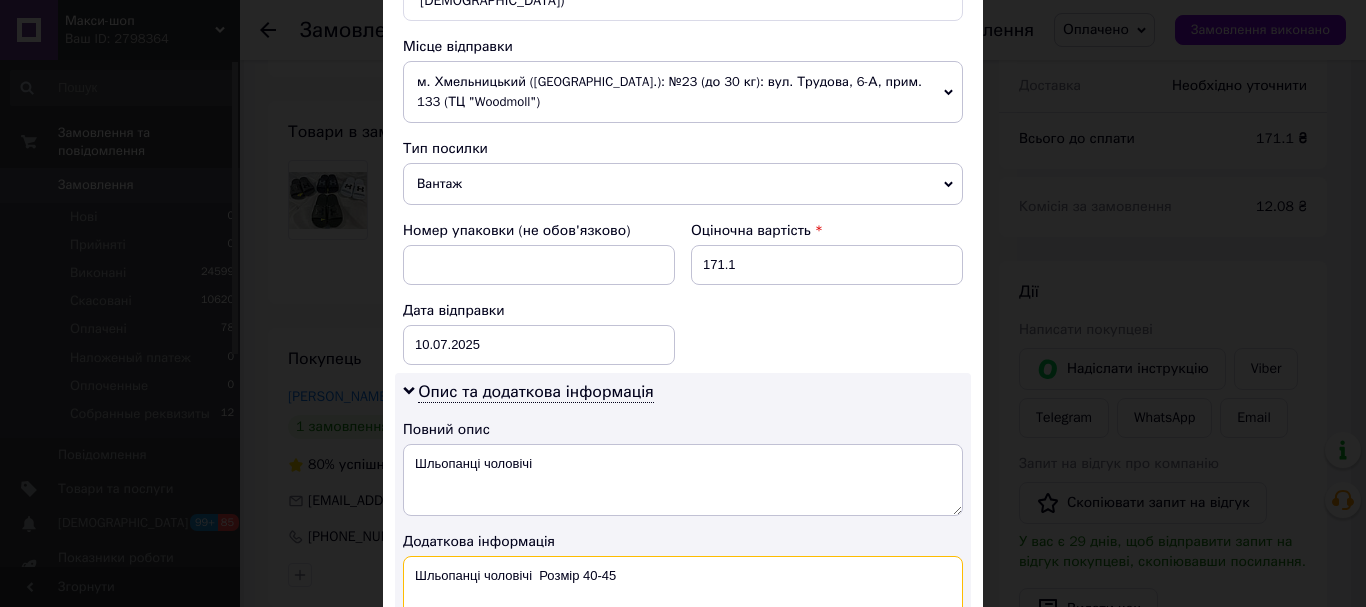 drag, startPoint x: 532, startPoint y: 558, endPoint x: 694, endPoint y: 557, distance: 162.00308 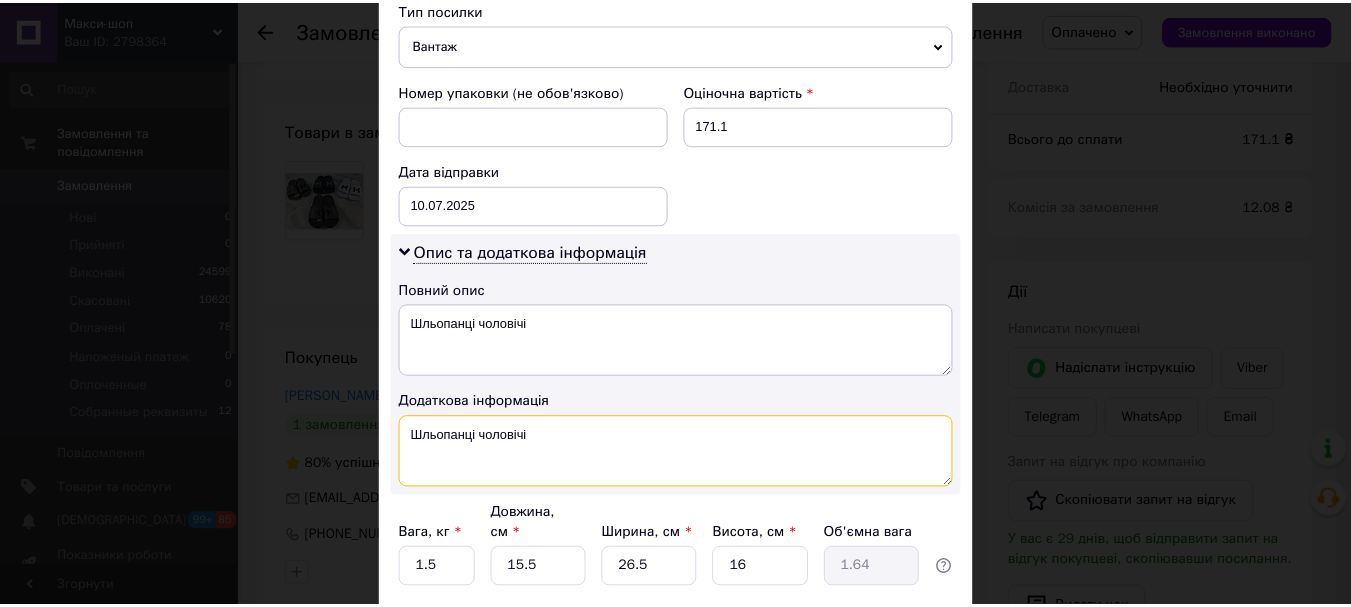scroll, scrollTop: 965, scrollLeft: 0, axis: vertical 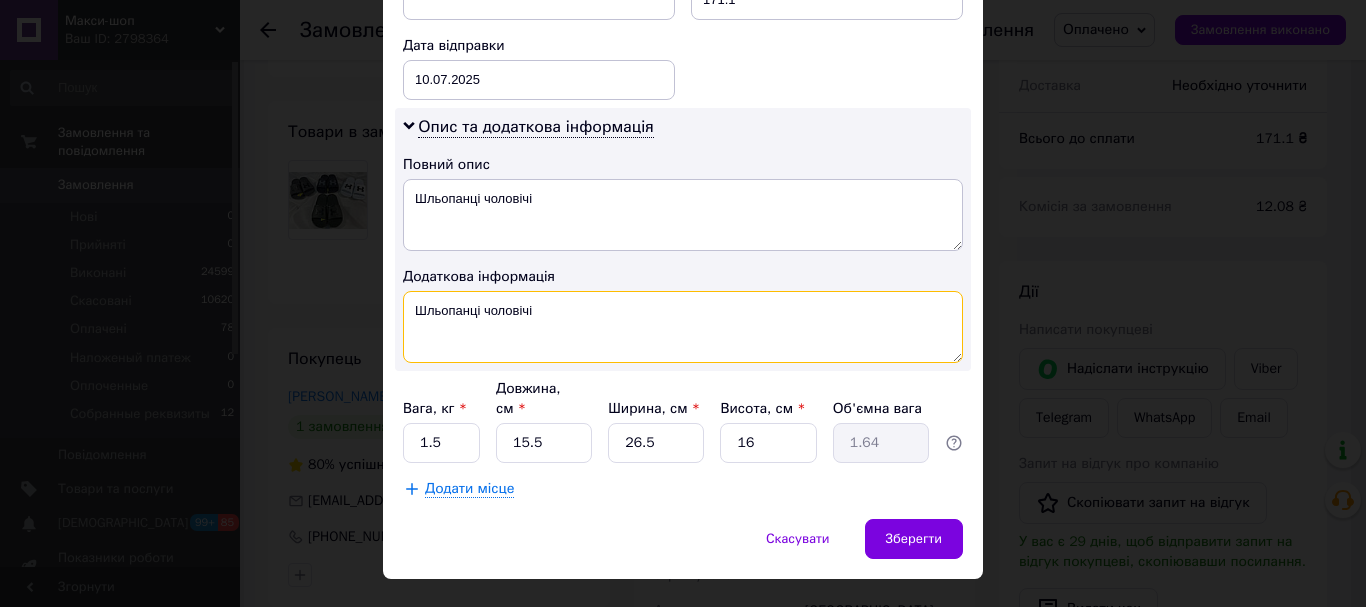 type on "Шльопанці чоловічі" 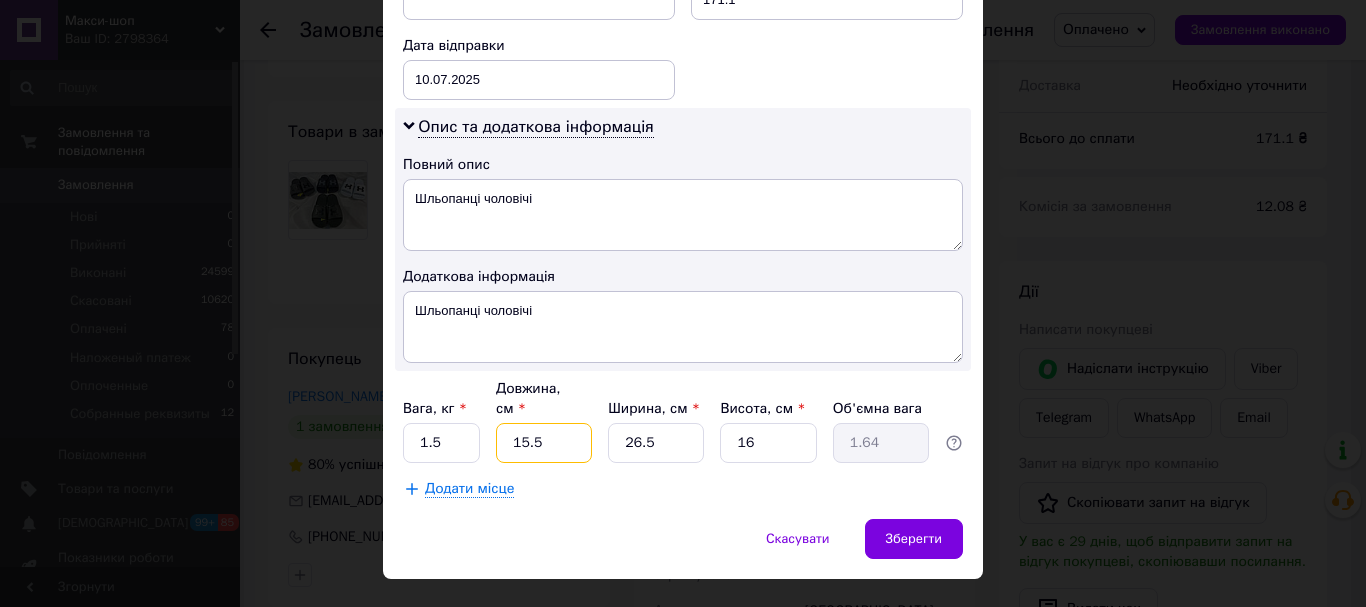 click on "15.5" at bounding box center [544, 443] 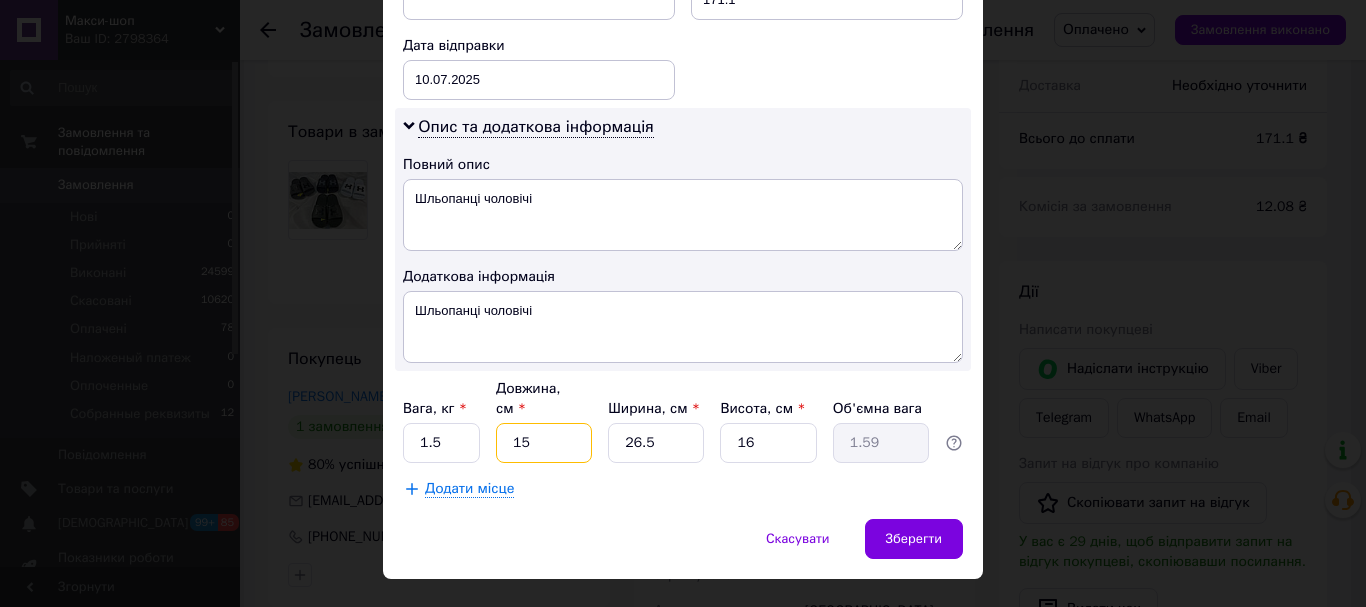 type on "1" 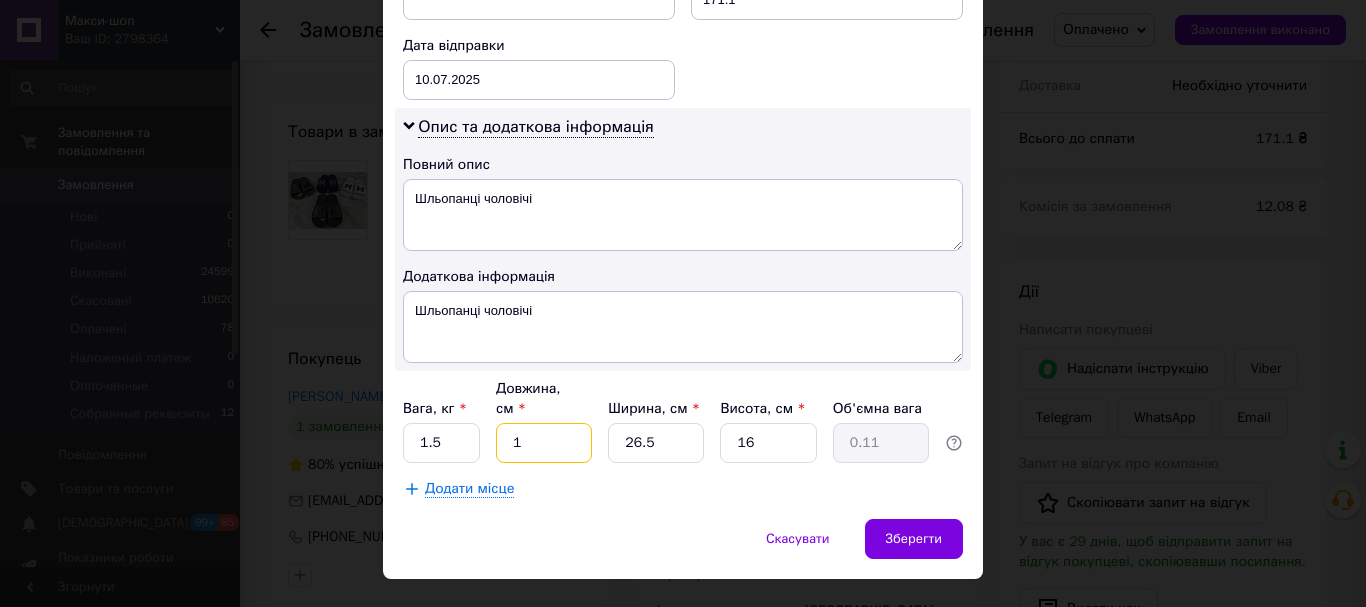 type 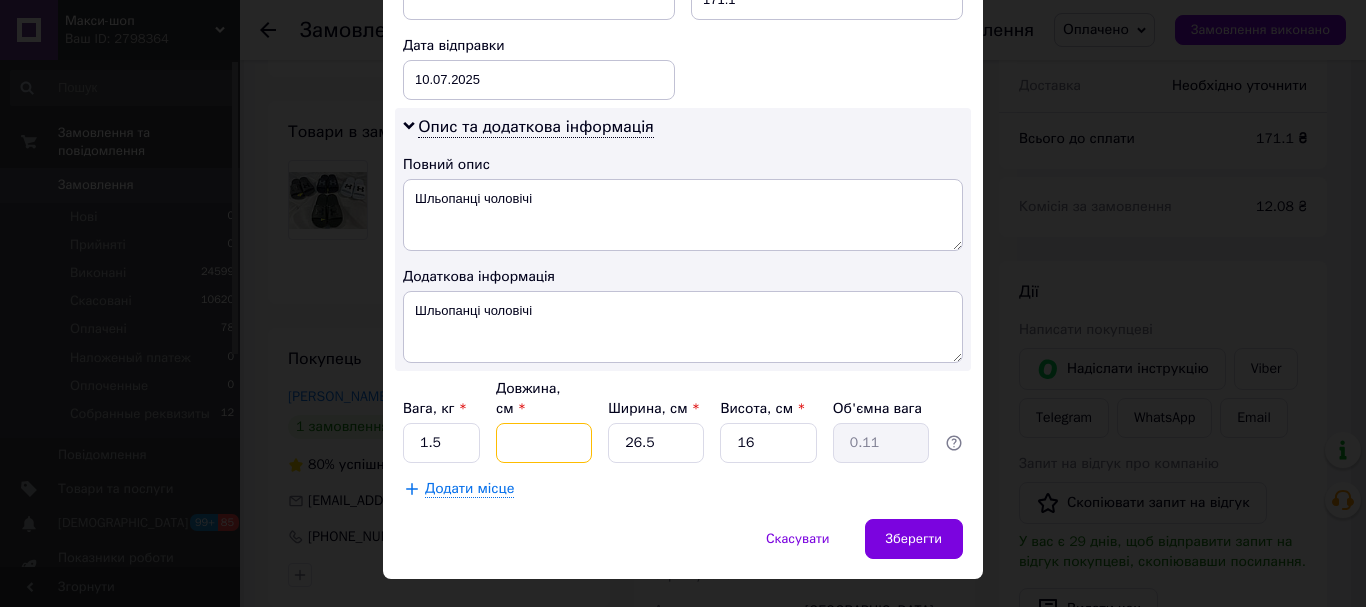 type 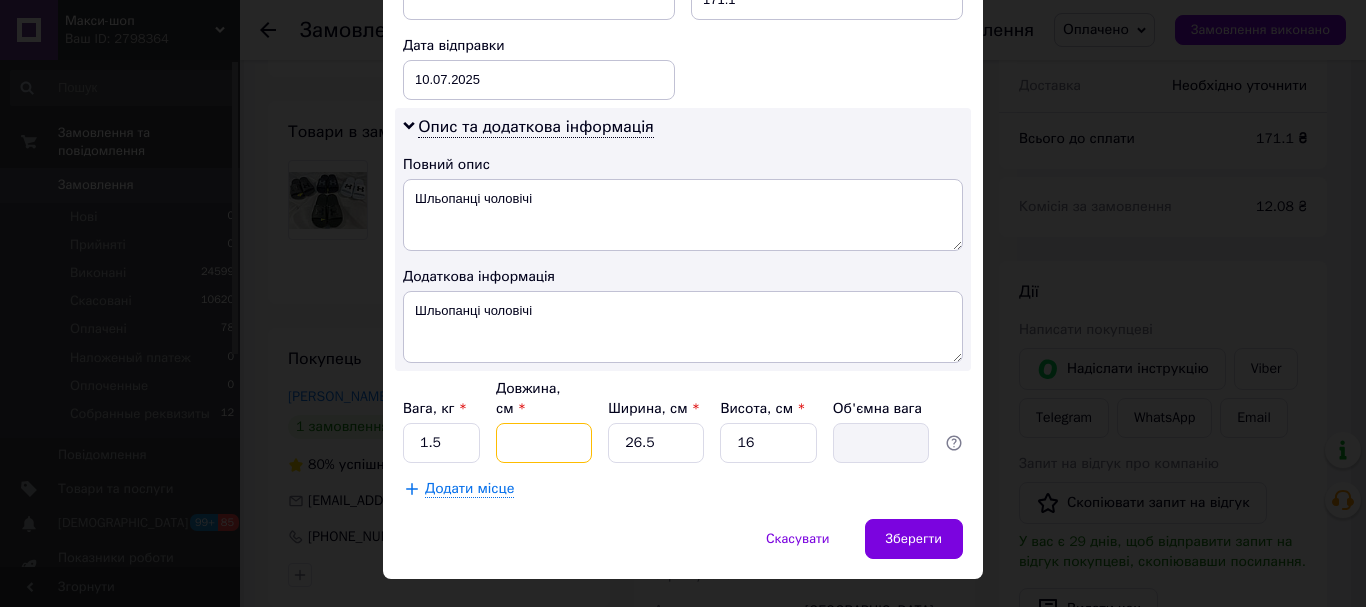 type on "2" 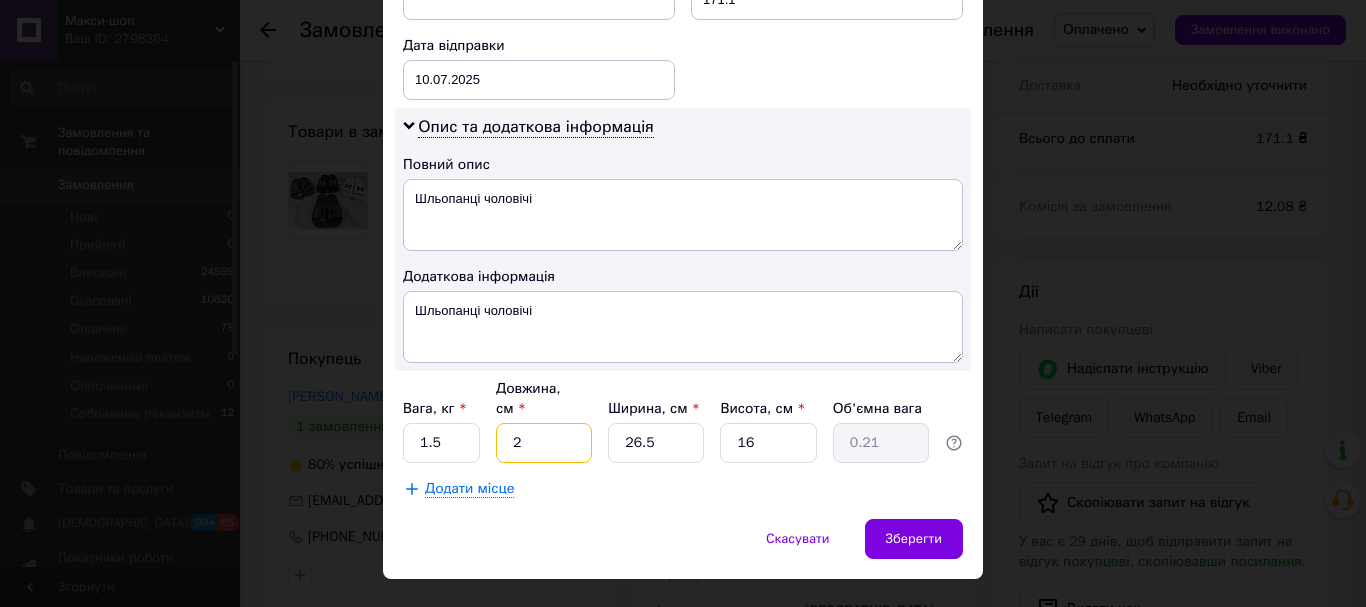 type on "20" 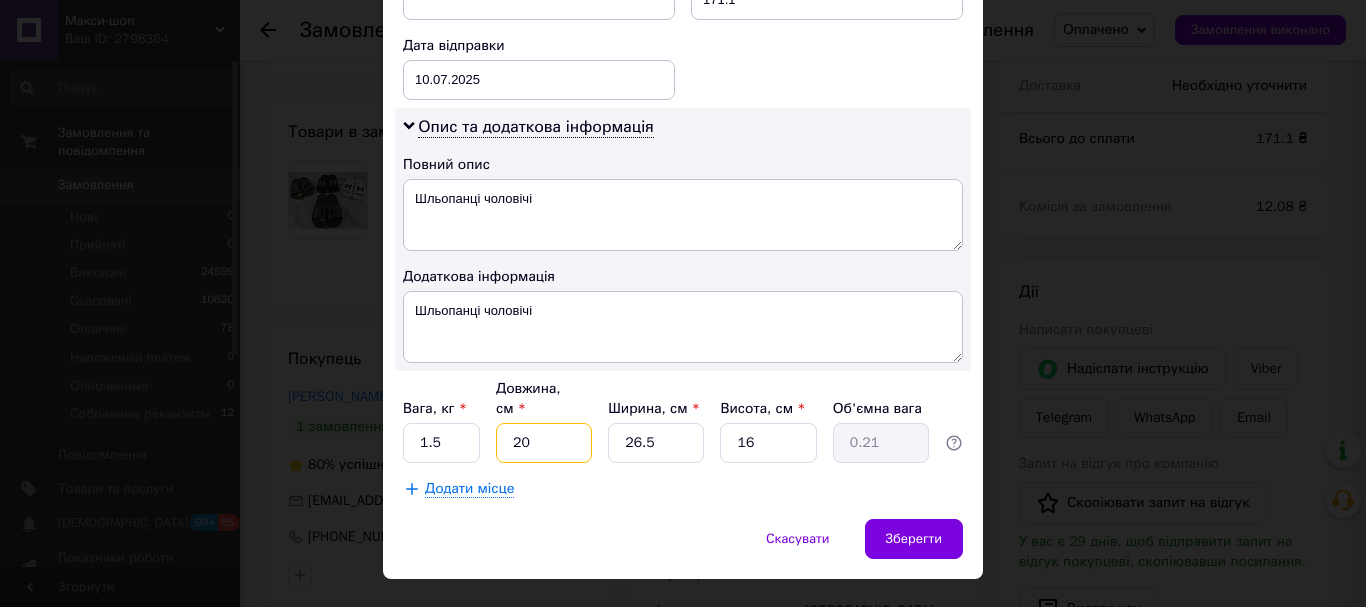 type on "2.12" 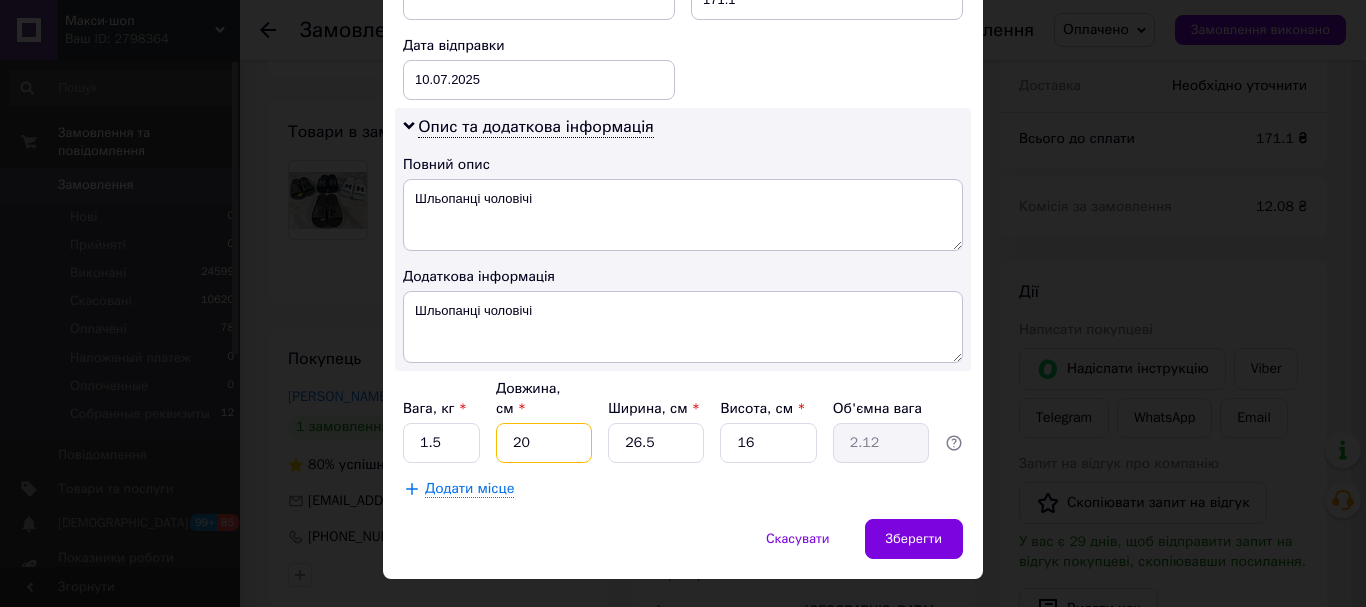 type on "20" 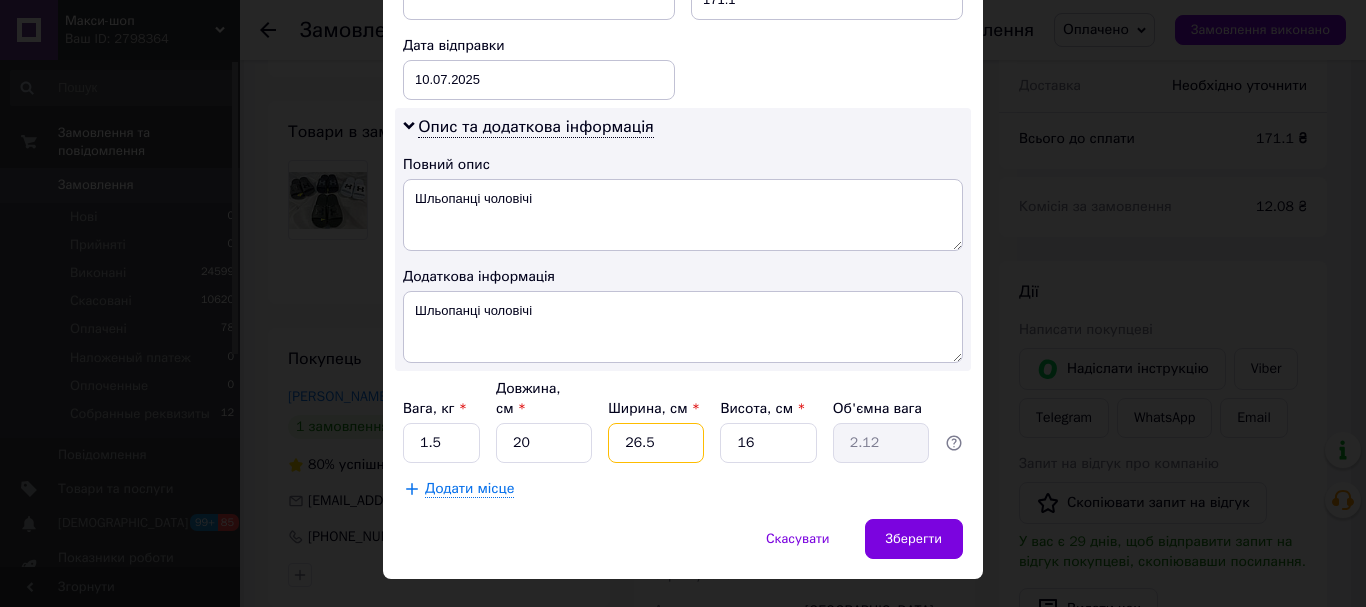 click on "26.5" at bounding box center [656, 443] 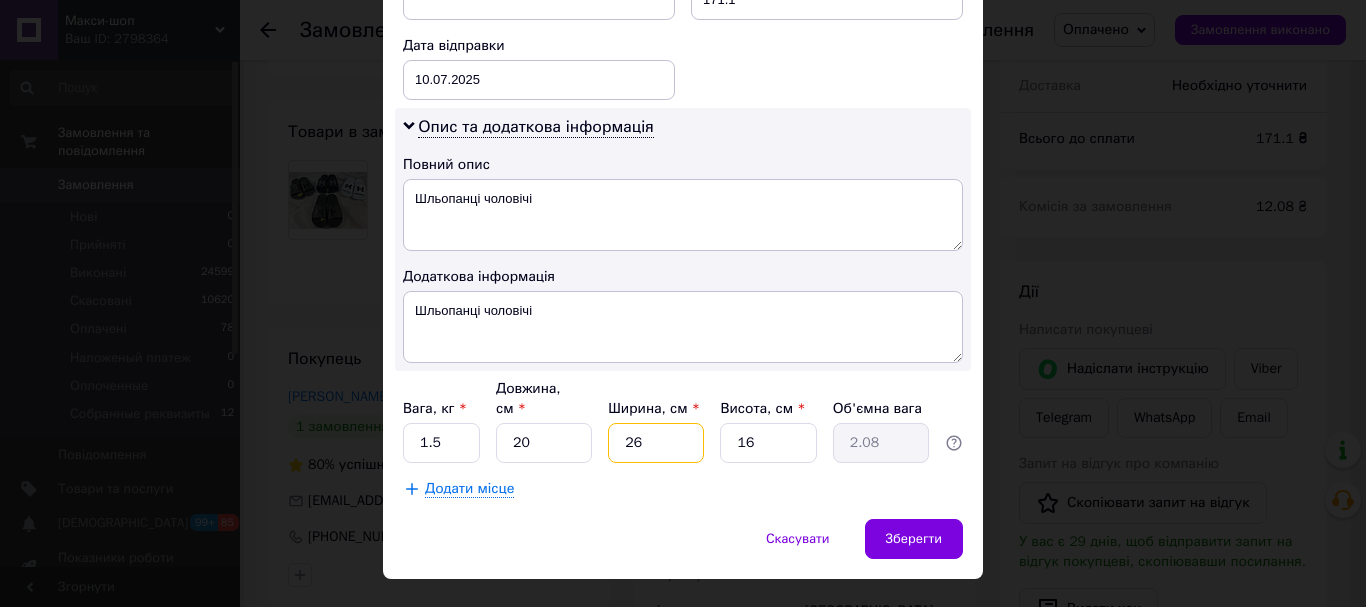 type on "2" 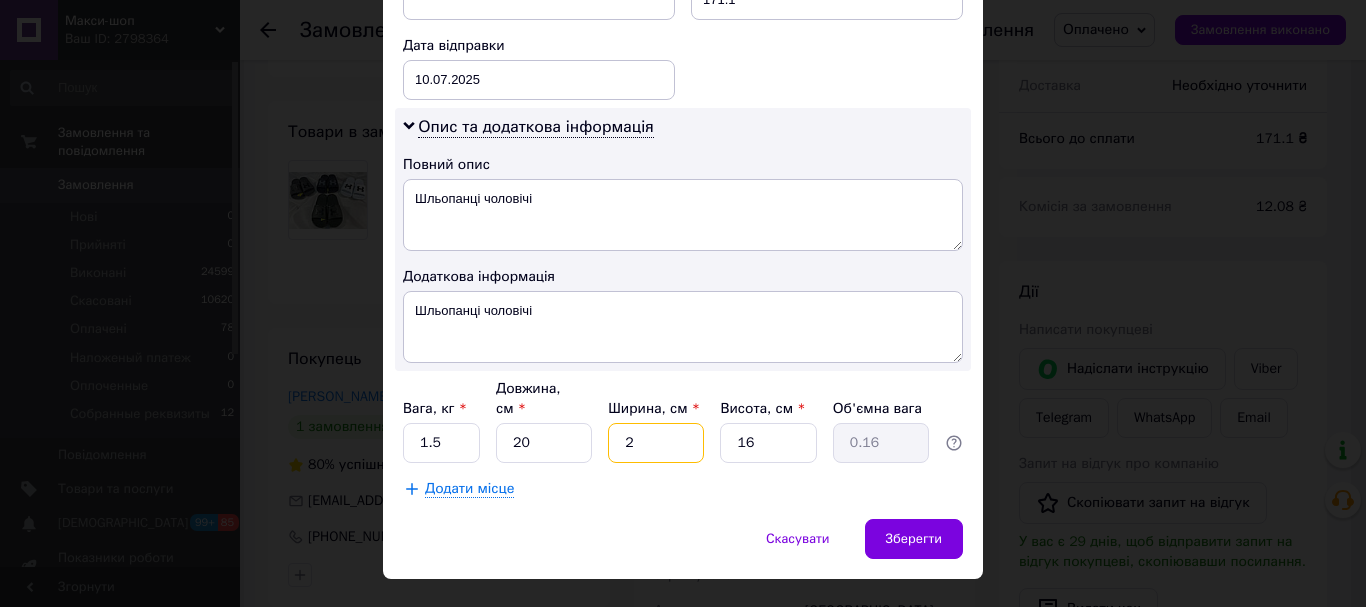 type on "20" 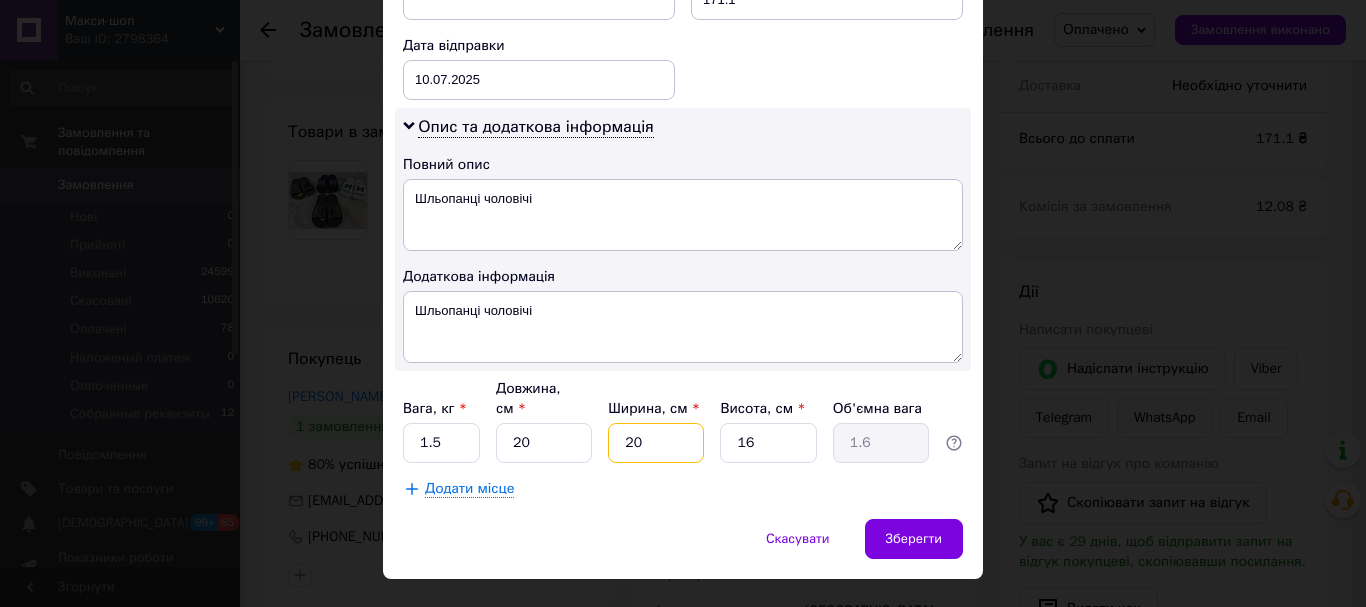 type on "20" 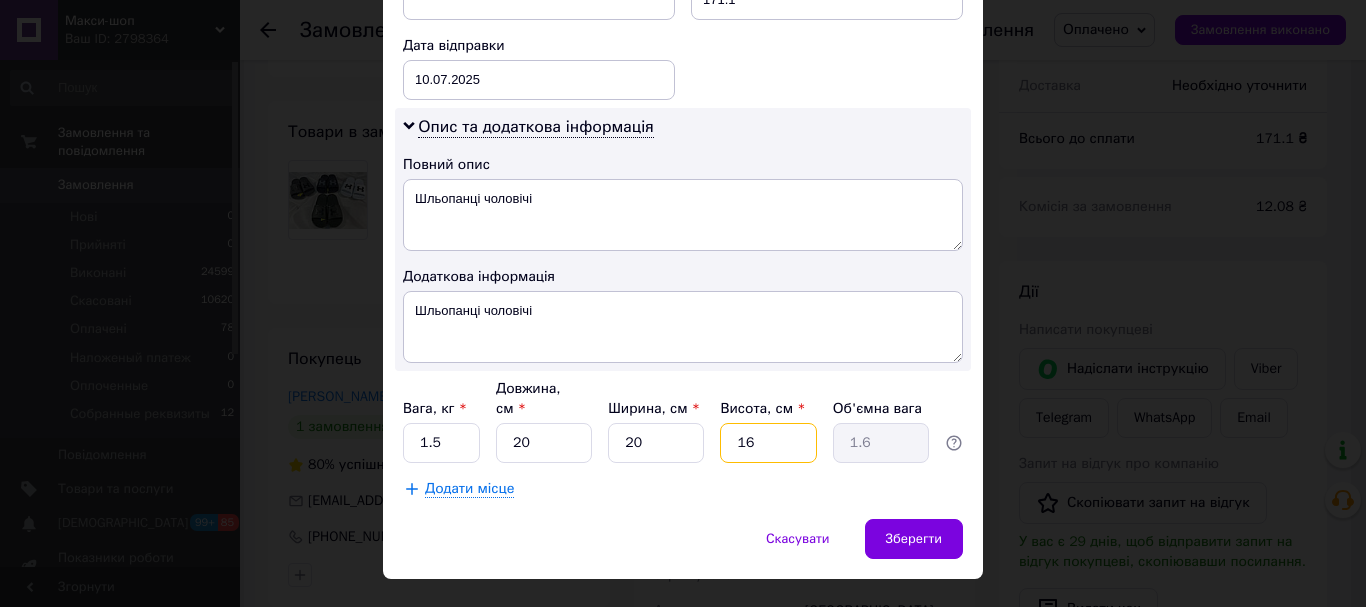 click on "16" at bounding box center (768, 443) 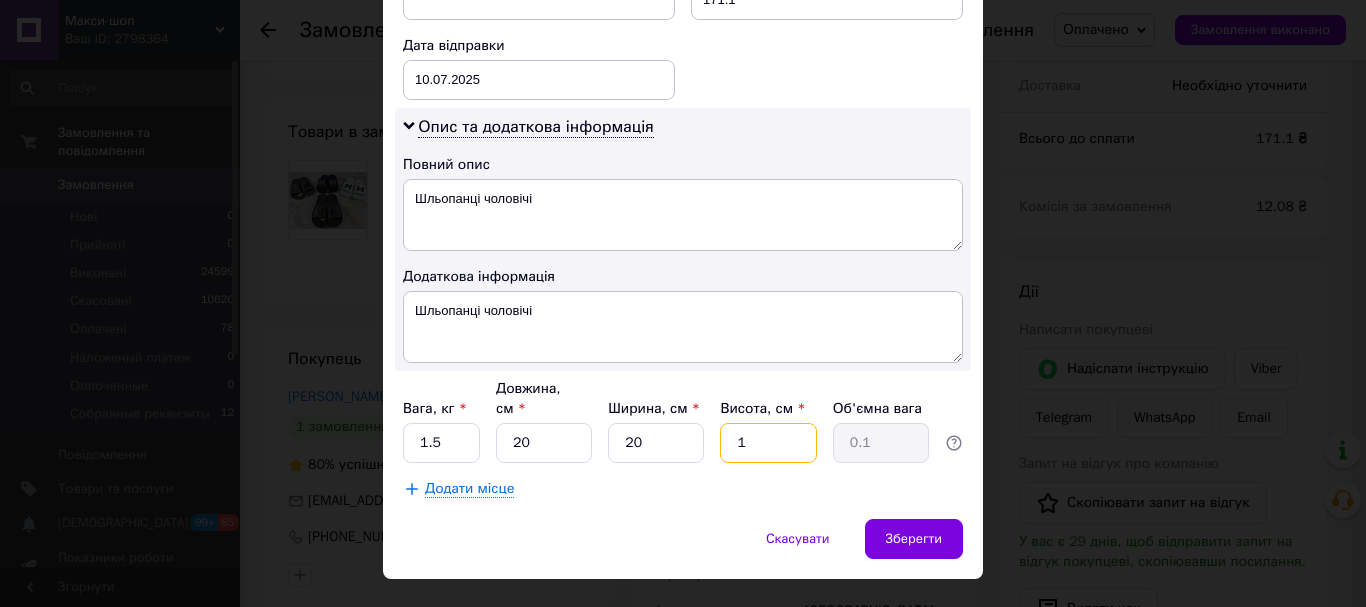 type on "16" 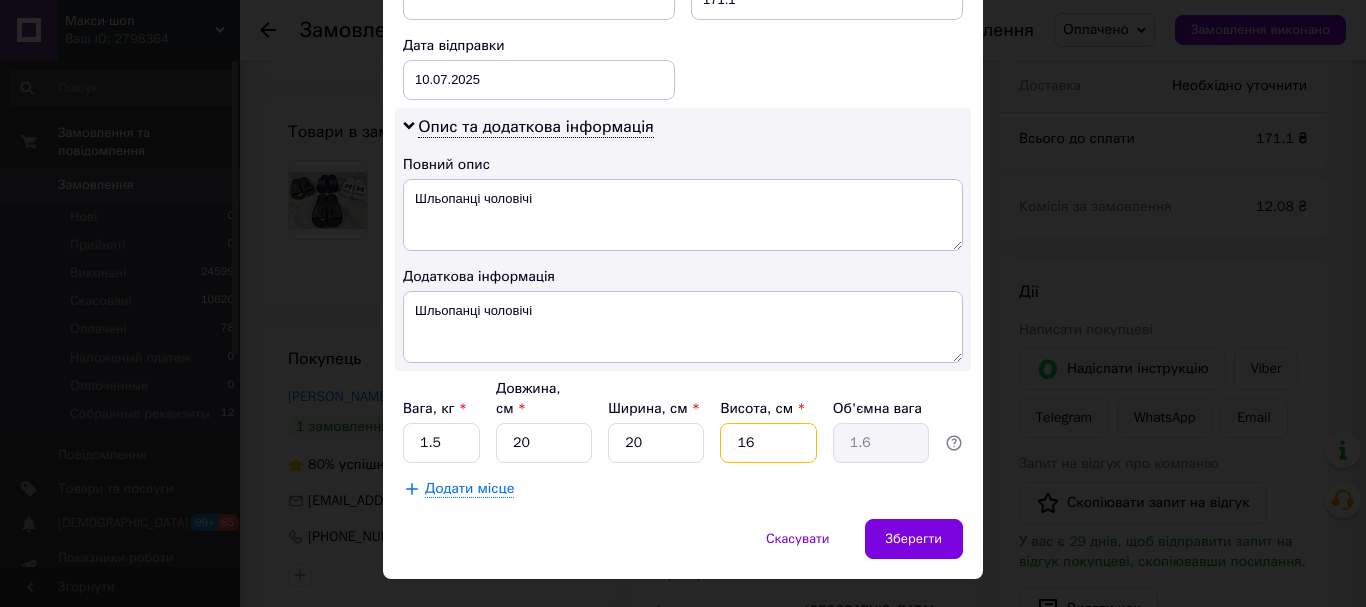 type on "1" 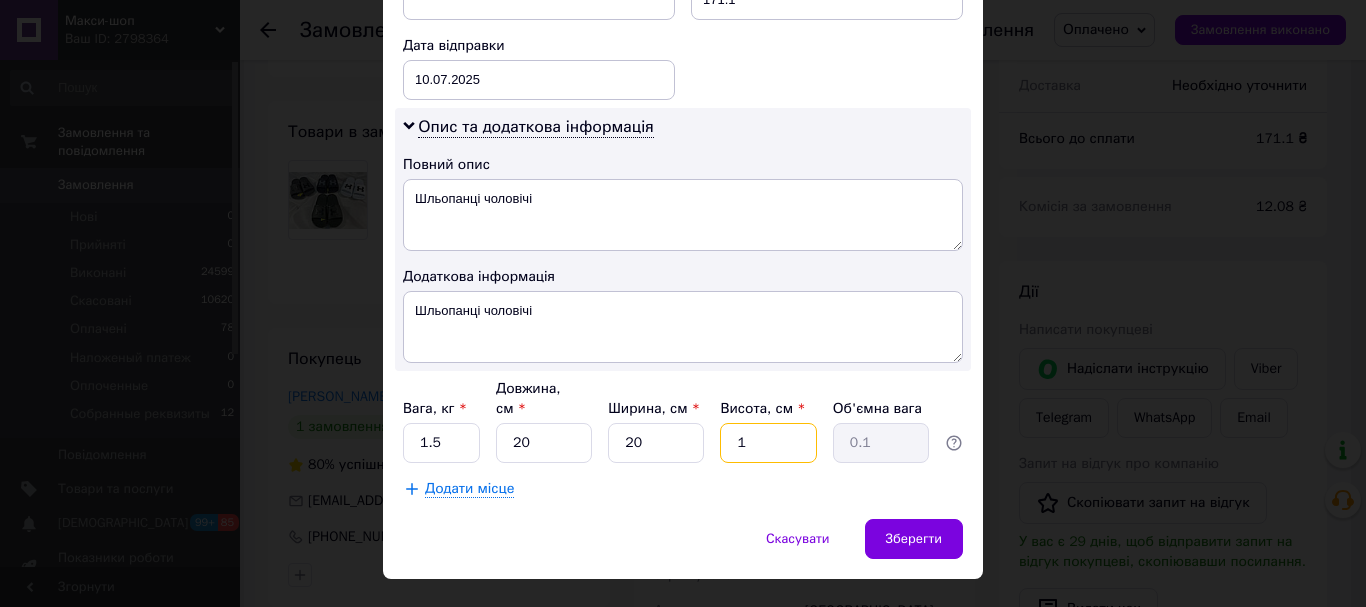 type on "15" 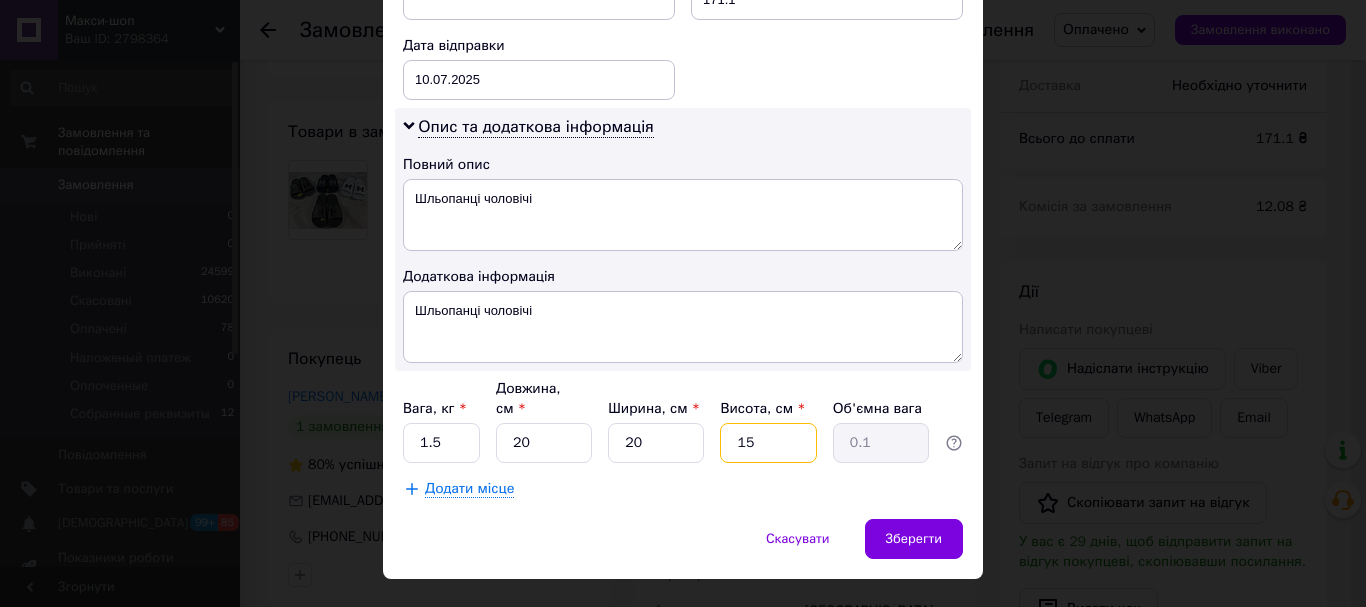 type on "1.5" 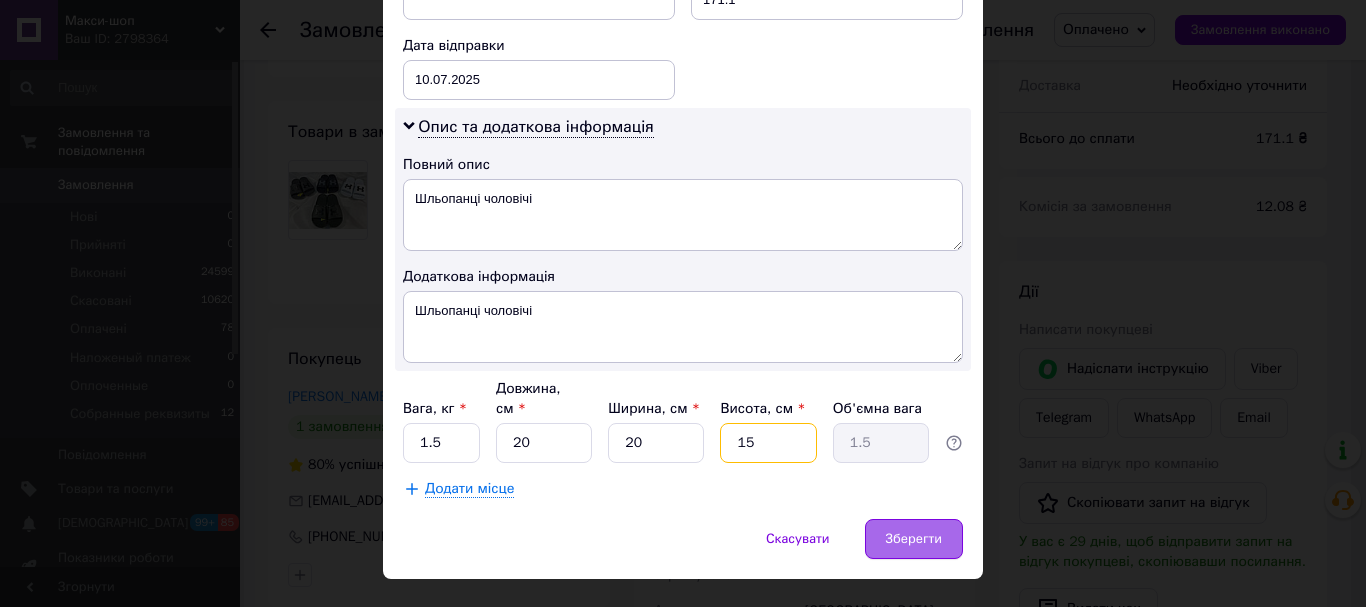 type on "15" 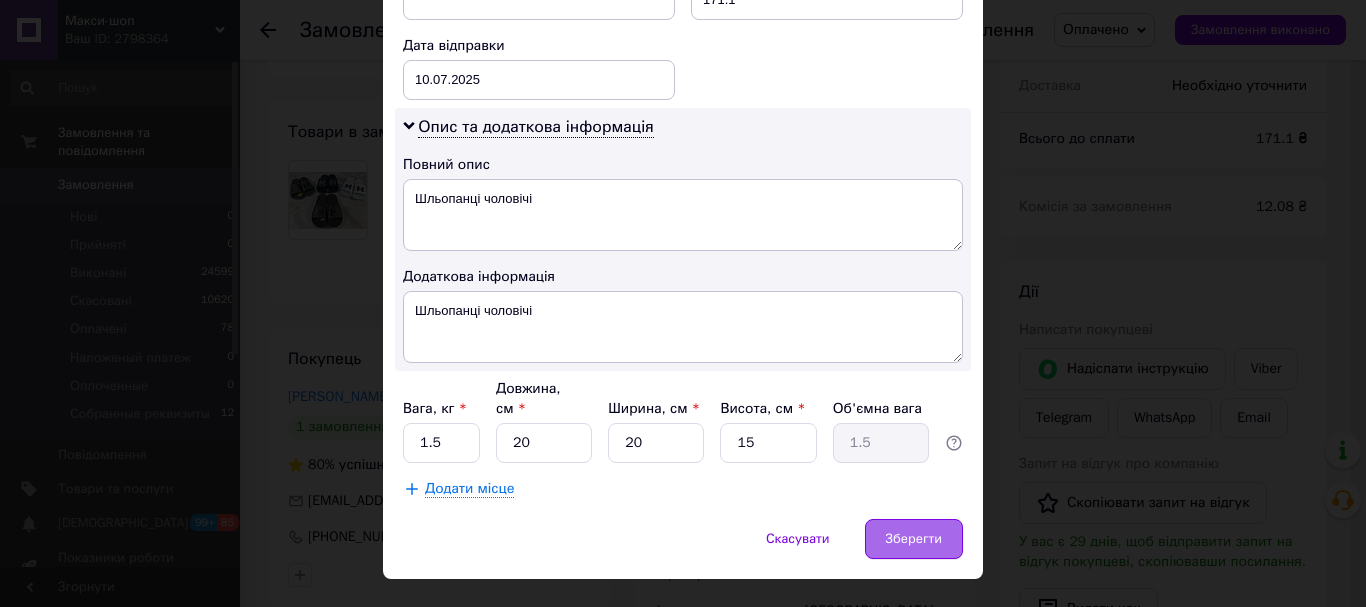 click on "Зберегти" at bounding box center [914, 539] 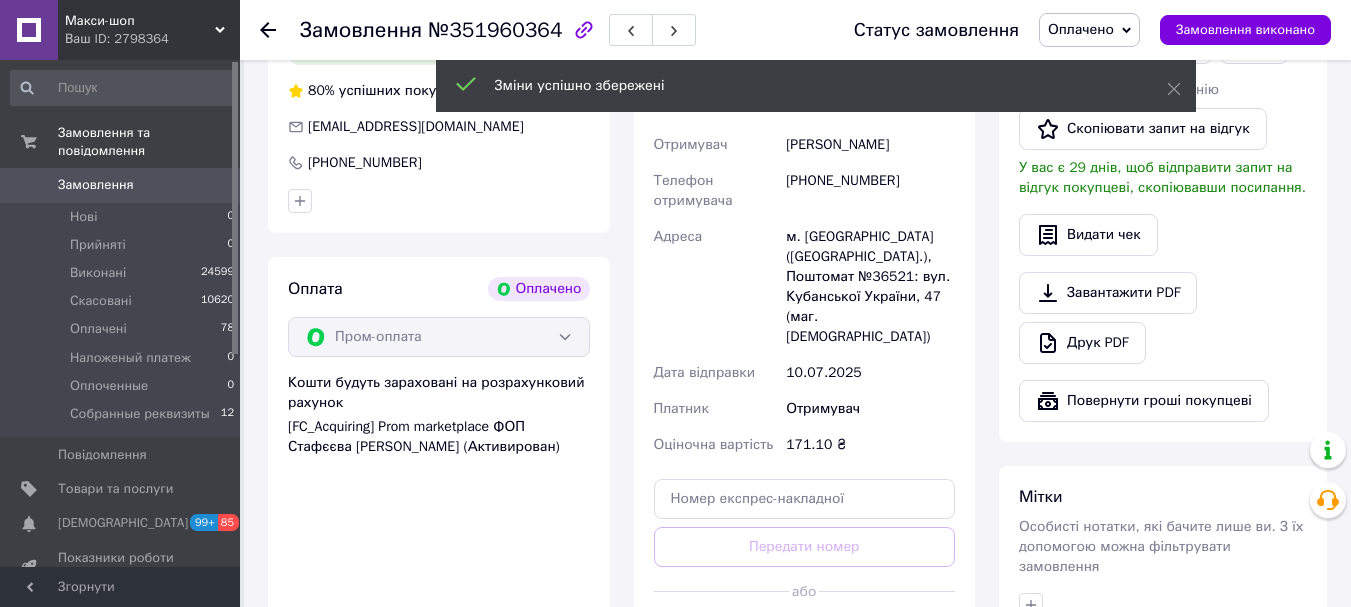 scroll, scrollTop: 1100, scrollLeft: 0, axis: vertical 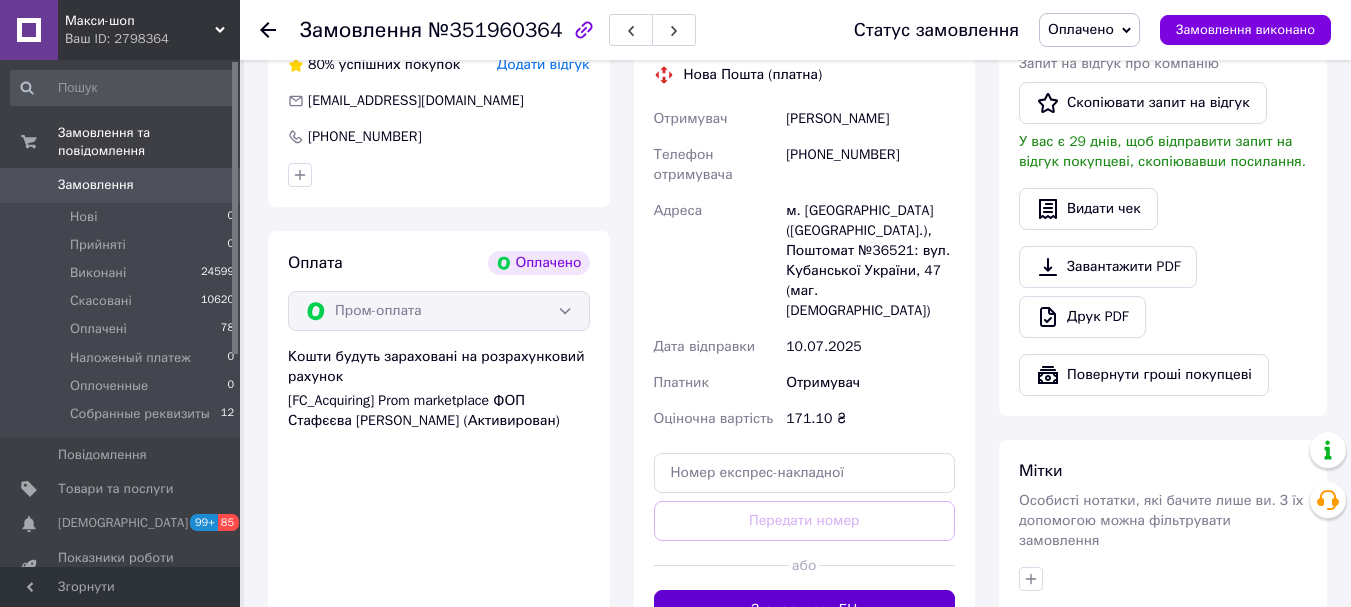 click on "Згенерувати ЕН" at bounding box center [805, 610] 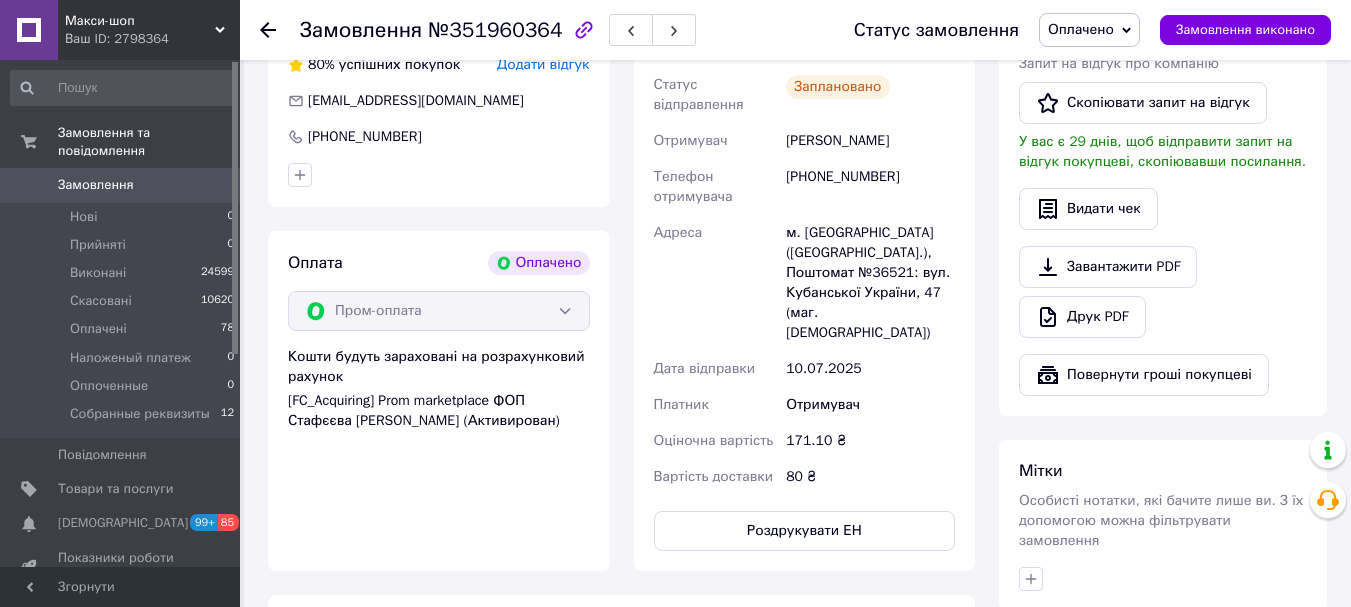 click on "Іващенко Валентина" at bounding box center [870, 141] 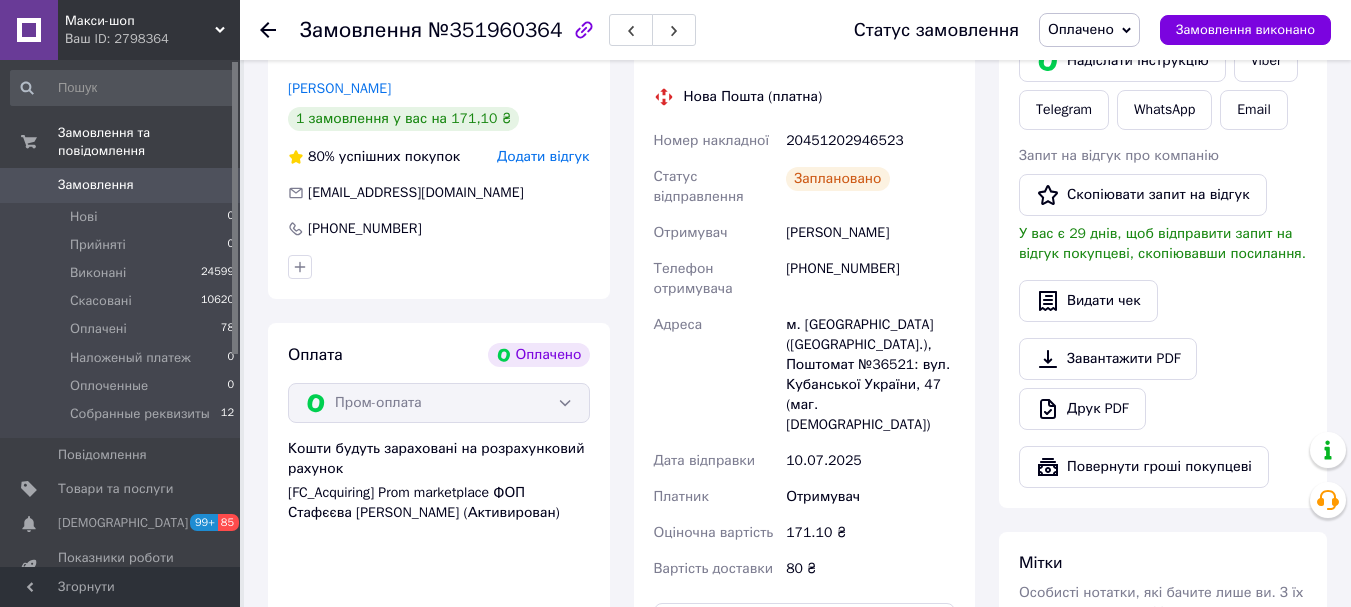 scroll, scrollTop: 900, scrollLeft: 0, axis: vertical 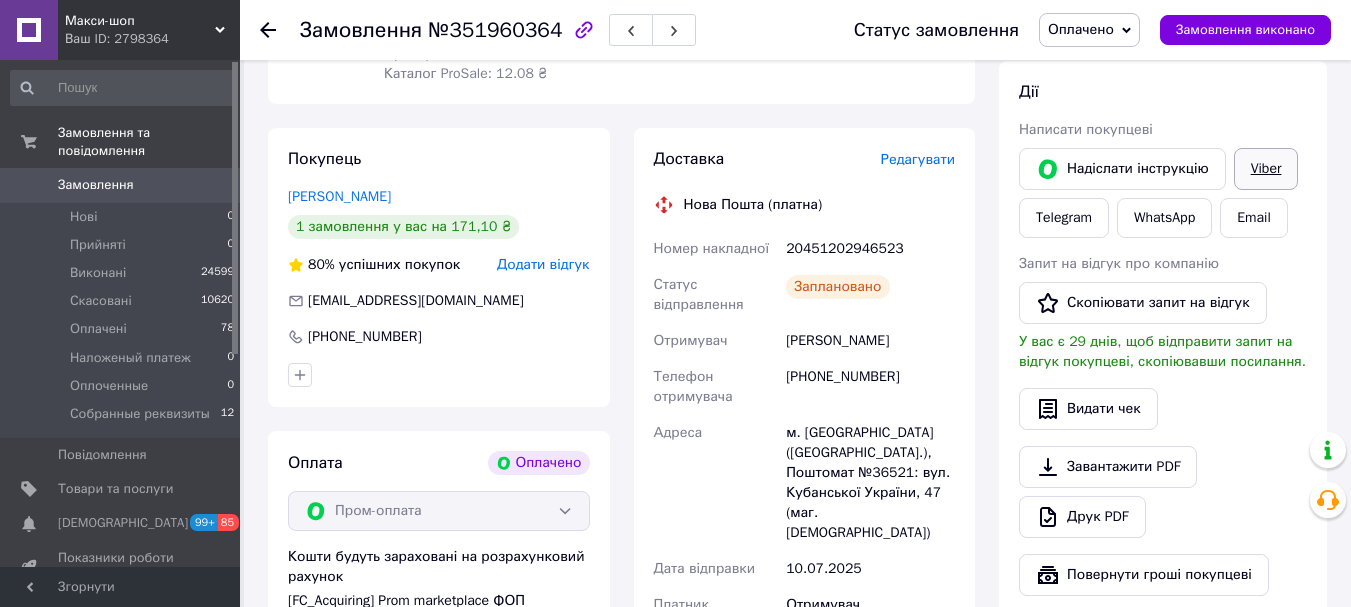click on "Viber" at bounding box center [1266, 169] 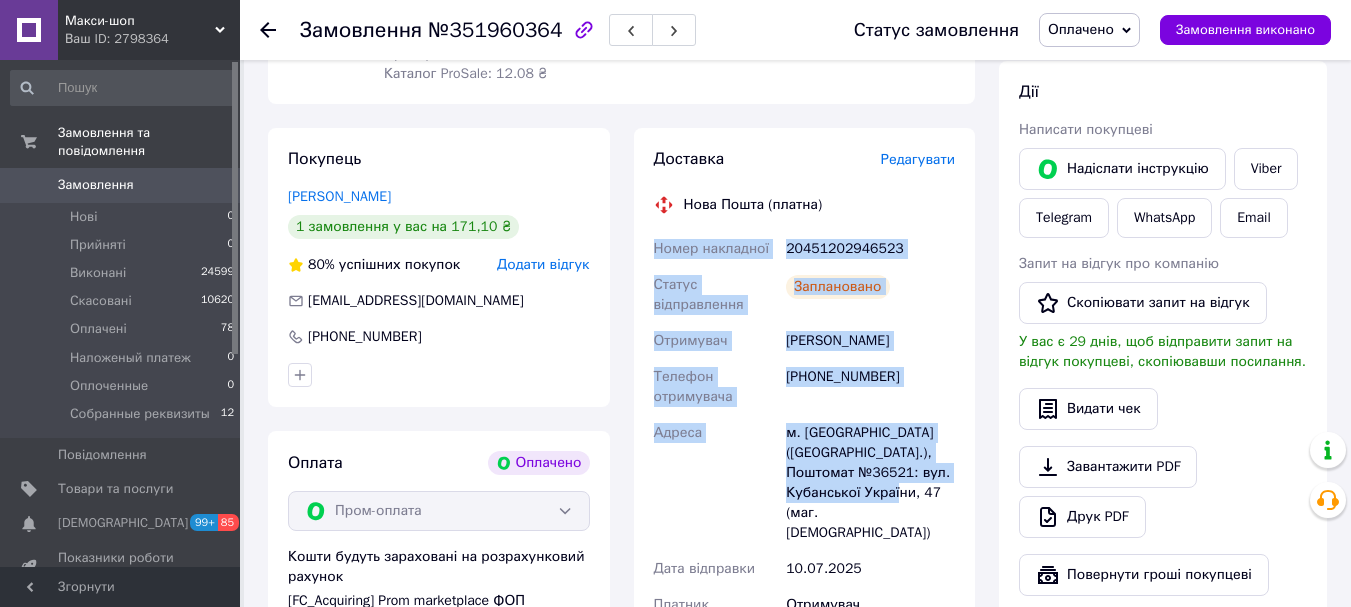 drag, startPoint x: 655, startPoint y: 225, endPoint x: 882, endPoint y: 468, distance: 332.5327 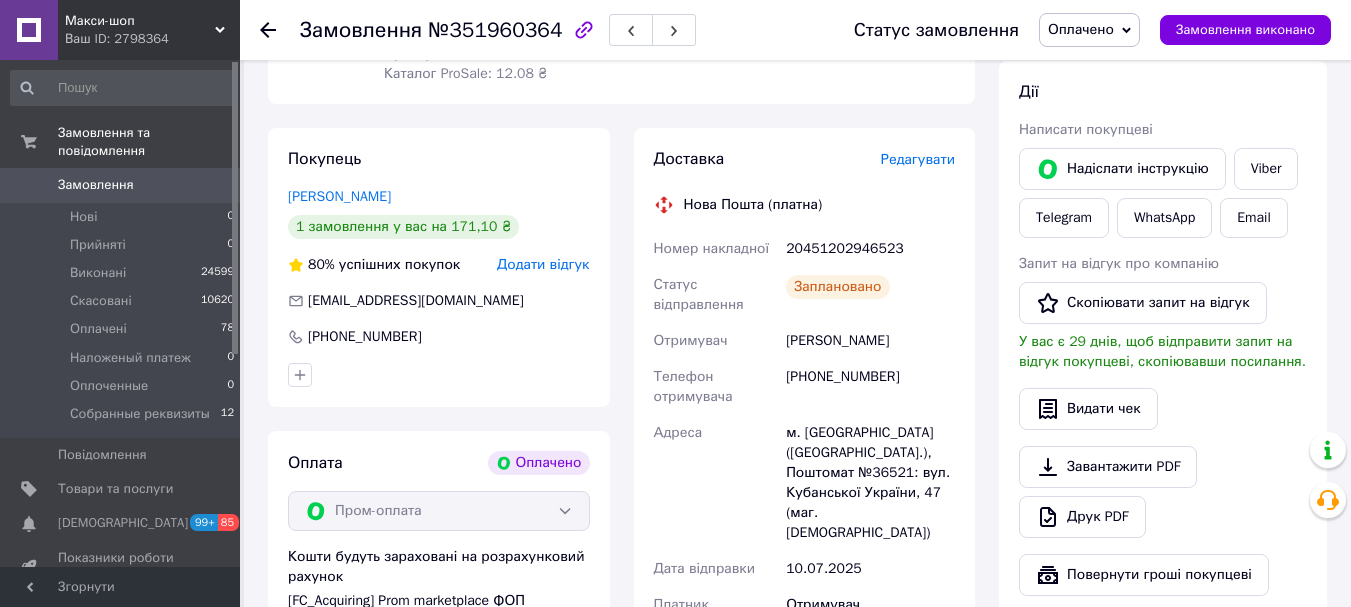 click on "Нова Пошта (платна)" at bounding box center (805, 205) 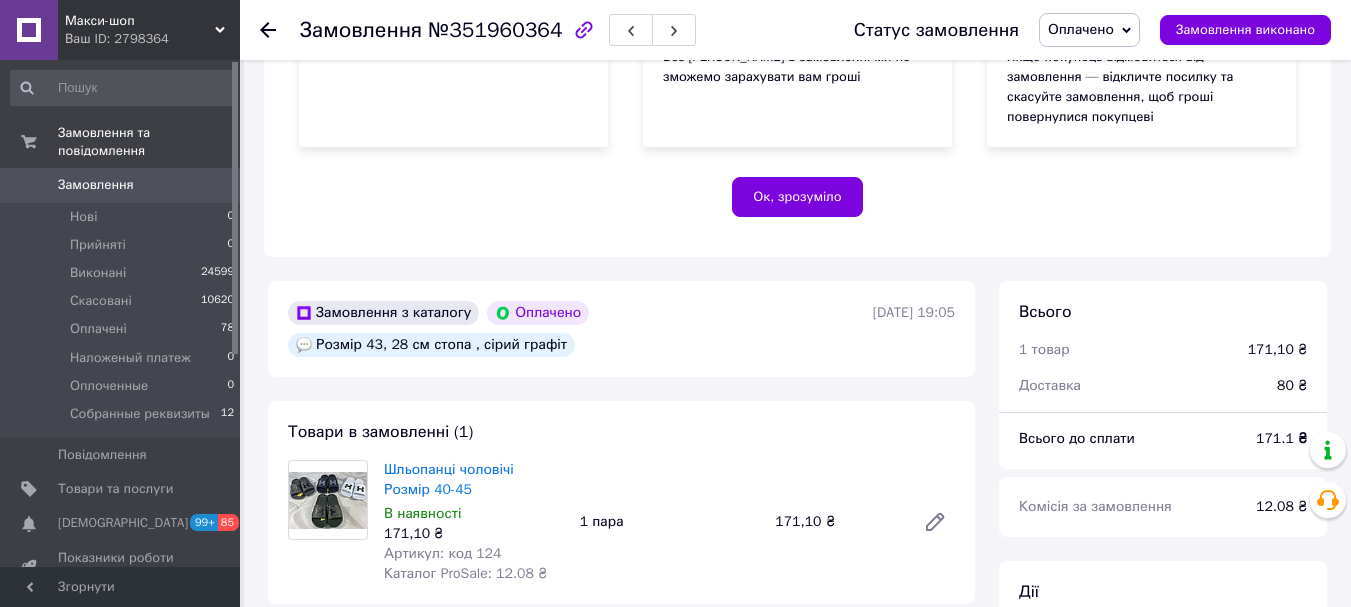 scroll, scrollTop: 600, scrollLeft: 0, axis: vertical 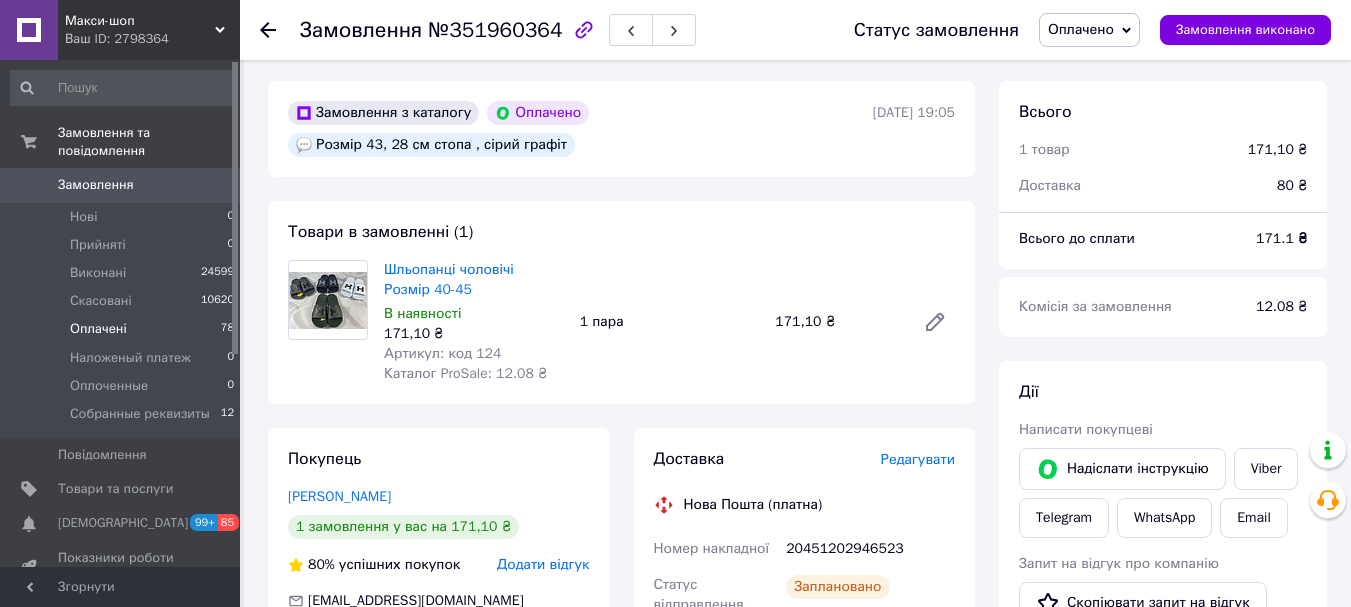 click on "Оплачені" at bounding box center (98, 329) 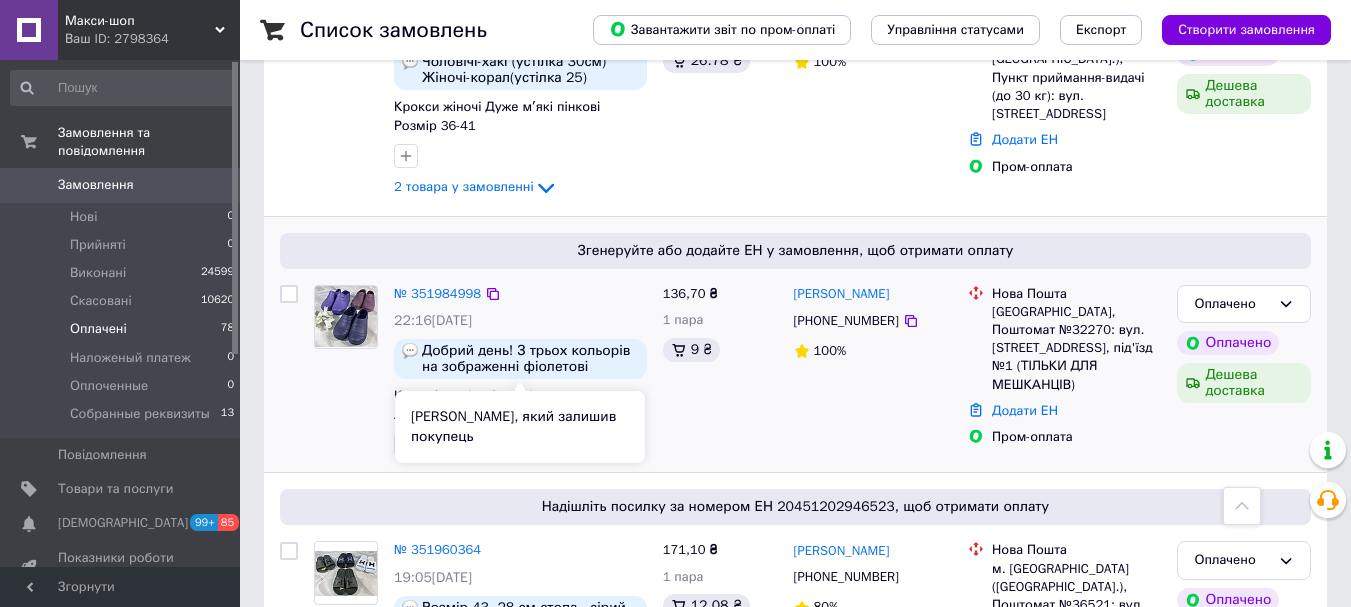 scroll, scrollTop: 1100, scrollLeft: 0, axis: vertical 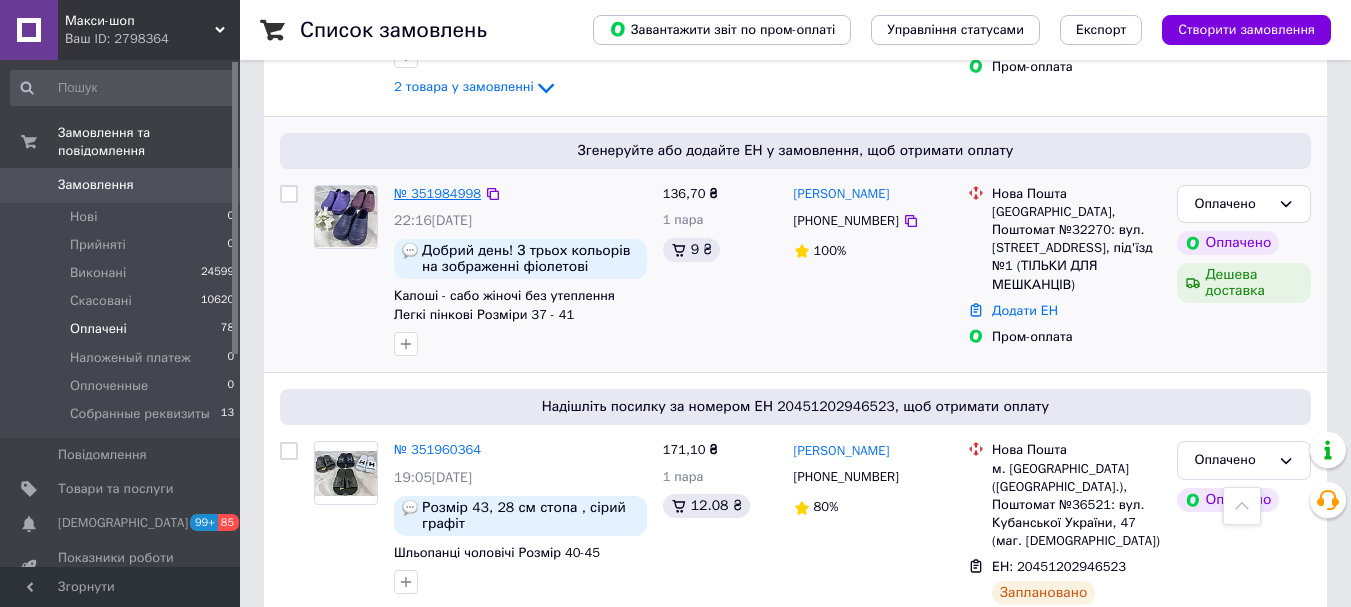 click on "№ 351984998" at bounding box center (437, 193) 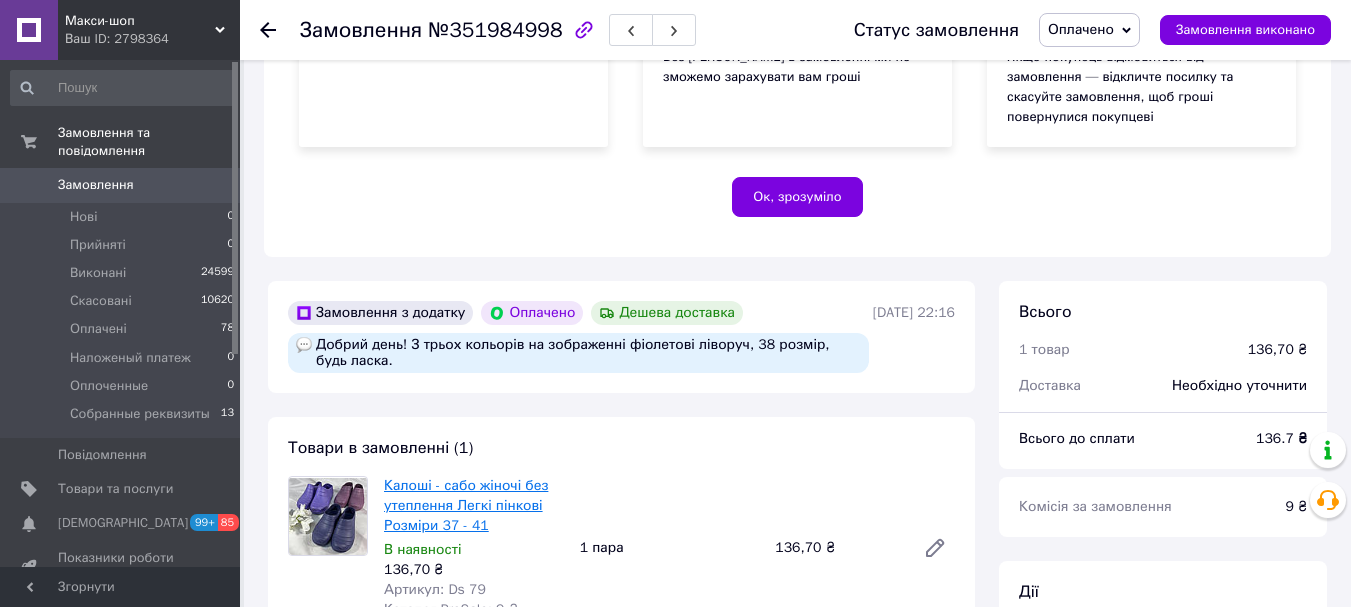 scroll, scrollTop: 500, scrollLeft: 0, axis: vertical 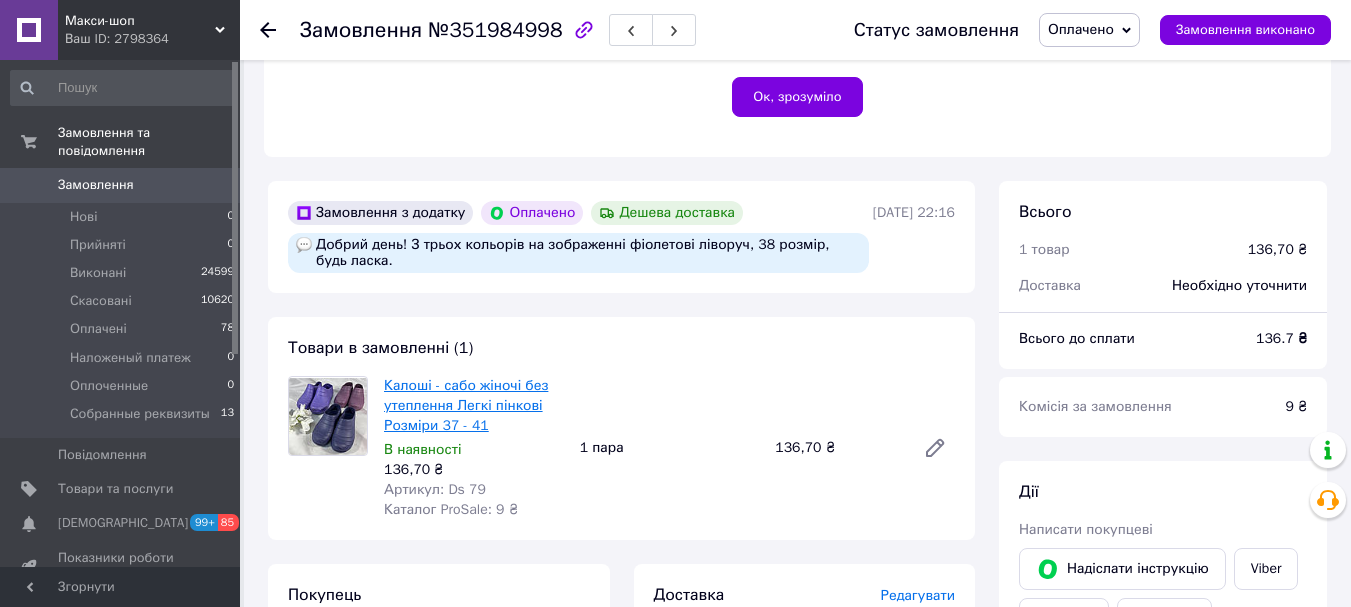click on "Калоші - сабо жіночі без утеплення  Легкі пінкові Розміри 37 - 41" at bounding box center (466, 405) 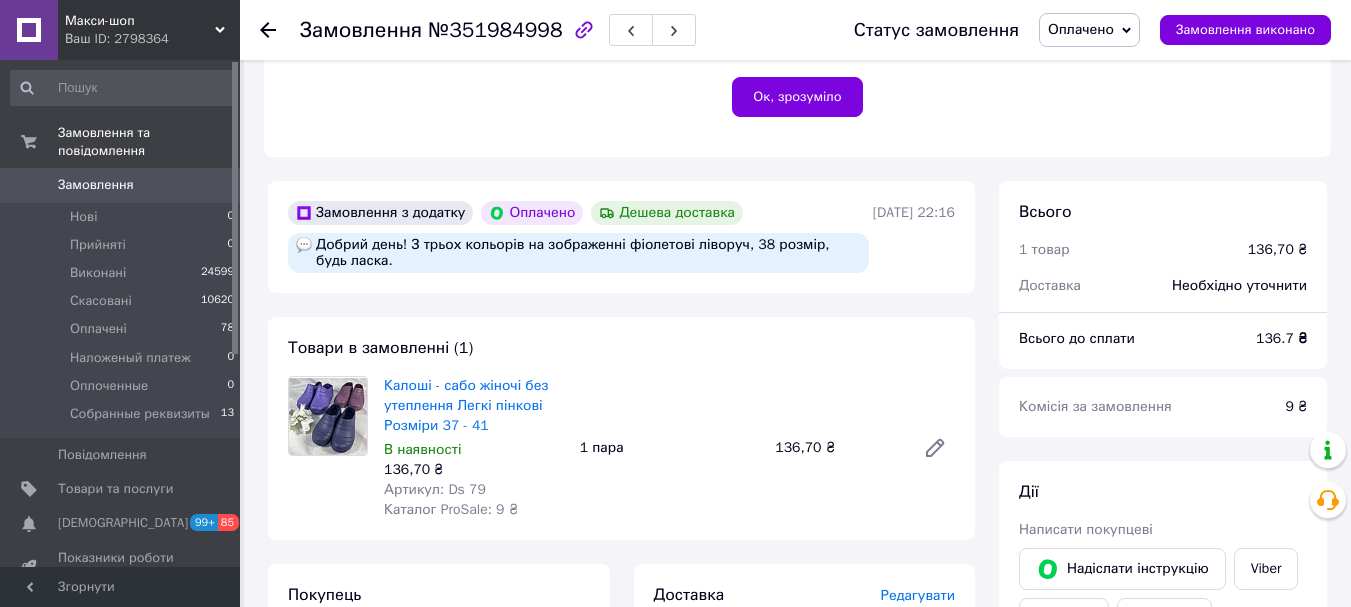 click on "Калоші - сабо жіночі без утеплення  Легкі пінкові Розміри 37 - 41 В наявності 136,70 ₴ Артикул: Ds 79 Каталог ProSale: 9 ₴  1 пара 136,70 ₴" at bounding box center [669, 448] 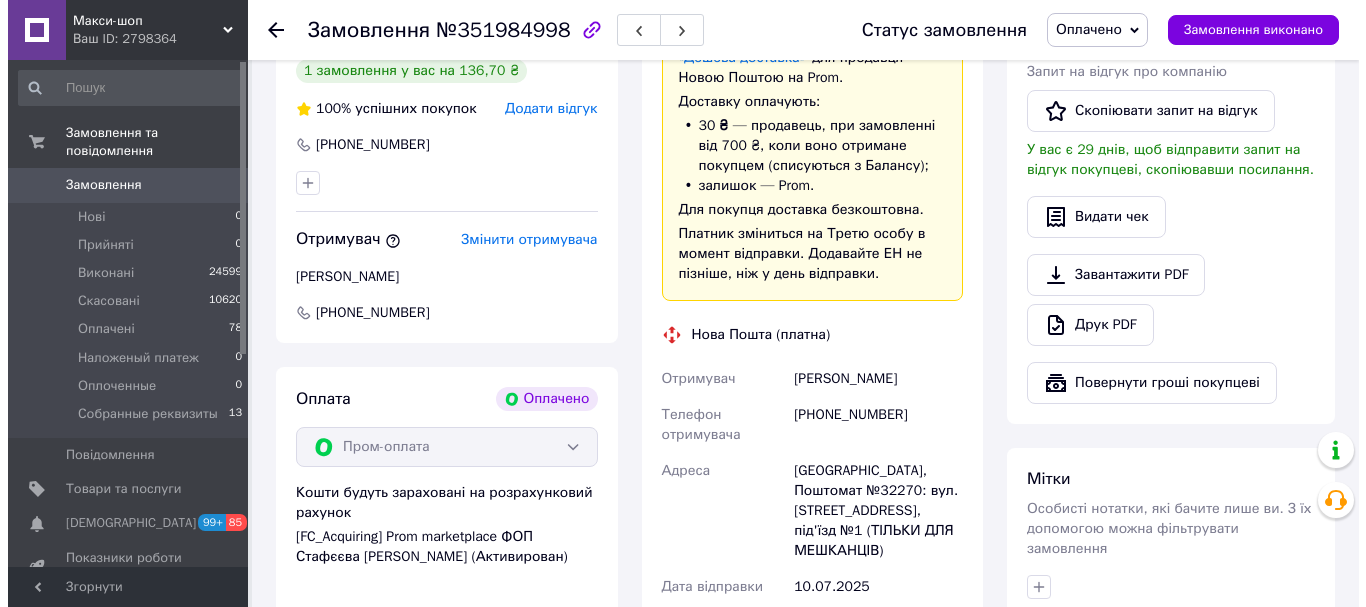 scroll, scrollTop: 1000, scrollLeft: 0, axis: vertical 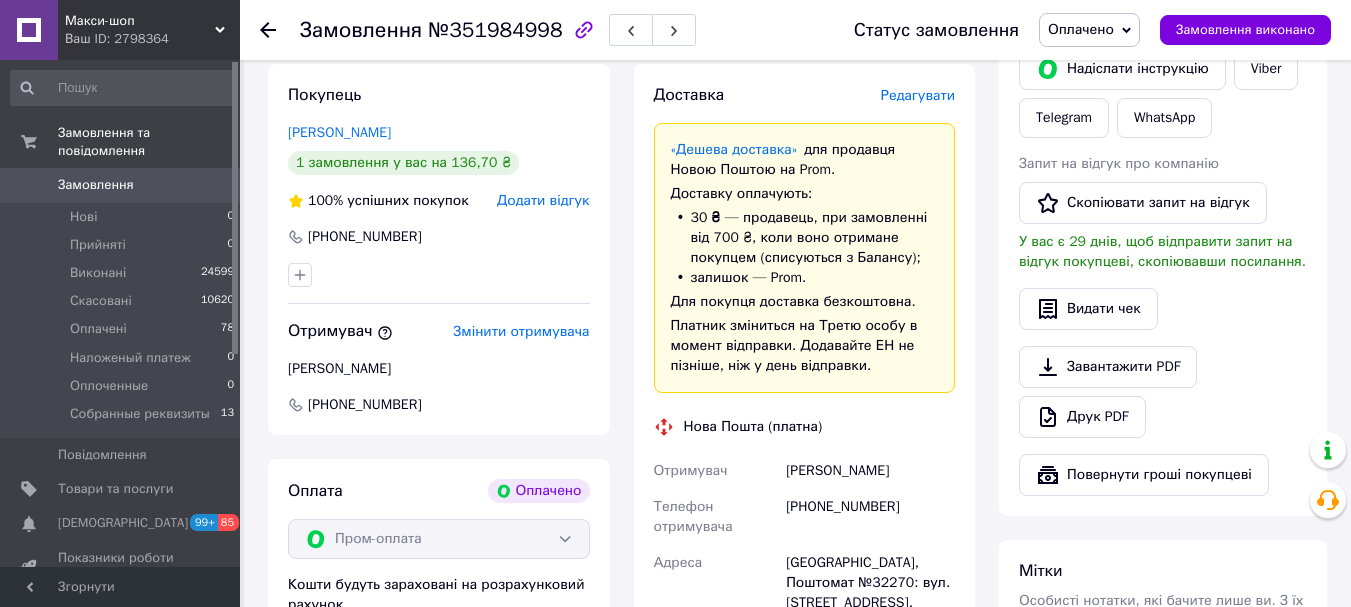 click on "Редагувати" at bounding box center (918, 95) 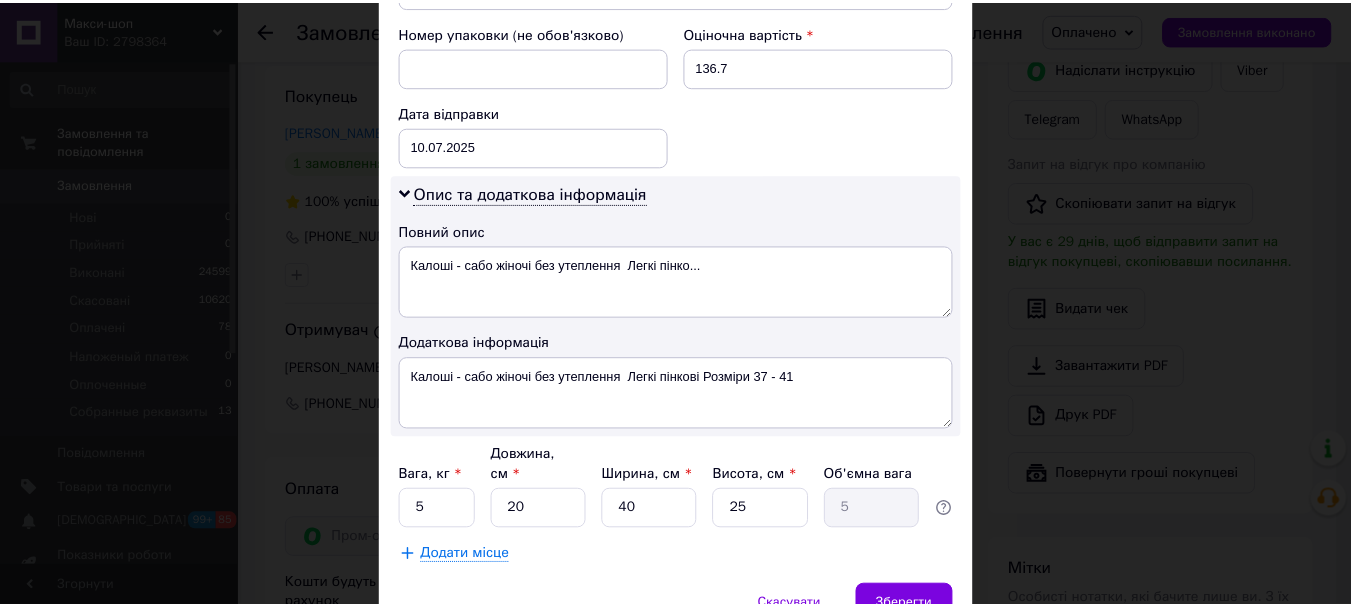 scroll, scrollTop: 900, scrollLeft: 0, axis: vertical 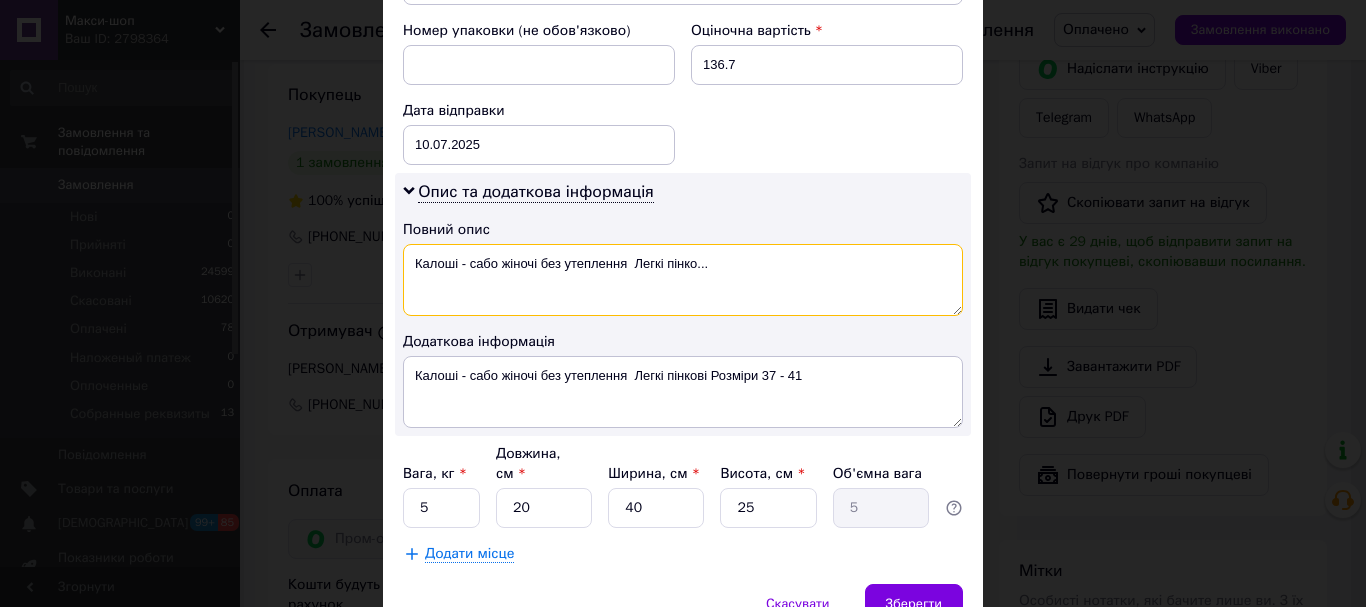 drag, startPoint x: 537, startPoint y: 264, endPoint x: 804, endPoint y: 267, distance: 267.01685 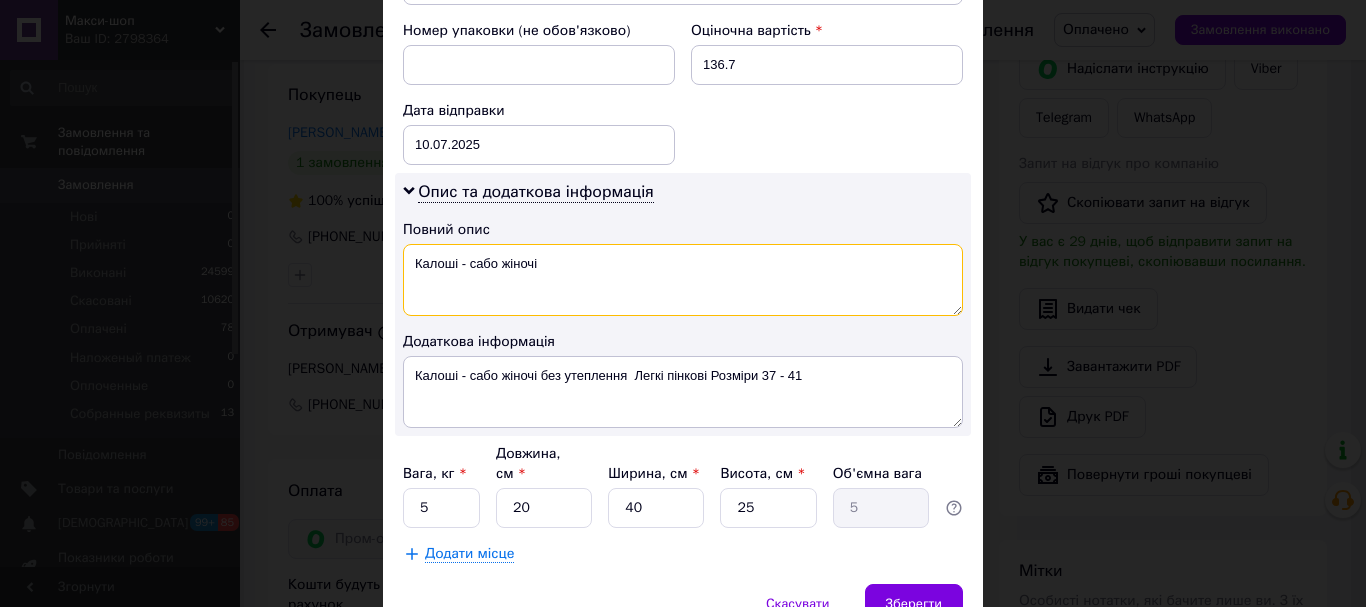 type on "Калоші - сабо жіночі" 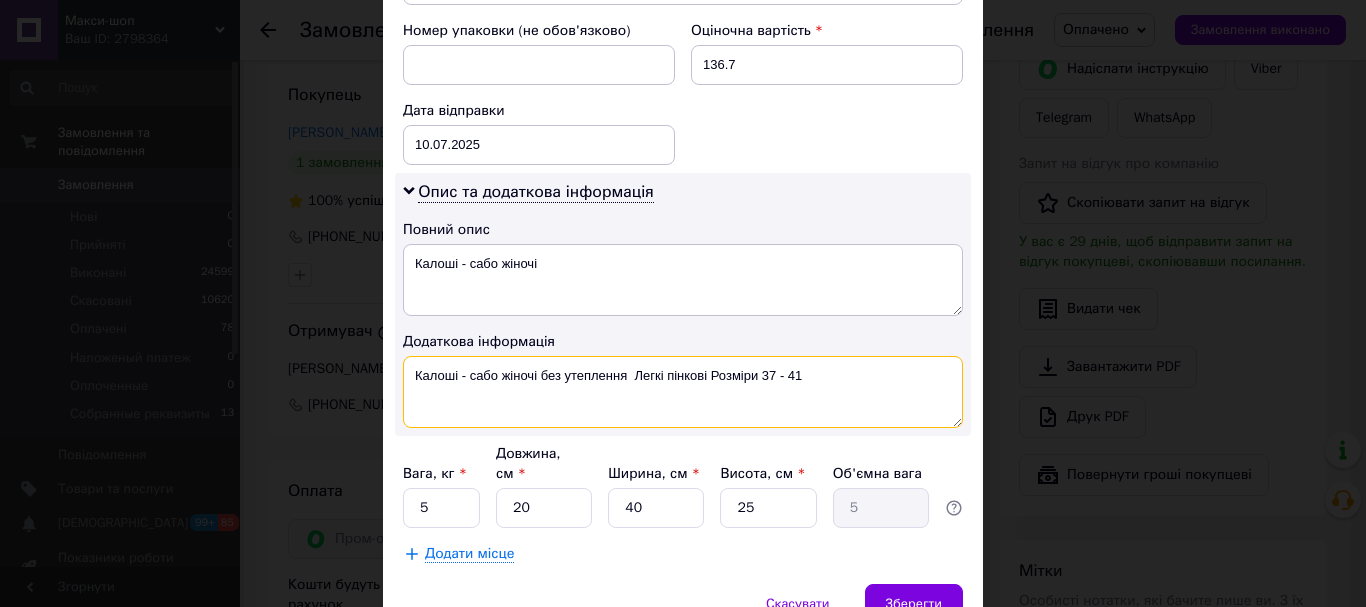 drag, startPoint x: 534, startPoint y: 375, endPoint x: 882, endPoint y: 384, distance: 348.11636 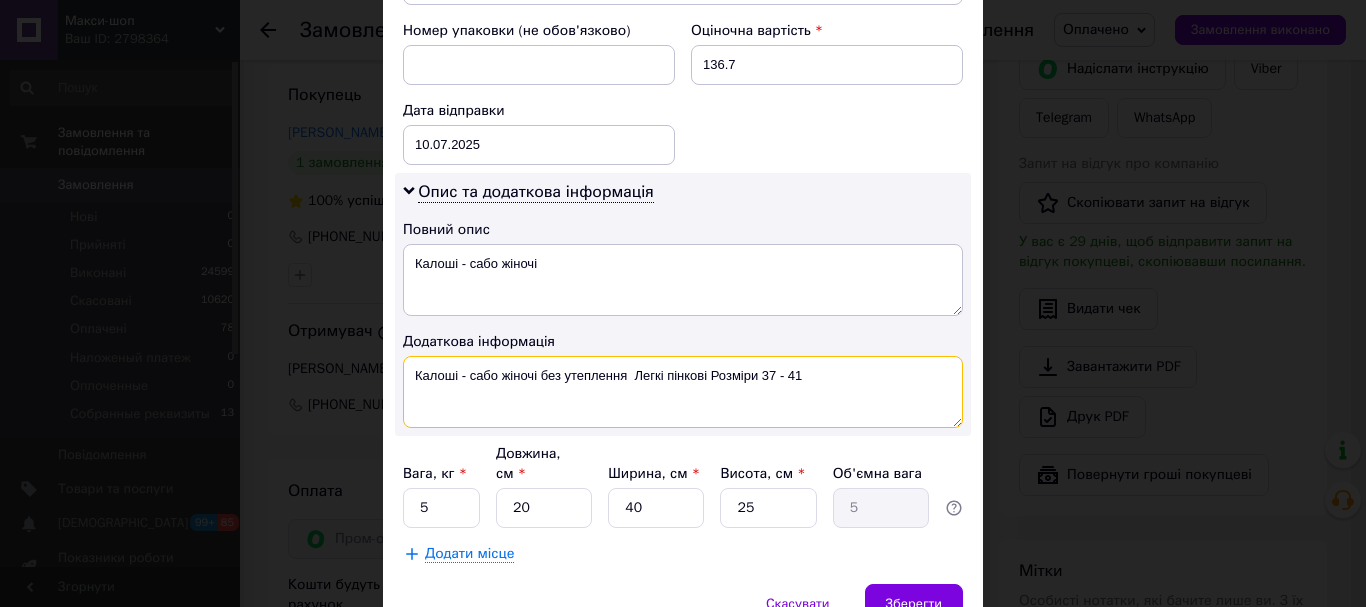 click on "Калоші - сабо жіночі без утеплення  Легкі пінкові Розміри 37 - 41" at bounding box center (683, 392) 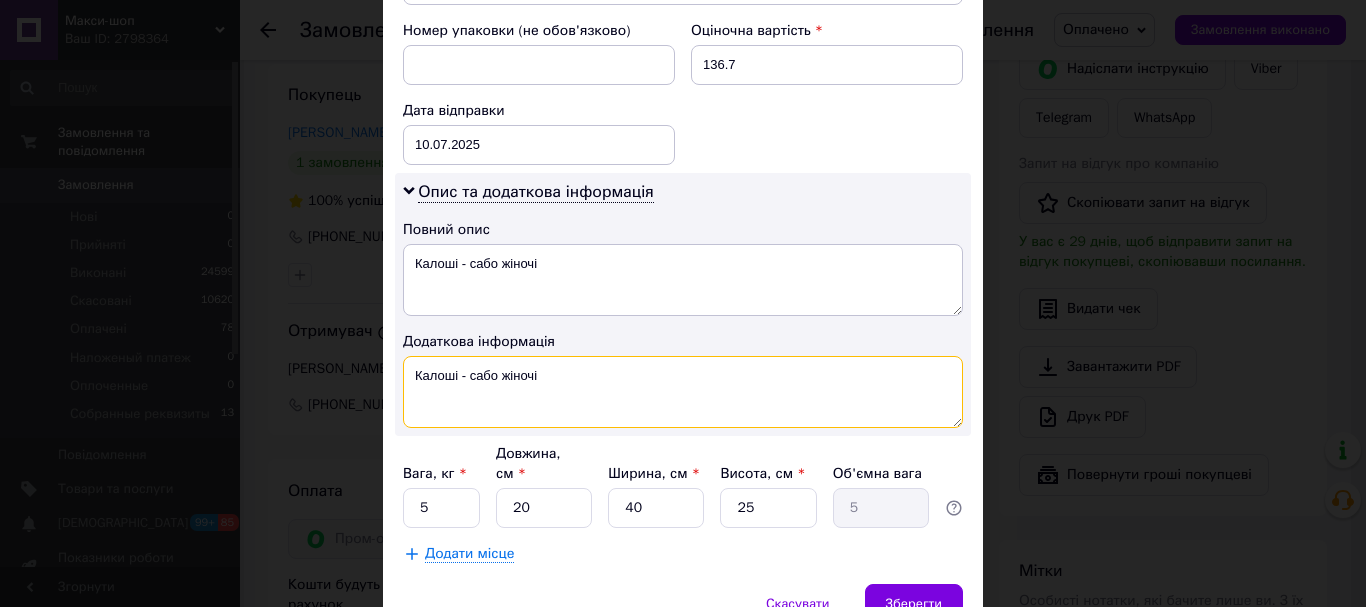type on "Калоші - сабо жіночі" 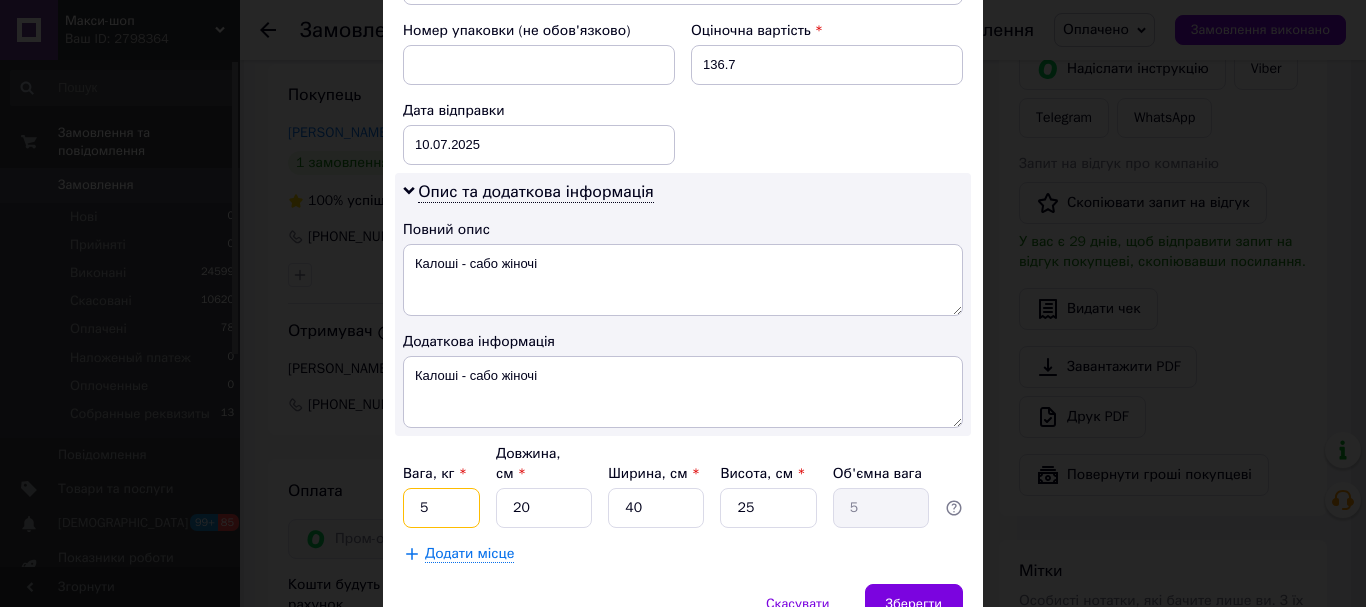 click on "5" at bounding box center [441, 508] 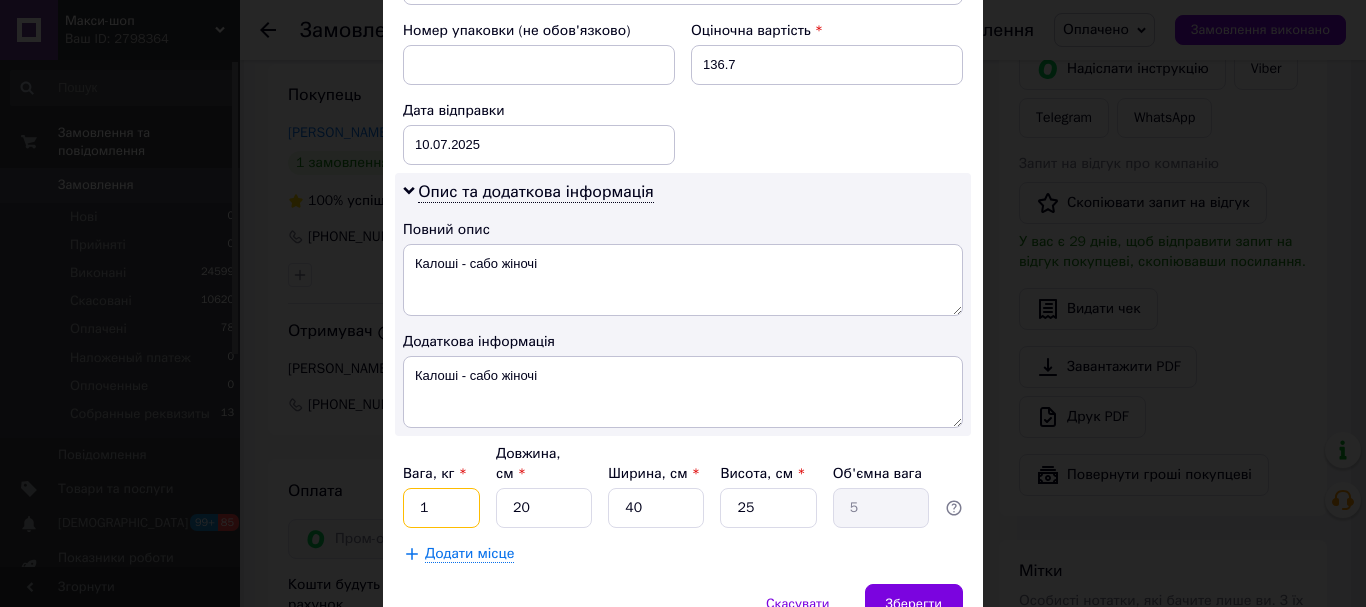 click on "1" at bounding box center (441, 508) 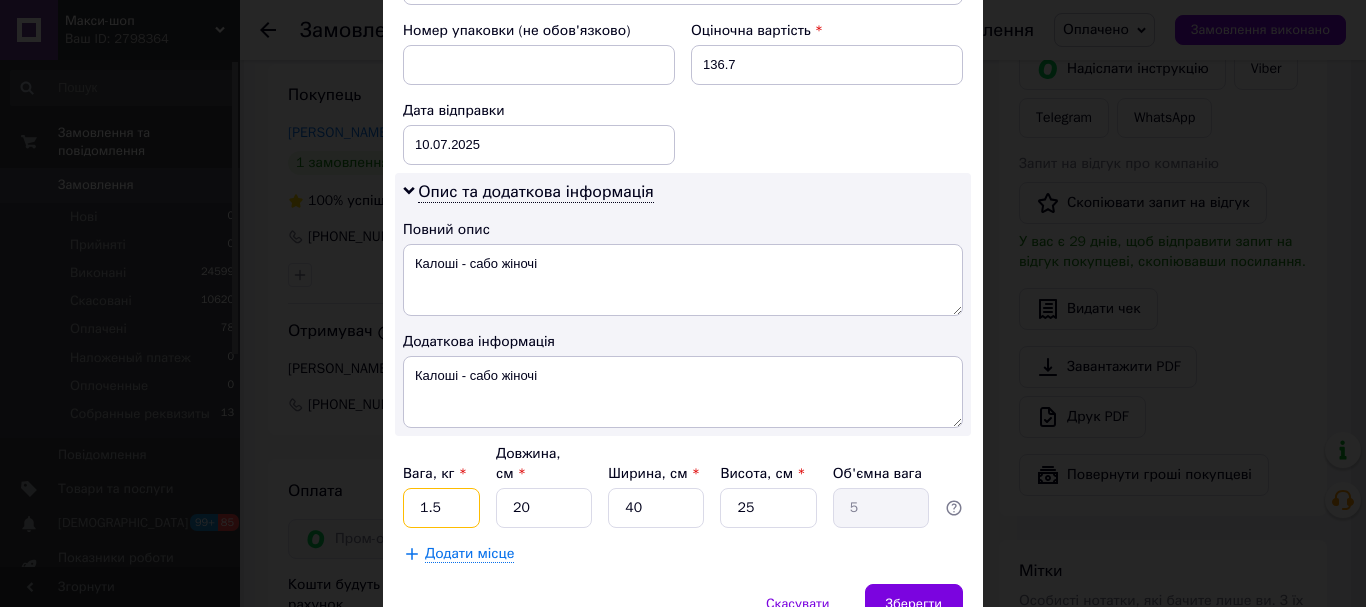 type on "1.5" 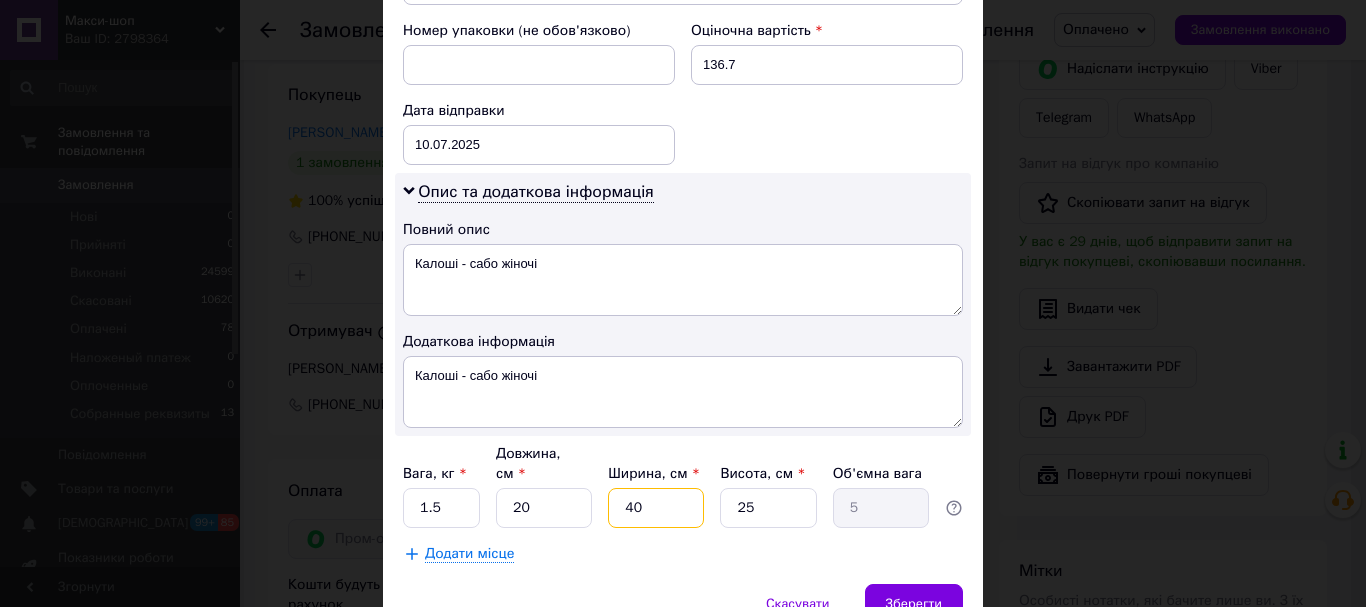 click on "40" at bounding box center [656, 508] 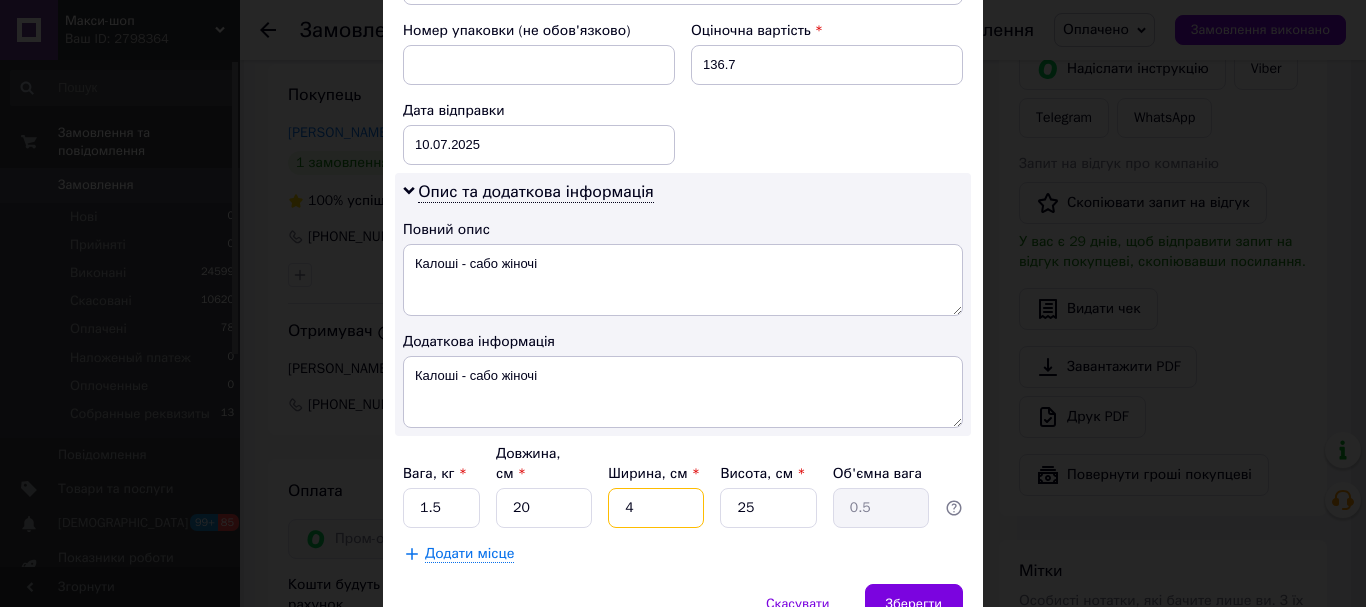 type 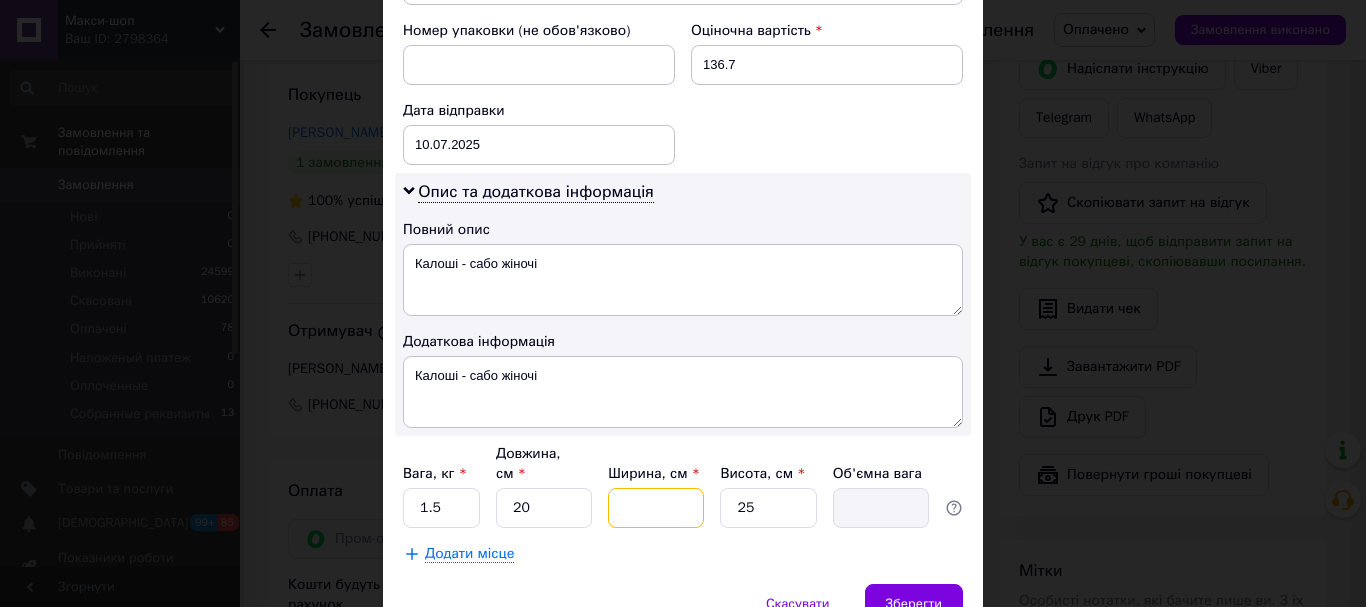 type on "2" 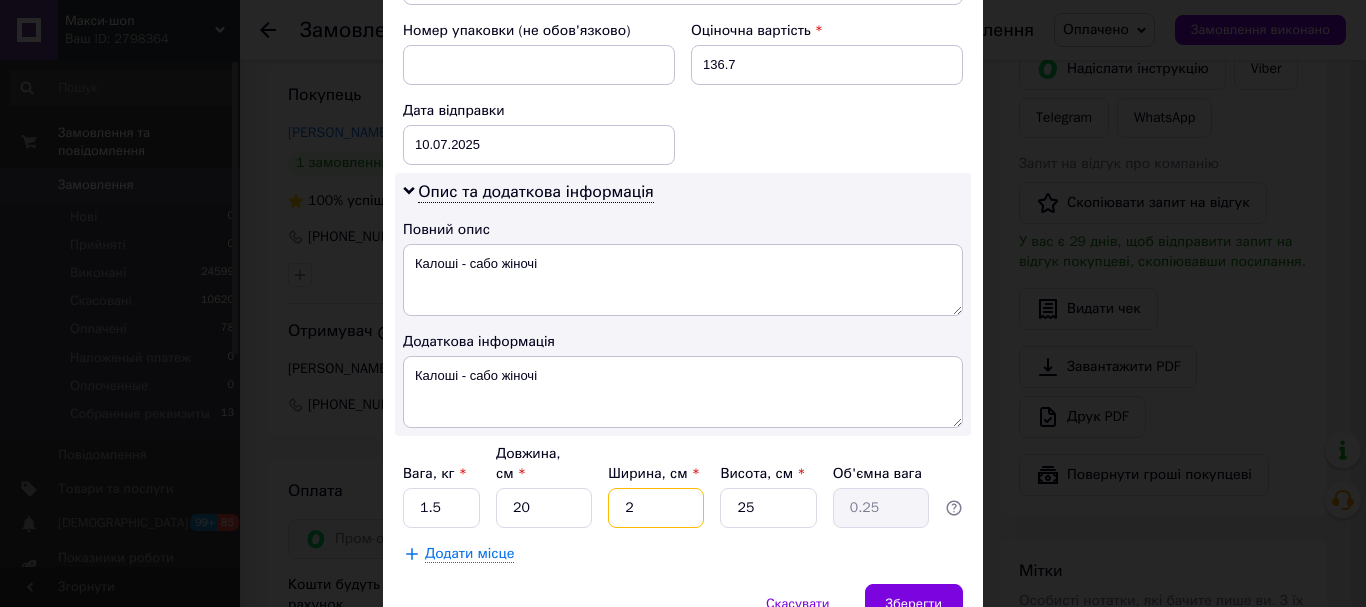type on "20" 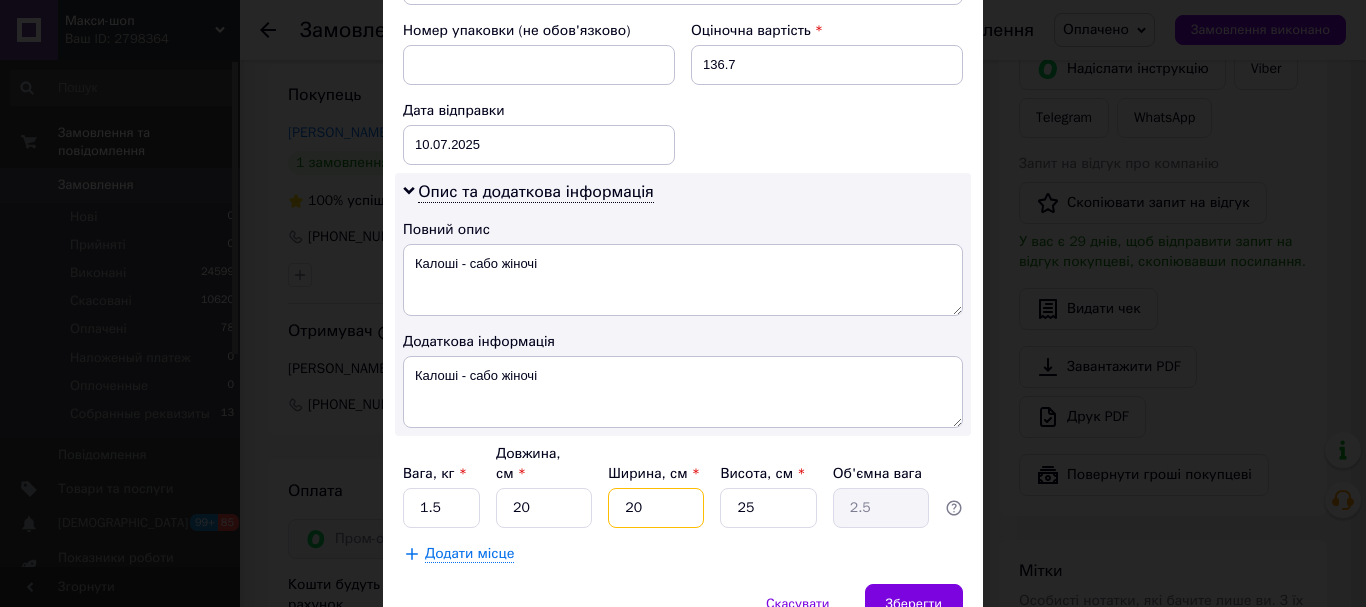 type on "20" 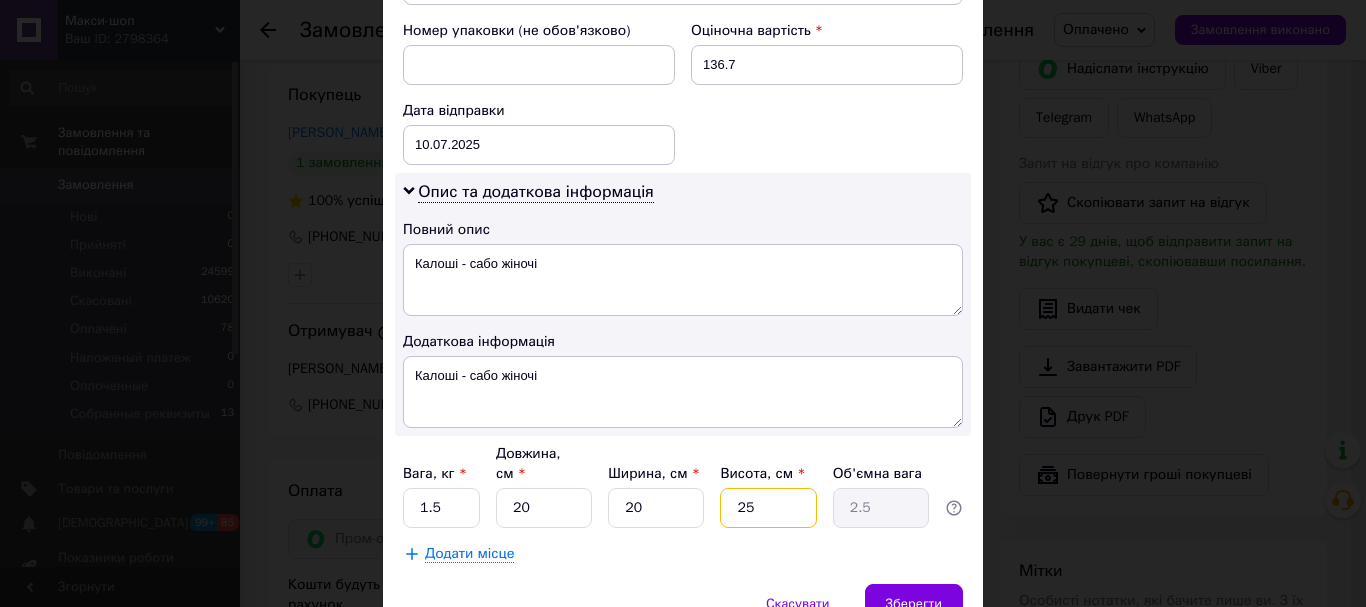click on "25" at bounding box center [768, 508] 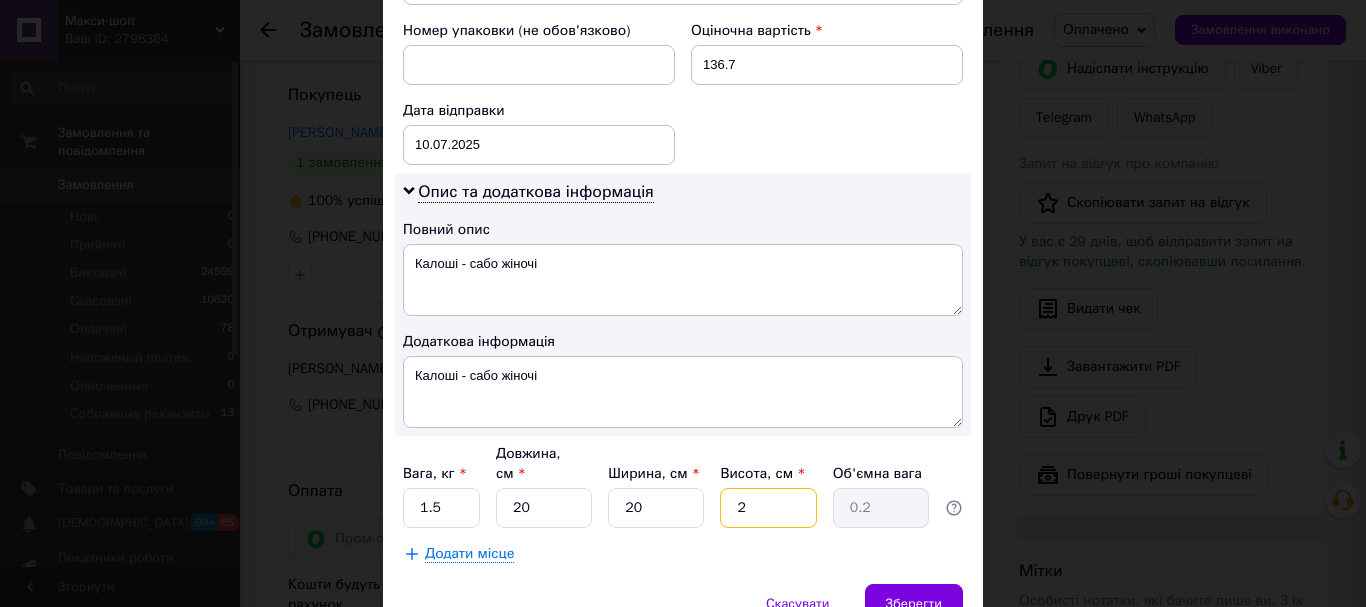 type 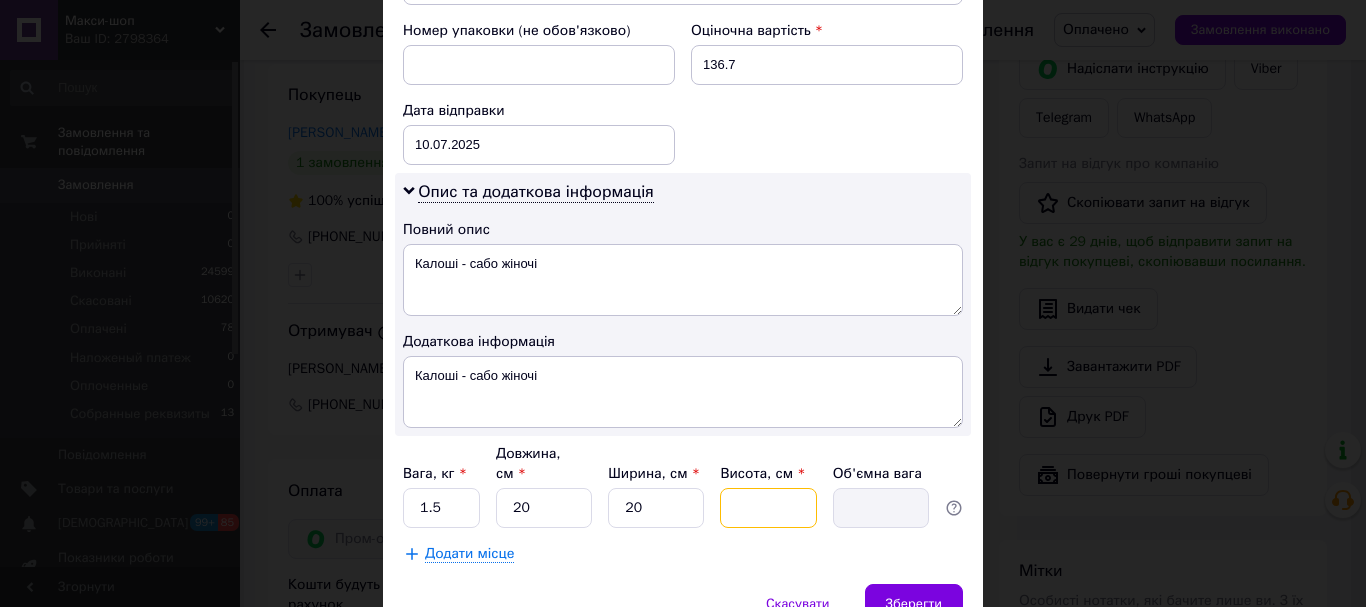 type on "1" 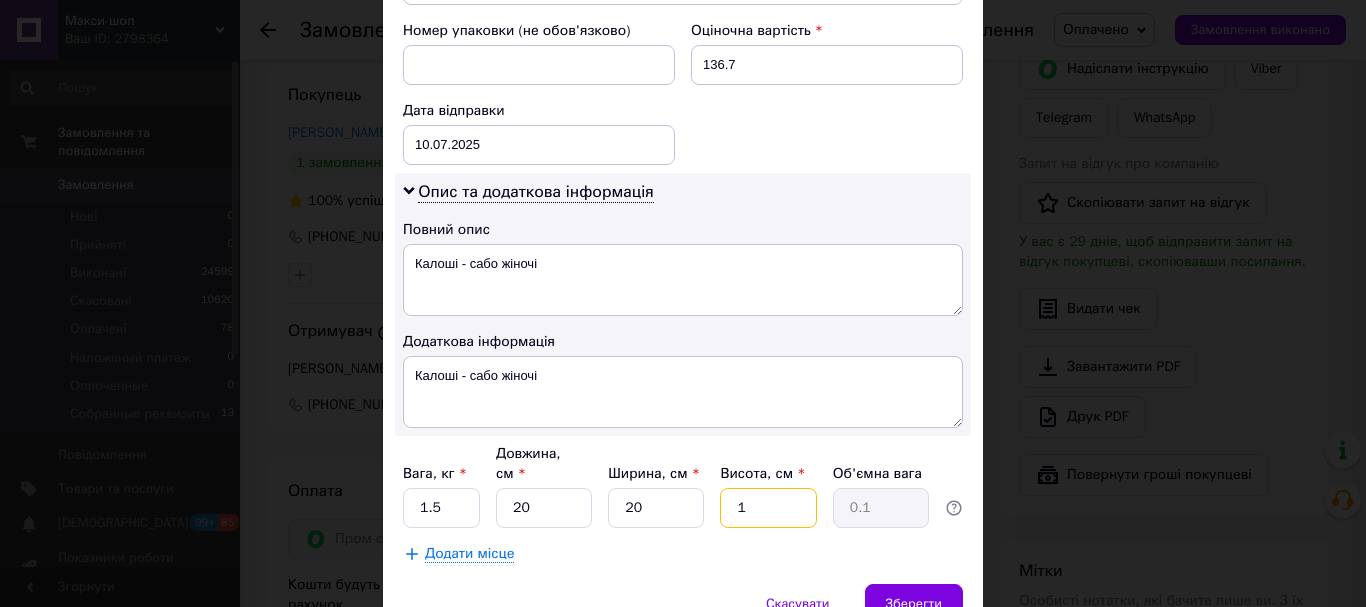type on "11" 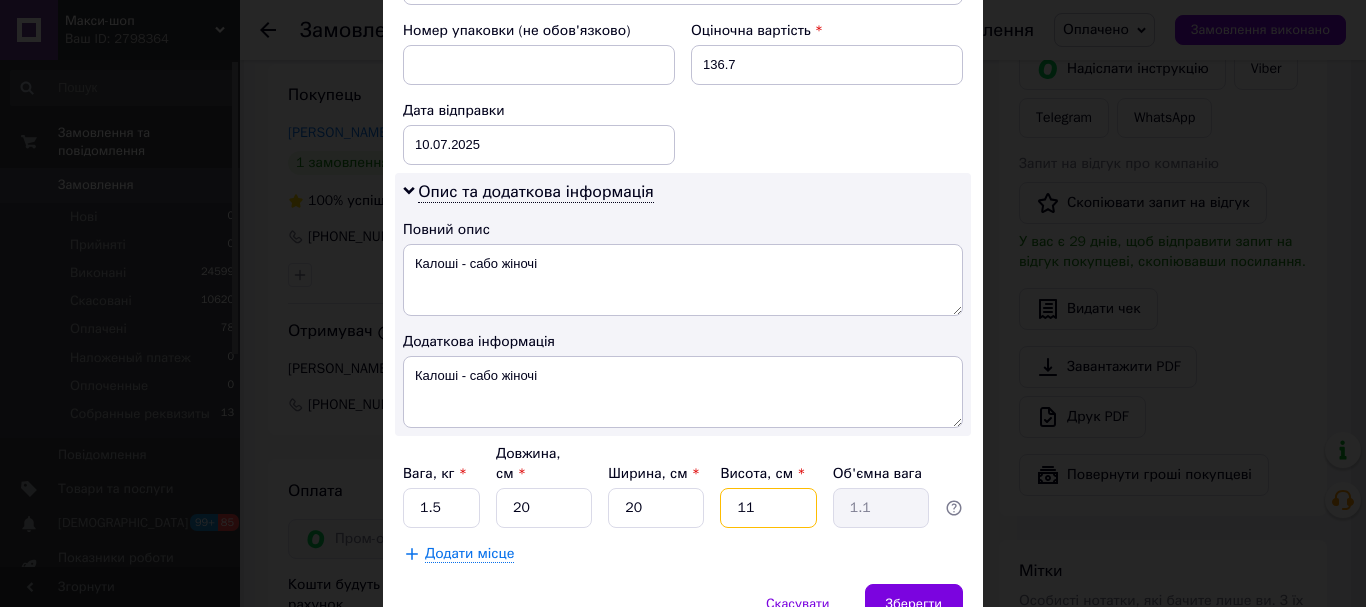 type on "115" 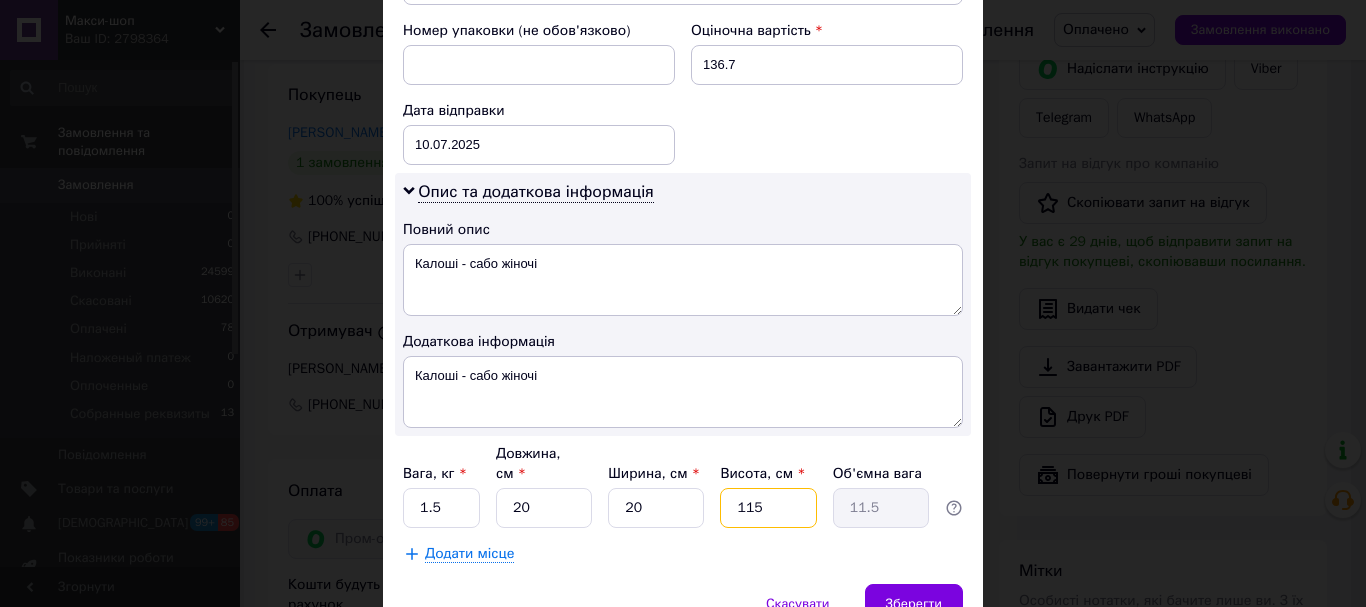 type on "11" 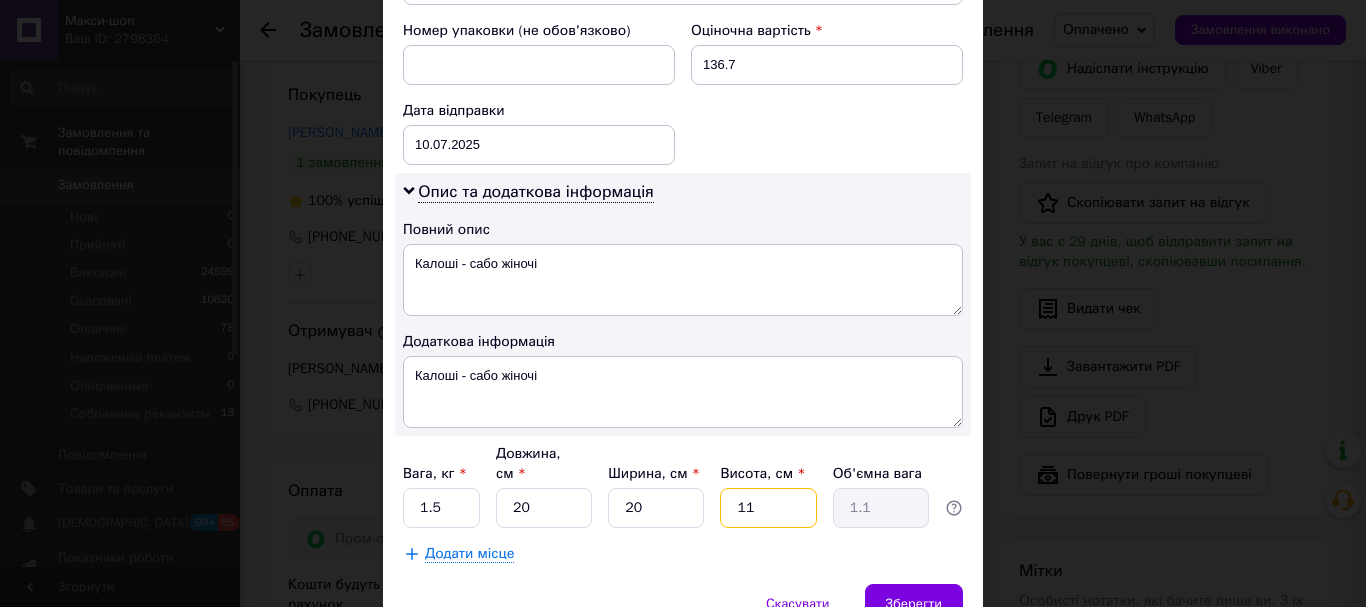 type on "1" 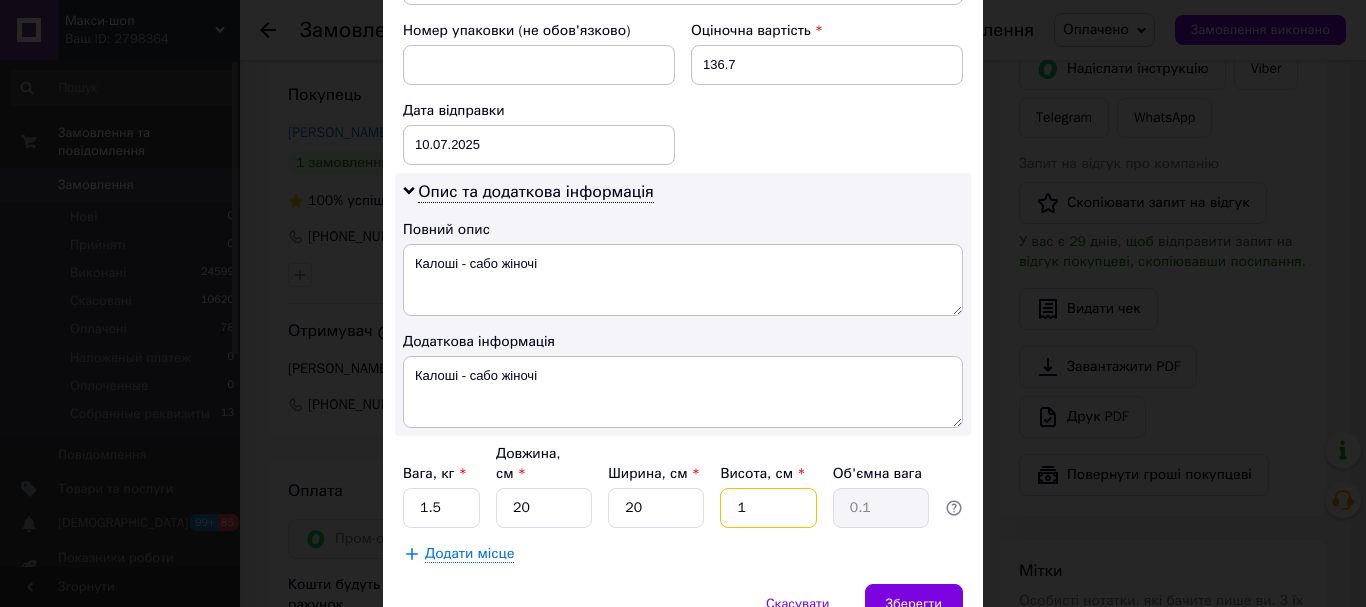 type on "15" 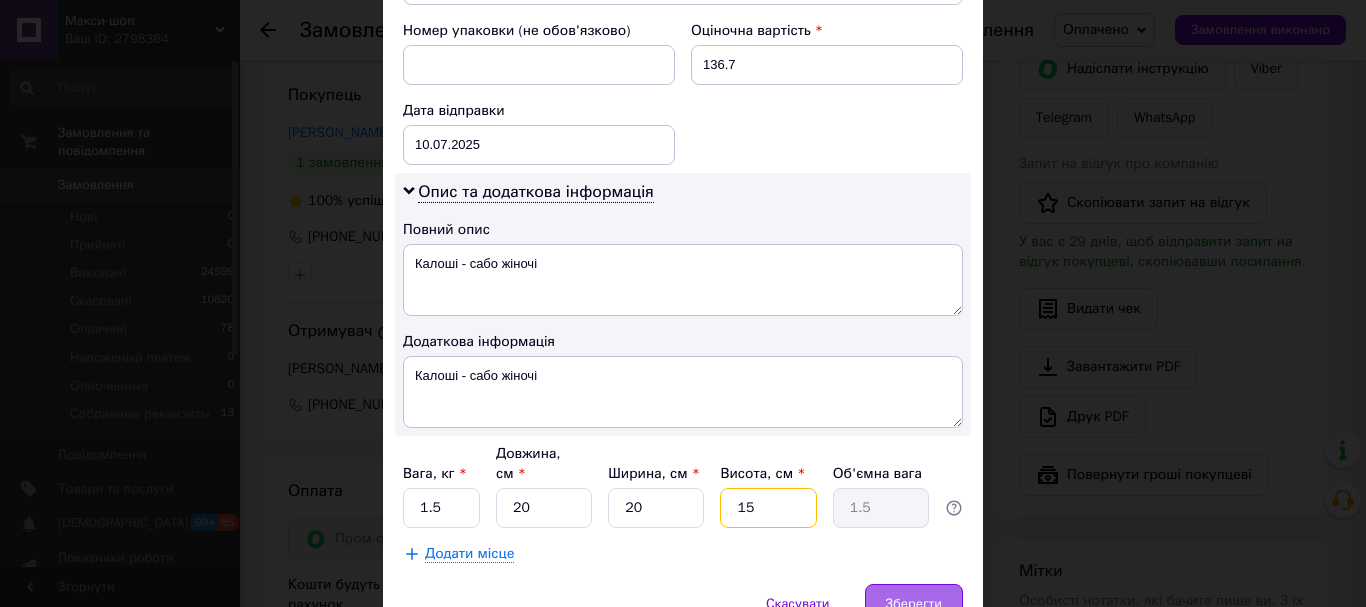 type on "15" 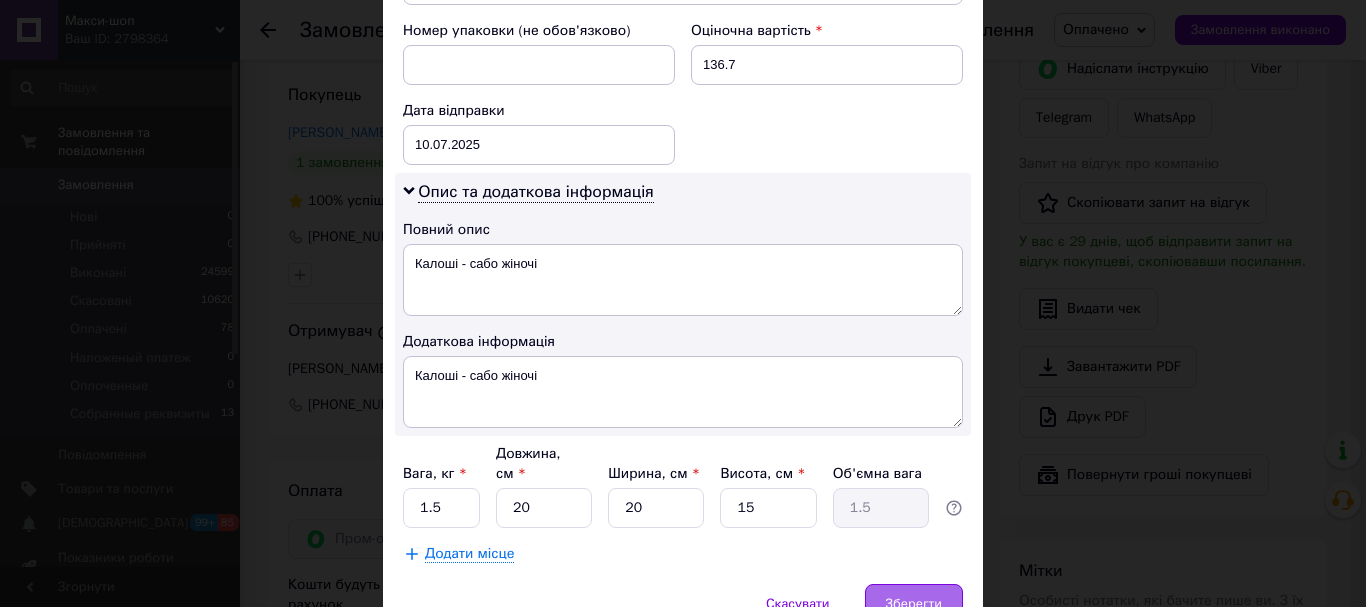 click on "Зберегти" at bounding box center [914, 604] 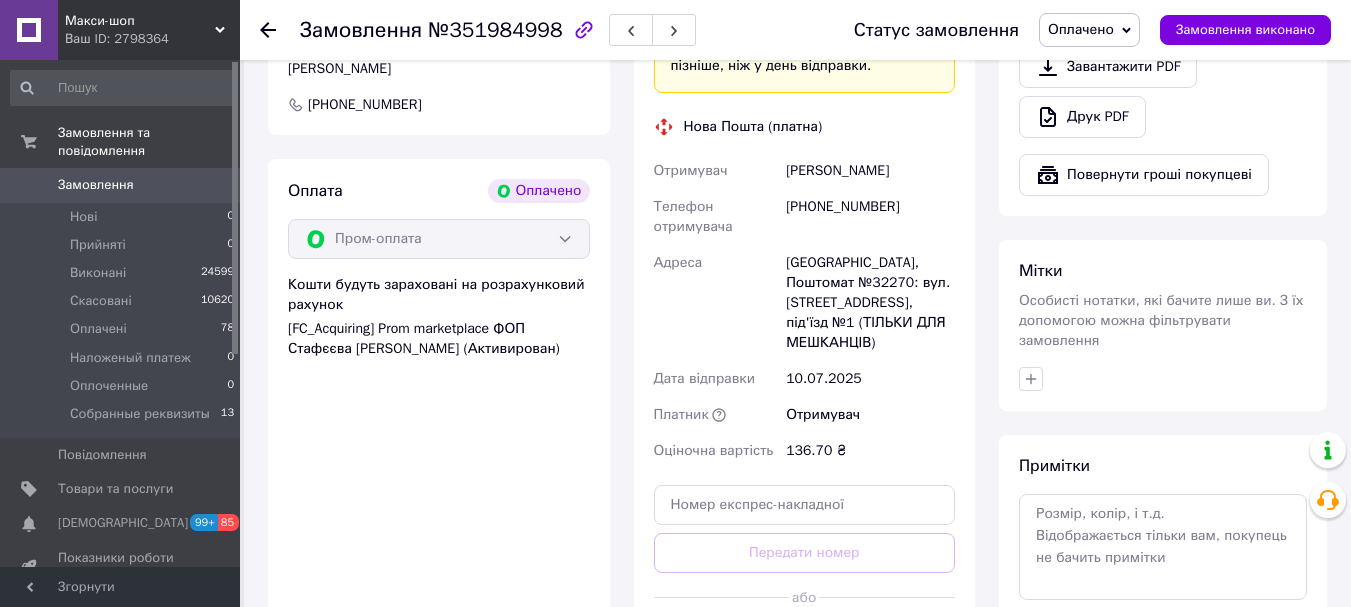 scroll, scrollTop: 1400, scrollLeft: 0, axis: vertical 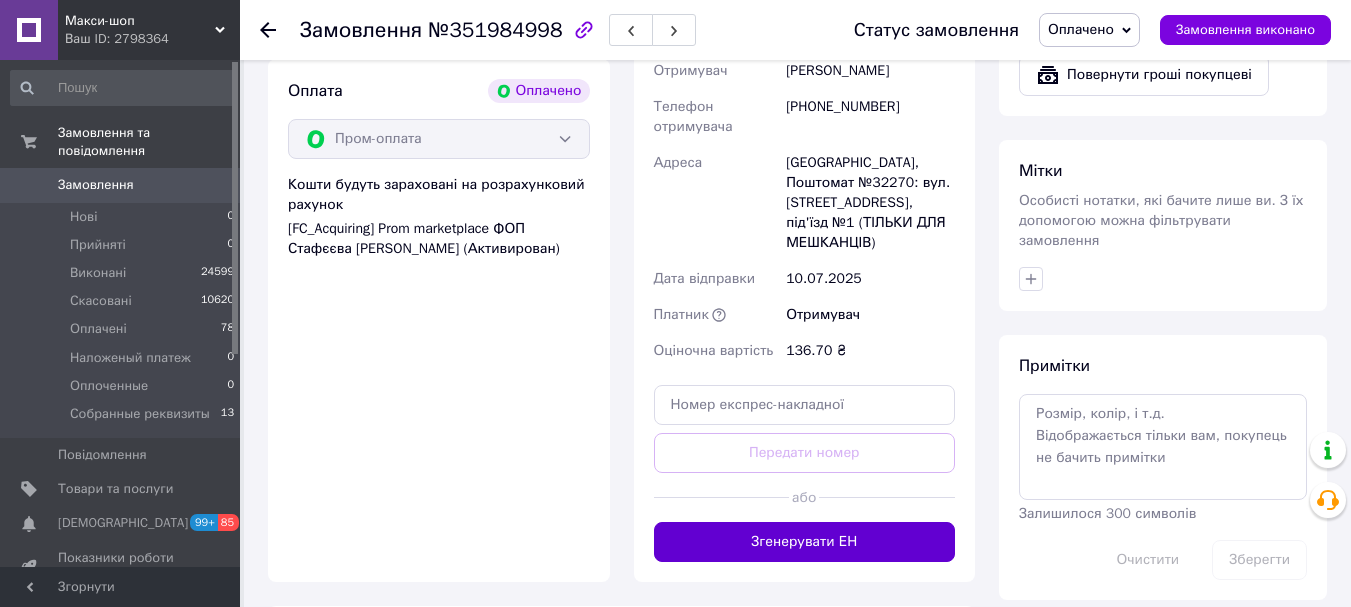 click on "Згенерувати ЕН" at bounding box center (805, 542) 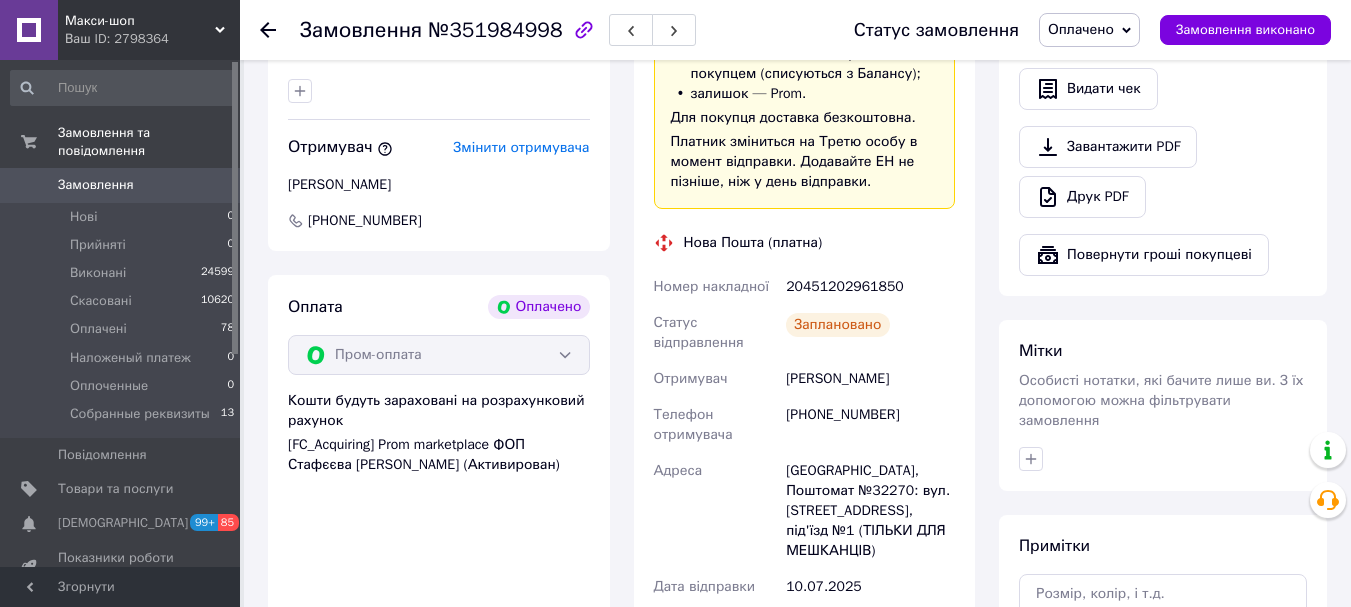 scroll, scrollTop: 1300, scrollLeft: 0, axis: vertical 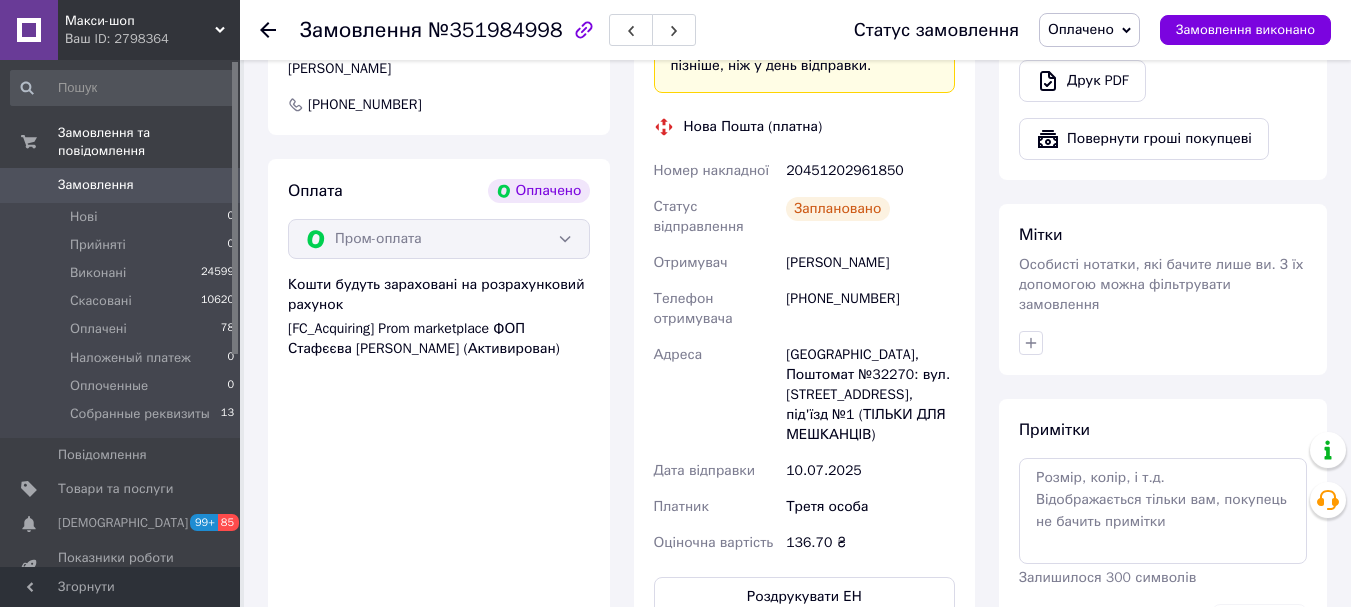 click on "Номер накладної" at bounding box center [716, 171] 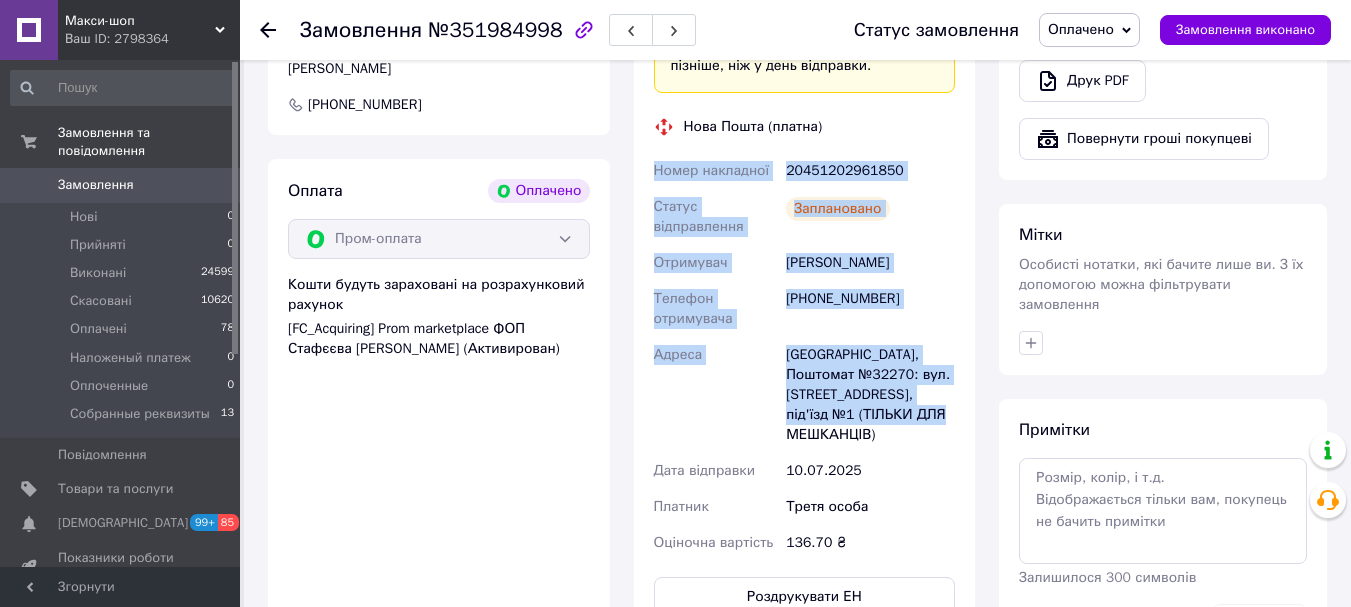 drag, startPoint x: 655, startPoint y: 147, endPoint x: 901, endPoint y: 410, distance: 360.11804 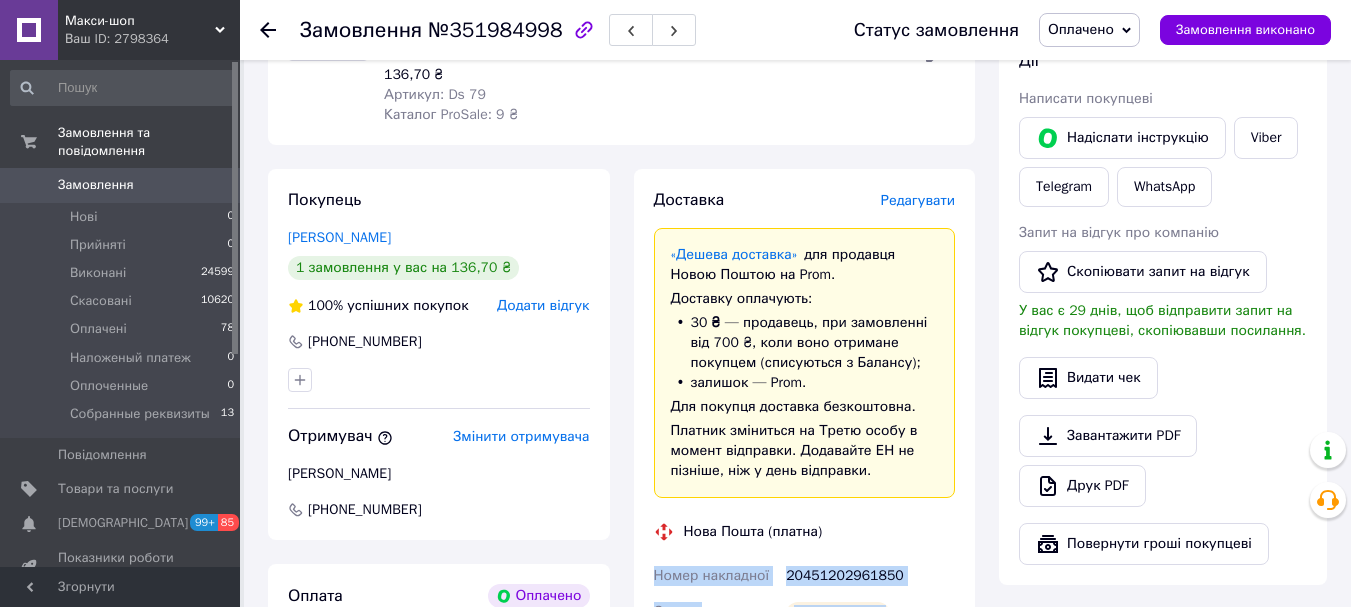 scroll, scrollTop: 800, scrollLeft: 0, axis: vertical 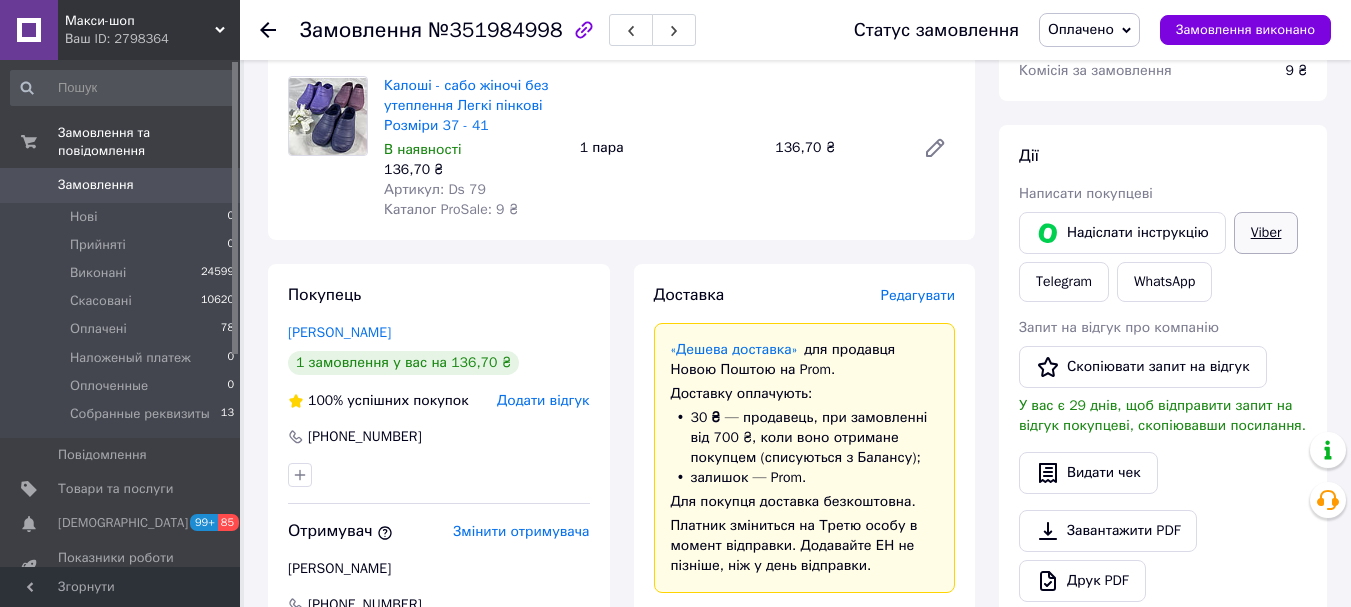 click on "Viber" at bounding box center [1266, 233] 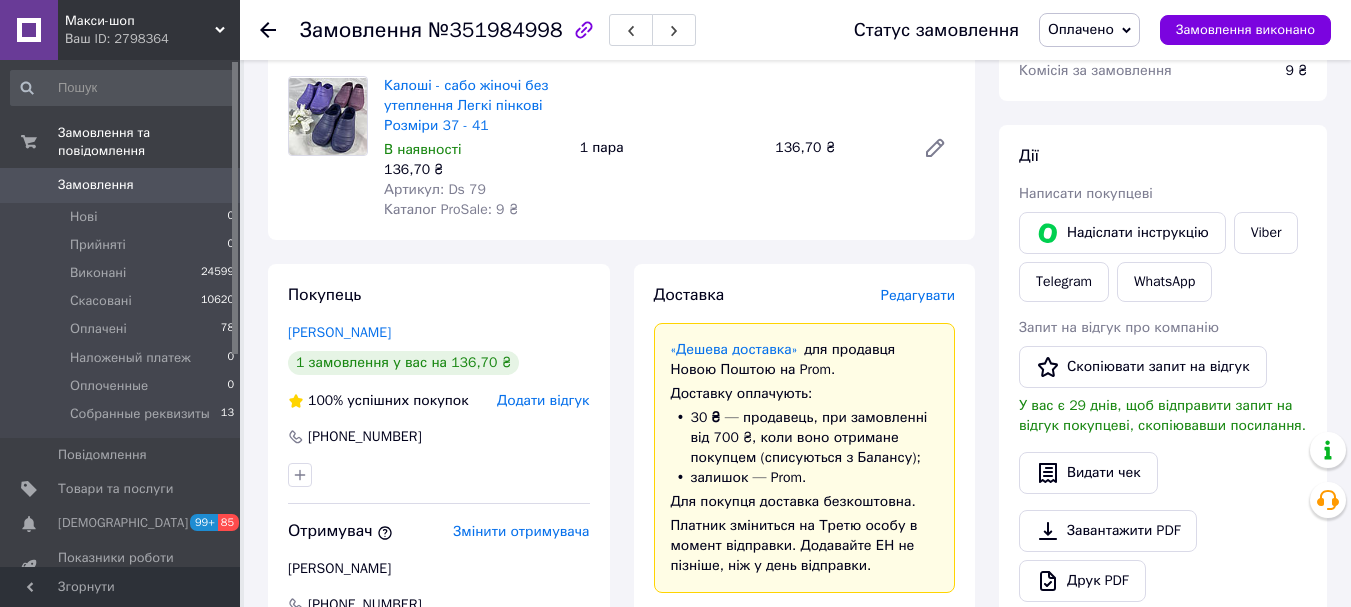 click on "Доставка" at bounding box center (767, 295) 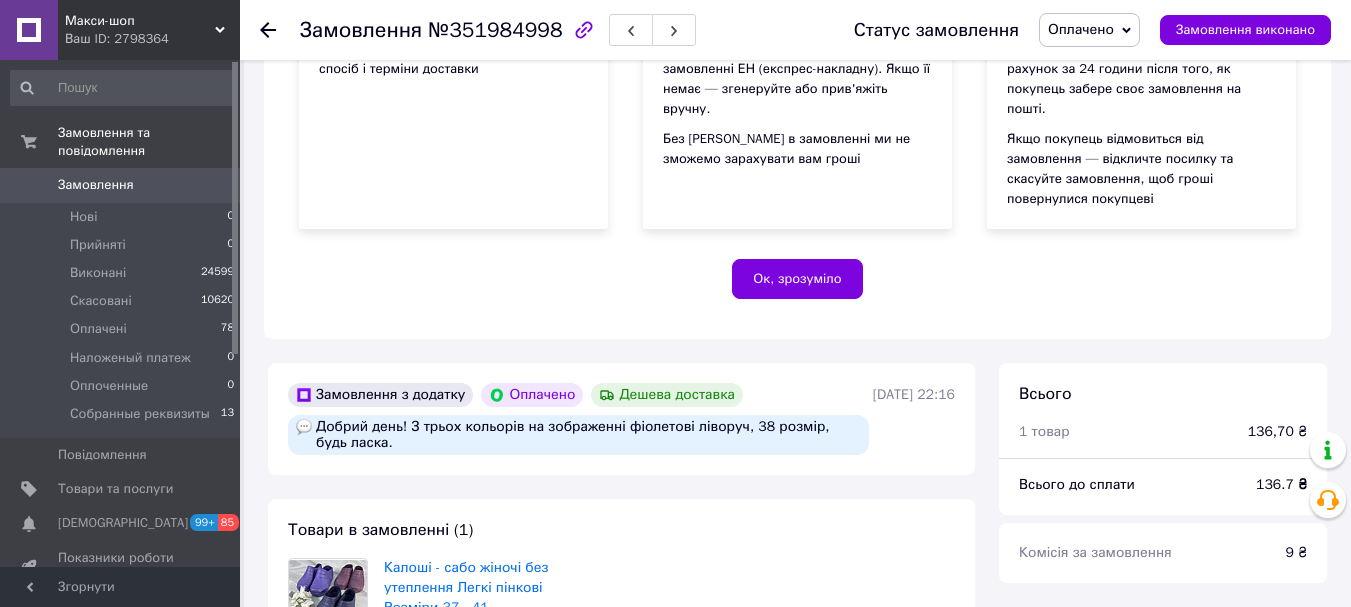 scroll, scrollTop: 300, scrollLeft: 0, axis: vertical 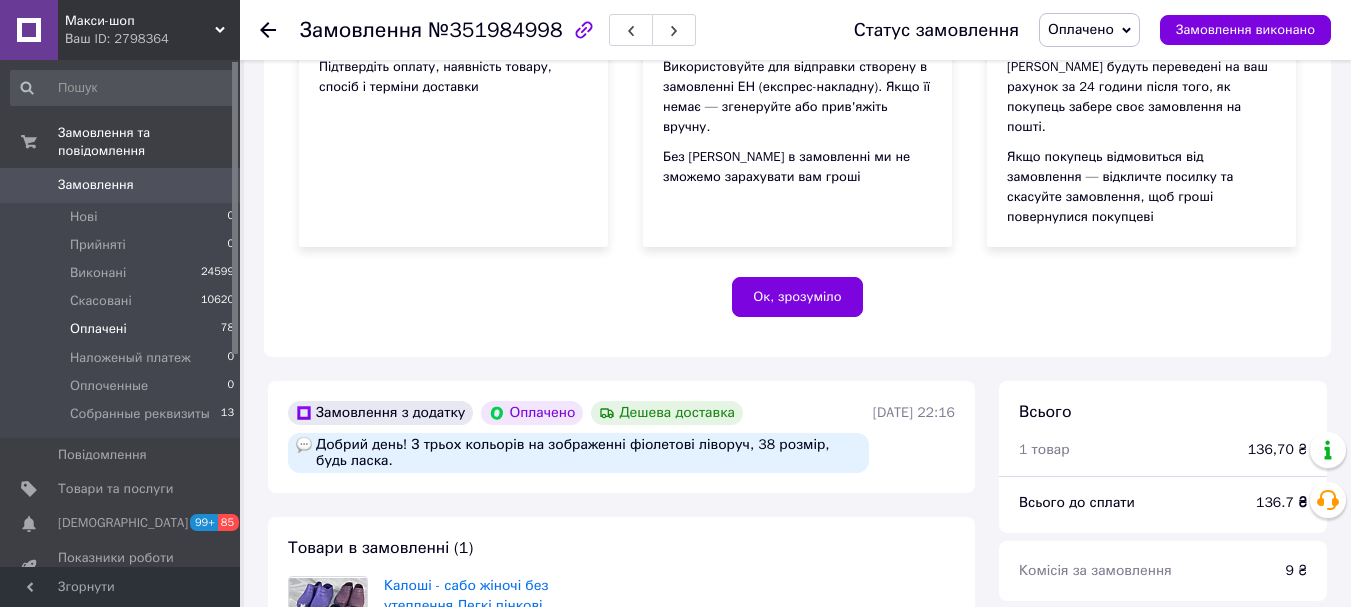 click on "Оплачені" at bounding box center (98, 329) 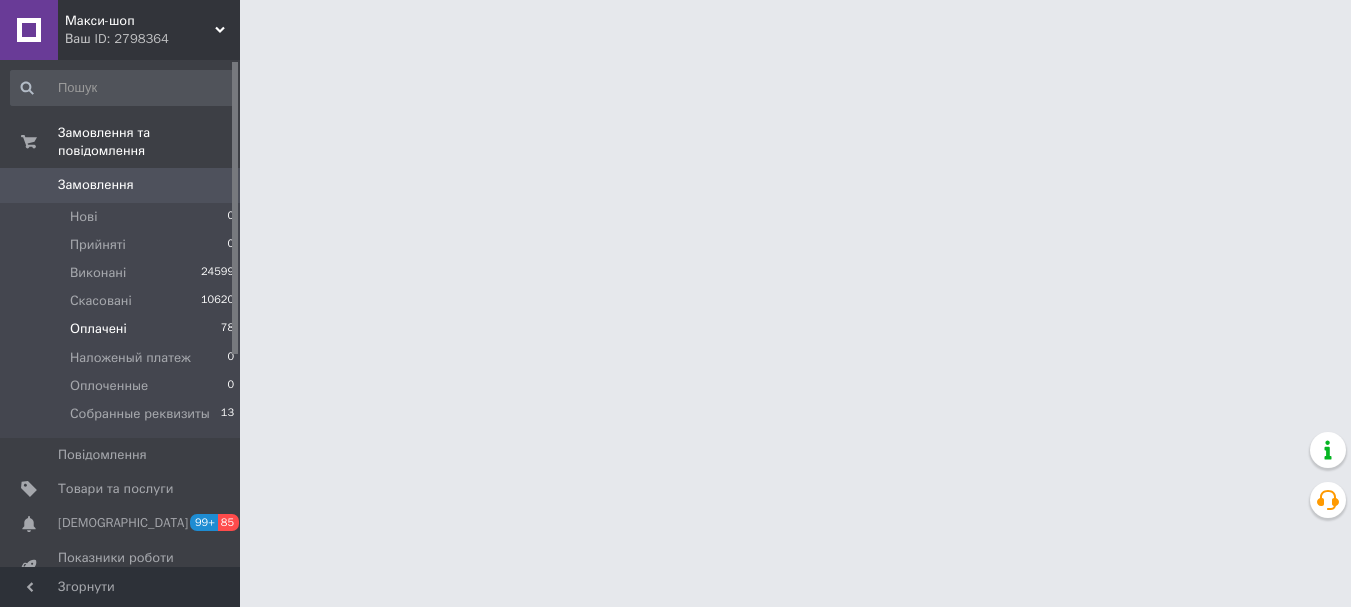 scroll, scrollTop: 0, scrollLeft: 0, axis: both 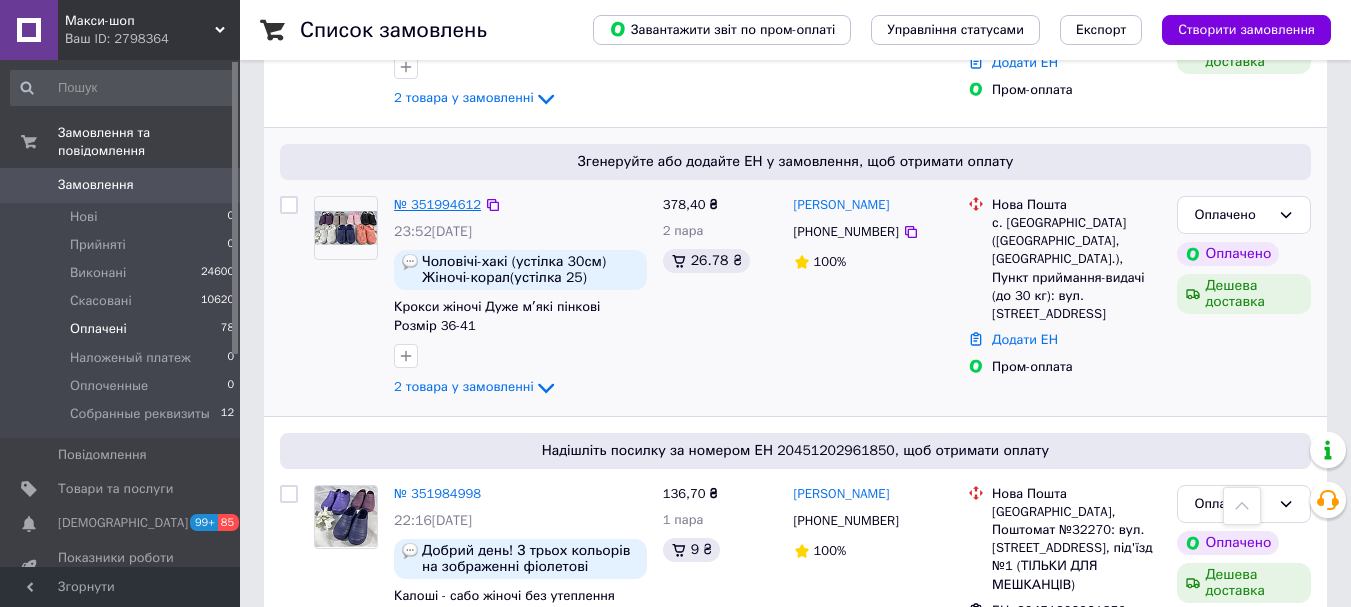 click on "№ 351994612" at bounding box center [437, 204] 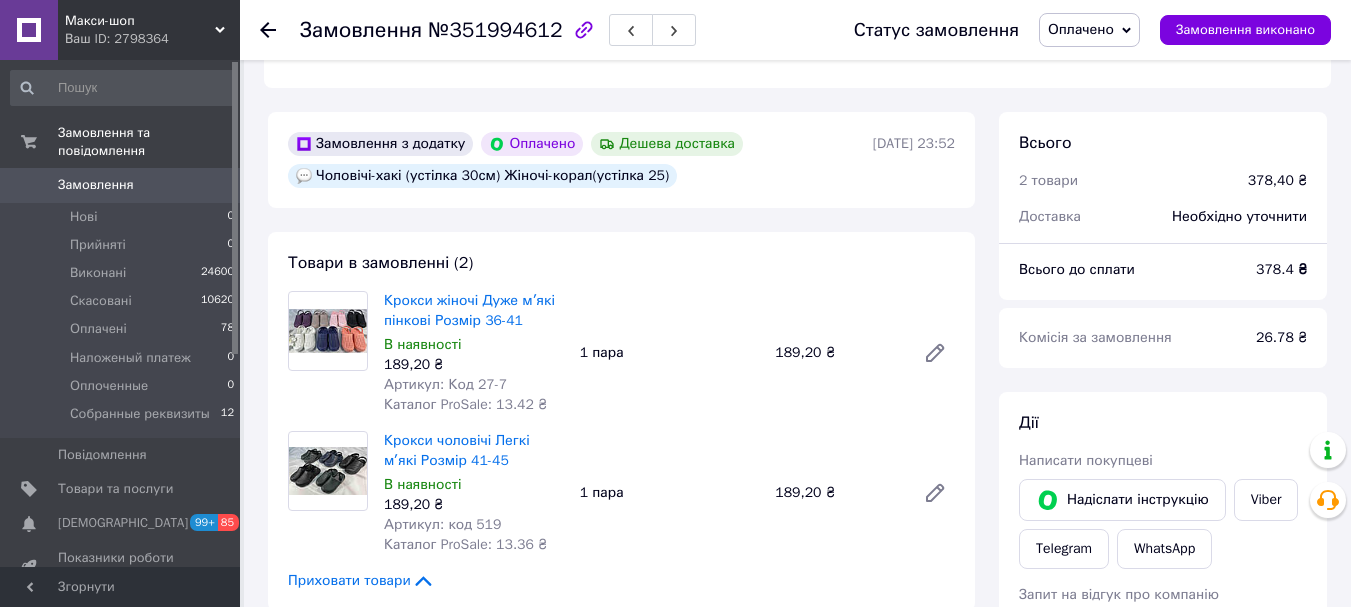 scroll, scrollTop: 600, scrollLeft: 0, axis: vertical 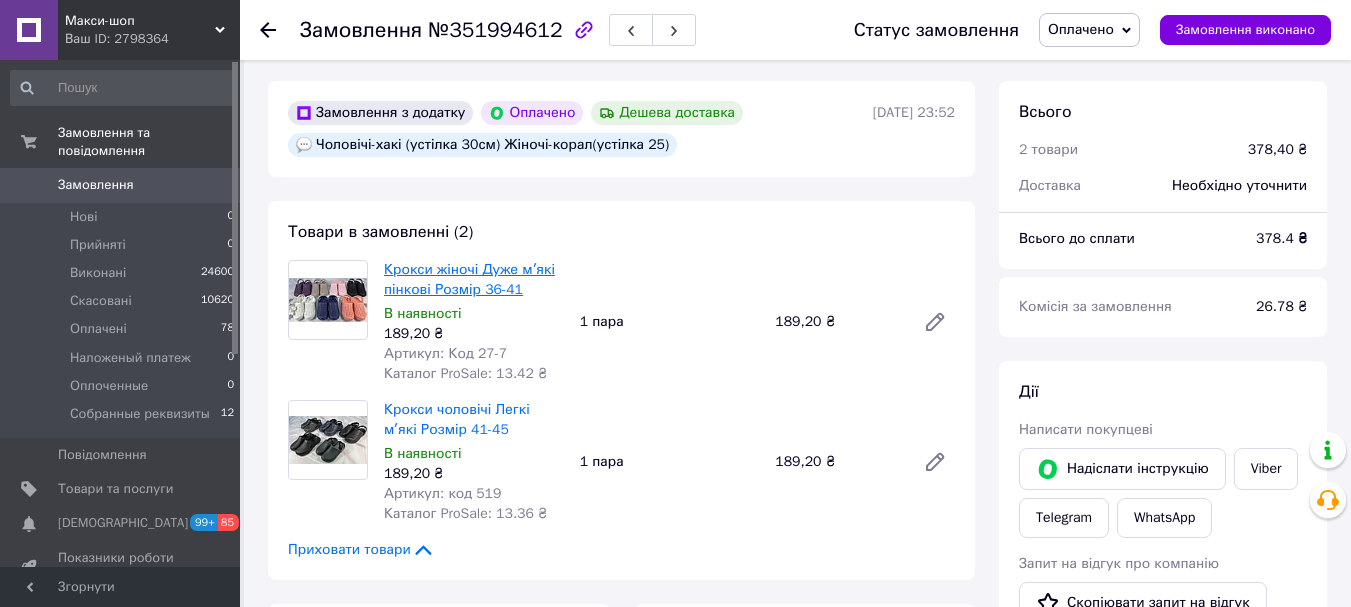 click on "Крокси жіночі  Дуже мʼякі пінкові  Розмір 36-41" at bounding box center [469, 279] 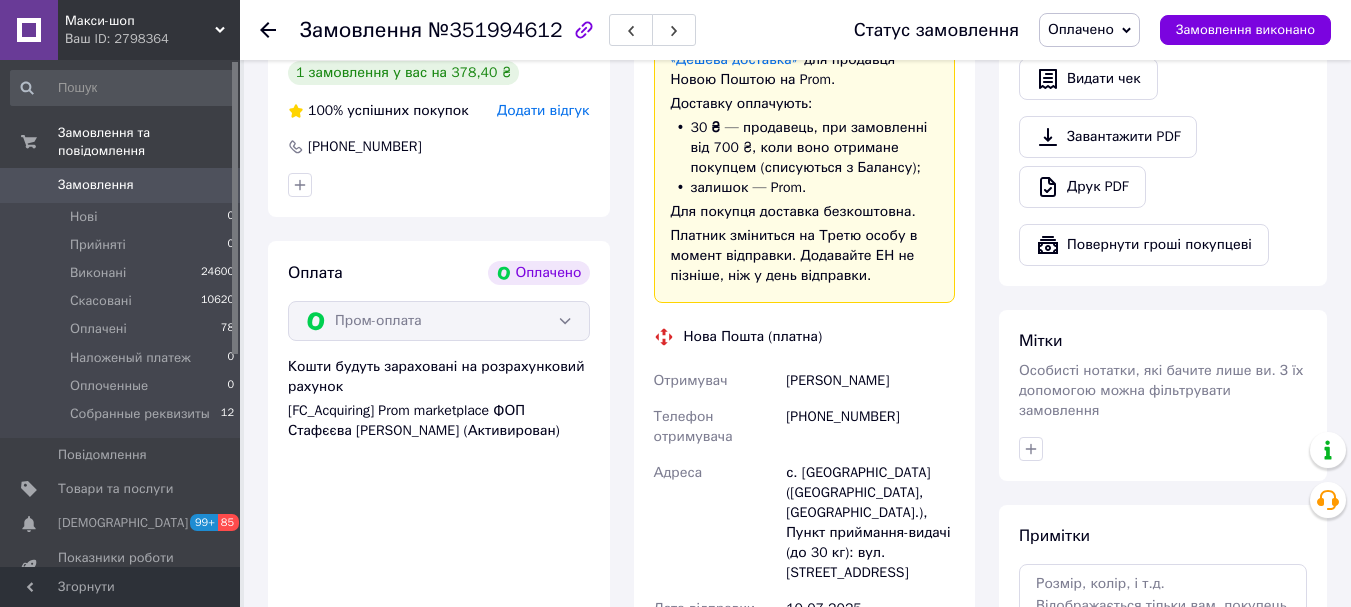 scroll, scrollTop: 900, scrollLeft: 0, axis: vertical 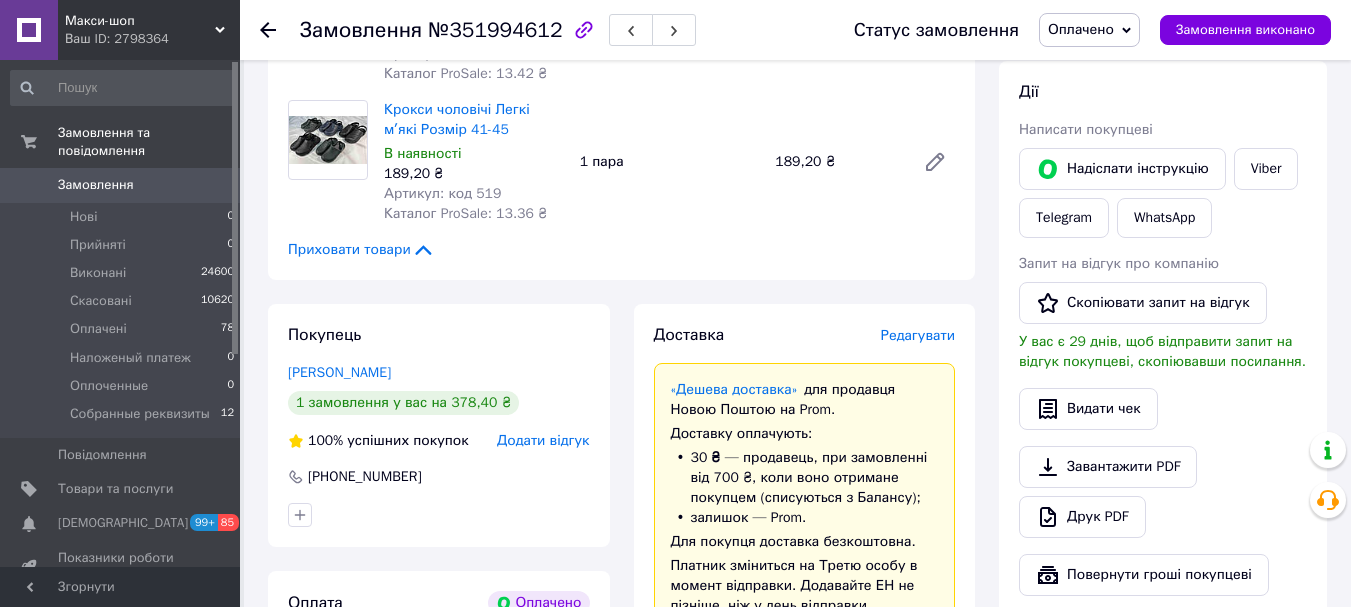 click on "Товари в замовленні (2) Крокси жіночі  Дуже мʼякі пінкові  Розмір 36-41 В наявності 189,20 ₴ Артикул: Код 27-7 Каталог ProSale: 13.42 ₴  1 пара 189,20 ₴ Крокси чоловічі  Легкі мʼякі  Розмір 41-45 В наявності 189,20 ₴ Артикул: код 519 Каталог ProSale: 13.36 ₴  1 пара 189,20 ₴ Приховати товари" at bounding box center (621, 90) 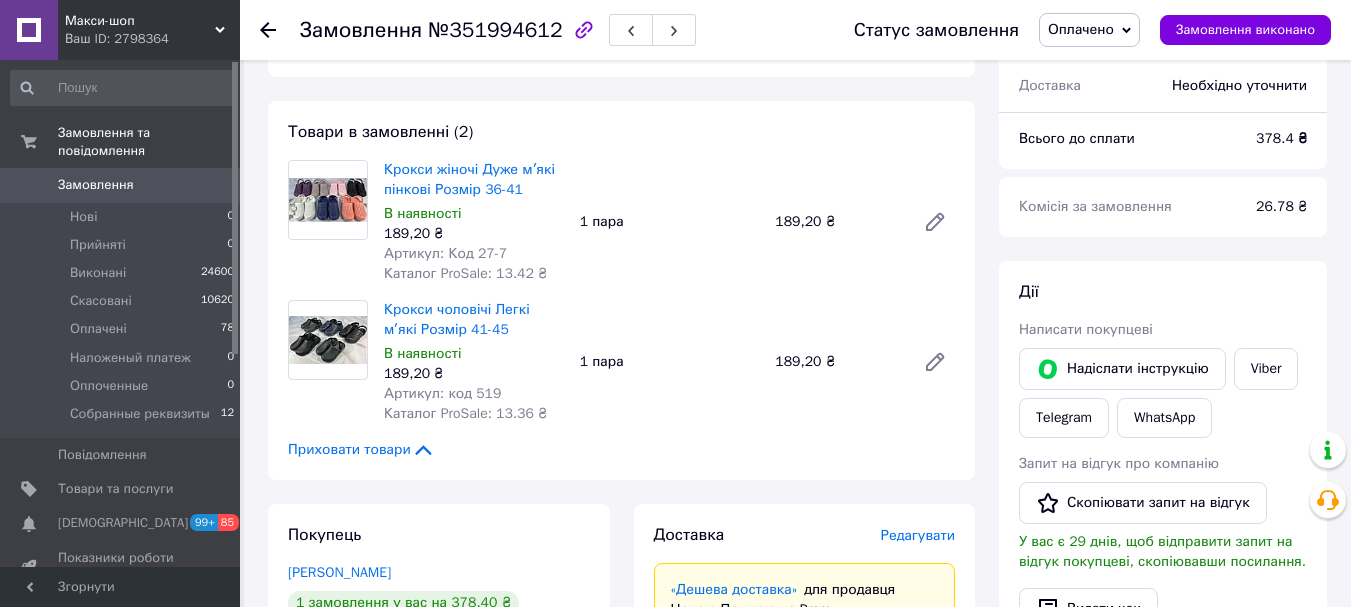 scroll, scrollTop: 500, scrollLeft: 0, axis: vertical 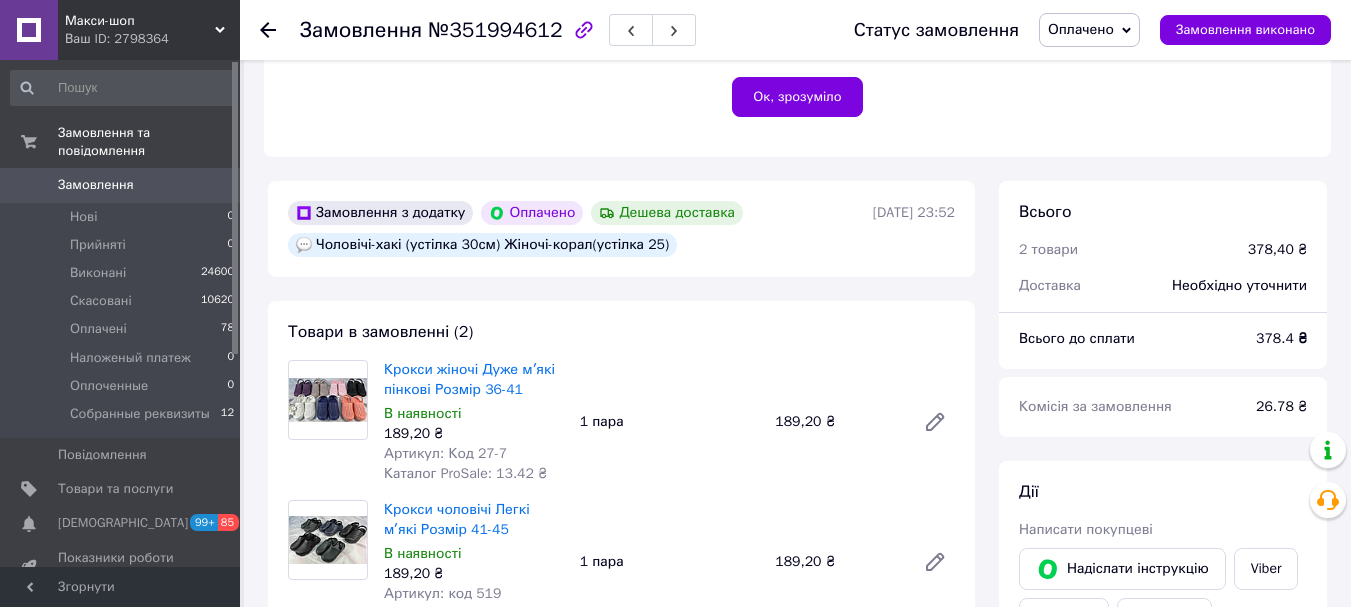 click on "Крокси жіночі  Дуже мʼякі пінкові  Розмір 36-41 В наявності 189,20 ₴ Артикул: Код 27-7 Каталог ProSale: 13.42 ₴  1 пара 189,20 ₴" at bounding box center (669, 422) 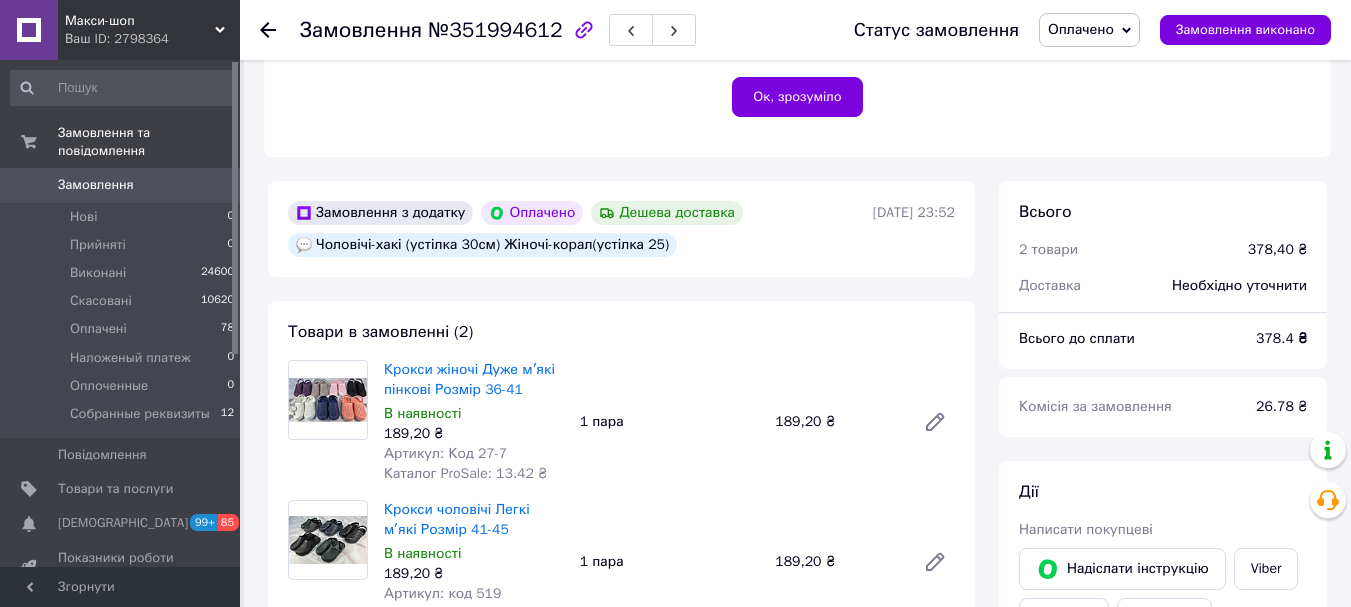 click on "Замовлення з додатку Оплачено Дешева доставка Чоловічі-хакі (устілка 30см)
Жіночі-корал(устілка 25)" at bounding box center (578, 229) 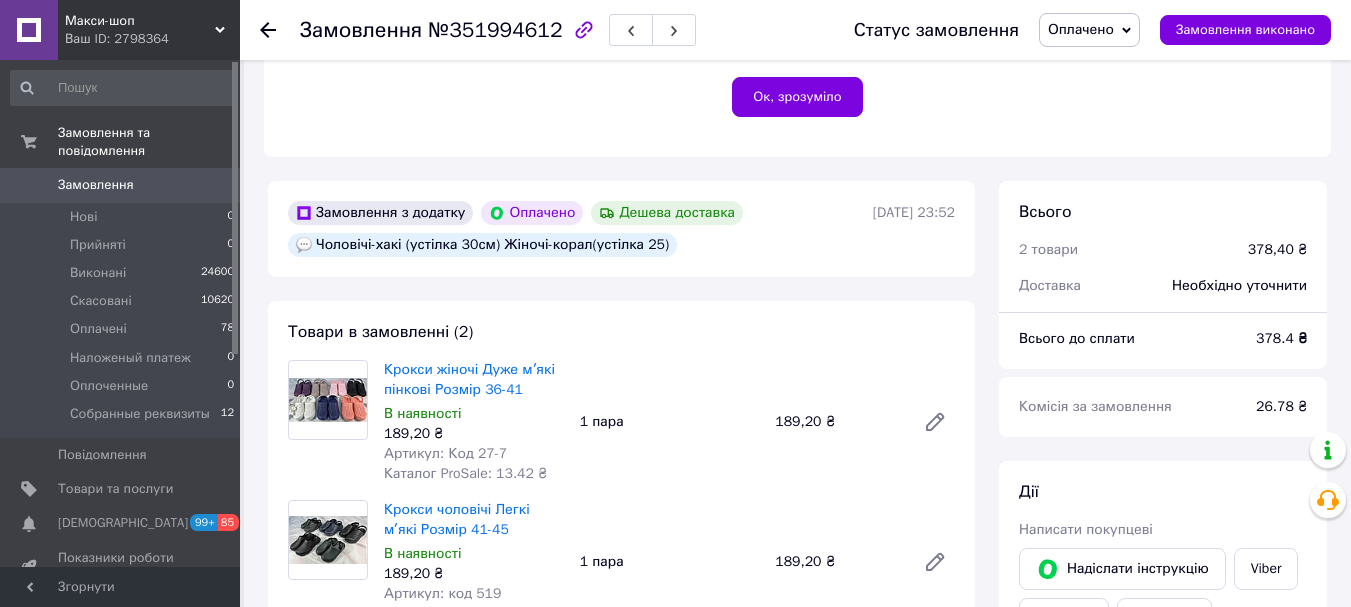 click on "Замовлення з додатку Оплачено Дешева доставка Чоловічі-хакі (устілка 30см)
Жіночі-корал(устілка 25) 09.07.2025 | 23:52" at bounding box center [621, 229] 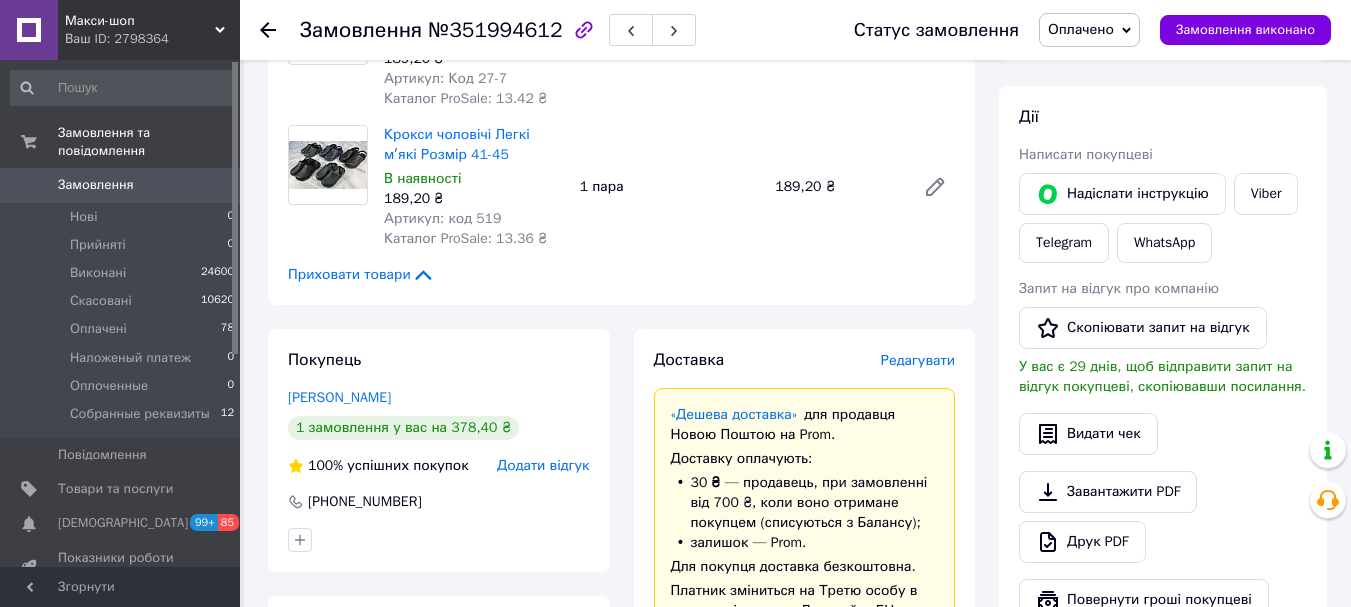 scroll, scrollTop: 900, scrollLeft: 0, axis: vertical 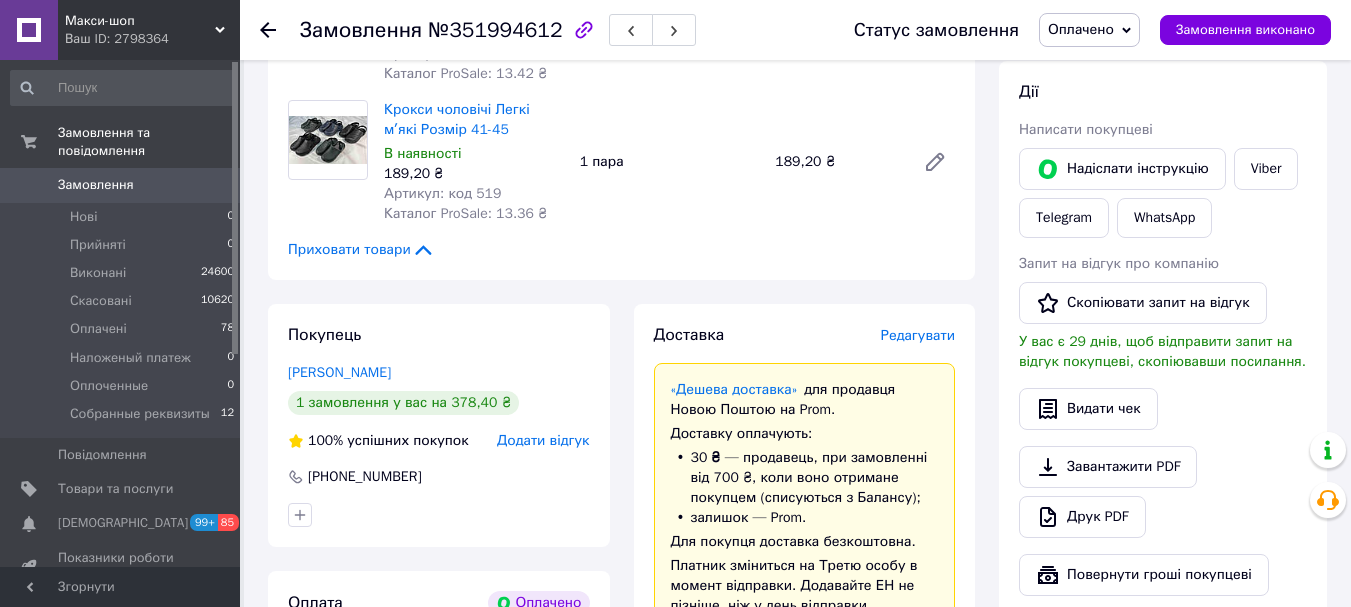 click on "«Дешева доставка»   для продавця Новою Поштою на Prom." at bounding box center (805, 400) 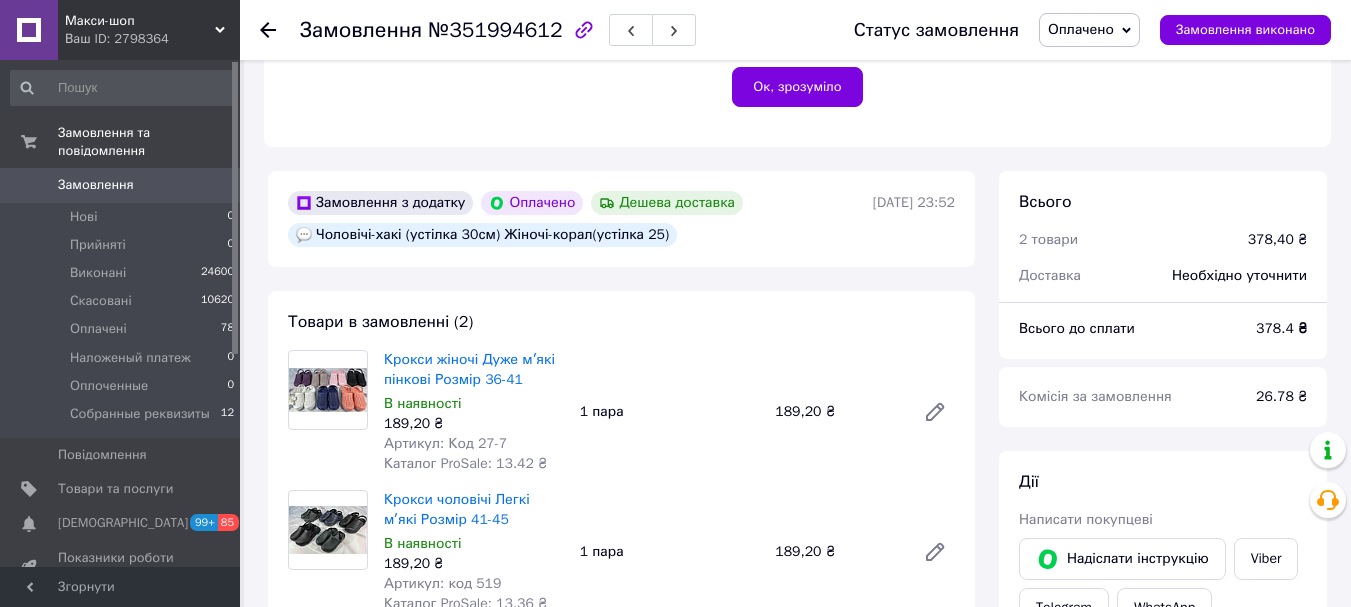 scroll, scrollTop: 500, scrollLeft: 0, axis: vertical 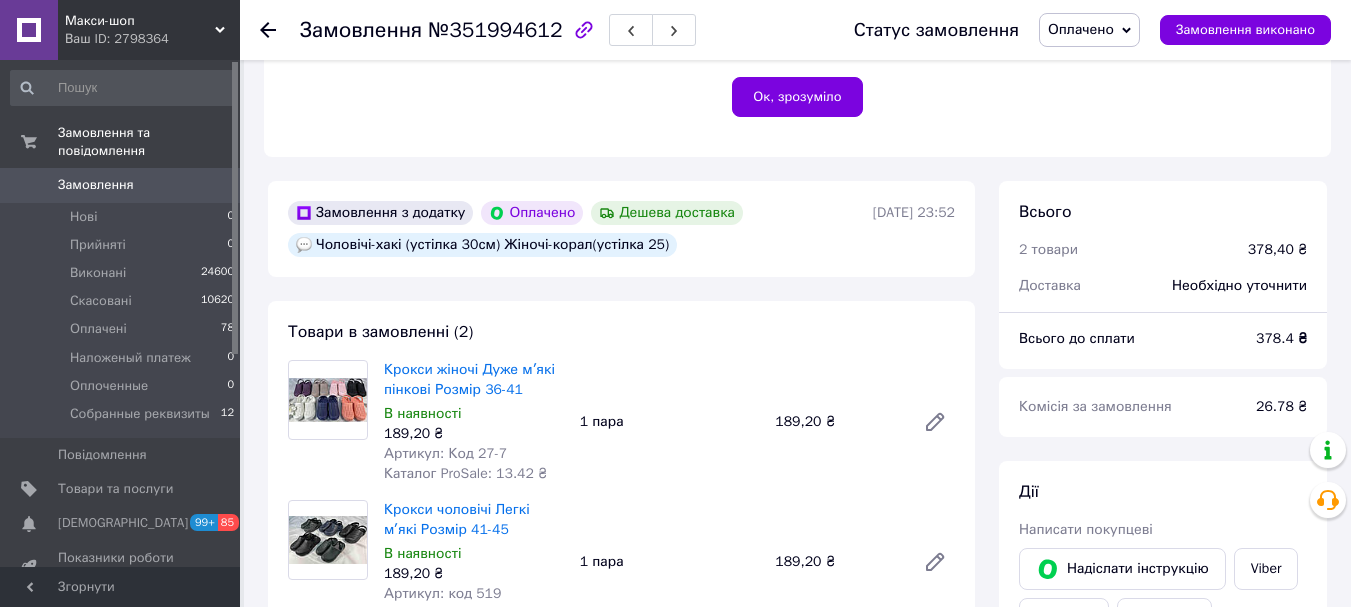 click on "1 пара" at bounding box center (670, 422) 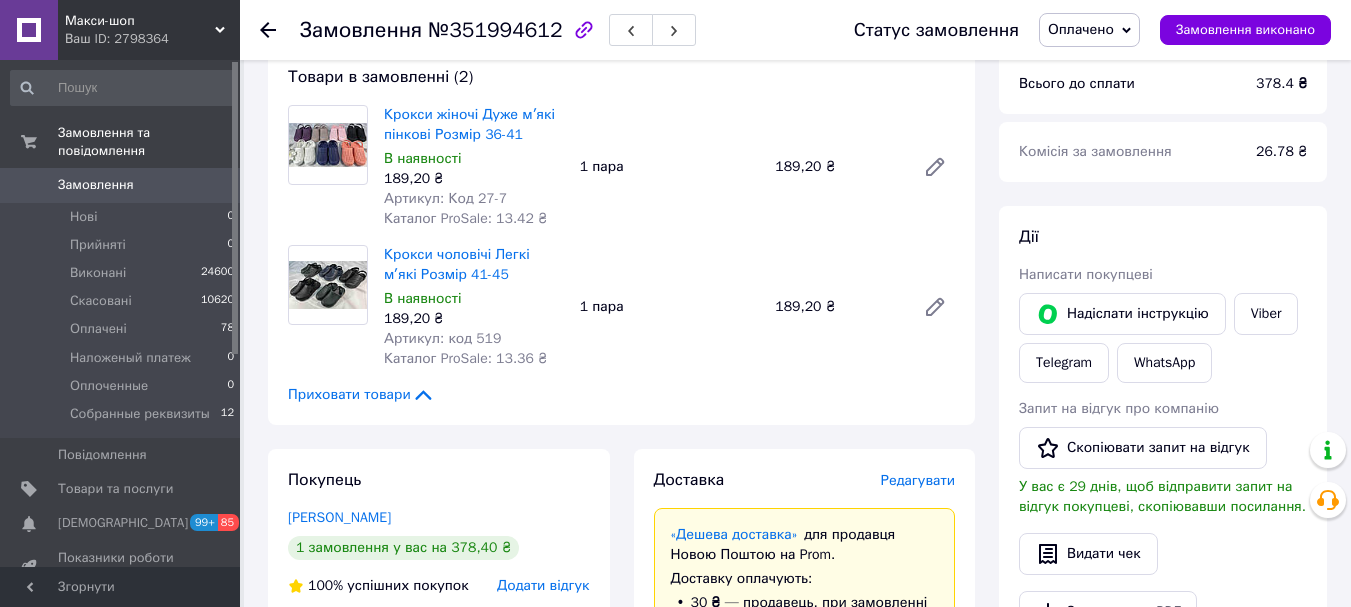 scroll, scrollTop: 800, scrollLeft: 0, axis: vertical 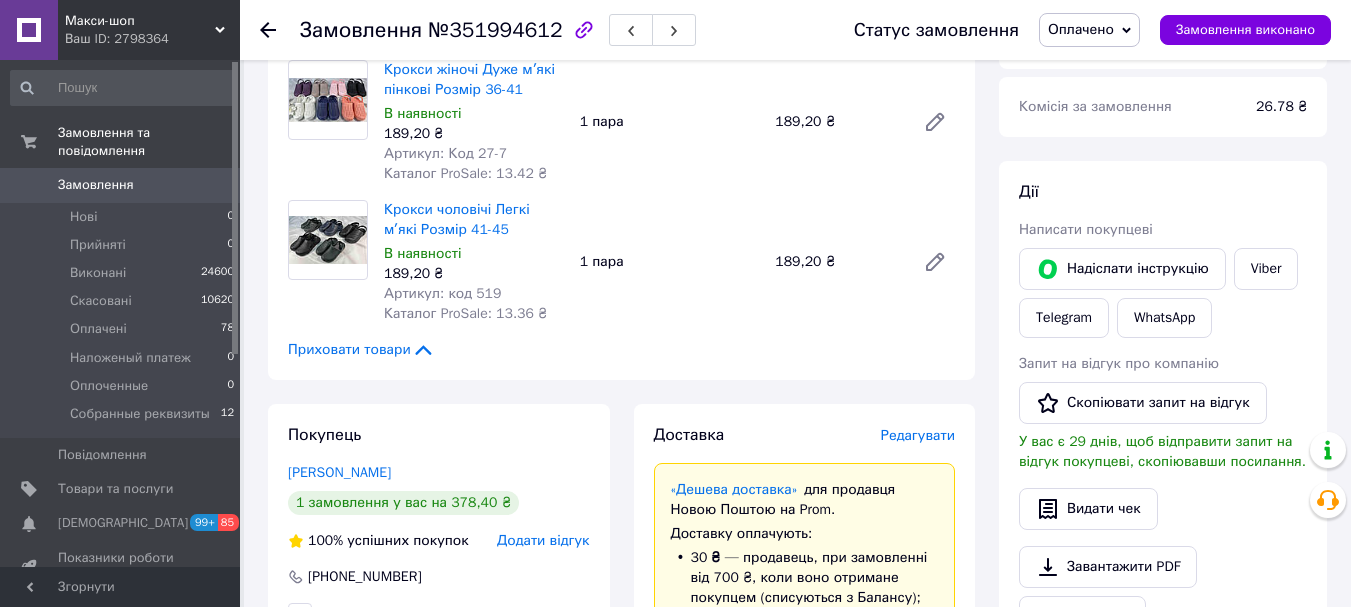 click on "Всього 2 товари 378,40 ₴ Доставка Необхідно уточнити Всього до сплати 378.4 ₴ Комісія за замовлення 26.78 ₴ Дії Написати покупцеві   Надіслати інструкцію Viber Telegram WhatsApp Запит на відгук про компанію   Скопіювати запит на відгук У вас є 29 днів, щоб відправити запит на відгук покупцеві, скопіювавши посилання.   Видати чек   Завантажити PDF   Друк PDF   Повернути гроші покупцеві Мітки Особисті нотатки, які бачите лише ви. З їх допомогою можна фільтрувати замовлення Примітки Залишилося 300 символів Очистити Зберегти" at bounding box center [1163, 731] 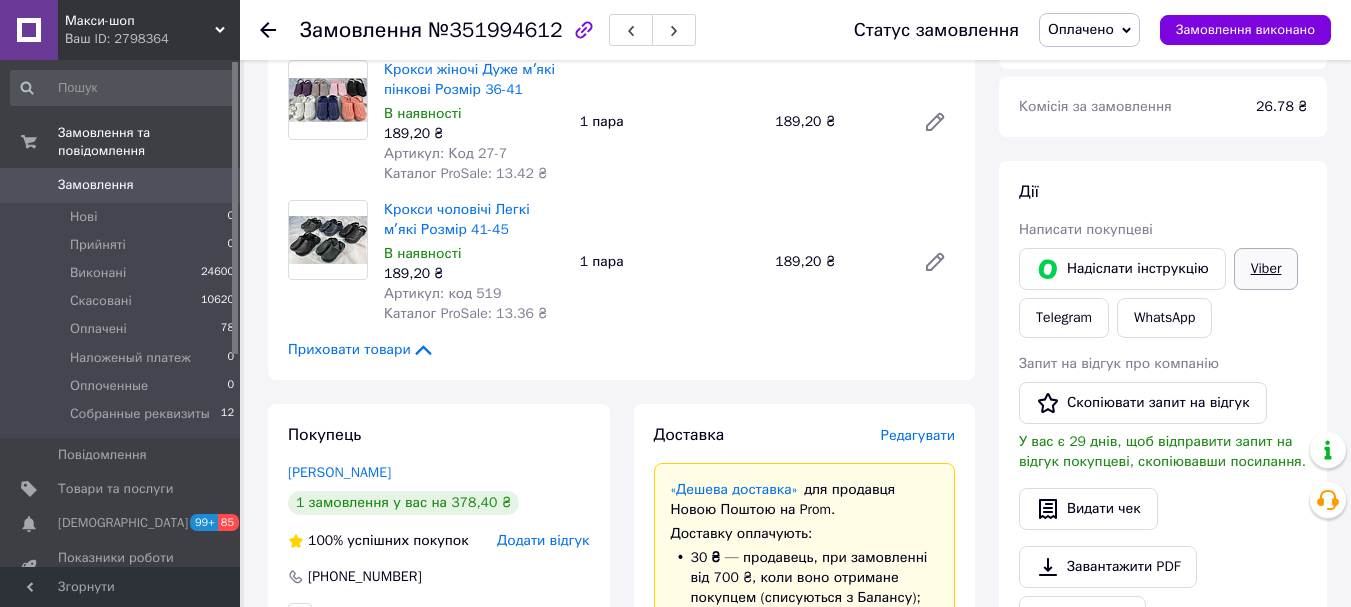 click on "Viber" at bounding box center [1266, 269] 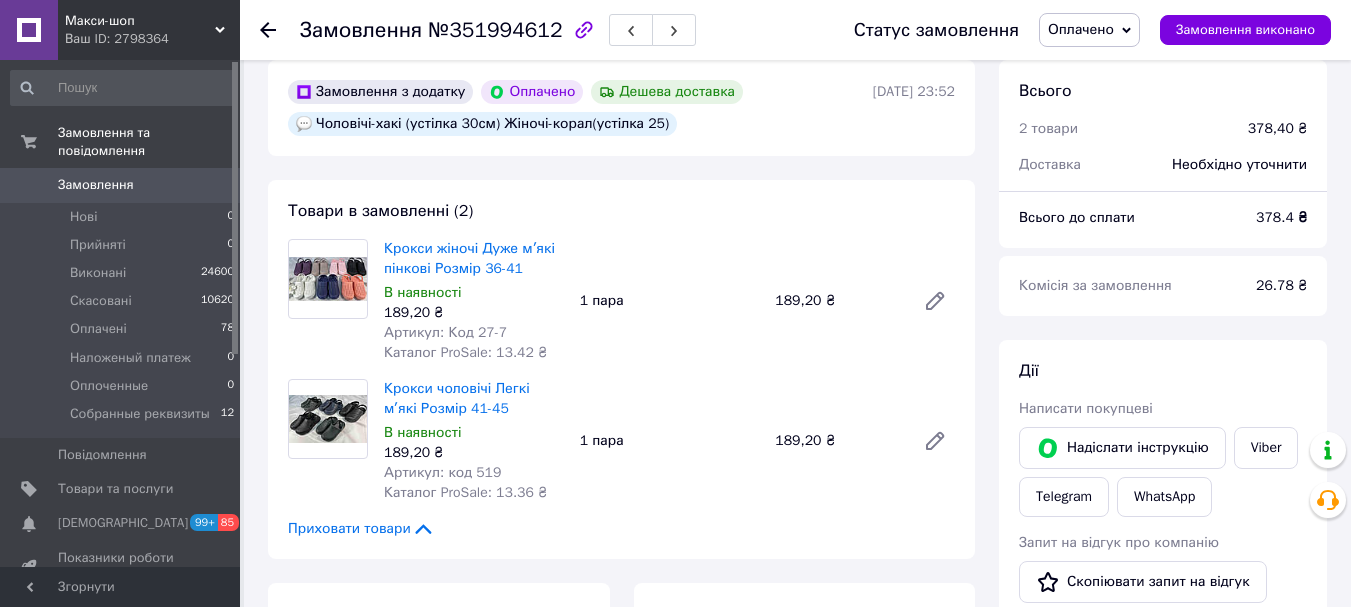 scroll, scrollTop: 500, scrollLeft: 0, axis: vertical 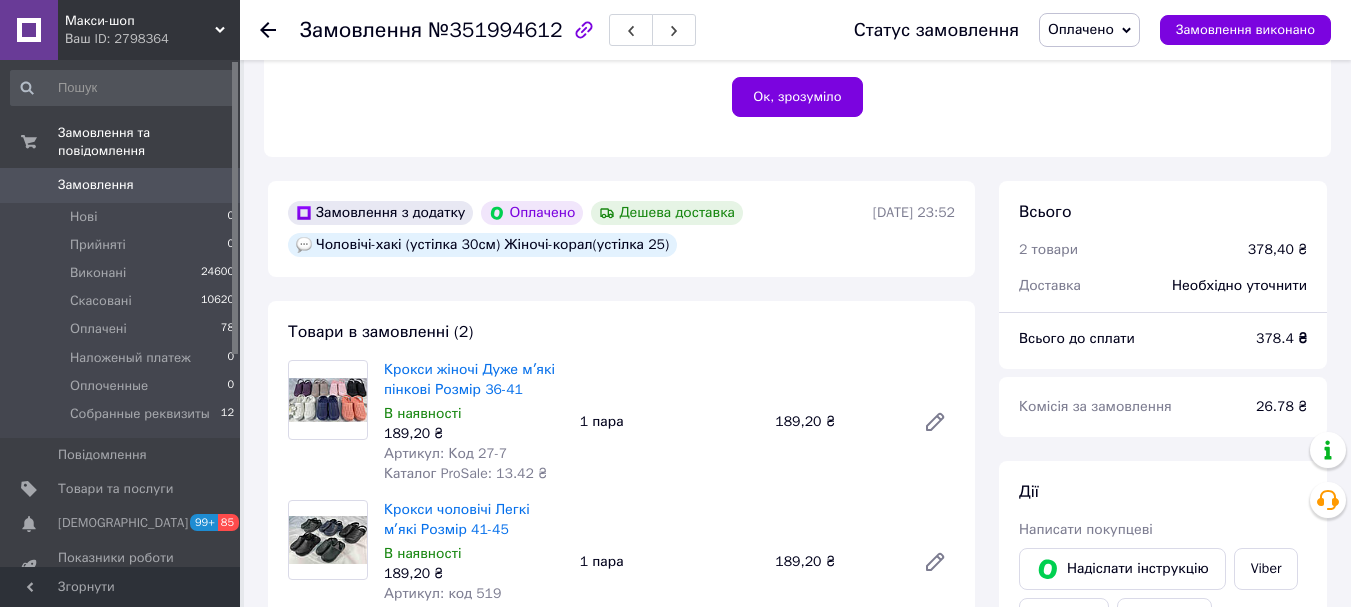 click 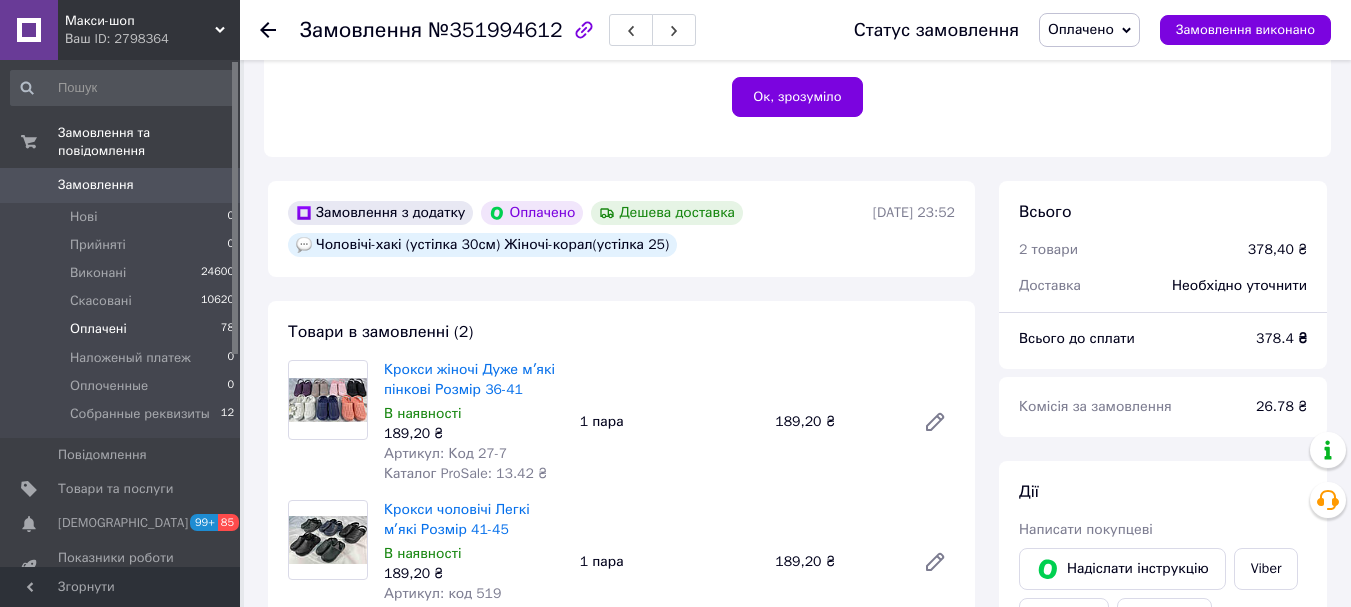 click on "Оплачені" at bounding box center (98, 329) 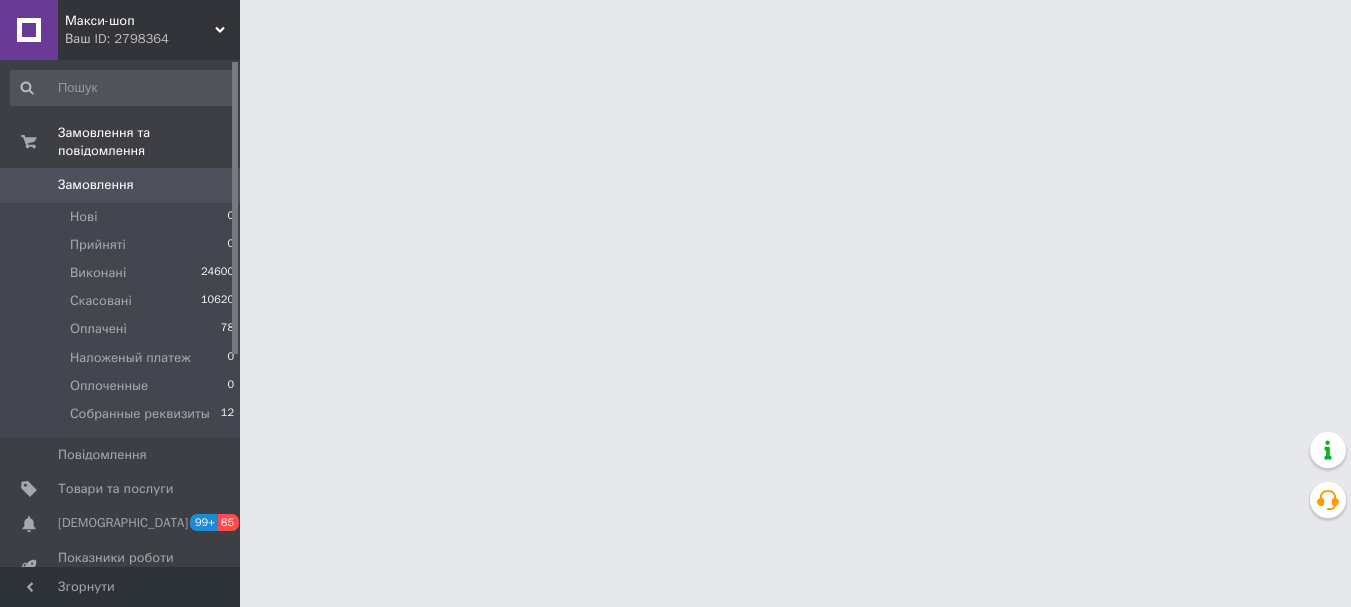 scroll, scrollTop: 0, scrollLeft: 0, axis: both 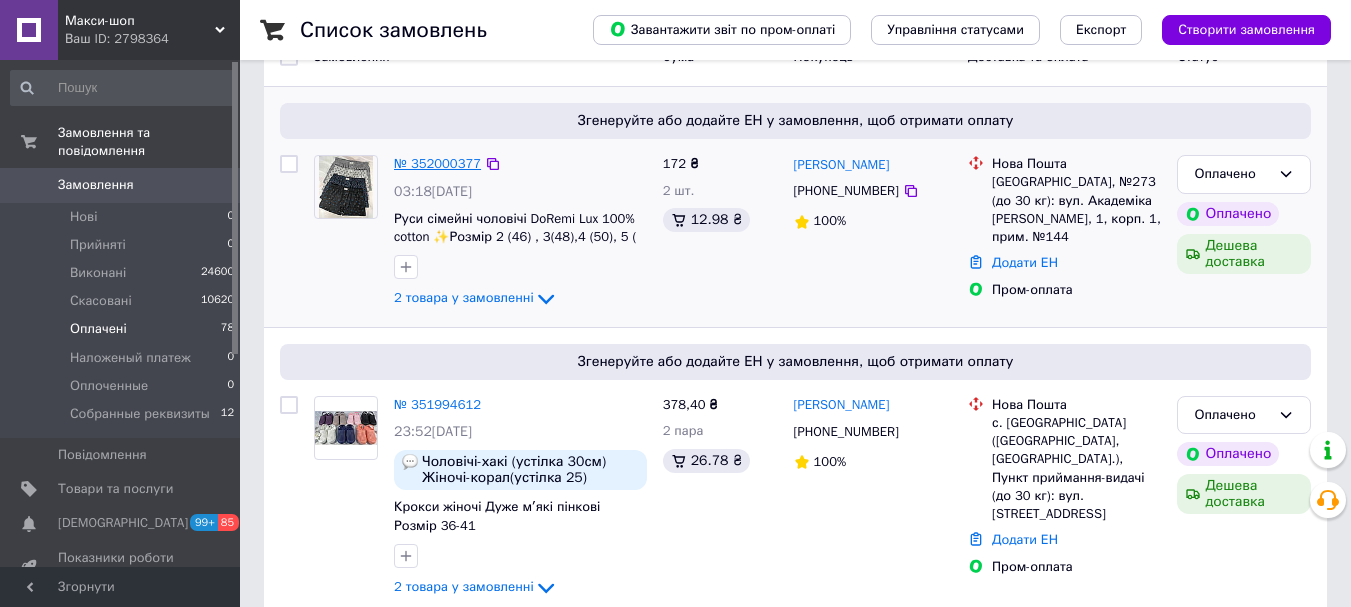 click on "№ 352000377" at bounding box center [437, 163] 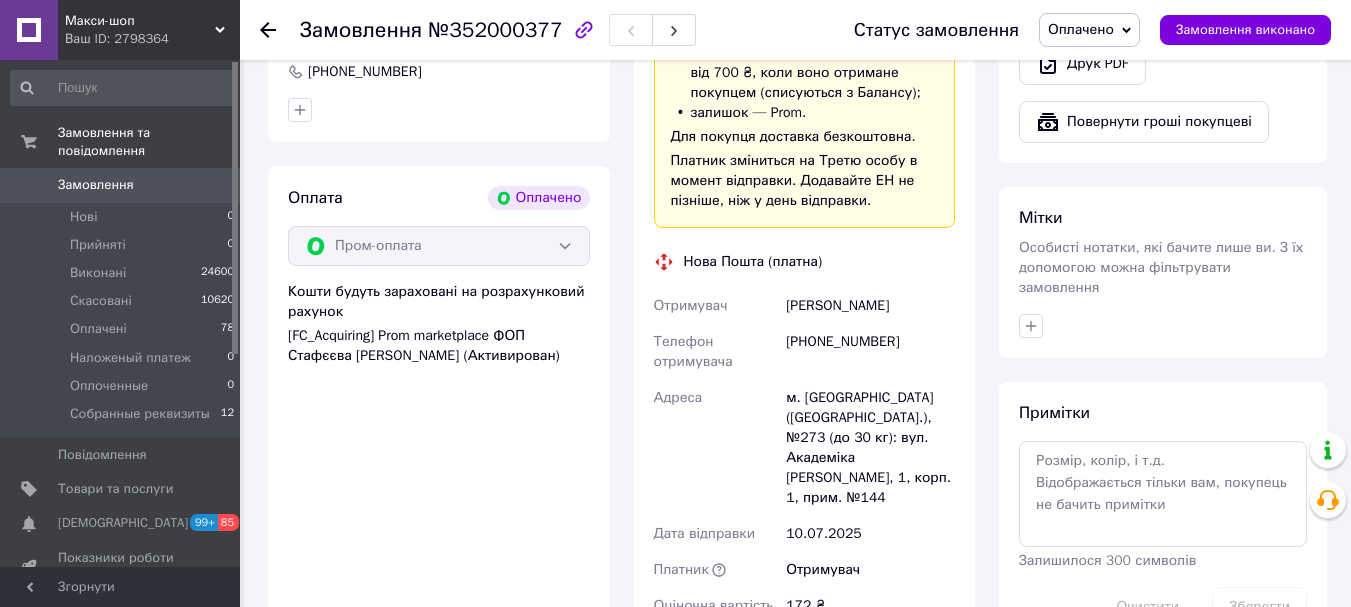 scroll, scrollTop: 1400, scrollLeft: 0, axis: vertical 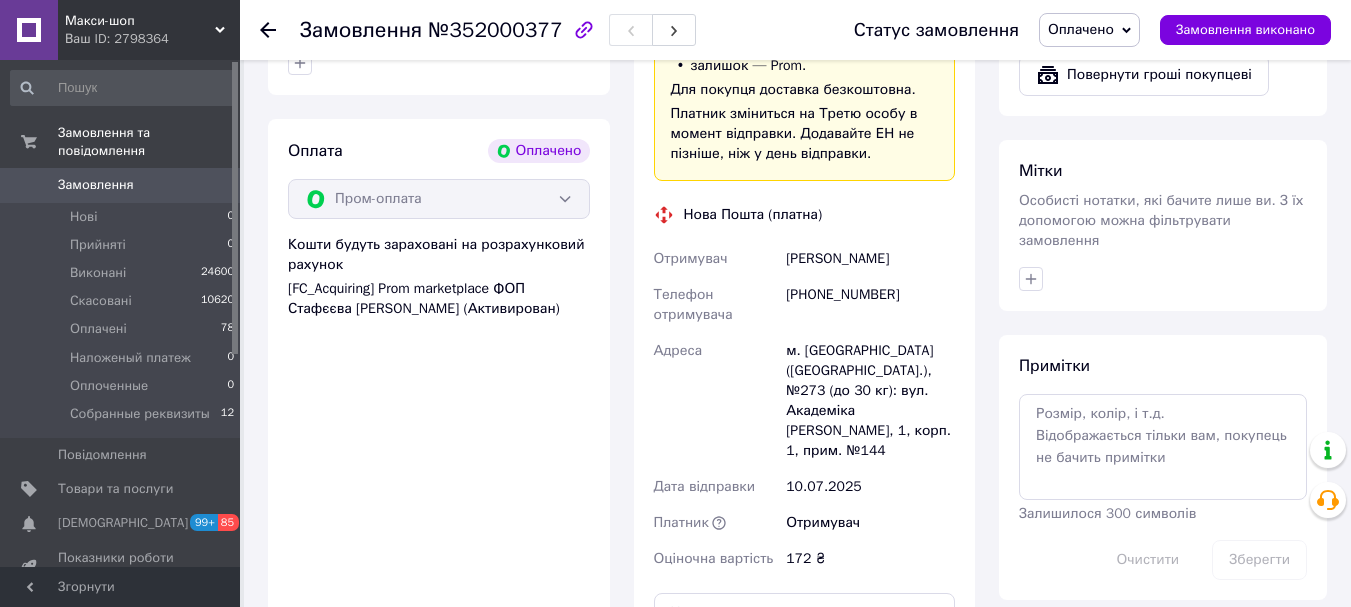 click on "Нова Пошта (платна)" at bounding box center [805, 215] 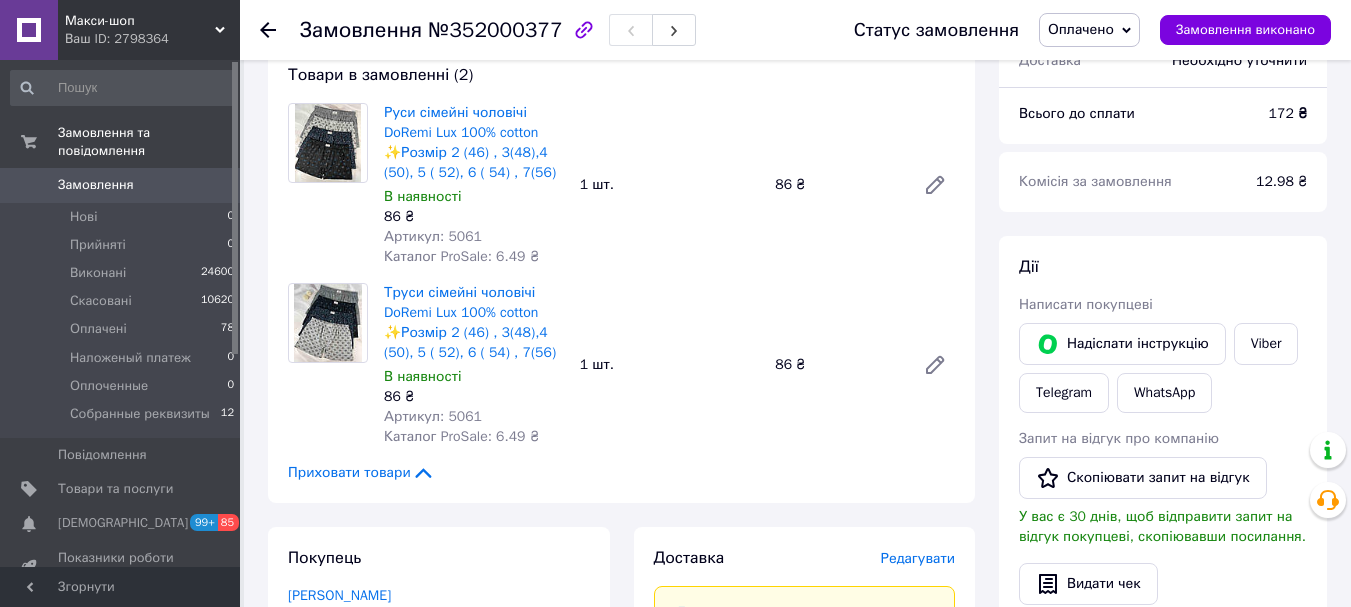 scroll, scrollTop: 500, scrollLeft: 0, axis: vertical 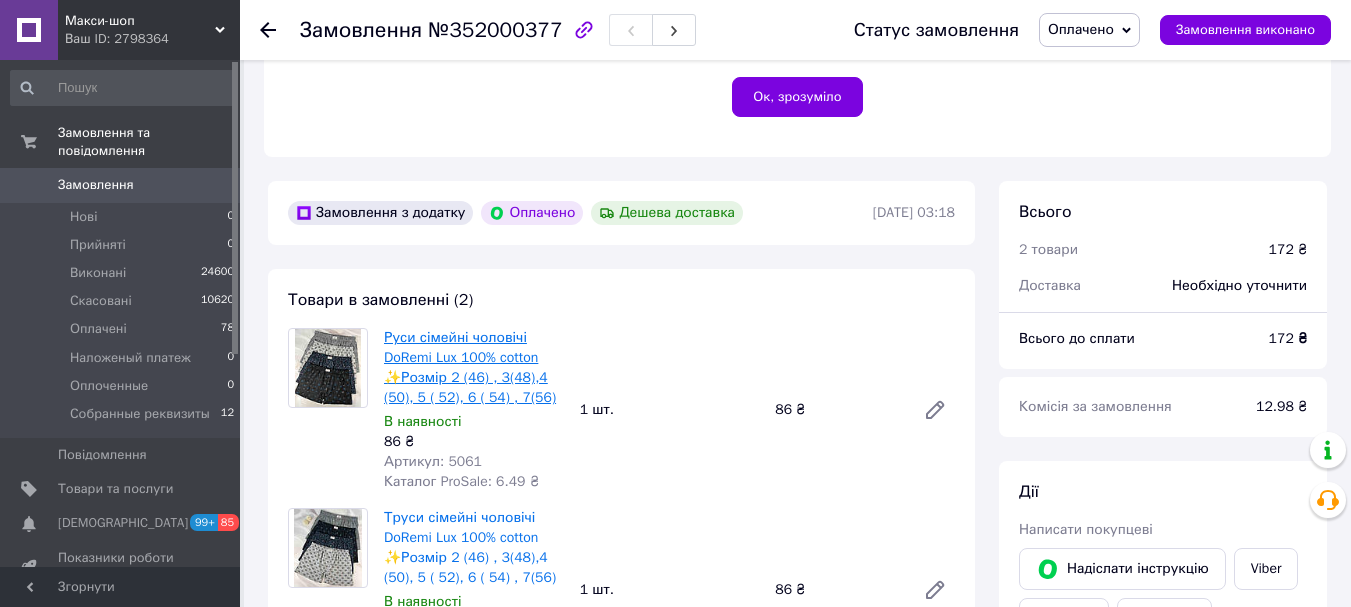 click on "Руси сімейні чоловічі DoRemi Lux  100% cotton  ✨Розмір 2 (46) , 3(48),4 (50), 5 ( 52), 6 ( 54) , 7(56)" at bounding box center [470, 367] 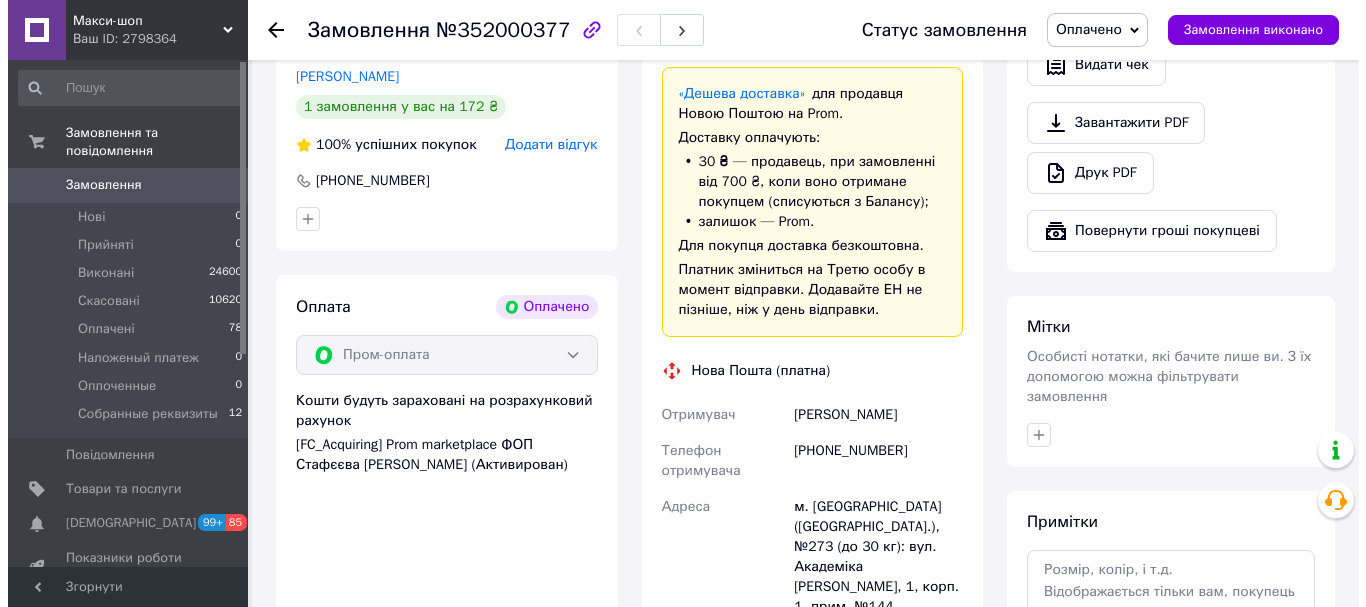 scroll, scrollTop: 1100, scrollLeft: 0, axis: vertical 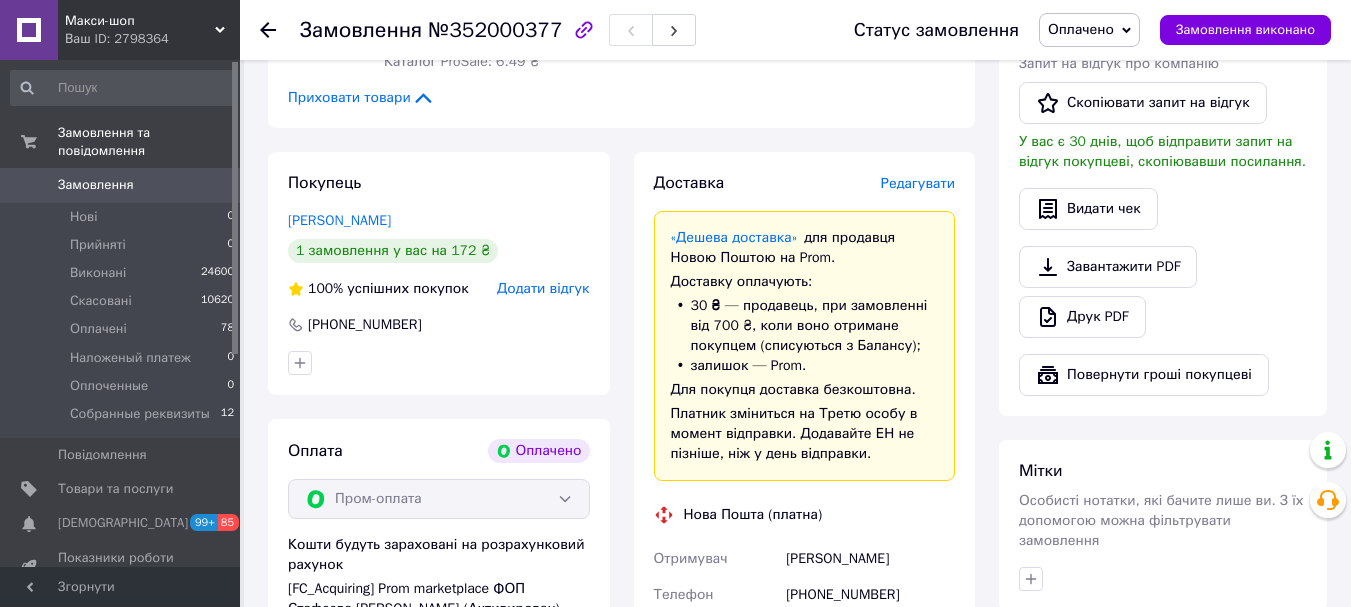 click on "Редагувати" at bounding box center [918, 183] 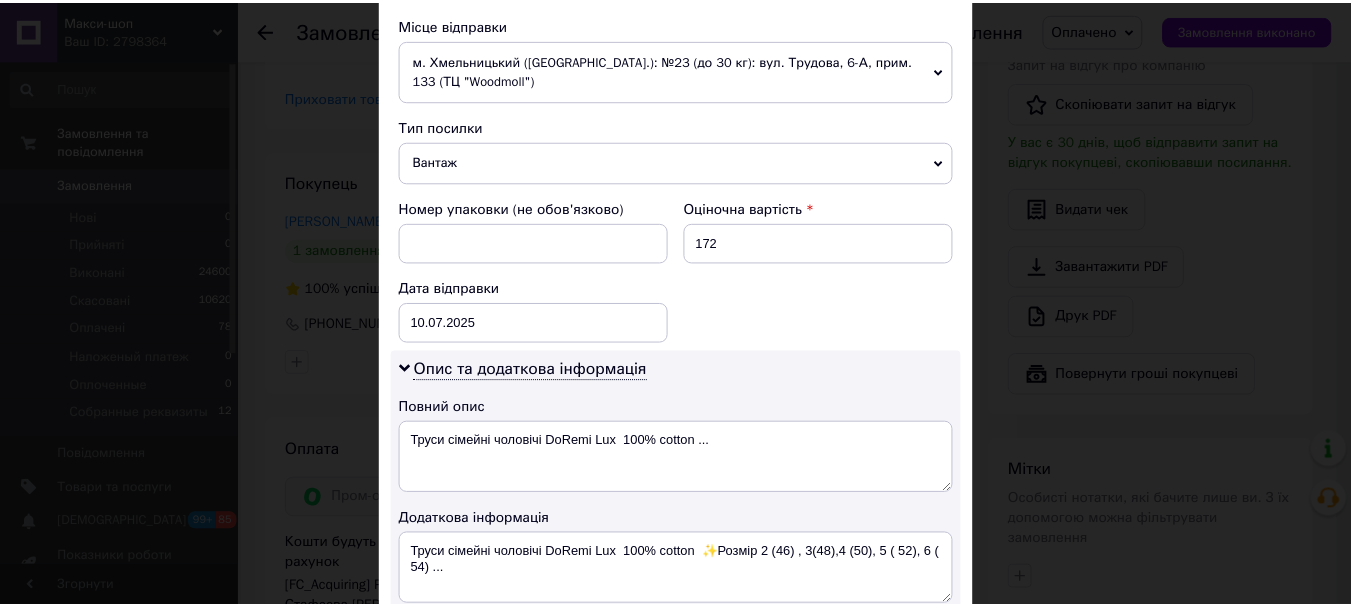 scroll, scrollTop: 900, scrollLeft: 0, axis: vertical 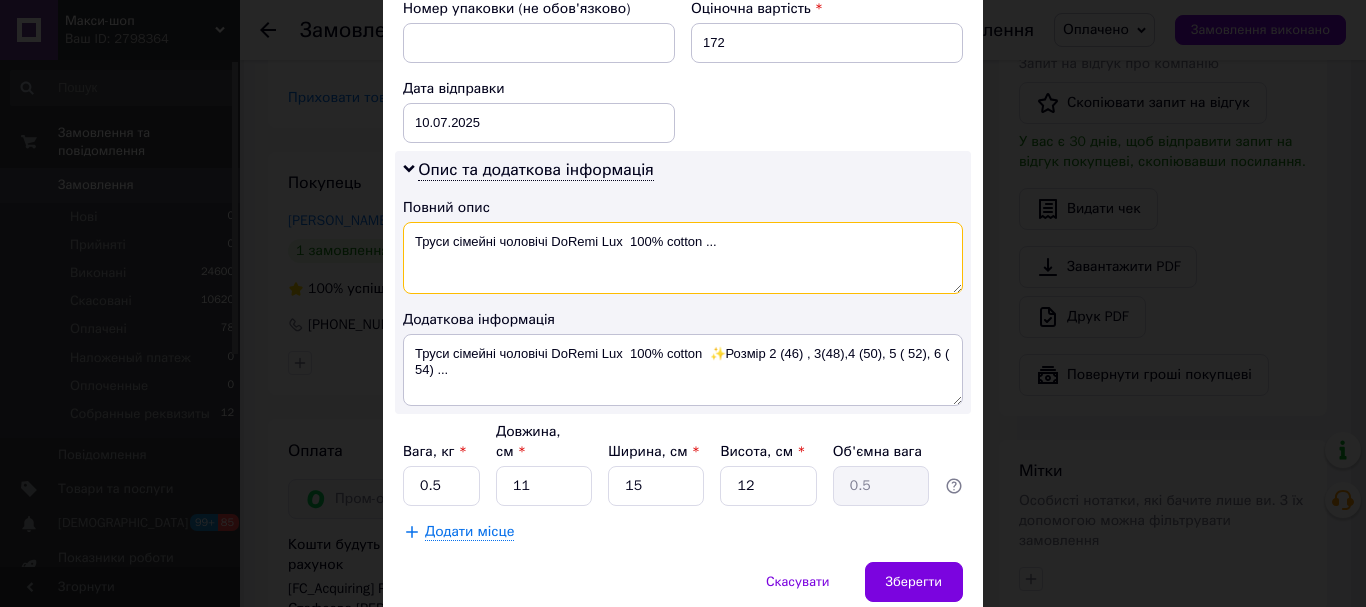 drag, startPoint x: 547, startPoint y: 250, endPoint x: 747, endPoint y: 252, distance: 200.01 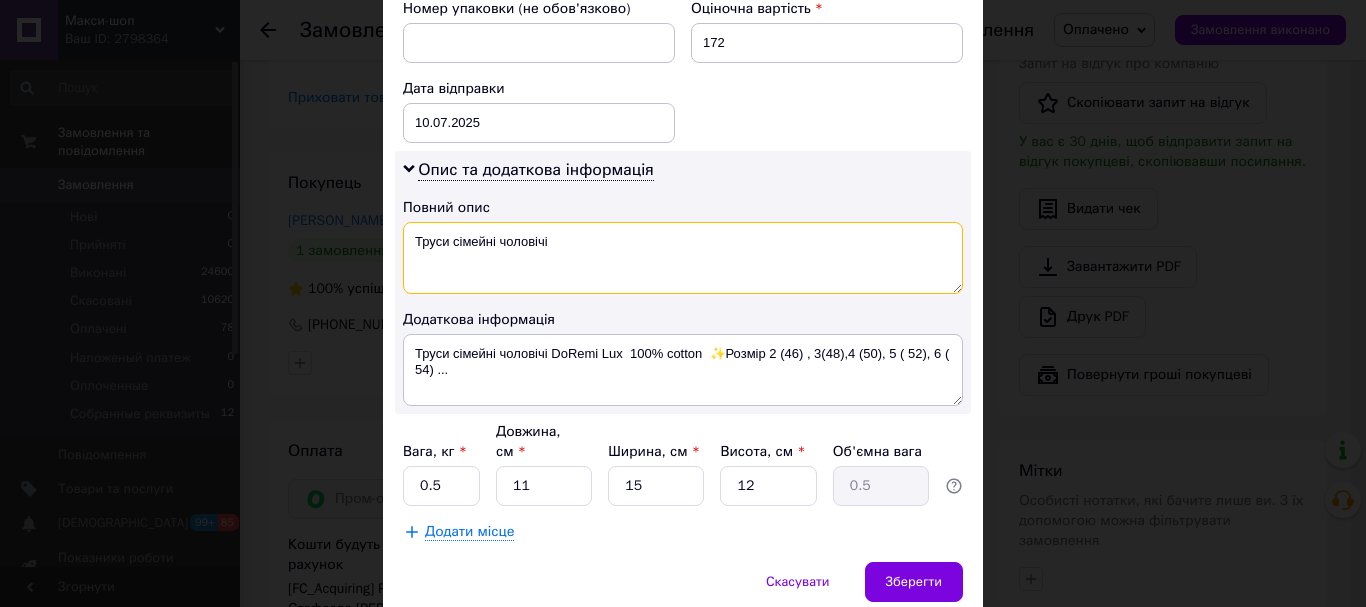 type on "Труси сімейні чоловічі" 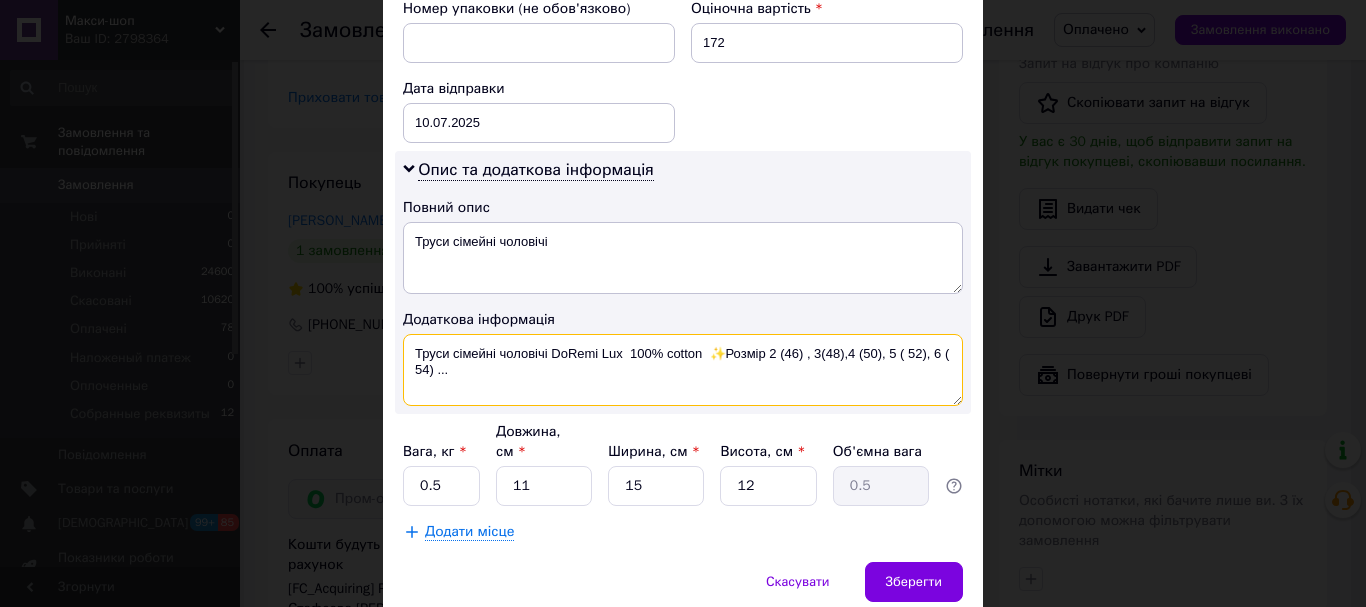 drag, startPoint x: 544, startPoint y: 349, endPoint x: 546, endPoint y: 382, distance: 33.06055 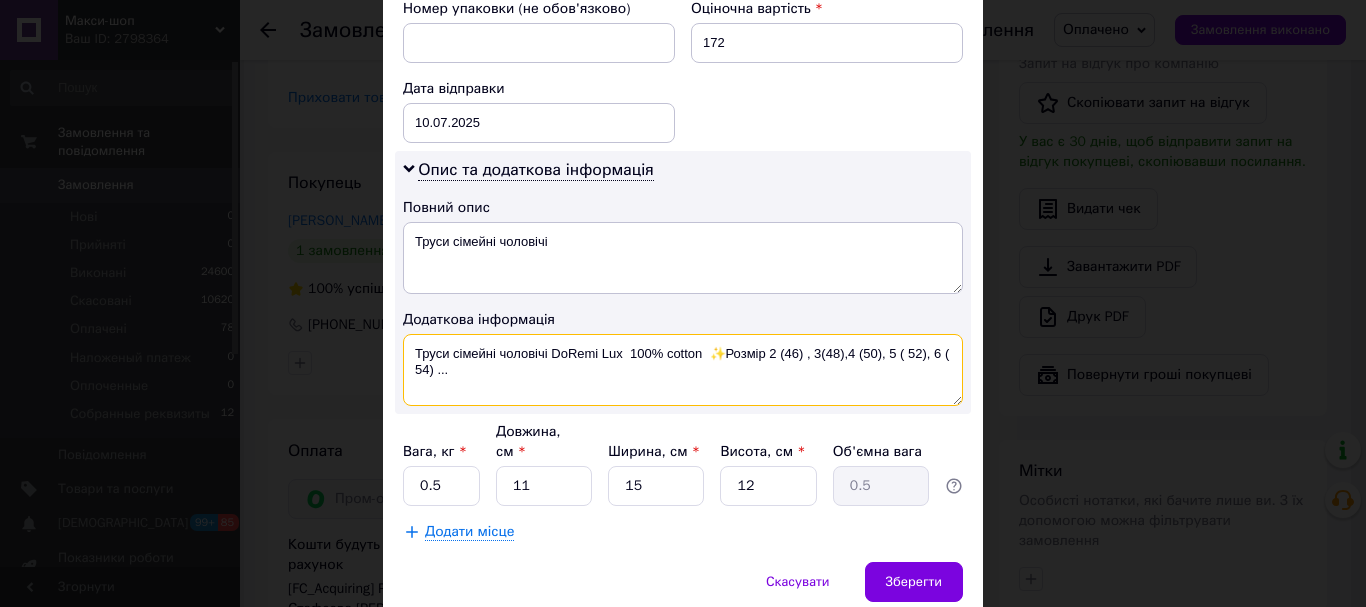 click on "Труси сімейні чоловічі DoRemi Lux  100% cotton  ✨Розмір 2 (46) , 3(48),4 (50), 5 ( 52), 6 ( 54) ..." at bounding box center (683, 370) 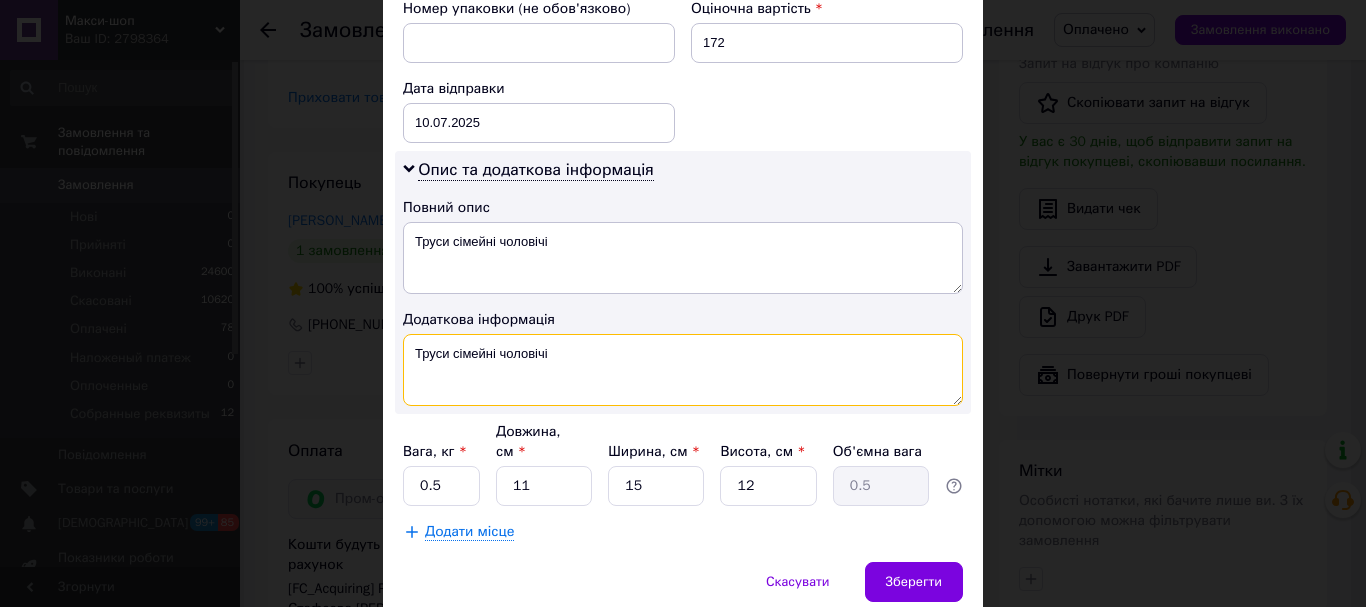 type on "Труси сімейні чоловічі" 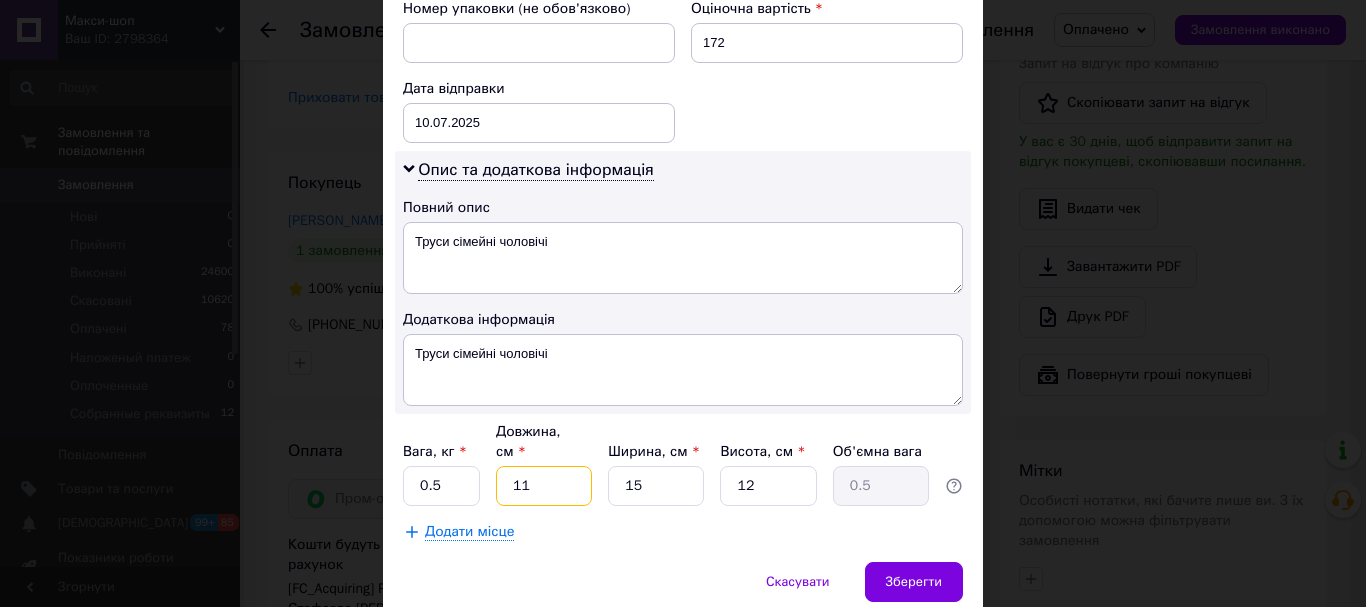 click on "11" at bounding box center (544, 486) 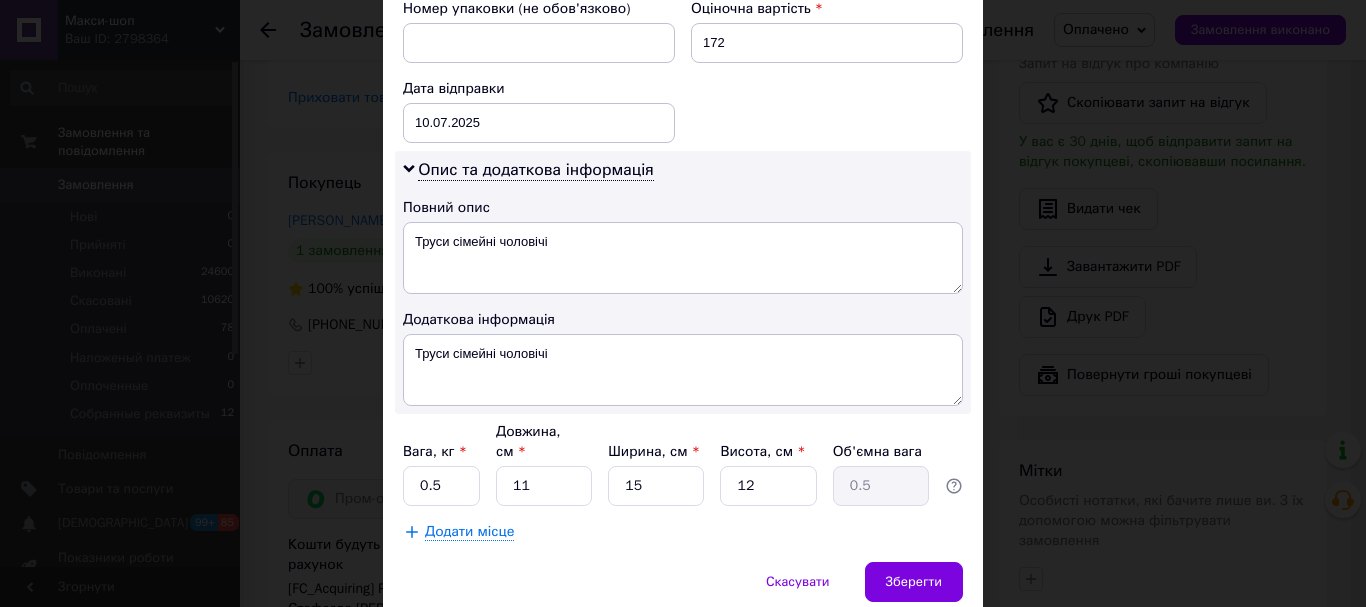 drag, startPoint x: 771, startPoint y: 521, endPoint x: 796, endPoint y: 521, distance: 25 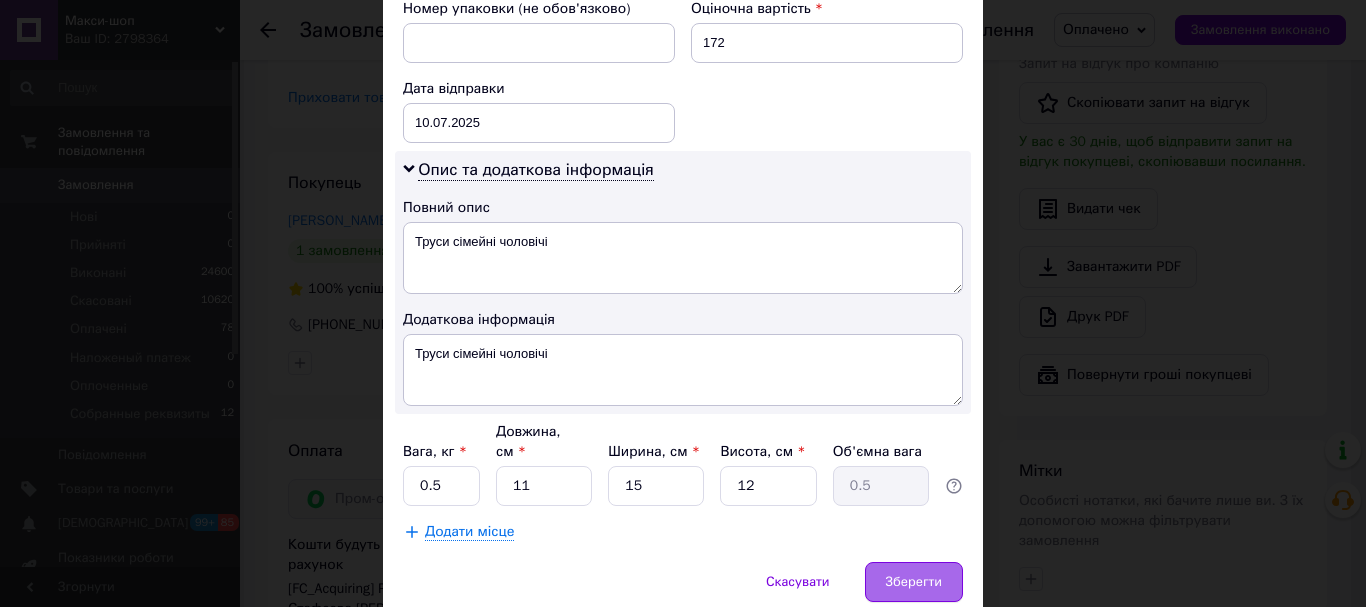 click on "Зберегти" at bounding box center [914, 582] 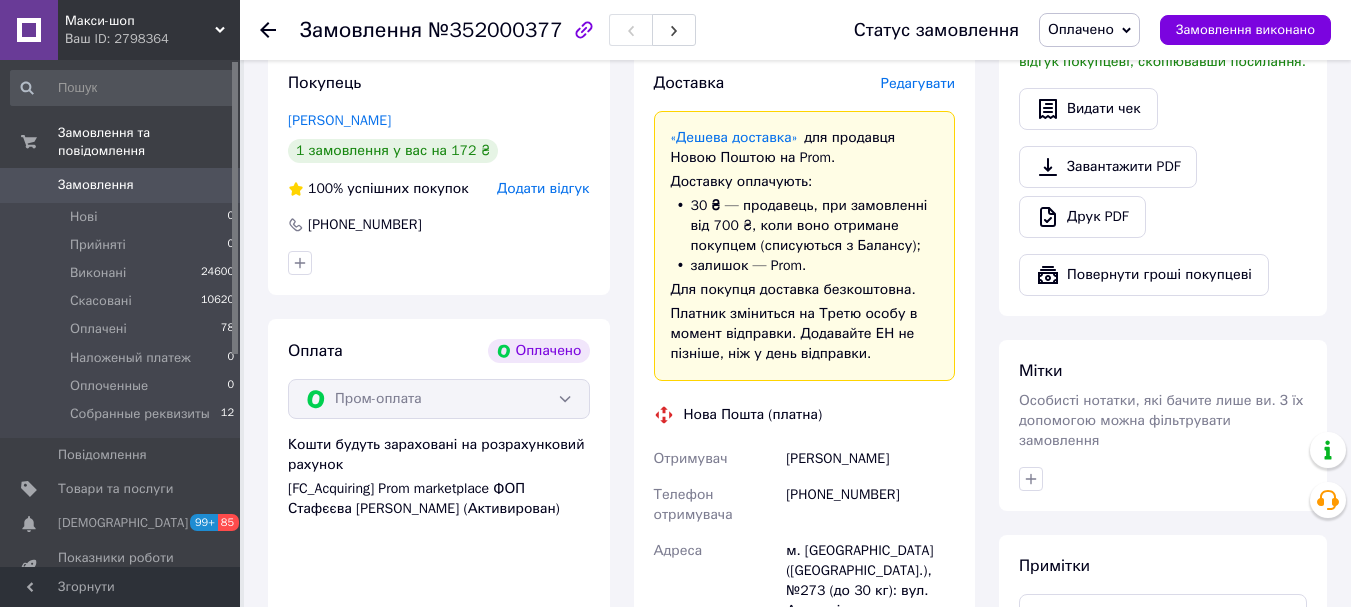 scroll, scrollTop: 1600, scrollLeft: 0, axis: vertical 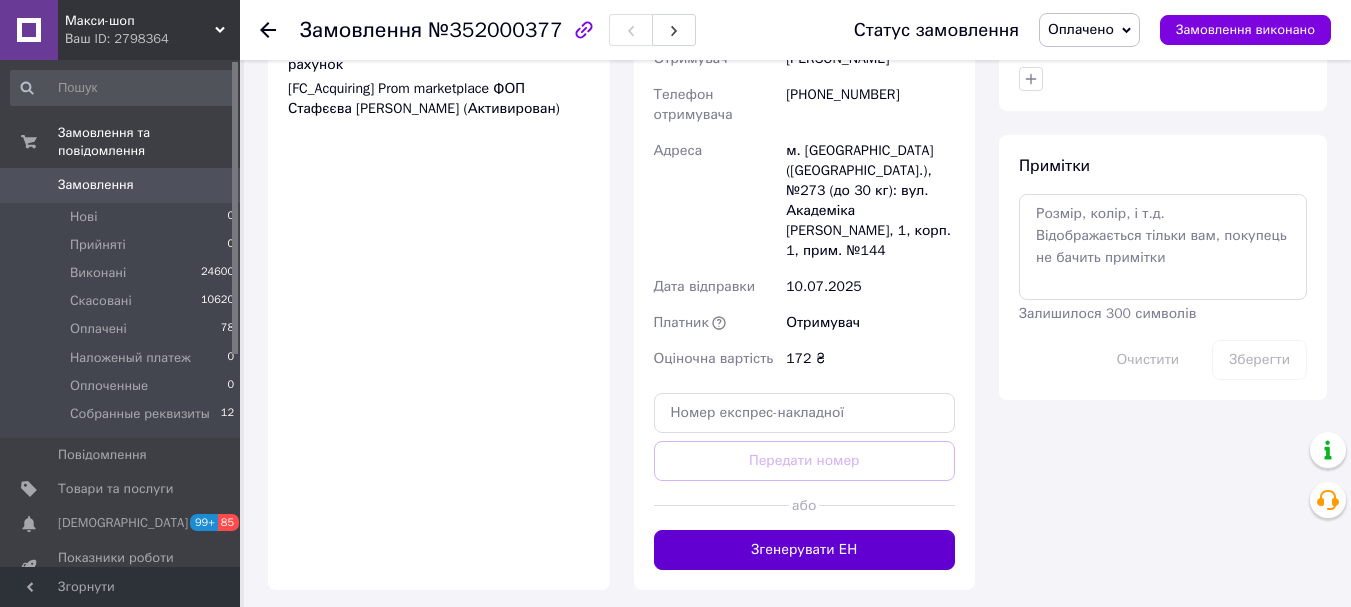 click on "Згенерувати ЕН" at bounding box center (805, 550) 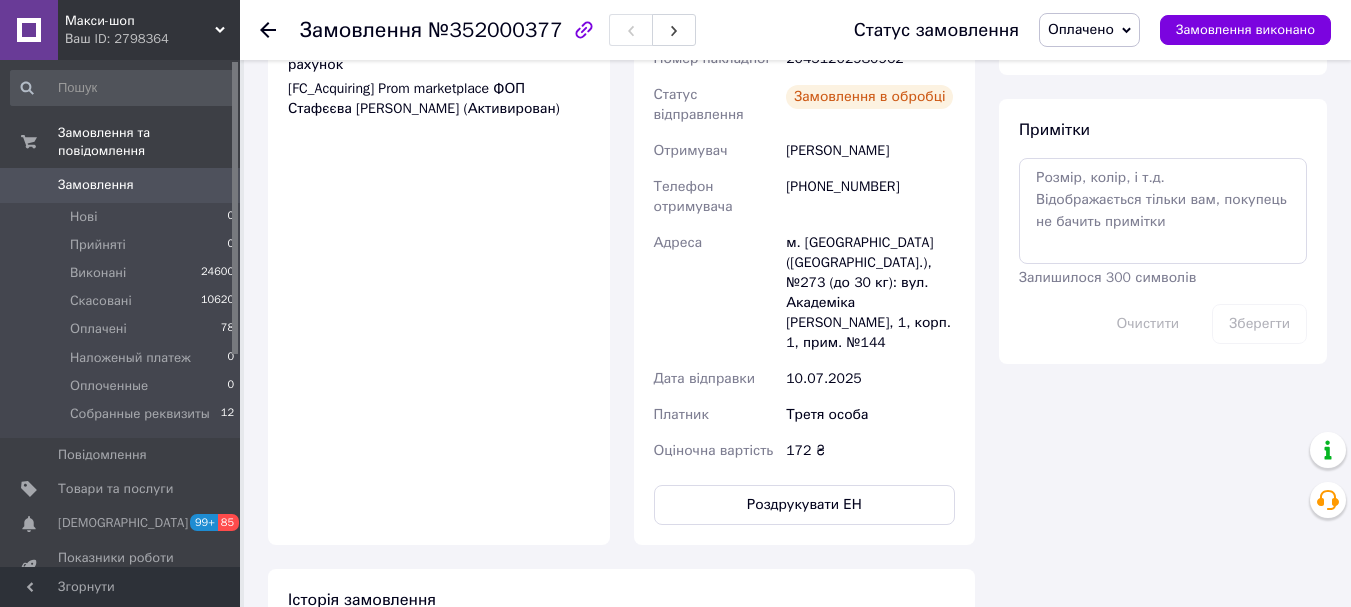 scroll, scrollTop: 1400, scrollLeft: 0, axis: vertical 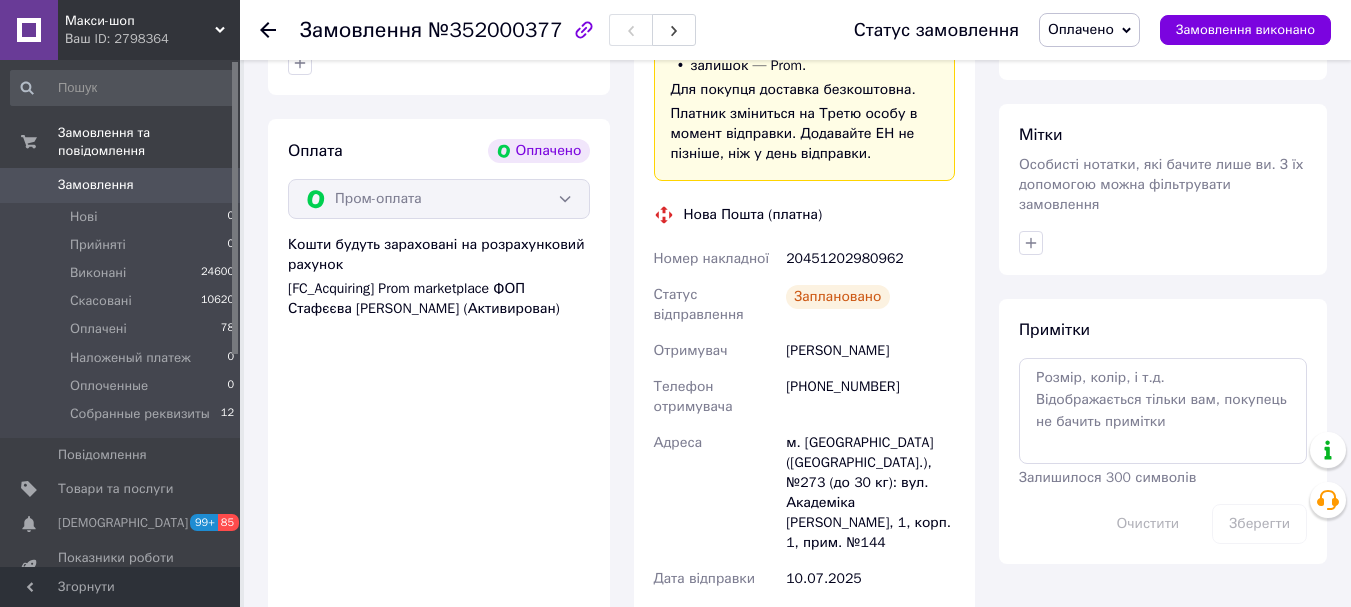 click on "Нова Пошта (платна)" at bounding box center (805, 215) 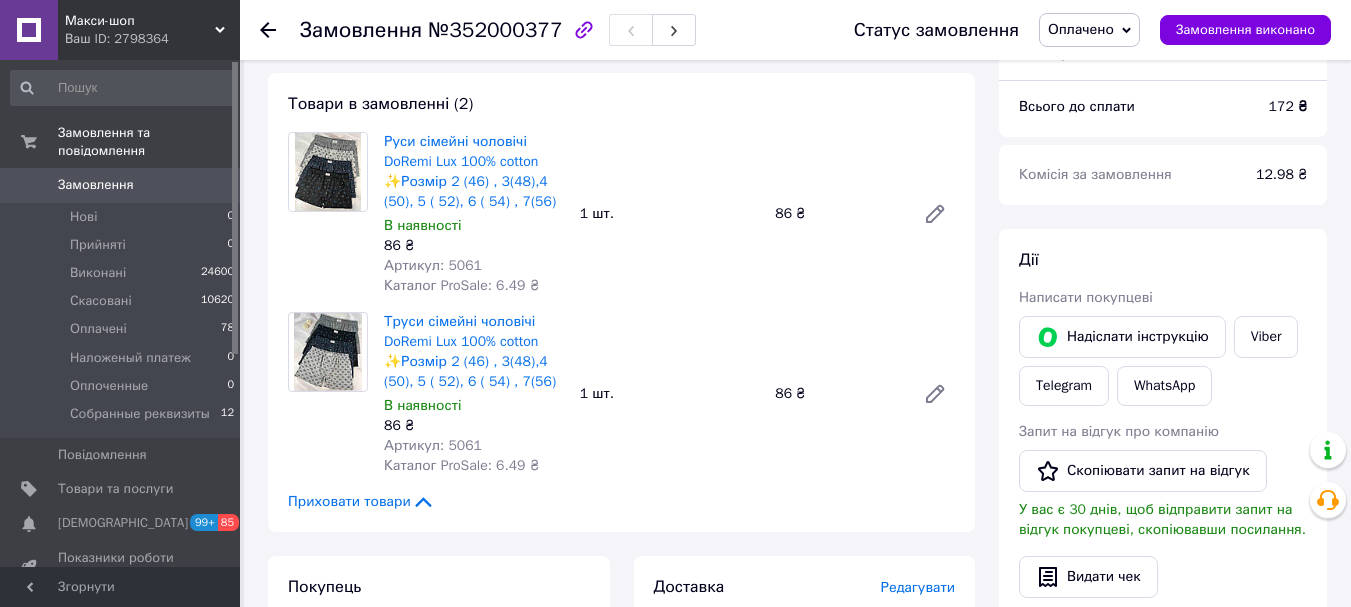 scroll, scrollTop: 700, scrollLeft: 0, axis: vertical 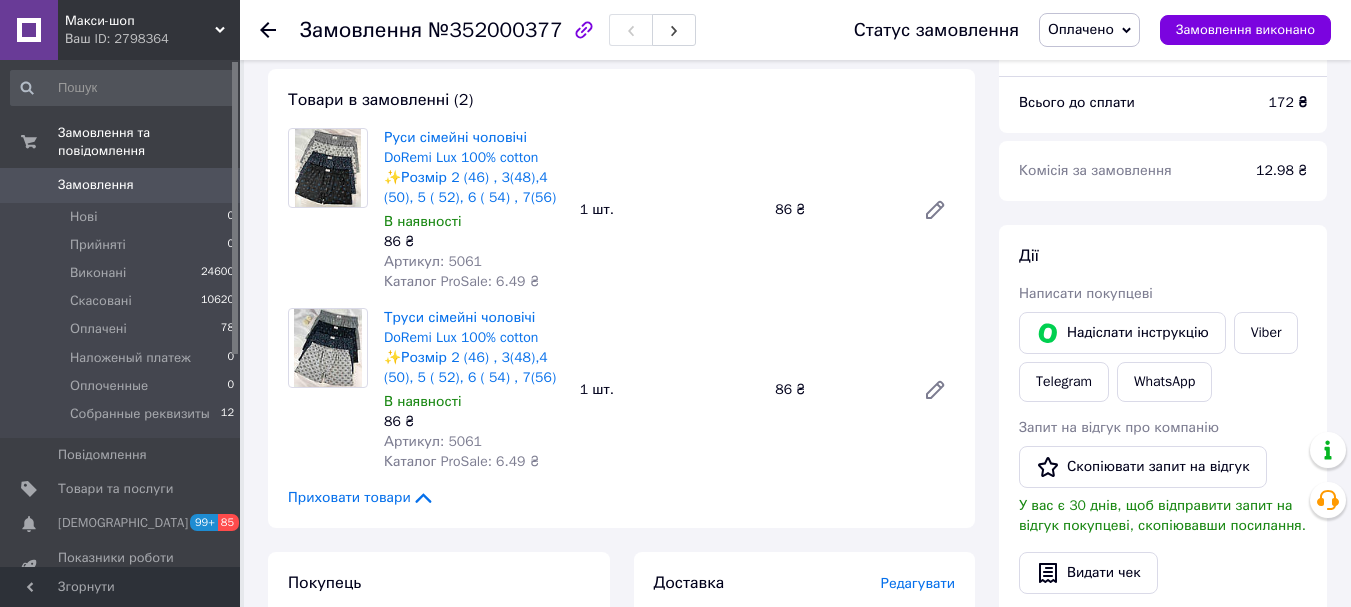 click on "1 шт." at bounding box center (670, 390) 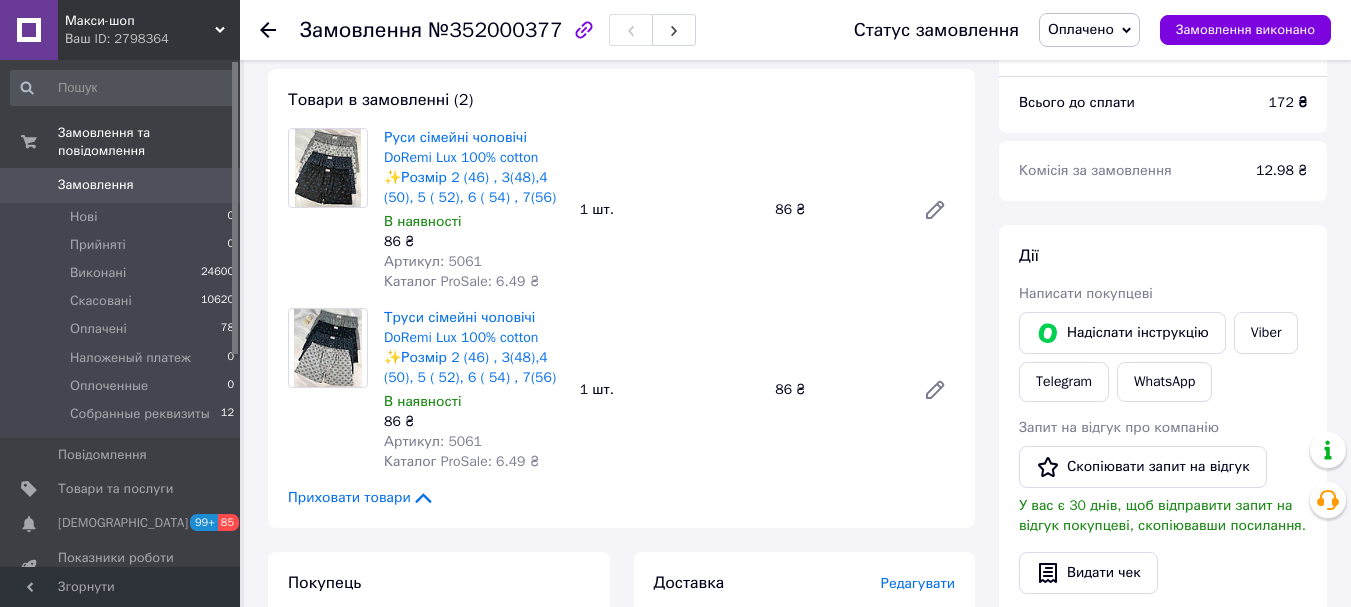 click on "Труси сімейні чоловічі DoRemi Lux  100% cotton  ✨Розмір 2 (46) , 3(48),4 (50), 5 ( 52), 6 ( 54) , 7(56) В наявності 86 ₴ Артикул: 5061 Каталог ProSale: 6.49 ₴  1 шт. 86 ₴" at bounding box center (669, 390) 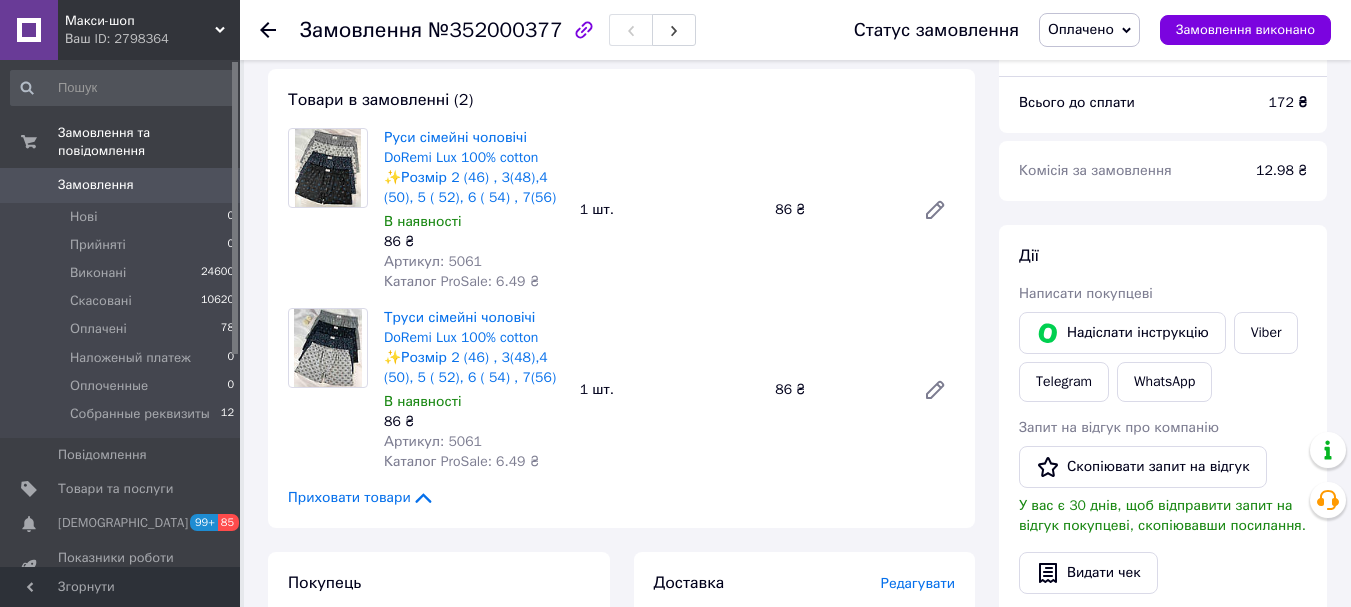 click on "Руси сімейні чоловічі DoRemi Lux  100% cotton  ✨Розмір 2 (46) , 3(48),4 (50), 5 ( 52), 6 ( 54) , 7(56) В наявності 86 ₴ Артикул: 5061 Каталог ProSale: 6.49 ₴  1 шт. 86 ₴" at bounding box center (669, 210) 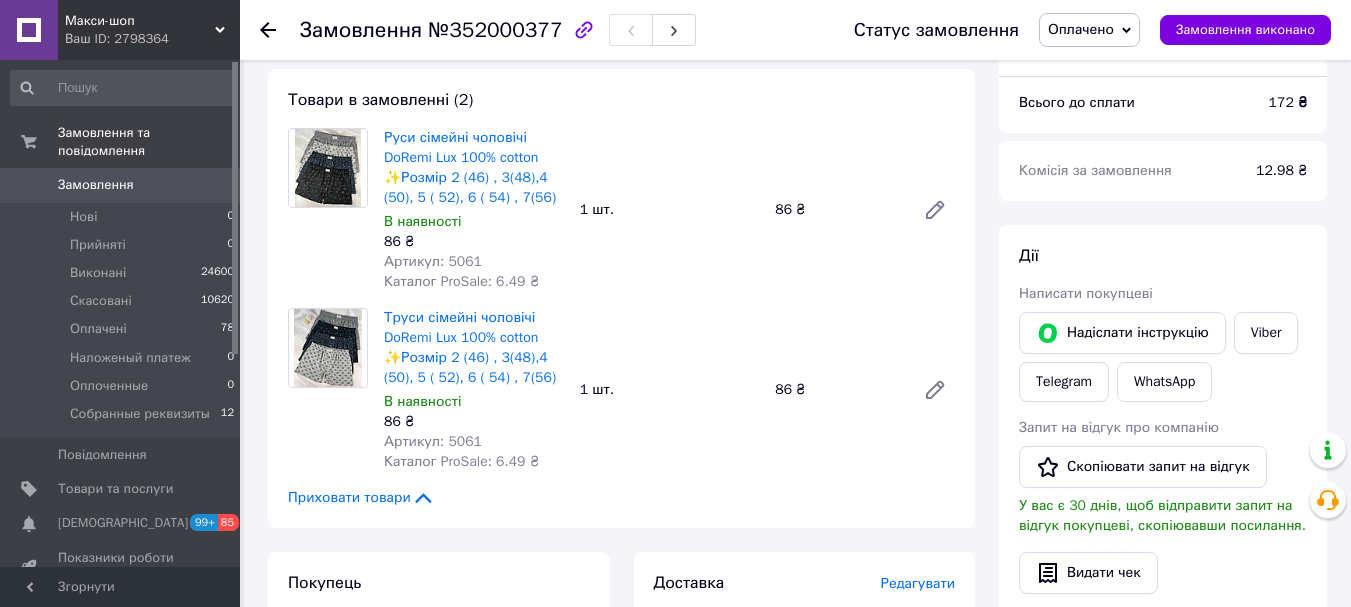 click on "1 шт." at bounding box center (670, 210) 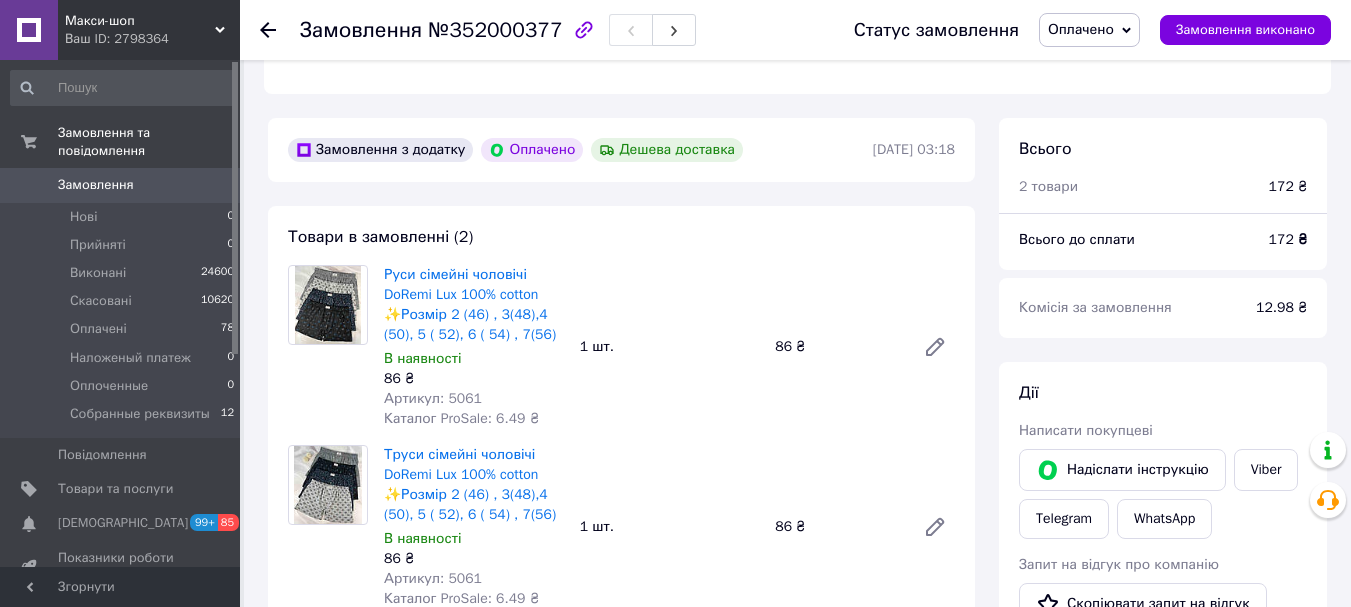 scroll, scrollTop: 400, scrollLeft: 0, axis: vertical 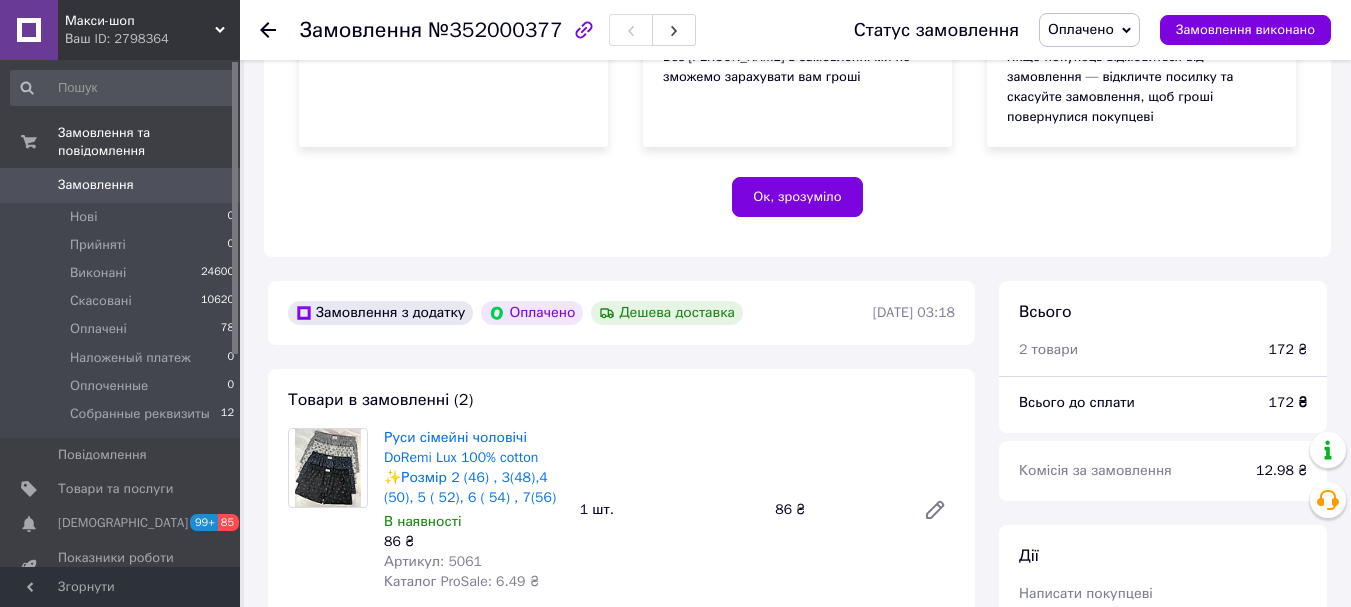 click on "Замовлення з додатку Оплачено Дешева доставка" at bounding box center [578, 313] 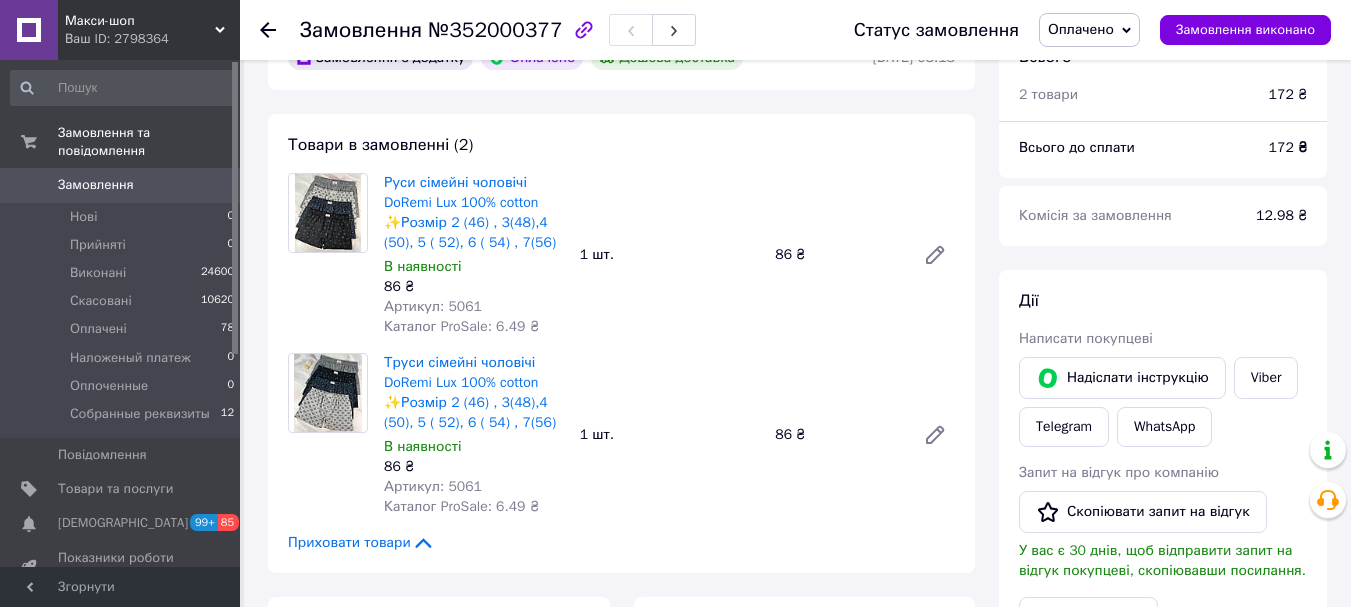 scroll, scrollTop: 700, scrollLeft: 0, axis: vertical 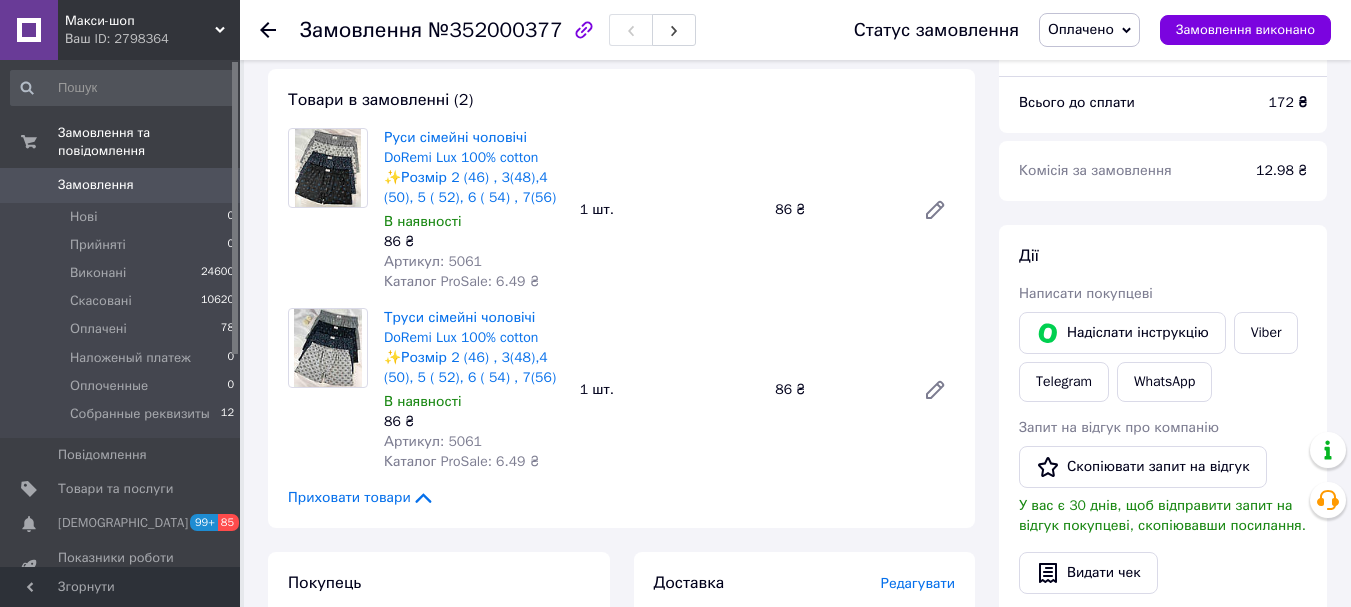 click on "1 шт." at bounding box center [670, 210] 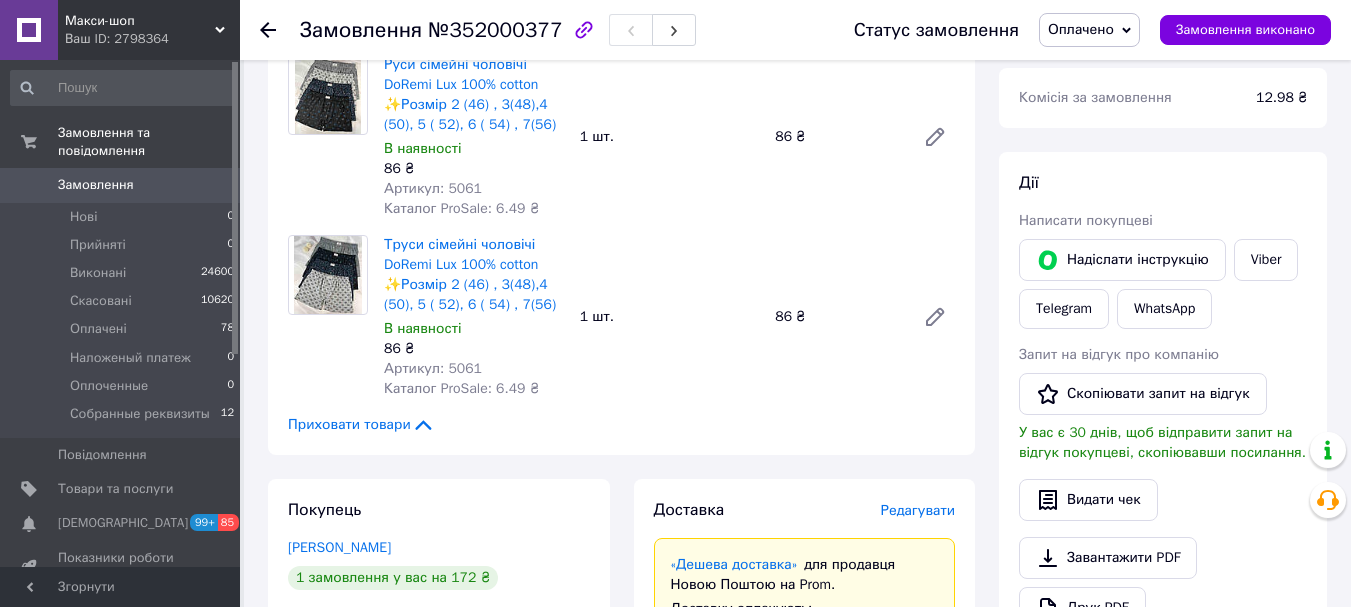 scroll, scrollTop: 800, scrollLeft: 0, axis: vertical 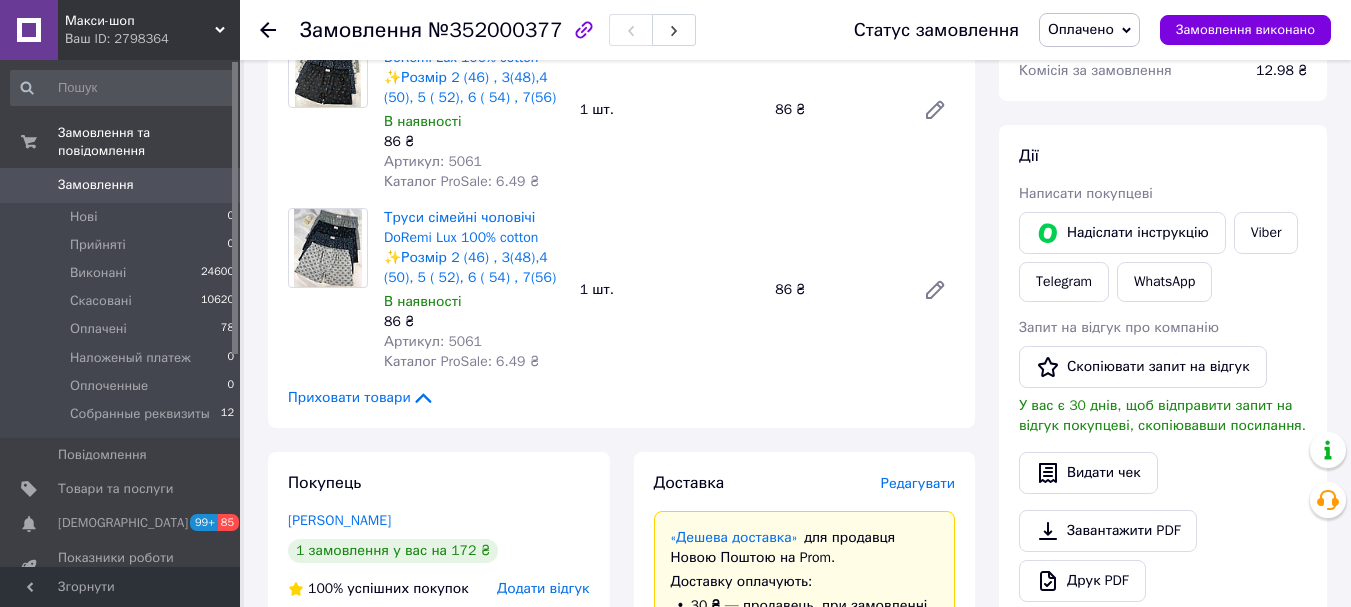 click on "1 шт." at bounding box center [670, 290] 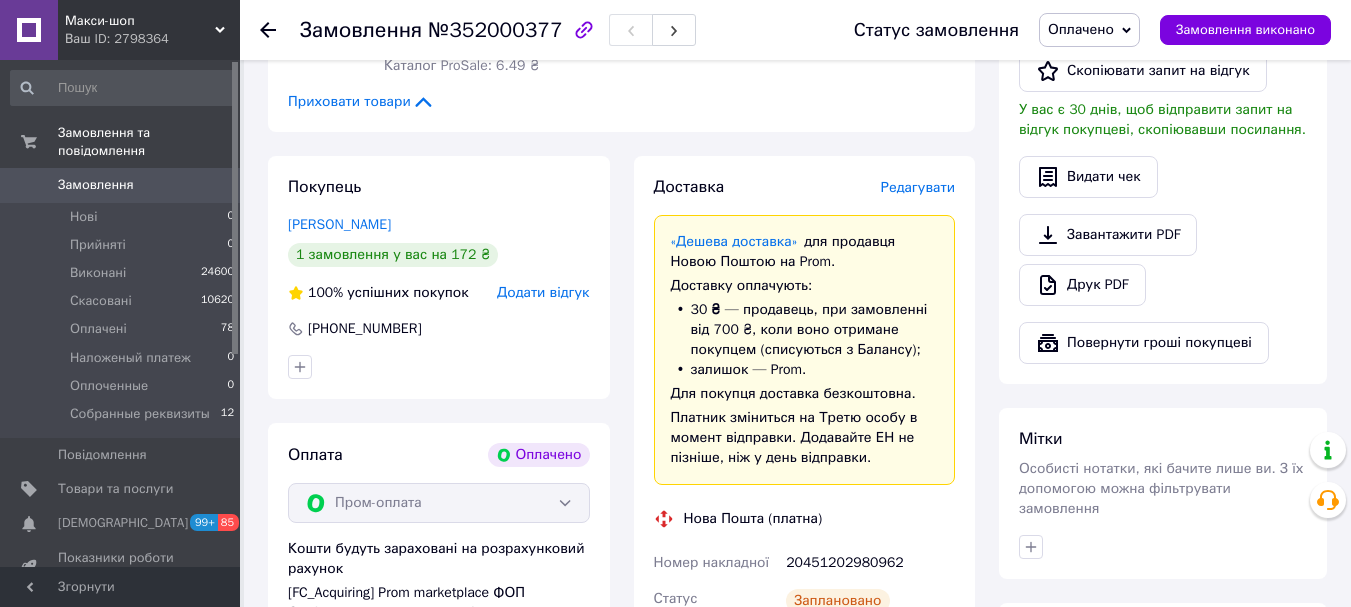 scroll, scrollTop: 1100, scrollLeft: 0, axis: vertical 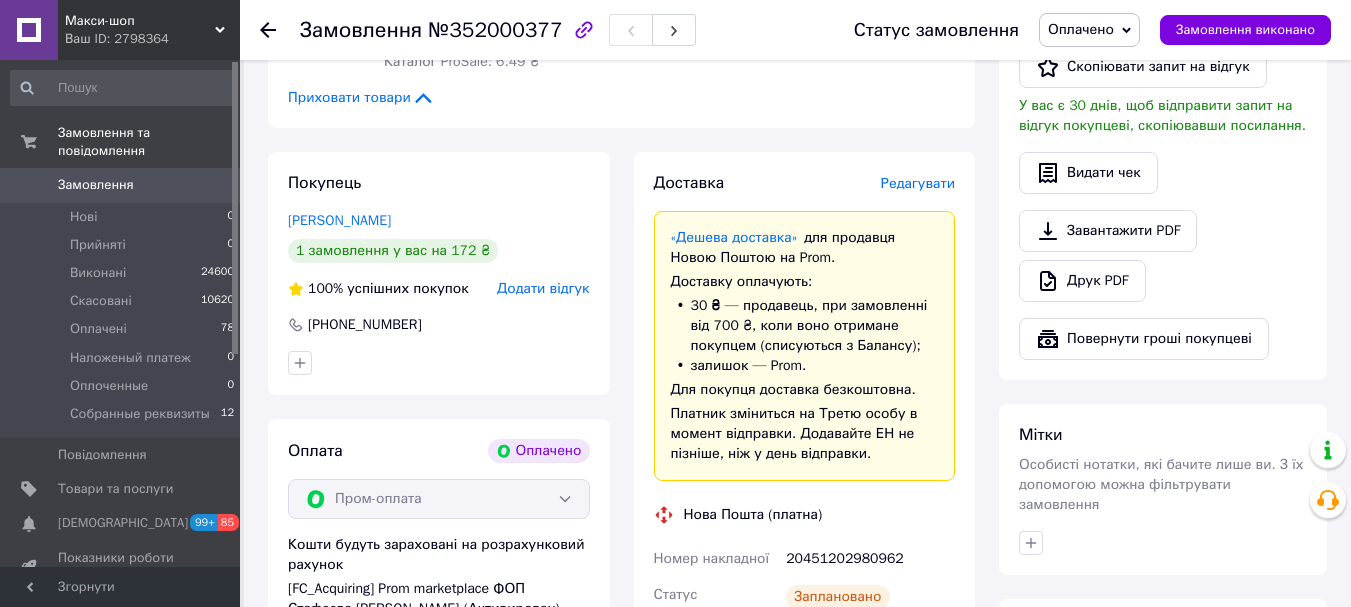 click on "Доставка" at bounding box center [767, 183] 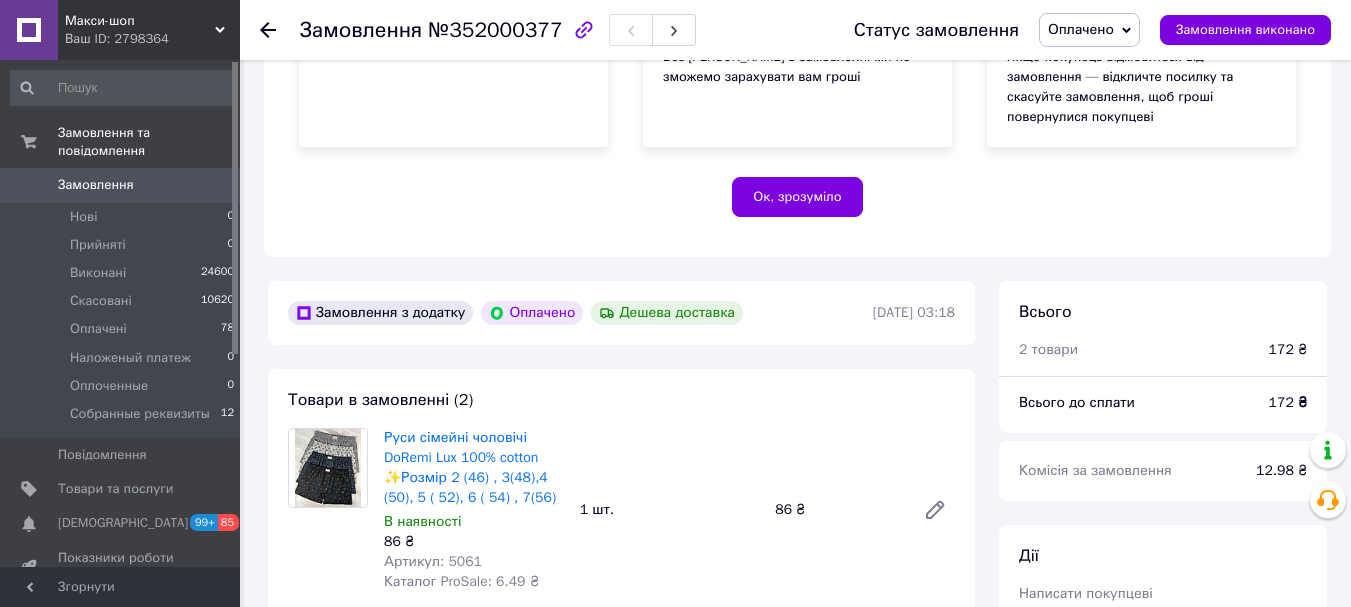 scroll, scrollTop: 500, scrollLeft: 0, axis: vertical 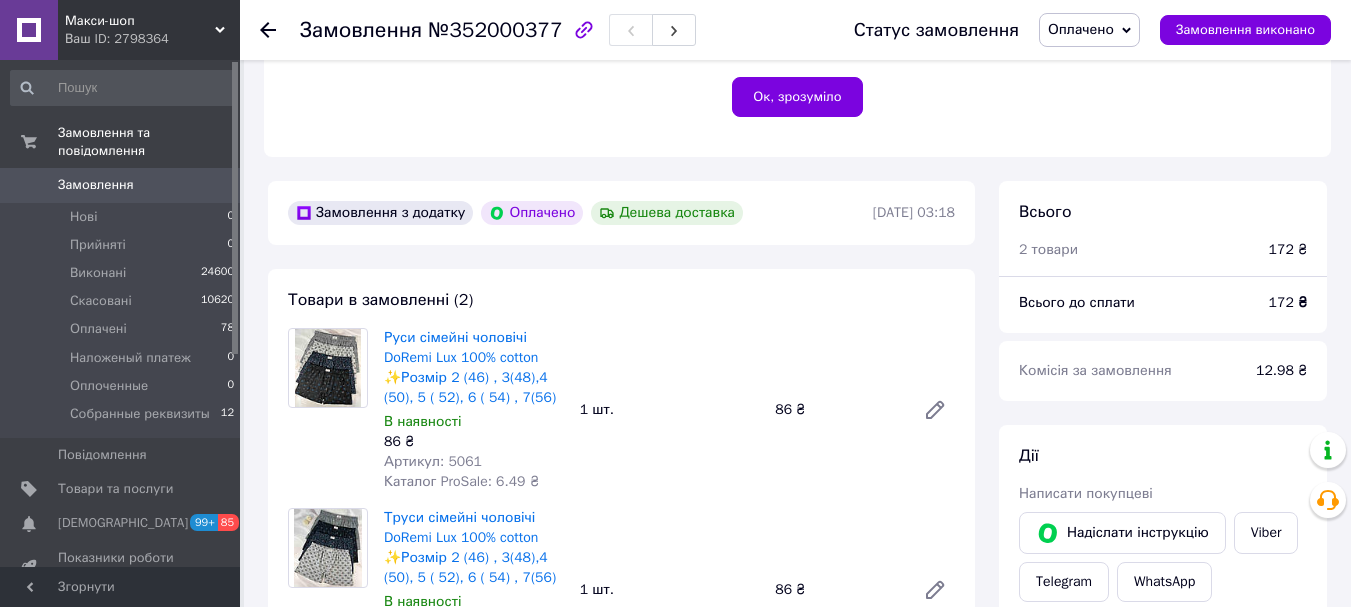 click on "1 шт." at bounding box center (670, 410) 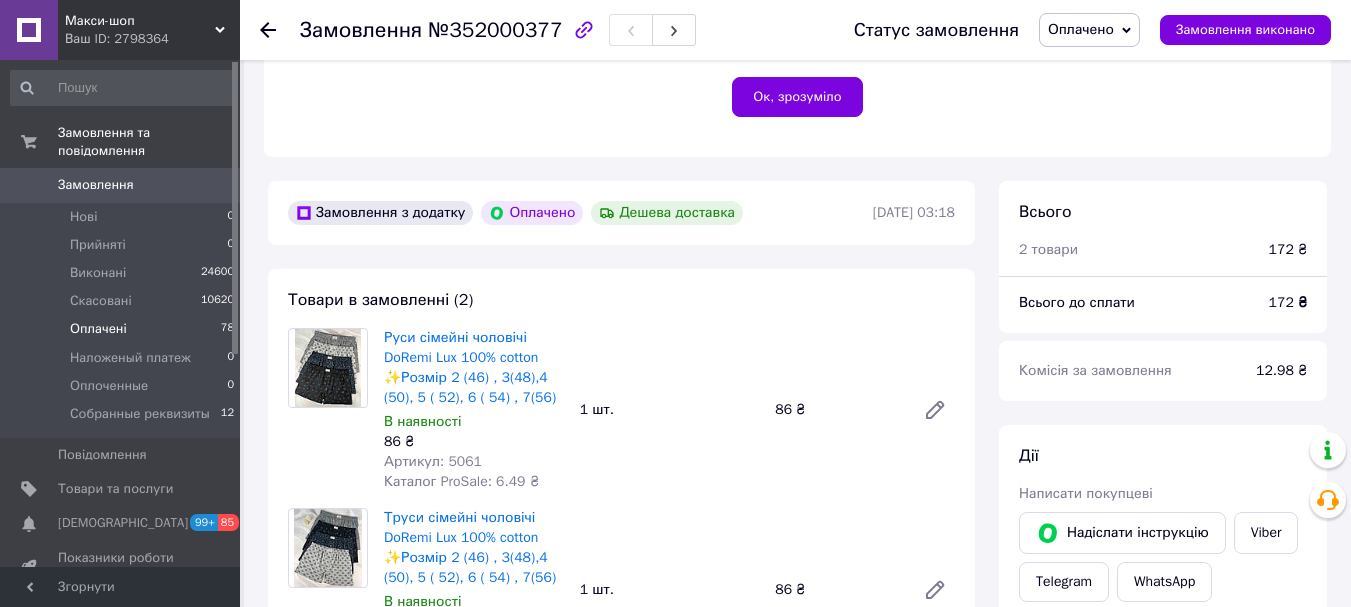 click on "Оплачені" at bounding box center (98, 329) 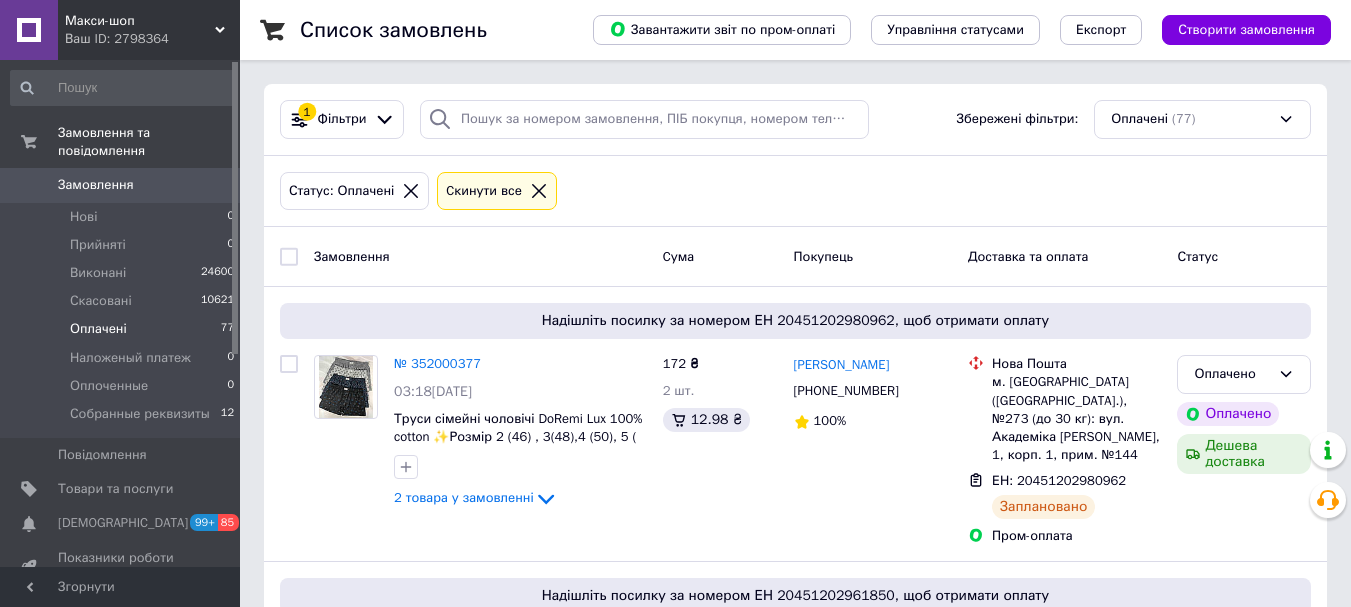 click on "Макси-шоп" at bounding box center [140, 21] 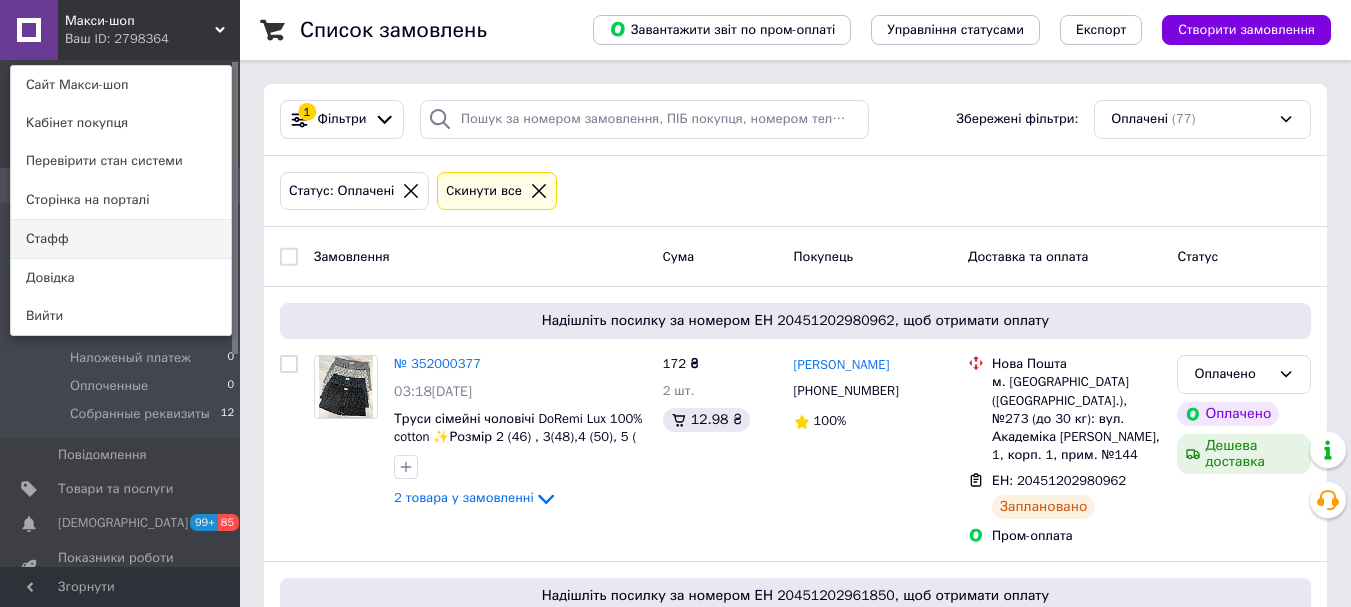click on "Стафф" at bounding box center [121, 239] 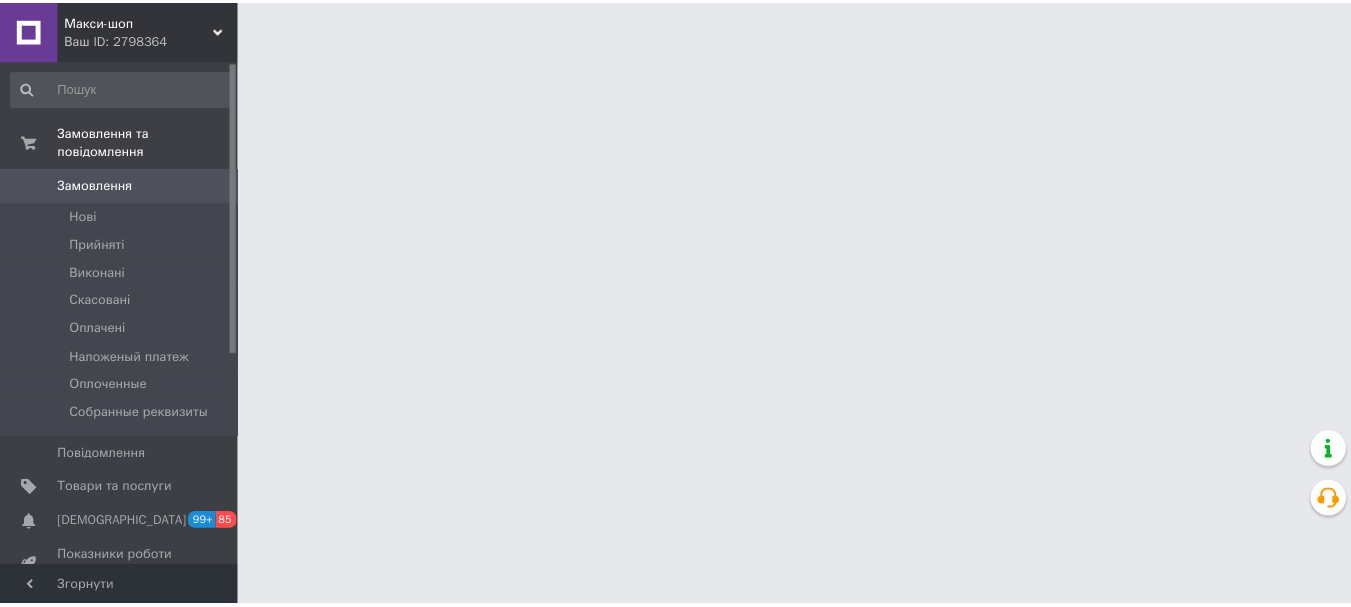 scroll, scrollTop: 0, scrollLeft: 0, axis: both 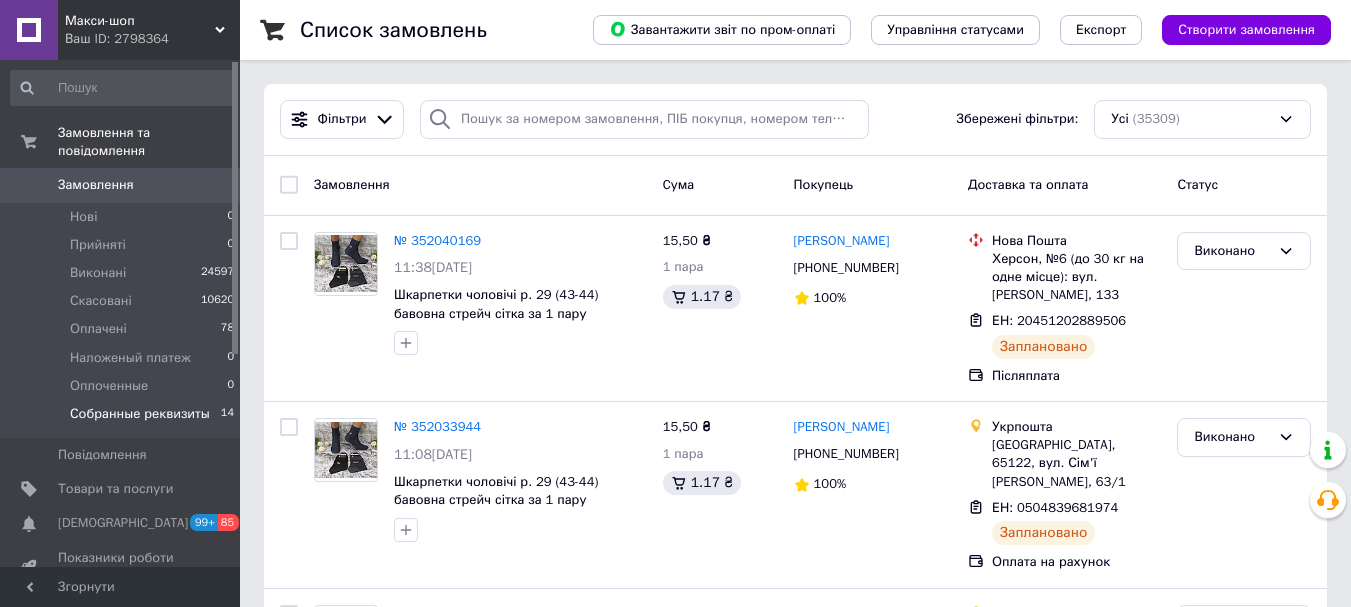 click on "Собранные реквизиты" at bounding box center [140, 414] 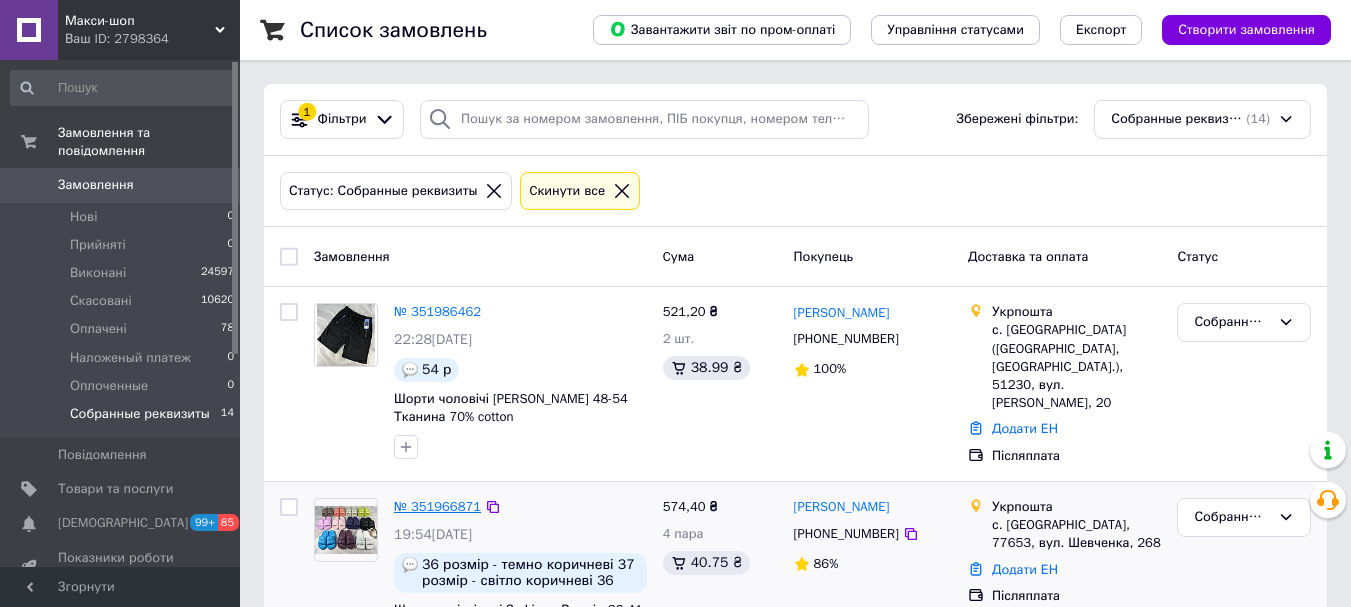 click on "№ 351966871" at bounding box center [437, 506] 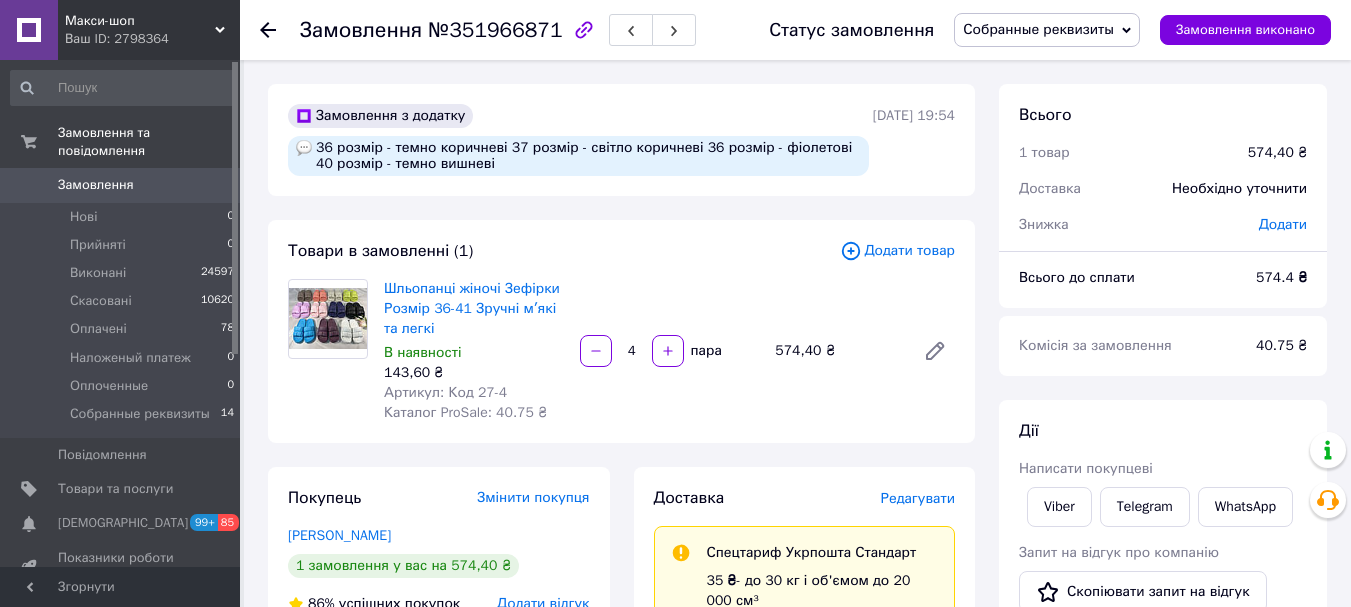 click 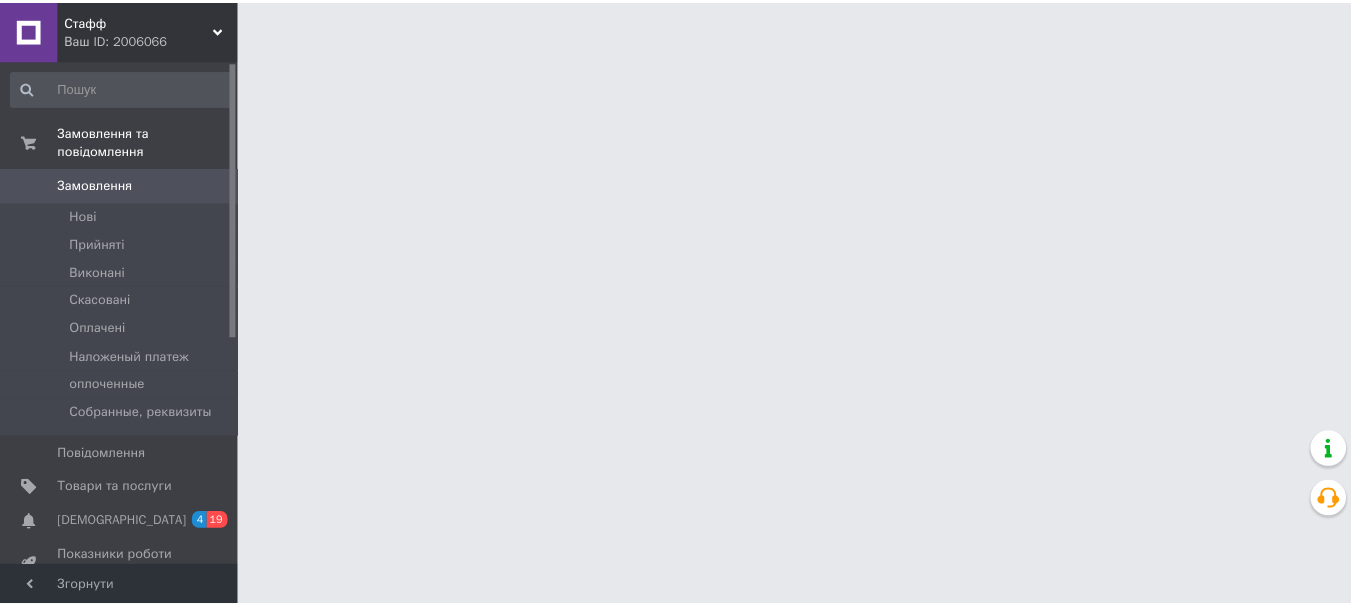 scroll, scrollTop: 0, scrollLeft: 0, axis: both 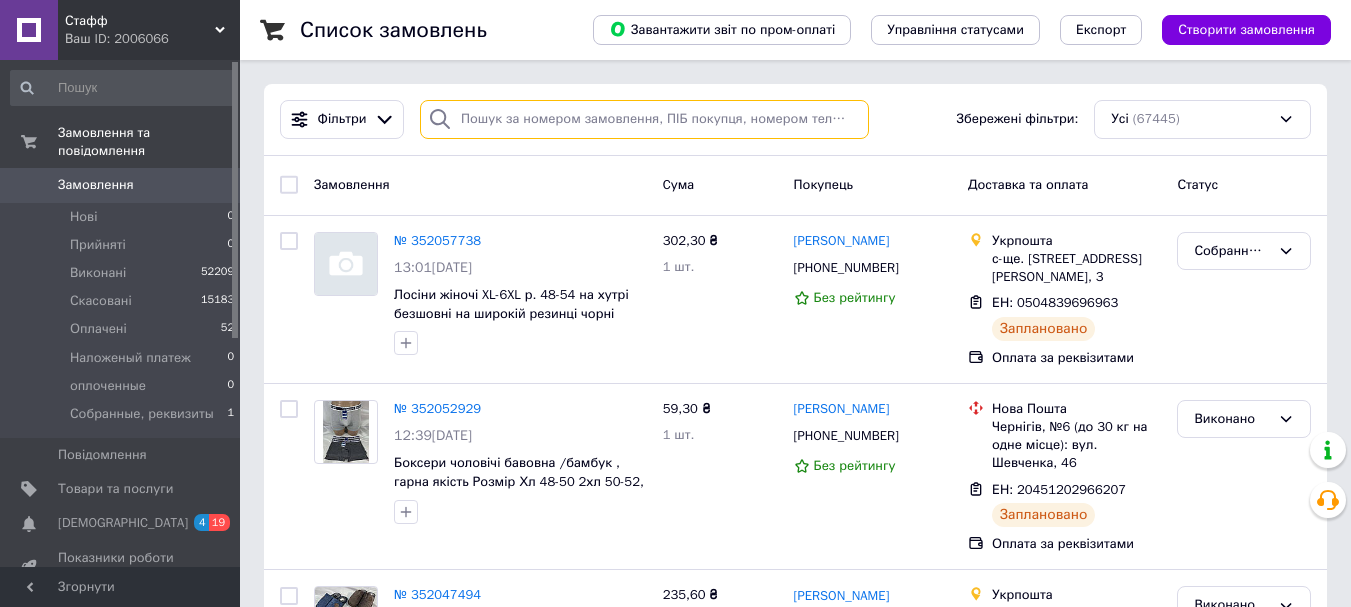 click at bounding box center (644, 119) 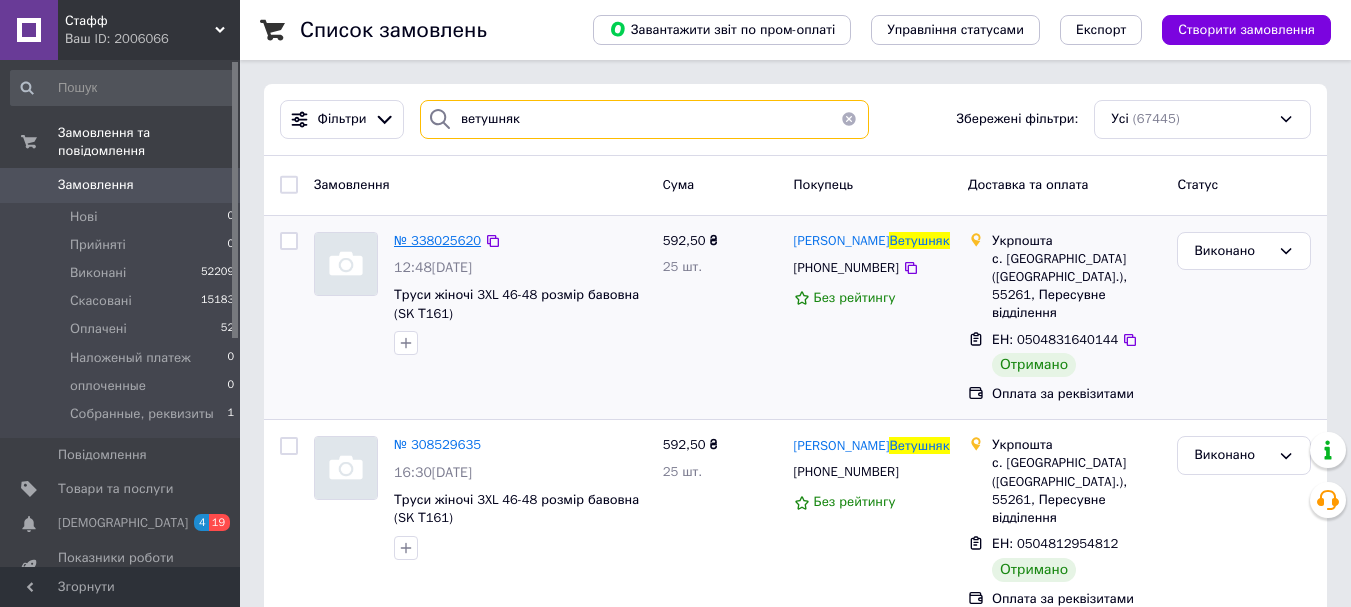 type on "ветушняк" 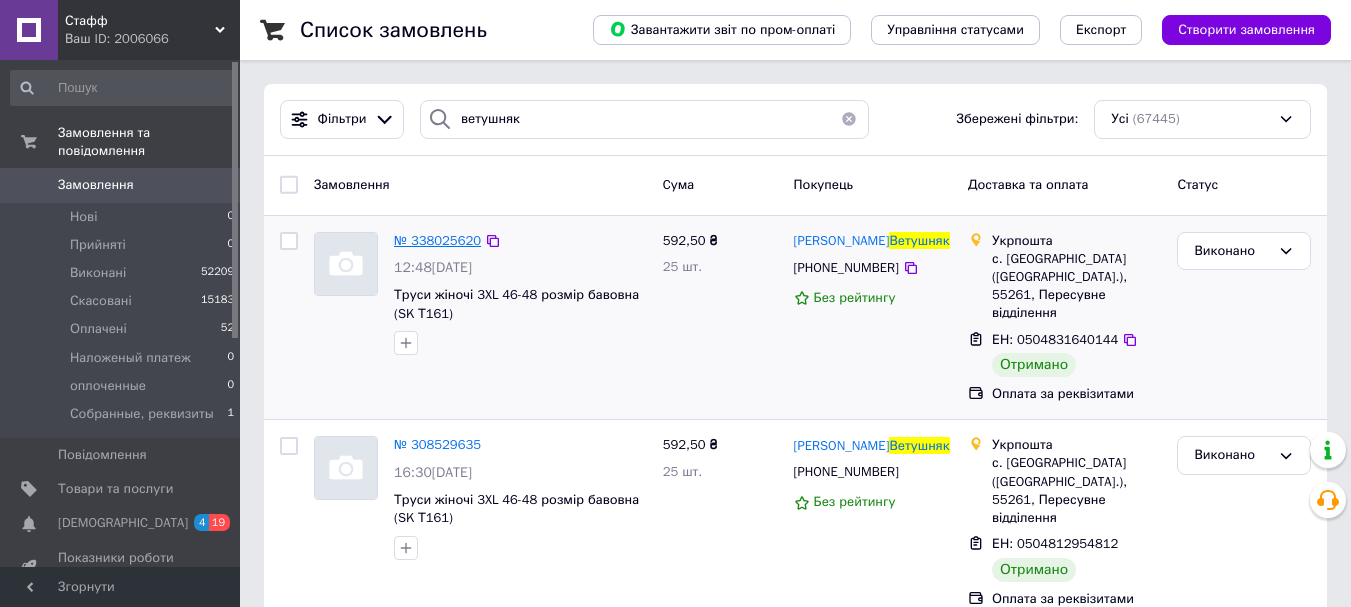 click on "№ 338025620" at bounding box center [437, 240] 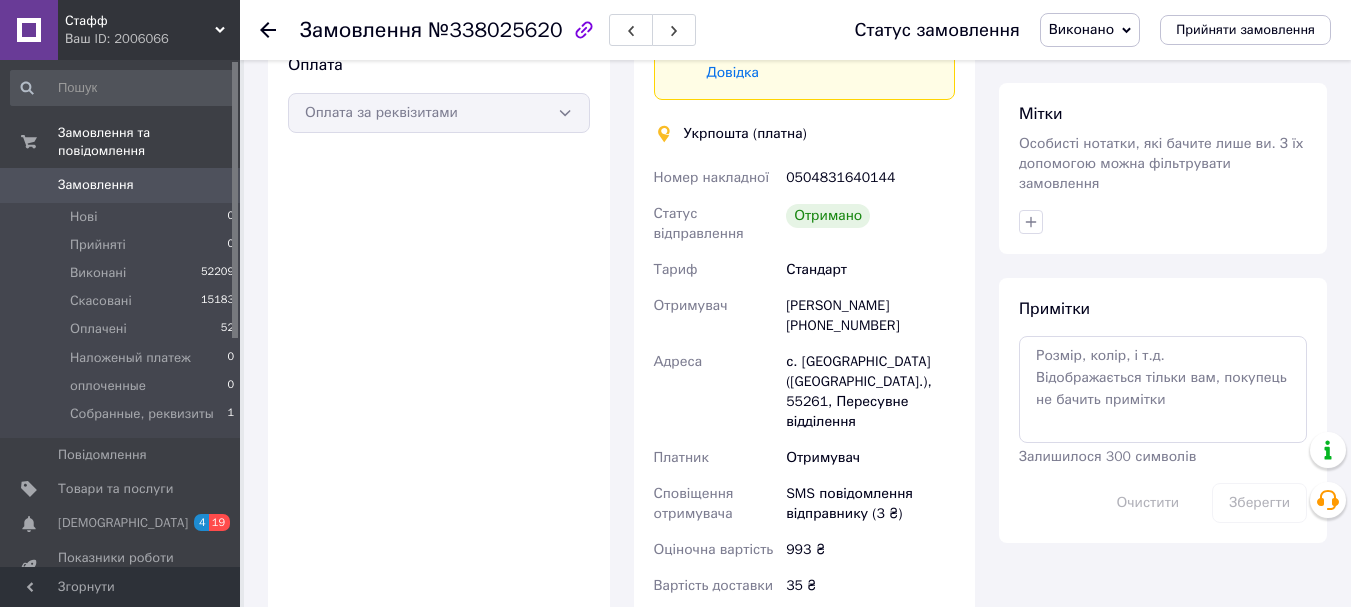 scroll, scrollTop: 400, scrollLeft: 0, axis: vertical 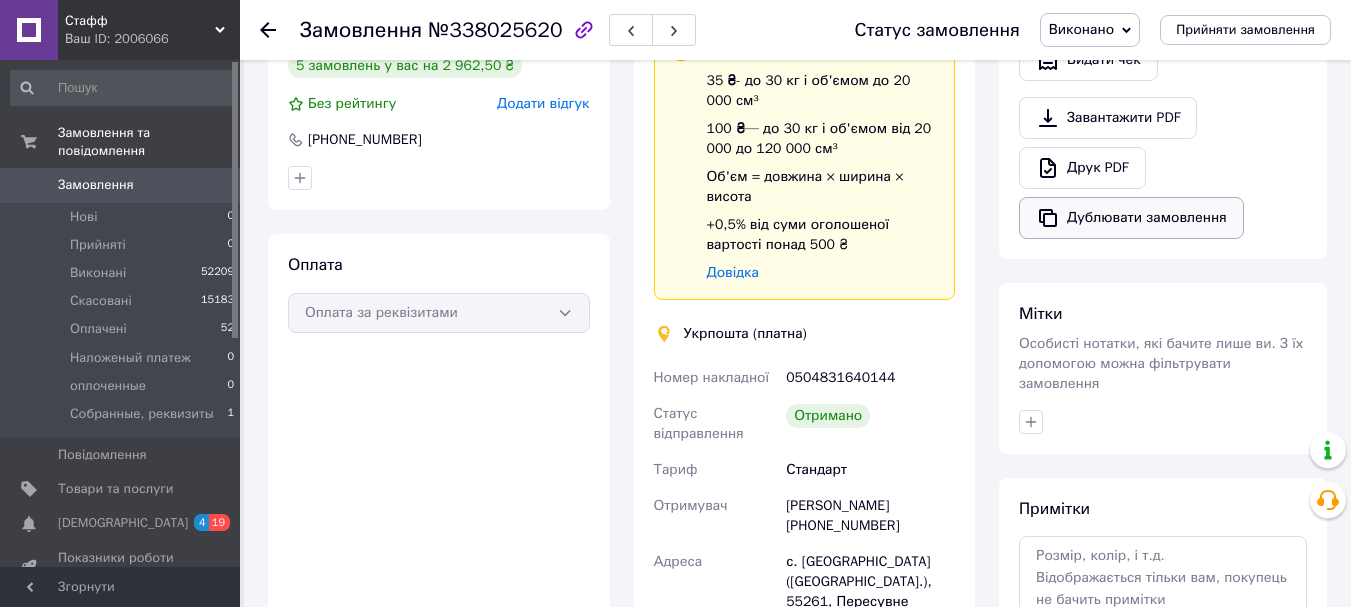 click on "Дублювати замовлення" at bounding box center [1131, 218] 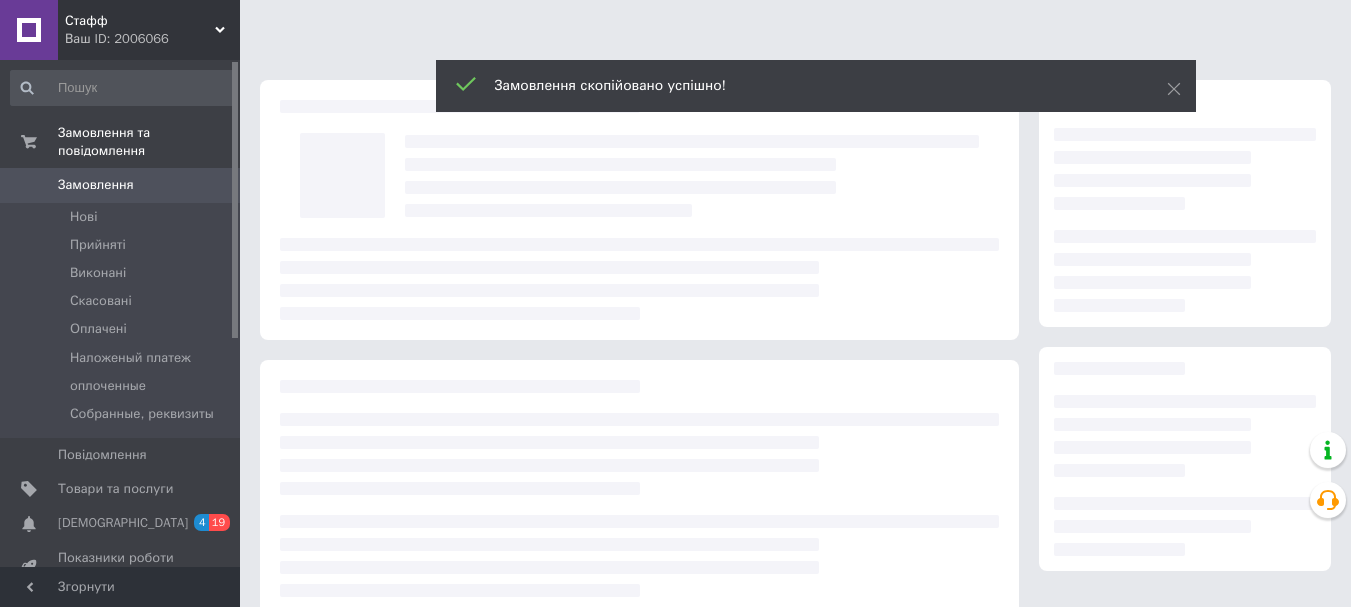 scroll, scrollTop: 0, scrollLeft: 0, axis: both 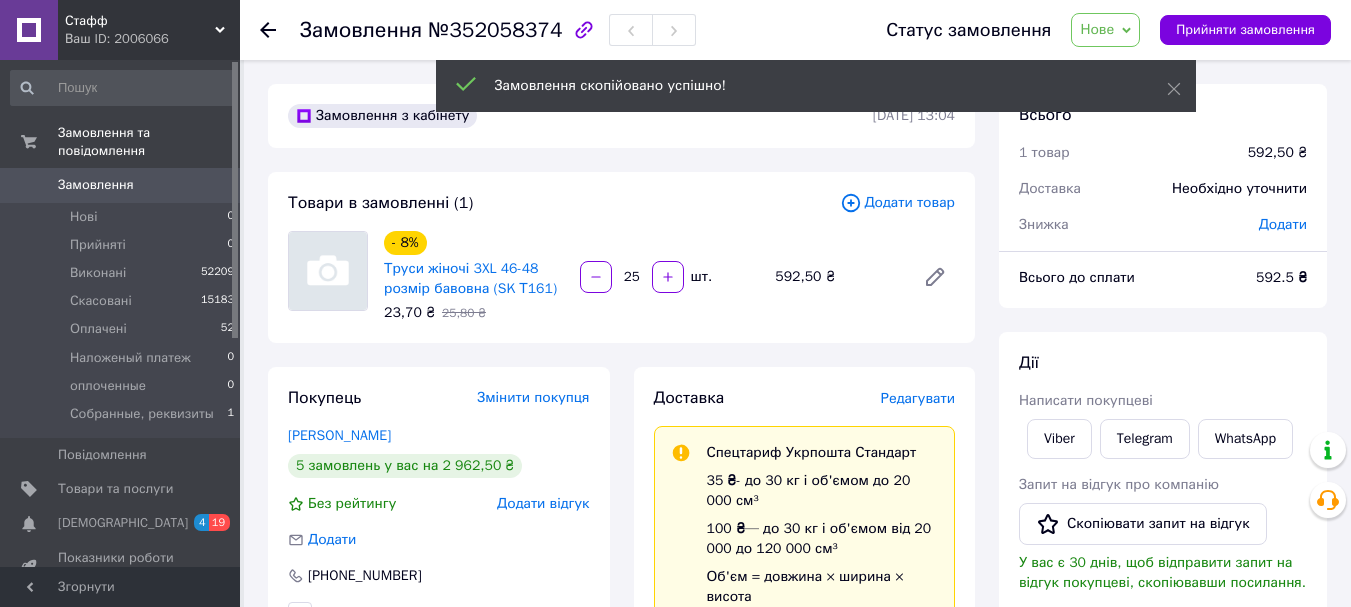 click on "Нове" at bounding box center [1097, 29] 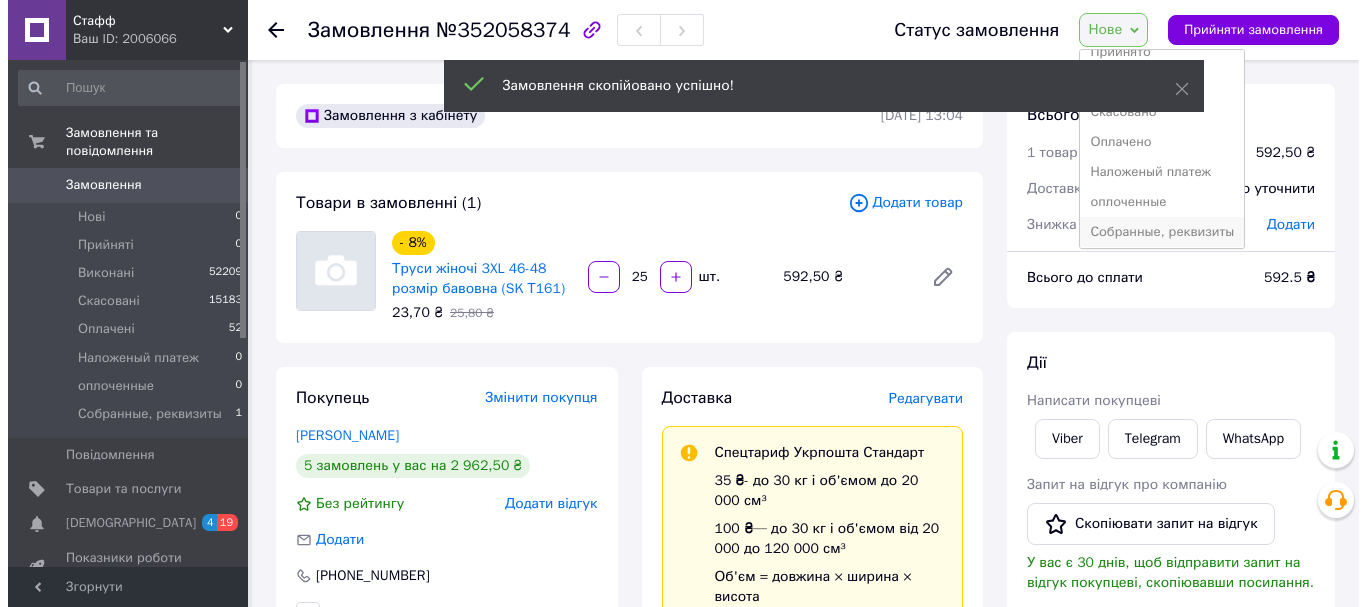 scroll, scrollTop: 22, scrollLeft: 0, axis: vertical 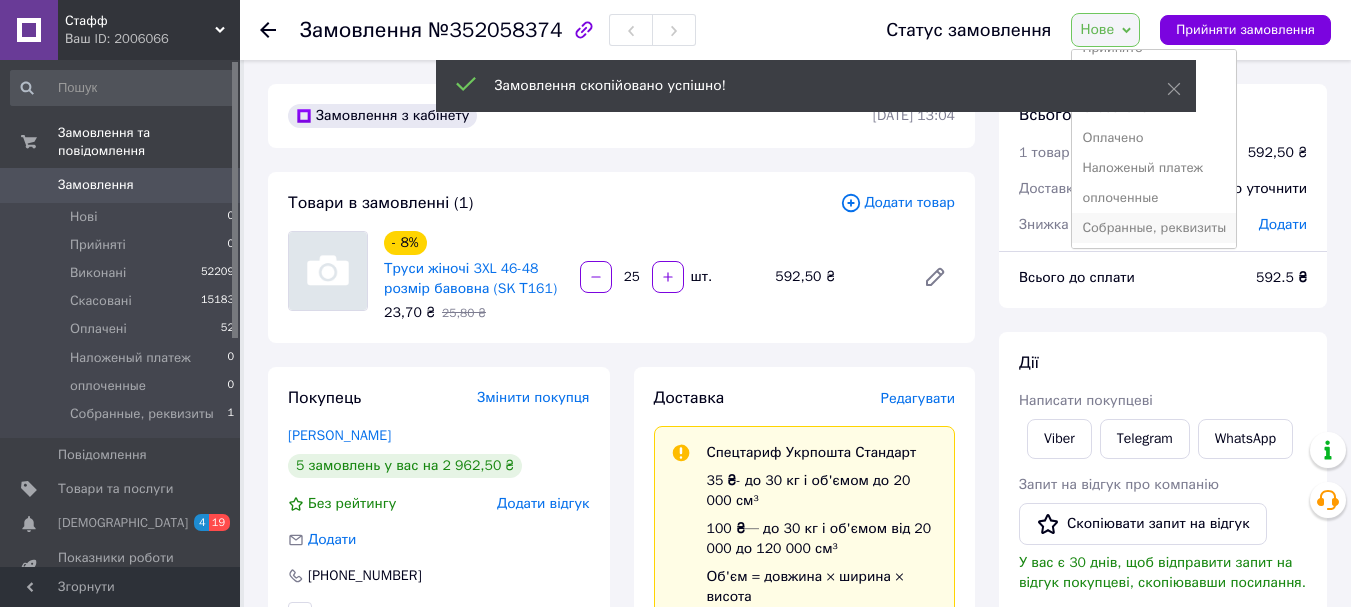 click on "Собранные, реквизиты" at bounding box center (1154, 228) 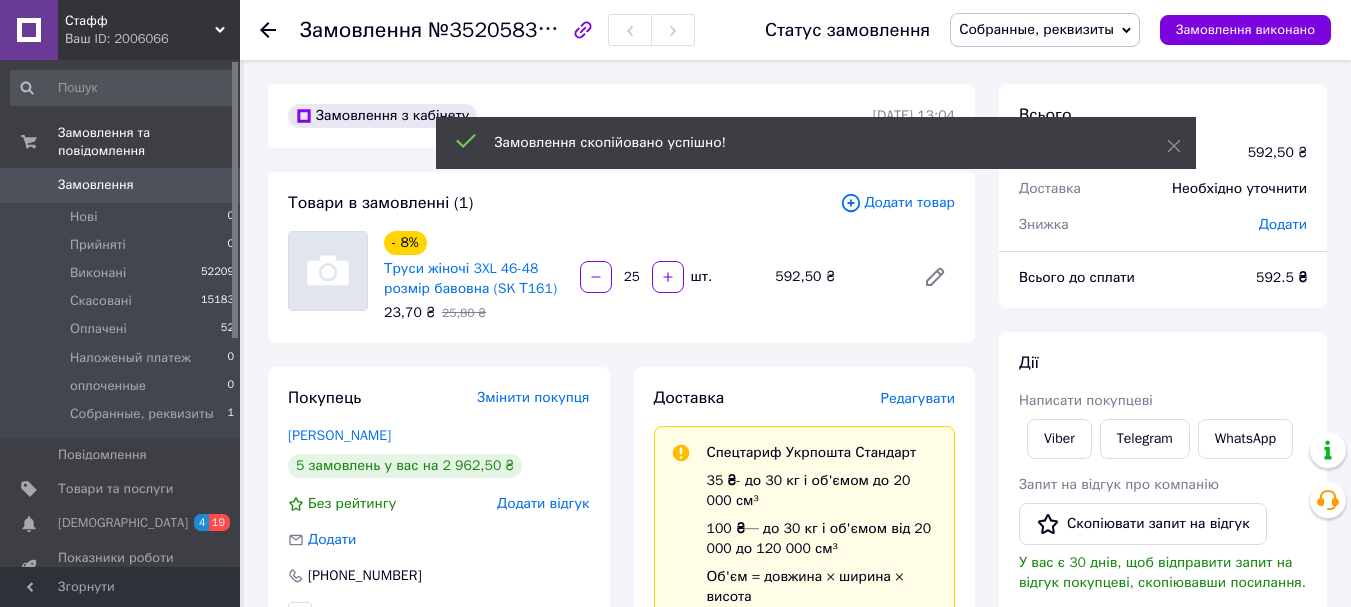 click on "Редагувати" at bounding box center [918, 398] 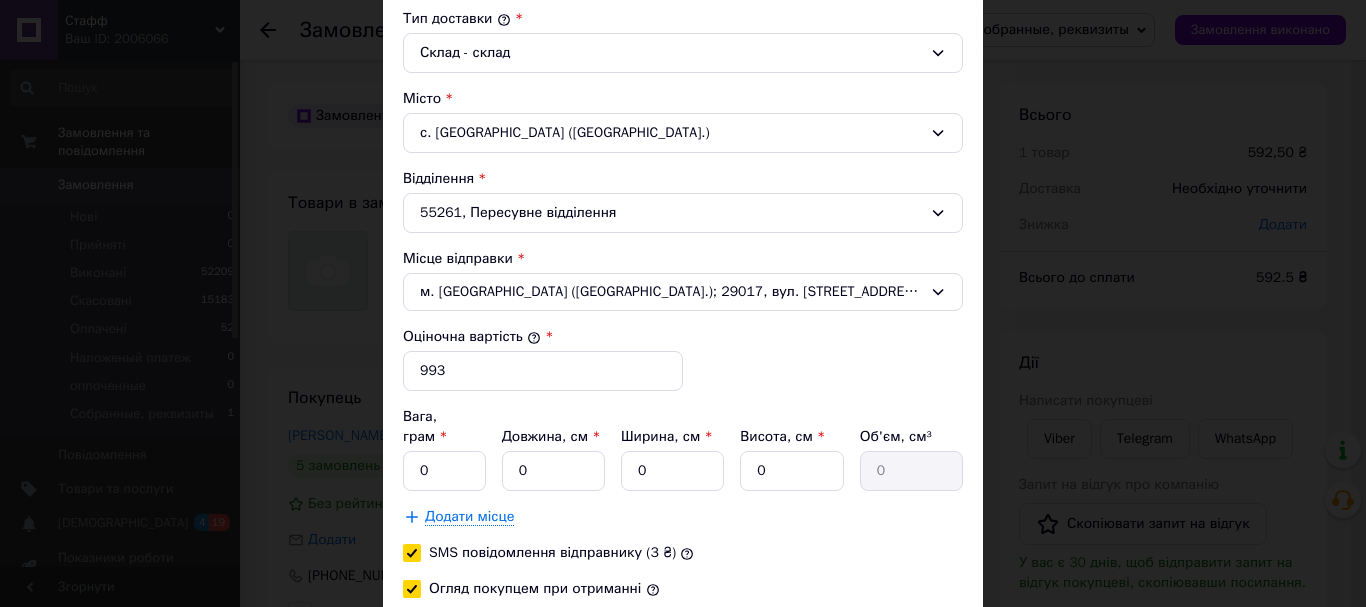 scroll, scrollTop: 600, scrollLeft: 0, axis: vertical 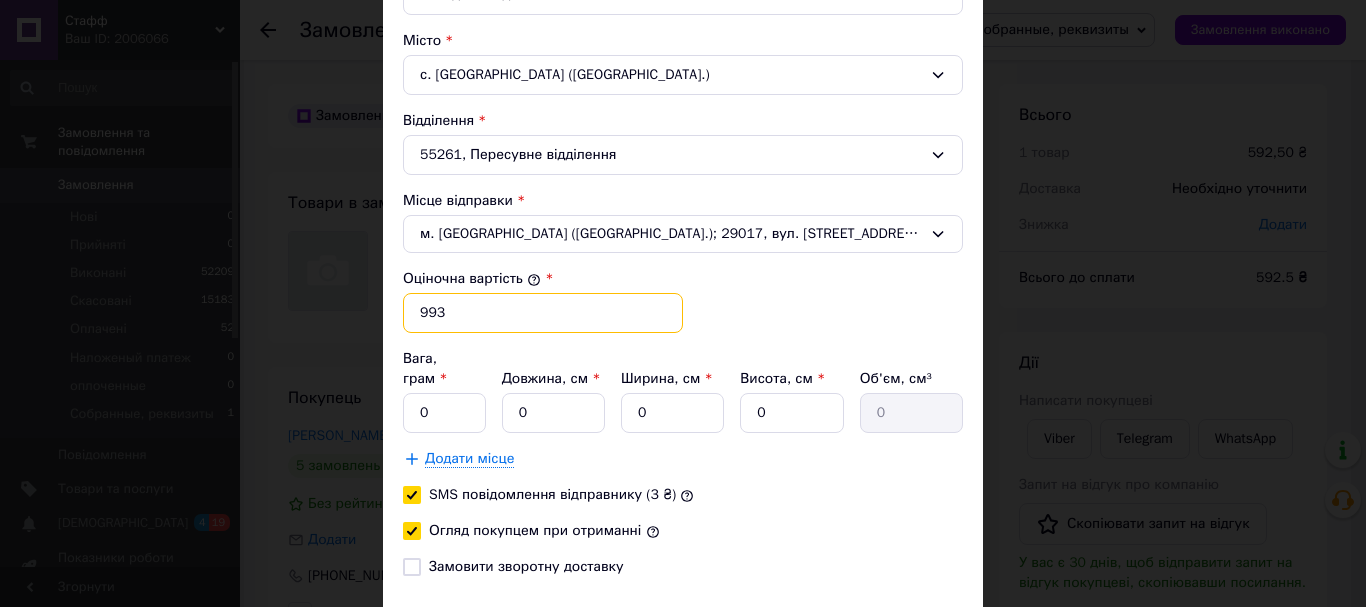 click on "993" at bounding box center (543, 313) 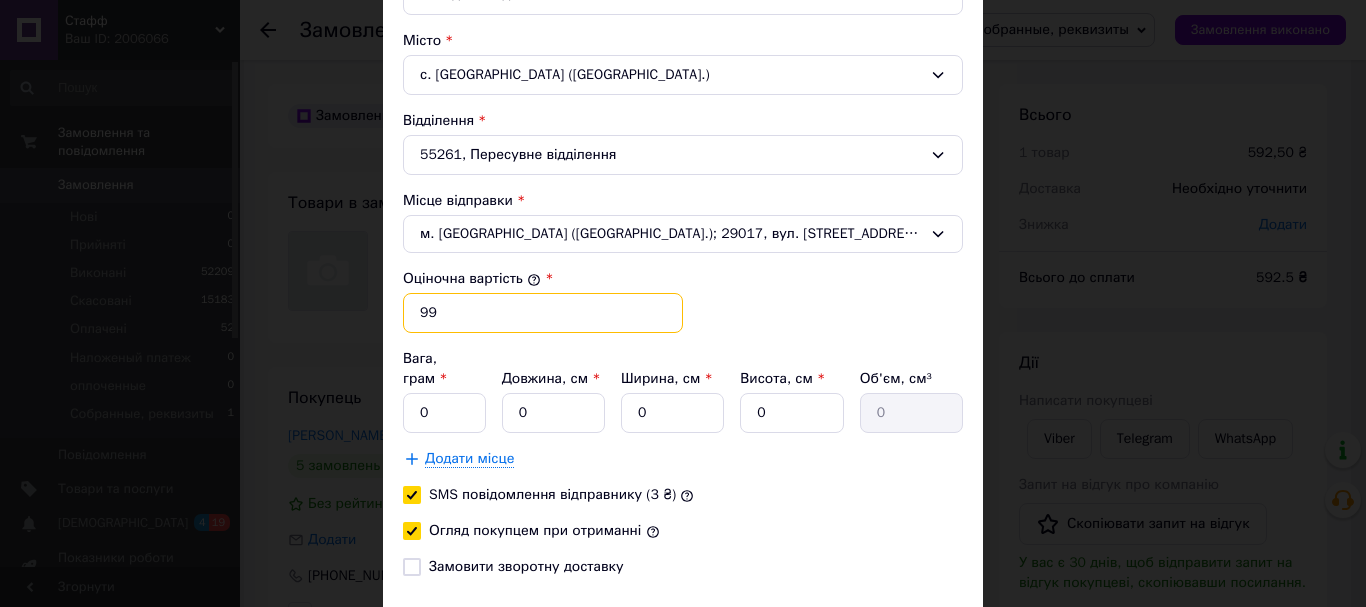 type on "9" 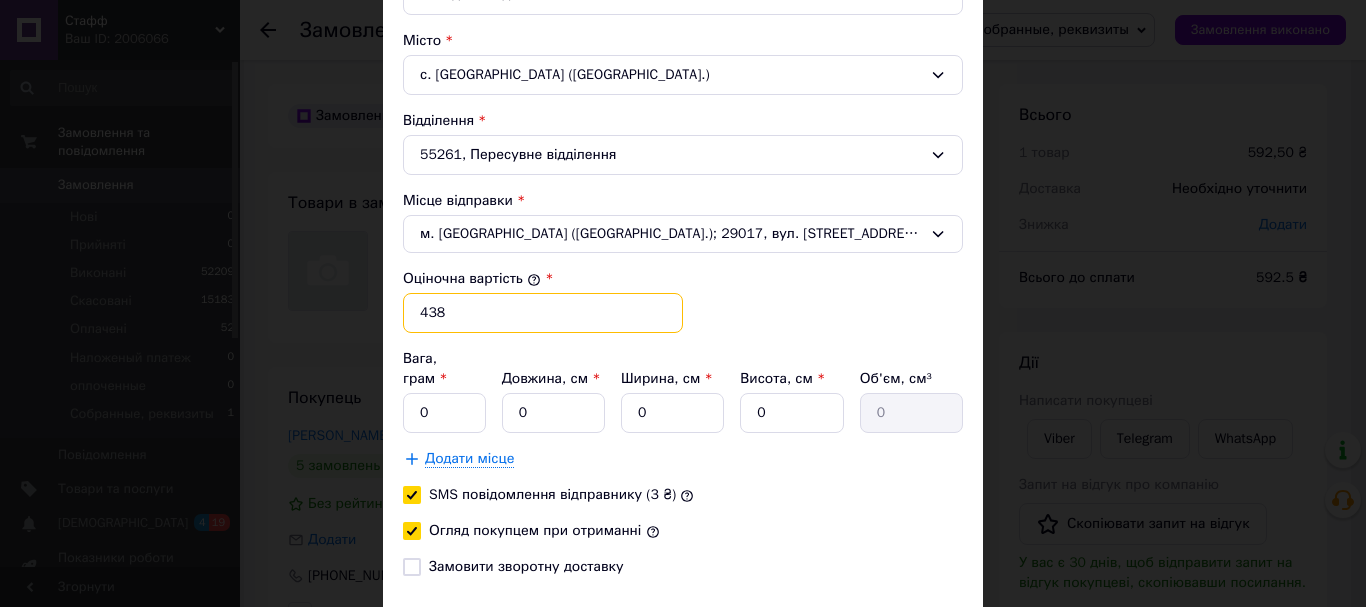type on "438" 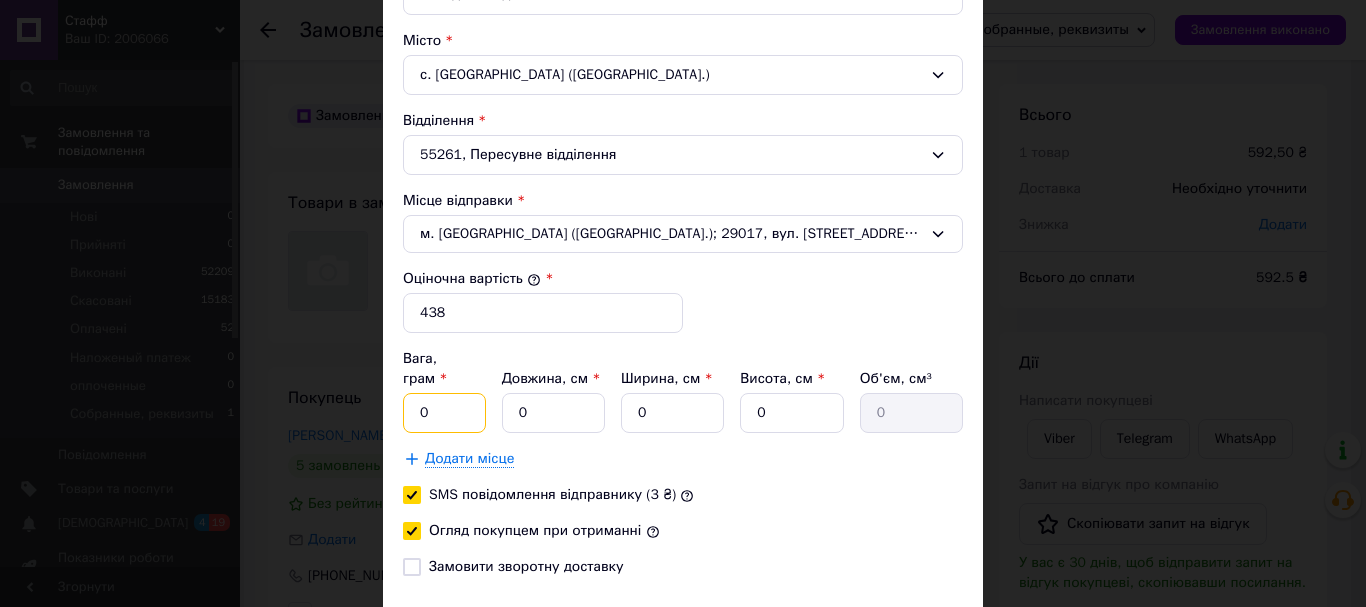 click on "0" at bounding box center (444, 413) 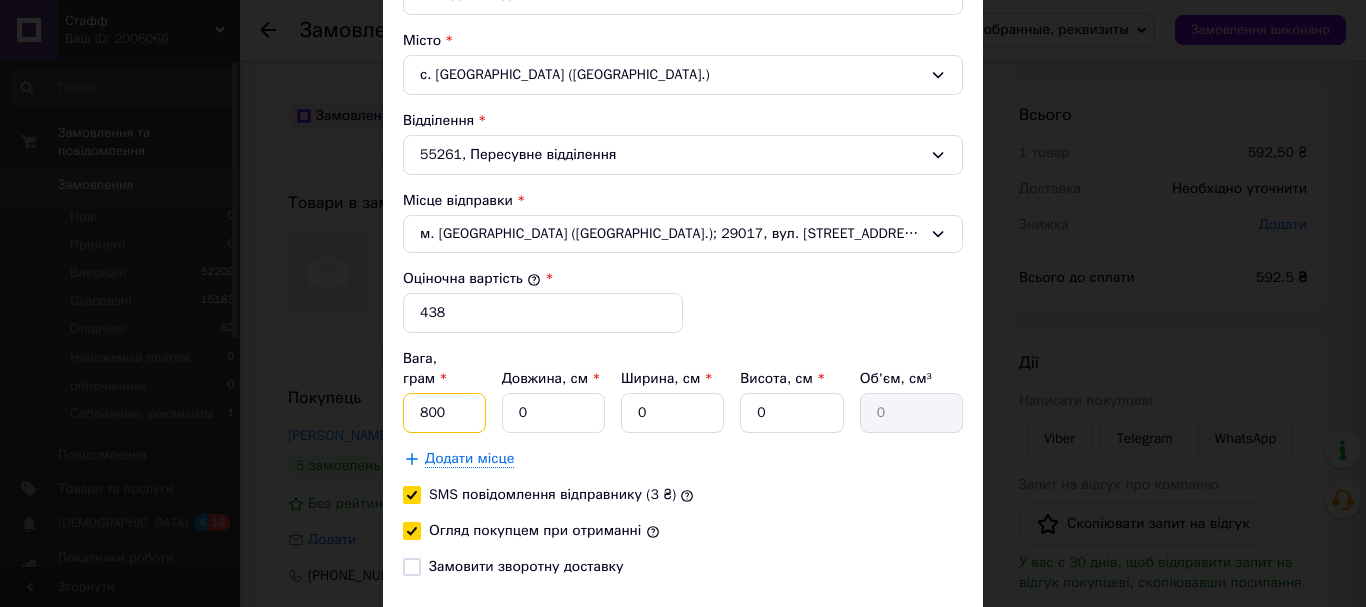 click on "800" at bounding box center [444, 413] 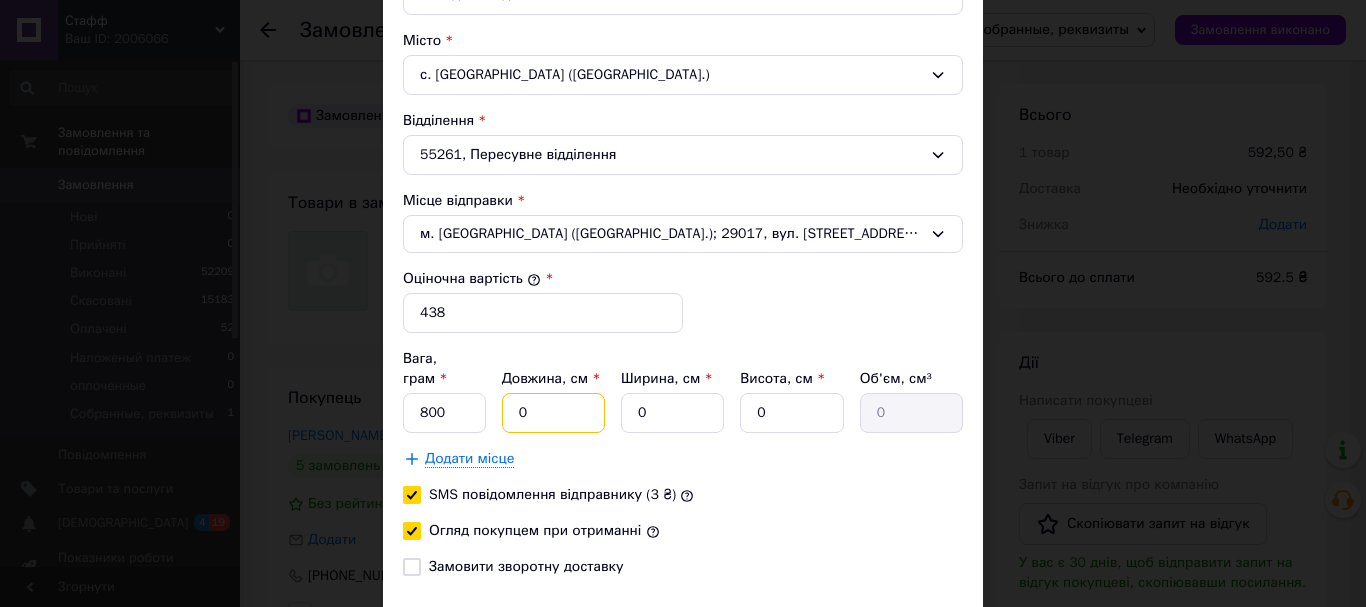 click on "0" at bounding box center (553, 413) 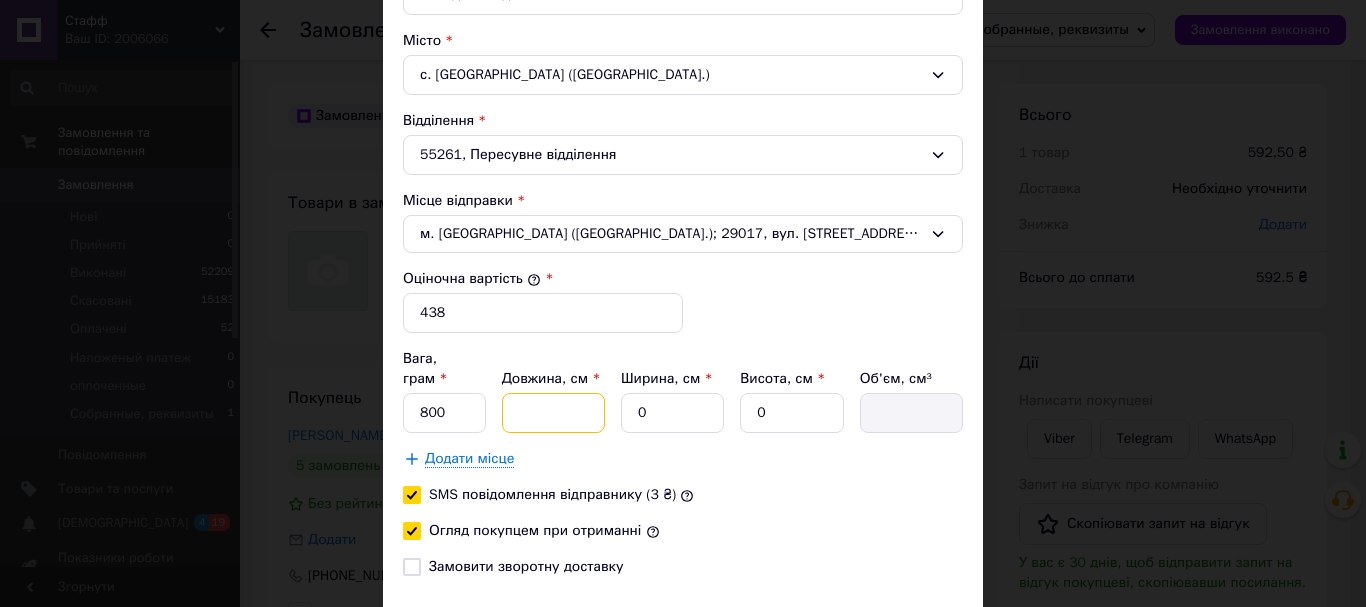 type on "2" 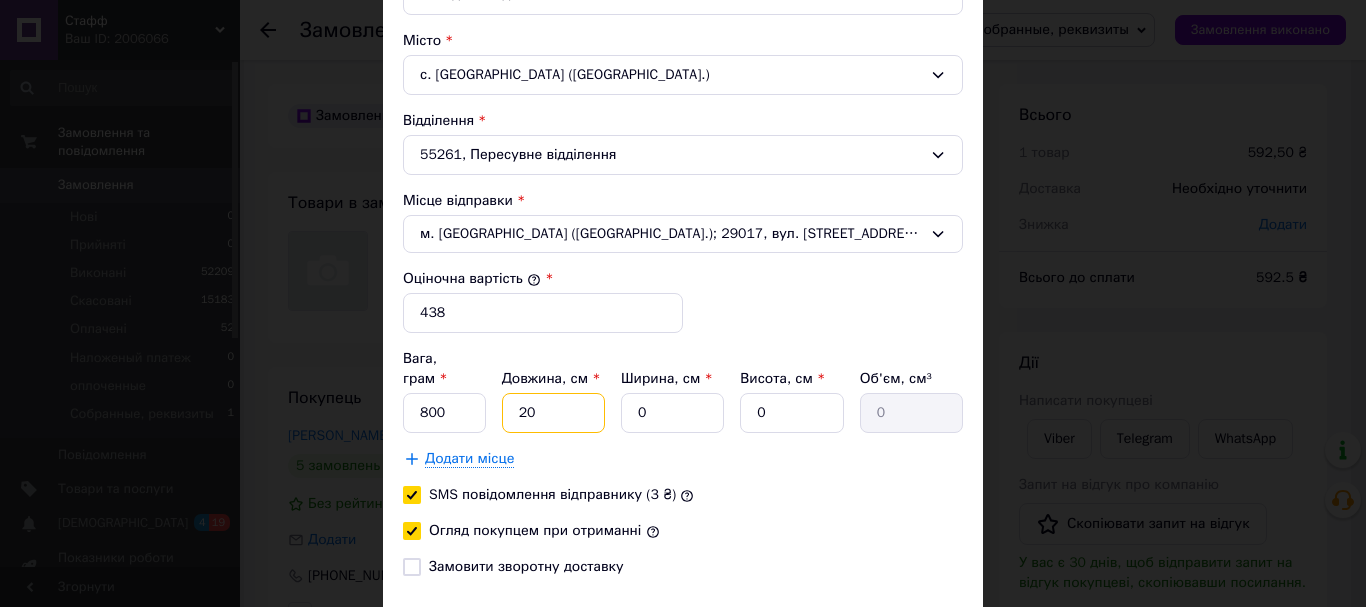 type on "20" 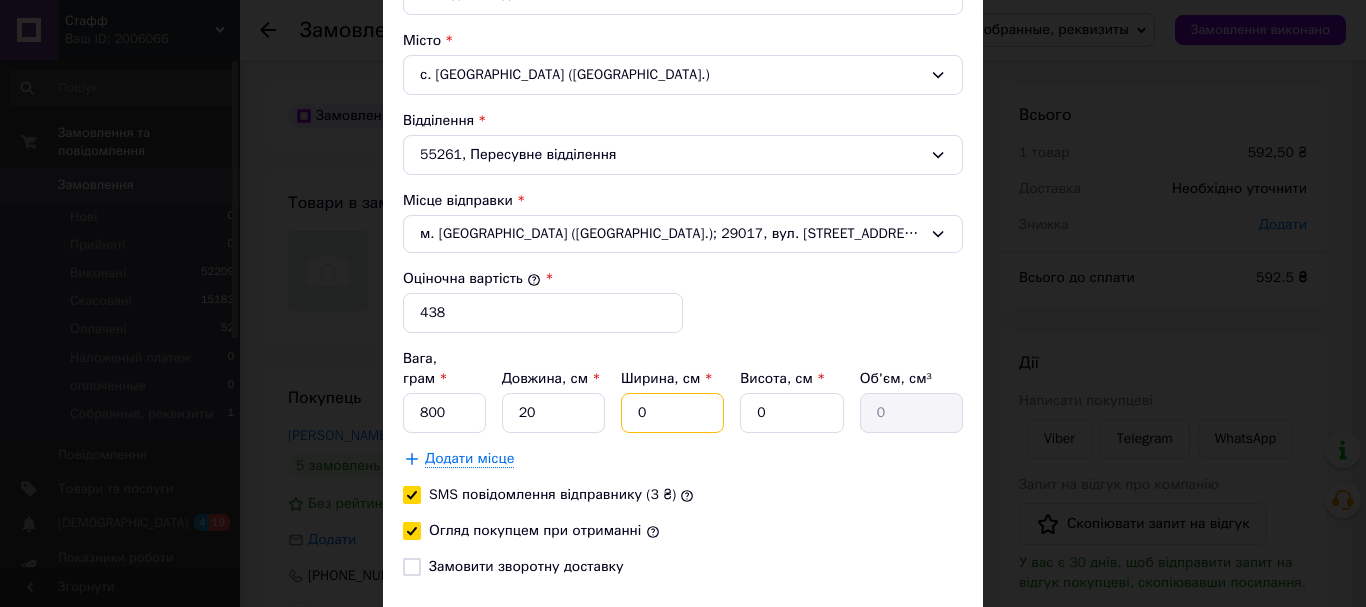 click on "0" at bounding box center (672, 413) 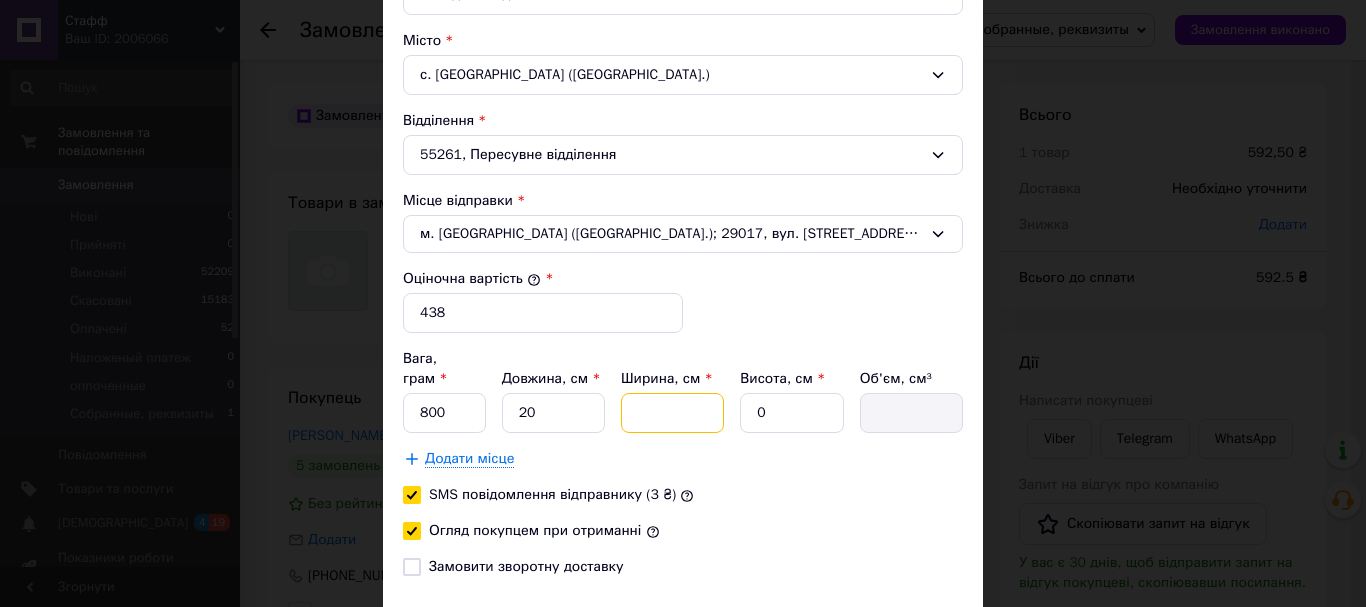 type on "1" 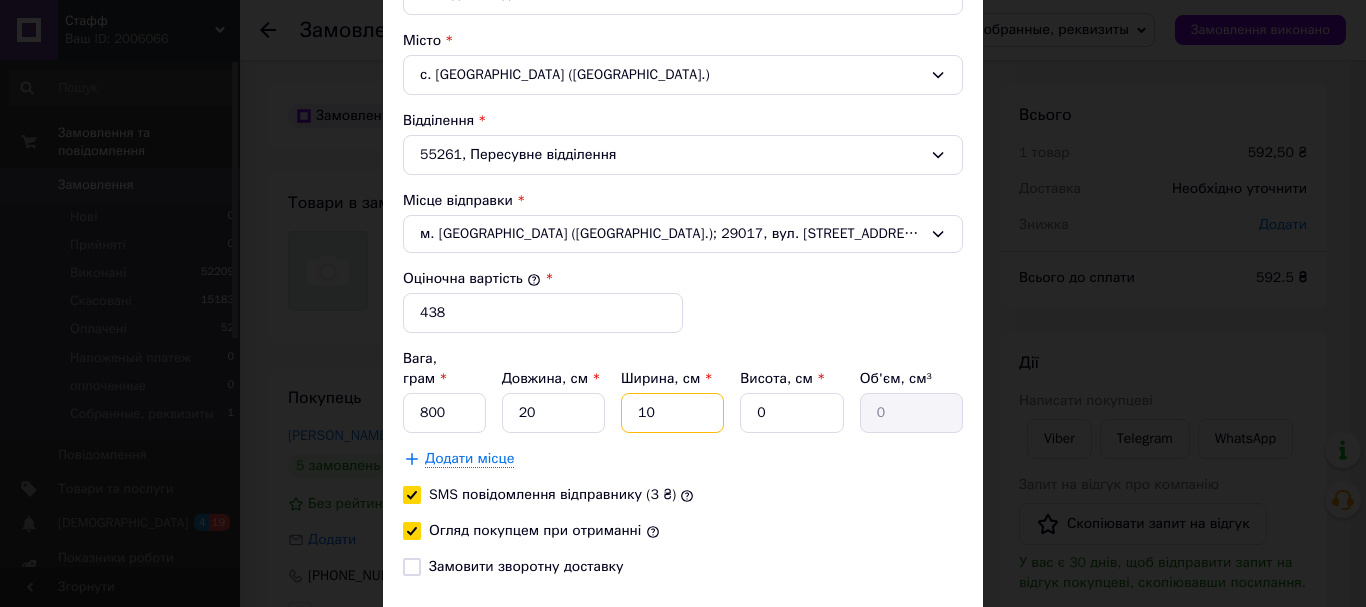 type on "10" 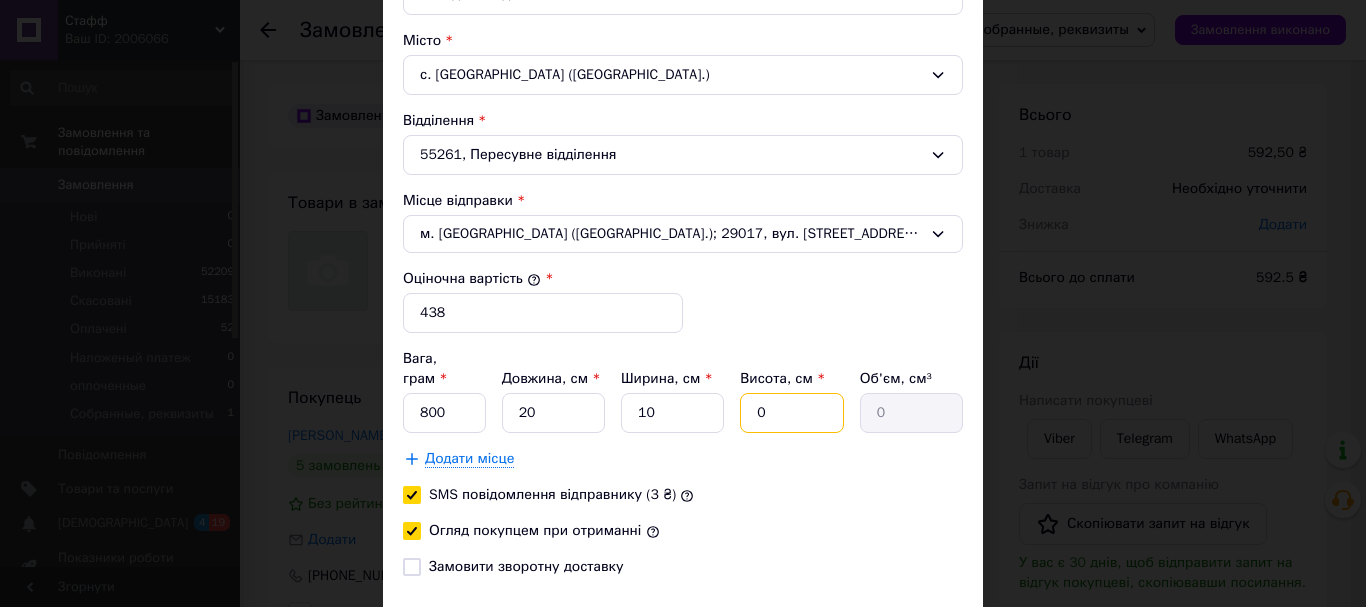 click on "0" at bounding box center [791, 413] 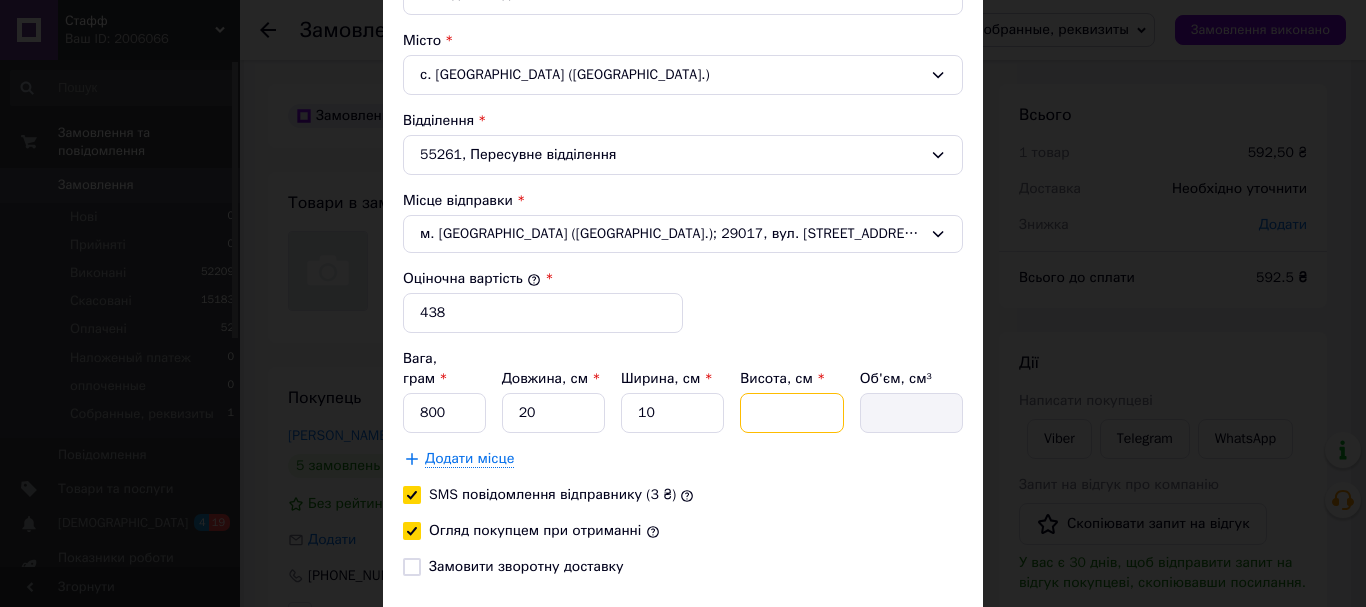 type on "5" 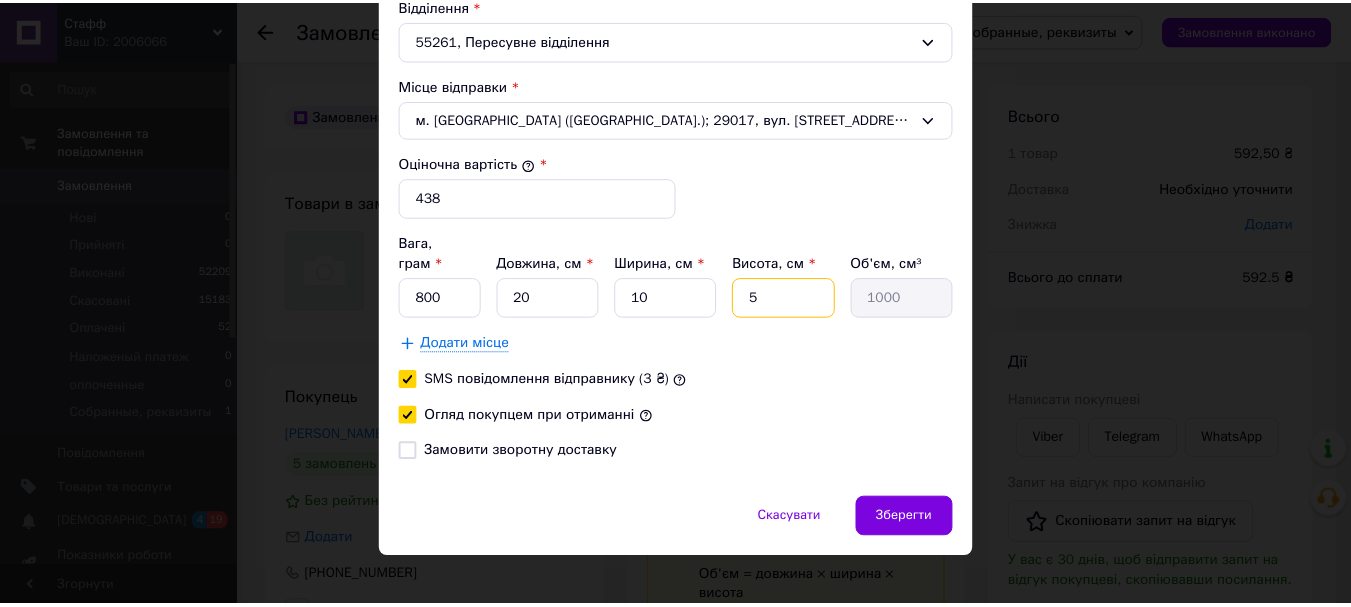 scroll, scrollTop: 716, scrollLeft: 0, axis: vertical 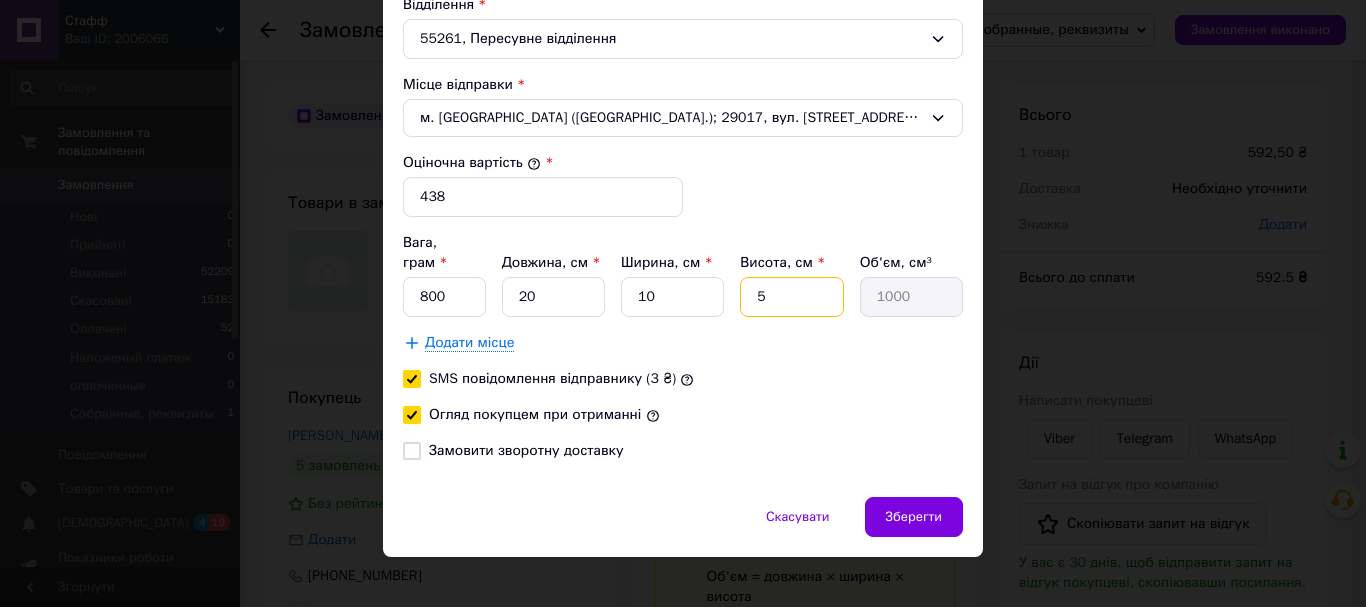 type on "5" 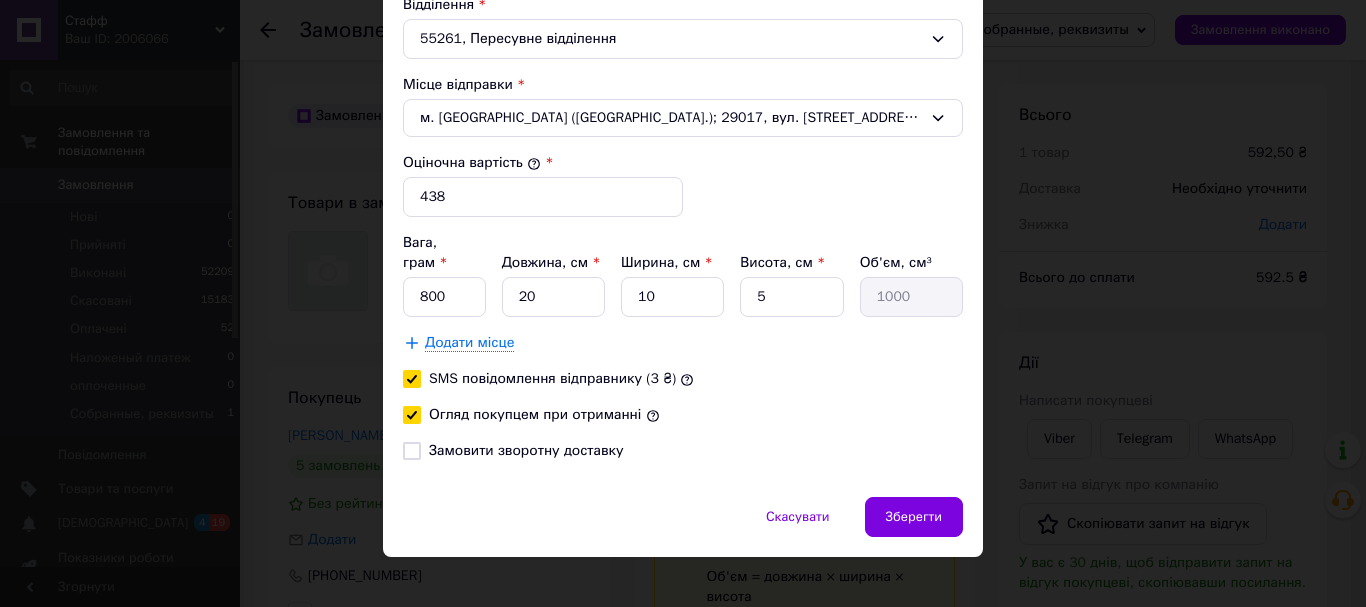 click on "Тариф     * [PERSON_NAME]   * Отримувач Прізвище отримувача   * [PERSON_NAME] Ім'я отримувача   * [PERSON_NAME] батькові отримувача Телефон отримувача   * [PHONE_NUMBER] Тип доставки     * Склад - склад Місто с. [GEOGRAPHIC_DATA] ([GEOGRAPHIC_DATA].) Відділення 55261, Пересувне відділення Місце відправки   * м. [GEOGRAPHIC_DATA] ([GEOGRAPHIC_DATA].); 29017, вул. Свободи, 13А Оціночна вартість     * 438 Вага, грам   * 800 Довжина, см   * 20 Ширина, см   * 10 Висота, см   * 5 Об'єм, см³ 1000 Додати місце SMS повідомлення відправнику (3 ₴)   Огляд покупцем при отриманні   Замовити зворотну доставку" at bounding box center [683, -4] 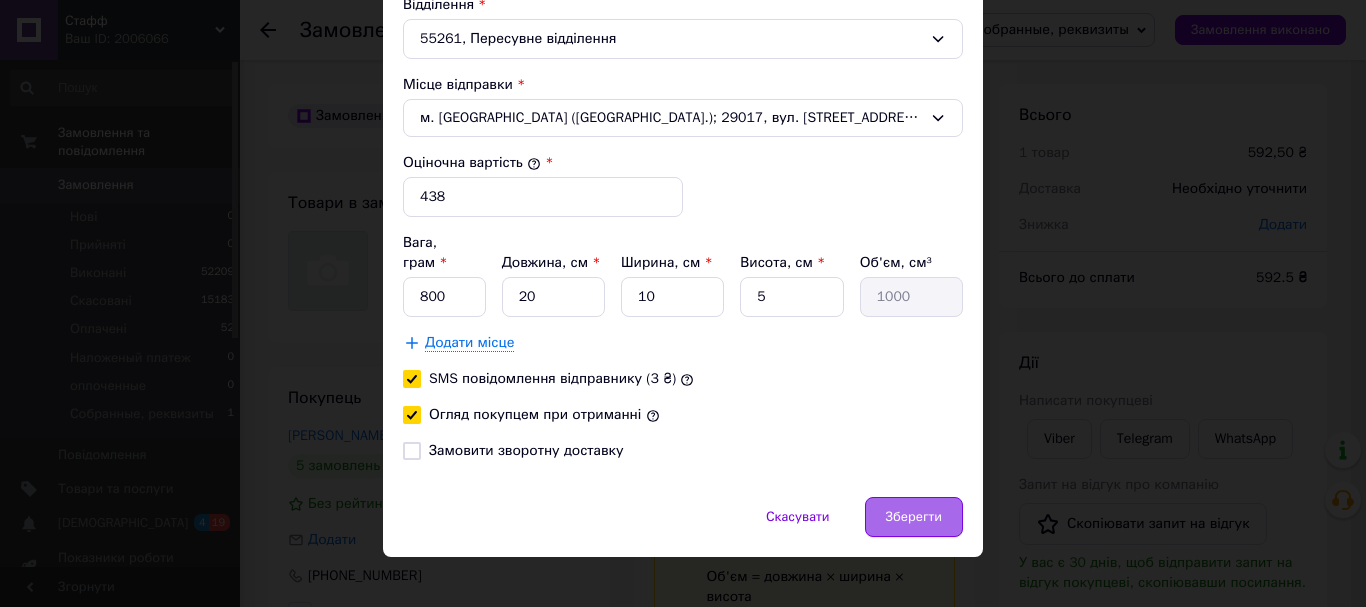 click on "Зберегти" at bounding box center (914, 517) 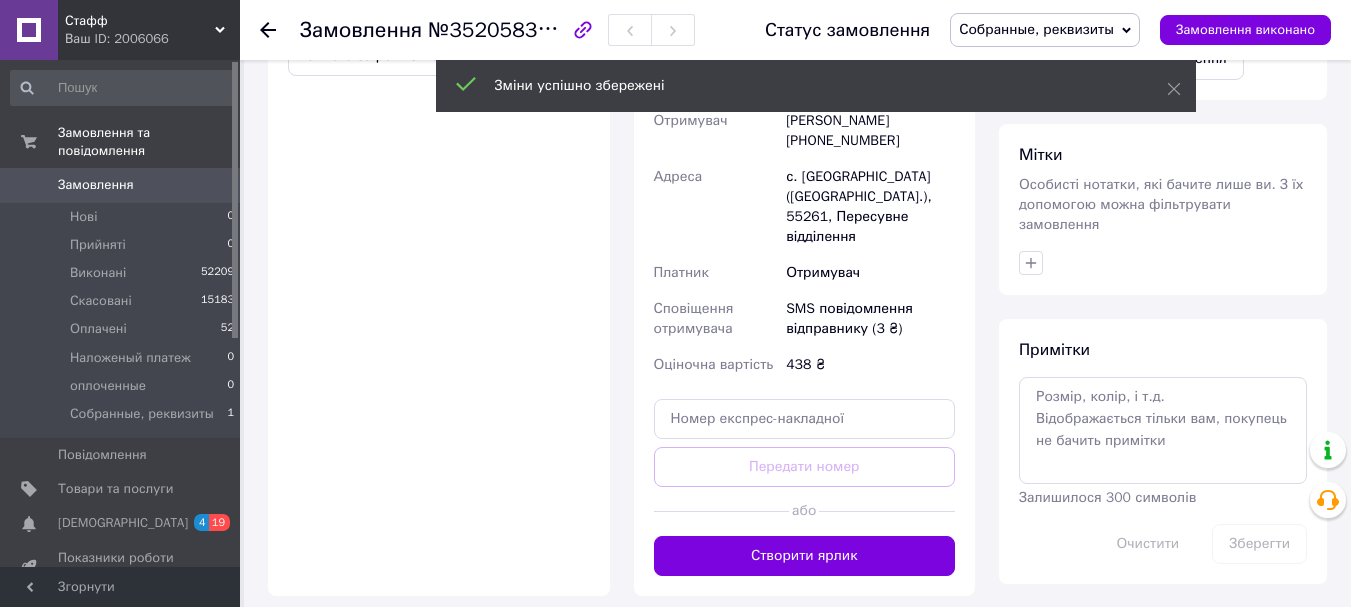 scroll, scrollTop: 700, scrollLeft: 0, axis: vertical 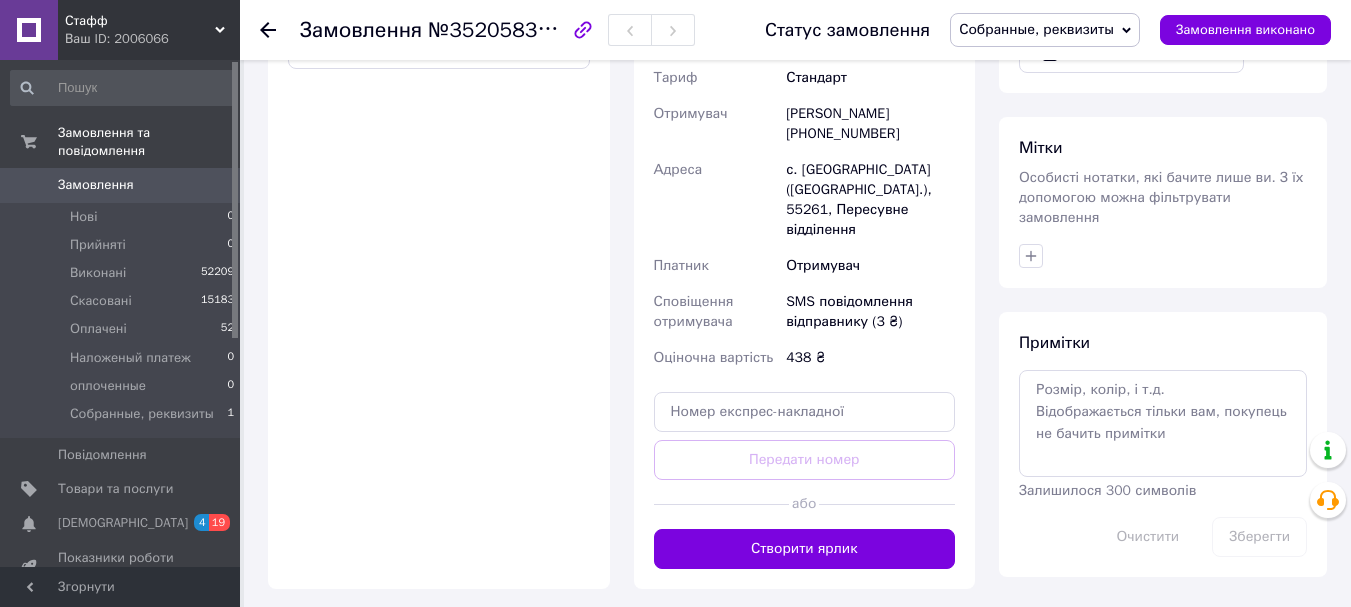 click on "Створити ярлик" at bounding box center [805, 549] 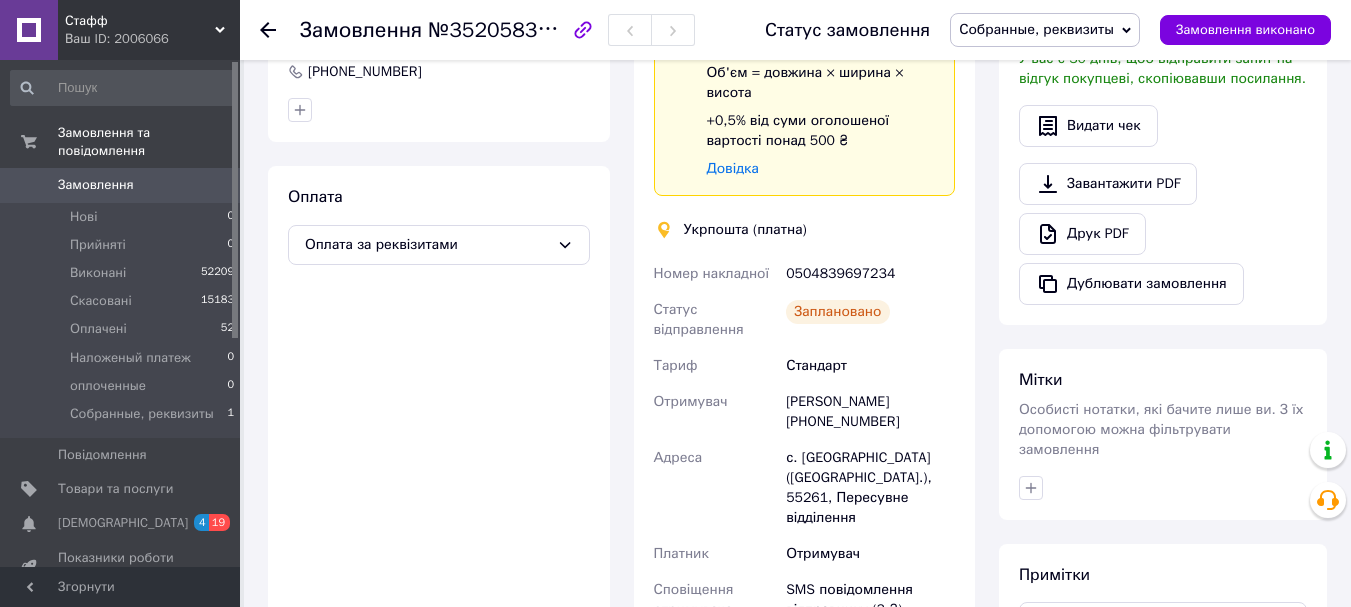 scroll, scrollTop: 500, scrollLeft: 0, axis: vertical 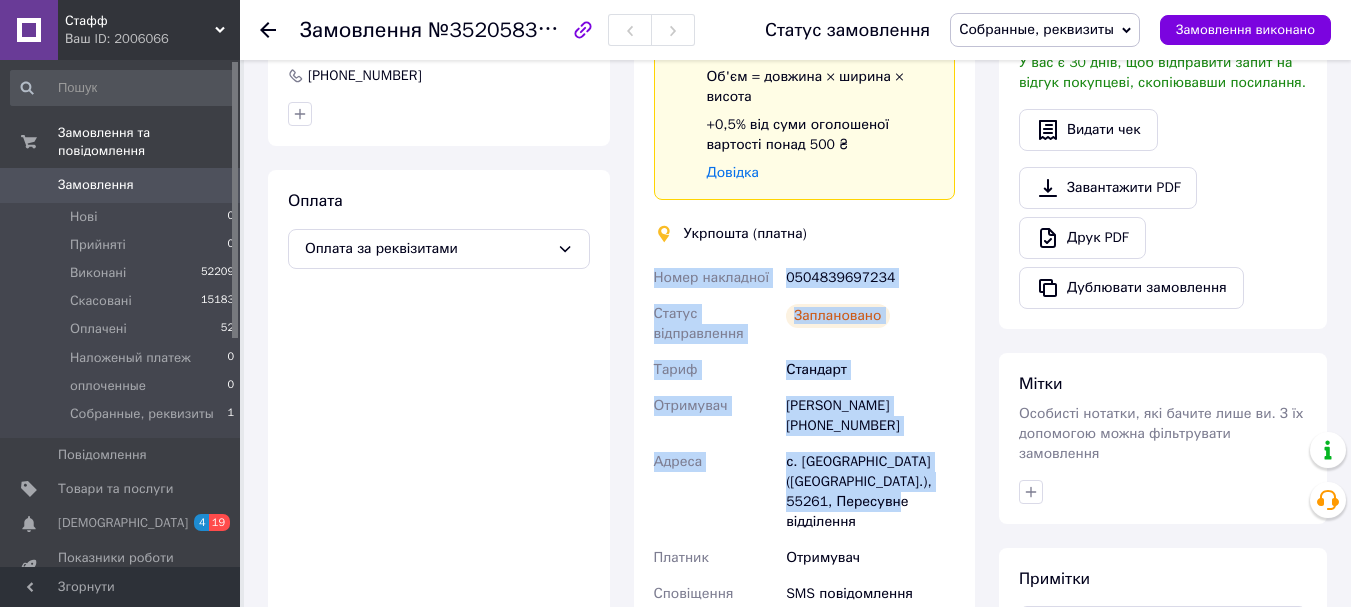 drag, startPoint x: 655, startPoint y: 275, endPoint x: 868, endPoint y: 507, distance: 314.9492 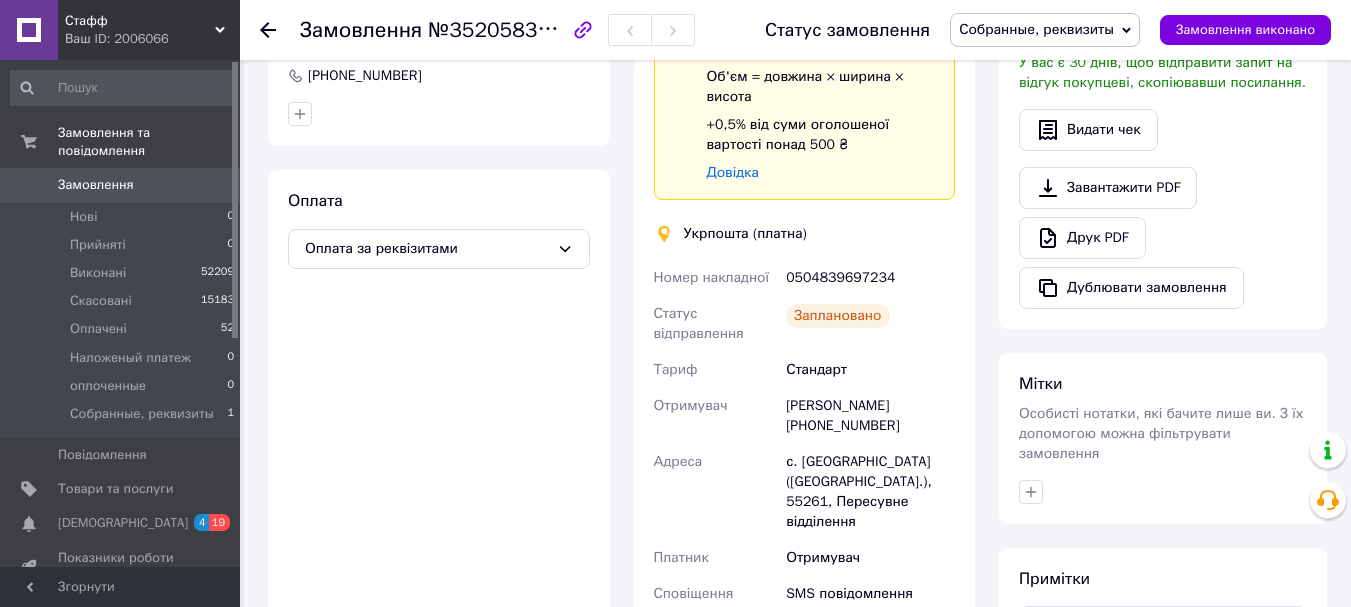 click on "Оплата Оплата за реквізитами" at bounding box center [439, 475] 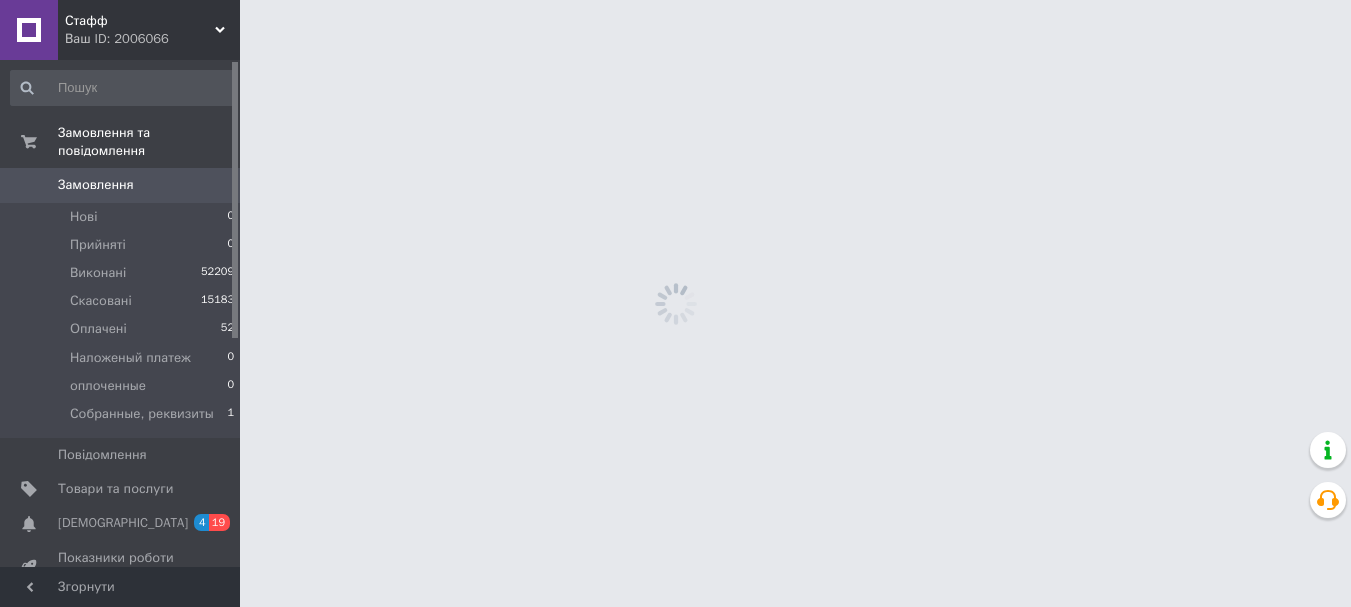 scroll, scrollTop: 0, scrollLeft: 0, axis: both 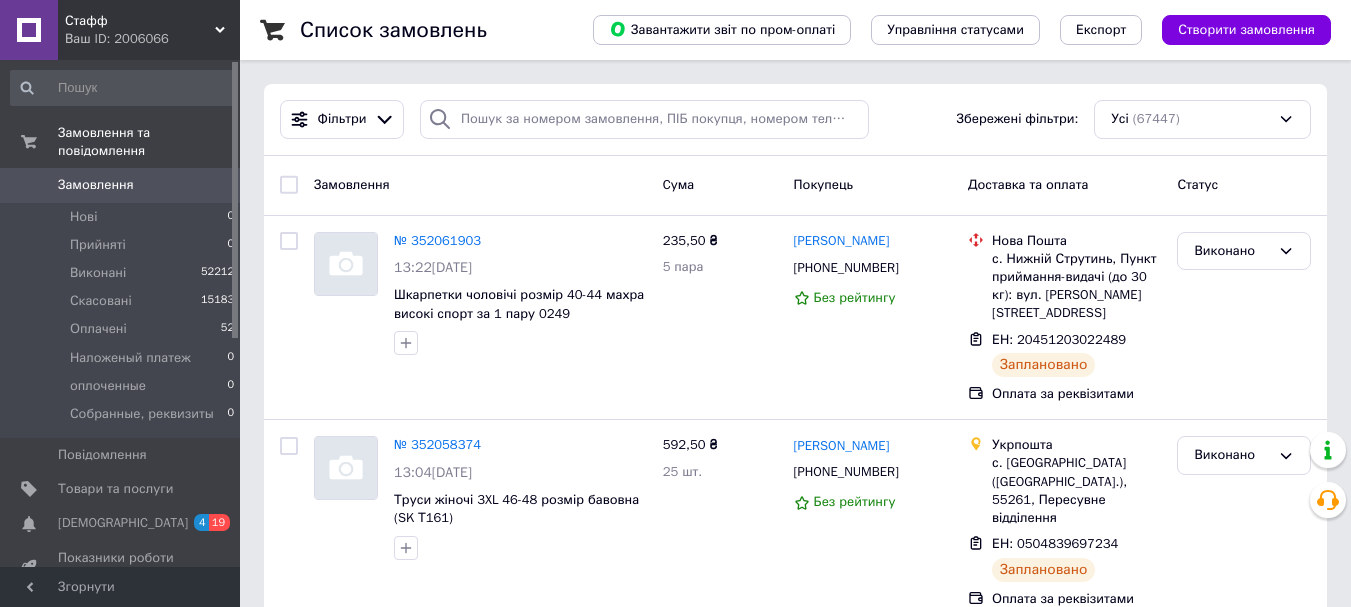 click on "Стафф" at bounding box center (140, 21) 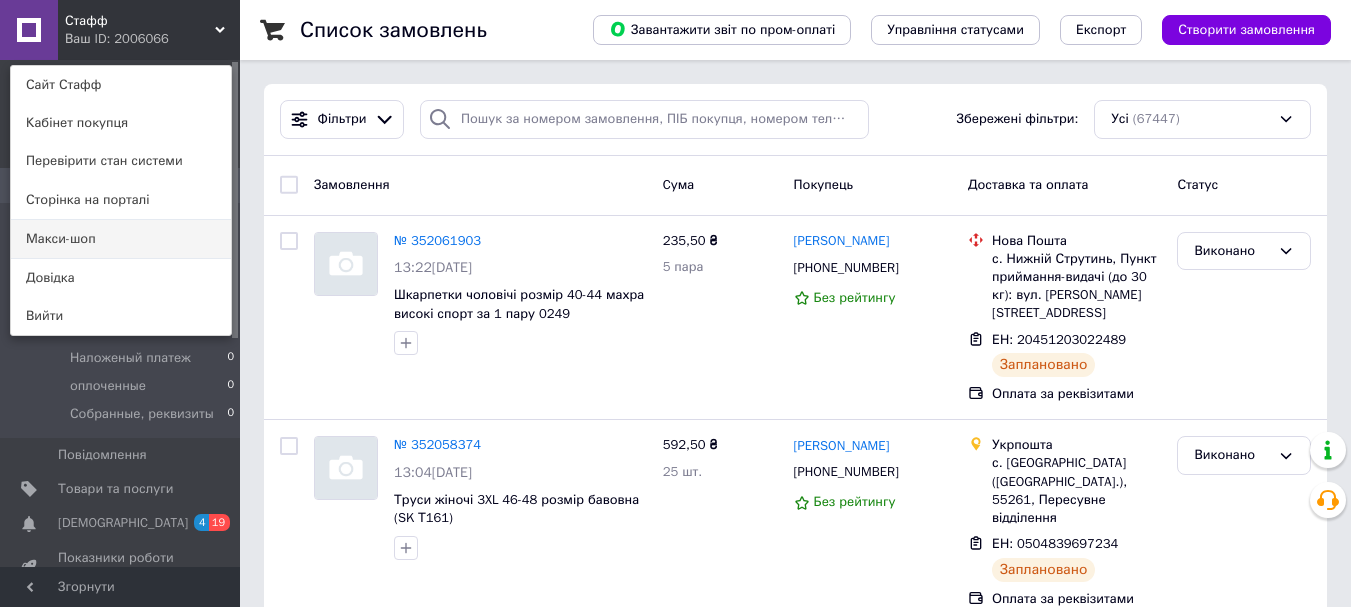 click on "Макси-шоп" at bounding box center (121, 239) 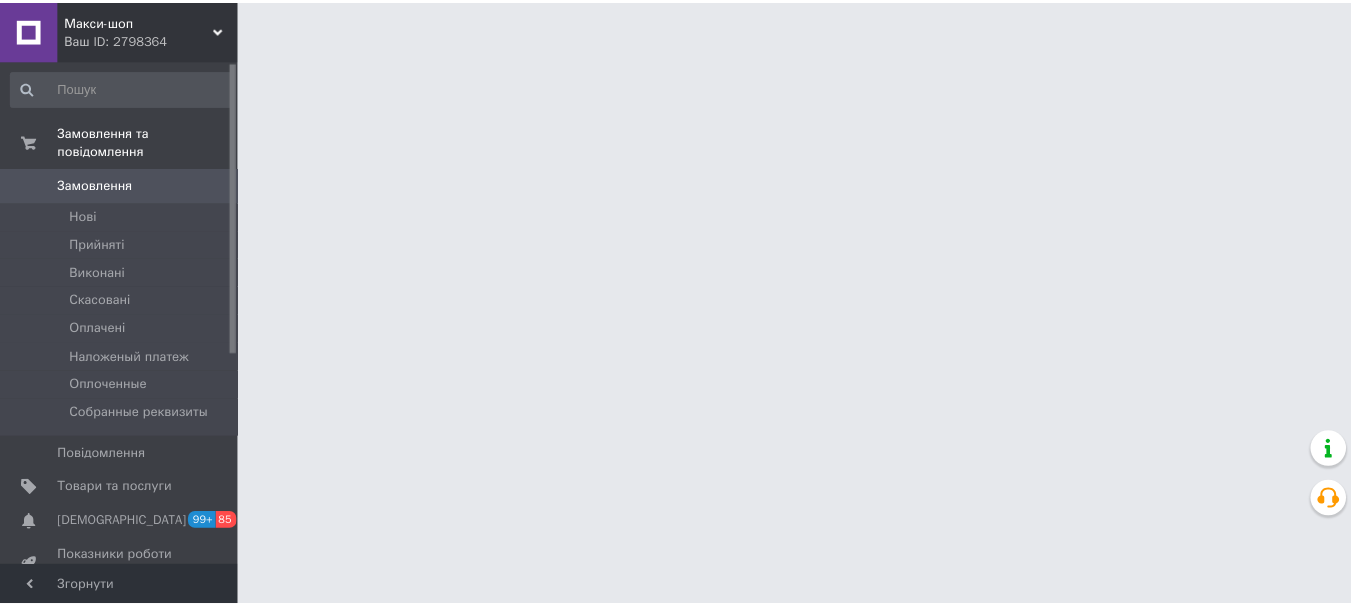 scroll, scrollTop: 0, scrollLeft: 0, axis: both 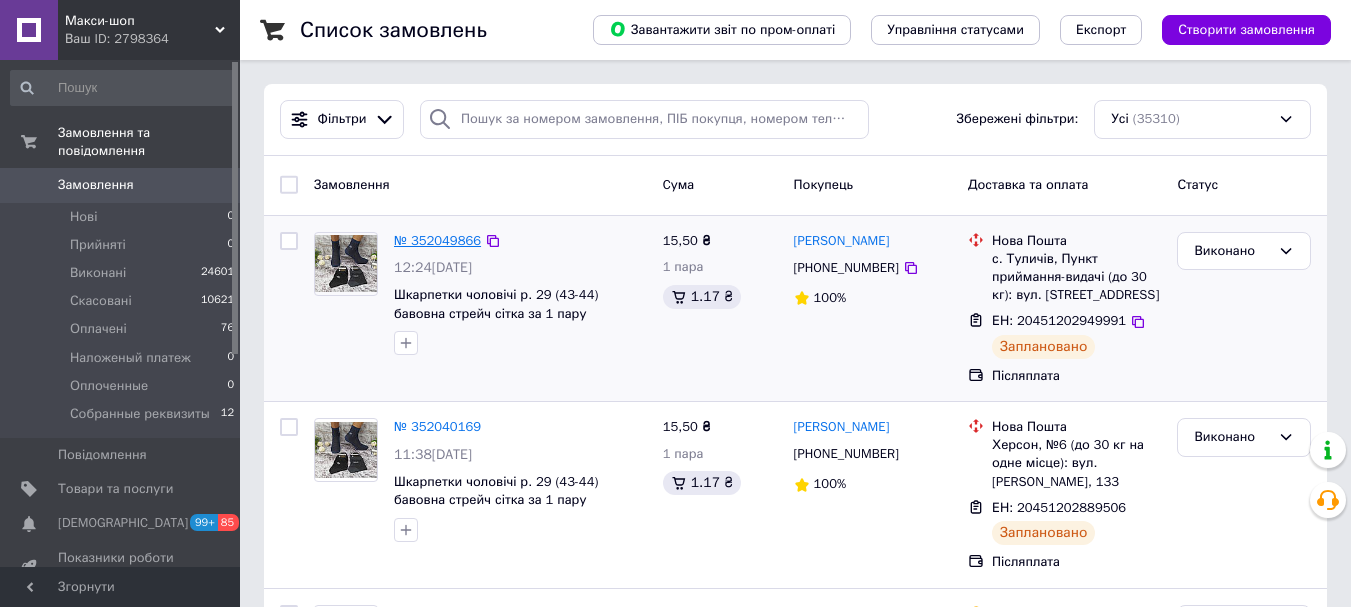 click on "№ 352049866" at bounding box center (437, 240) 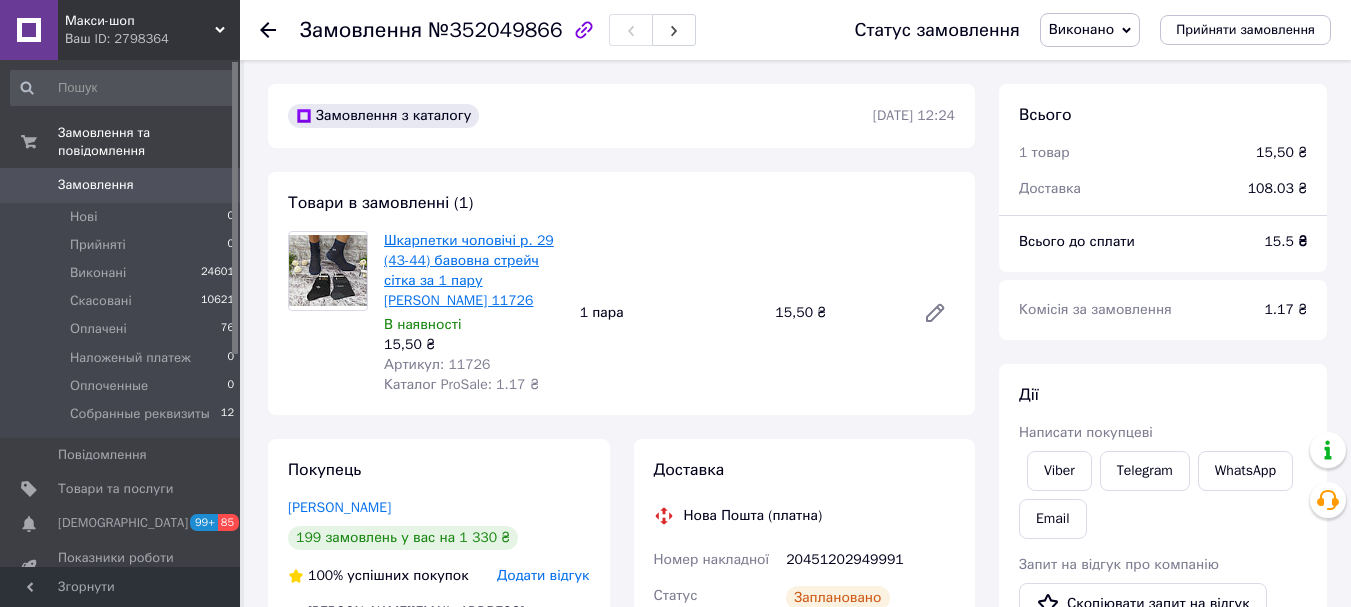 click on "Шкарпетки чоловічі р. 29 (43-44) бавовна стрейч сітка за 1 пару [PERSON_NAME] 11726" at bounding box center (469, 270) 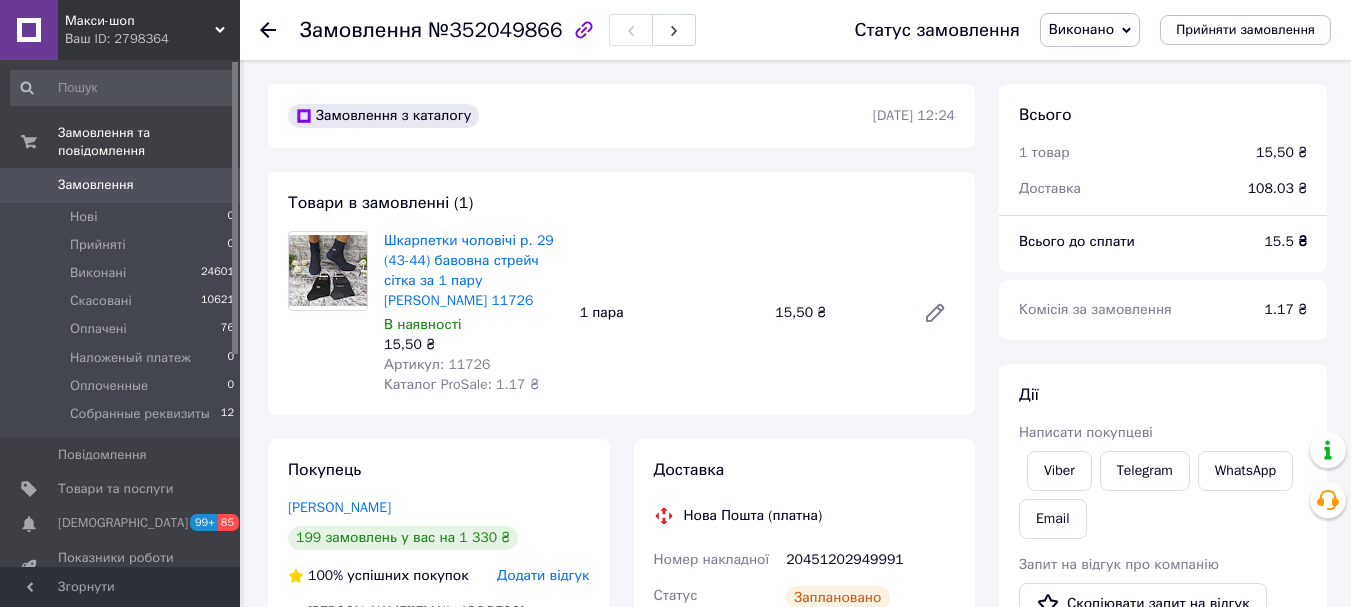 click on "Замовлення" at bounding box center [121, 185] 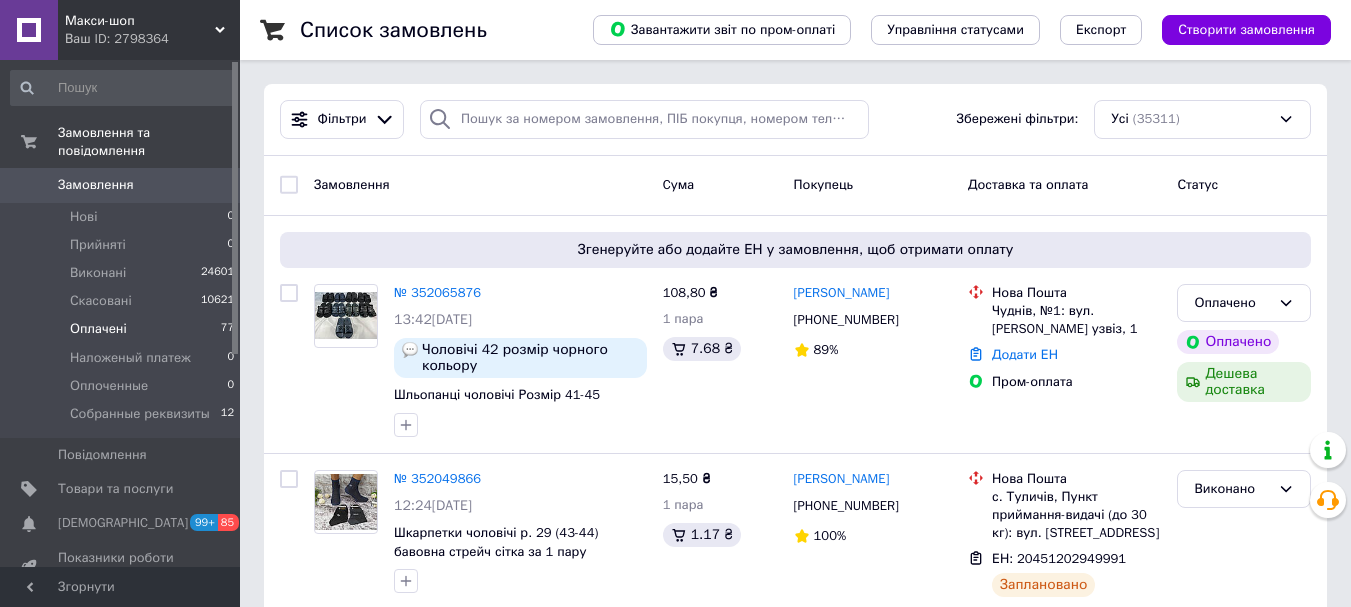 click on "Оплачені" at bounding box center (98, 329) 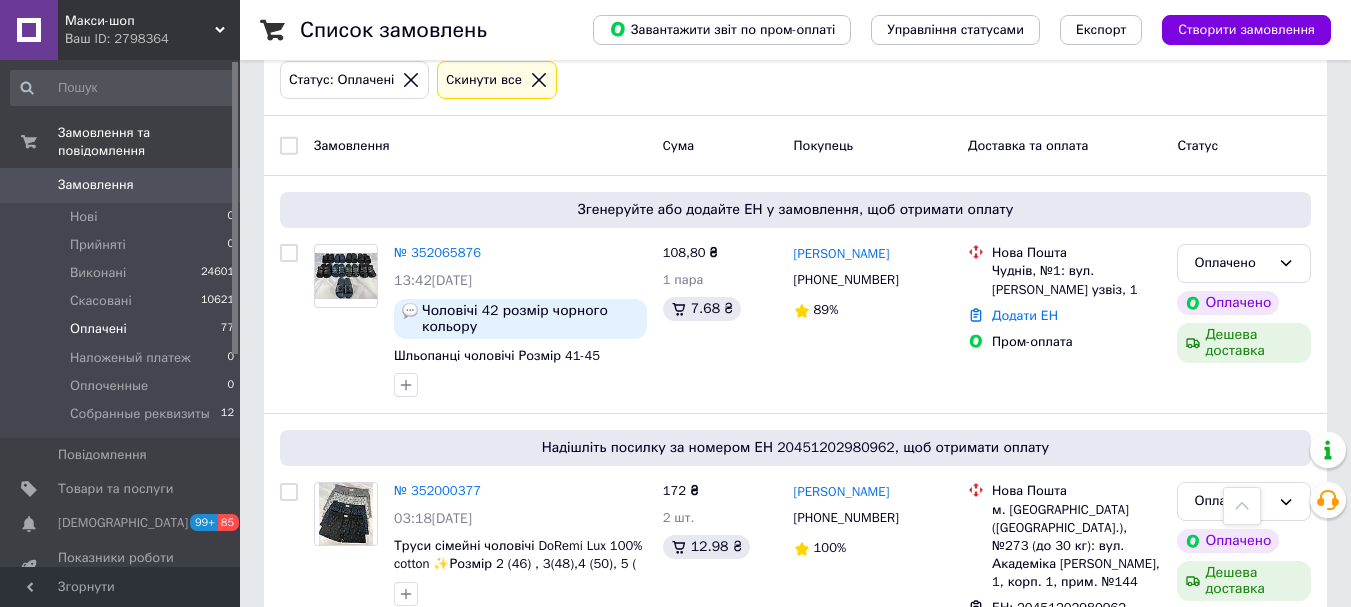 scroll, scrollTop: 0, scrollLeft: 0, axis: both 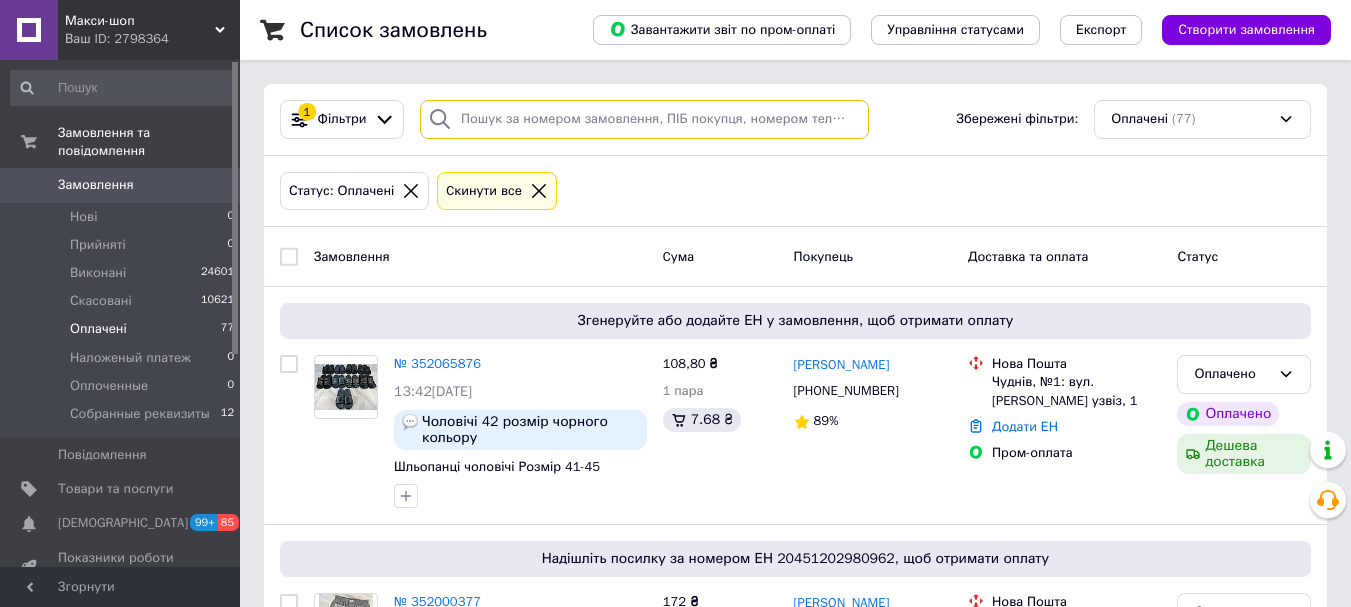 click at bounding box center (644, 119) 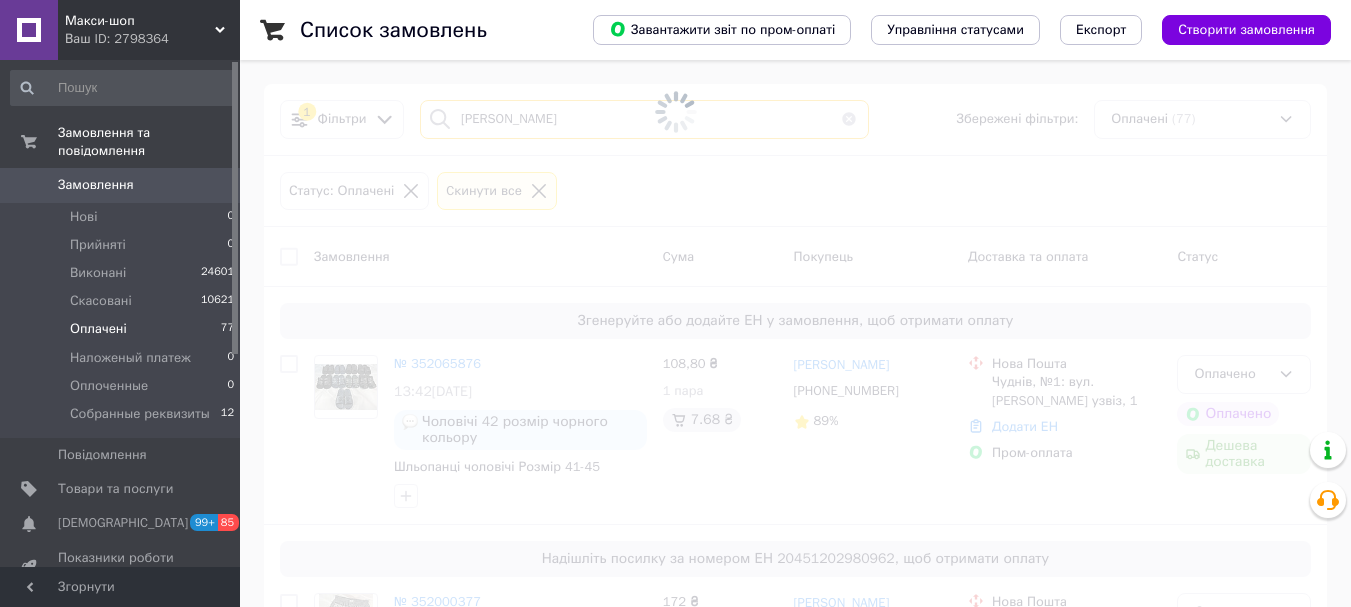type on "[PERSON_NAME]" 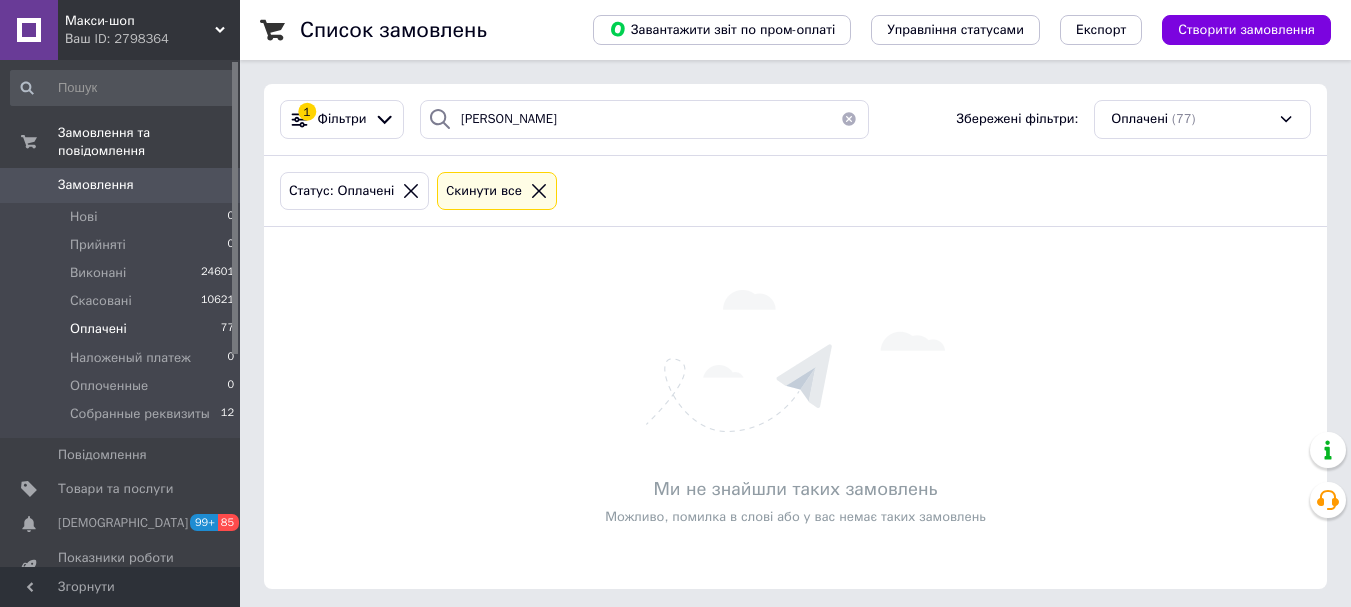 click on "Макси-шоп" at bounding box center [140, 21] 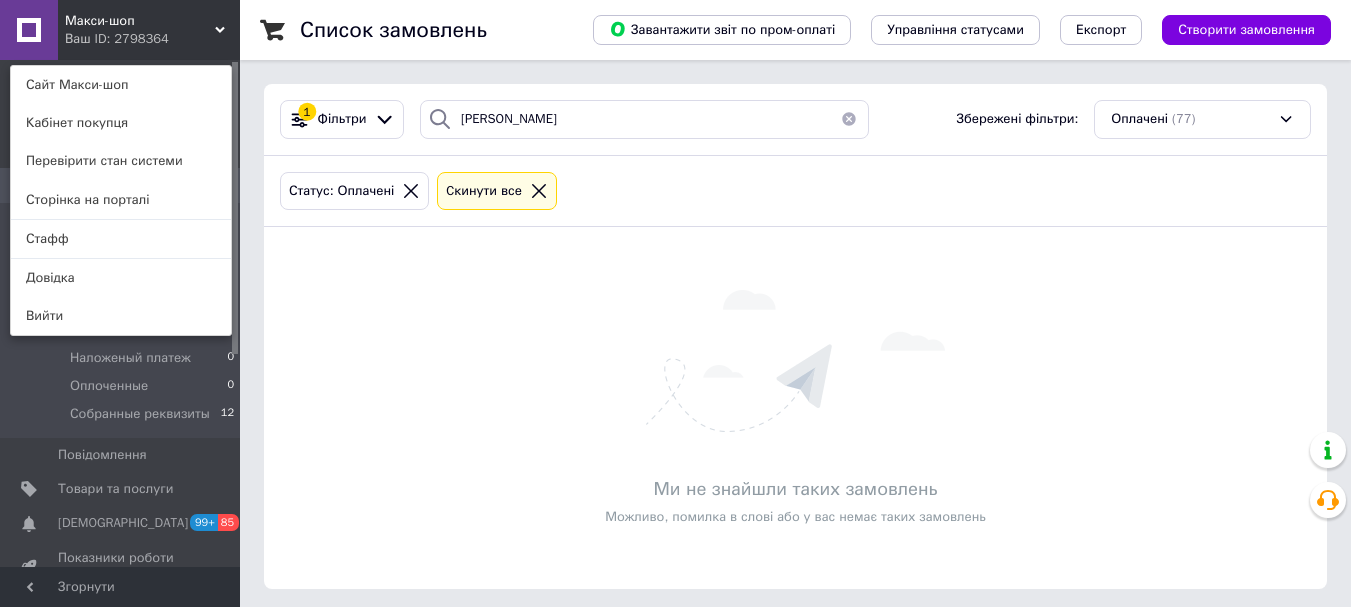 click on "Стафф" at bounding box center [121, 239] 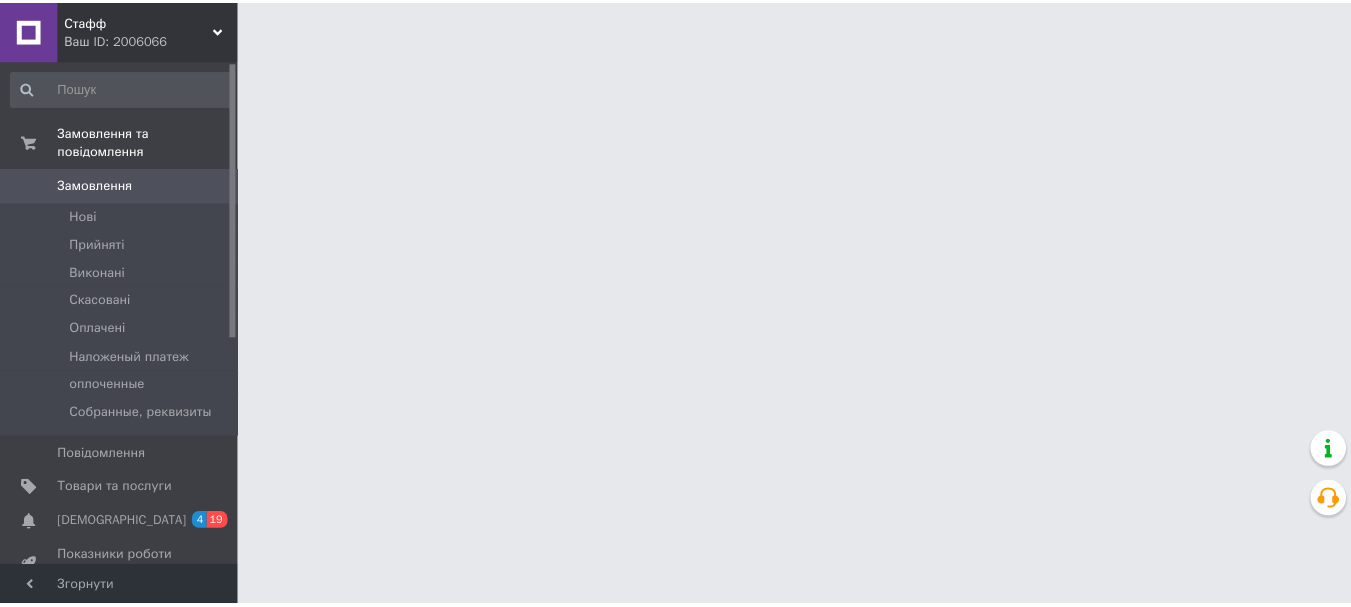 scroll, scrollTop: 0, scrollLeft: 0, axis: both 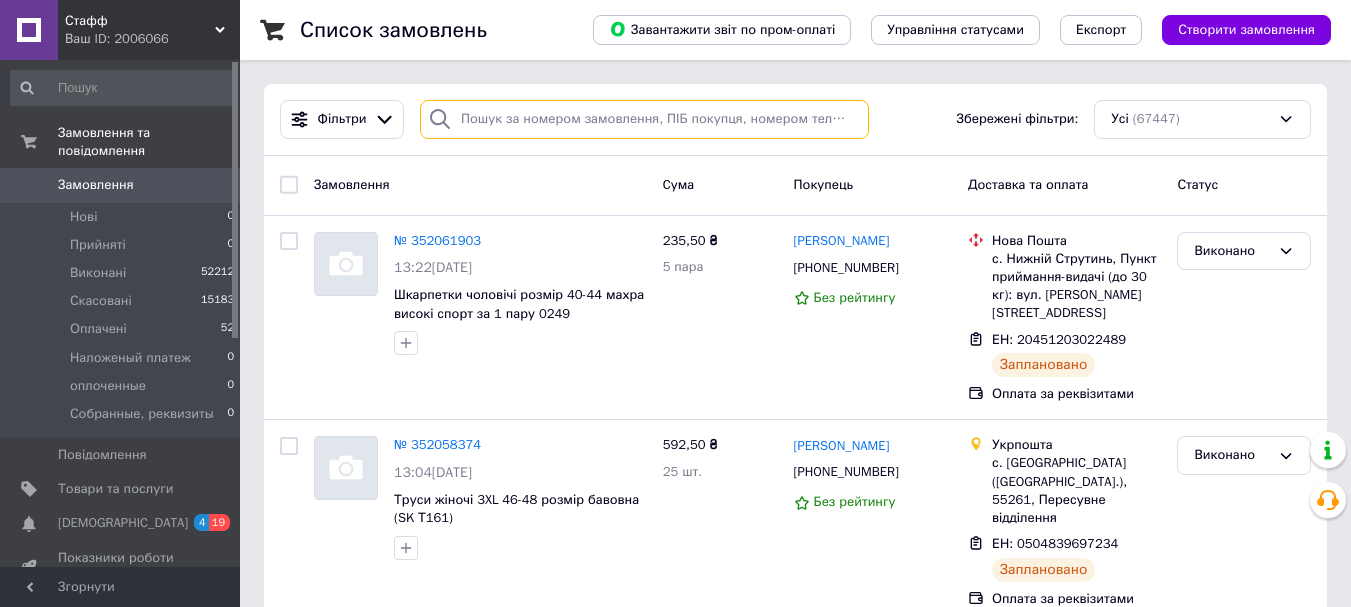 click at bounding box center (644, 119) 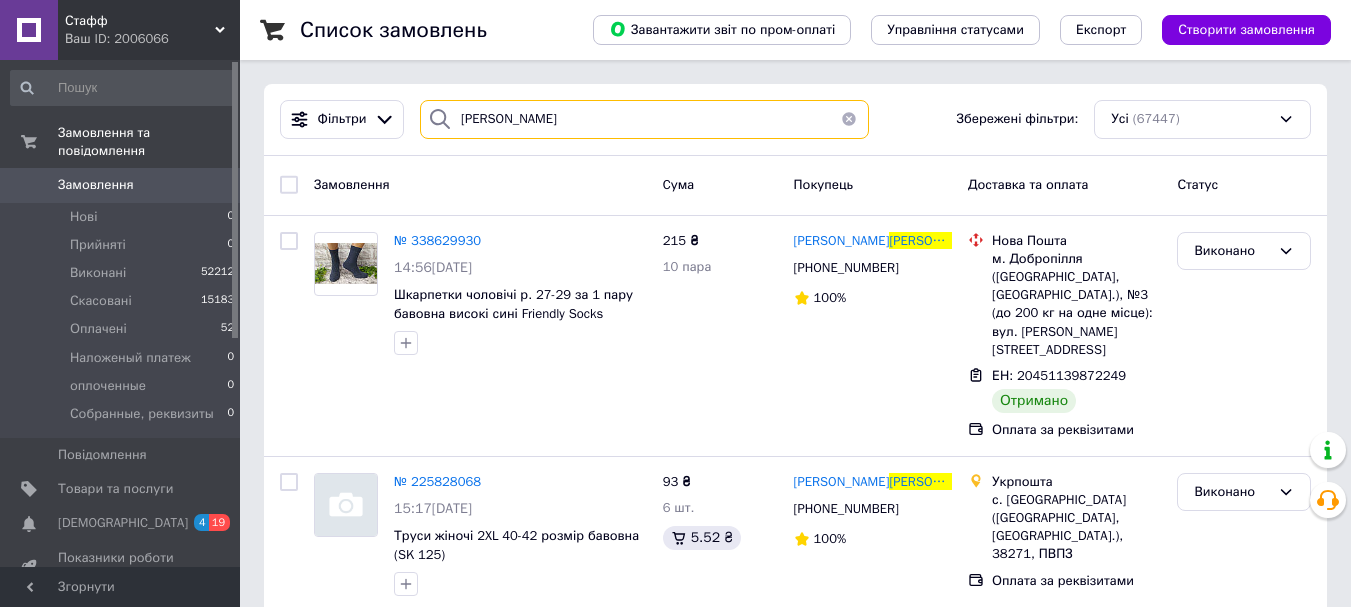 type on "[PERSON_NAME]" 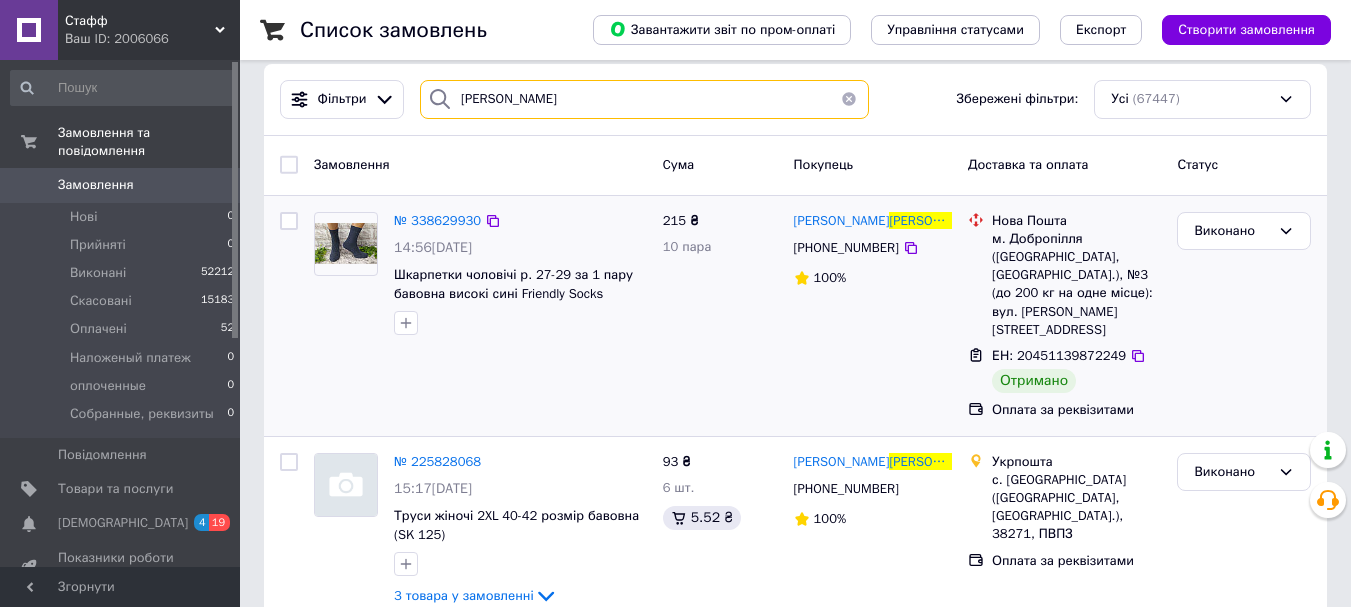 scroll, scrollTop: 25, scrollLeft: 0, axis: vertical 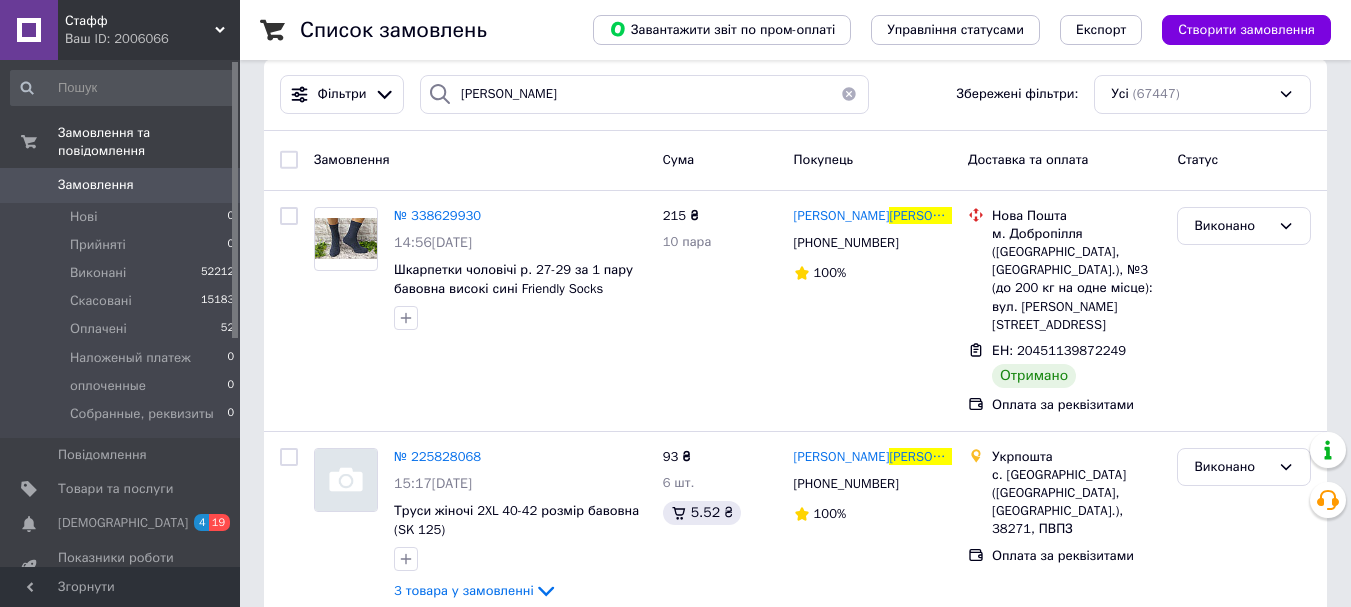 click on "Замовлення" at bounding box center (96, 185) 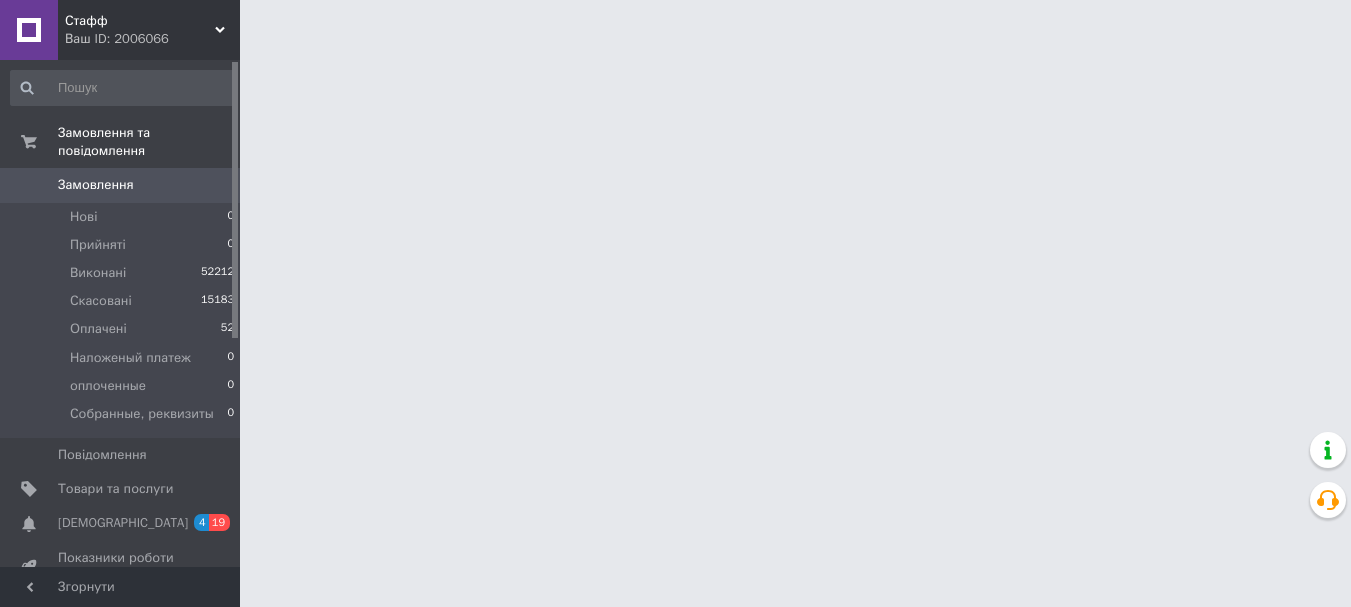 scroll, scrollTop: 0, scrollLeft: 0, axis: both 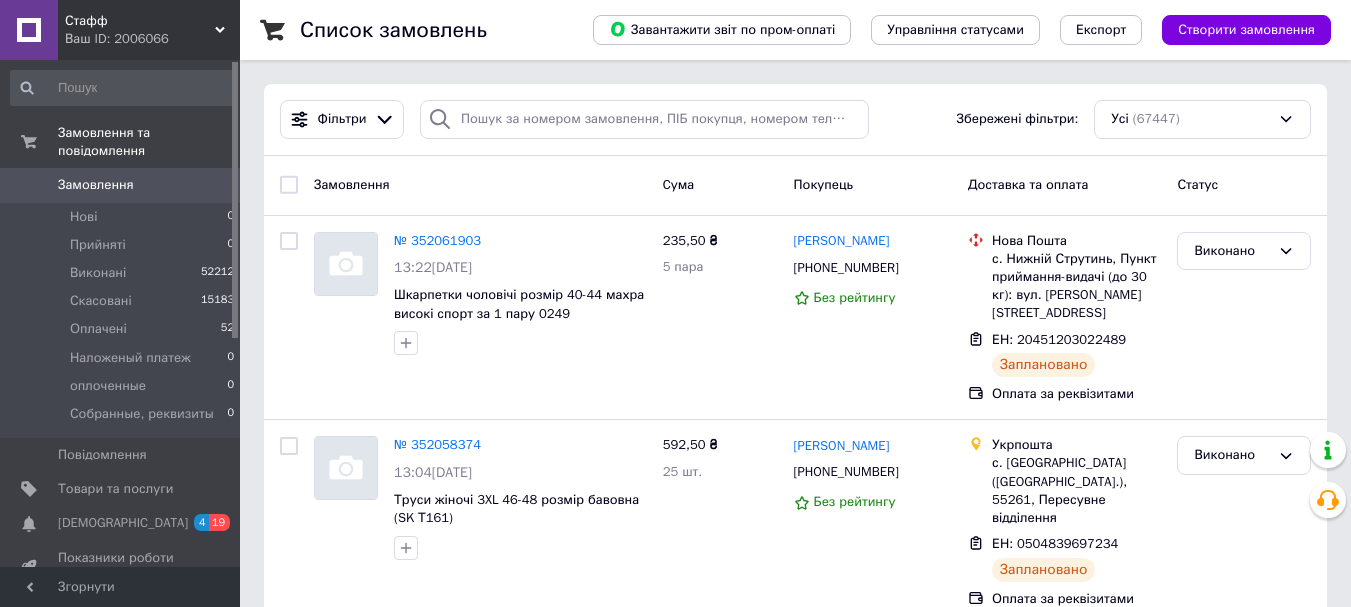 click on "Стафф" at bounding box center (140, 21) 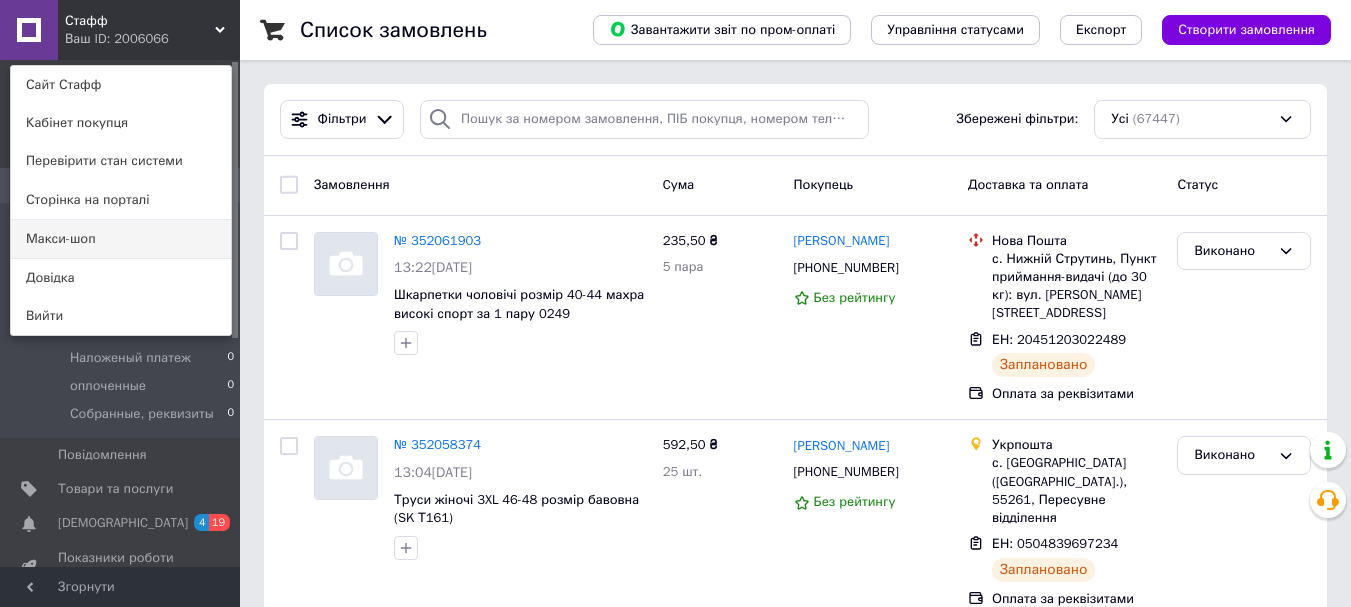 click on "Макси-шоп" at bounding box center (121, 239) 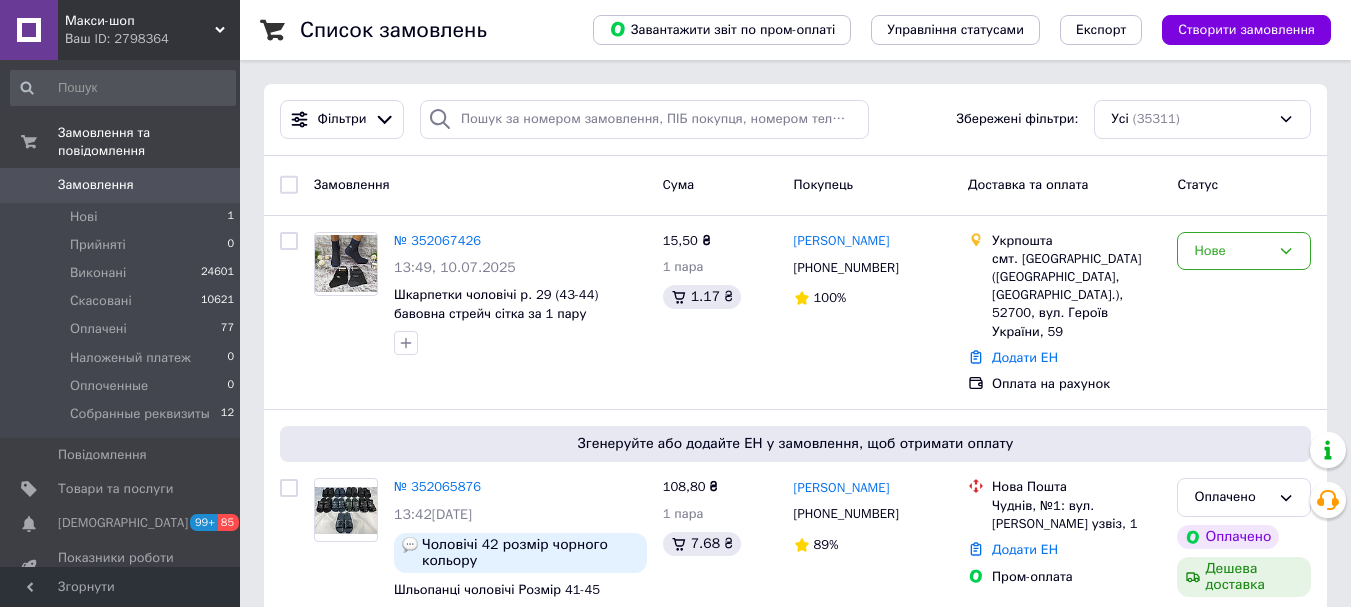 scroll, scrollTop: 0, scrollLeft: 0, axis: both 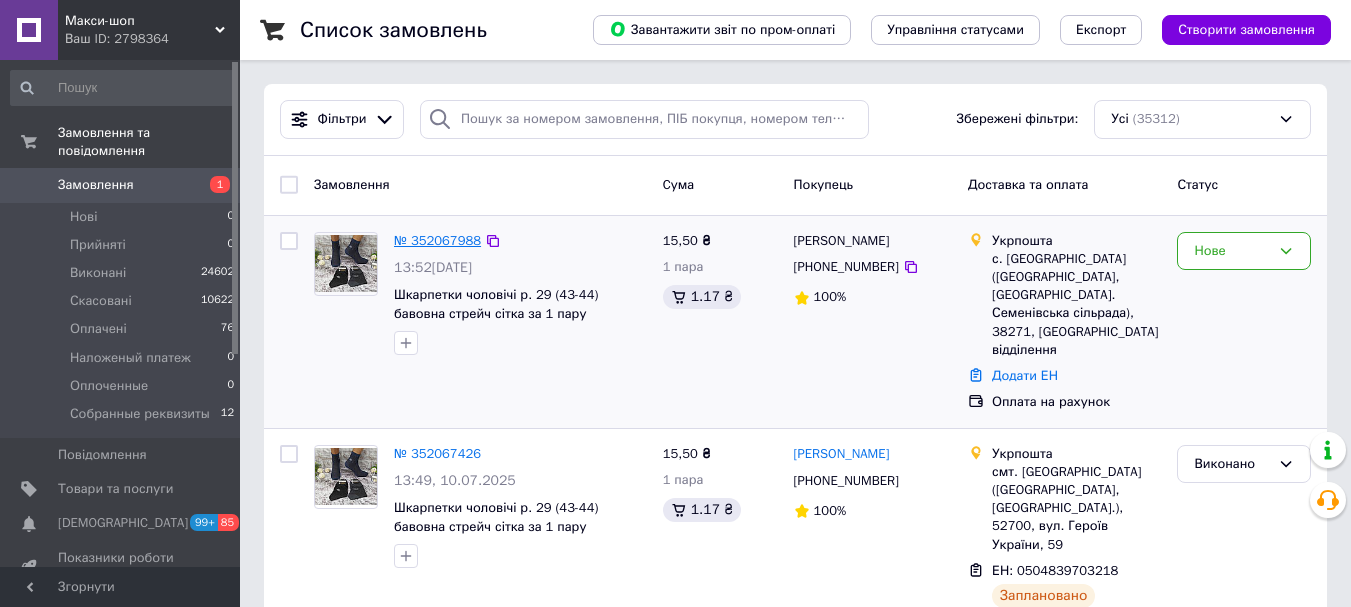 click on "№ 352067988" at bounding box center [437, 240] 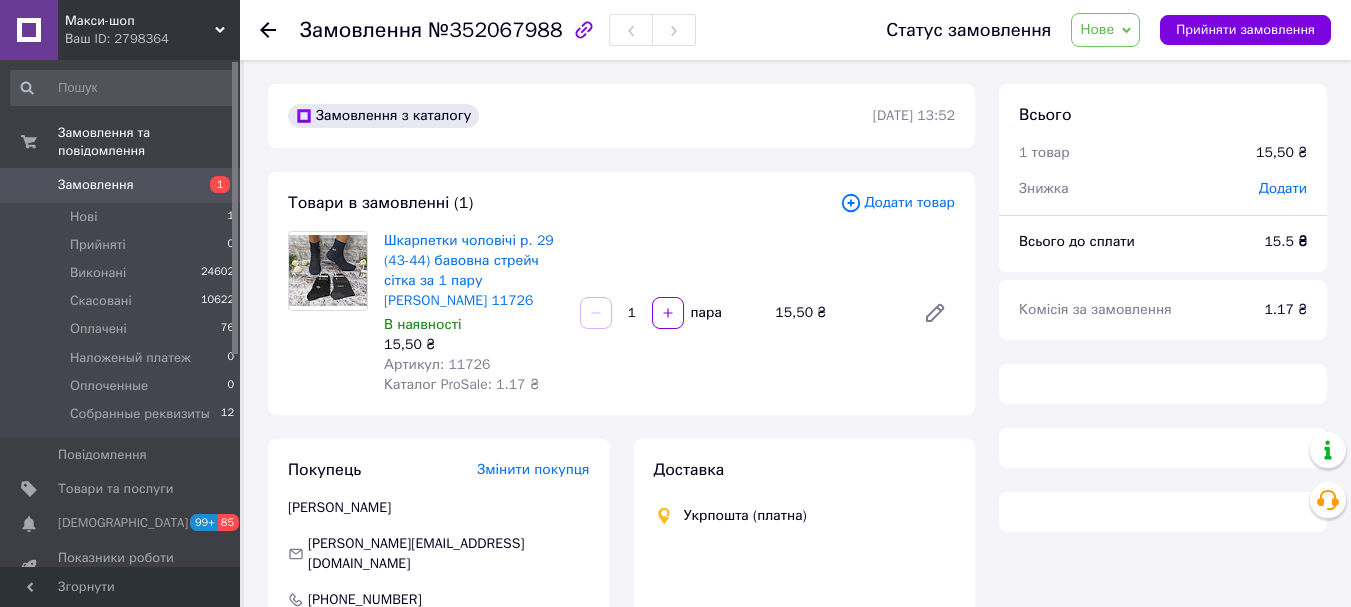 click on "Нове" at bounding box center [1097, 29] 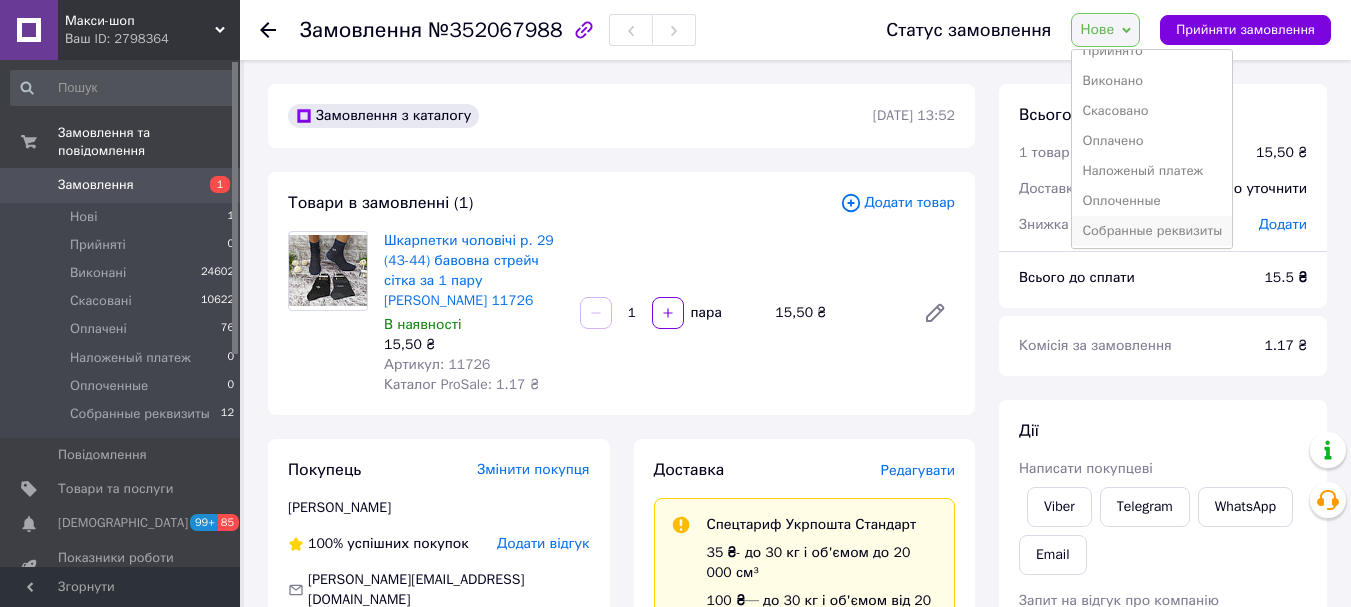 scroll, scrollTop: 22, scrollLeft: 0, axis: vertical 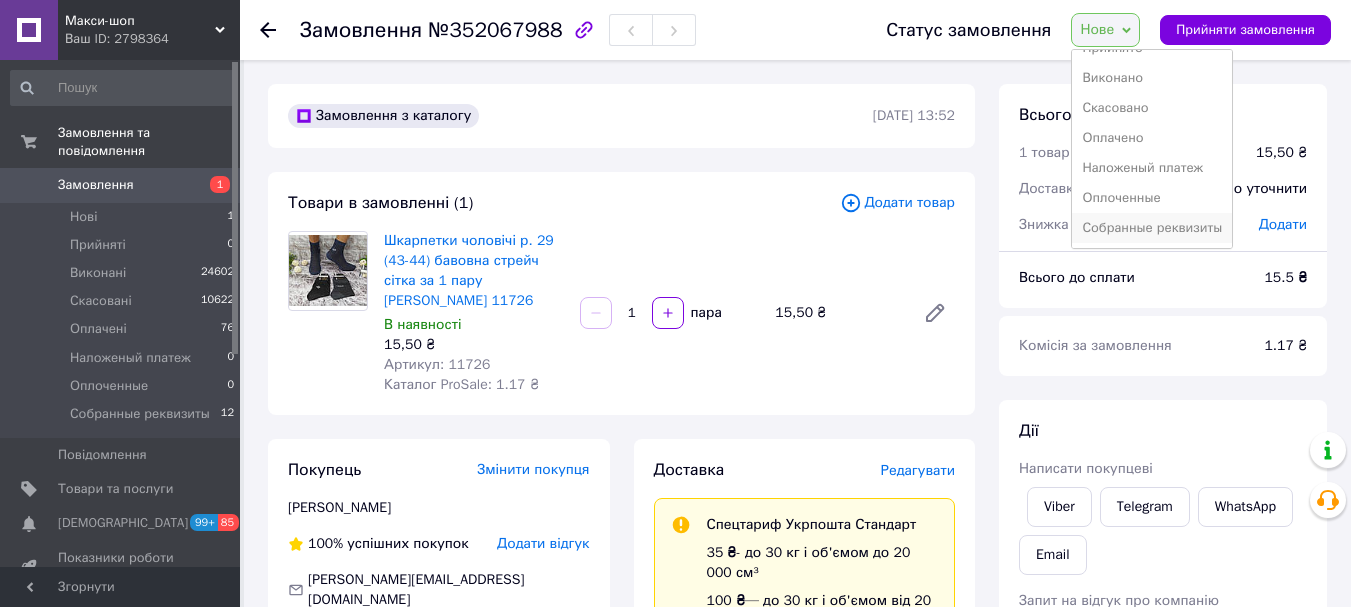 click on "Собранные реквизиты" at bounding box center (1152, 228) 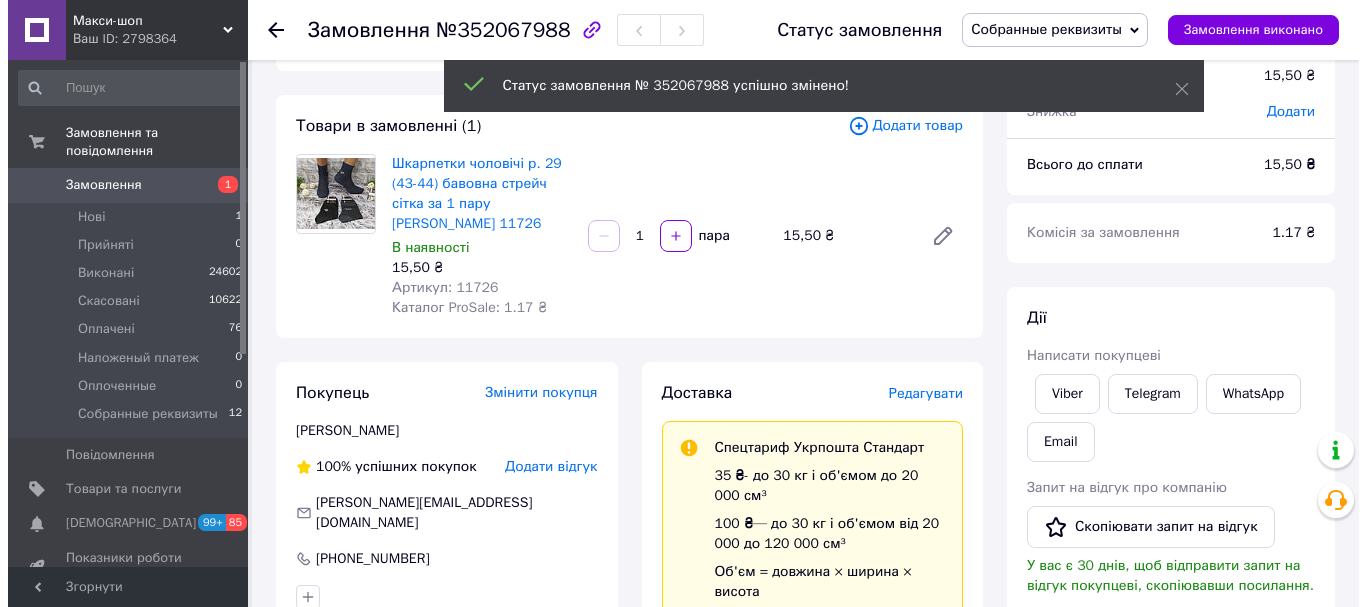 scroll, scrollTop: 300, scrollLeft: 0, axis: vertical 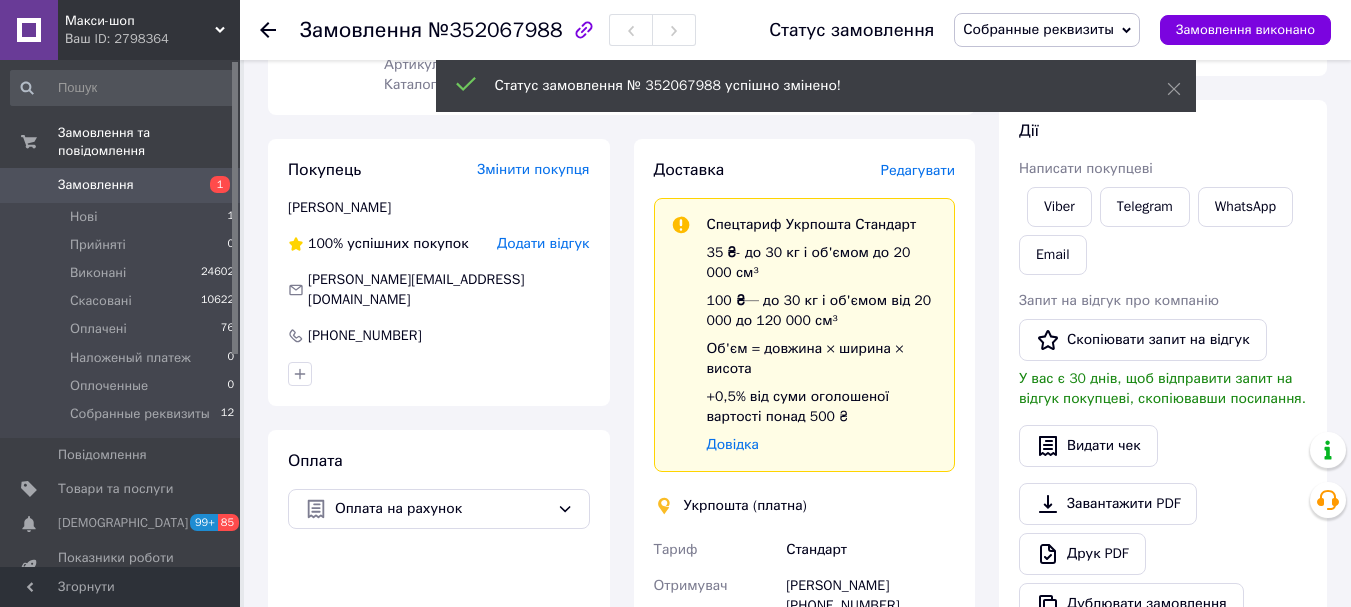click on "Редагувати" at bounding box center (918, 170) 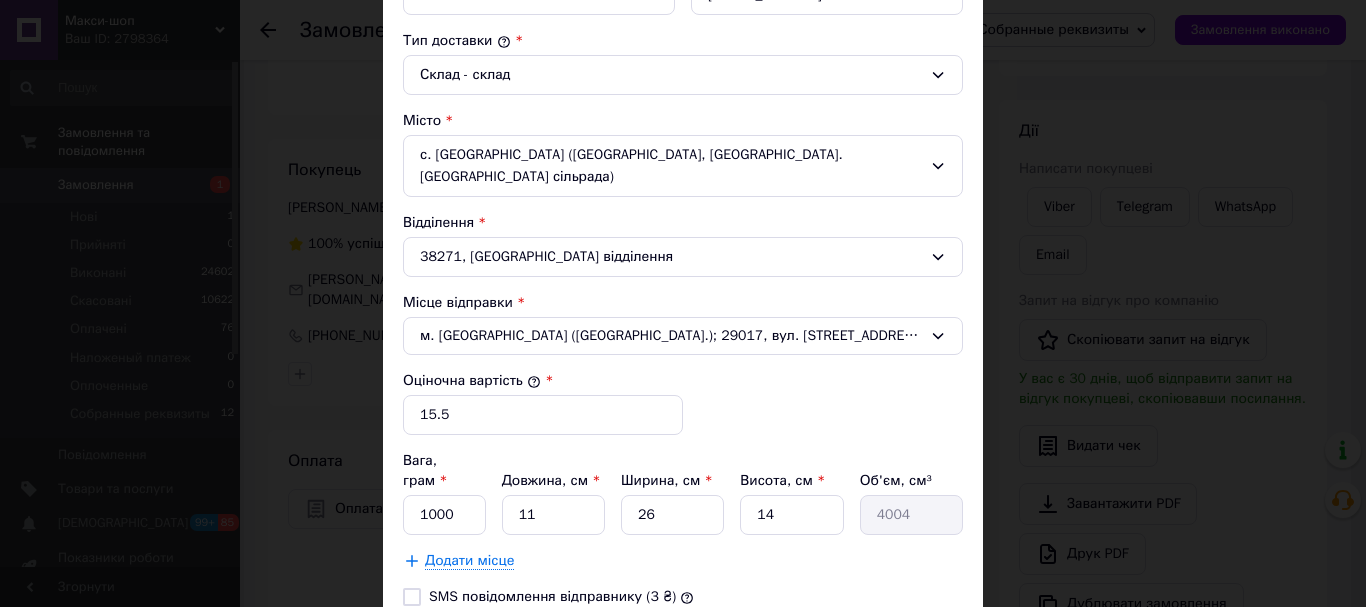 scroll, scrollTop: 600, scrollLeft: 0, axis: vertical 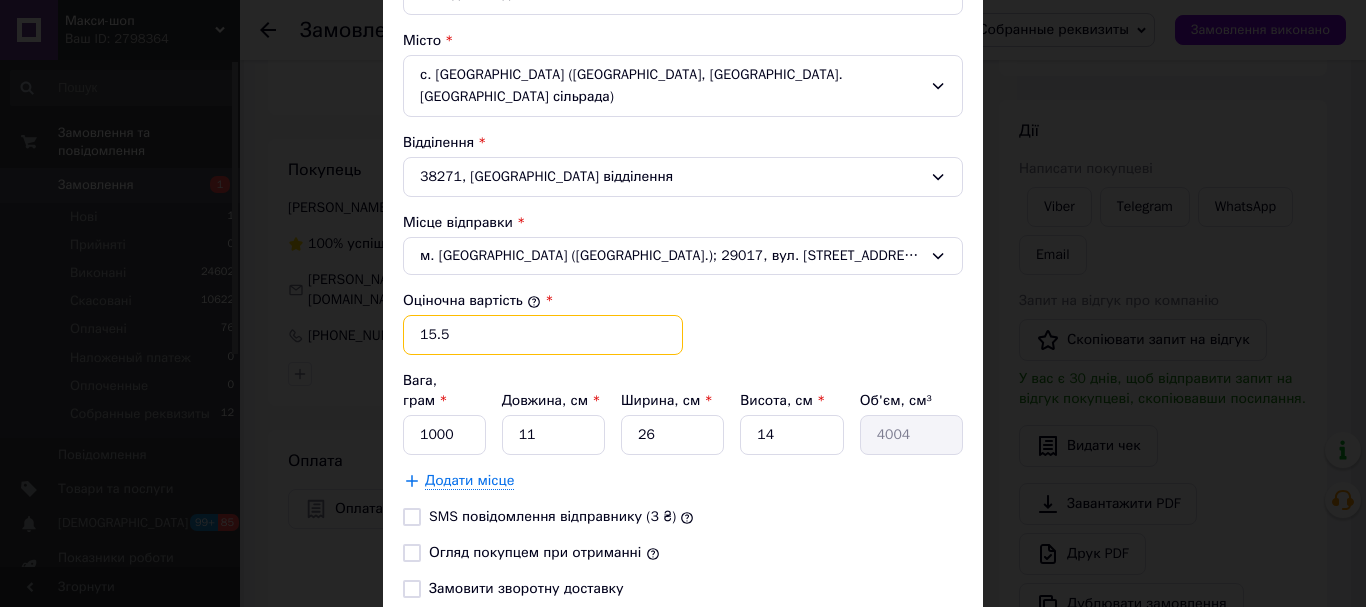 click on "15.5" at bounding box center (543, 335) 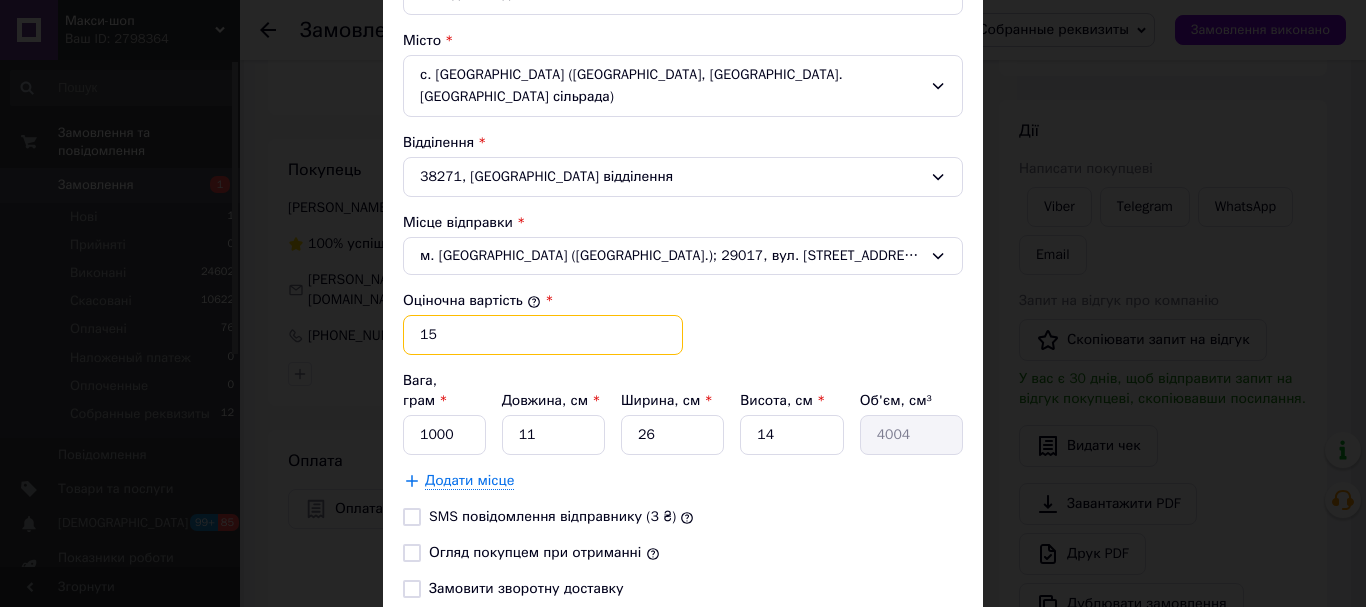 type on "1" 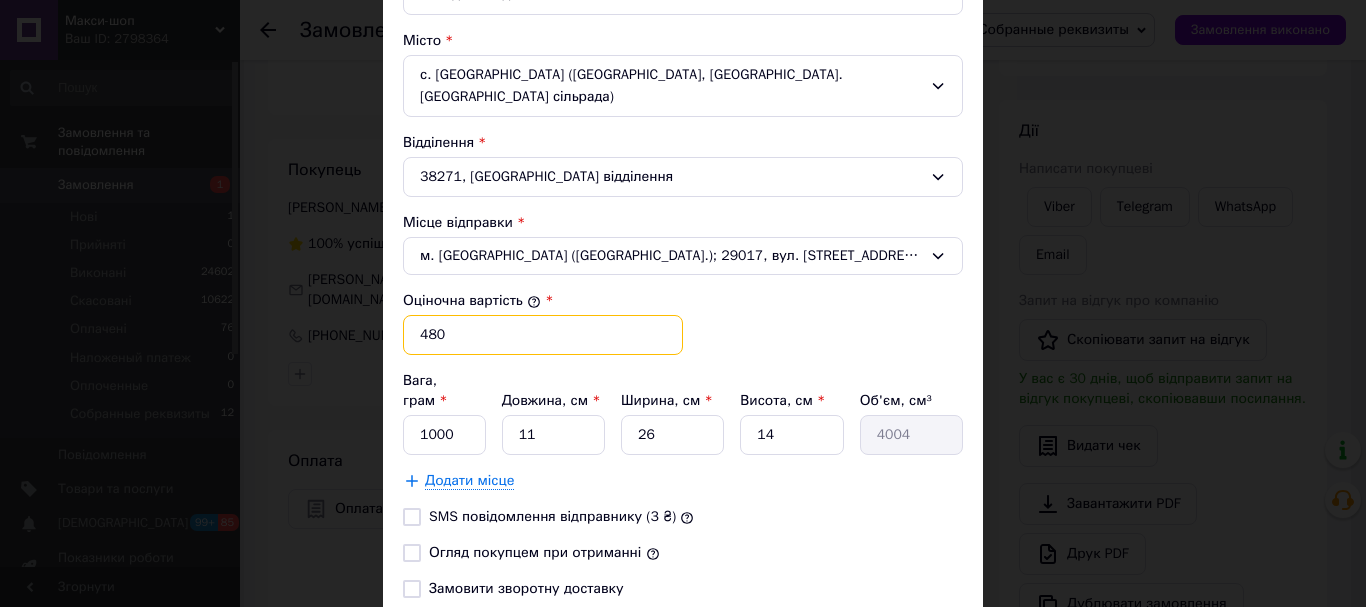 type on "480" 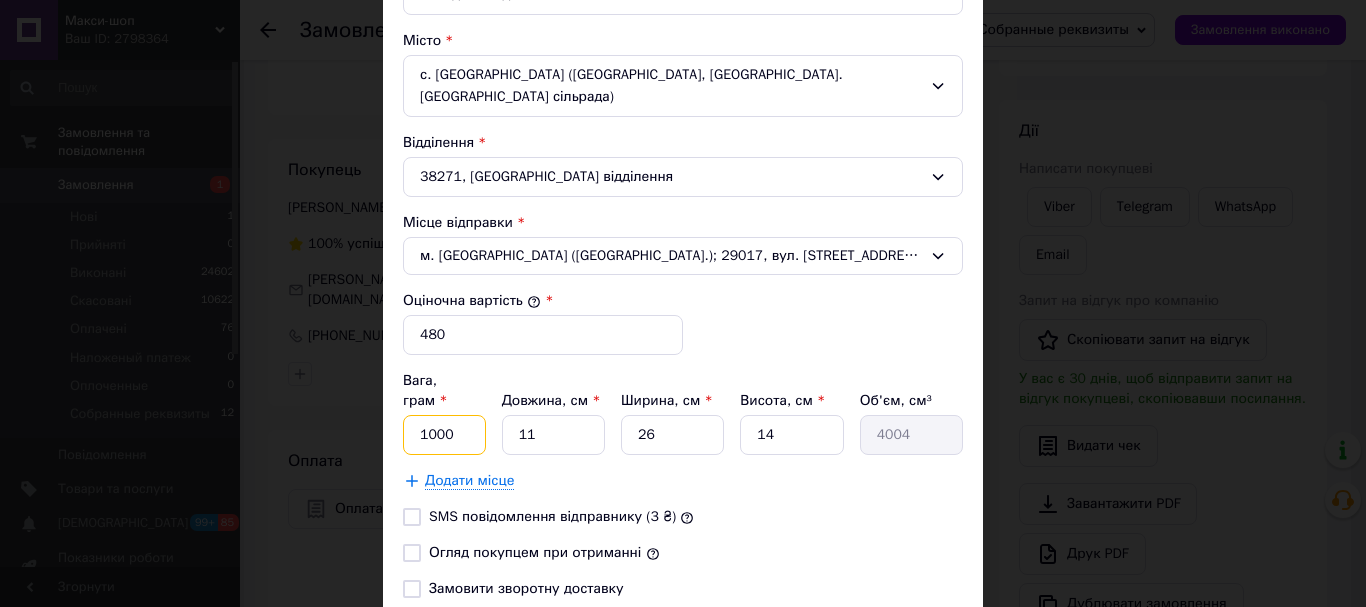 click on "1000" at bounding box center (444, 435) 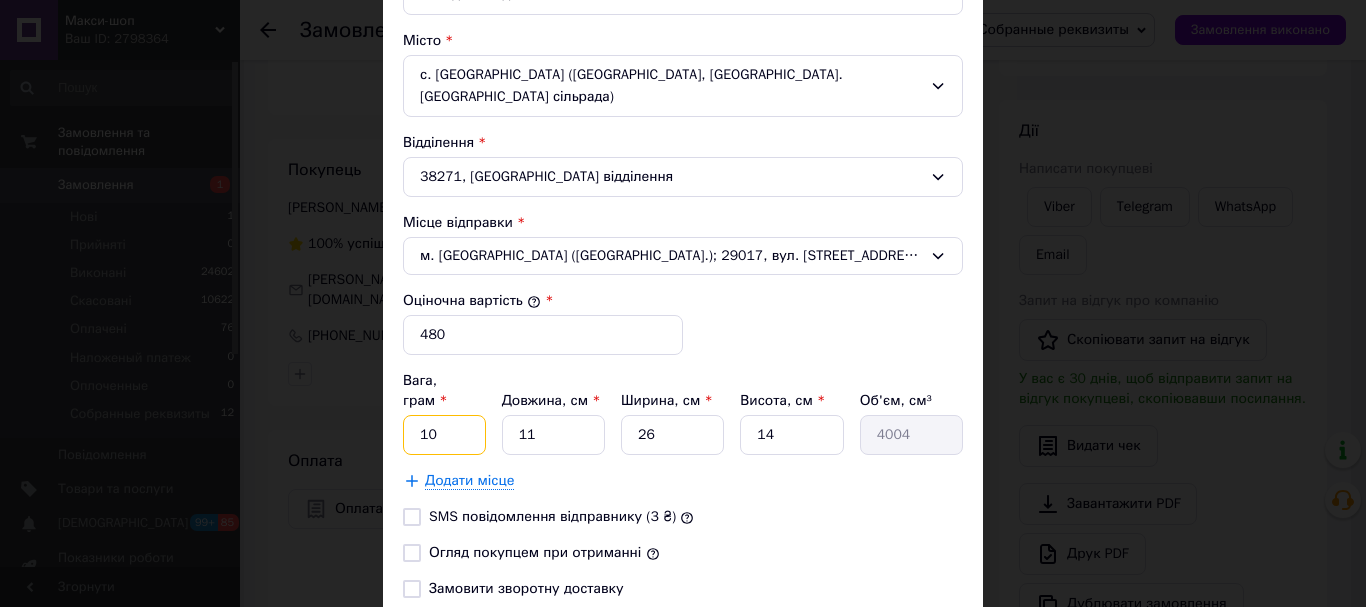 type on "1" 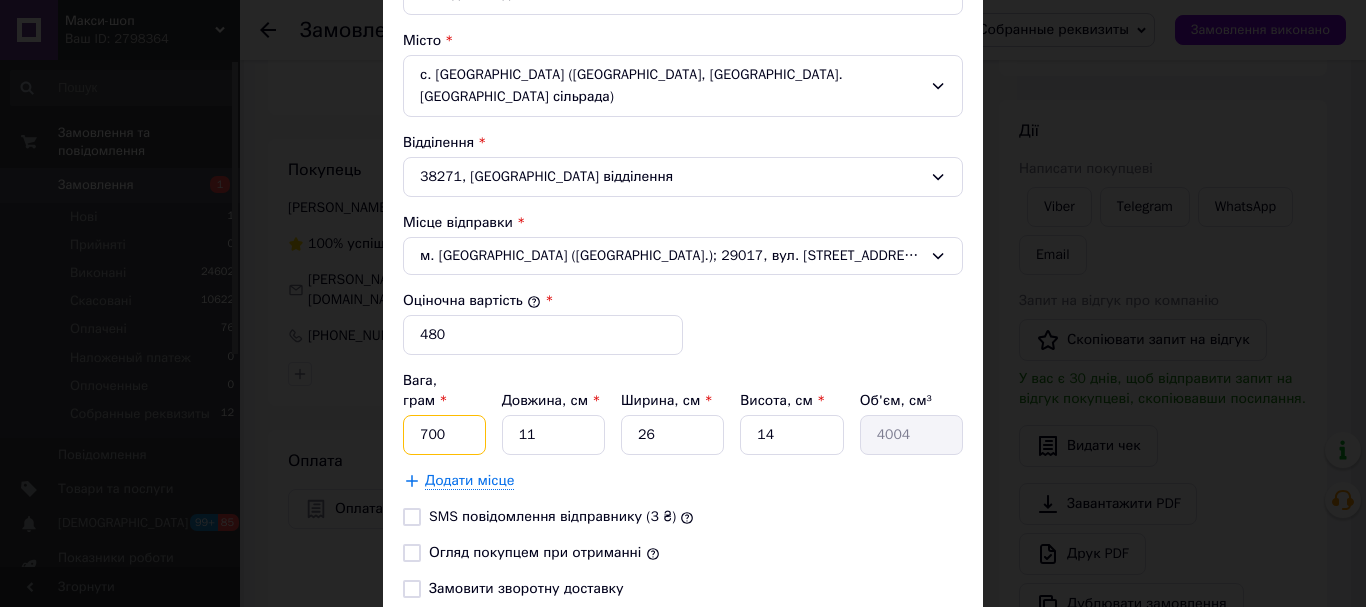 type on "700" 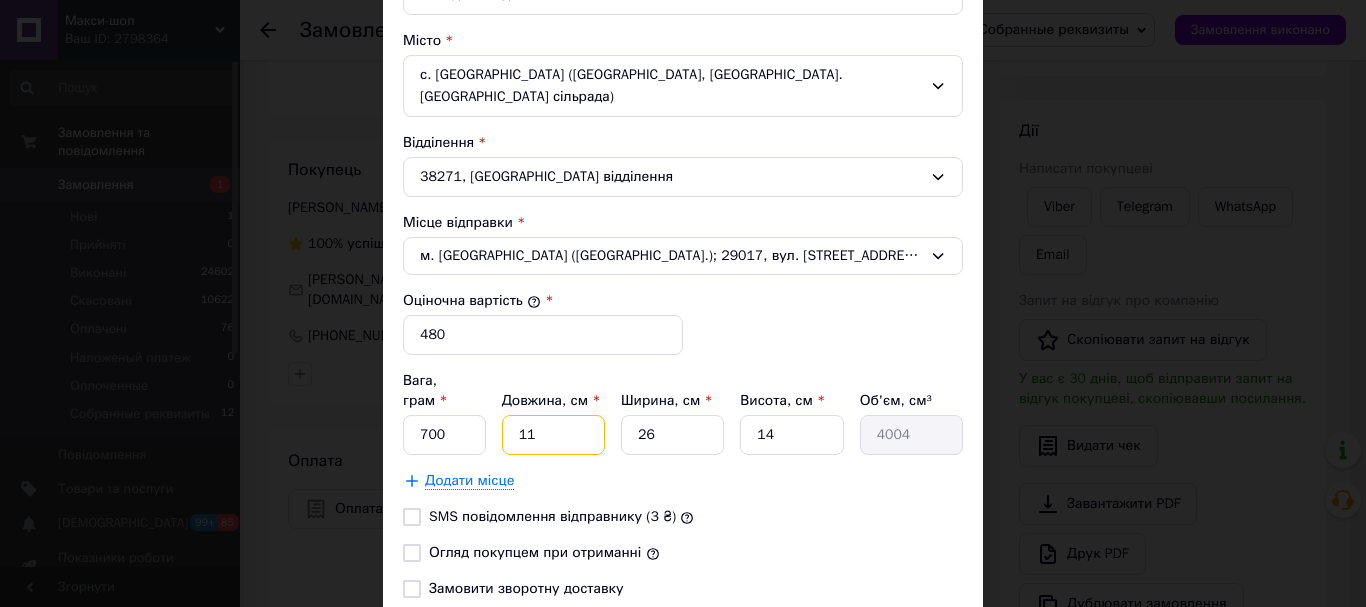 click on "11" at bounding box center (553, 435) 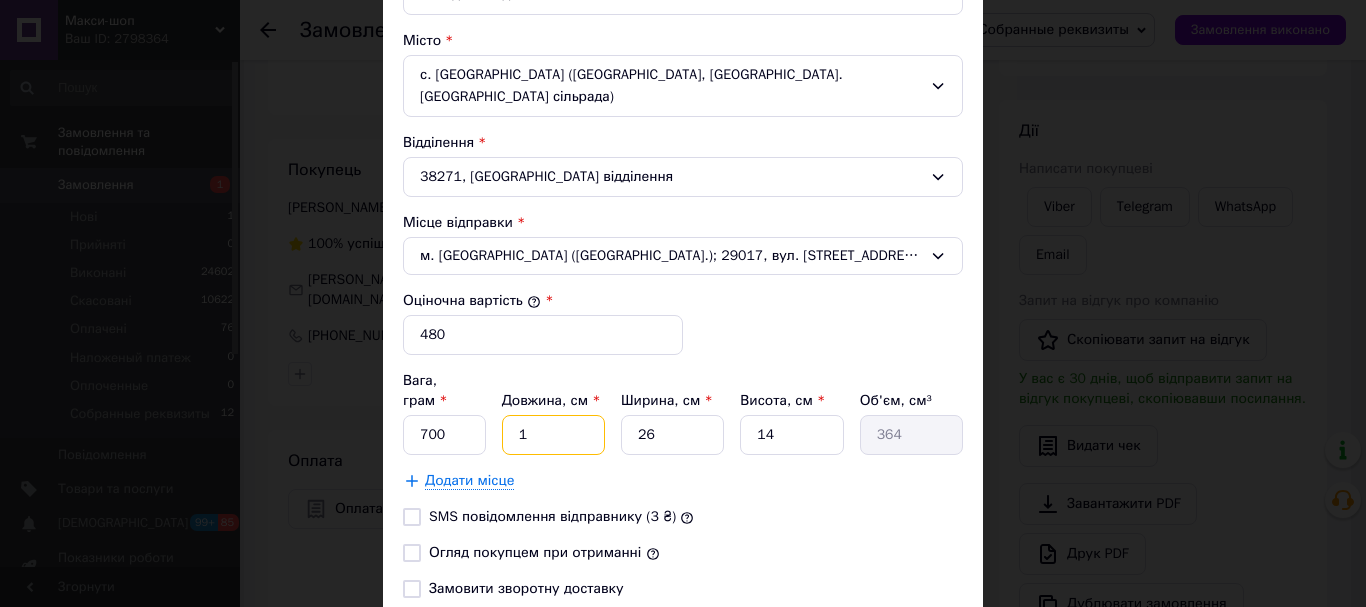 type 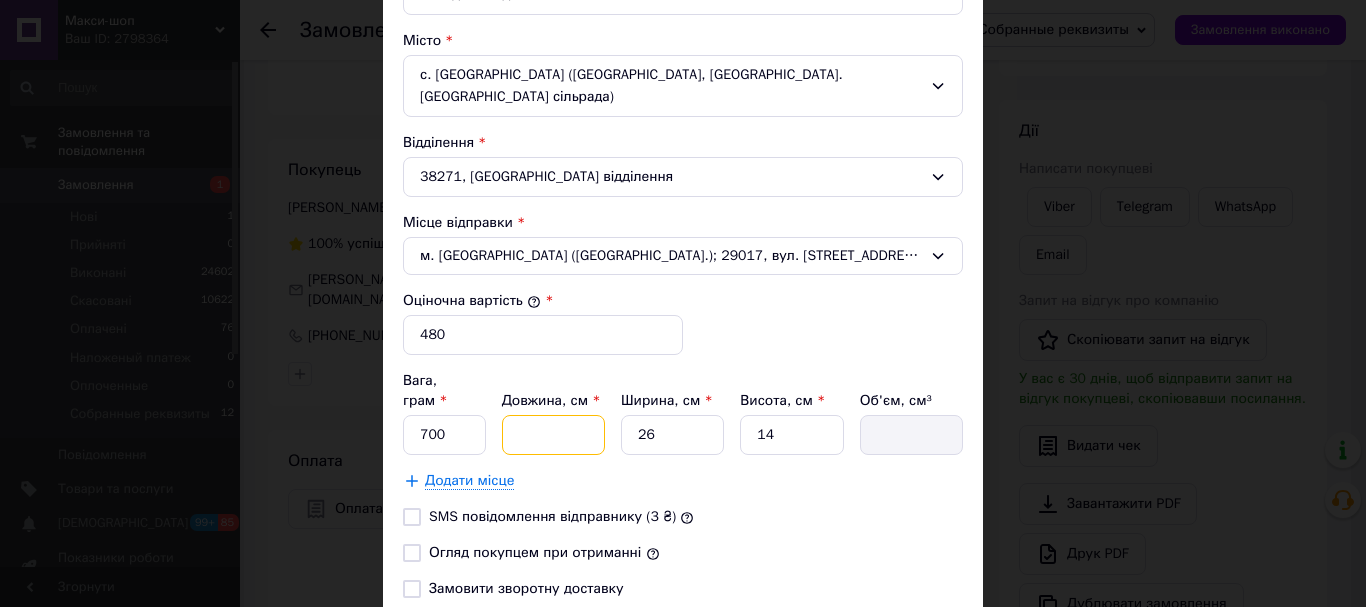 type on "2" 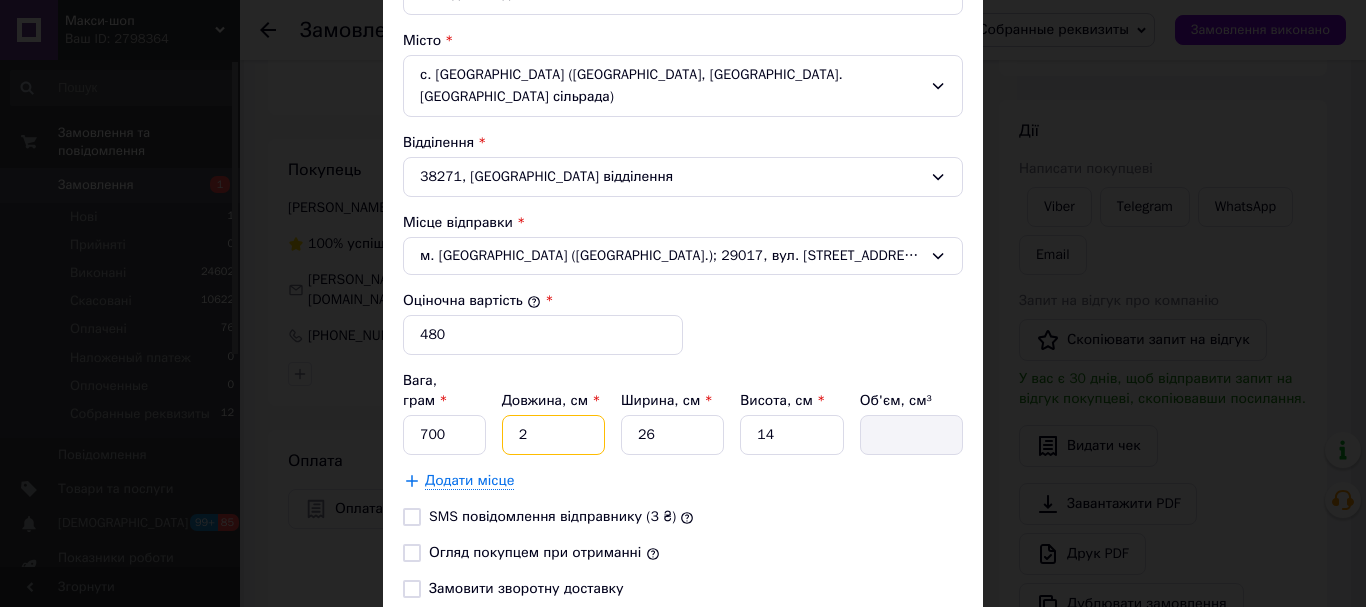 type on "728" 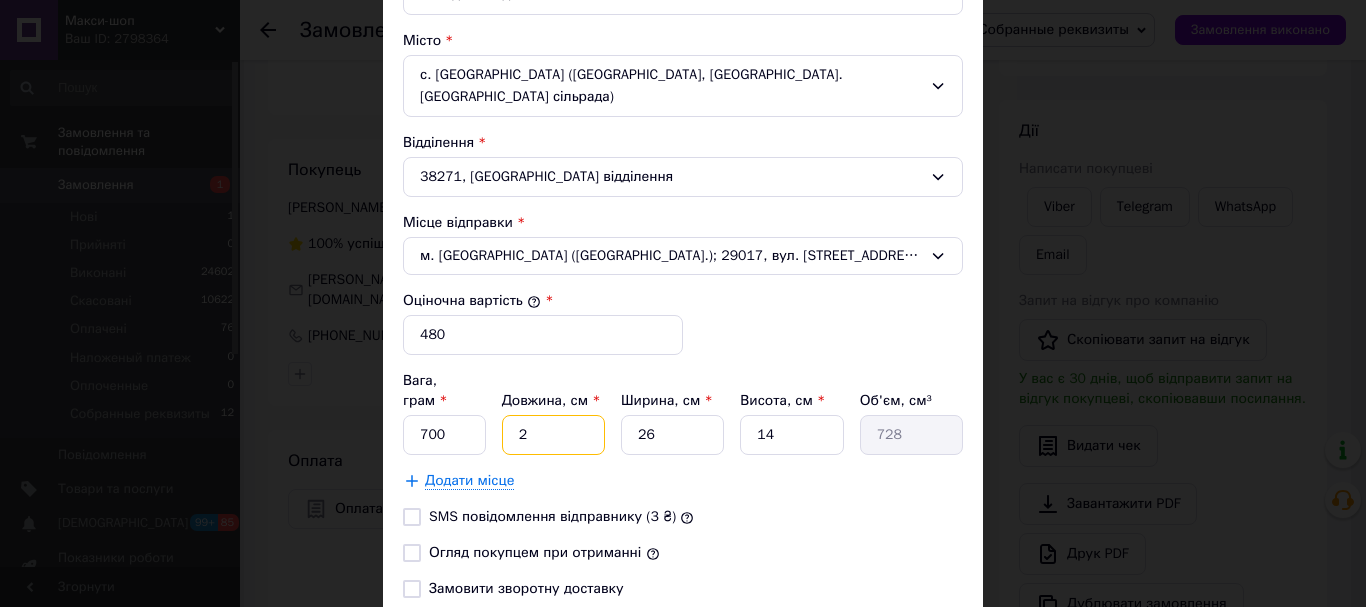 type on "20" 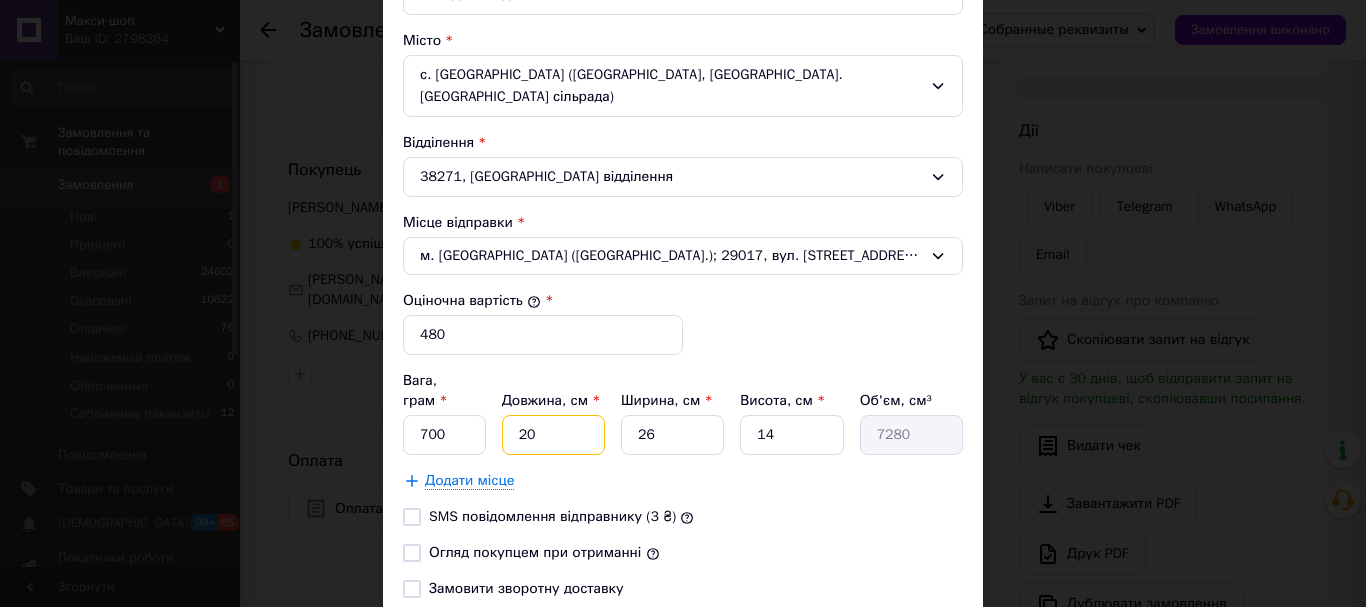 type on "20" 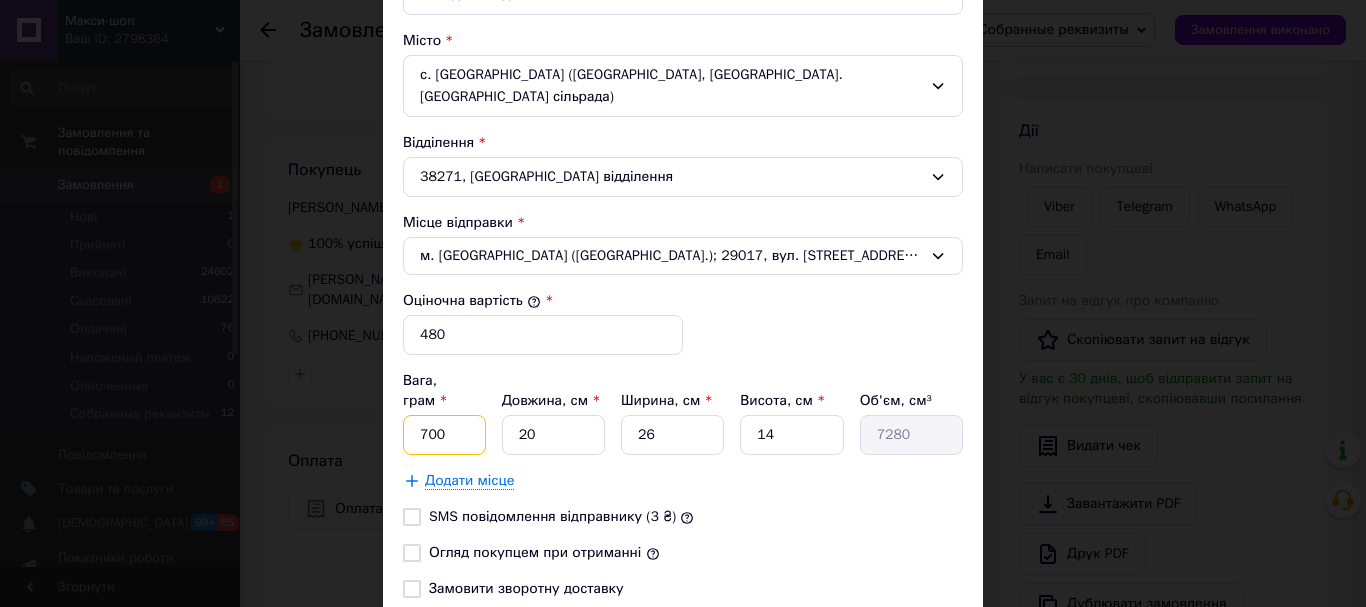 click on "700" at bounding box center [444, 435] 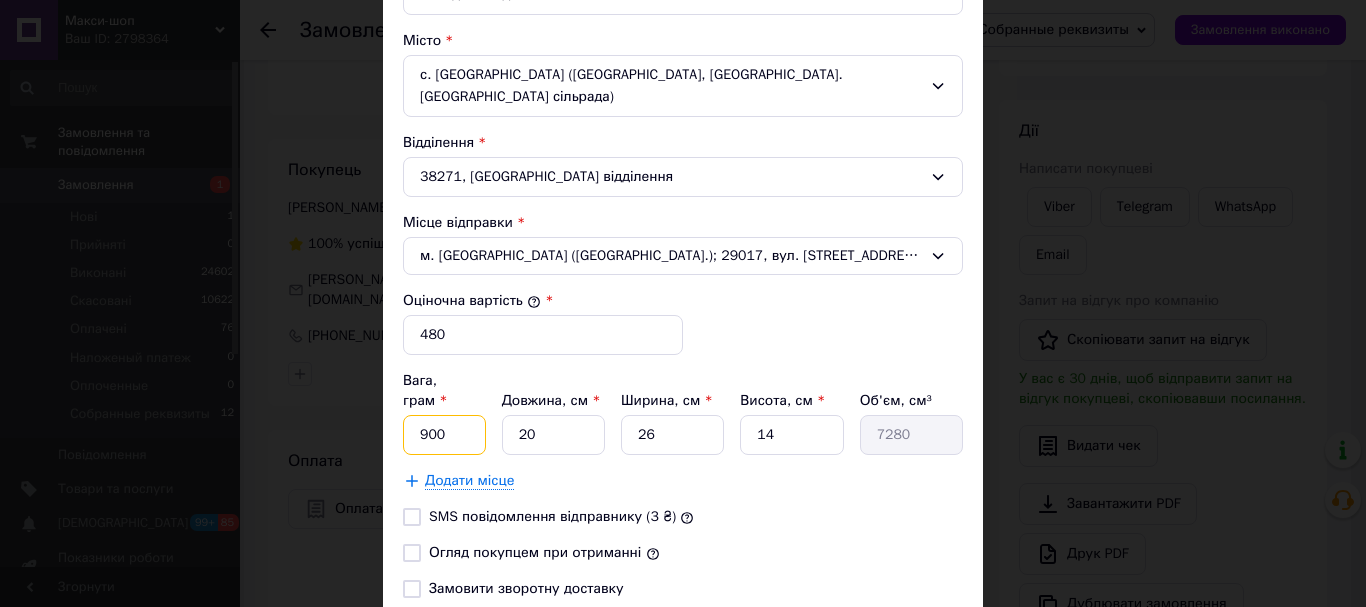 type on "900" 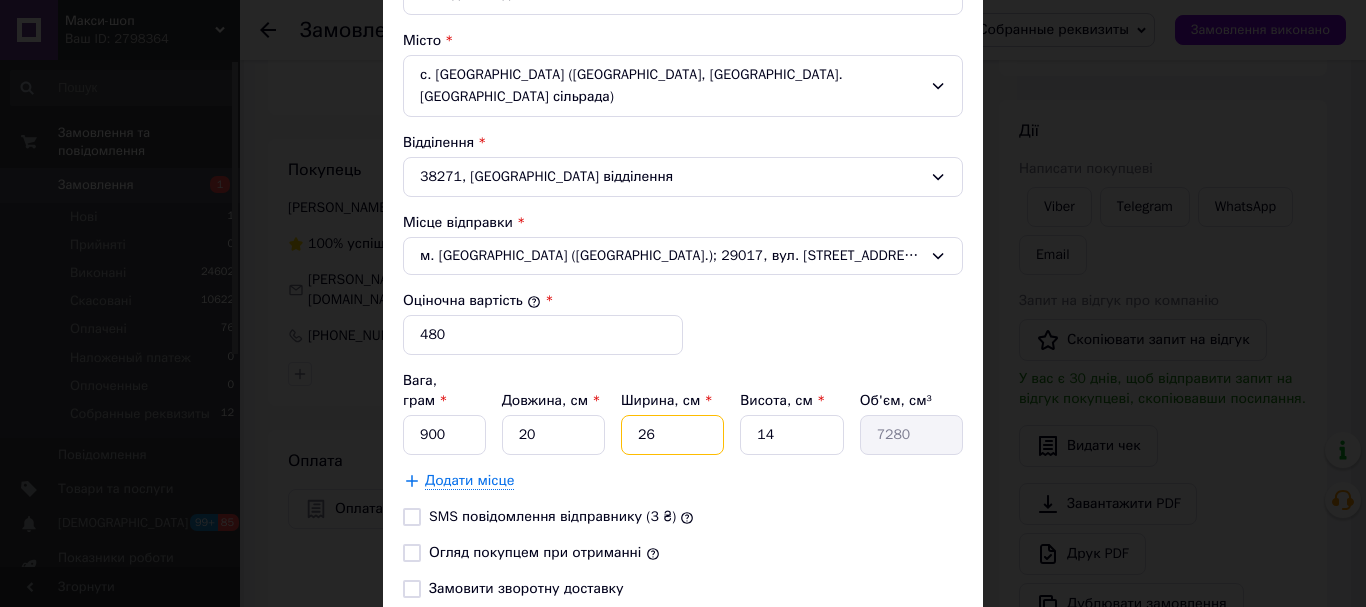 click on "26" at bounding box center (672, 435) 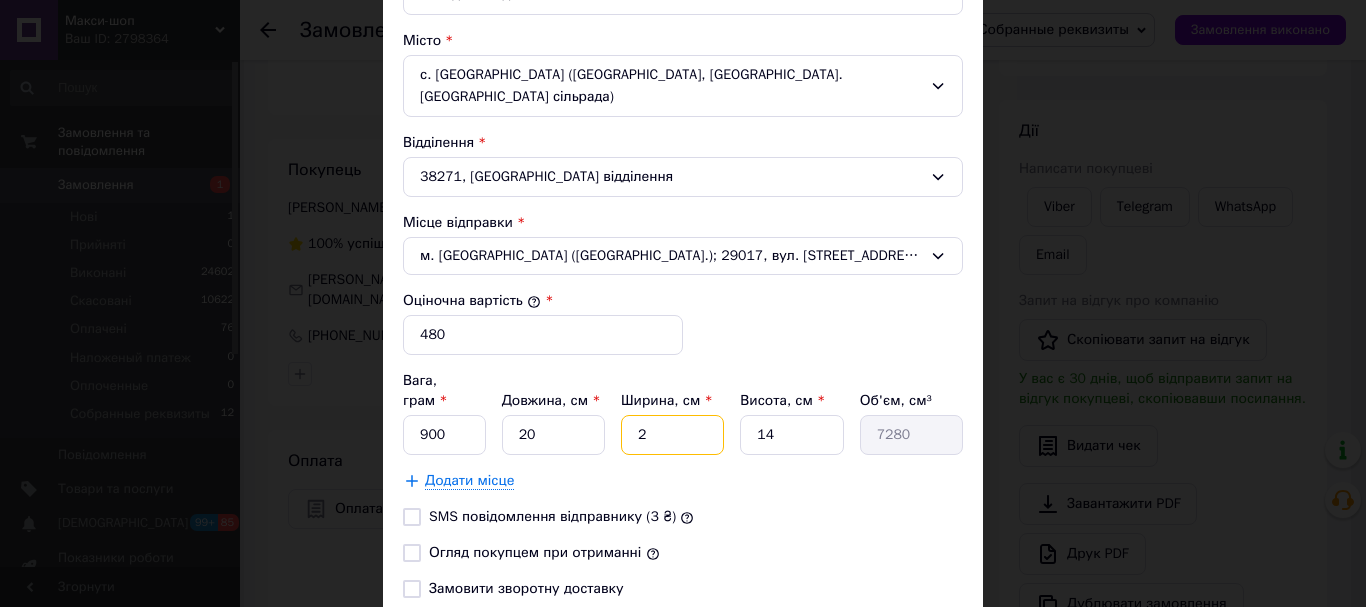 type on "560" 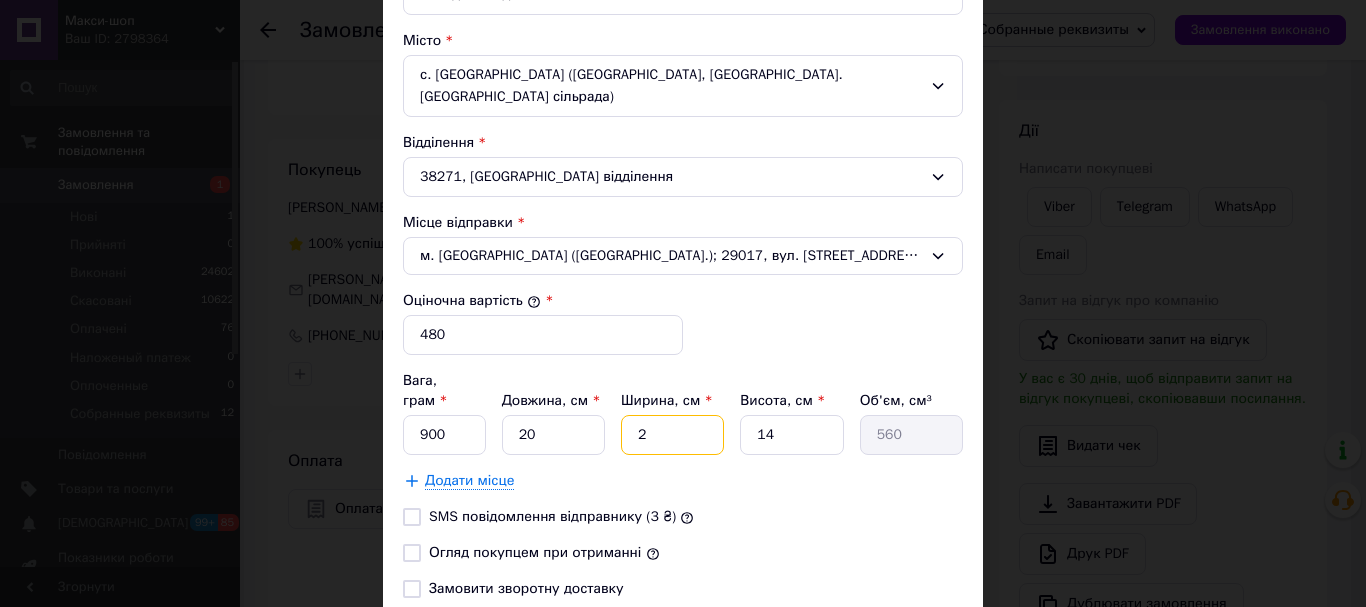type 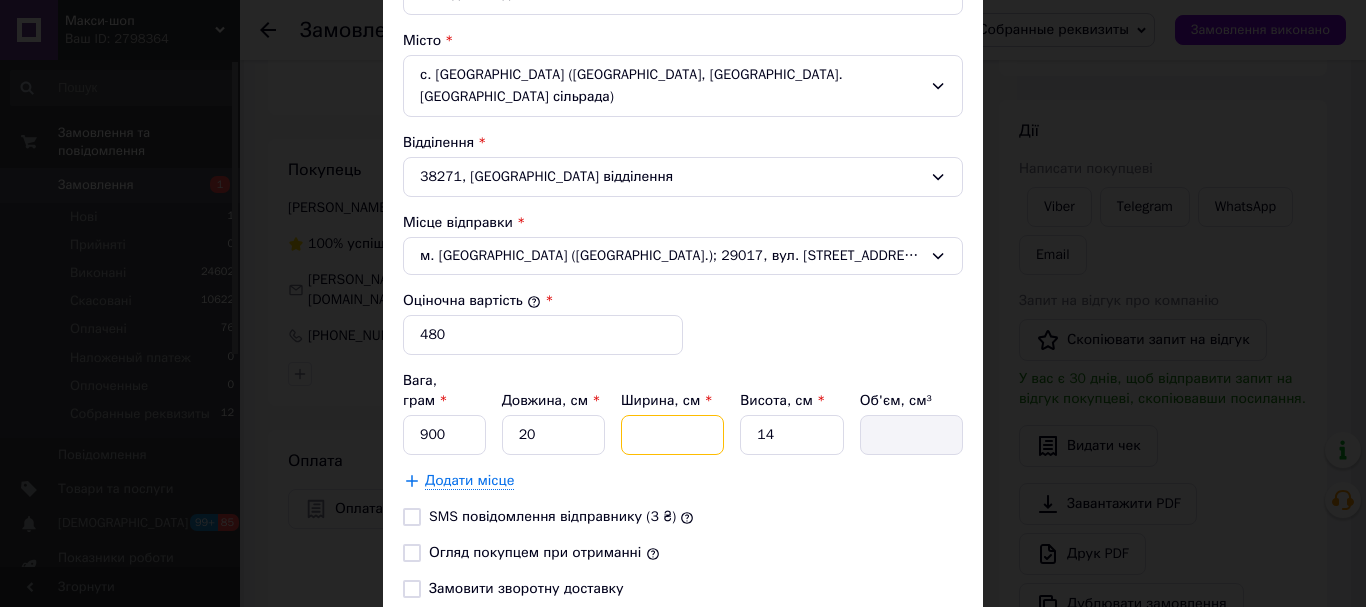 type on "1" 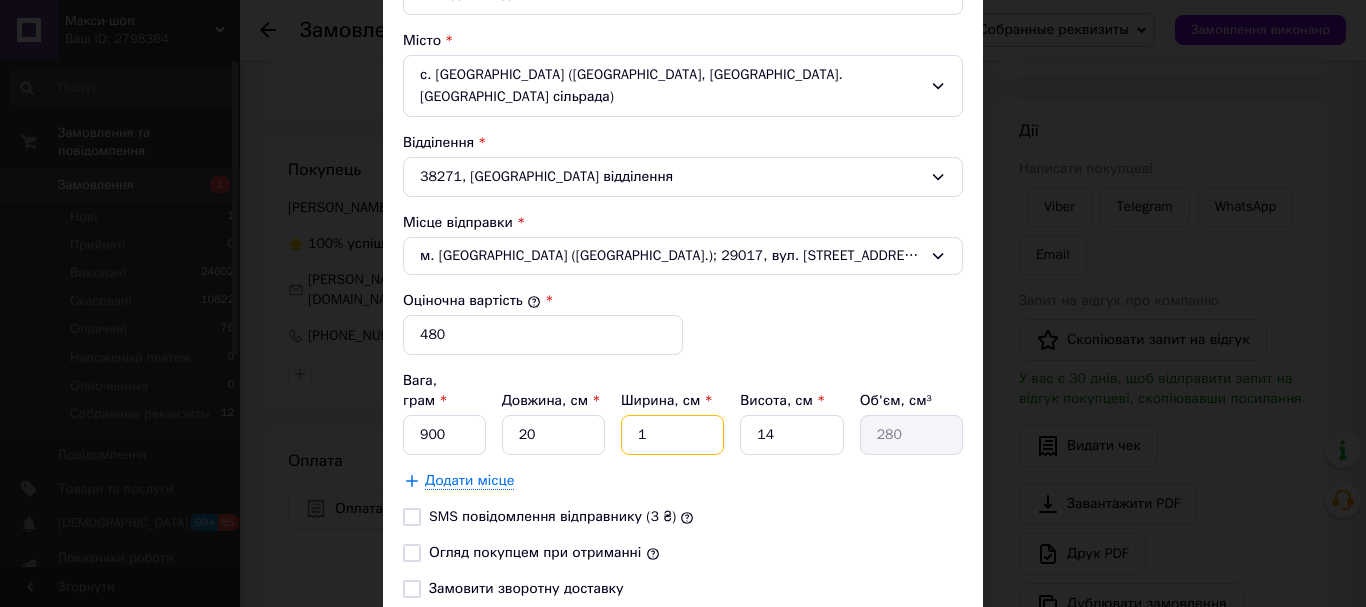 type on "15" 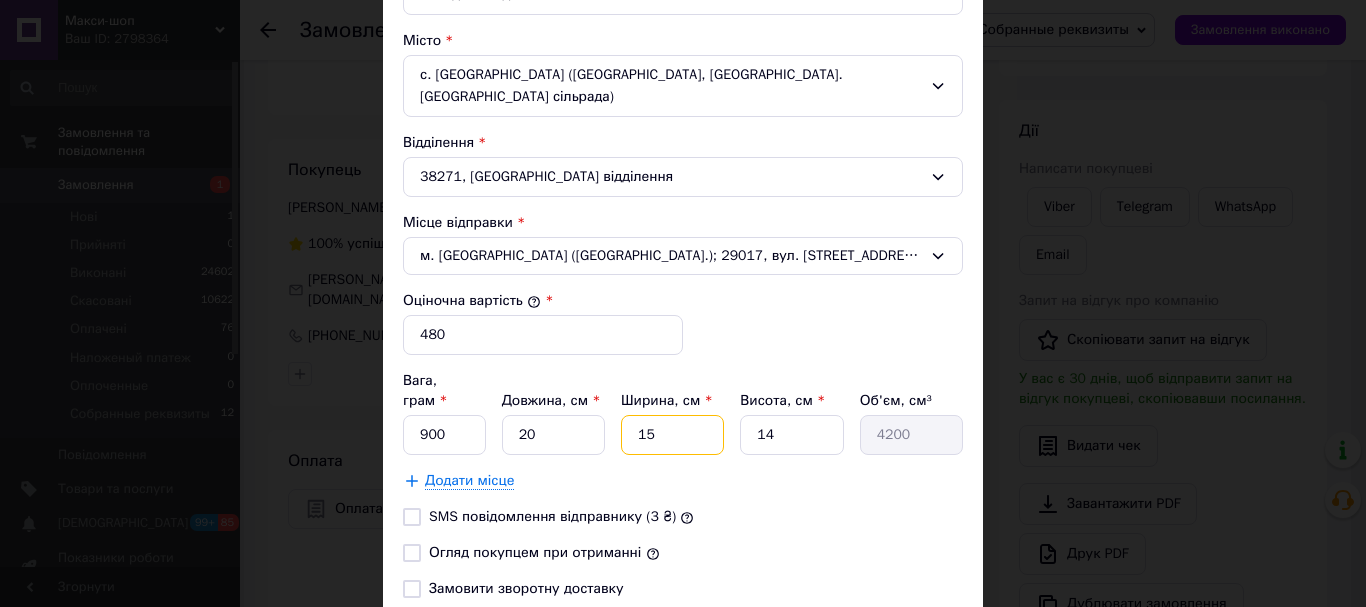 type on "15" 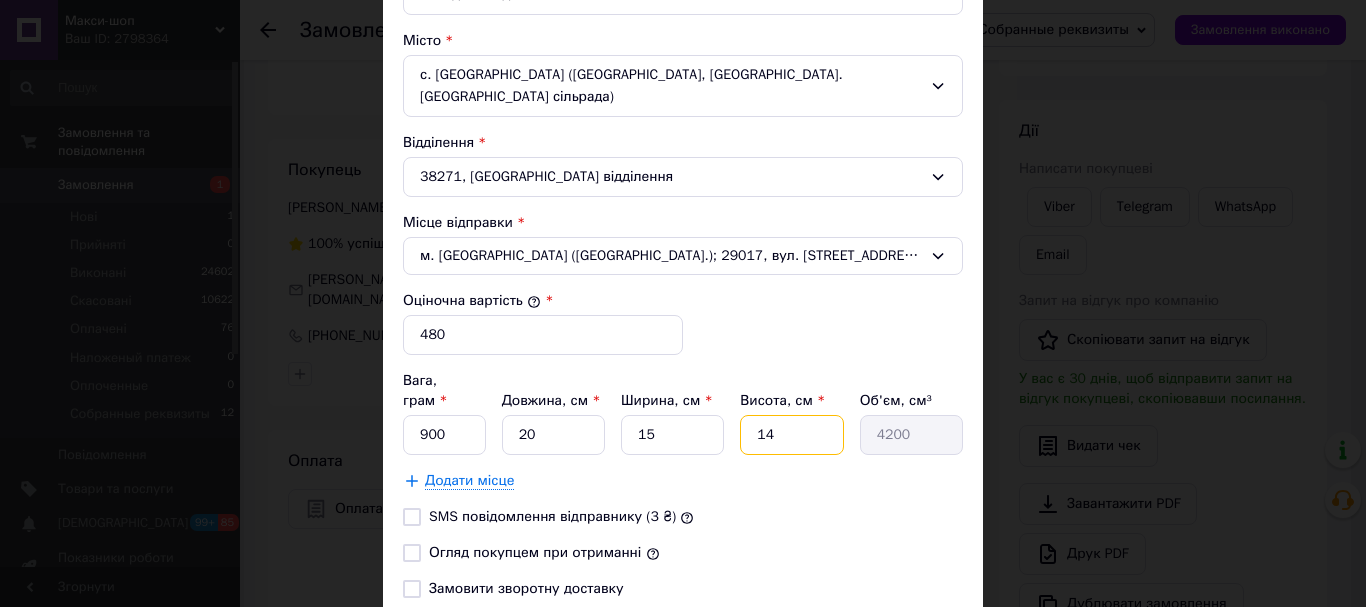 click on "14" at bounding box center (791, 435) 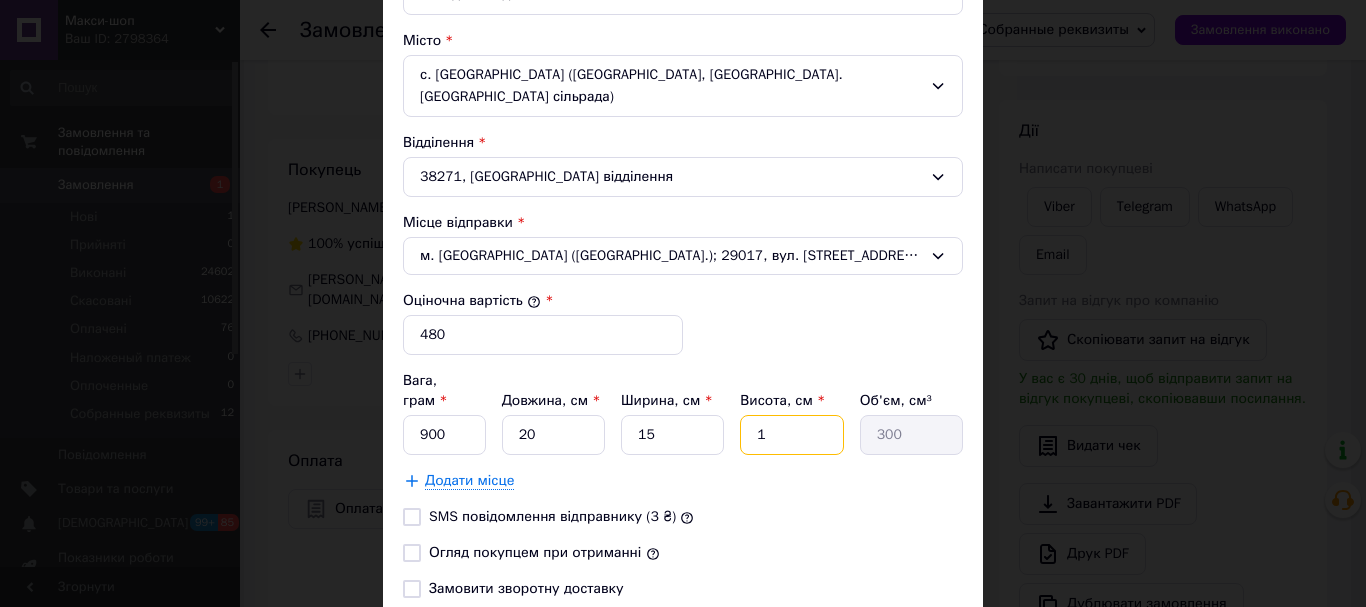 type 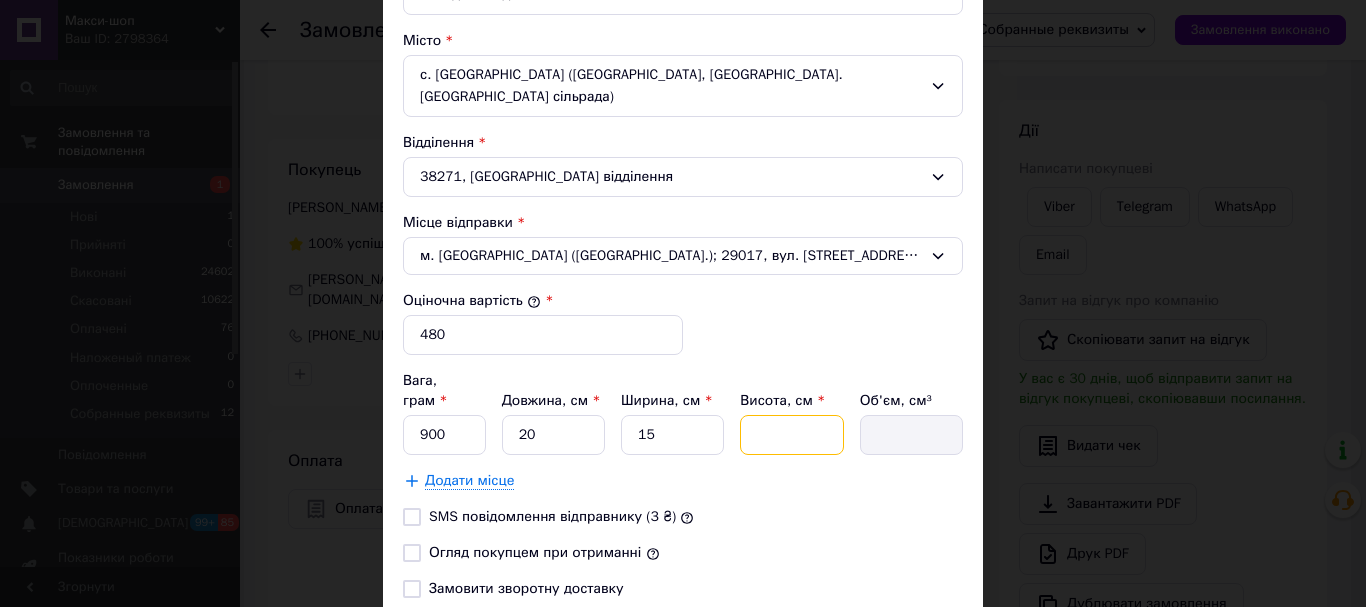 type on "5" 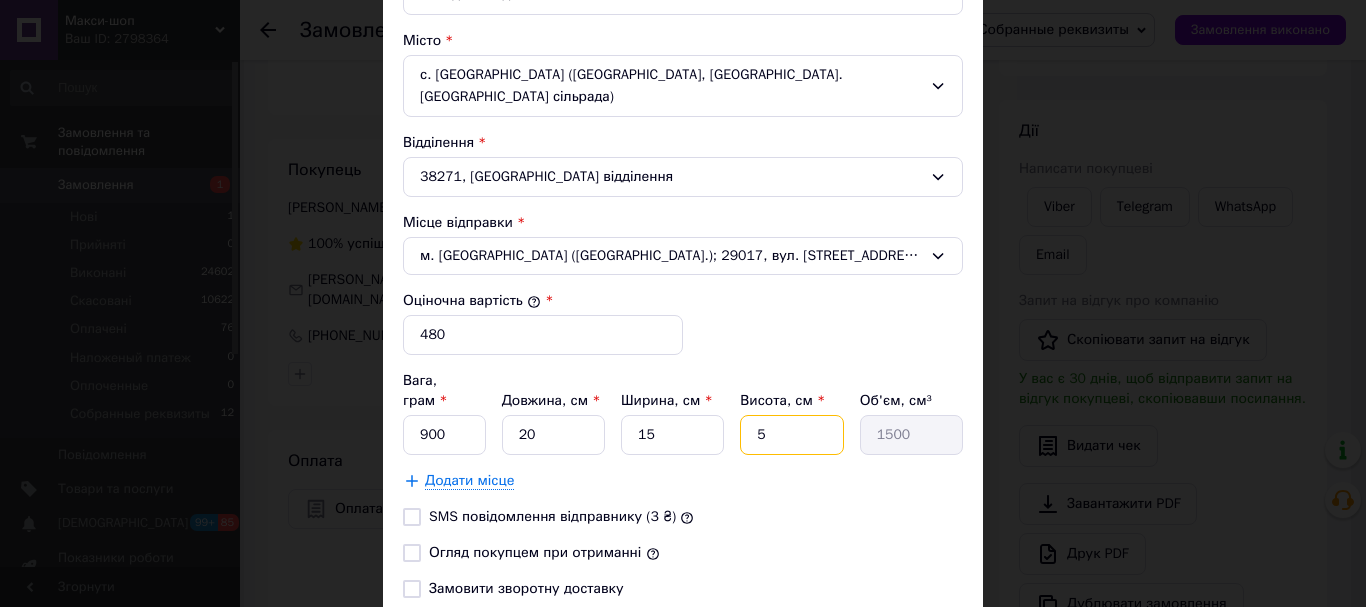 type on "5" 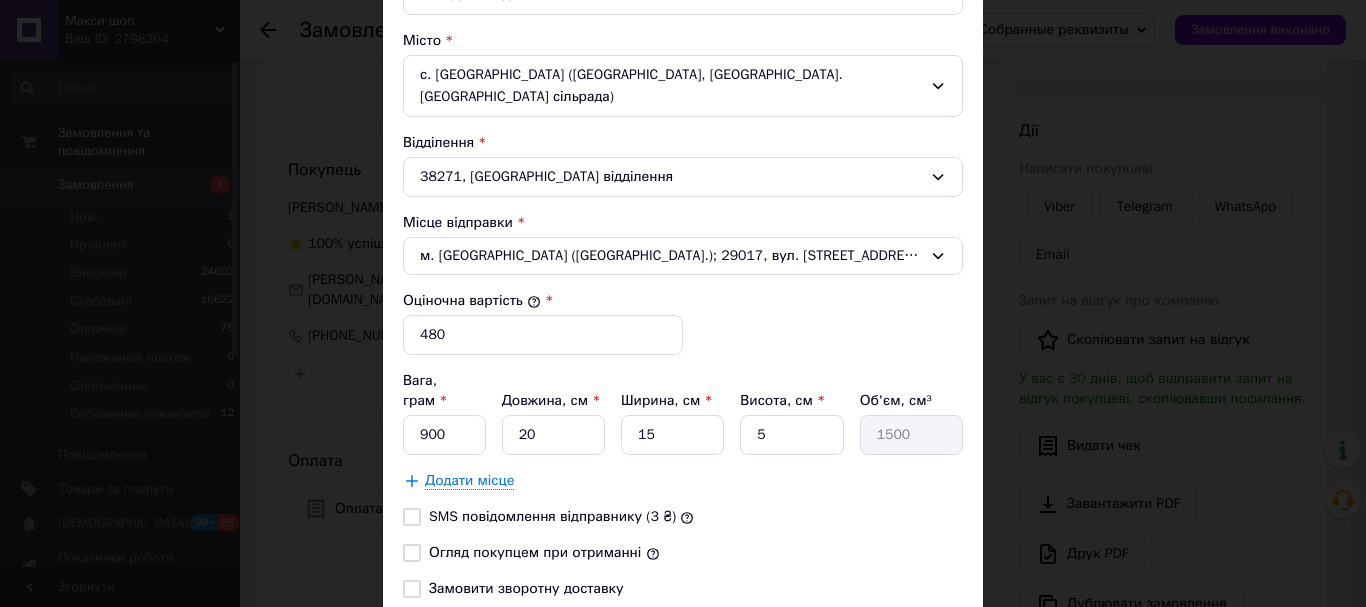 click on "SMS повідомлення відправнику (3 ₴)" at bounding box center (412, 517) 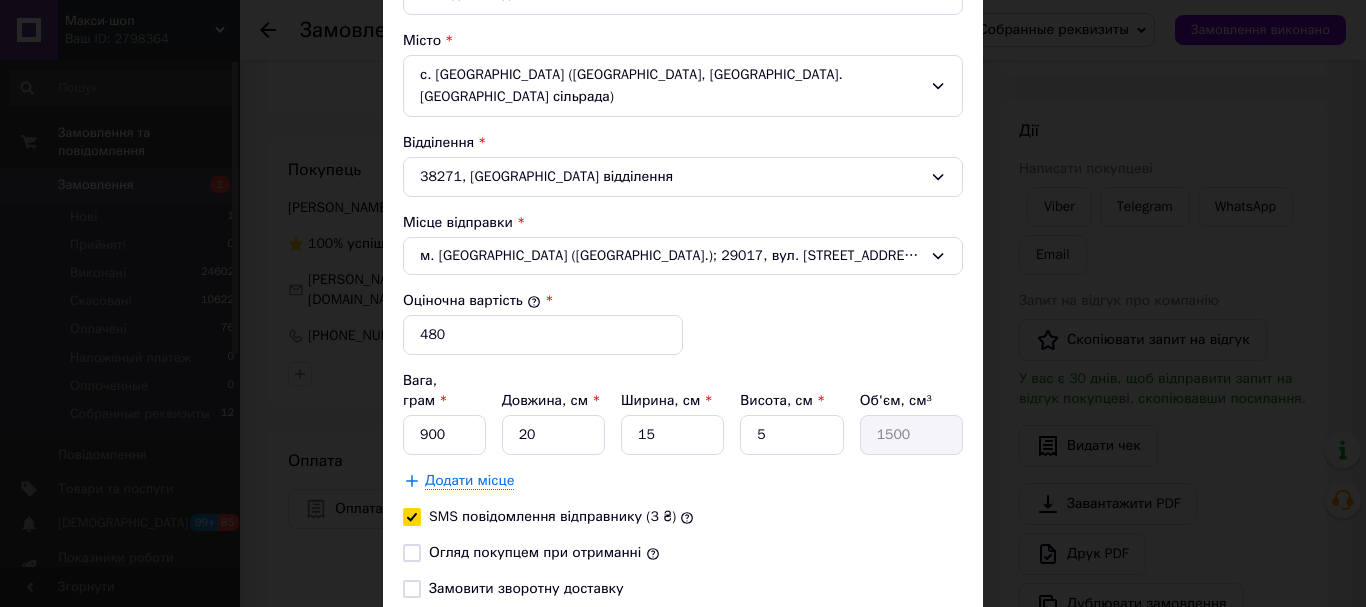 click on "Огляд покупцем при отриманні" at bounding box center [412, 553] 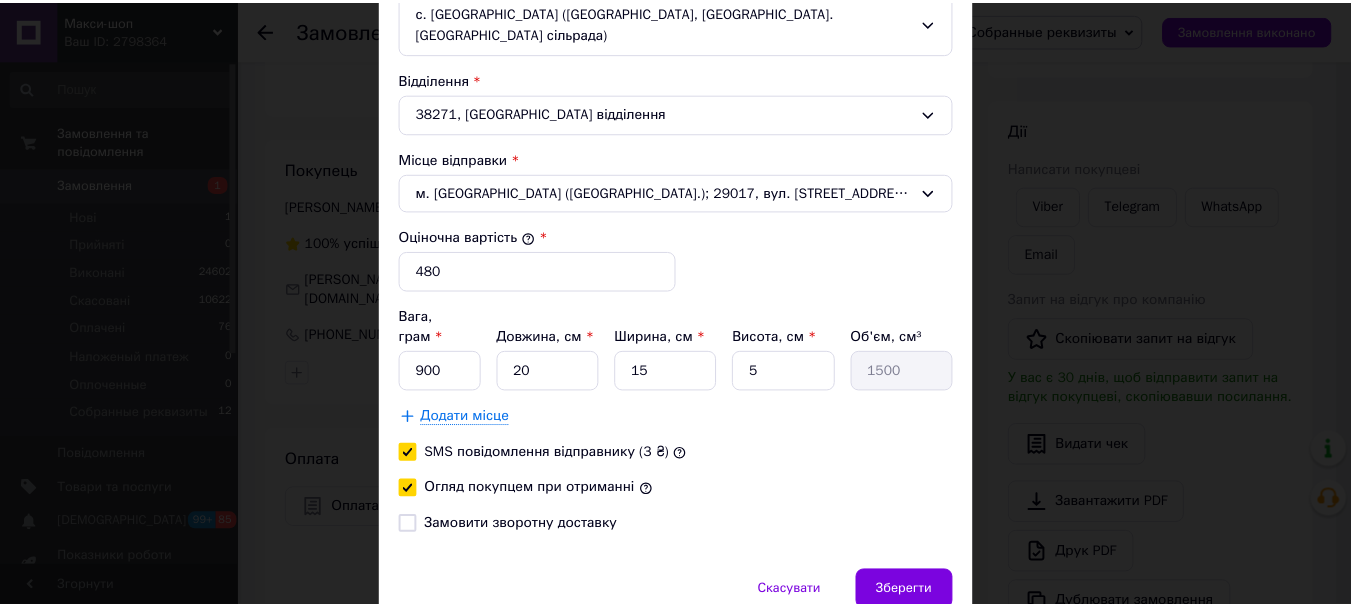 scroll, scrollTop: 716, scrollLeft: 0, axis: vertical 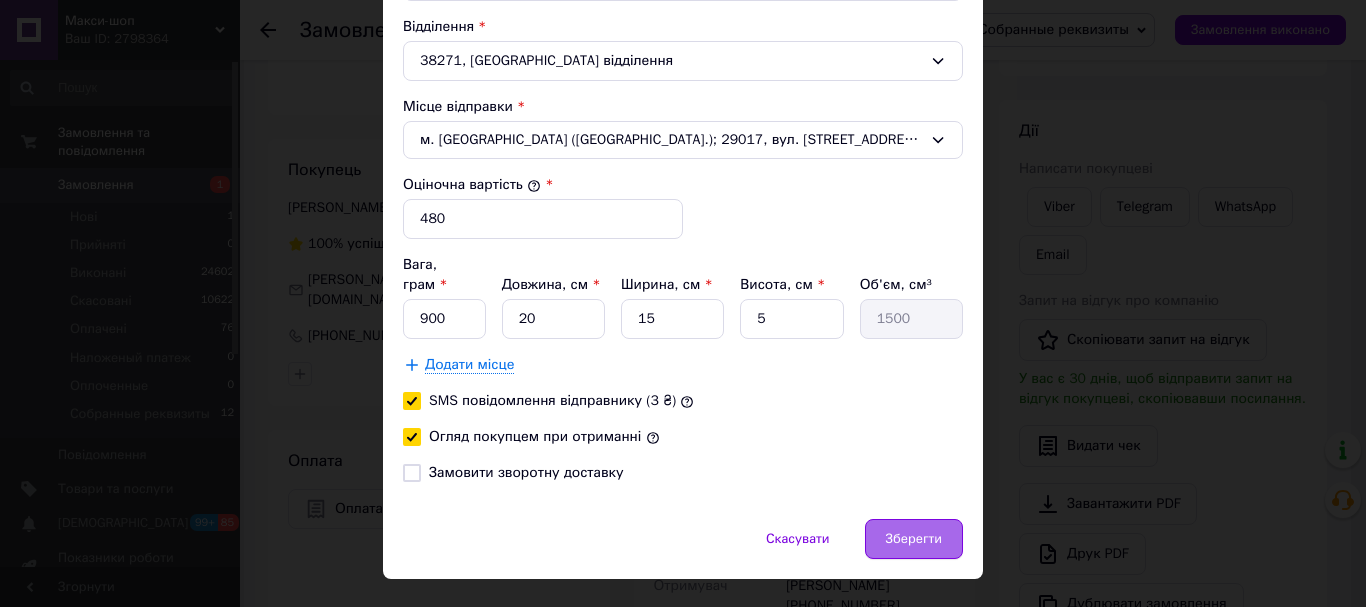 click on "Зберегти" at bounding box center (914, 539) 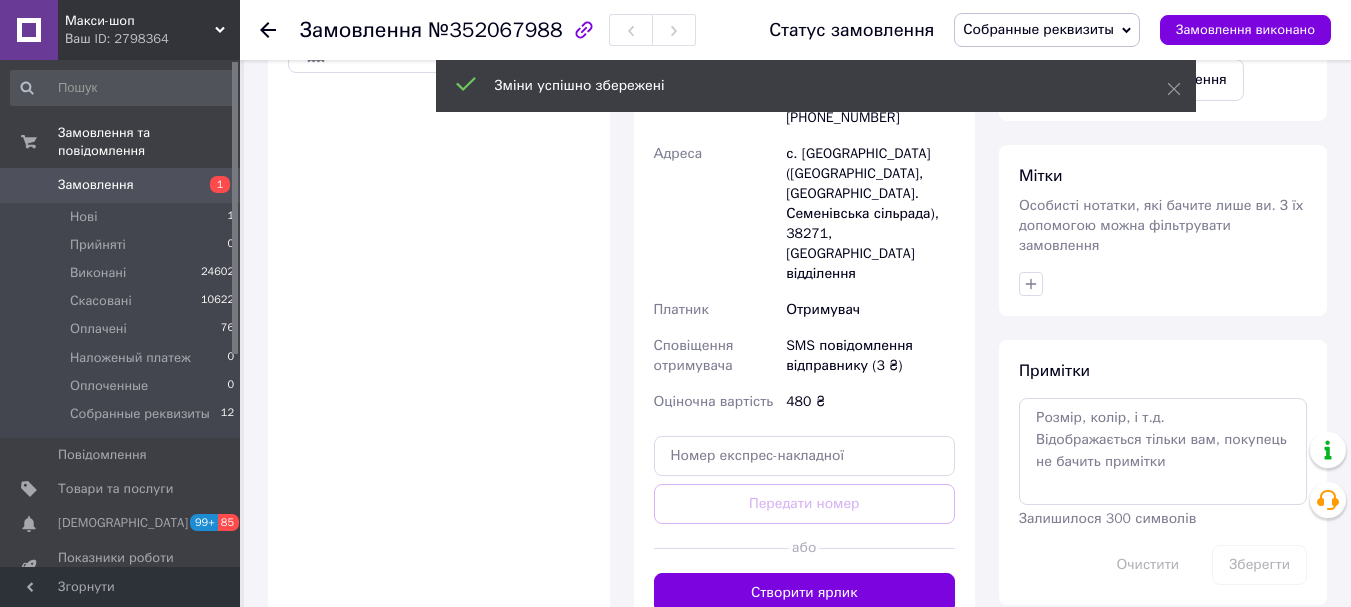 scroll, scrollTop: 800, scrollLeft: 0, axis: vertical 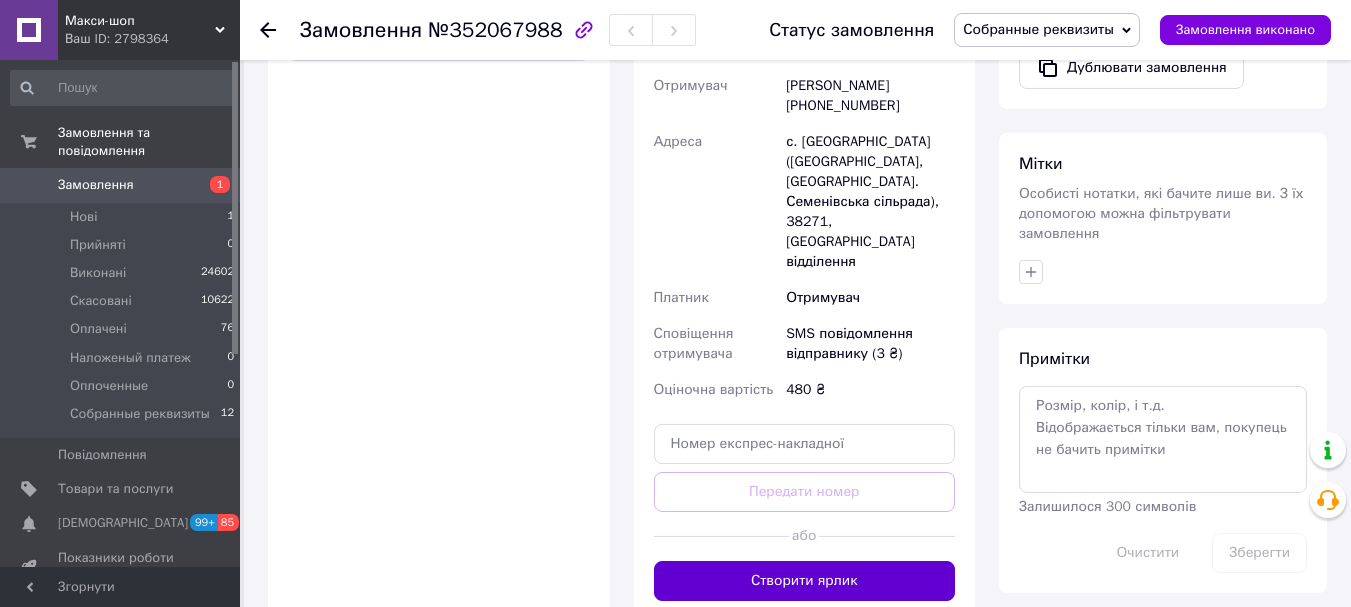 click on "Створити ярлик" at bounding box center (805, 581) 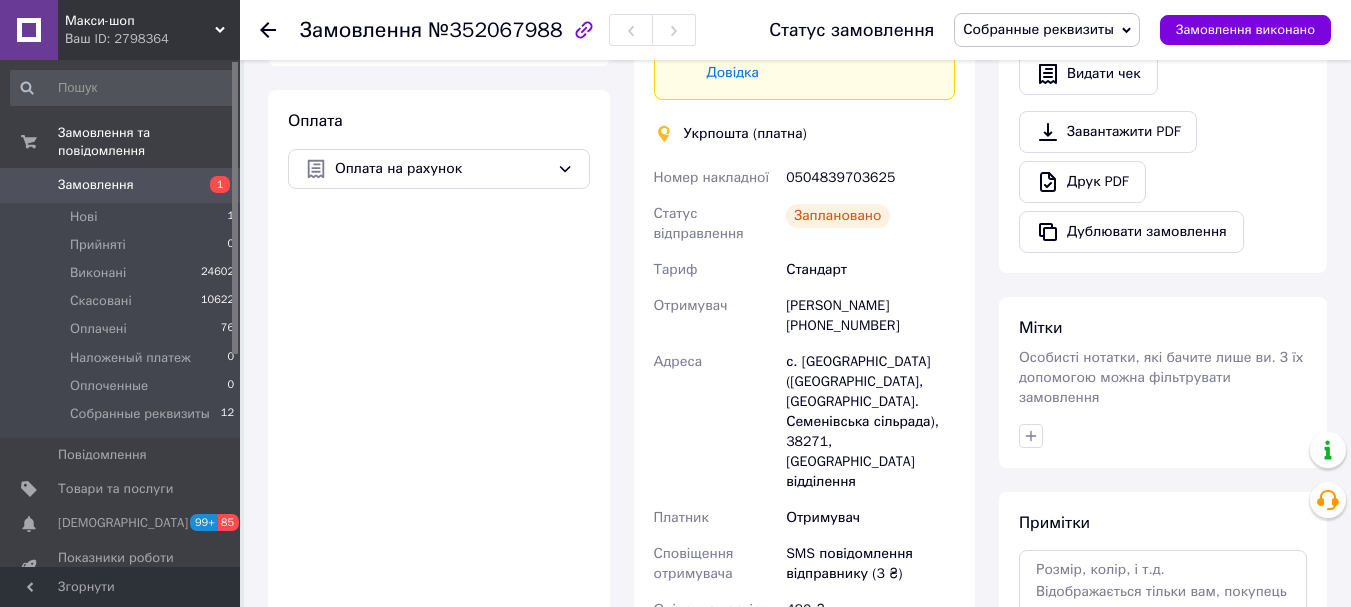 scroll, scrollTop: 600, scrollLeft: 0, axis: vertical 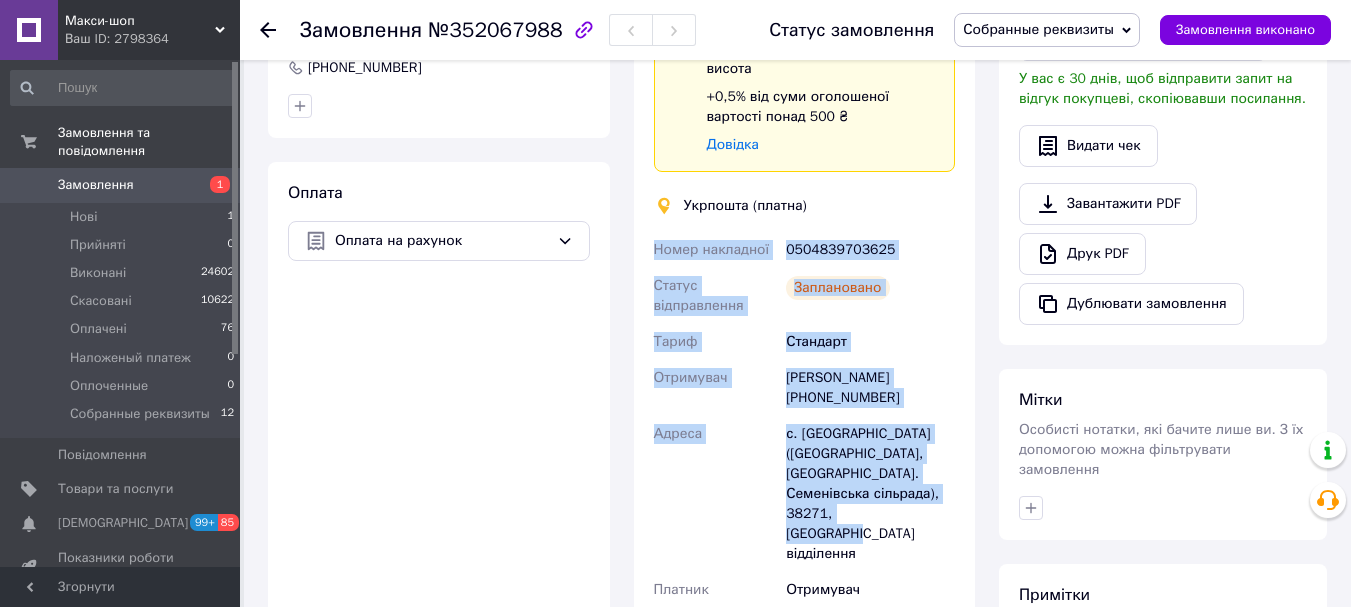 drag, startPoint x: 654, startPoint y: 228, endPoint x: 894, endPoint y: 487, distance: 353.10196 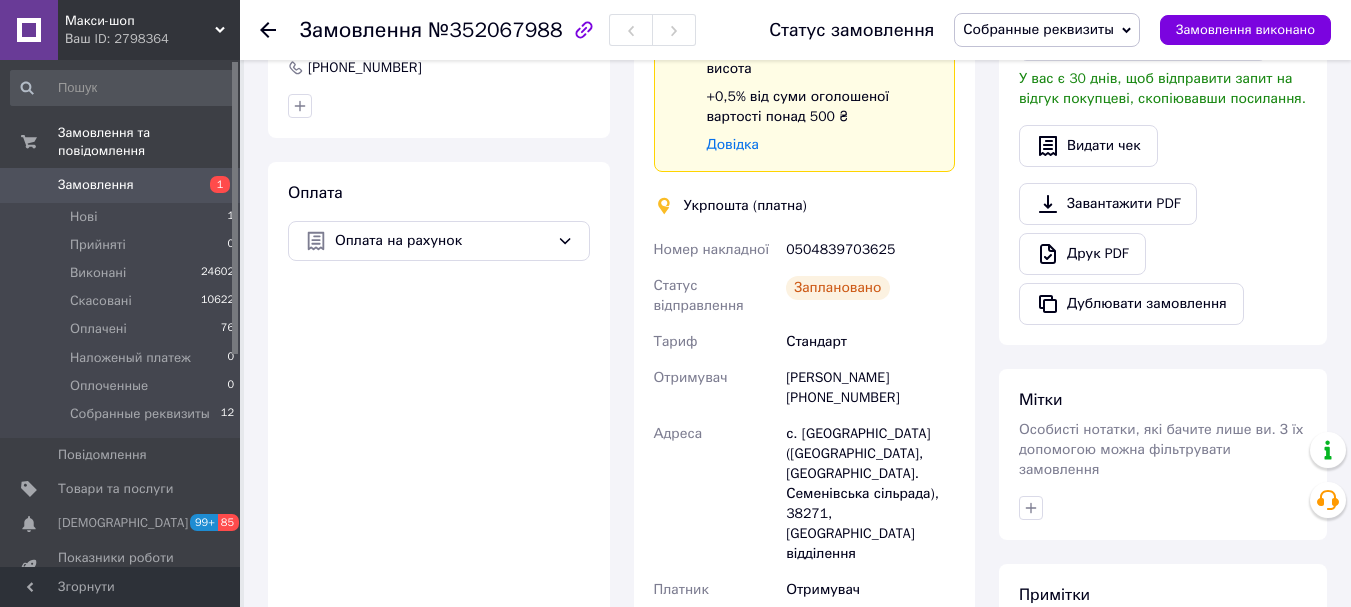 click on "Оплата Оплата на рахунок" at bounding box center [439, 487] 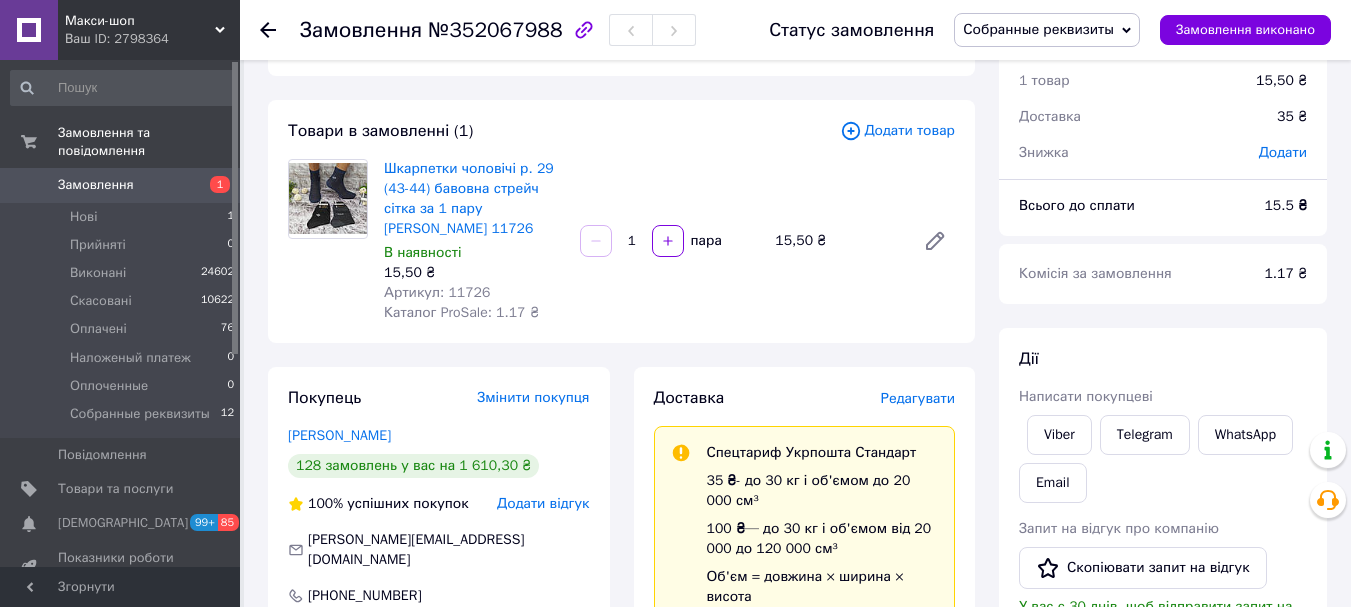 scroll, scrollTop: 0, scrollLeft: 0, axis: both 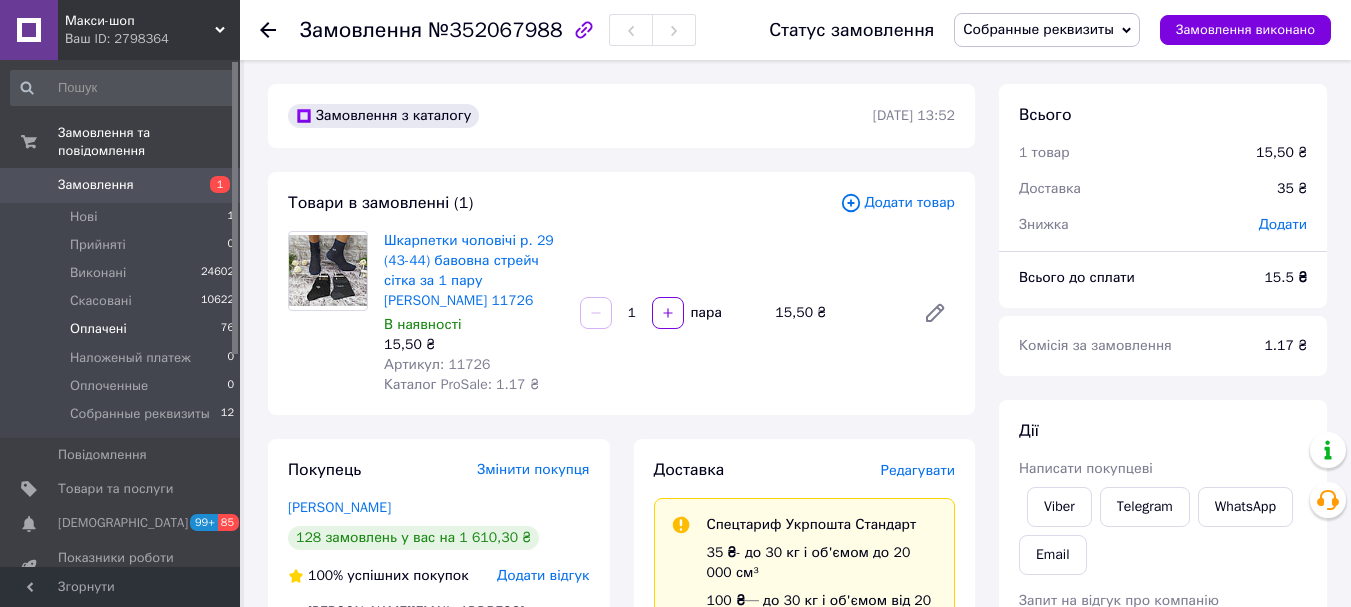 click on "Оплачені" at bounding box center [98, 329] 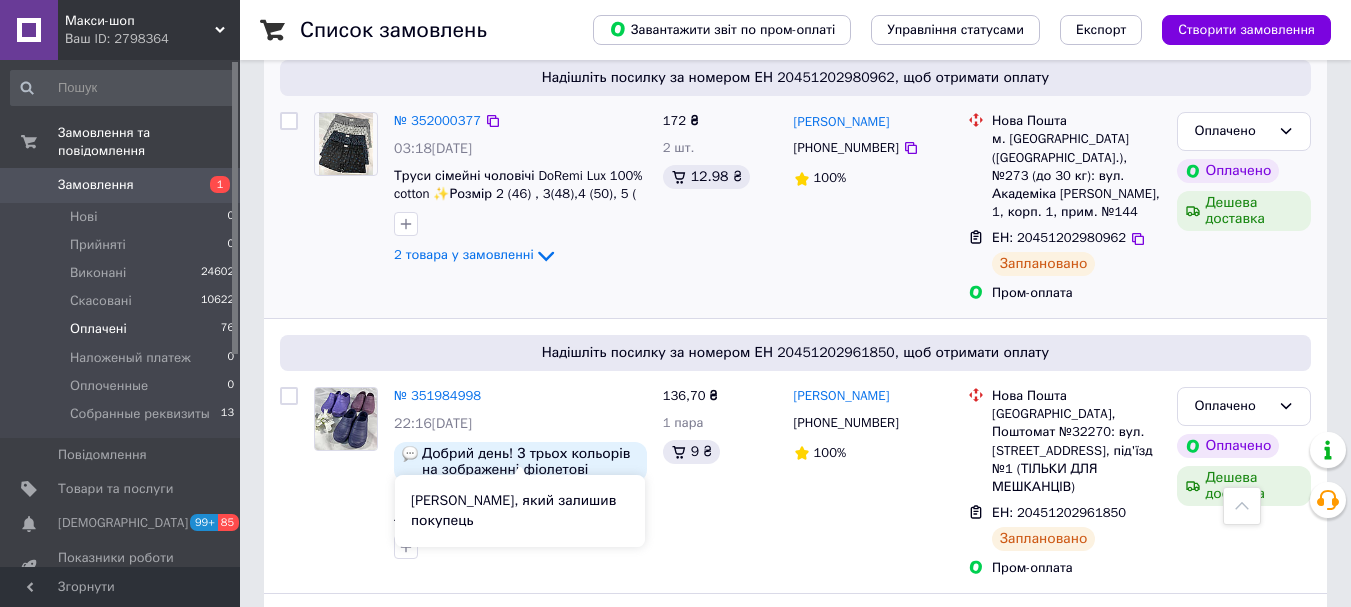 scroll, scrollTop: 0, scrollLeft: 0, axis: both 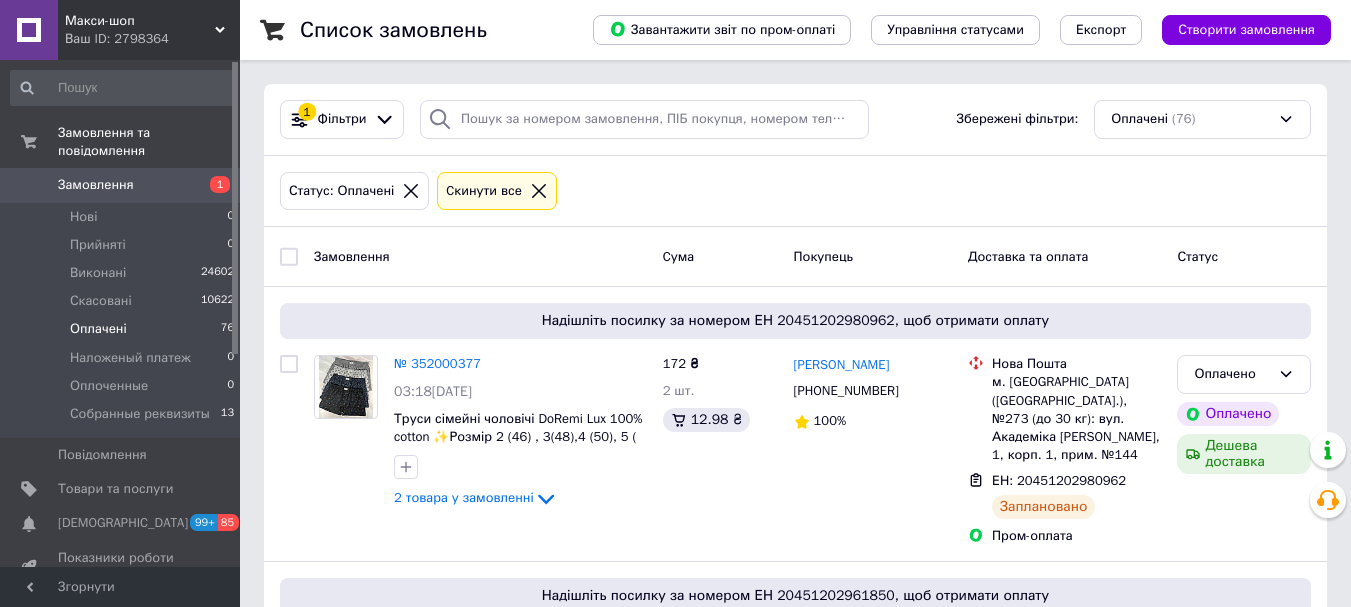 click on "Оплачені" at bounding box center (98, 329) 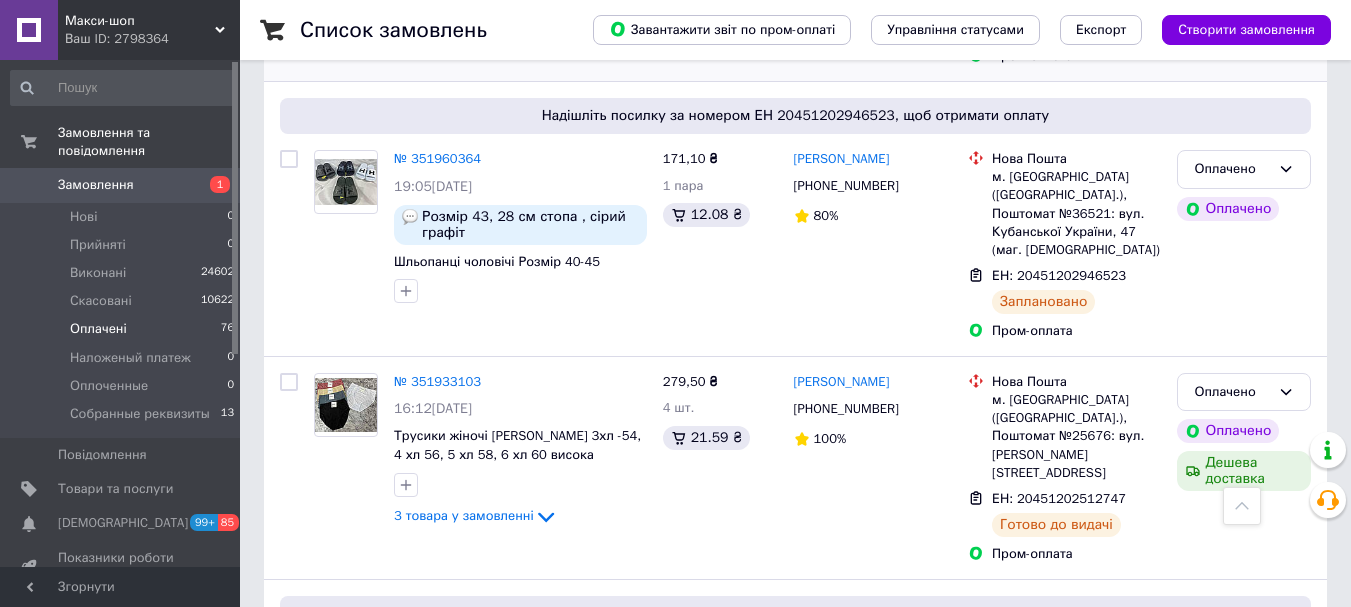 scroll, scrollTop: 1000, scrollLeft: 0, axis: vertical 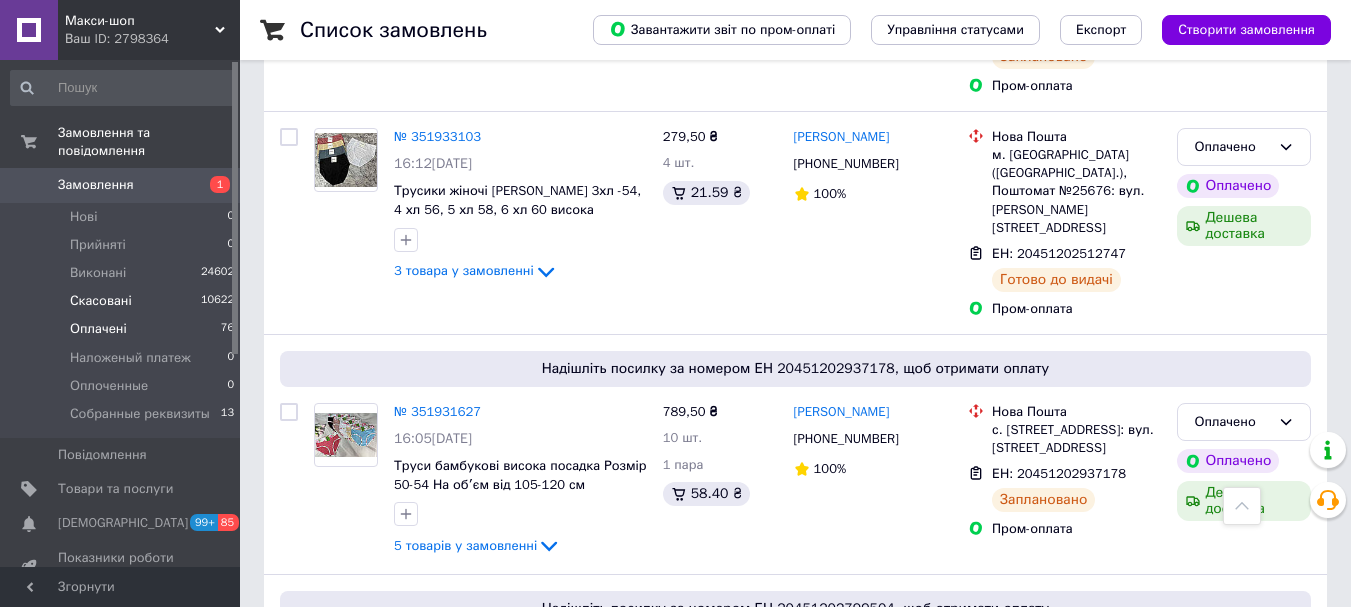 click on "Скасовані" at bounding box center (101, 301) 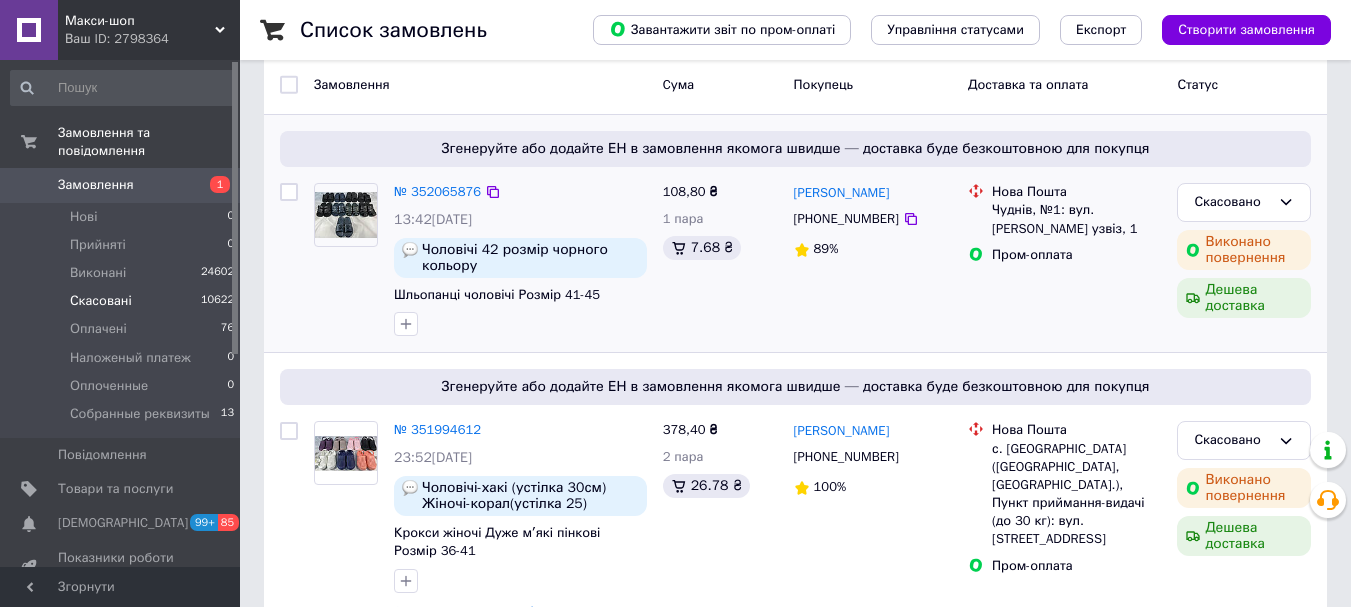 scroll, scrollTop: 200, scrollLeft: 0, axis: vertical 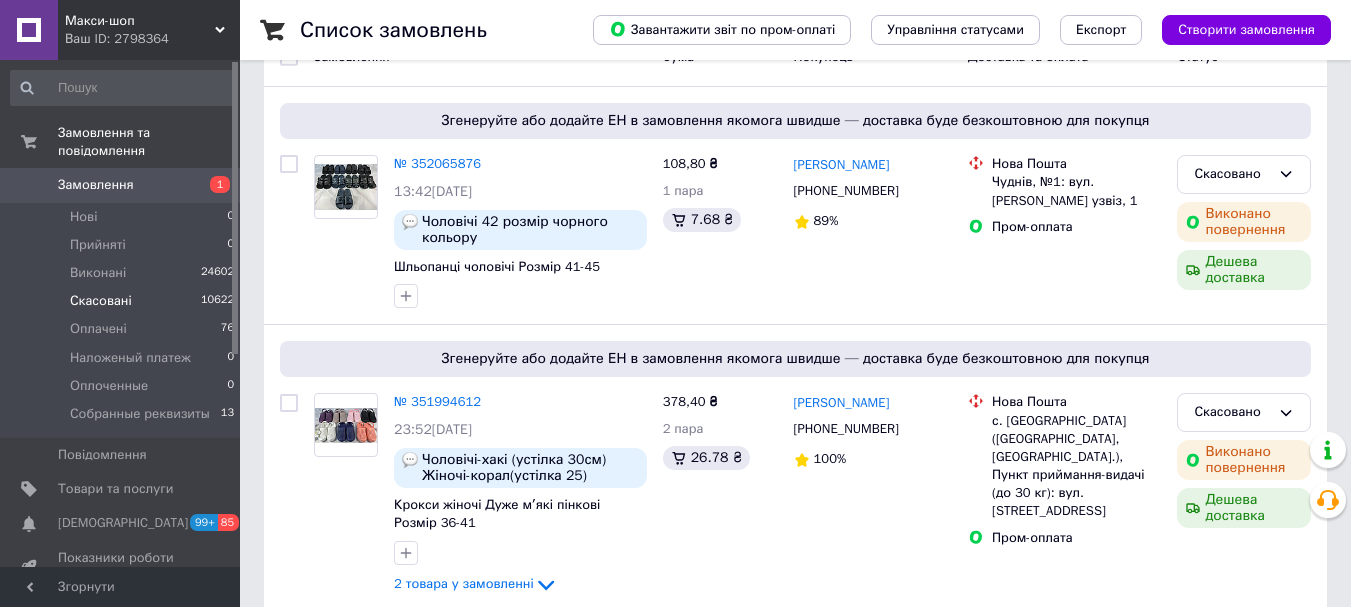 click on "Замовлення 1" at bounding box center (123, 185) 